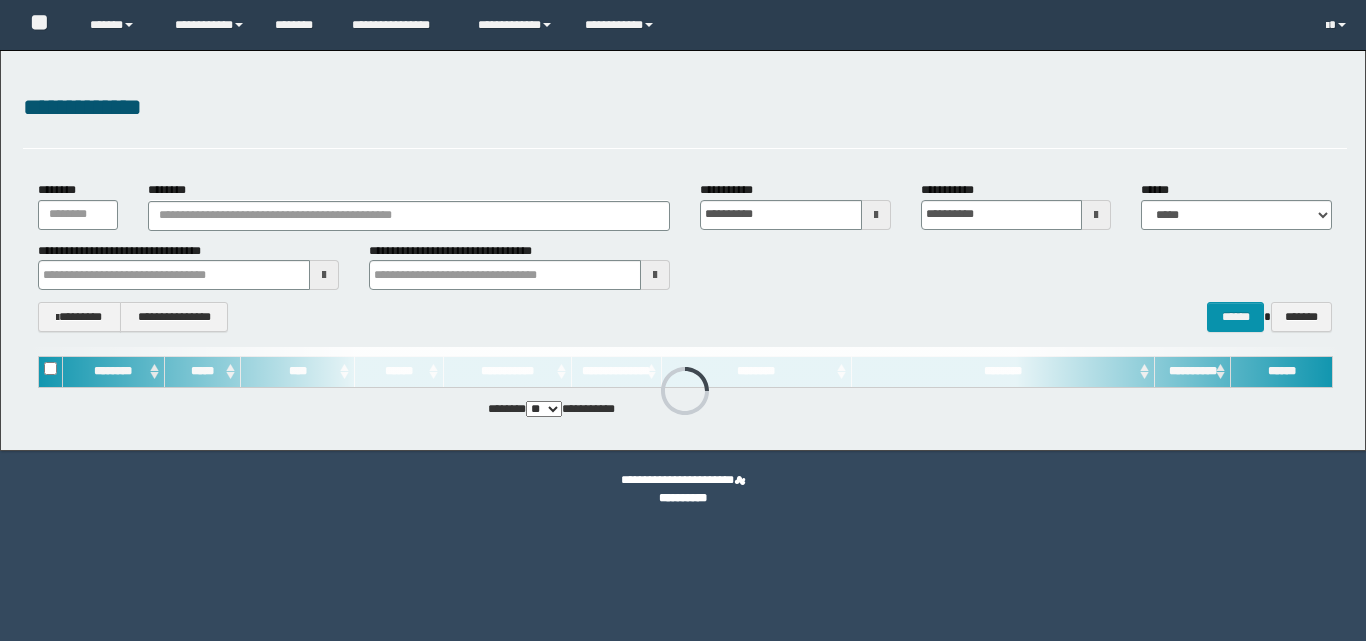 scroll, scrollTop: 0, scrollLeft: 0, axis: both 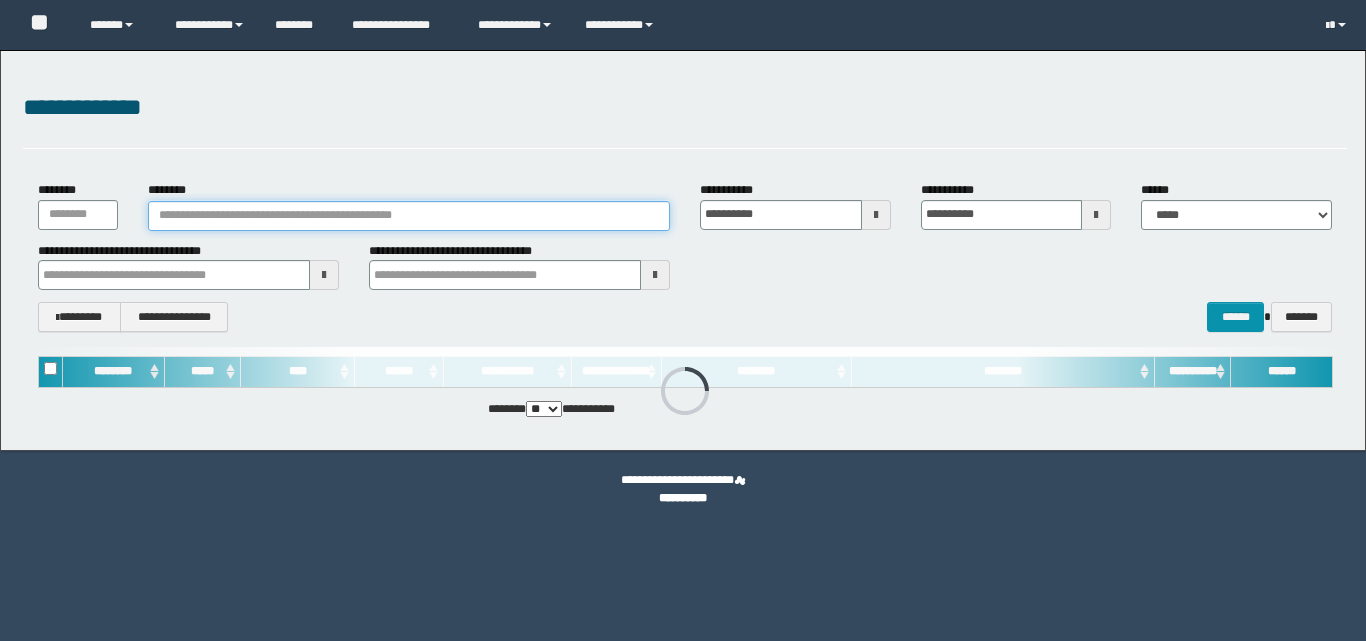 drag, startPoint x: 194, startPoint y: 218, endPoint x: 237, endPoint y: 249, distance: 53.009434 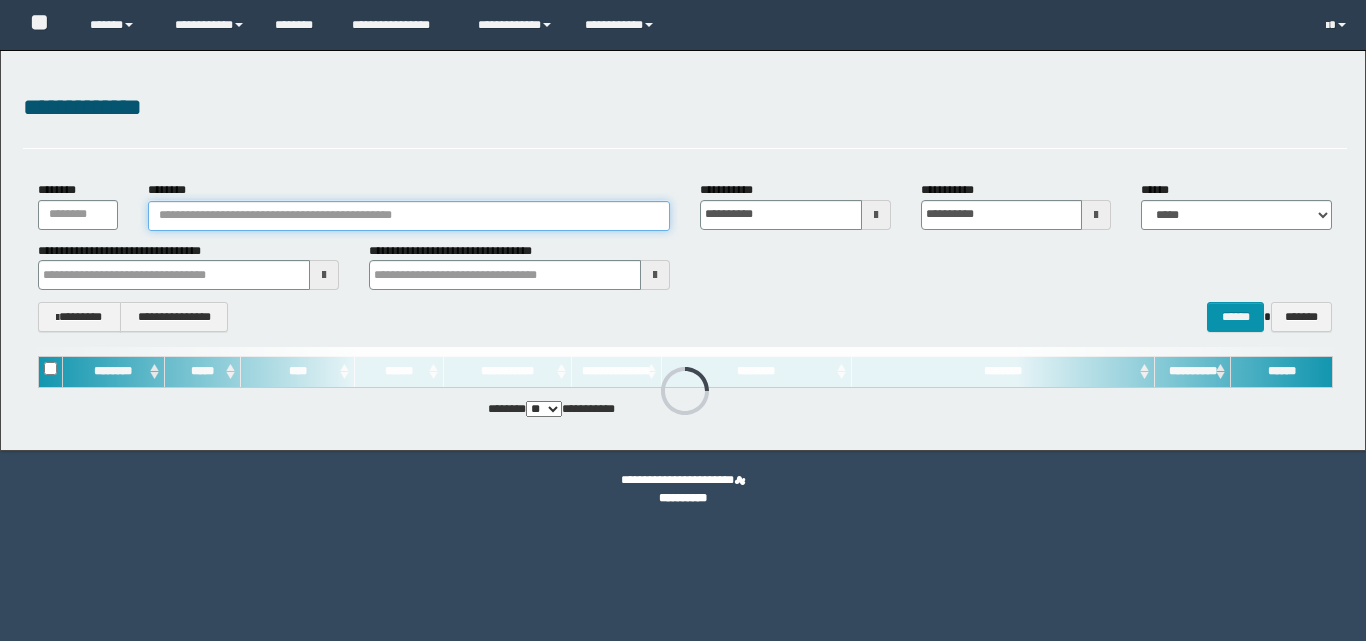 click on "********" at bounding box center (409, 216) 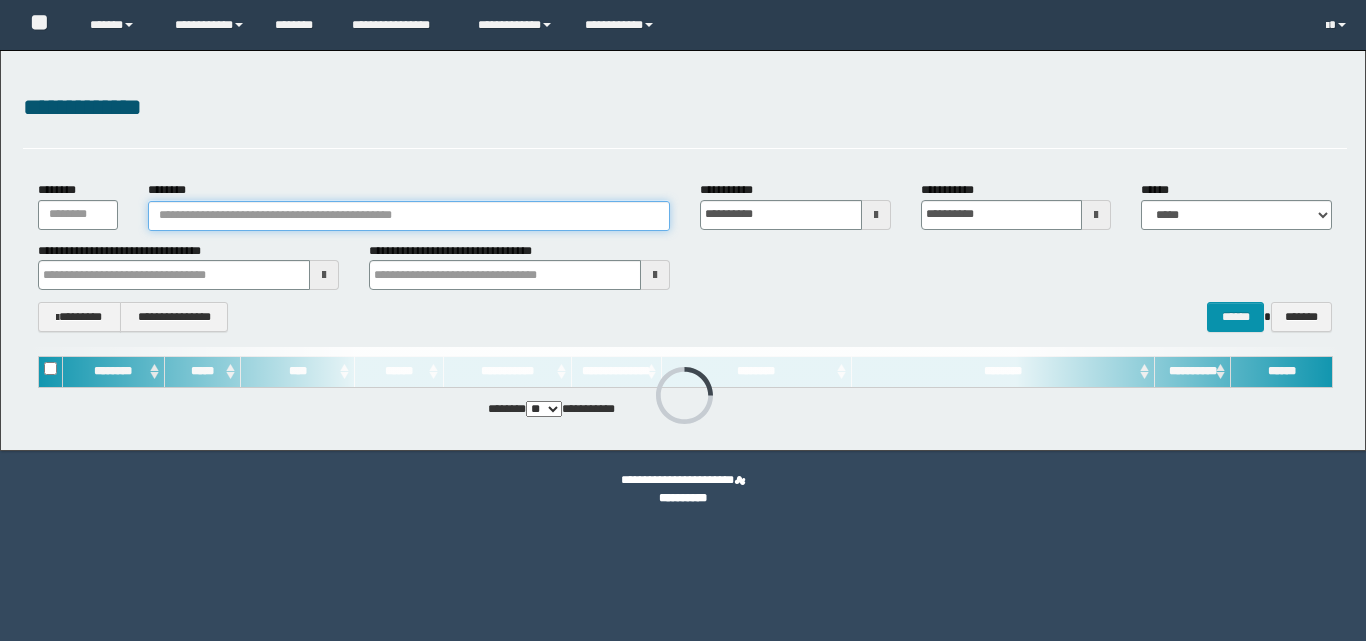 scroll, scrollTop: 0, scrollLeft: 0, axis: both 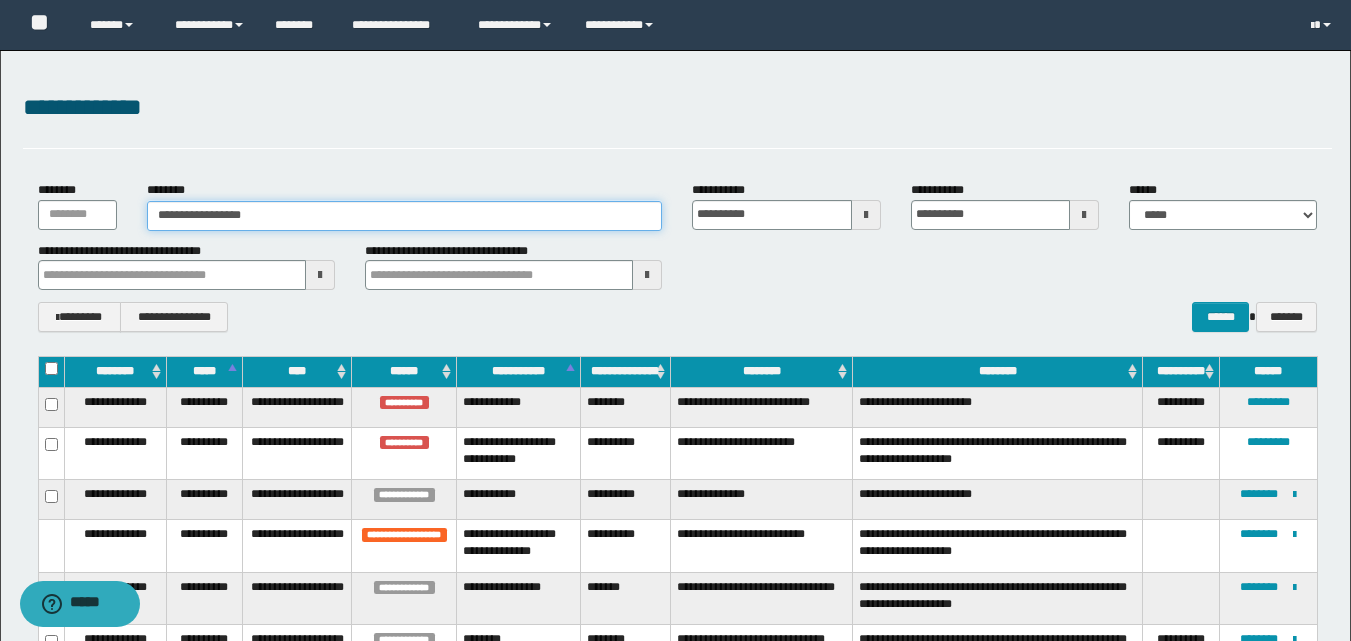 type on "**********" 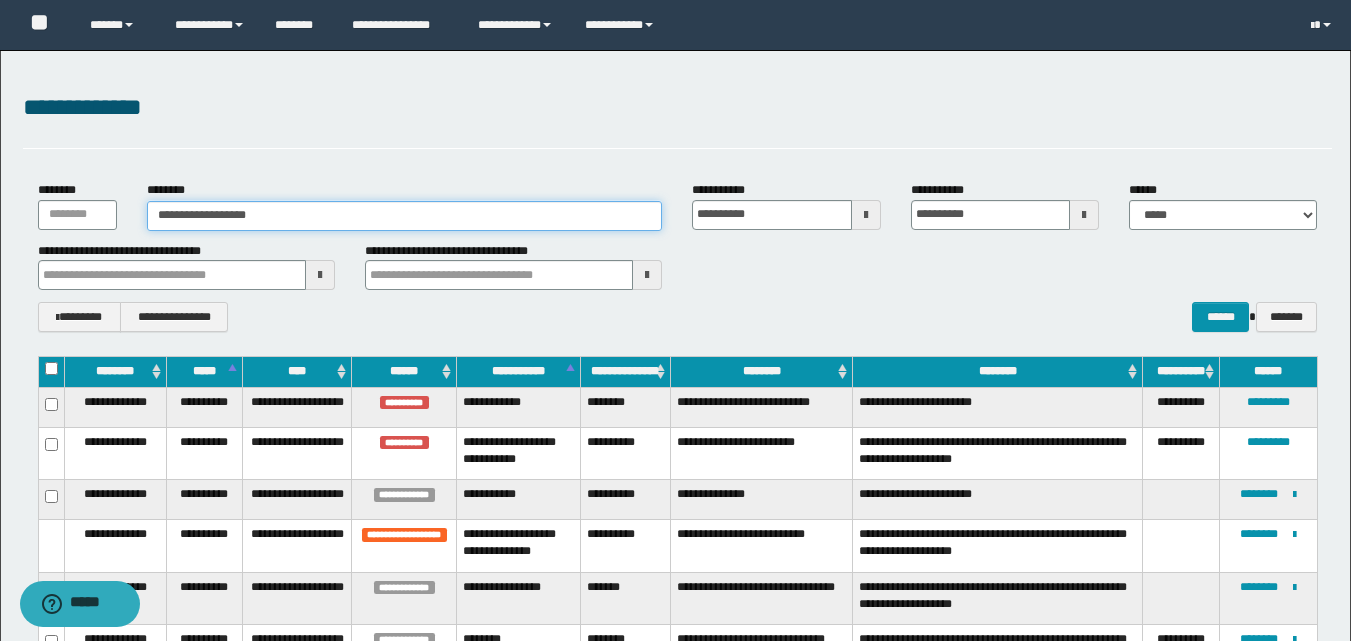 type on "**********" 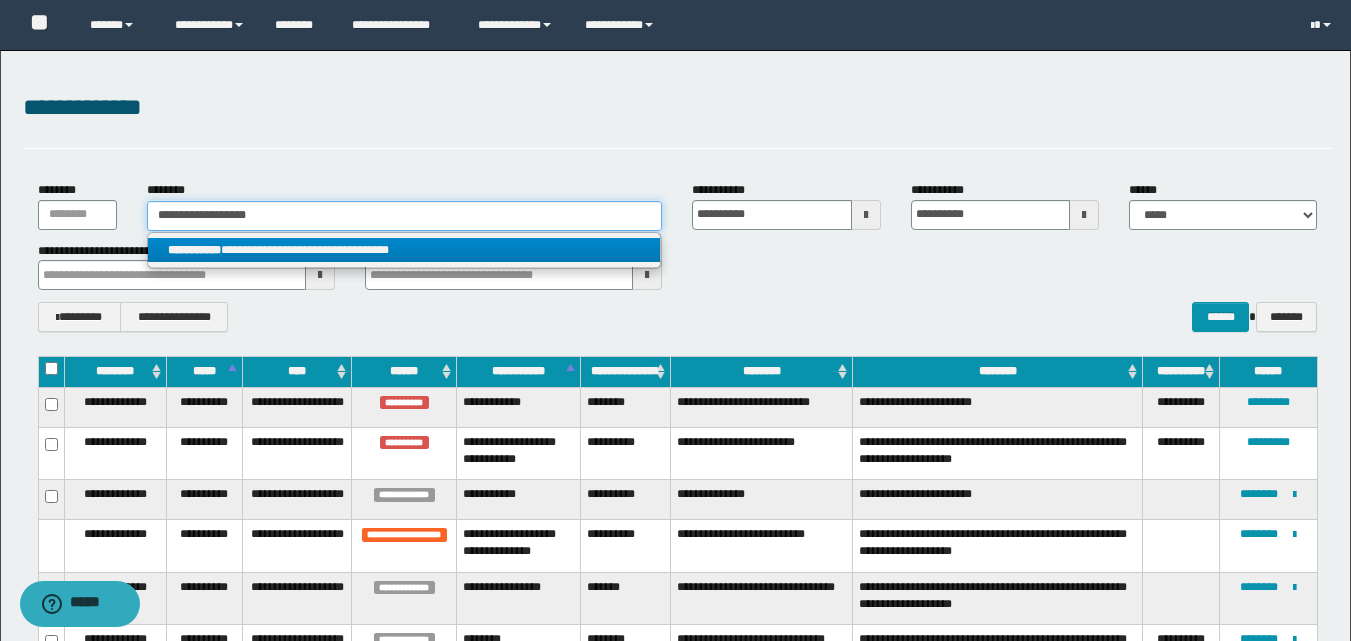 type 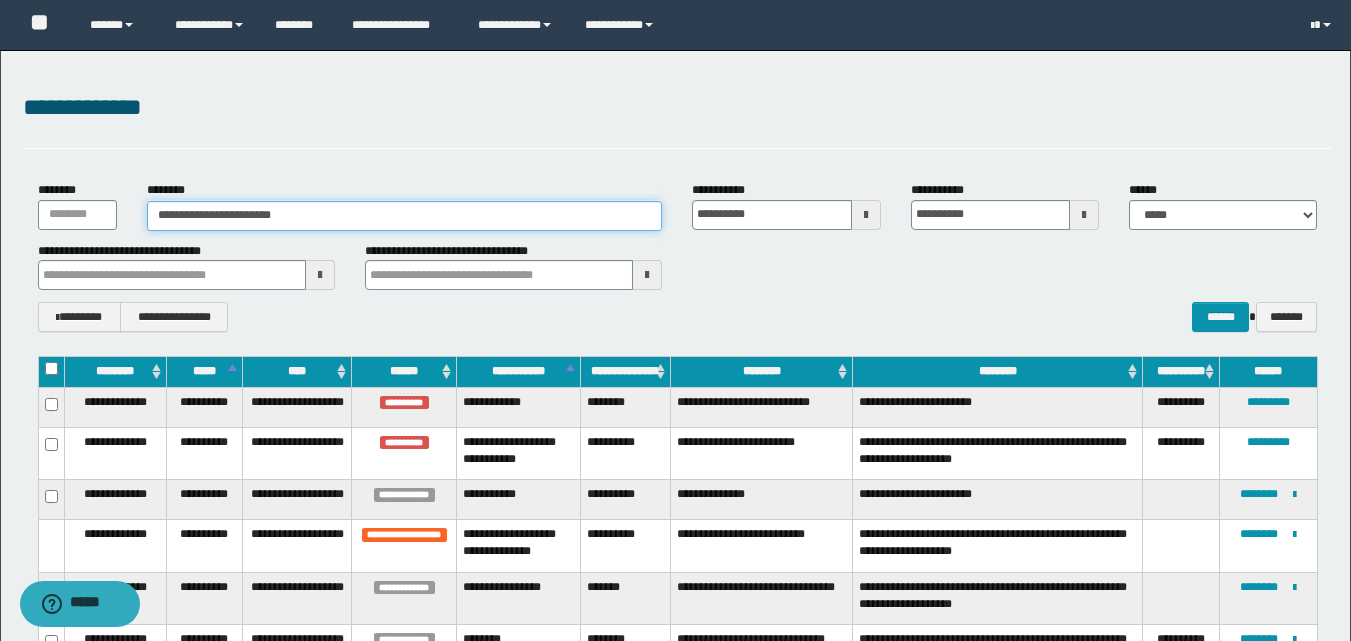 type on "**********" 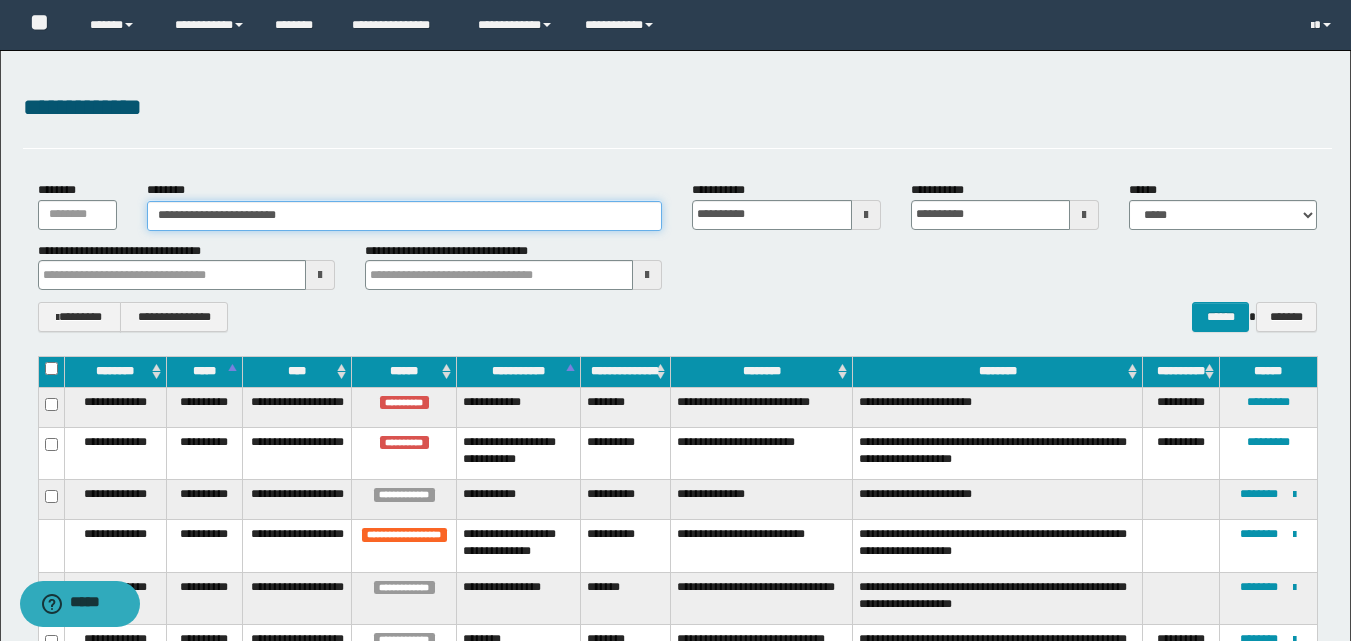 type on "**********" 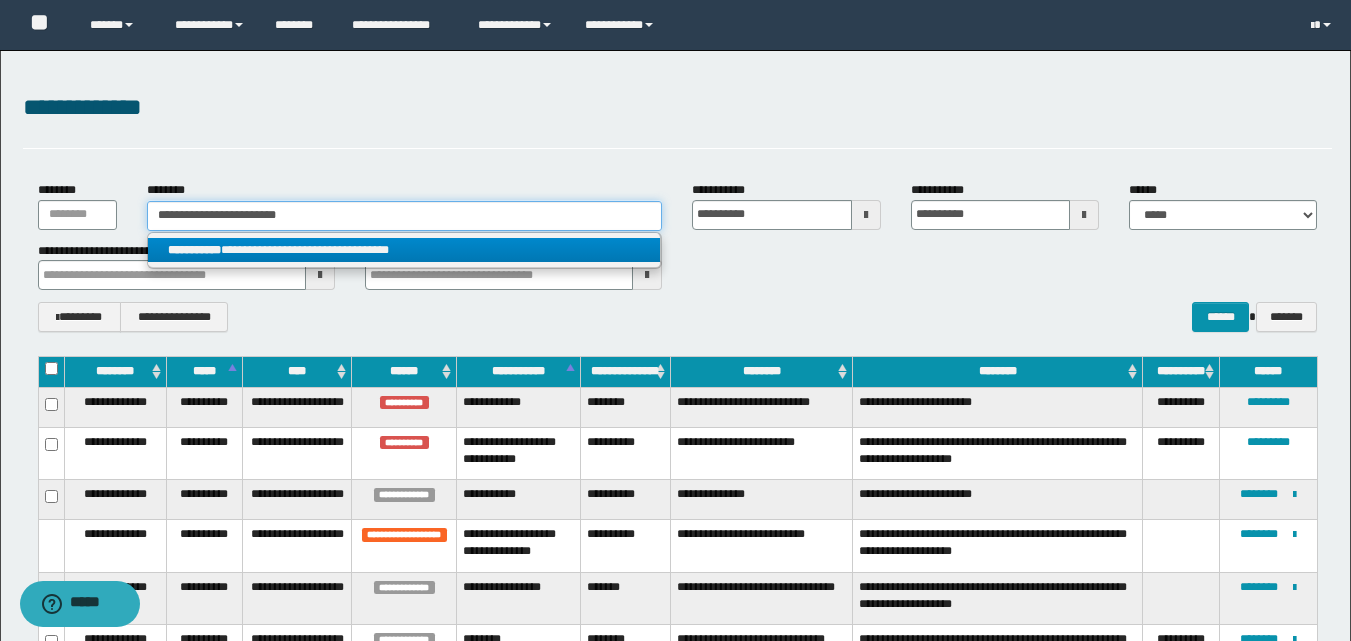 type on "**********" 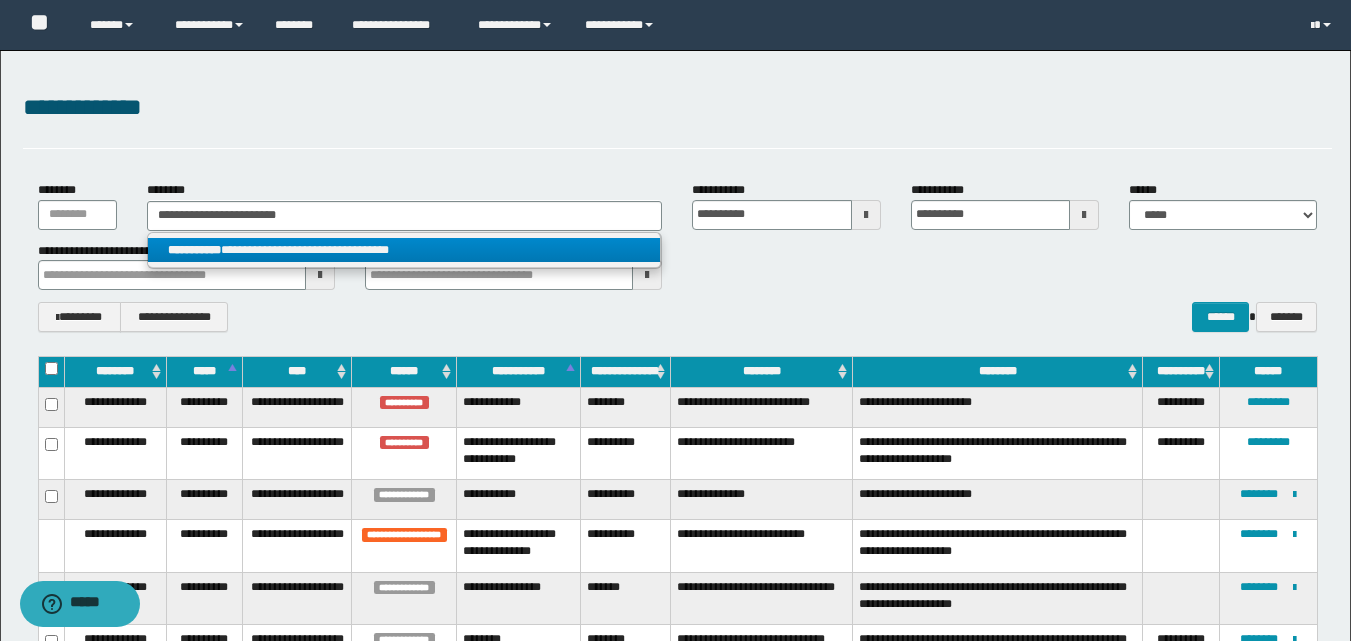 click on "**********" at bounding box center (404, 250) 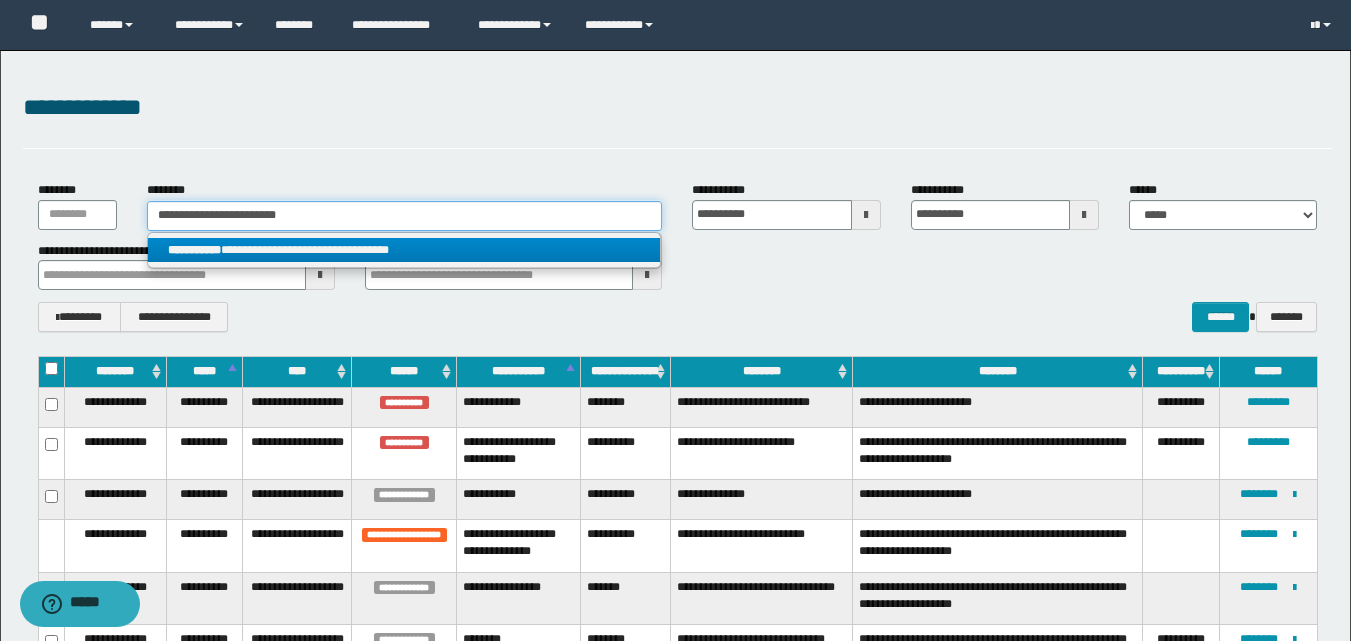 type 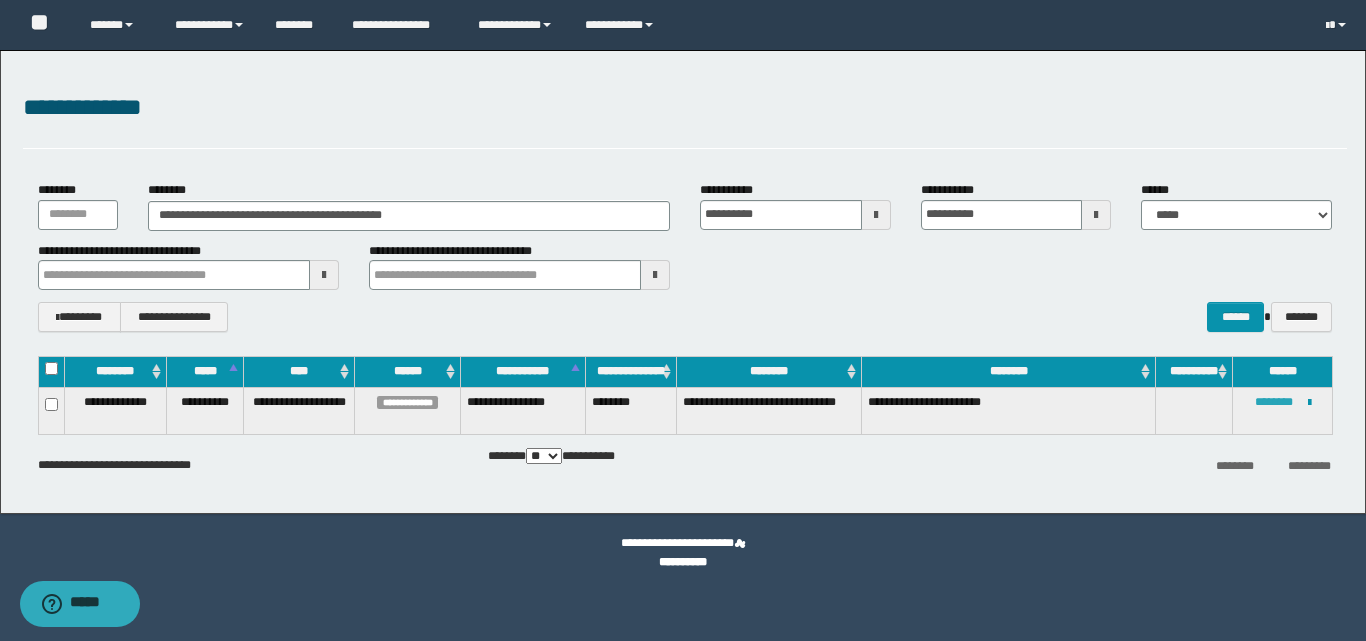 click on "********" at bounding box center [1274, 402] 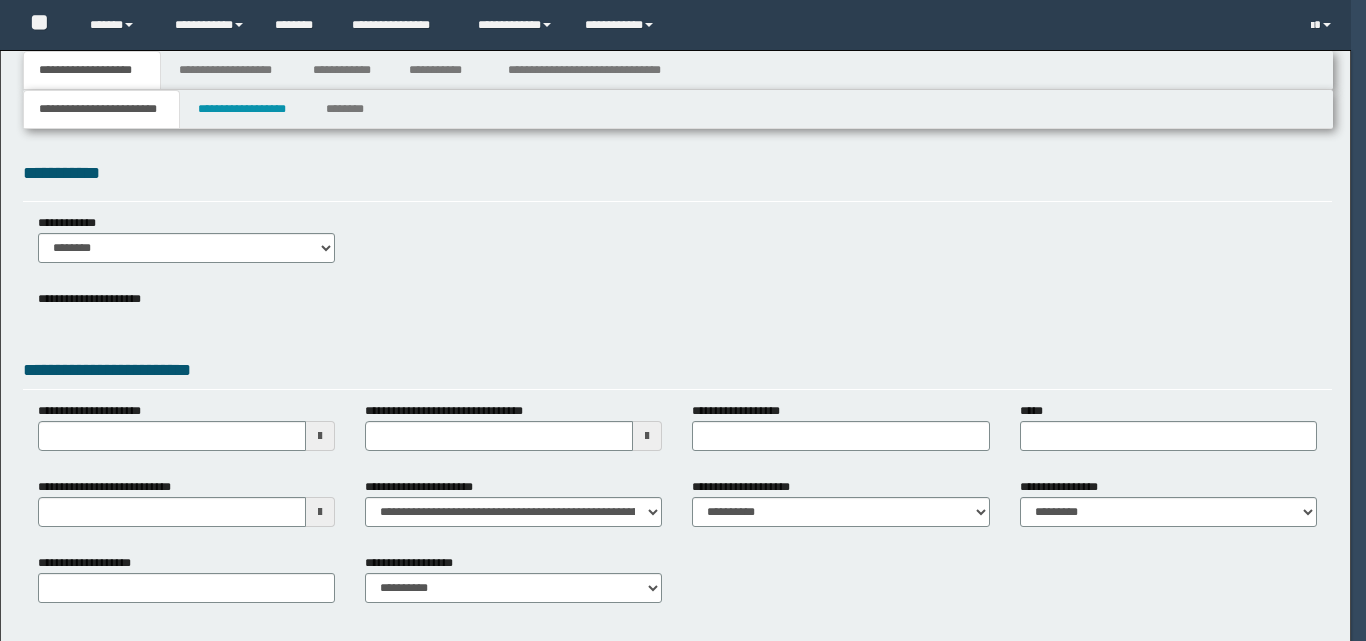 scroll, scrollTop: 0, scrollLeft: 0, axis: both 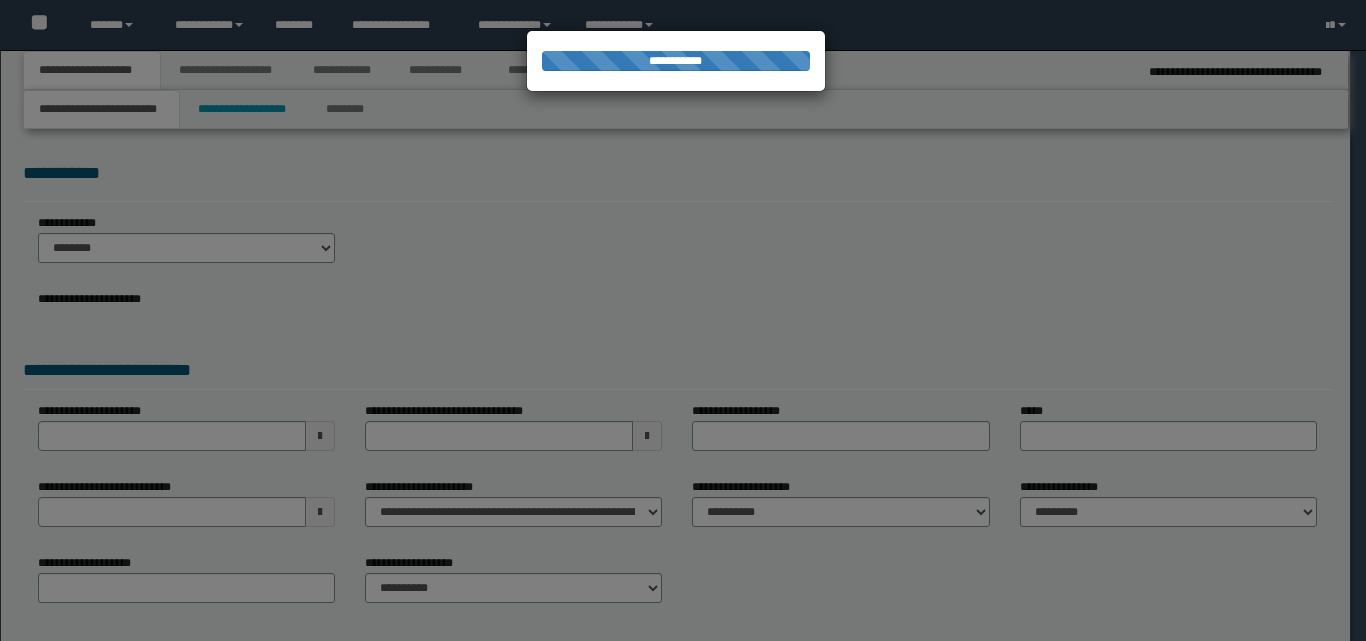 type on "**********" 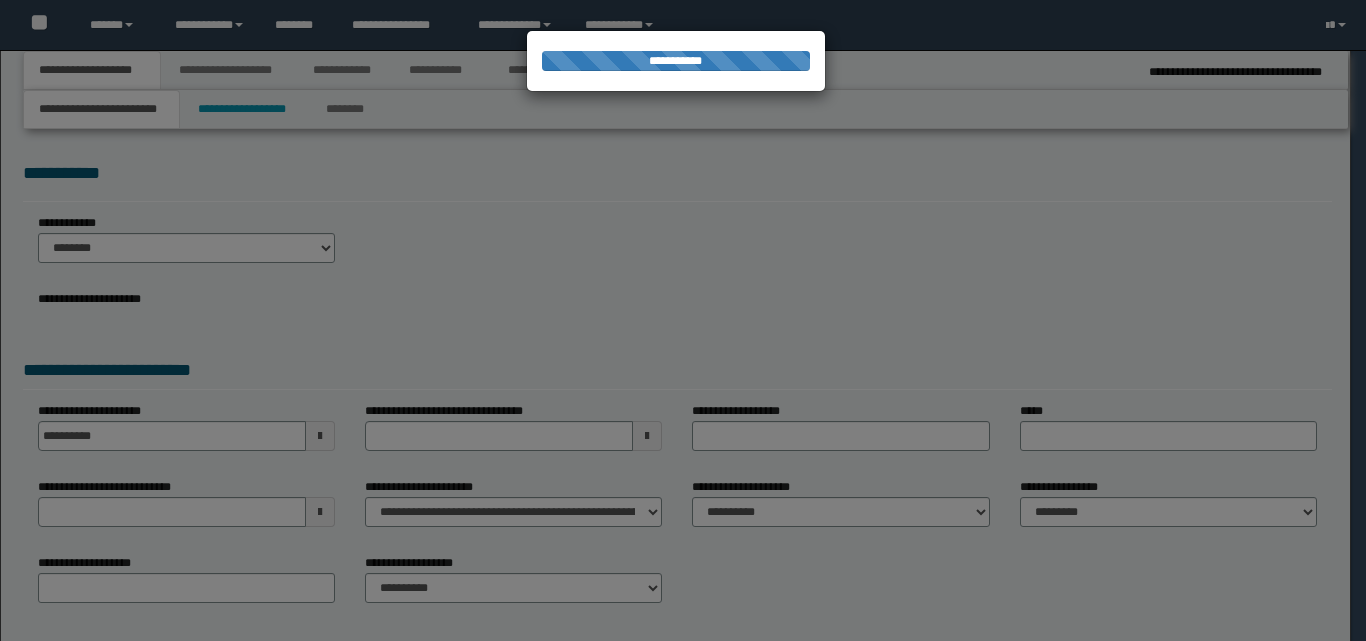 select on "**" 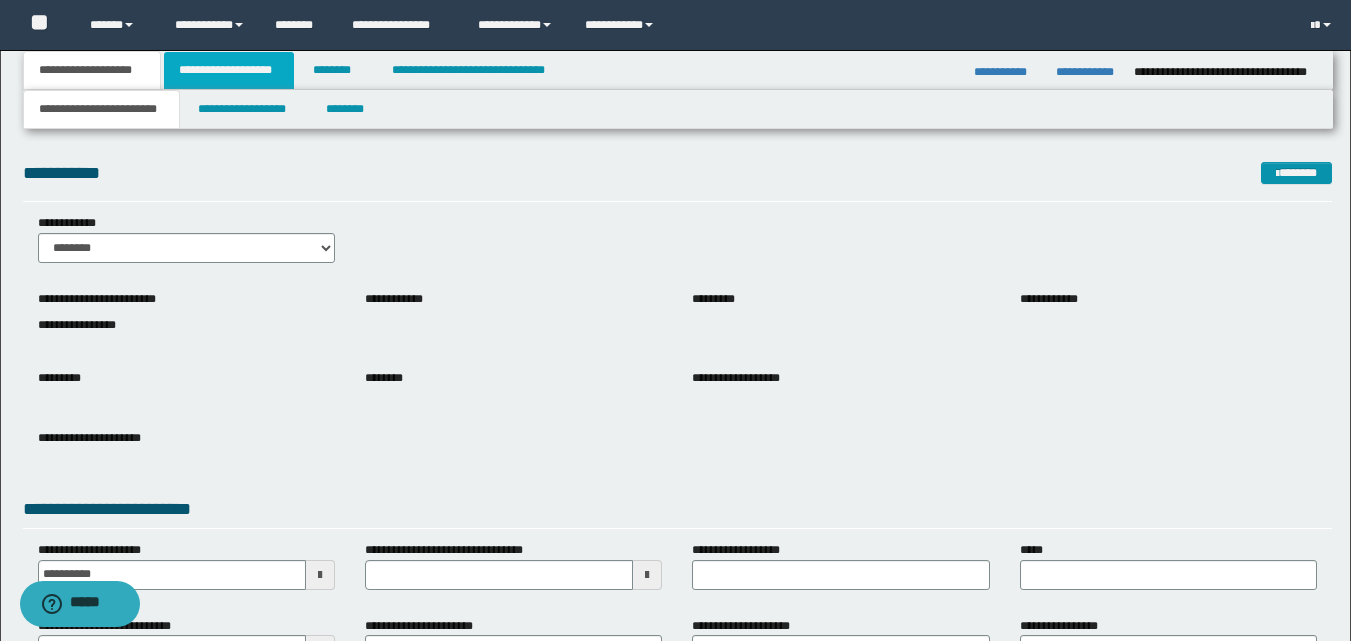 click on "**********" at bounding box center [229, 70] 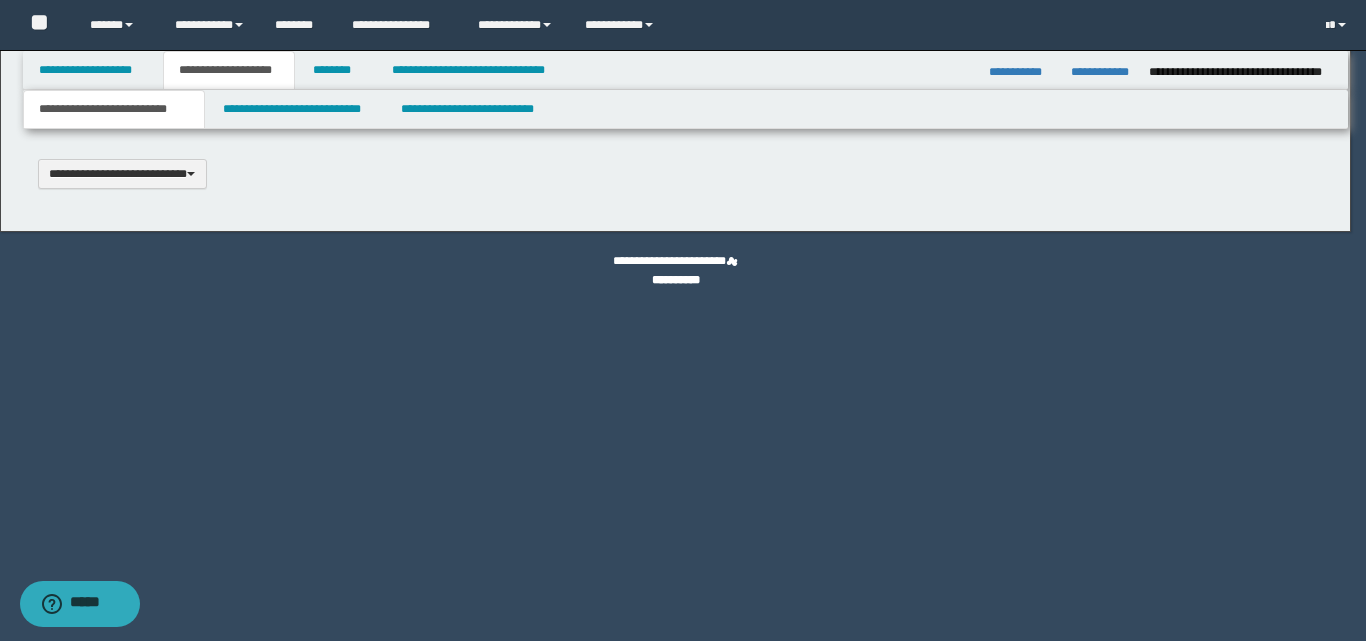 scroll, scrollTop: 0, scrollLeft: 0, axis: both 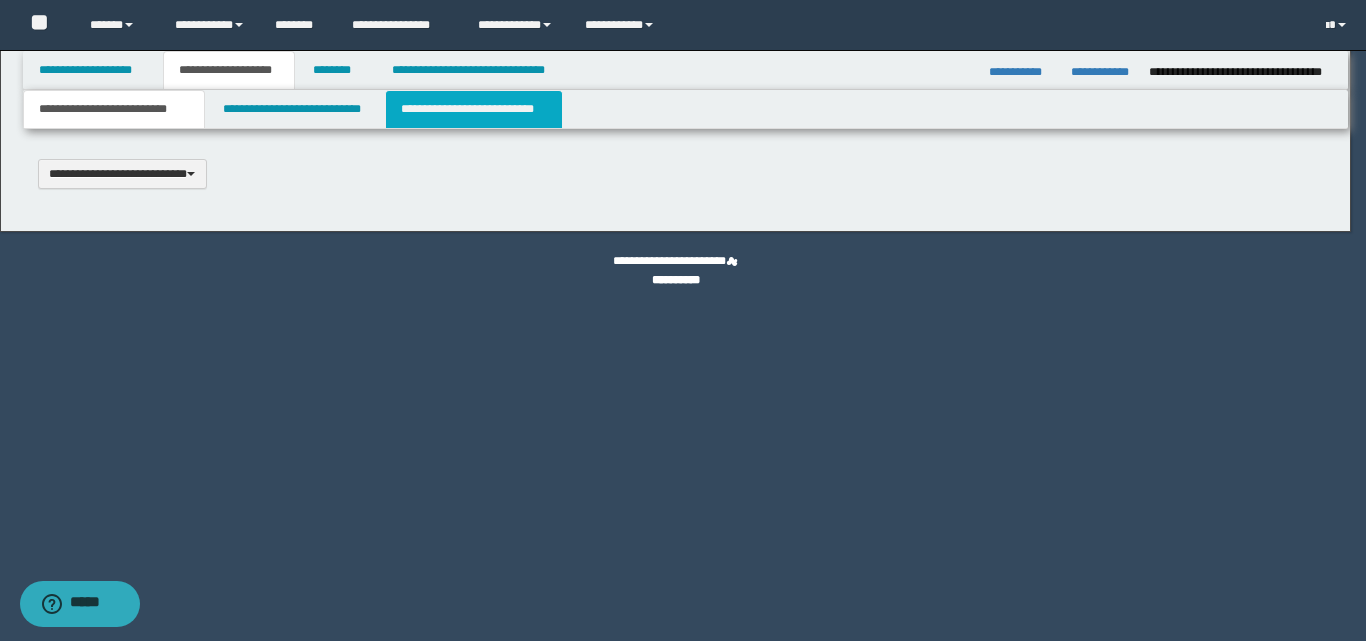type 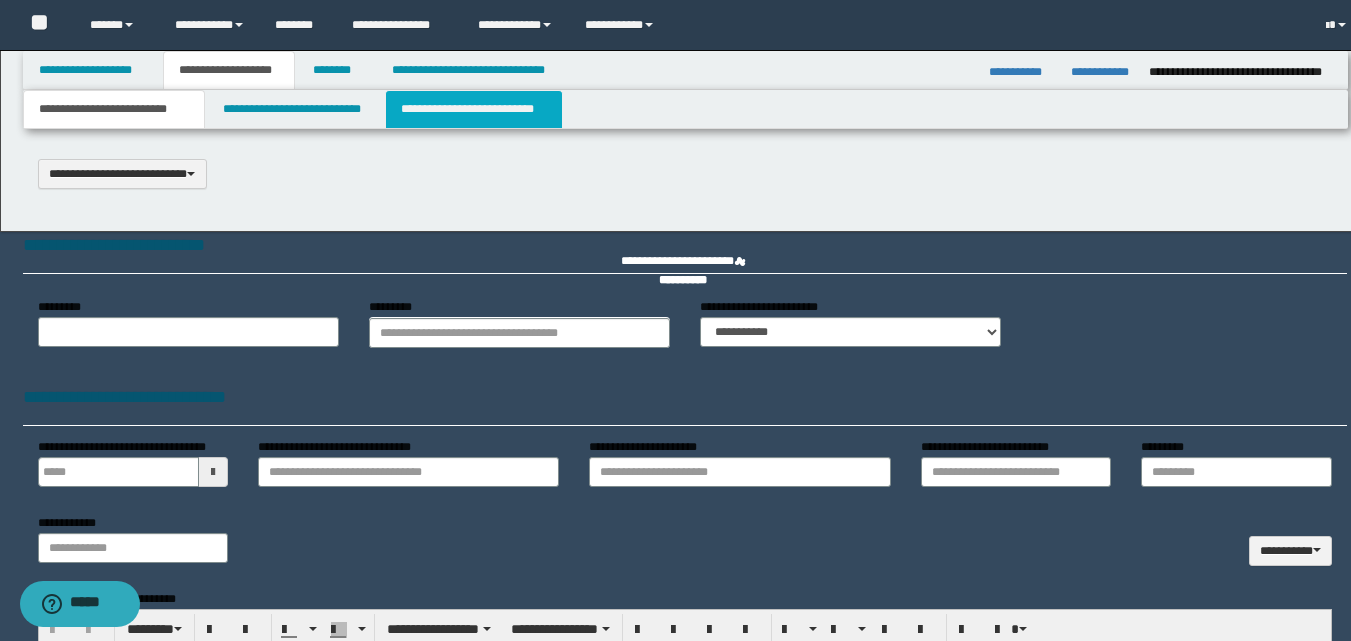 select on "*" 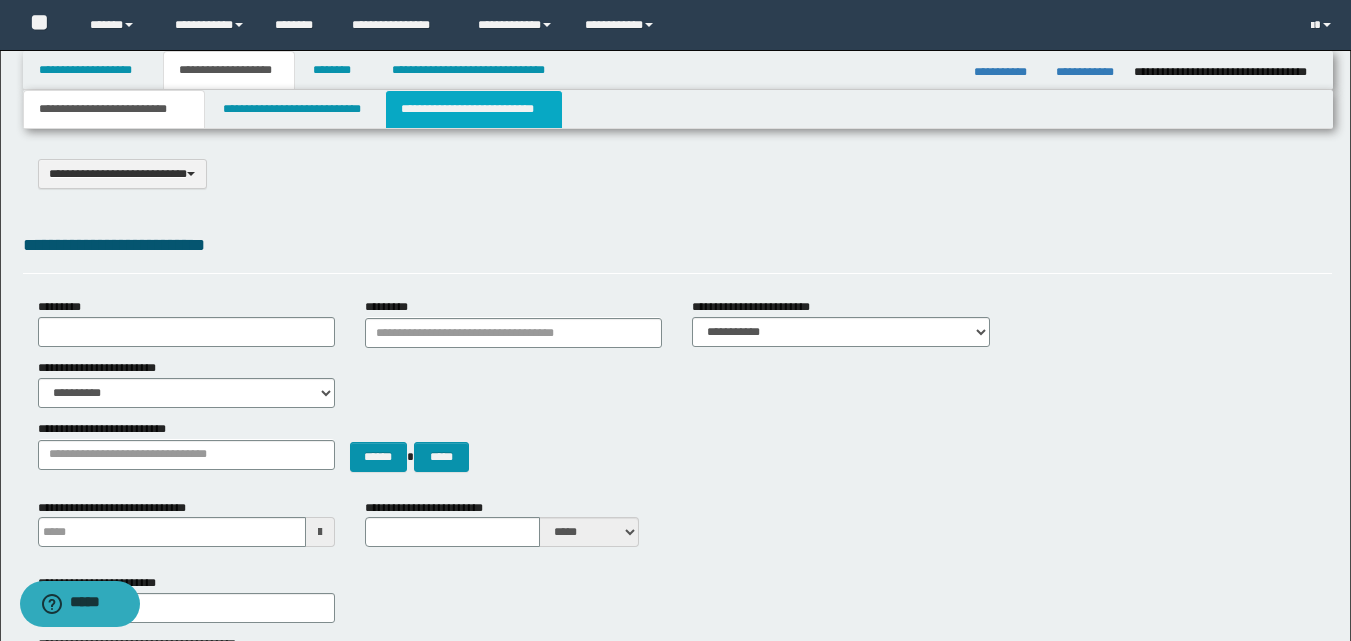 click on "**********" at bounding box center (474, 109) 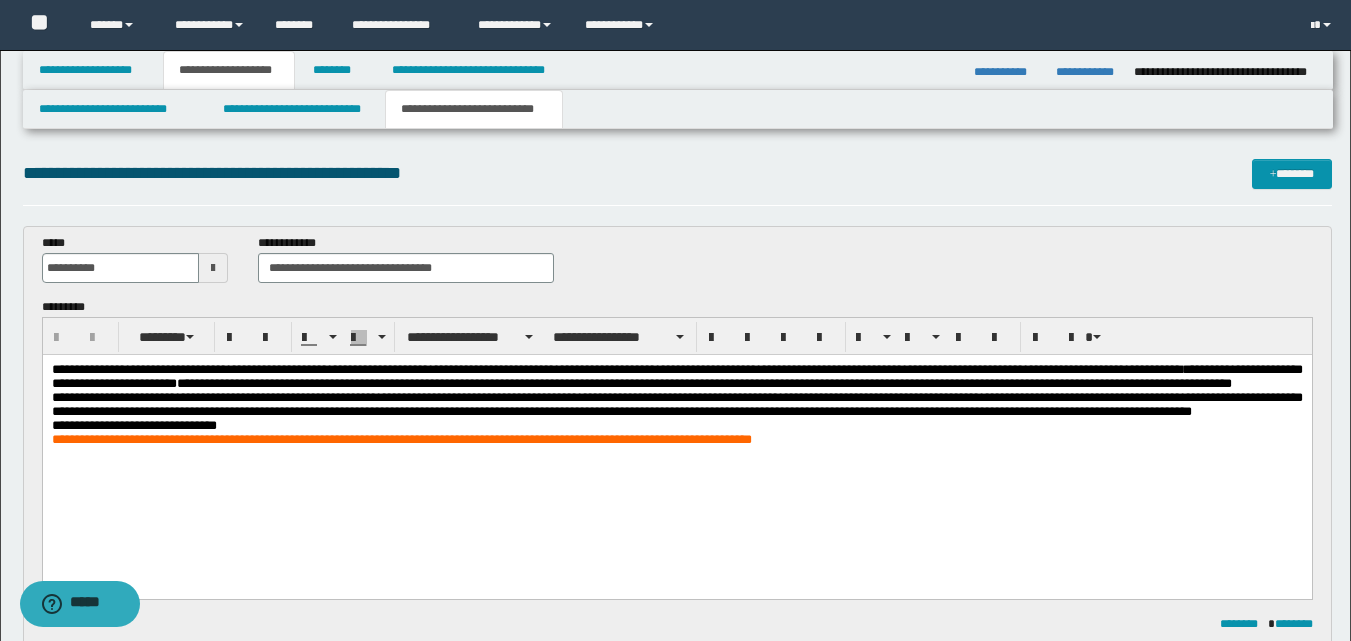 scroll, scrollTop: 0, scrollLeft: 0, axis: both 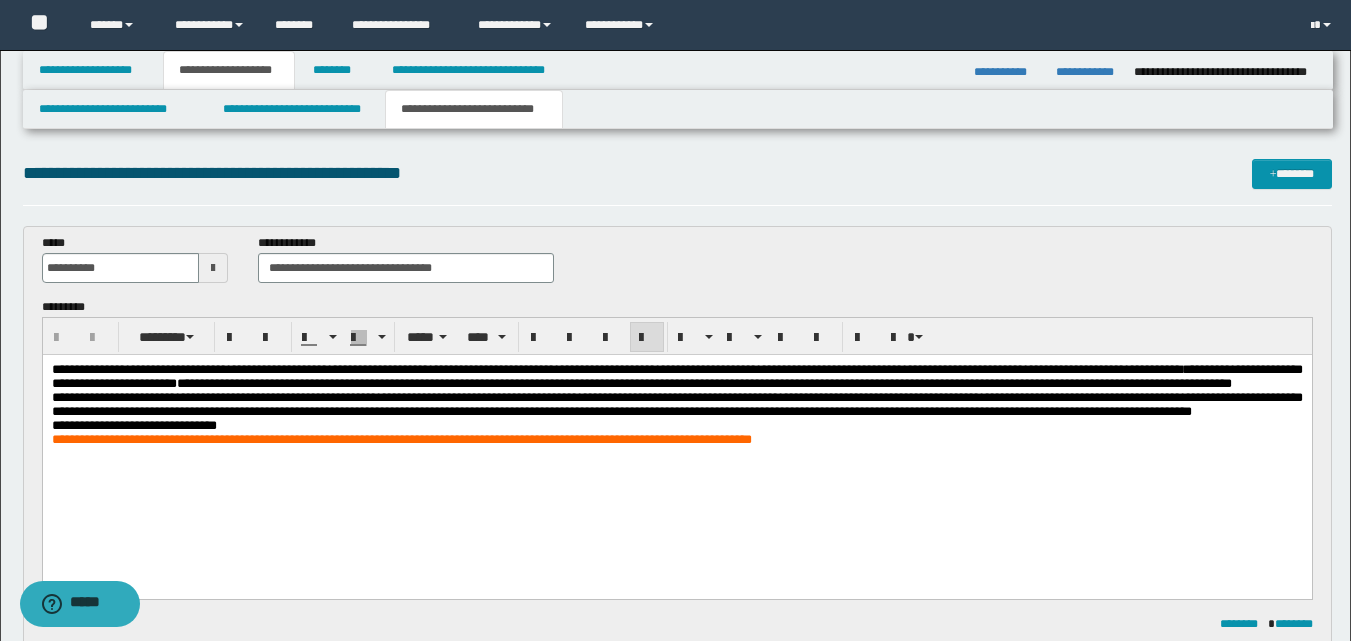 click on "**********" at bounding box center [676, 404] 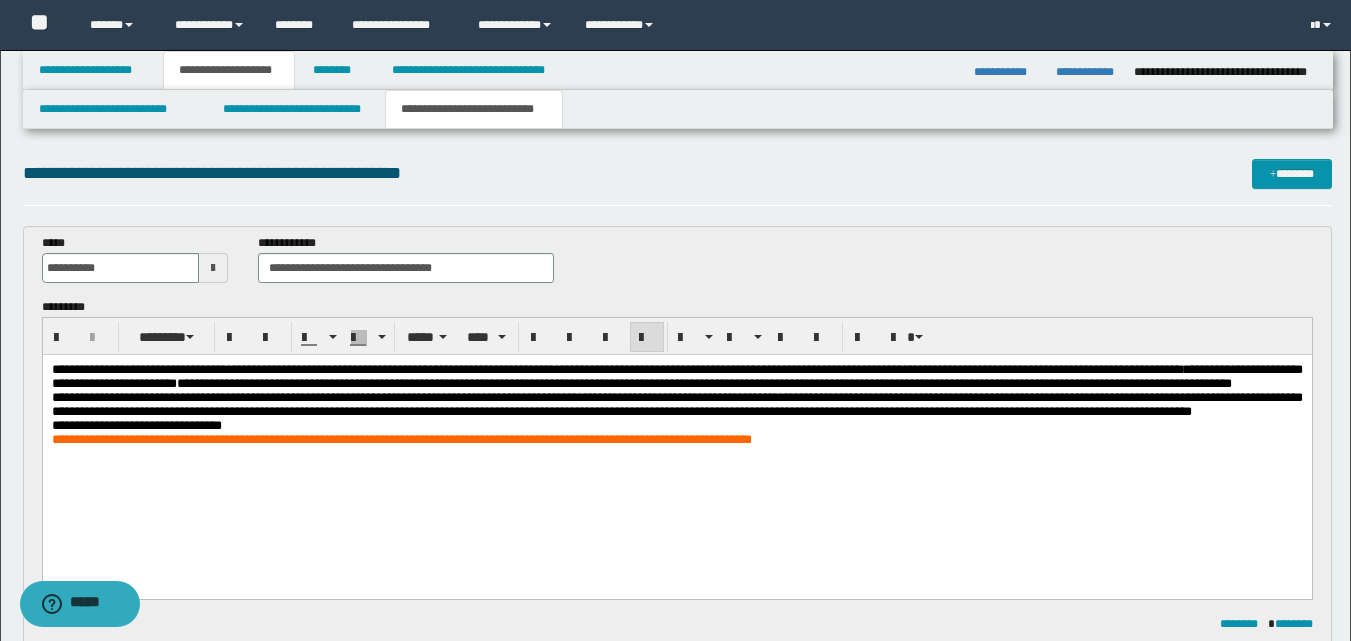 click on "**********" at bounding box center [676, 404] 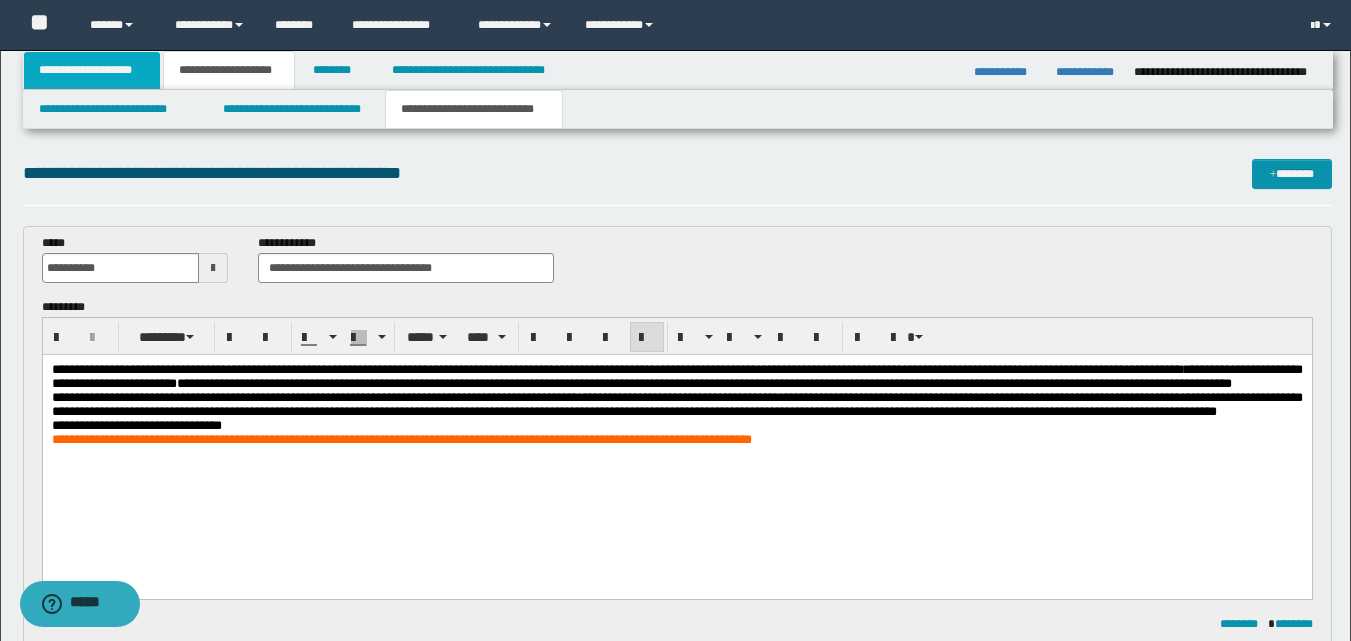 click on "**********" at bounding box center [92, 70] 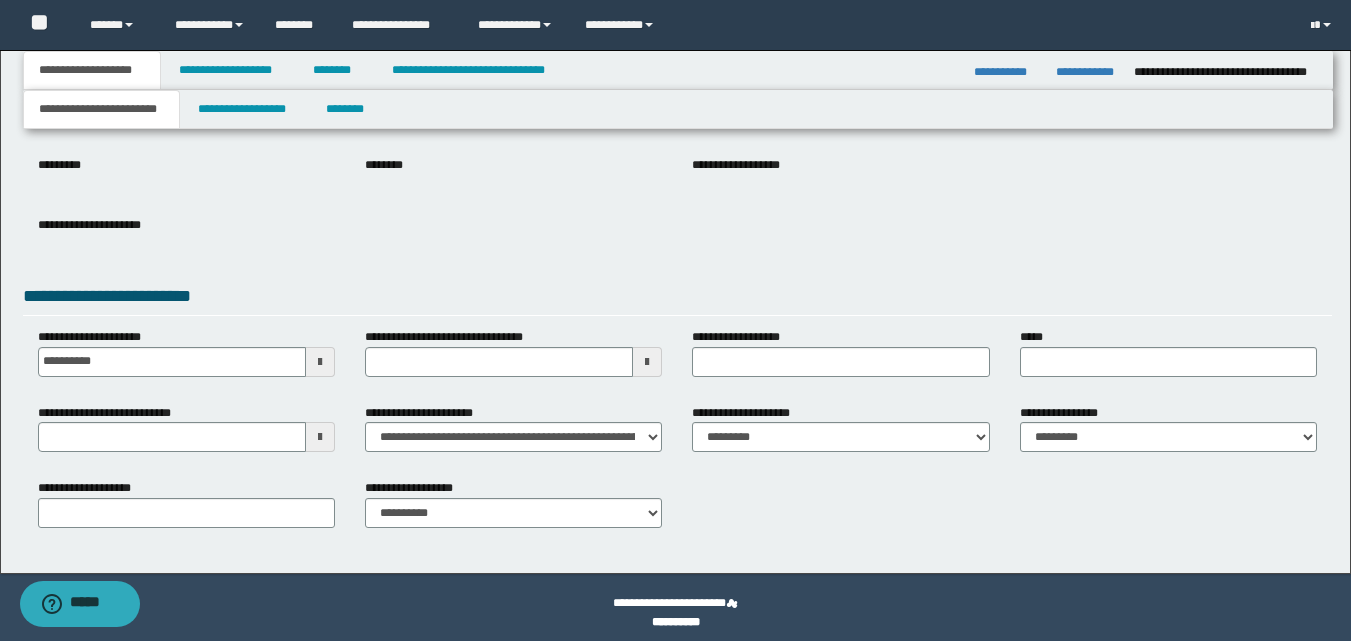 type 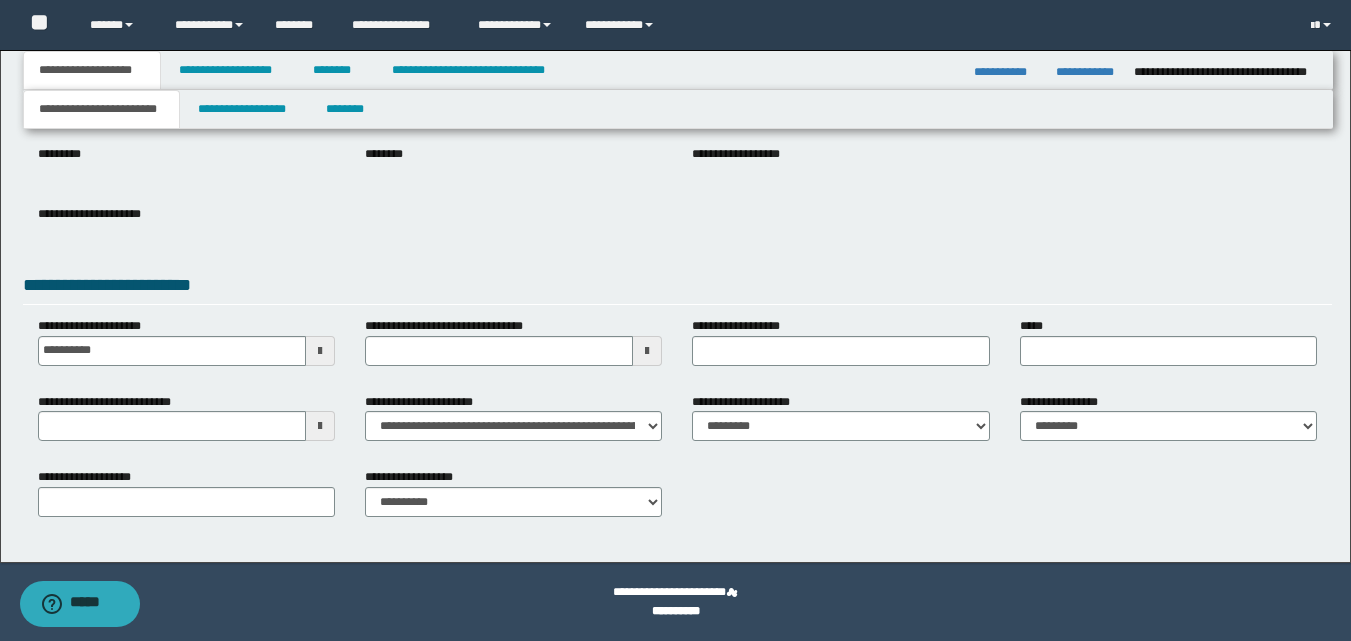 type 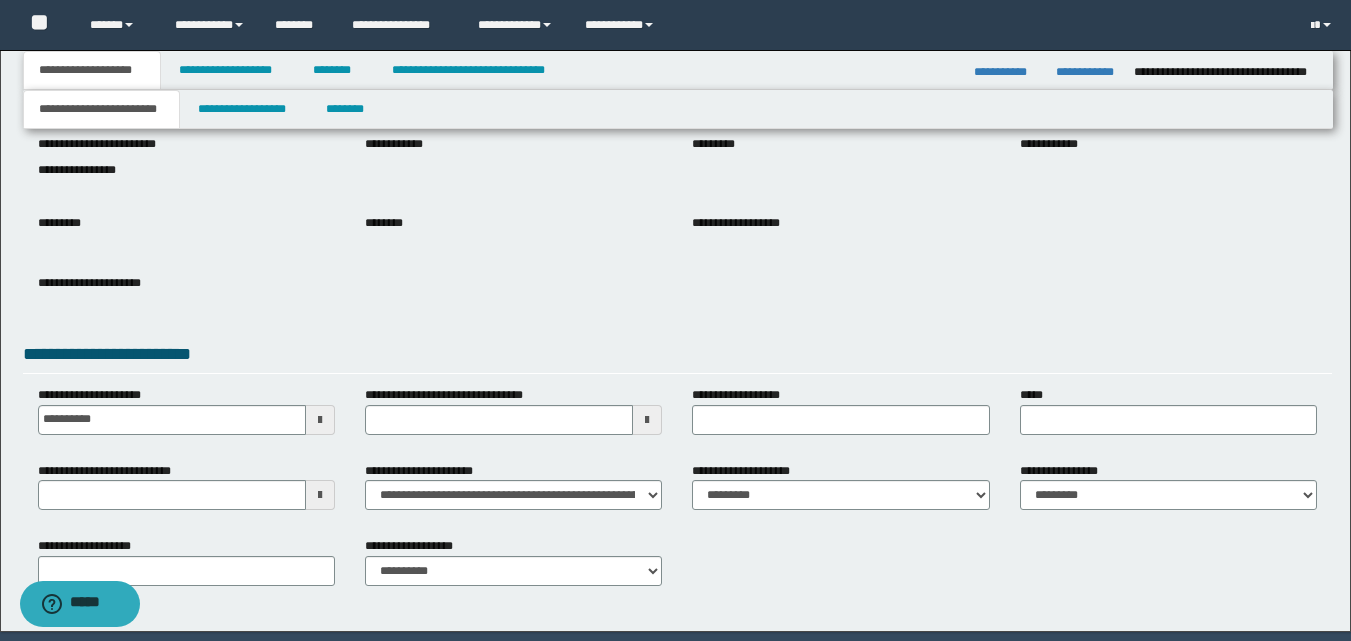 scroll, scrollTop: 124, scrollLeft: 0, axis: vertical 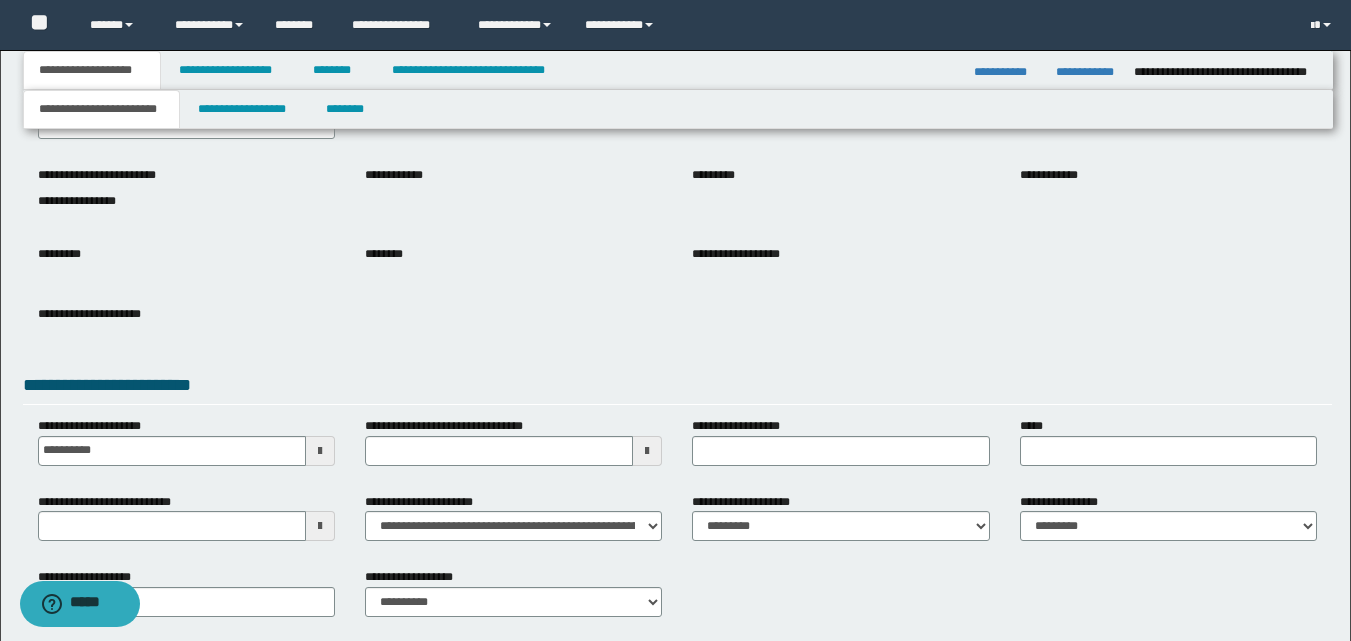 type 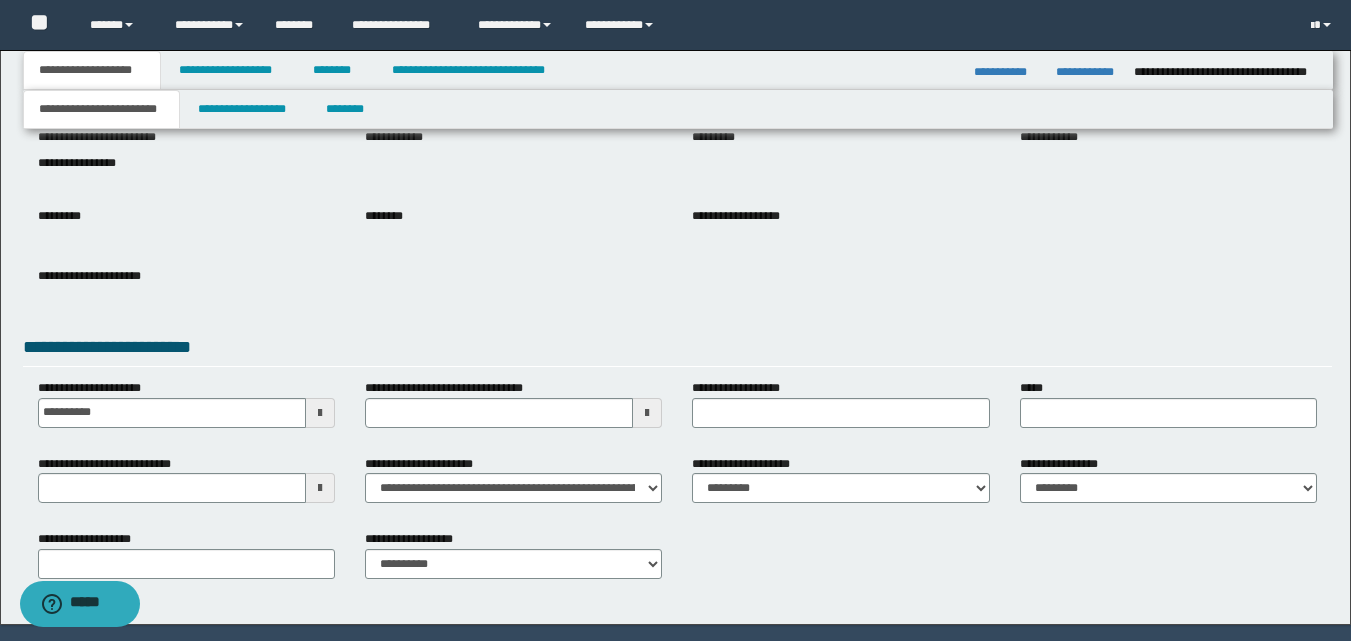 scroll, scrollTop: 224, scrollLeft: 0, axis: vertical 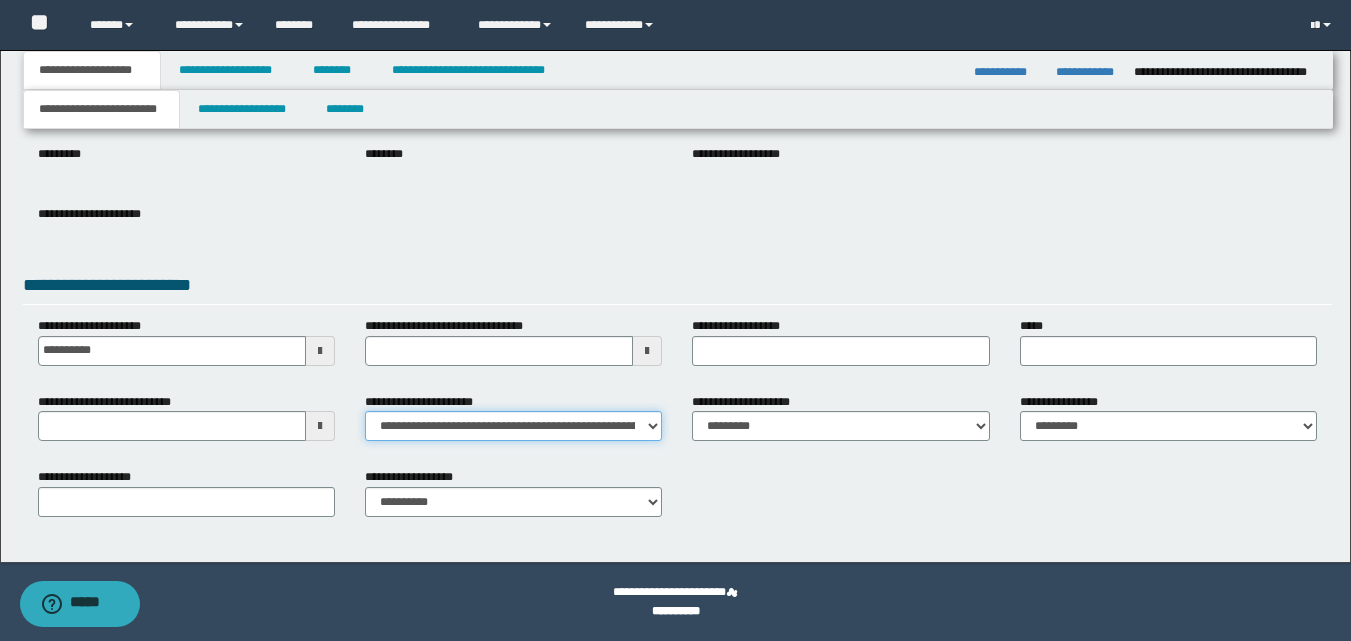 click on "**********" at bounding box center (513, 426) 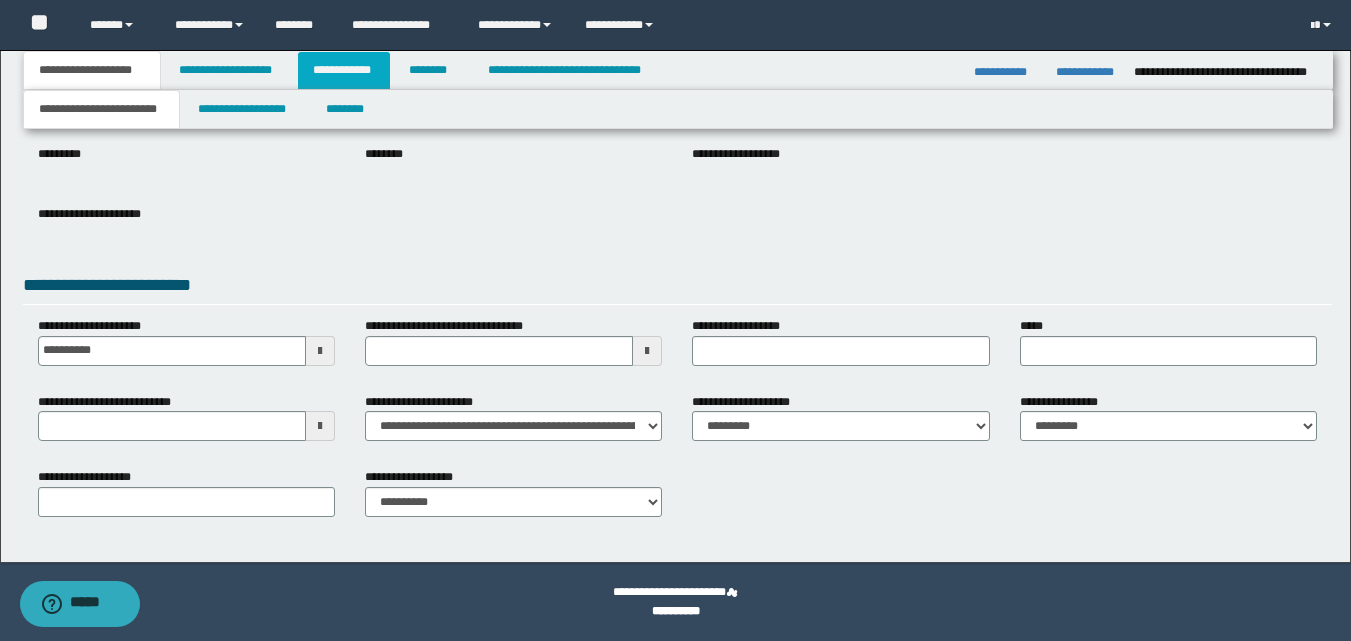 click on "**********" at bounding box center (344, 70) 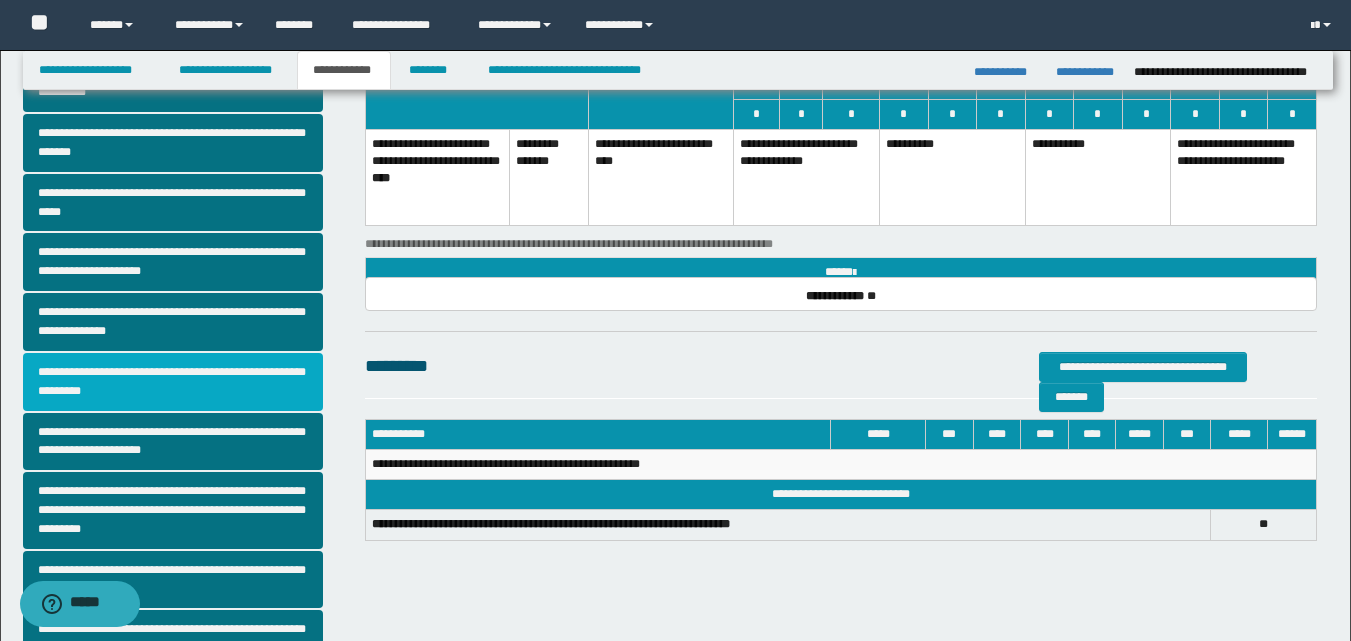 click on "**********" at bounding box center [173, 382] 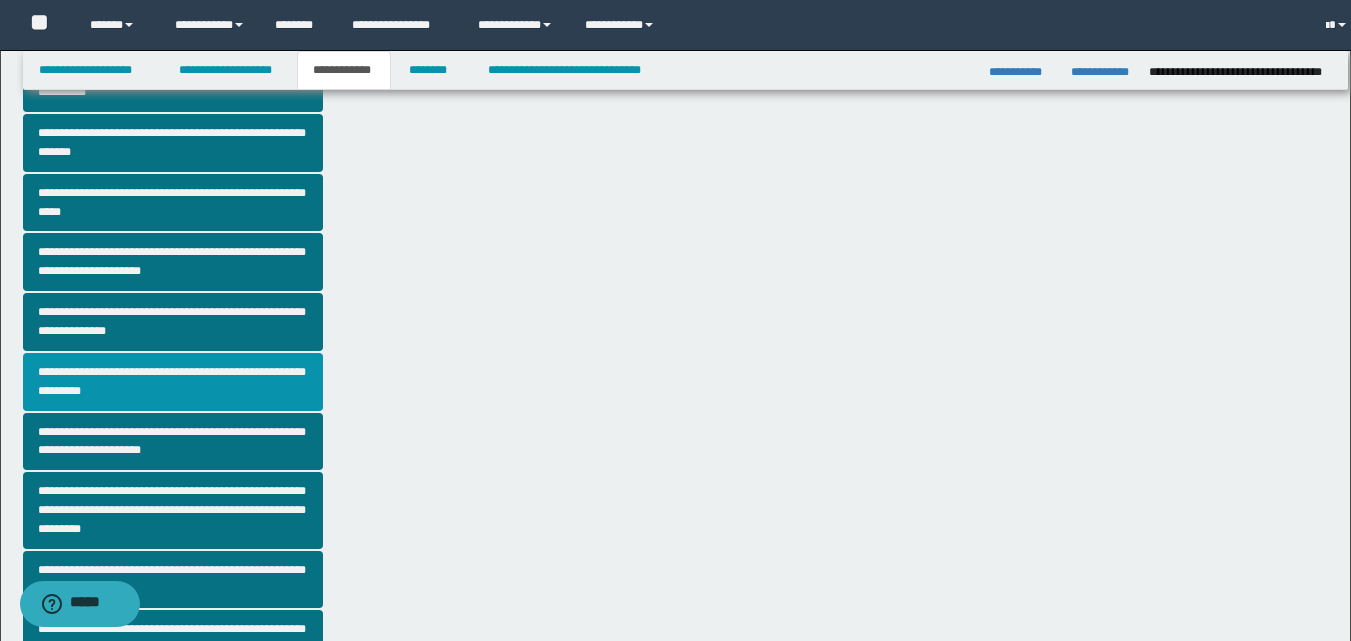 scroll, scrollTop: 0, scrollLeft: 0, axis: both 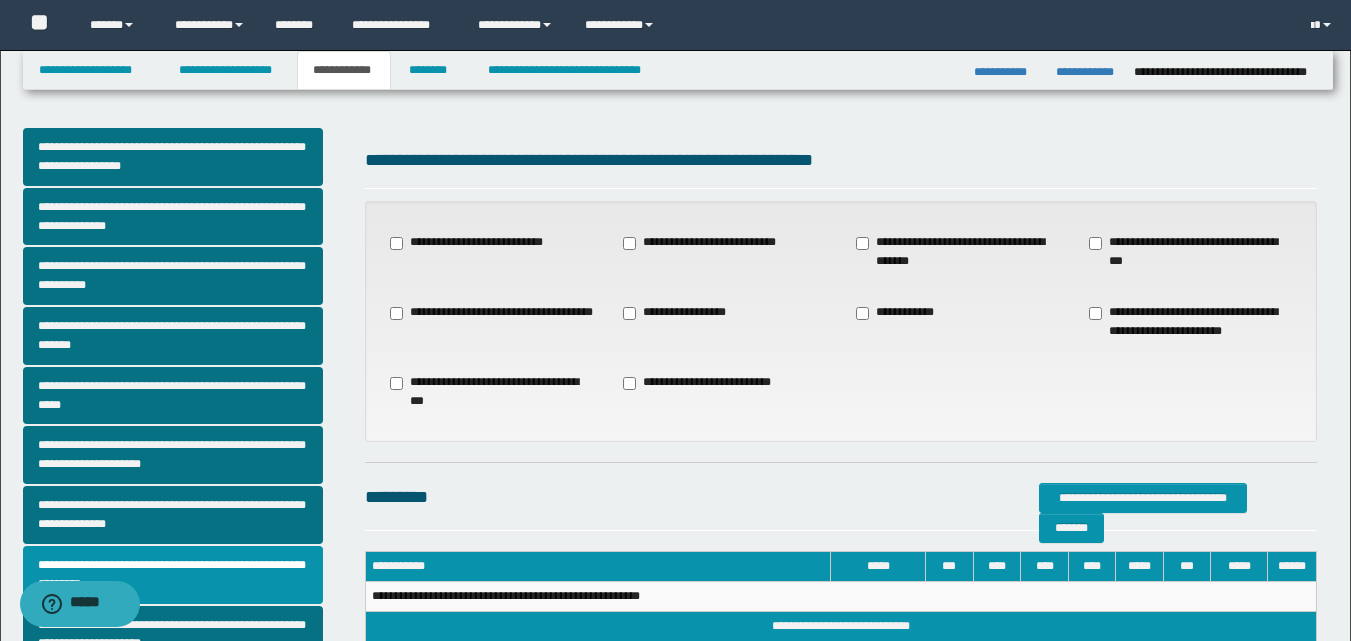 click on "**********" at bounding box center (678, 313) 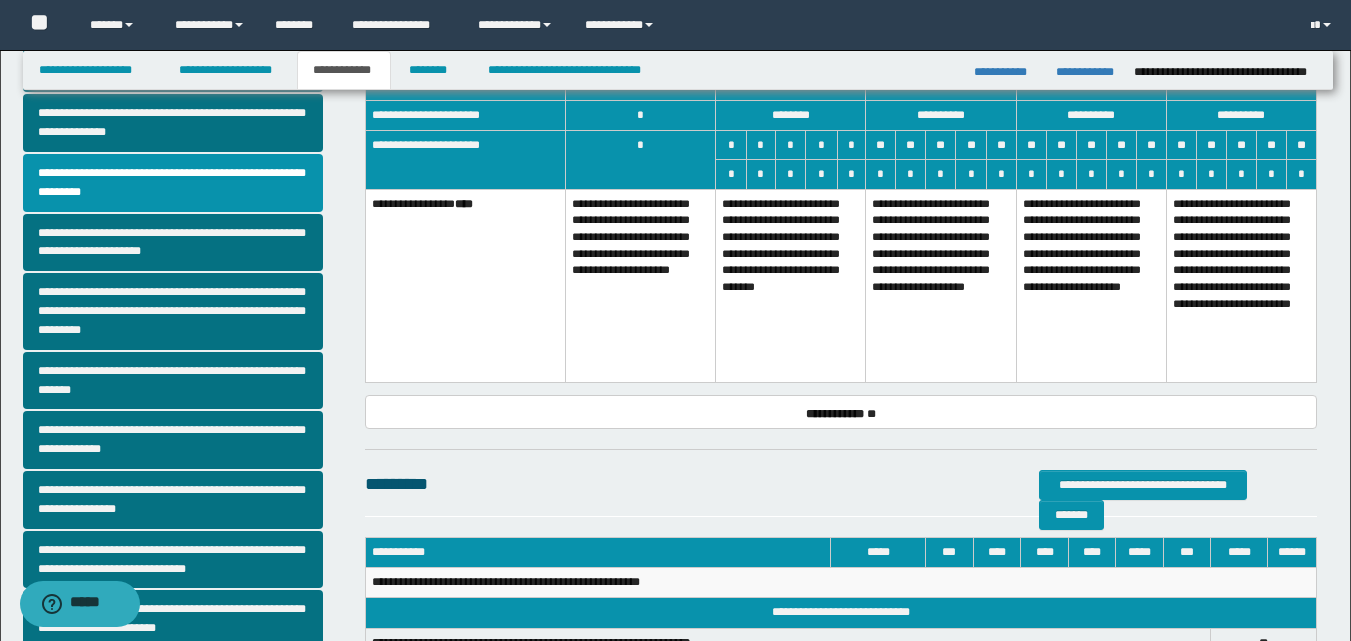scroll, scrollTop: 400, scrollLeft: 0, axis: vertical 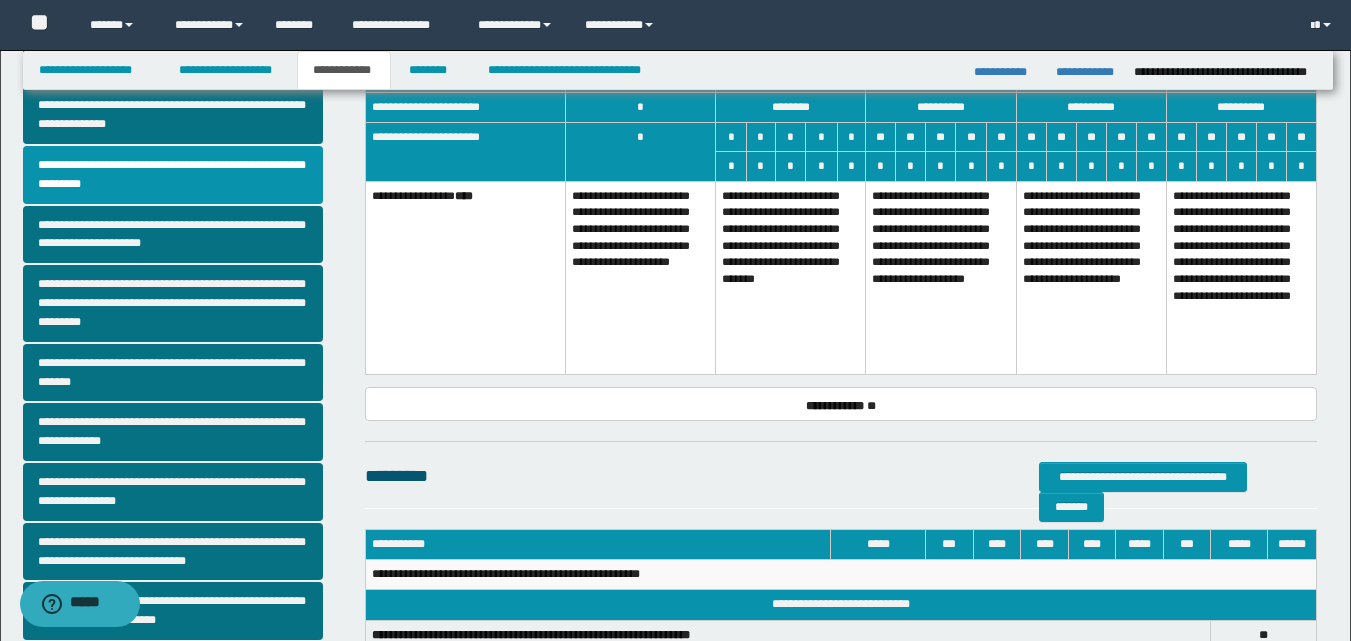 click on "**********" at bounding box center (1091, 277) 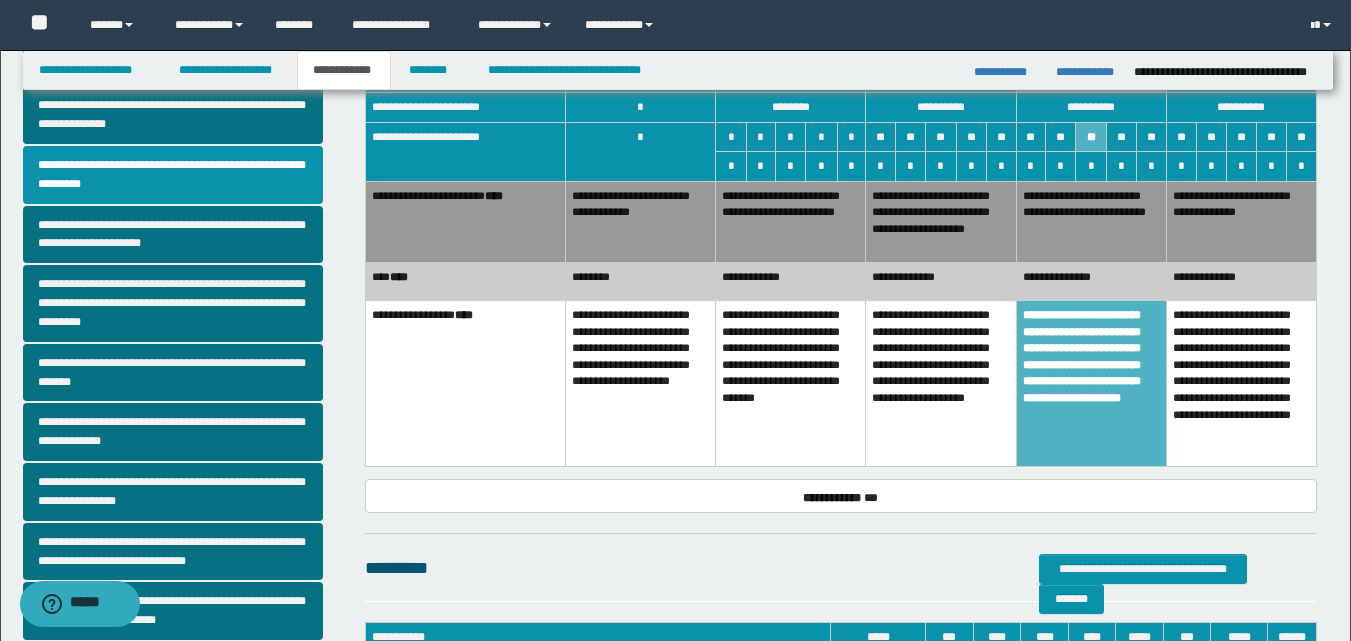 click on "**********" at bounding box center [1241, 221] 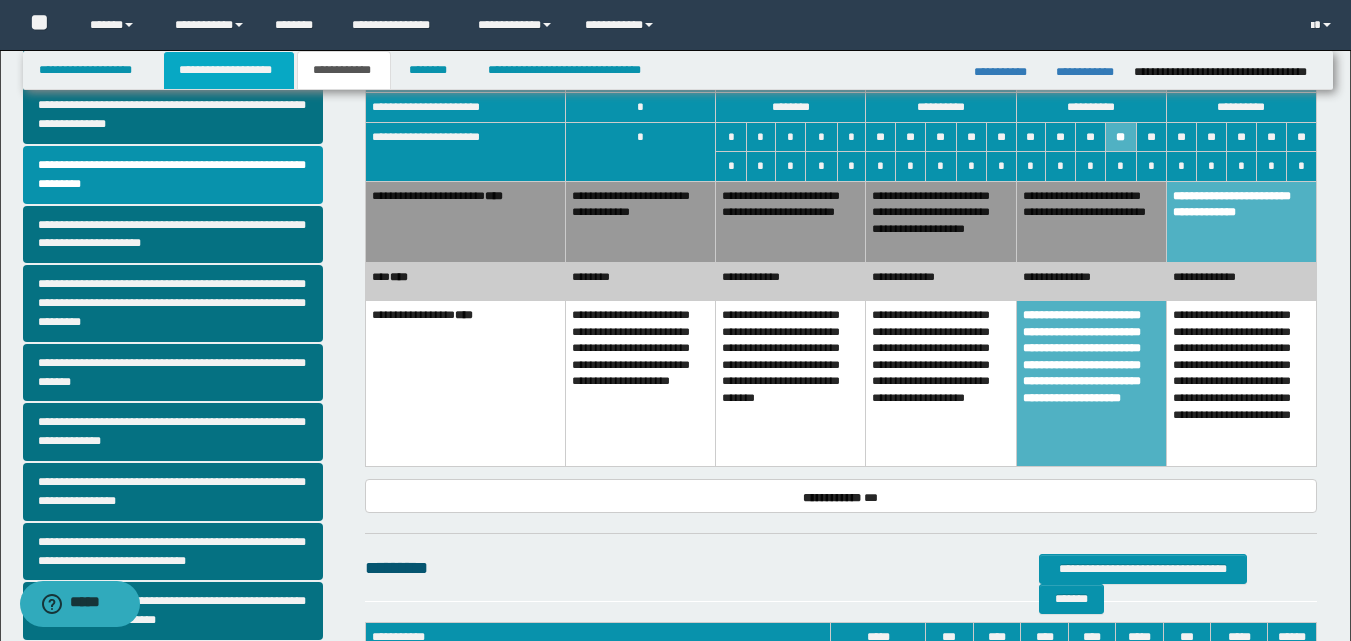 click on "**********" at bounding box center (229, 70) 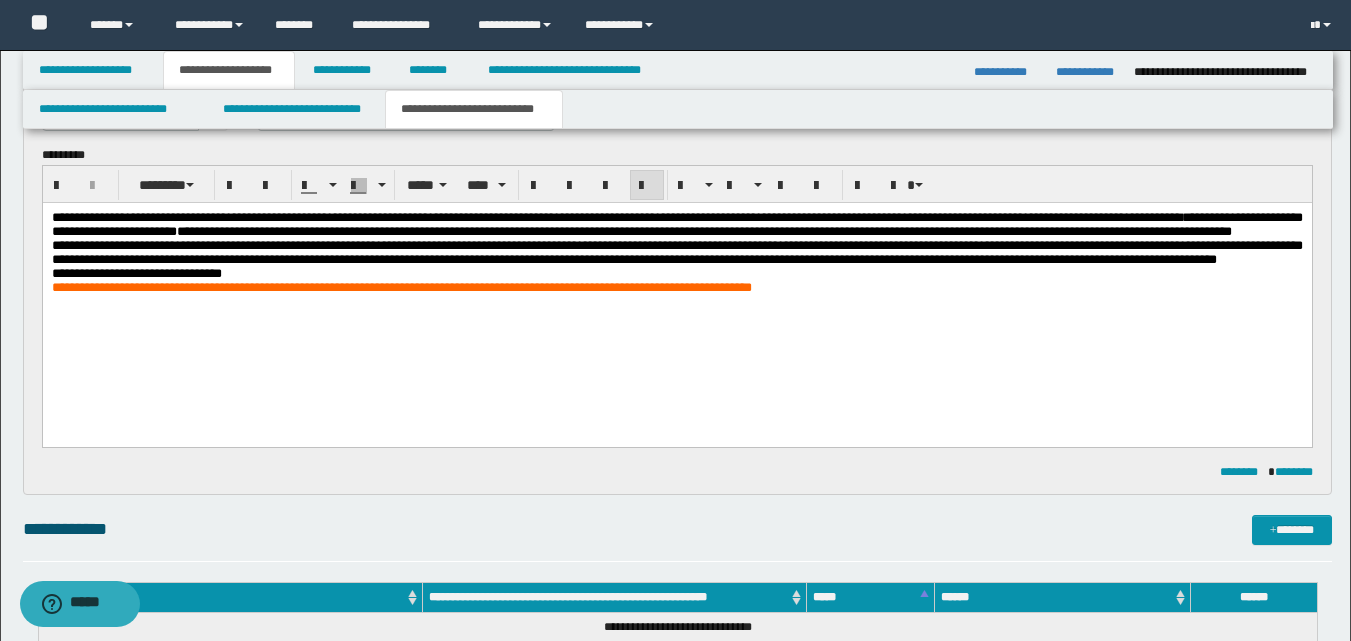 scroll, scrollTop: 0, scrollLeft: 0, axis: both 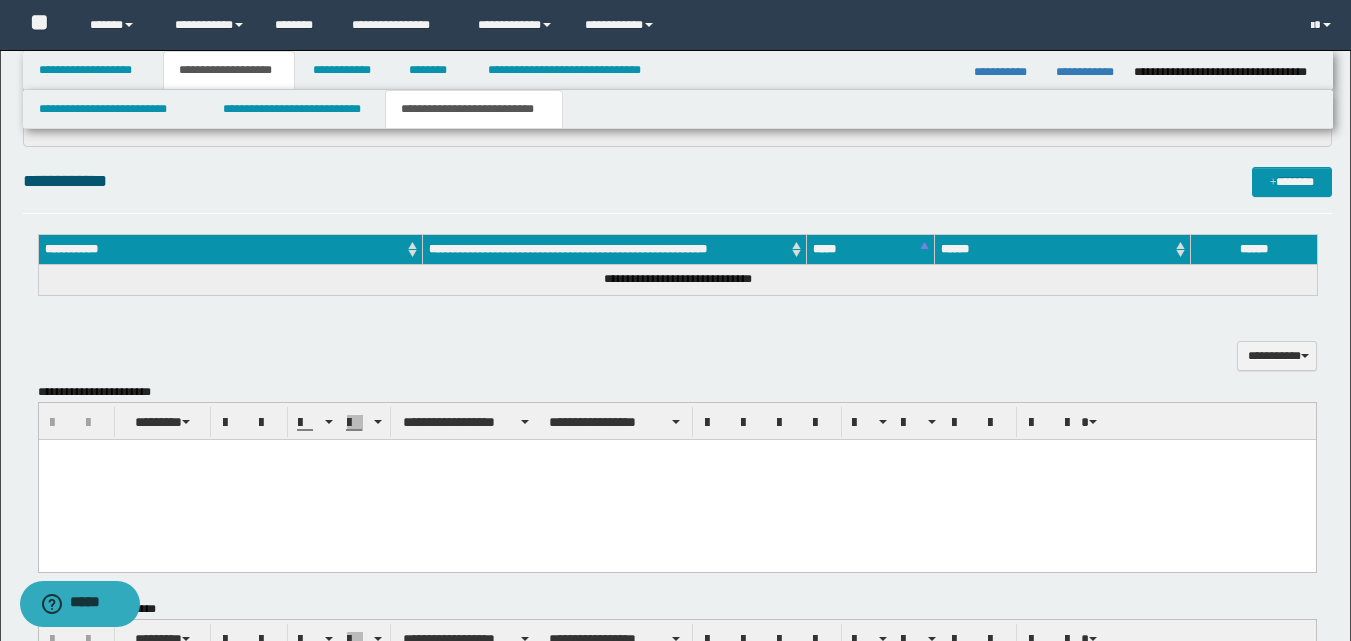 click at bounding box center [676, 480] 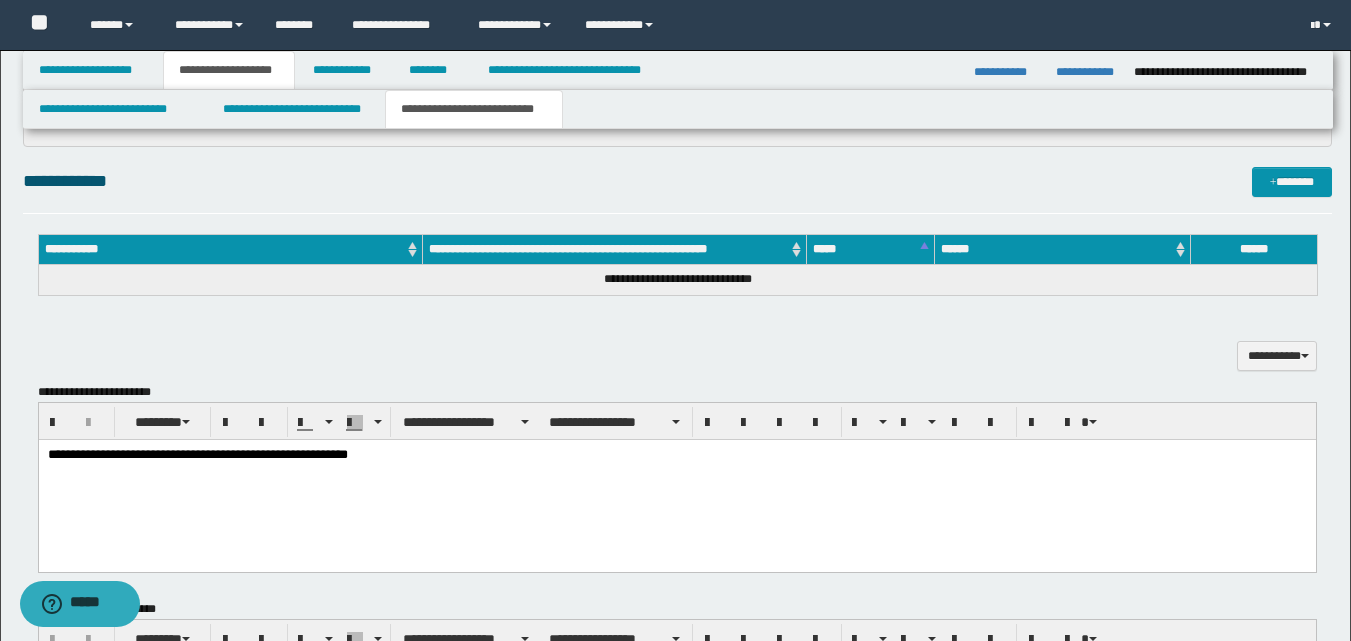 click on "**********" at bounding box center (676, 481) 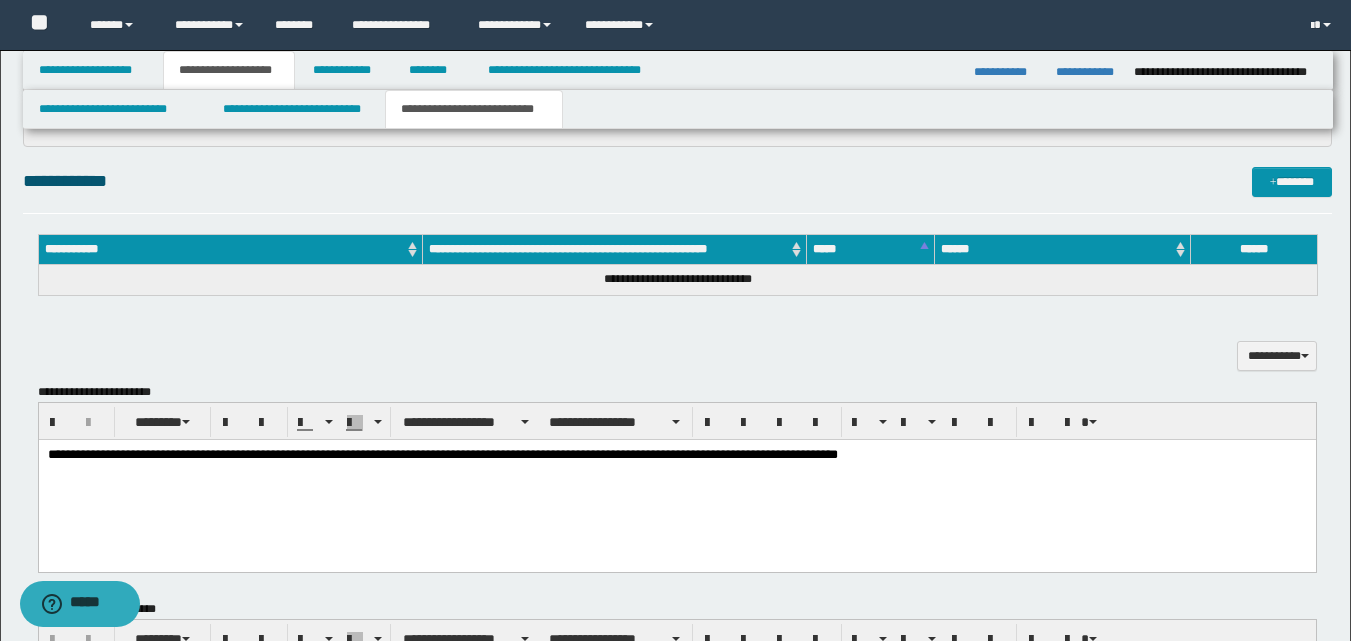 drag, startPoint x: 282, startPoint y: 875, endPoint x: 250, endPoint y: 450, distance: 426.203 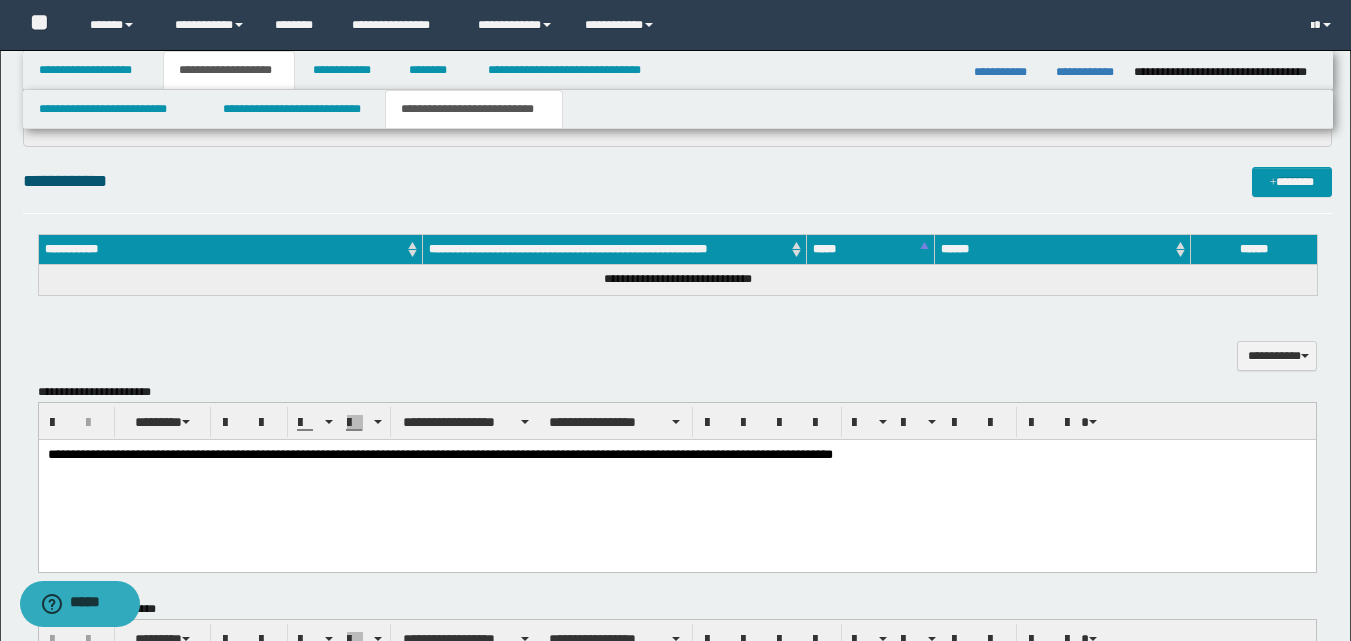 click on "**********" at bounding box center [676, 456] 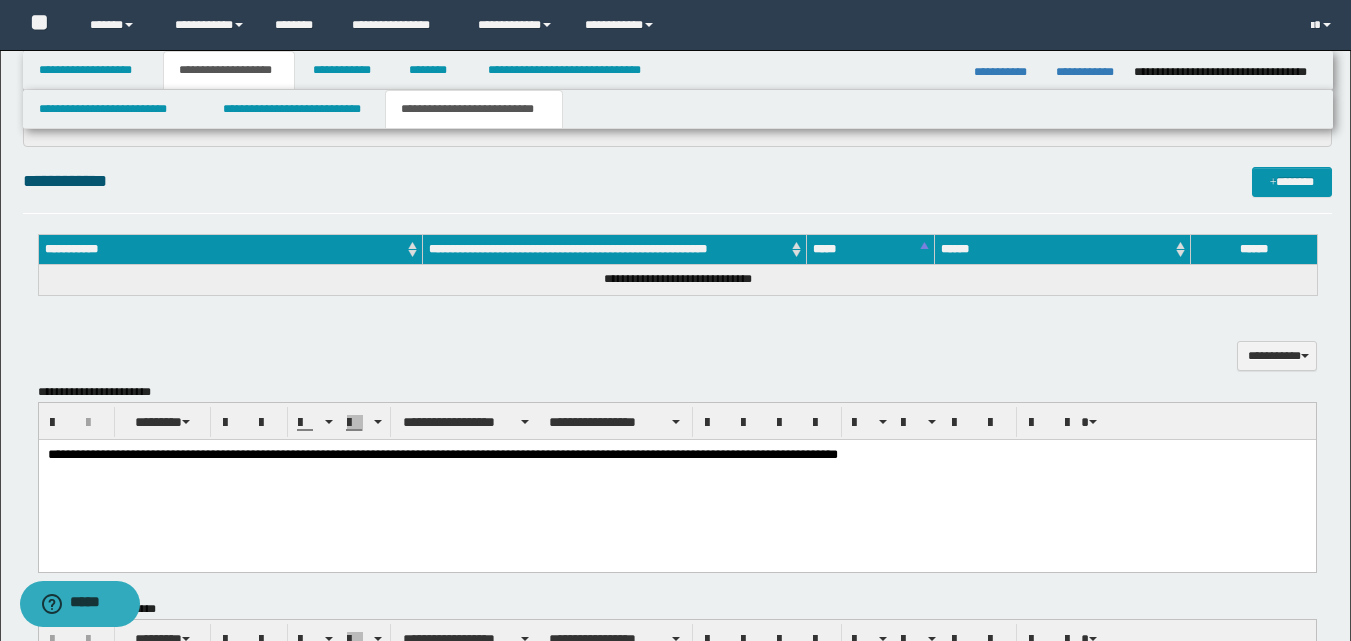 click on "**********" at bounding box center [677, 485] 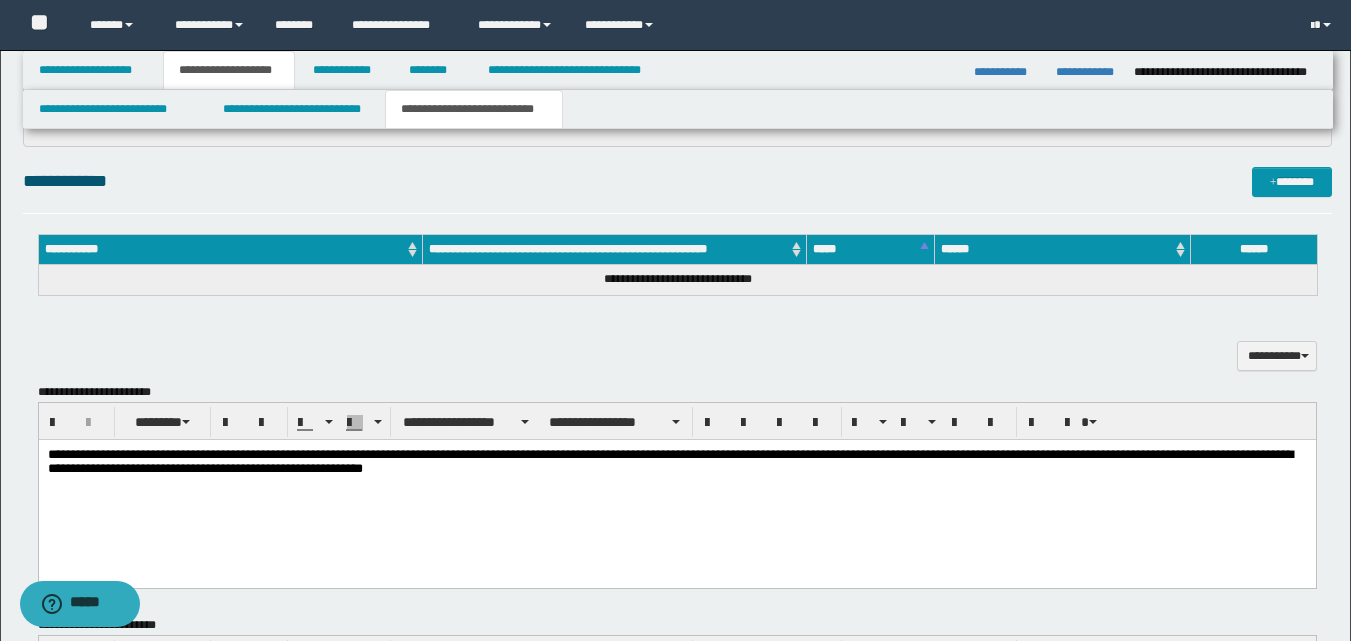click on "**********" at bounding box center (676, 464) 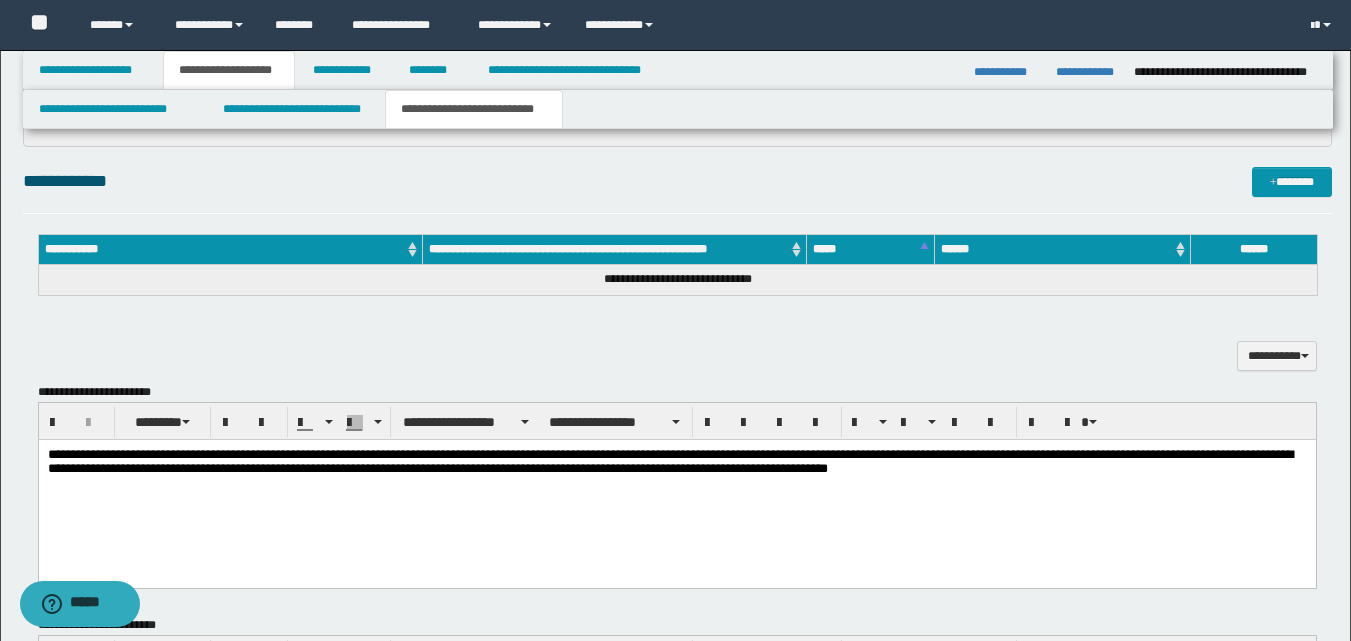 drag, startPoint x: 944, startPoint y: 464, endPoint x: 987, endPoint y: 500, distance: 56.0803 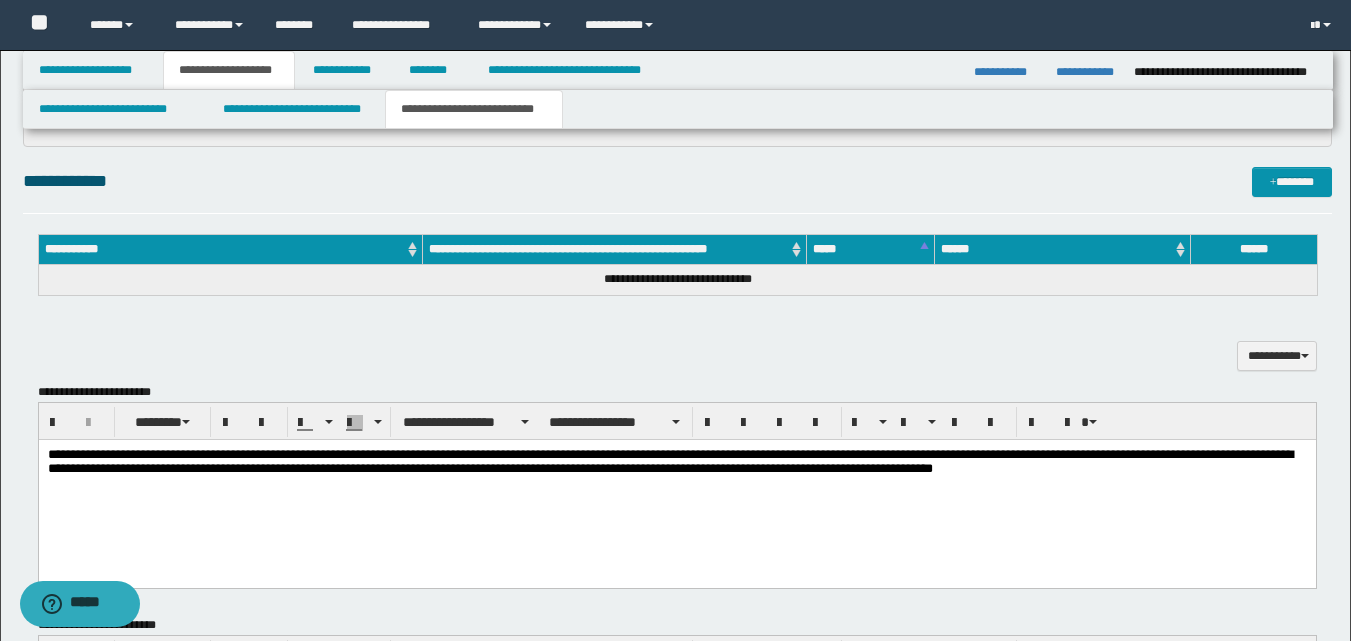 click on "**********" at bounding box center (676, 464) 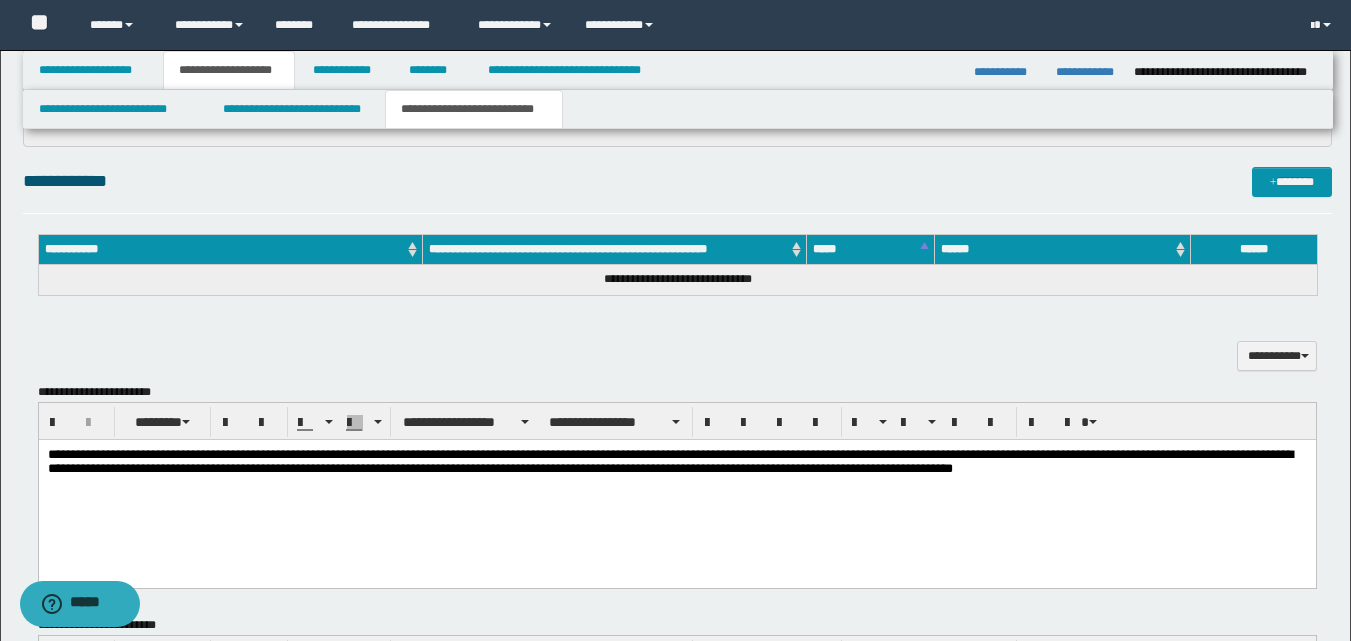 drag, startPoint x: 1085, startPoint y: 473, endPoint x: 1099, endPoint y: 504, distance: 34.0147 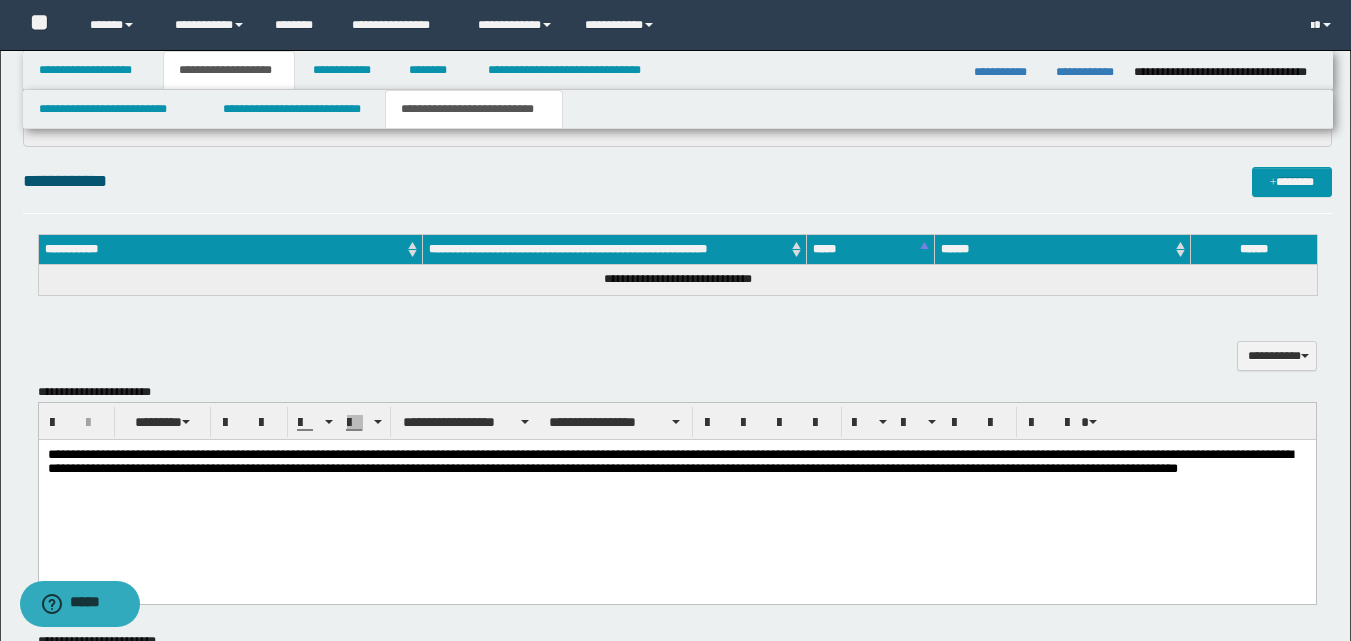 click on "**********" at bounding box center [676, 472] 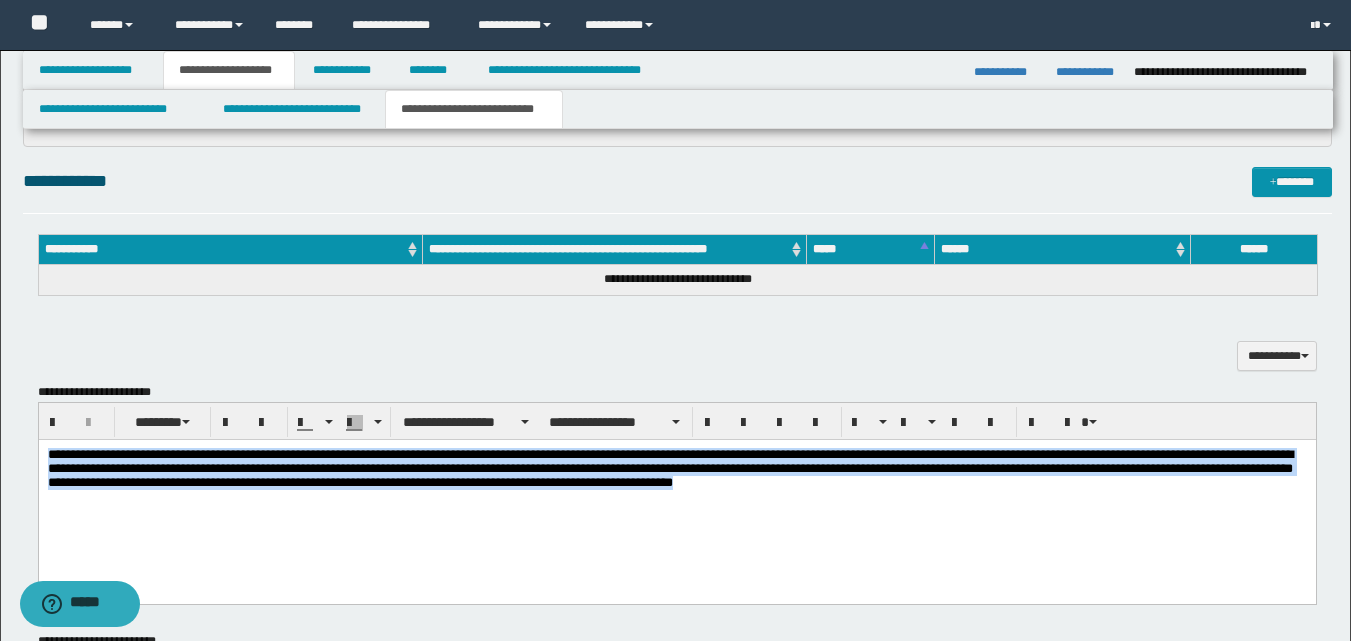 drag, startPoint x: 46, startPoint y: 458, endPoint x: 1156, endPoint y: 561, distance: 1114.7686 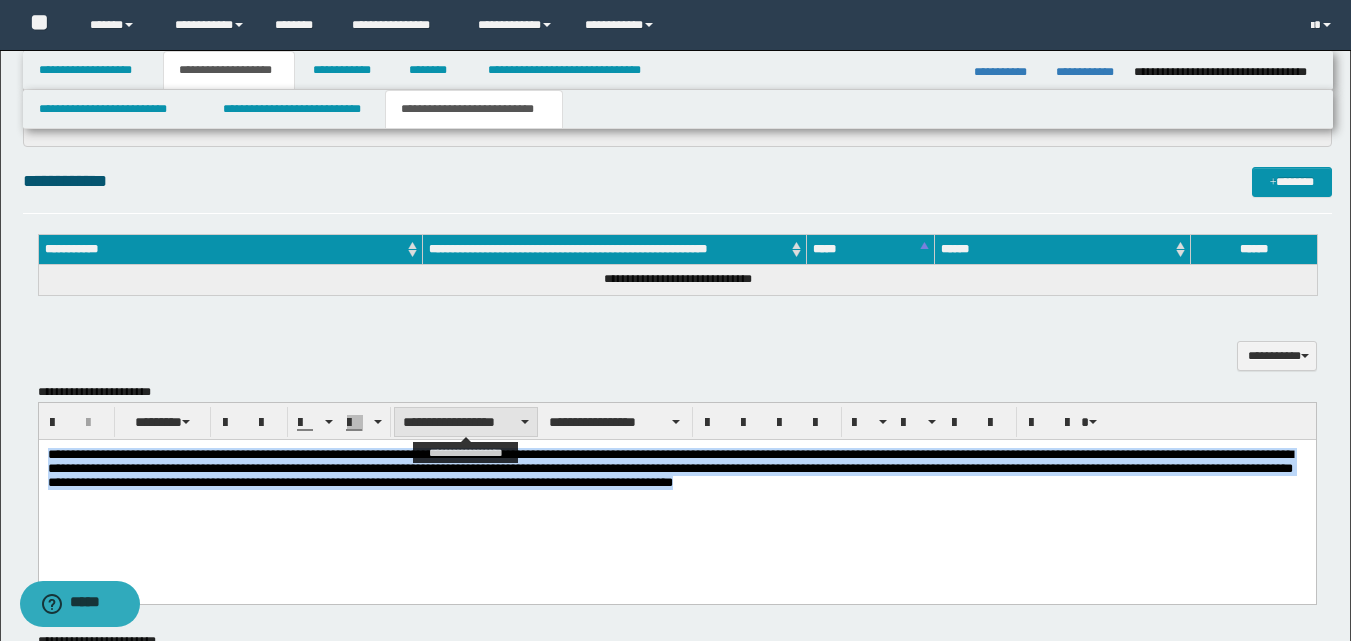 click at bounding box center [525, 422] 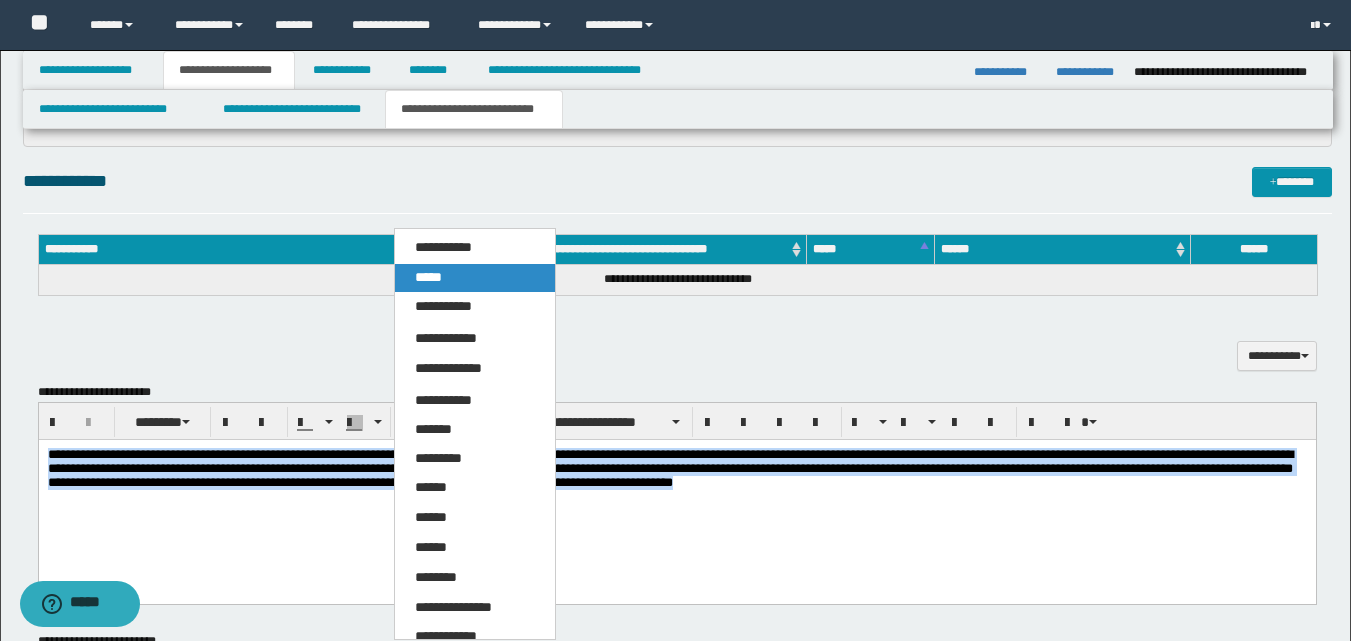 click on "*****" at bounding box center [428, 277] 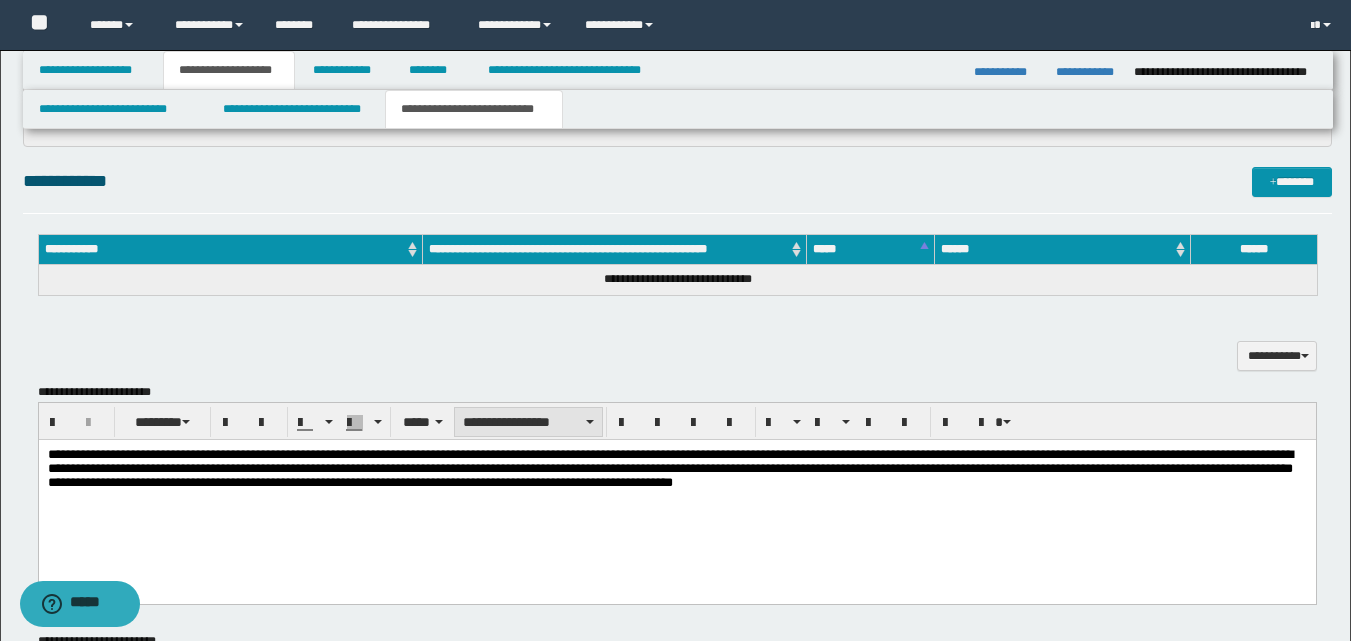 click on "**********" at bounding box center [528, 422] 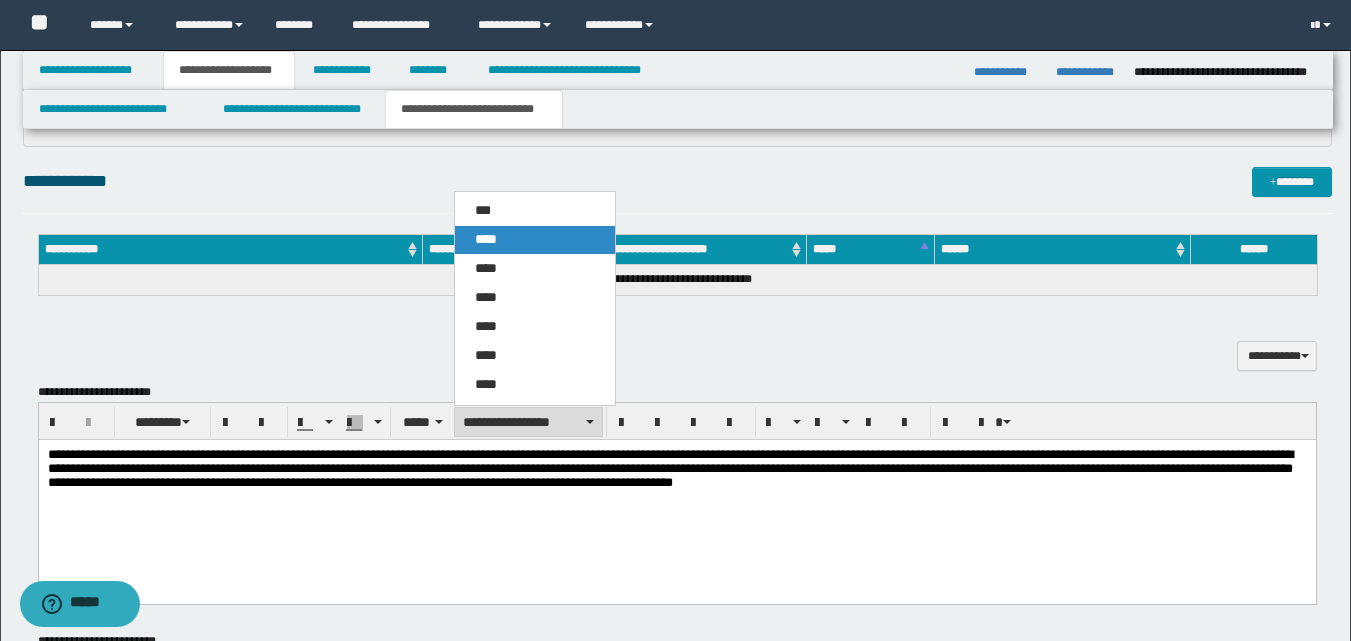 click on "****" at bounding box center [486, 239] 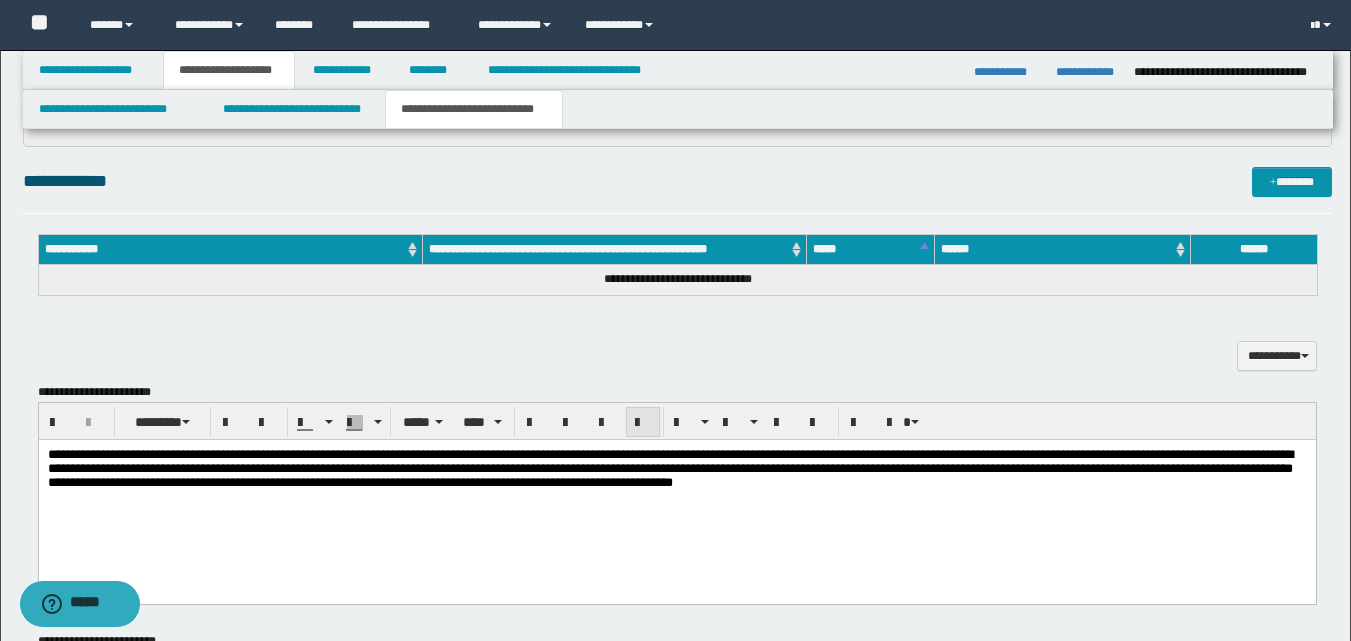 click at bounding box center (643, 422) 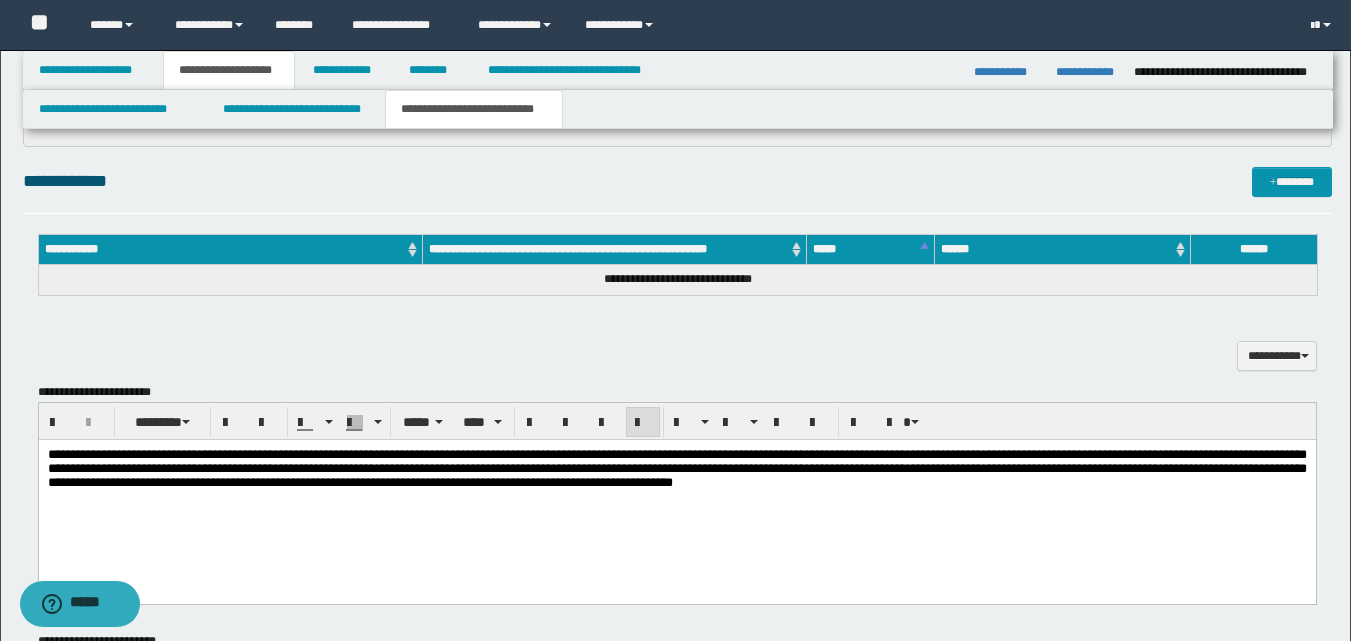drag, startPoint x: 506, startPoint y: 595, endPoint x: 470, endPoint y: 573, distance: 42.190044 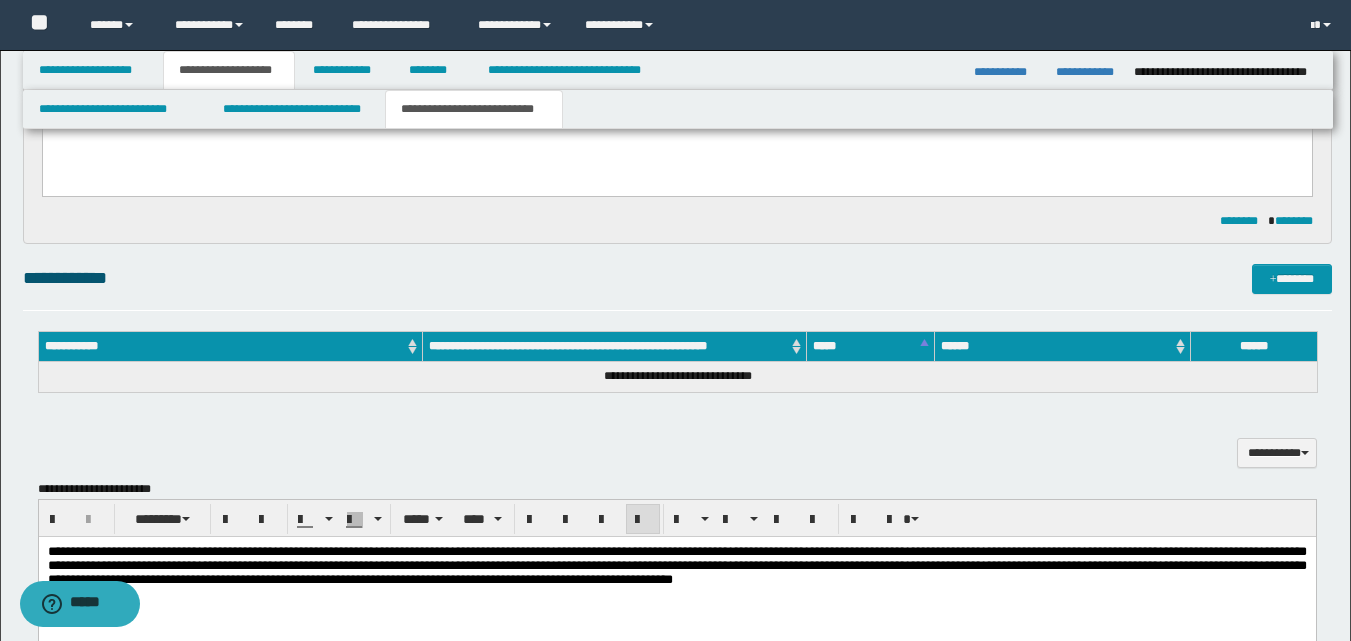 scroll, scrollTop: 500, scrollLeft: 0, axis: vertical 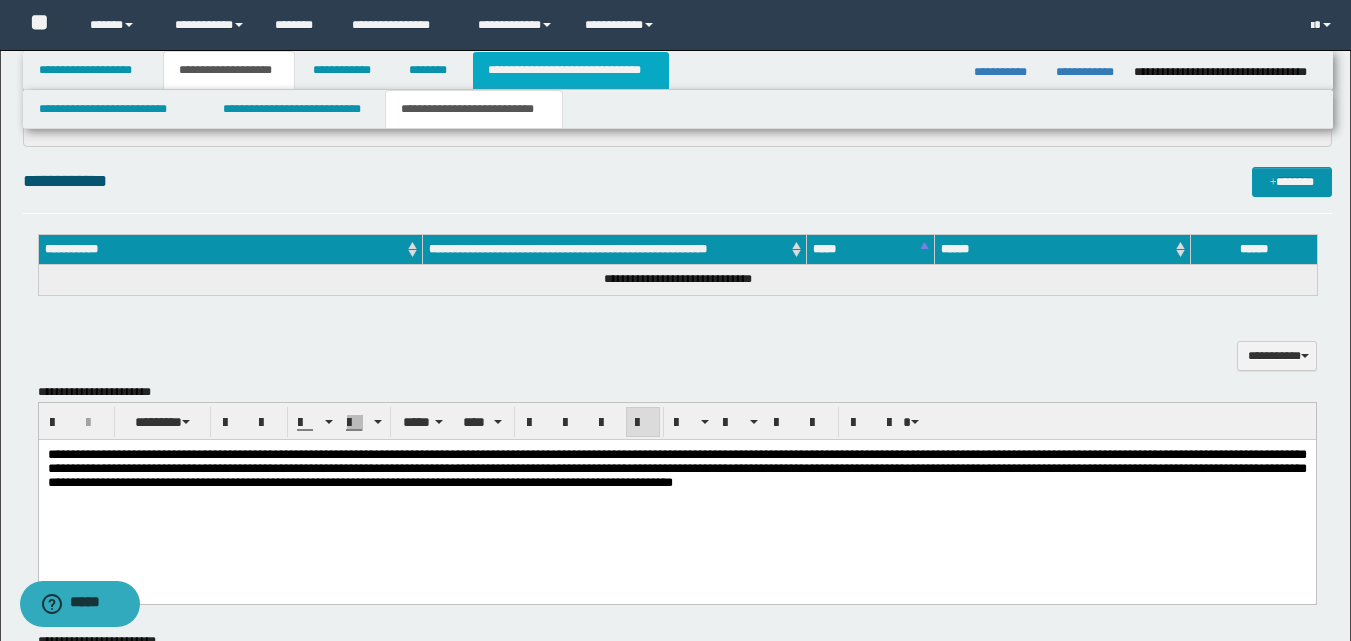 click on "**********" at bounding box center [570, 70] 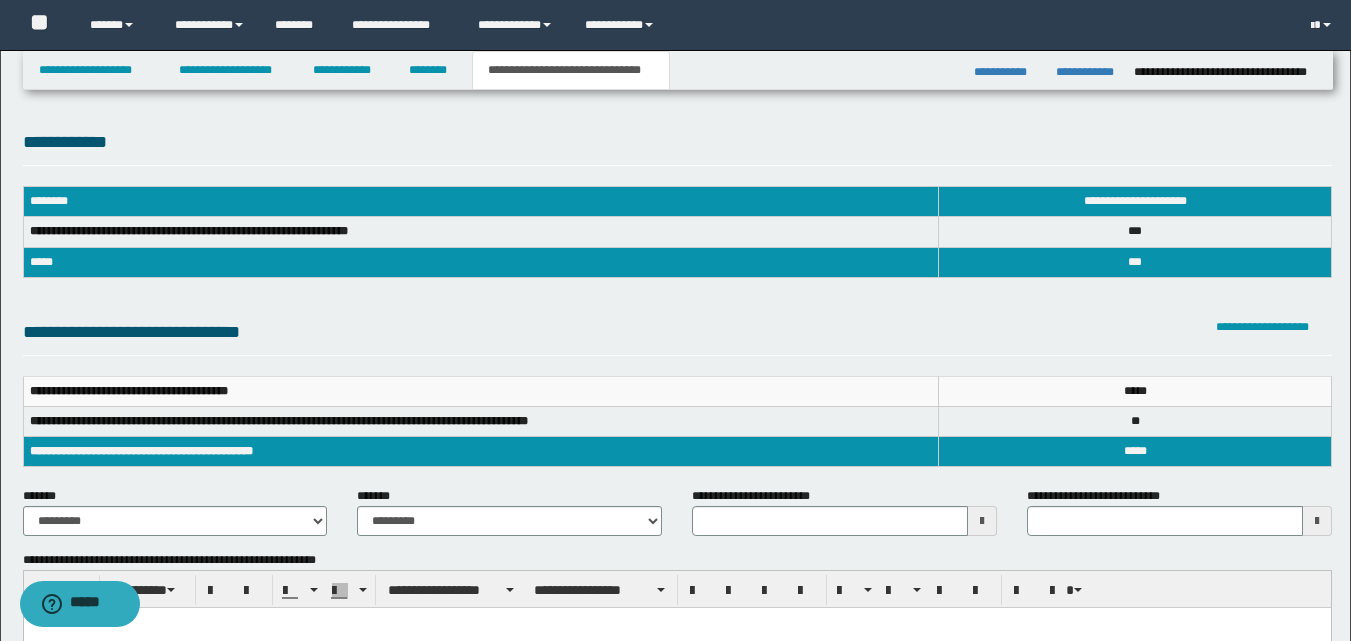 scroll, scrollTop: 0, scrollLeft: 0, axis: both 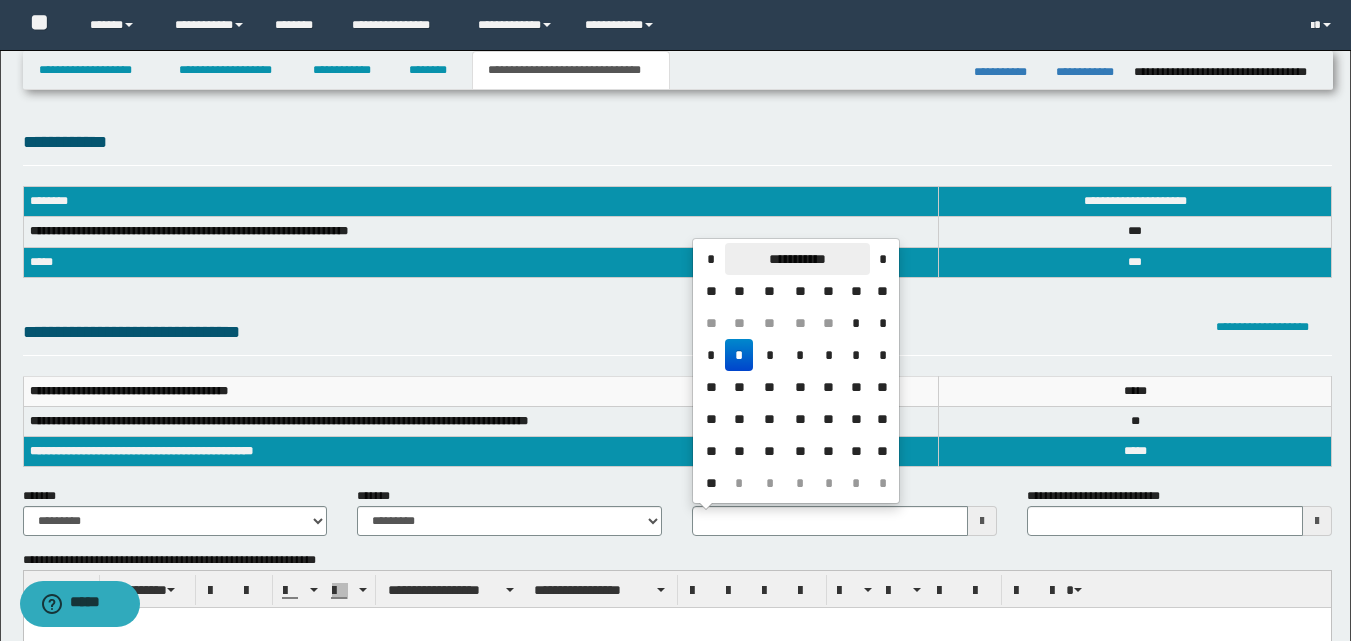 click on "**********" at bounding box center [797, 259] 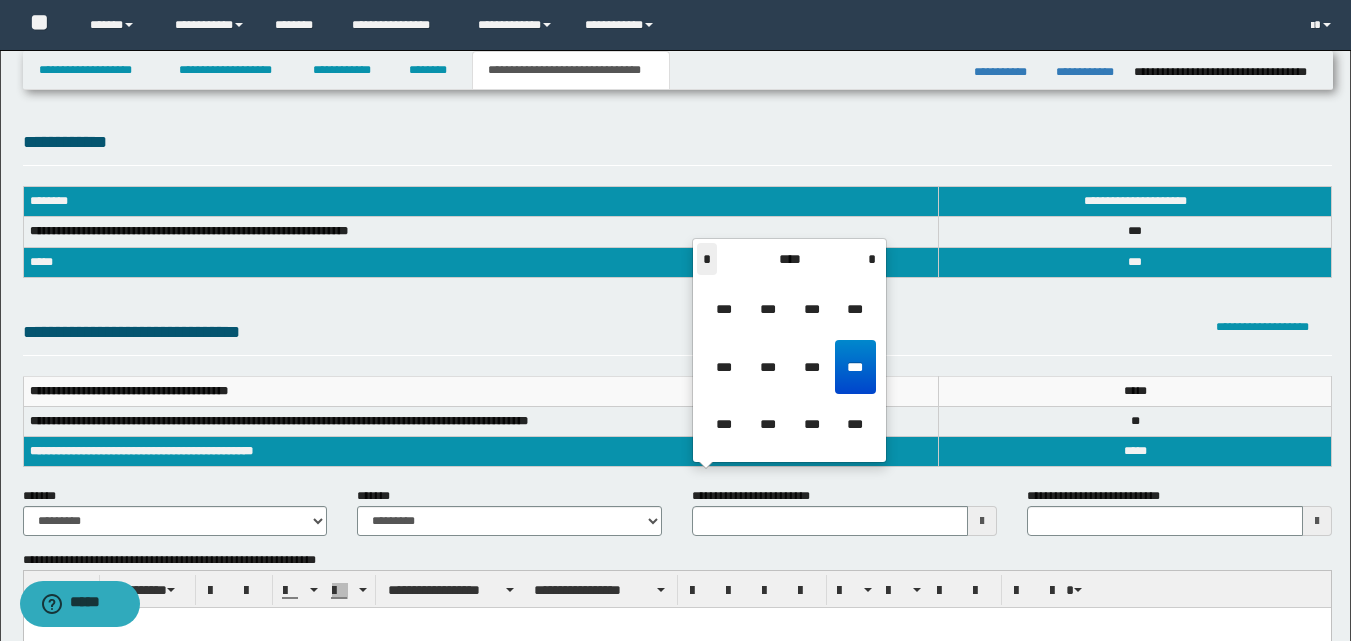 click on "*" at bounding box center [707, 259] 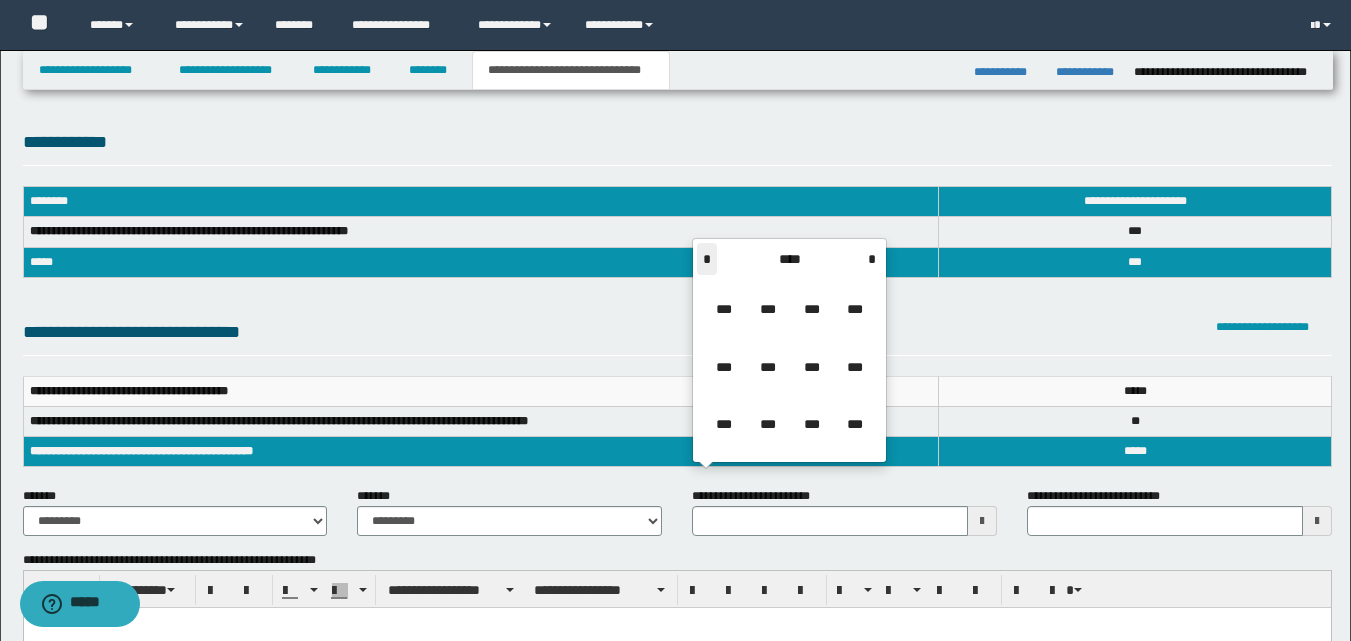 click on "*" at bounding box center (707, 259) 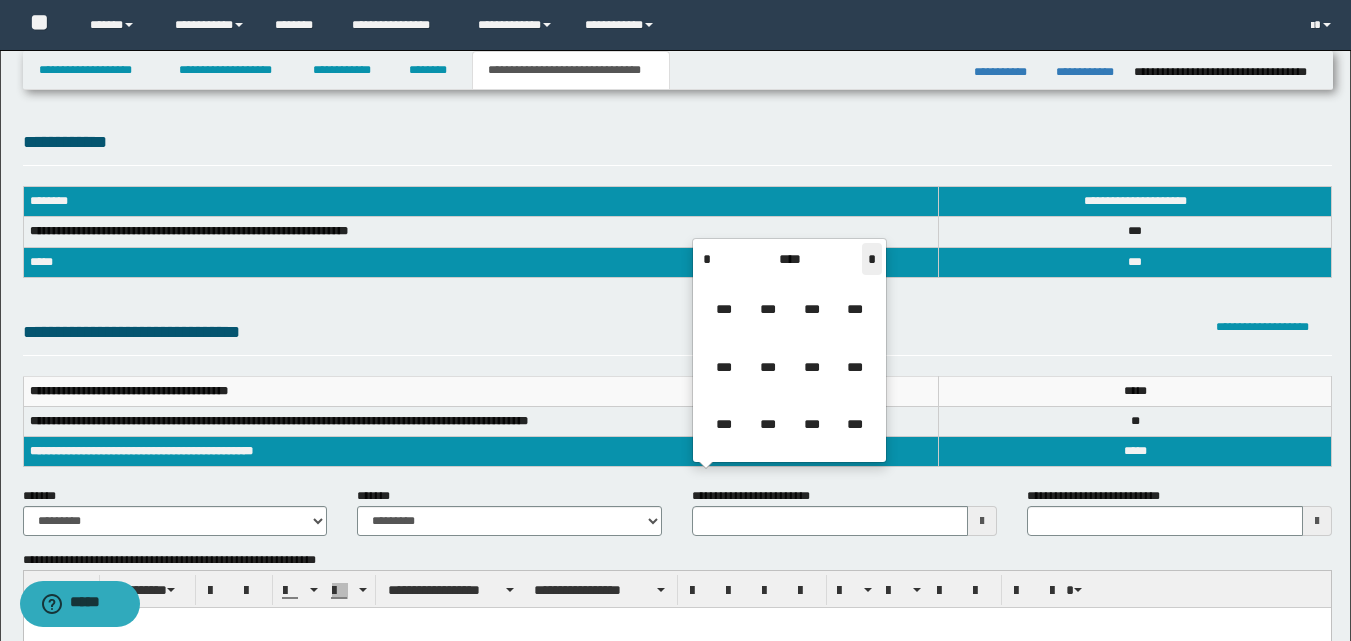 click on "*" at bounding box center [872, 259] 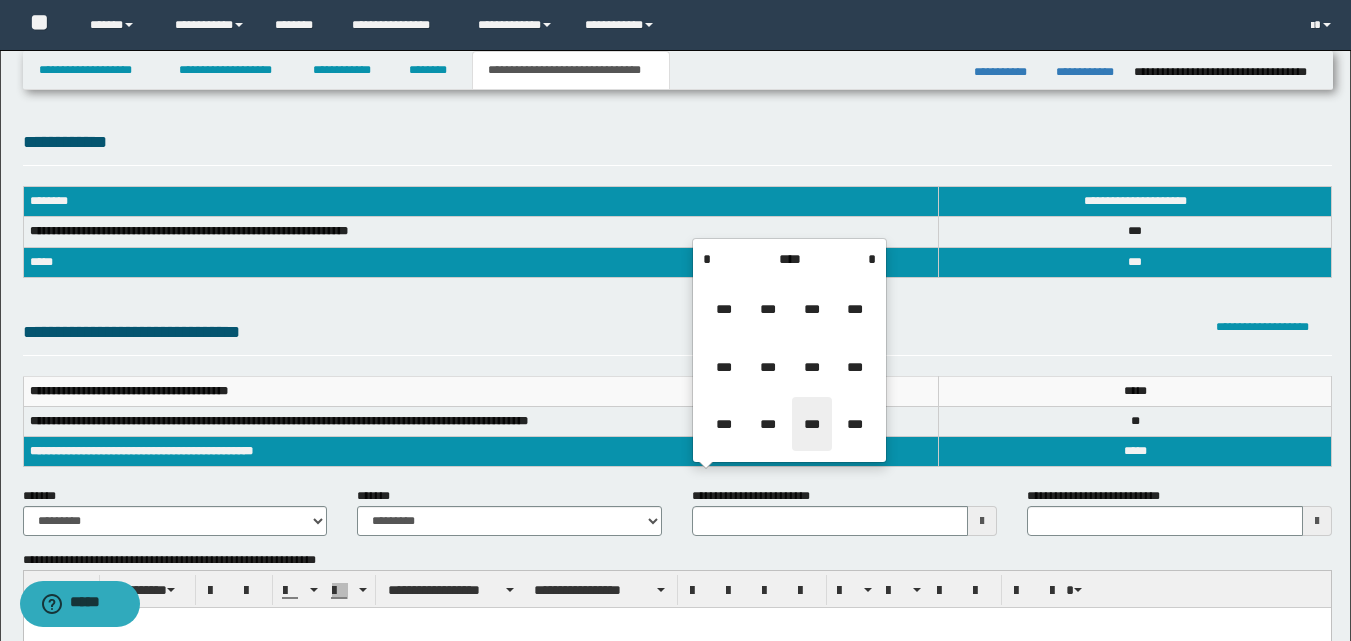 click on "***" at bounding box center [812, 424] 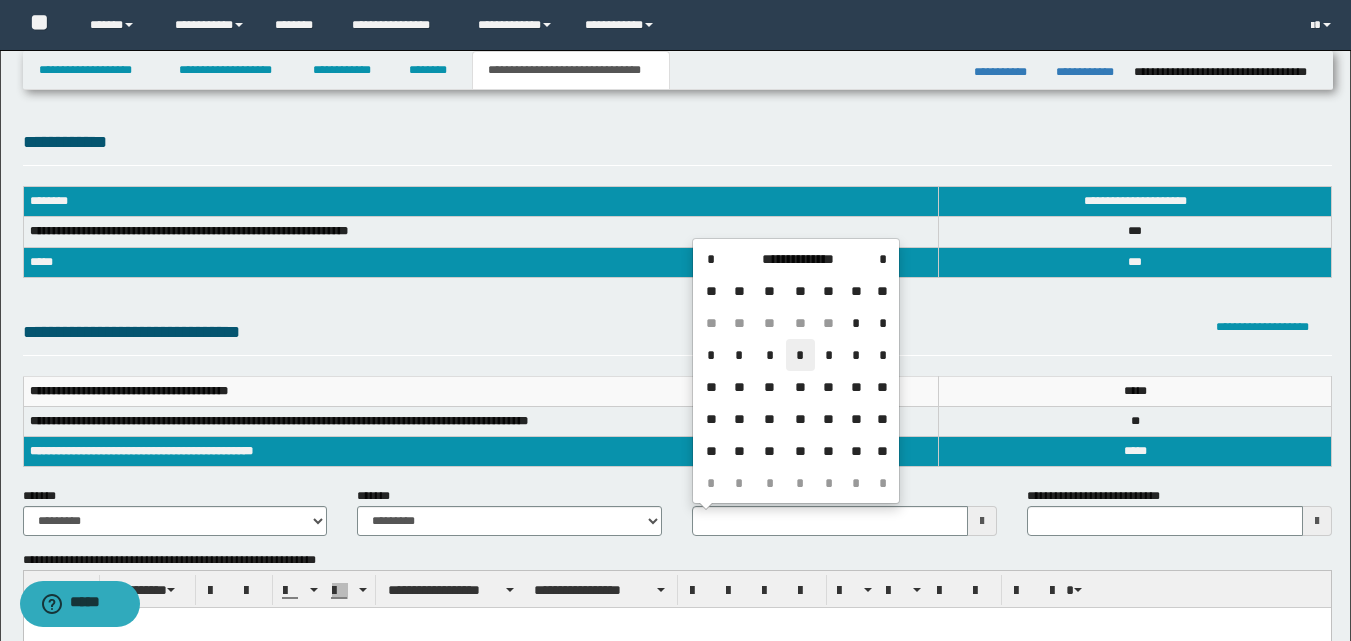 click on "*" at bounding box center [800, 355] 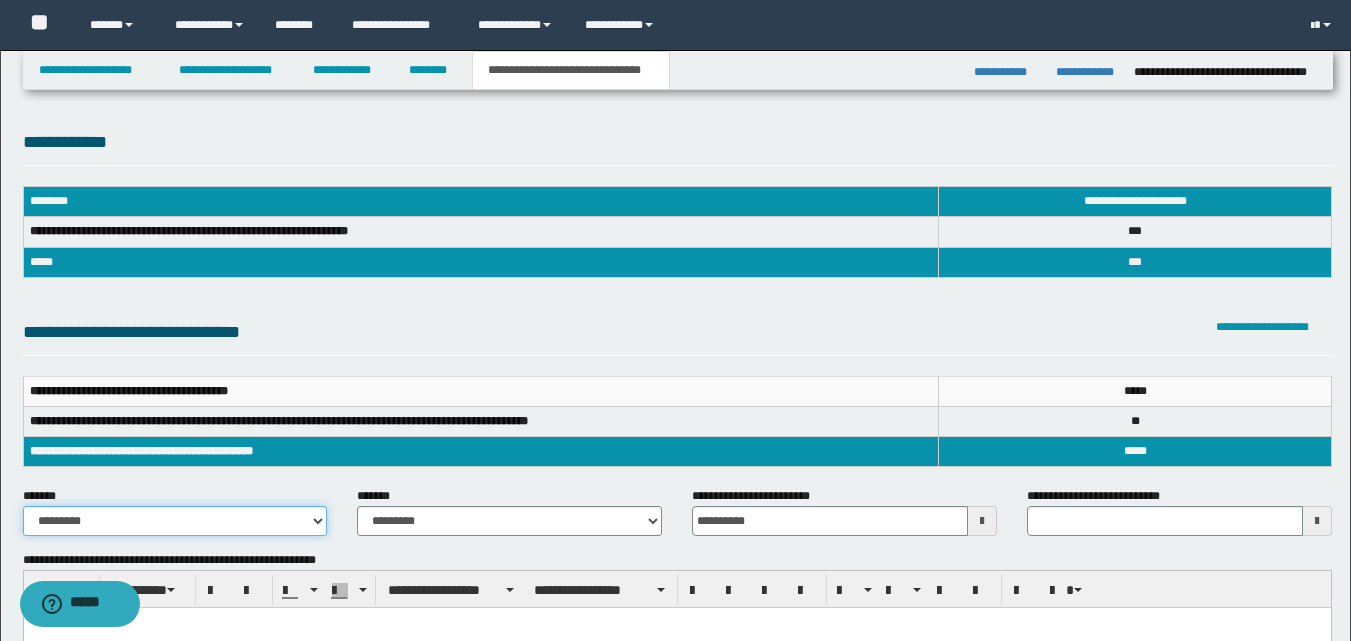 click on "**********" at bounding box center (175, 521) 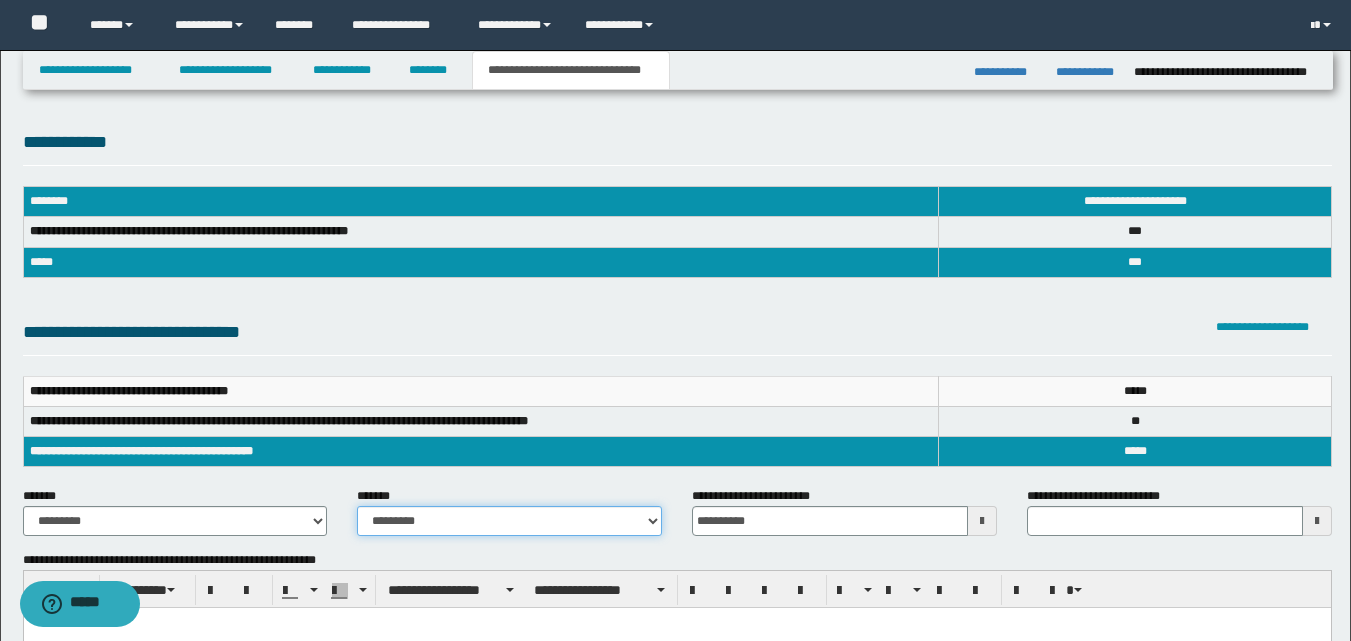 click on "**********" at bounding box center (509, 521) 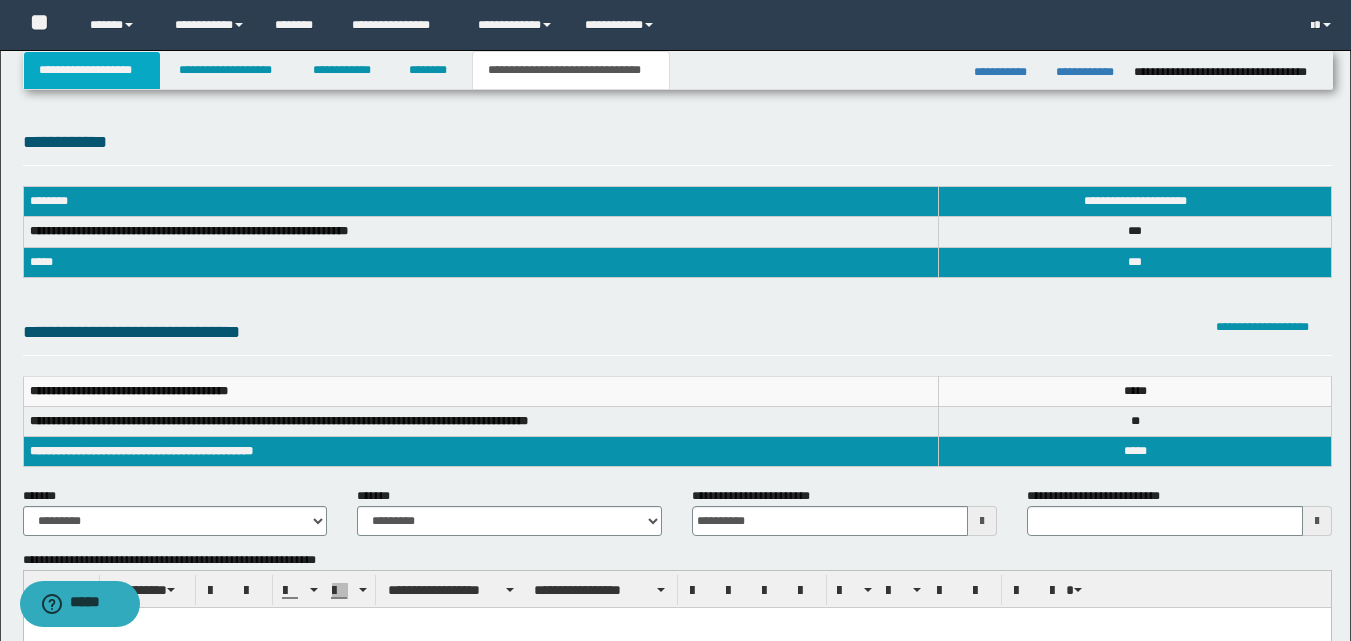 drag, startPoint x: 75, startPoint y: 68, endPoint x: 96, endPoint y: 165, distance: 99.24717 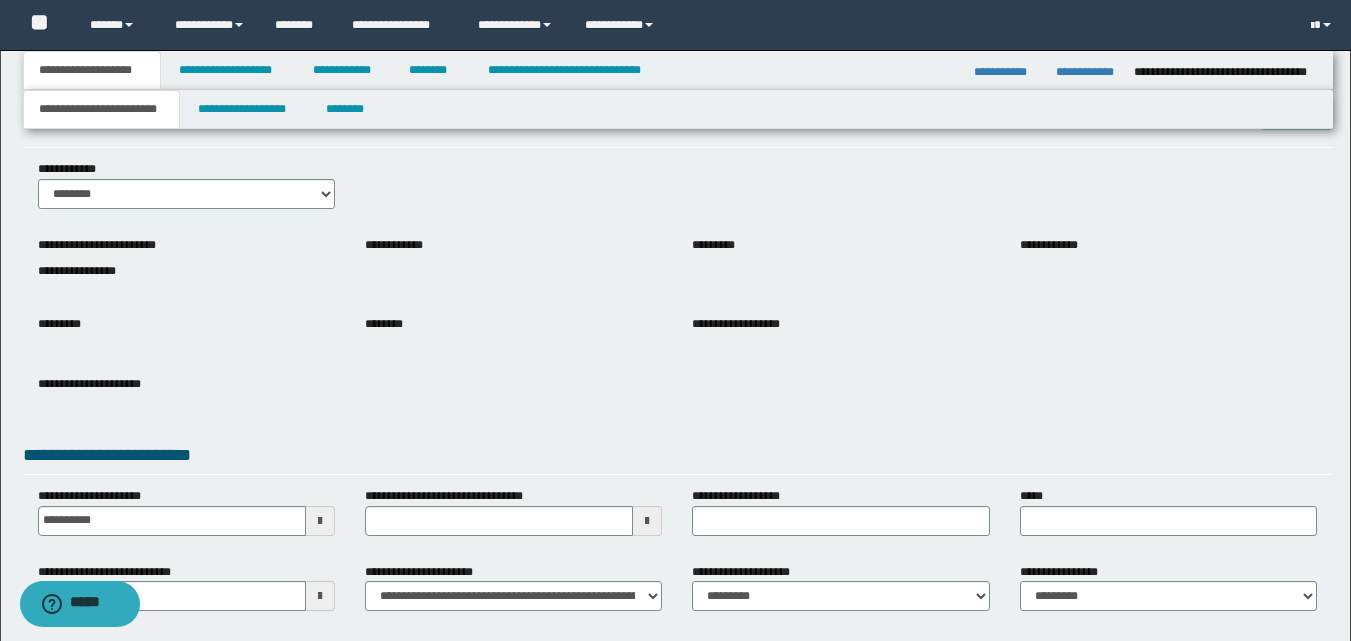 type 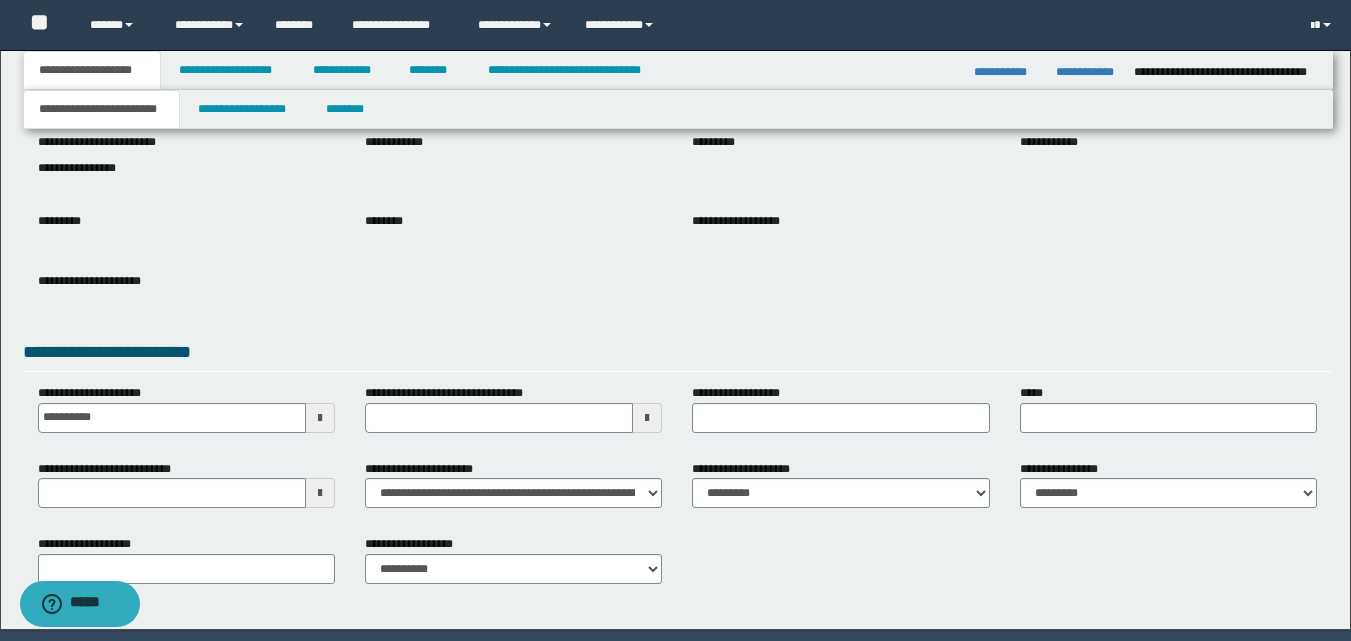 scroll, scrollTop: 200, scrollLeft: 0, axis: vertical 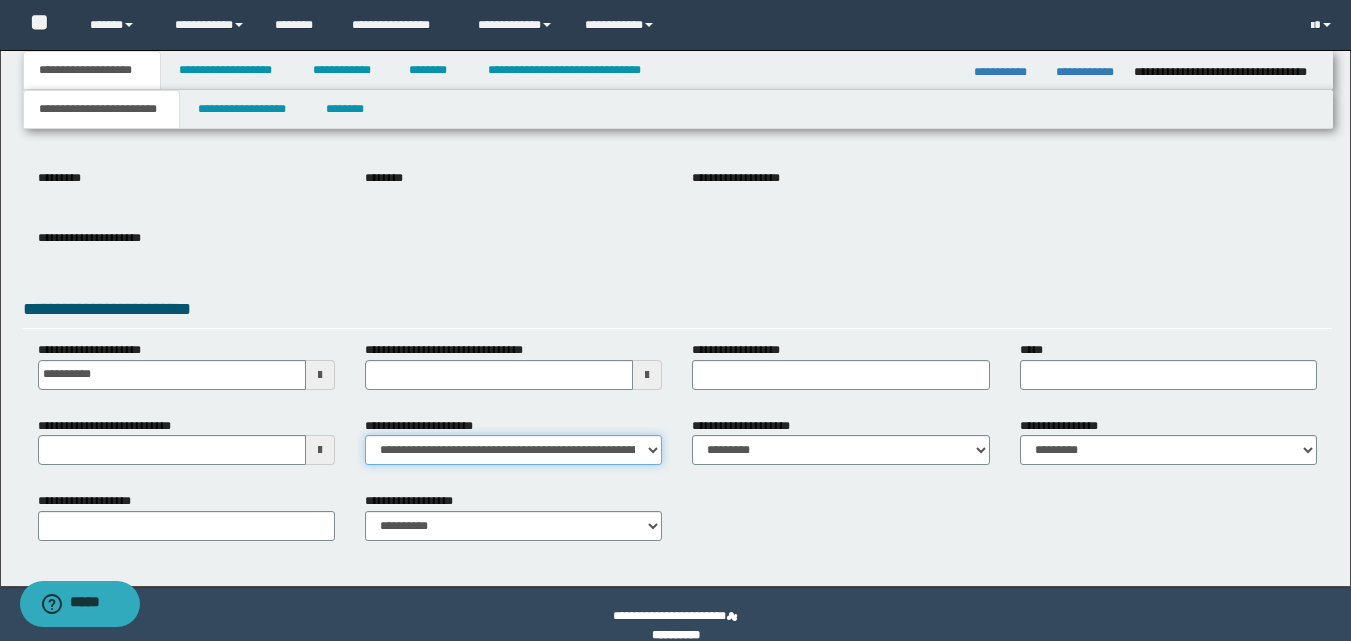 click on "**********" at bounding box center (513, 450) 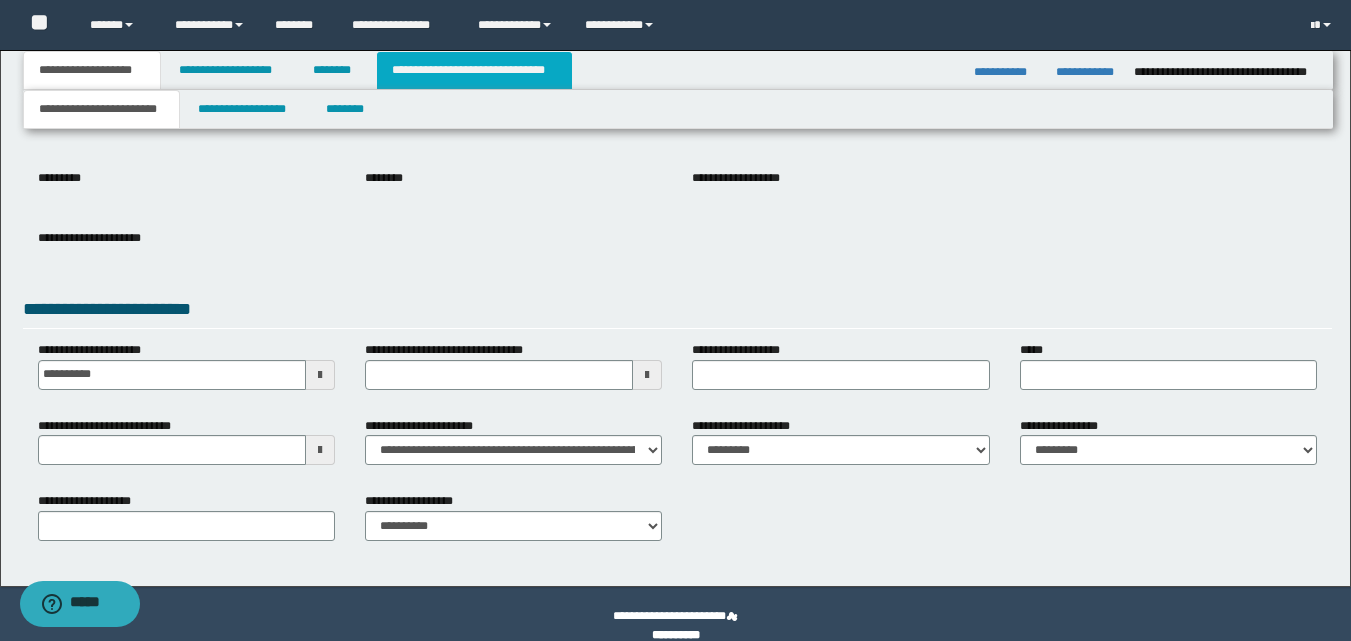 click on "**********" at bounding box center (474, 70) 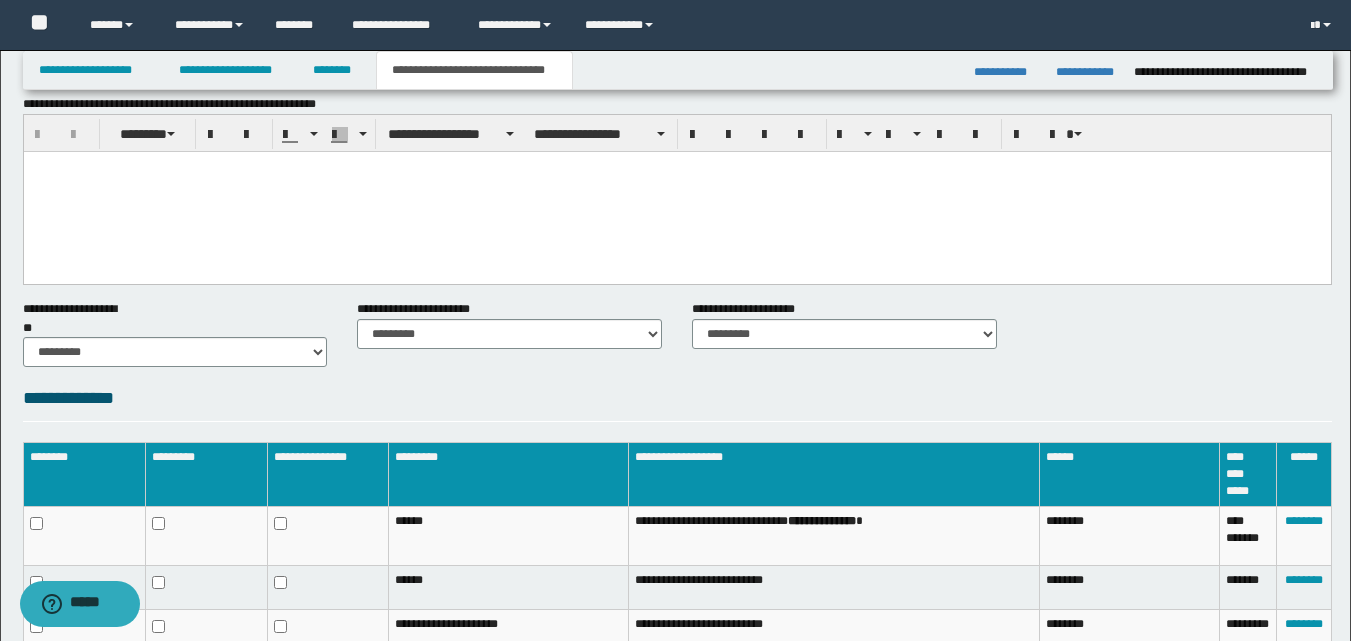 scroll, scrollTop: 0, scrollLeft: 0, axis: both 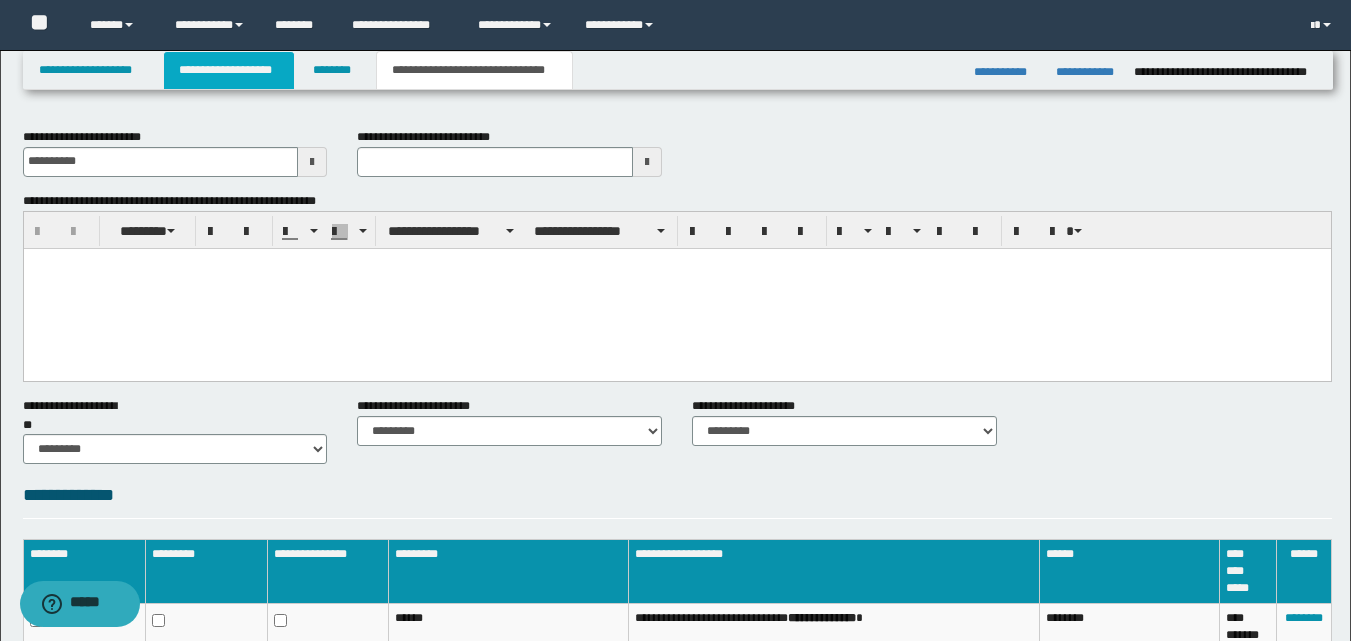 click on "**********" at bounding box center (229, 70) 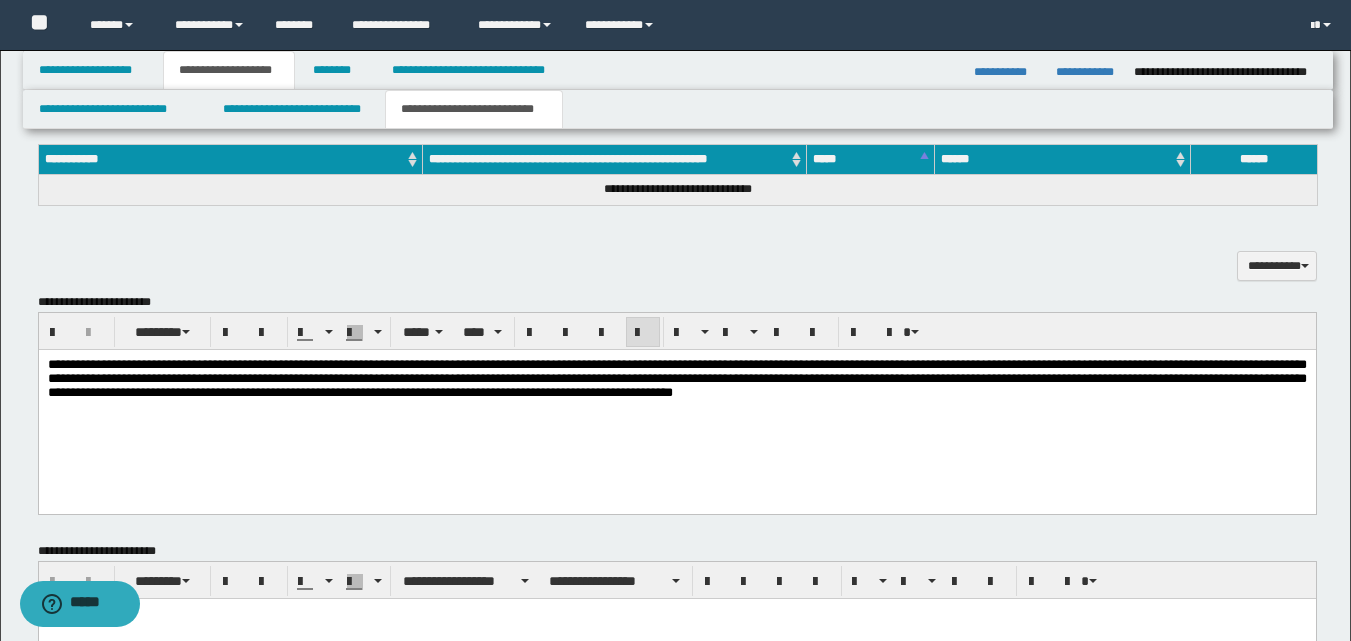 scroll, scrollTop: 600, scrollLeft: 0, axis: vertical 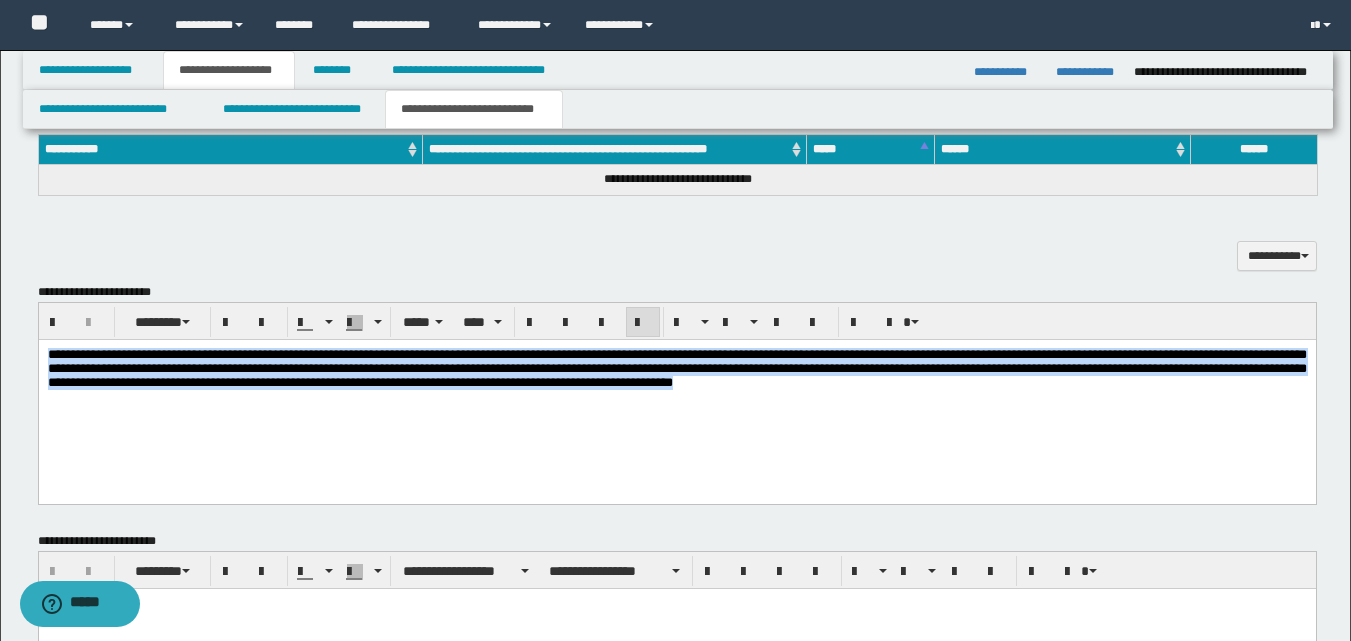 drag, startPoint x: 46, startPoint y: 351, endPoint x: 1364, endPoint y: 495, distance: 1325.8431 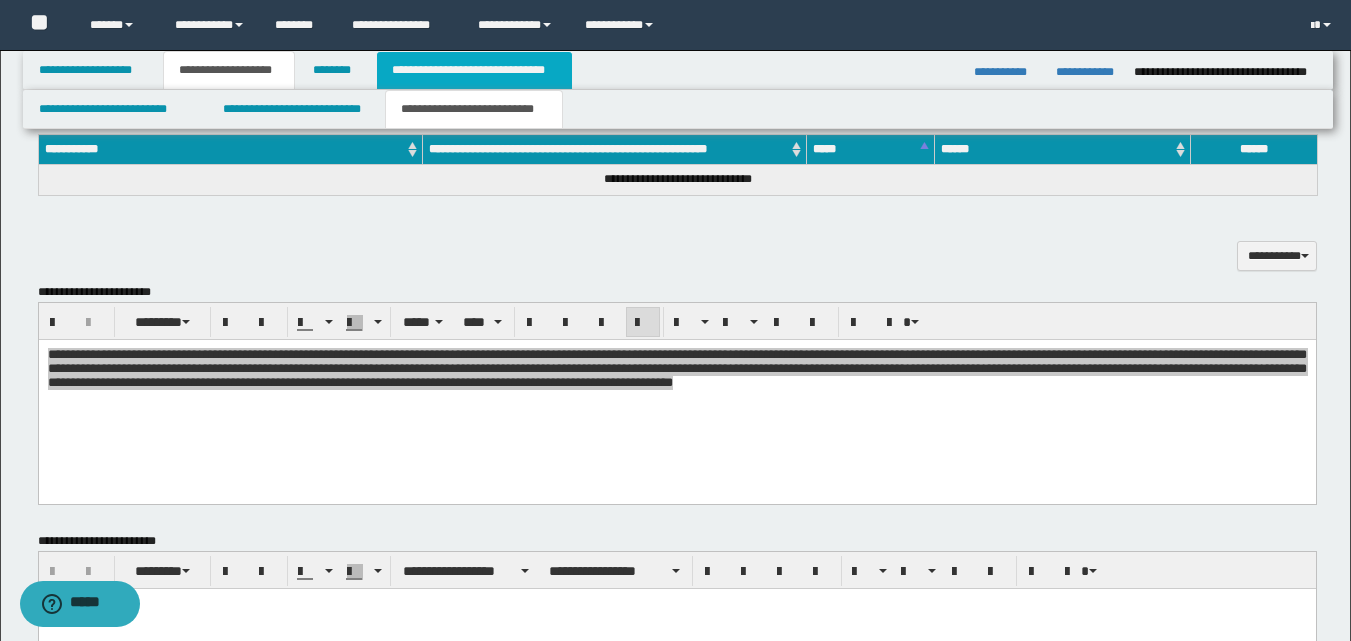 click on "**********" at bounding box center (474, 70) 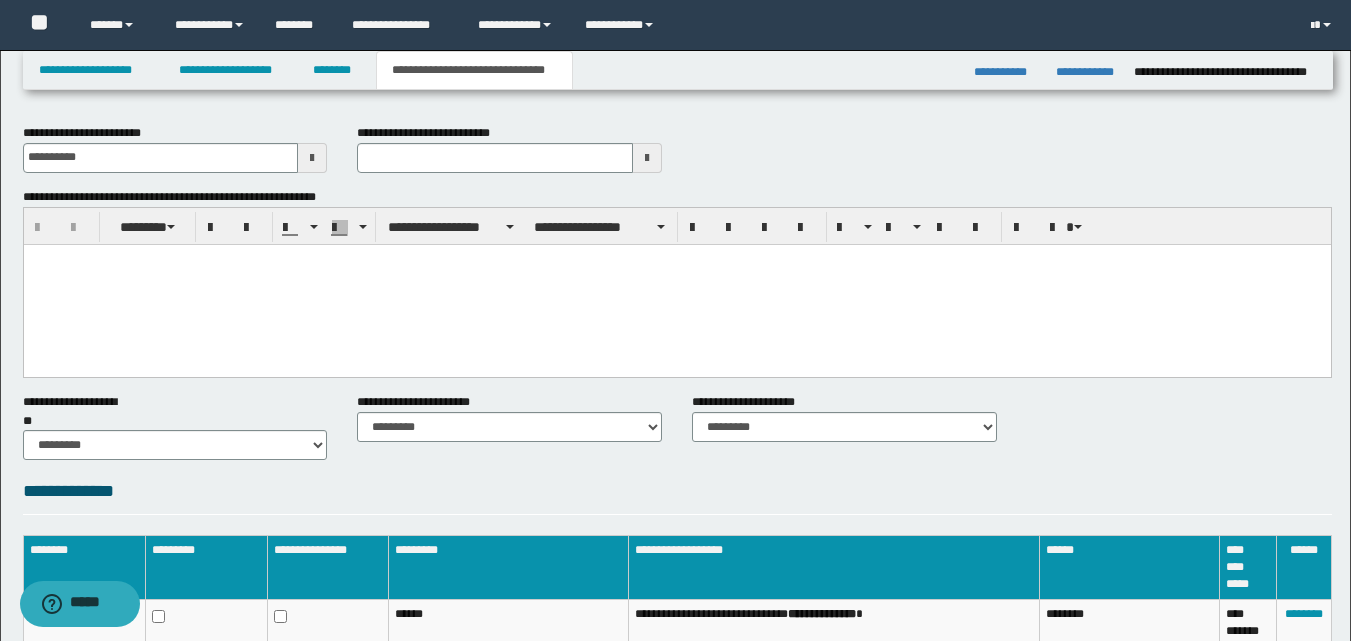 scroll, scrollTop: 0, scrollLeft: 0, axis: both 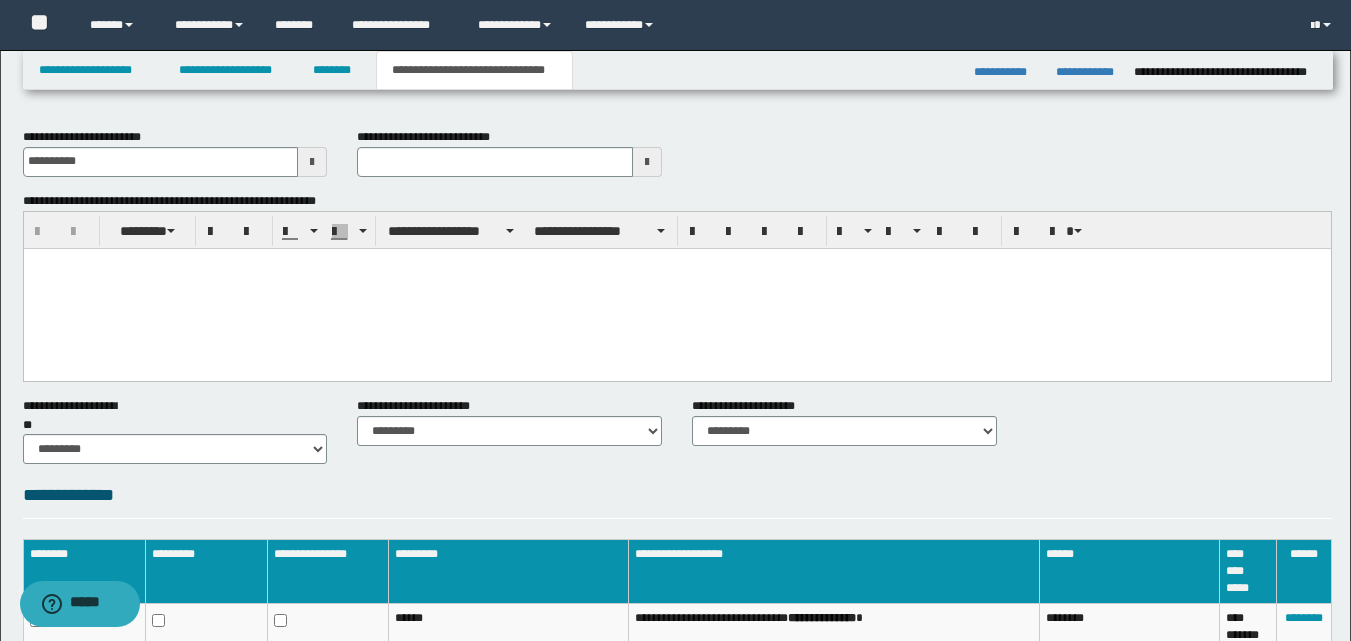 click at bounding box center [676, 288] 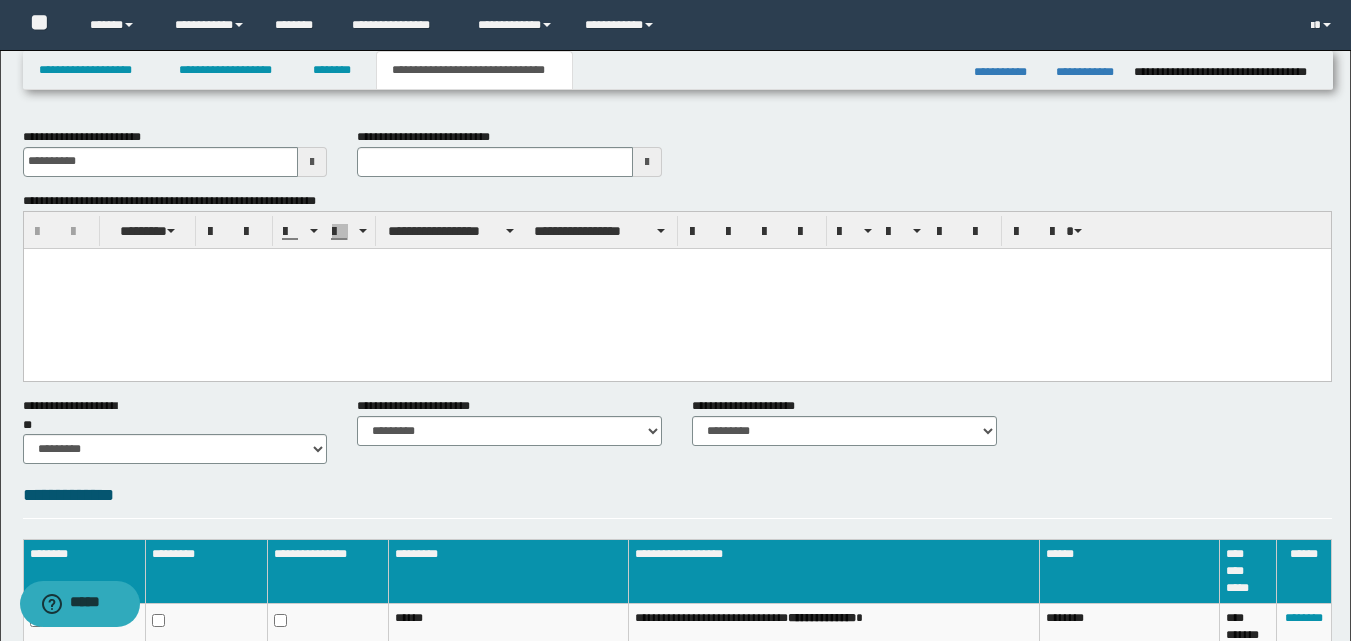 type 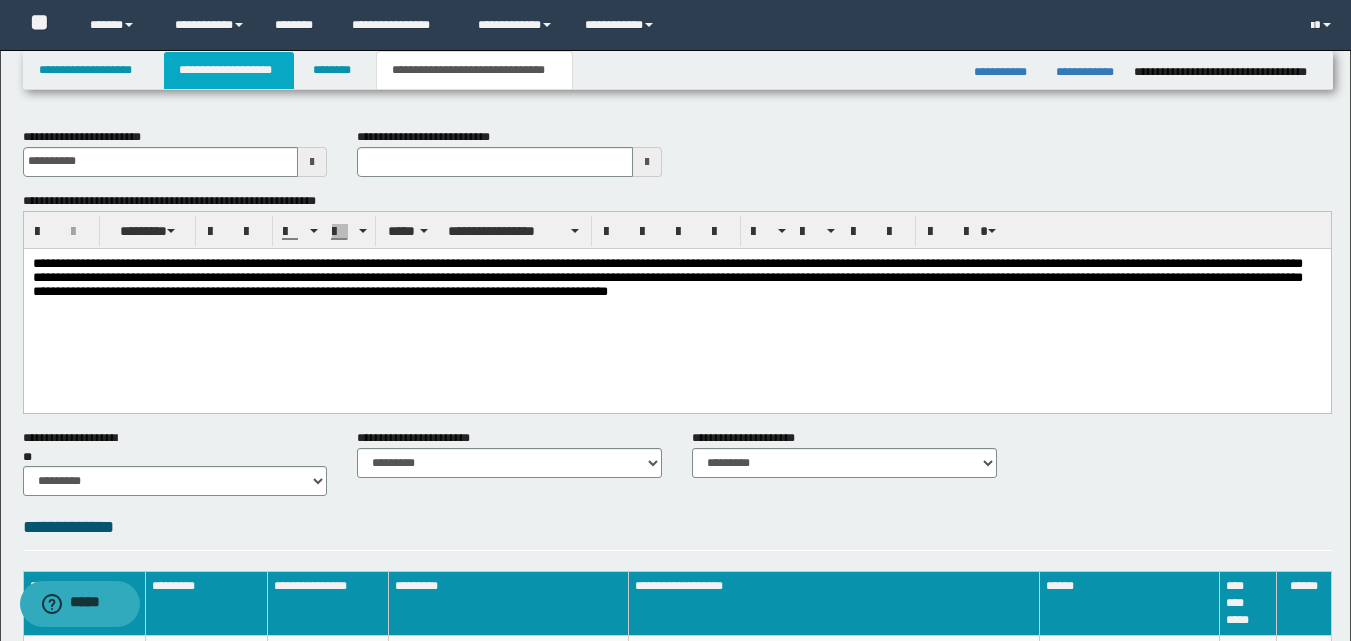 click on "**********" at bounding box center [229, 70] 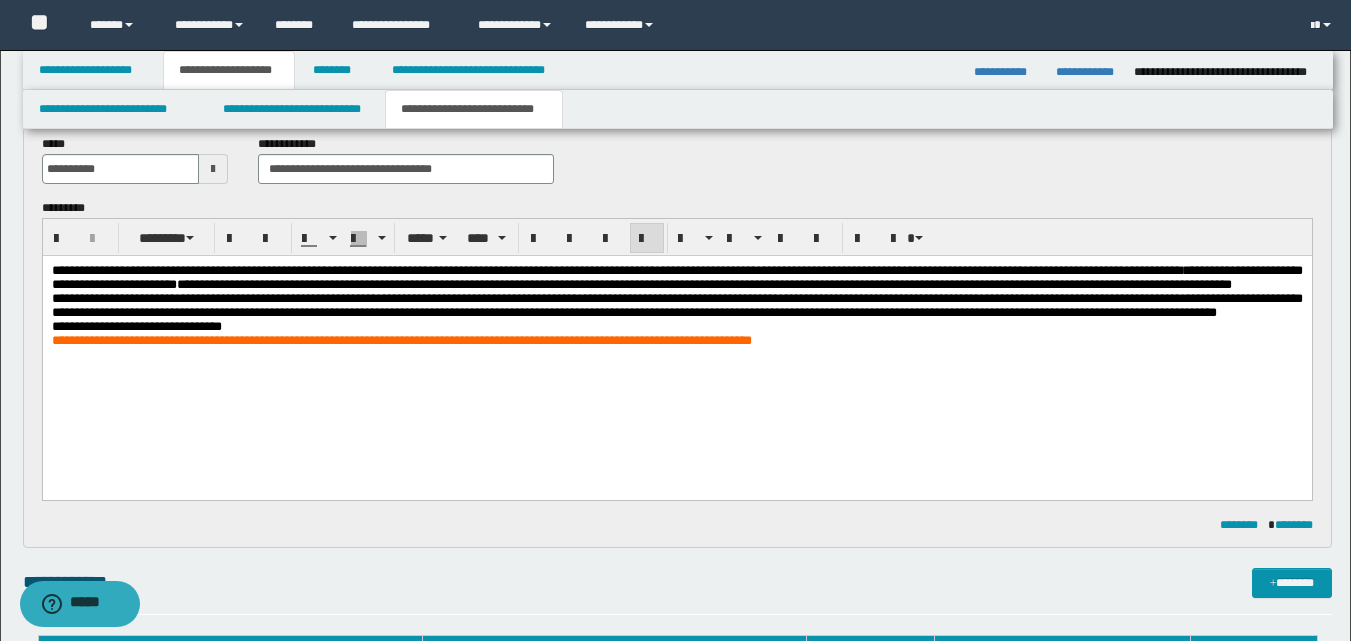 scroll, scrollTop: 100, scrollLeft: 0, axis: vertical 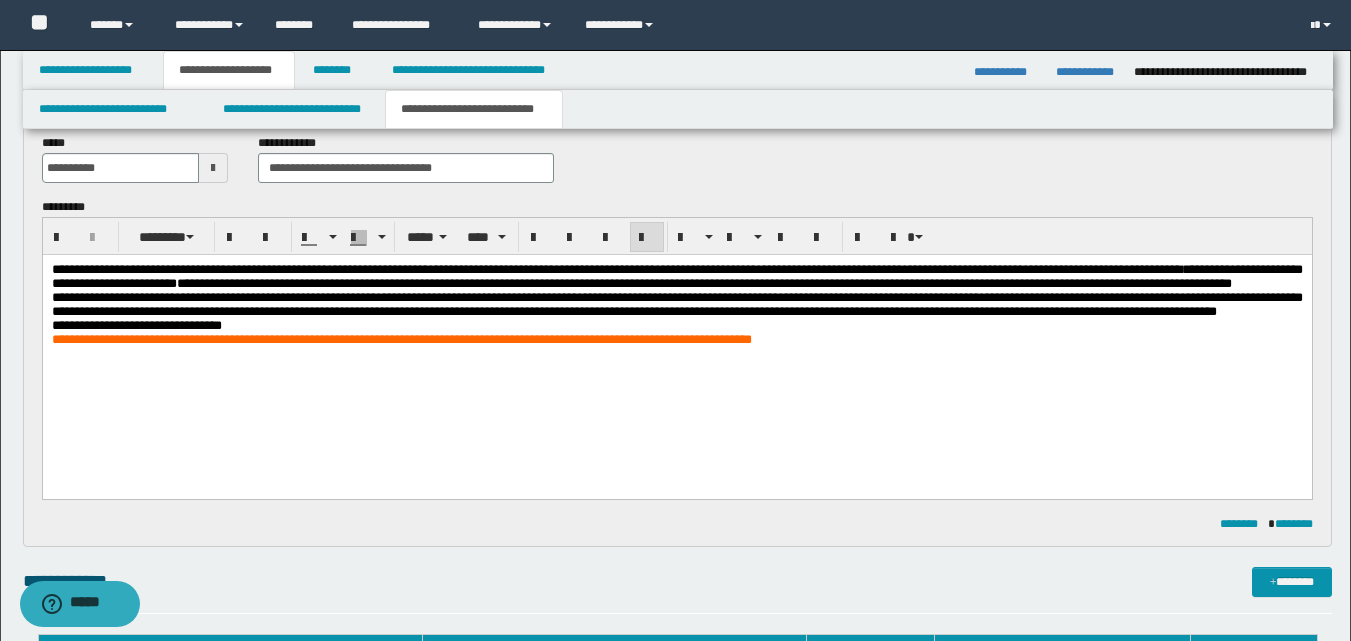 click on "**********" at bounding box center (401, 339) 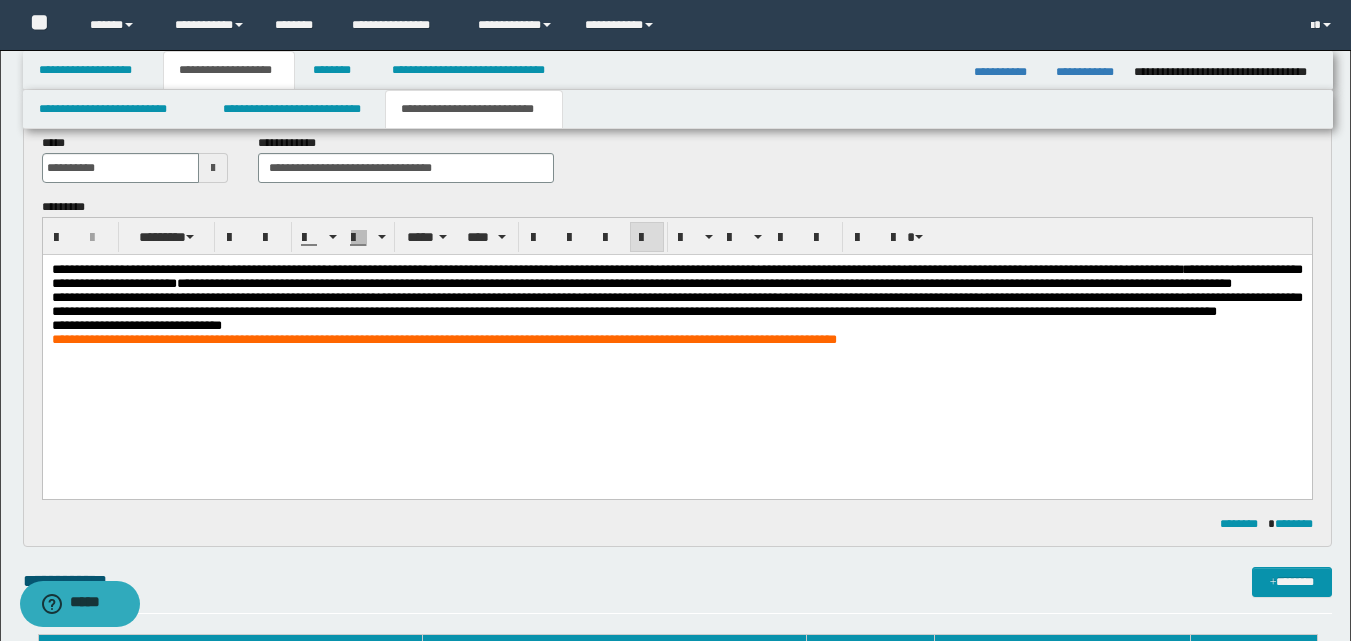 click on "**********" at bounding box center (443, 339) 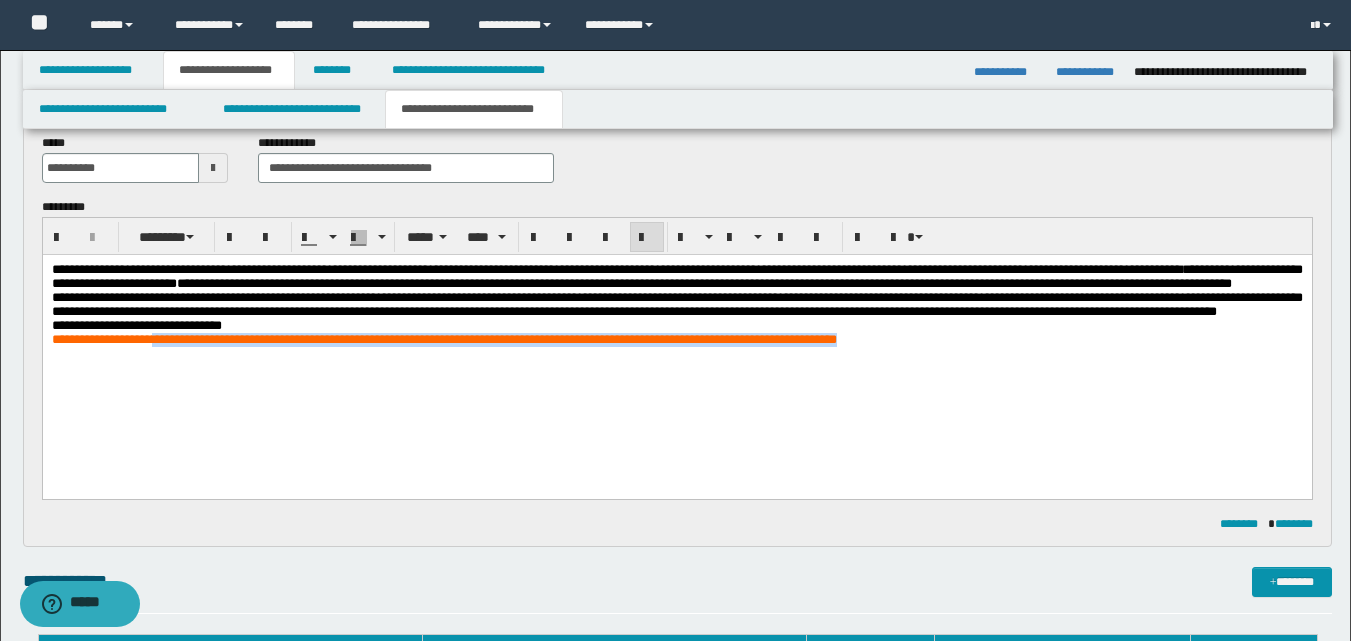 drag, startPoint x: 173, startPoint y: 388, endPoint x: 1056, endPoint y: 438, distance: 884.4145 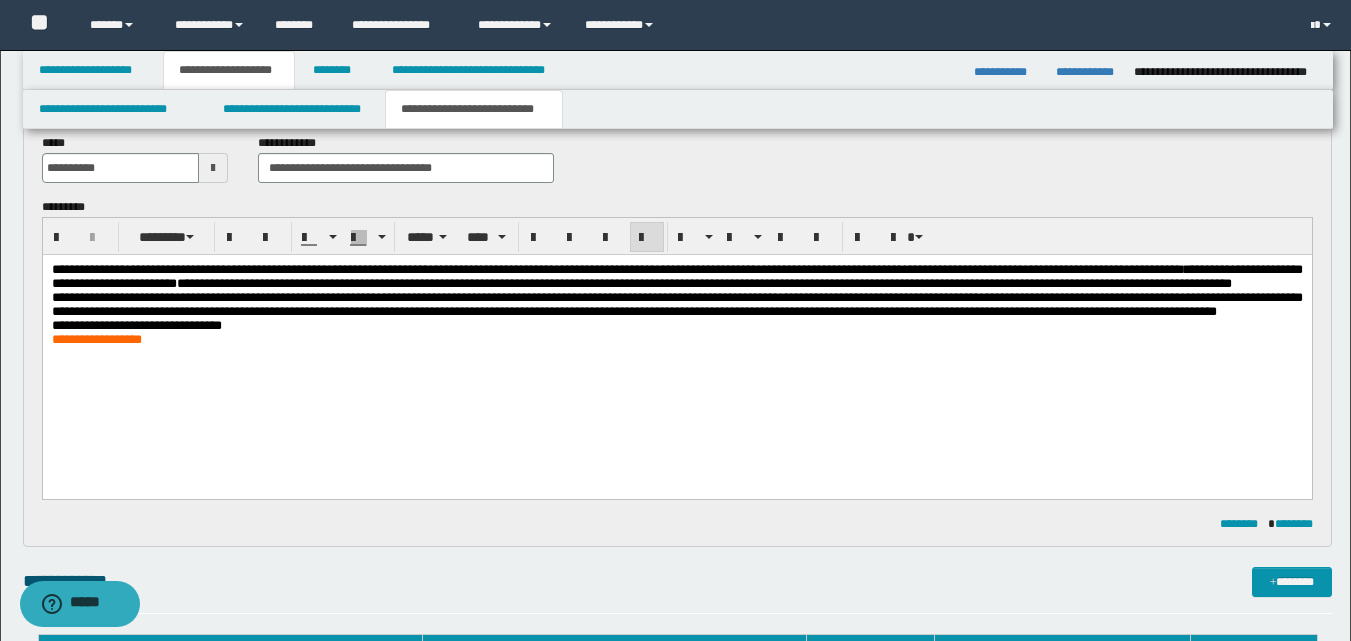 drag, startPoint x: 44, startPoint y: 376, endPoint x: 76, endPoint y: 424, distance: 57.68882 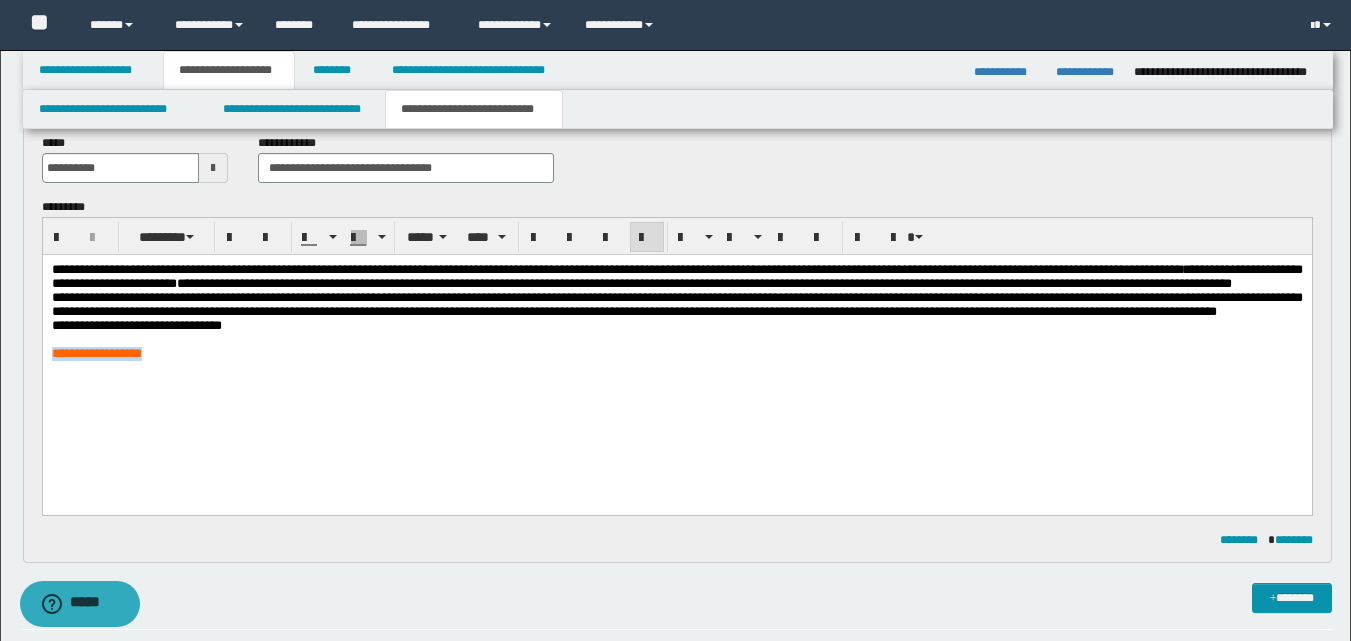 drag, startPoint x: 171, startPoint y: 401, endPoint x: 70, endPoint y: 675, distance: 292.02225 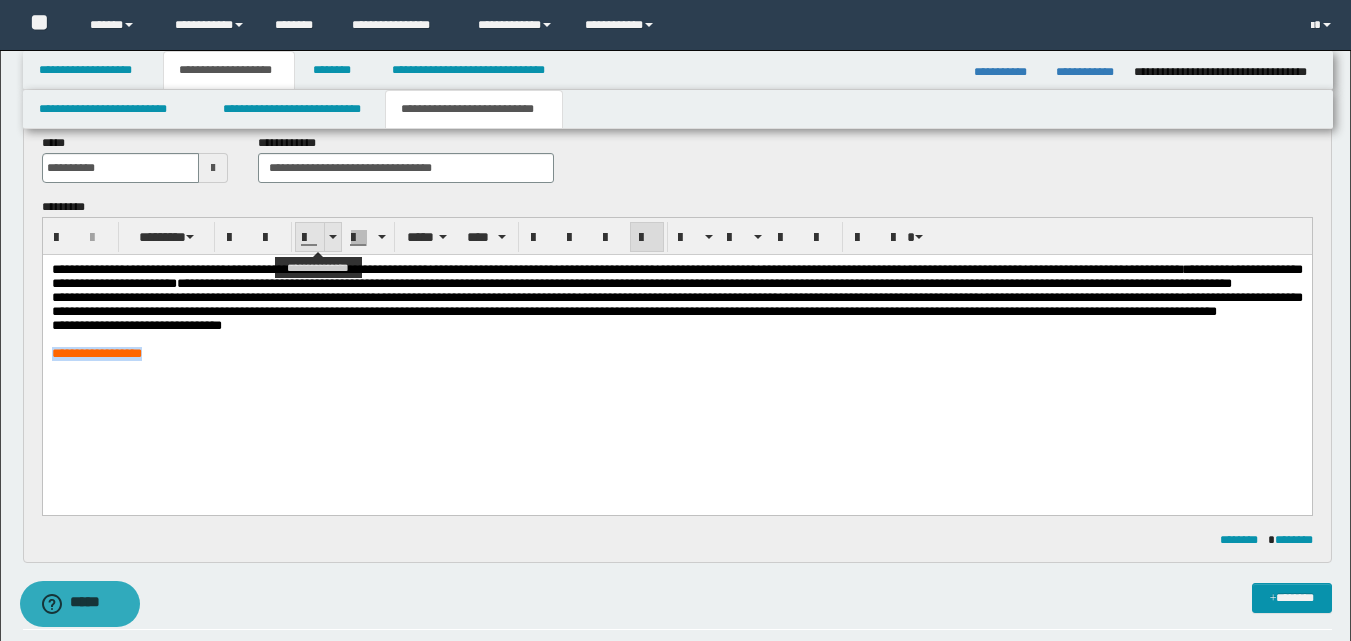 click at bounding box center (333, 237) 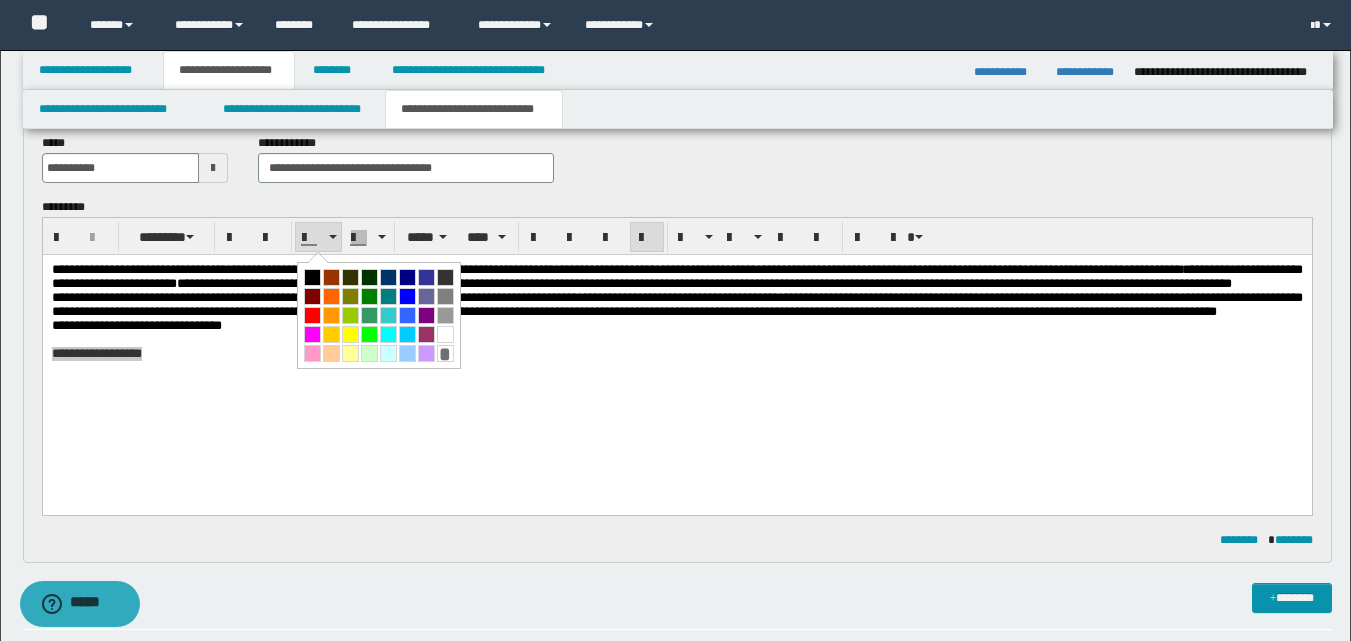 drag, startPoint x: 311, startPoint y: 281, endPoint x: 302, endPoint y: 226, distance: 55.7315 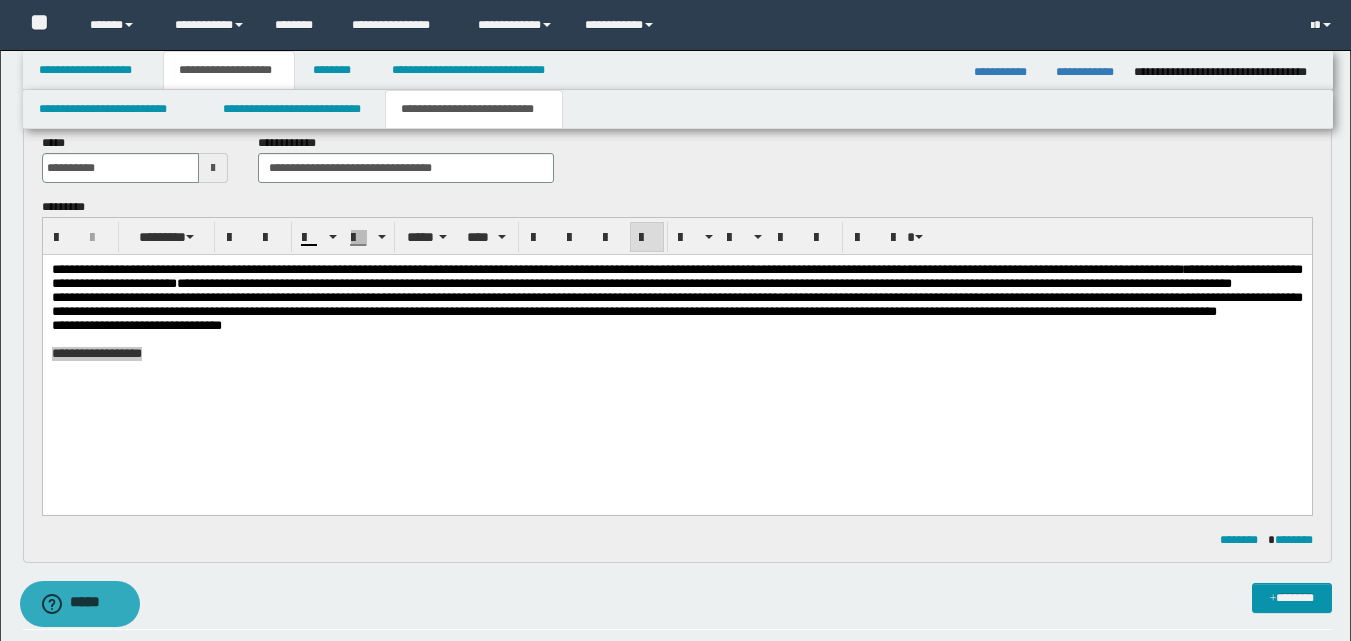 click on "**********" at bounding box center [677, 364] 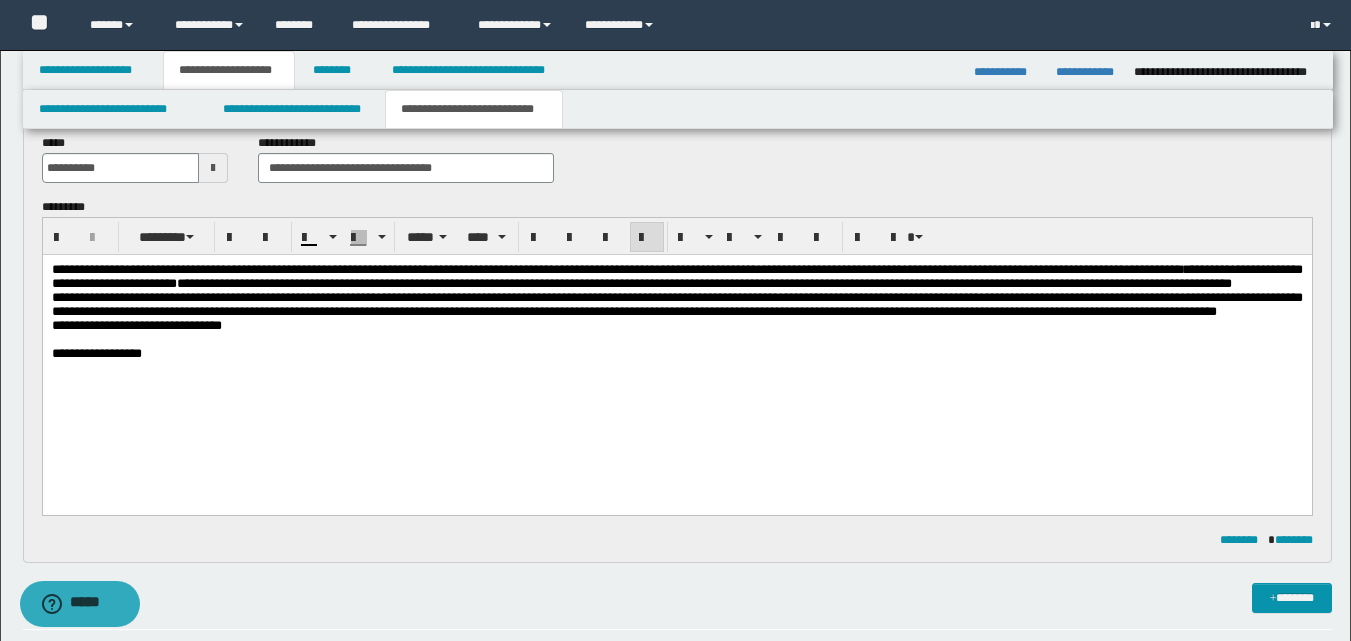 click on "**********" at bounding box center (676, 337) 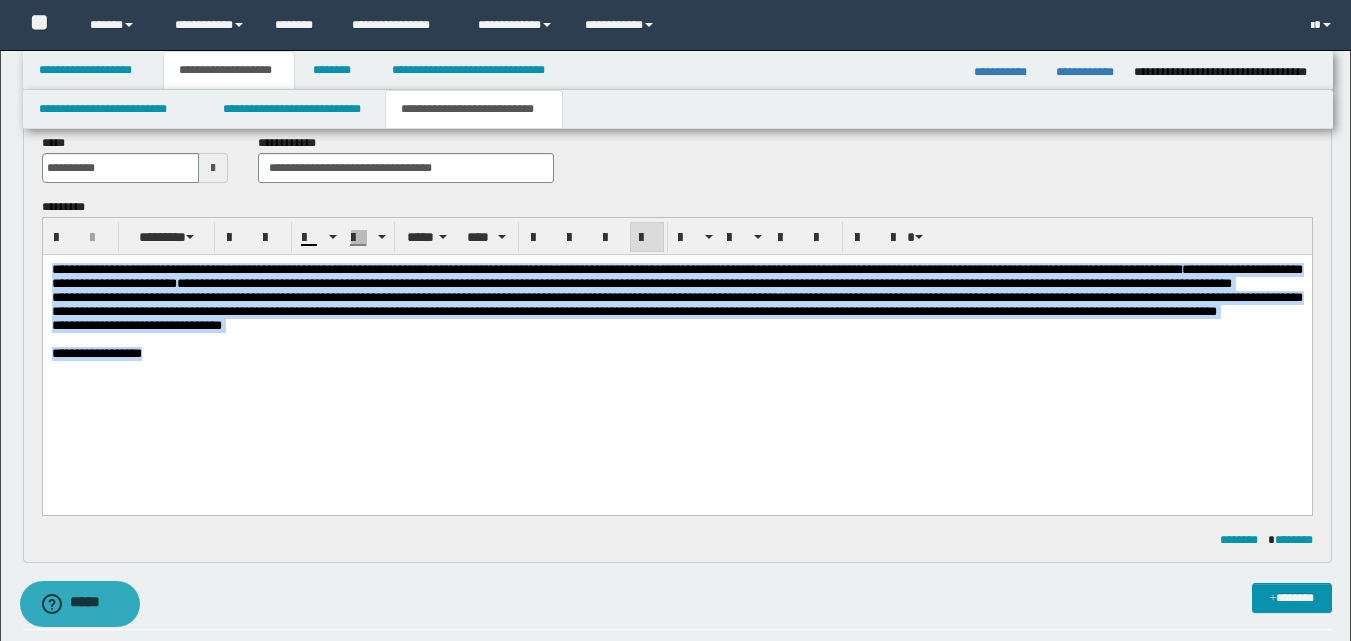 drag, startPoint x: 53, startPoint y: 268, endPoint x: 518, endPoint y: 312, distance: 467.0771 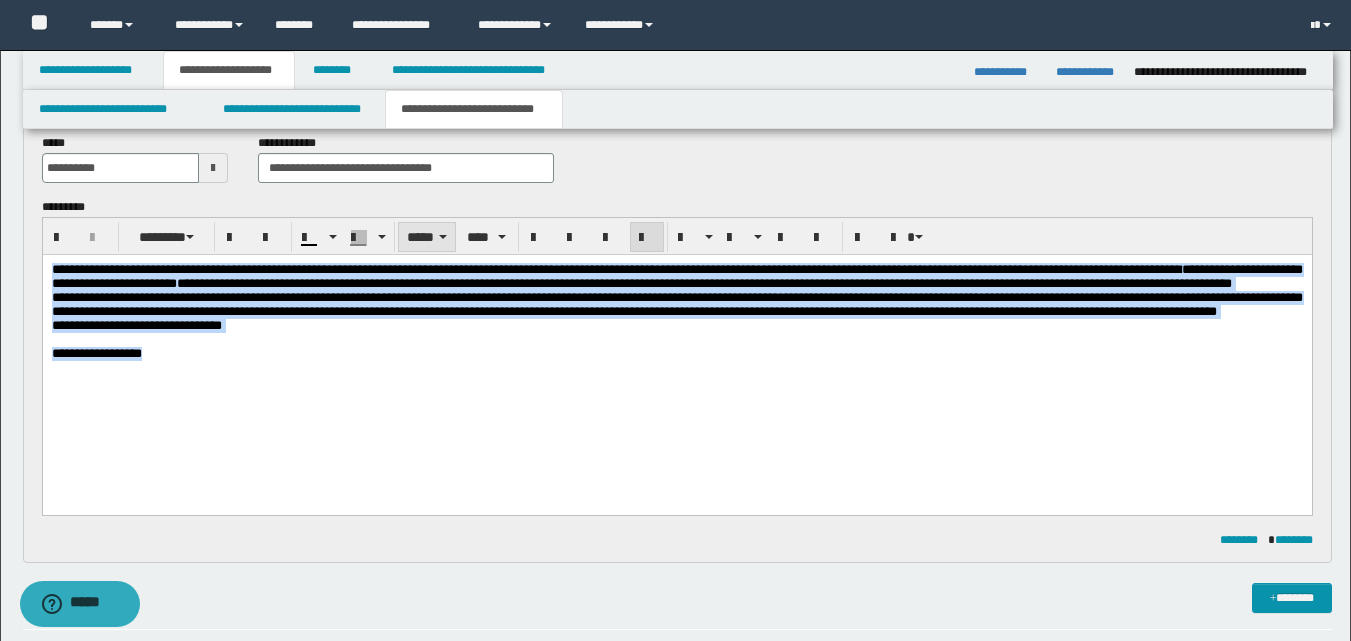 click on "*****" at bounding box center [427, 237] 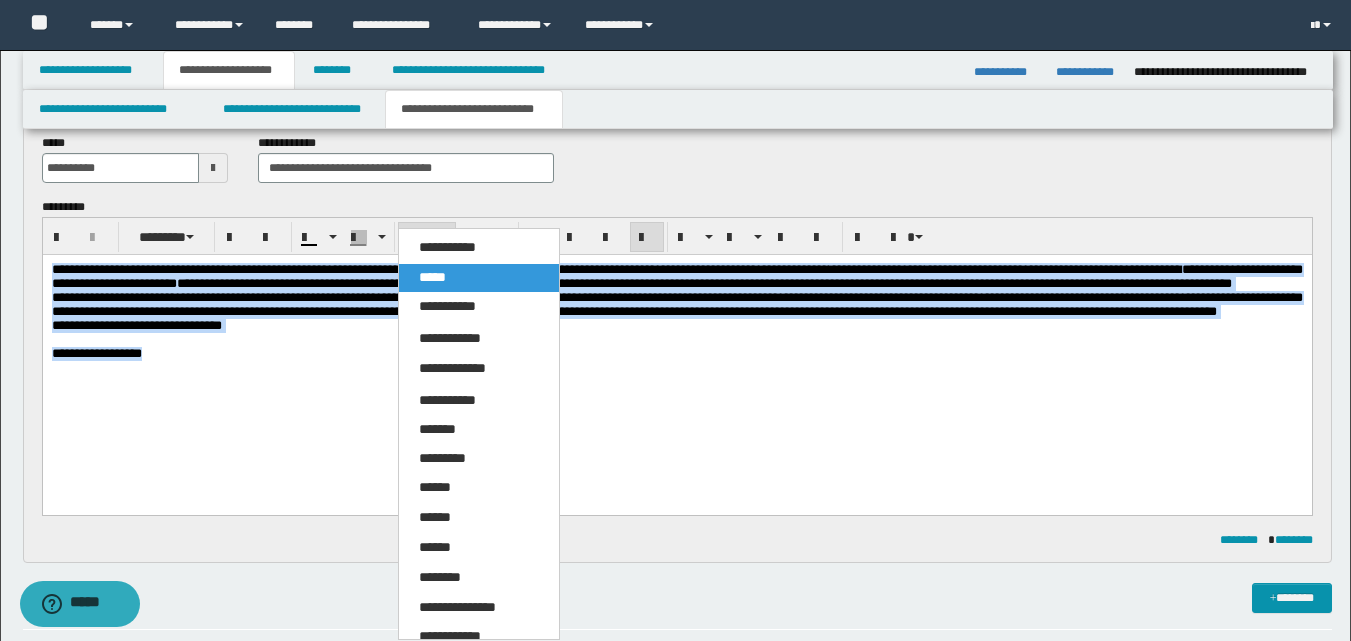 click on "**********" at bounding box center (479, 248) 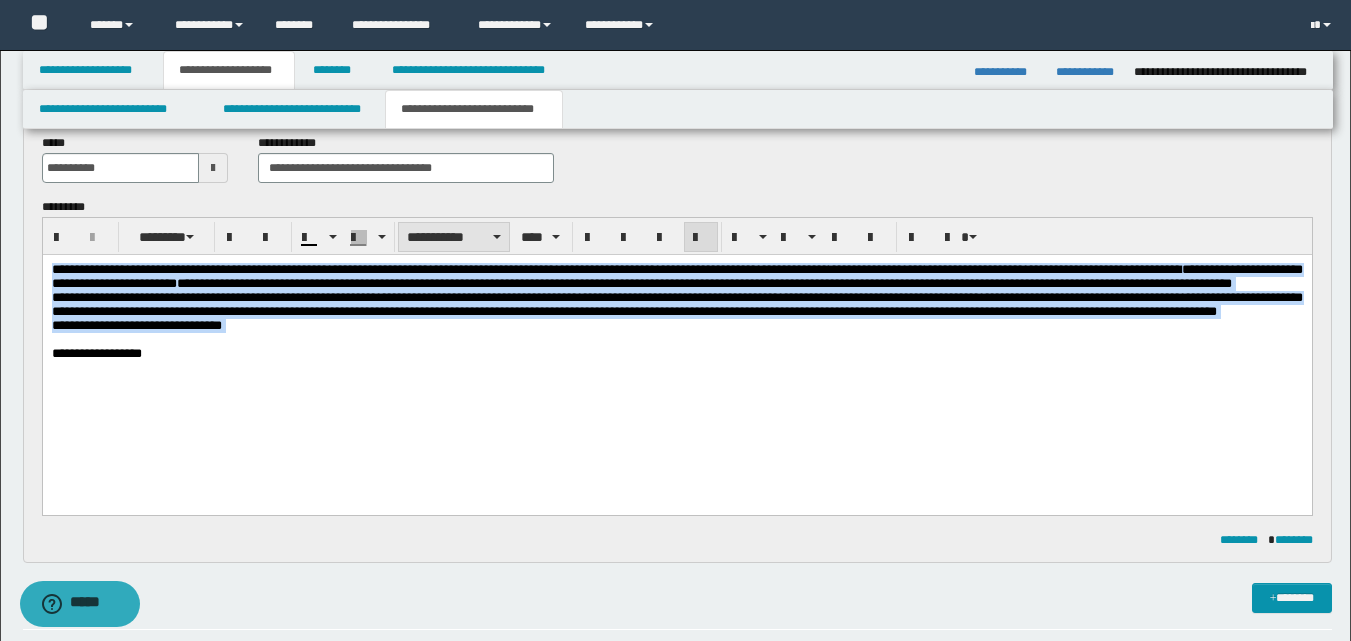 click at bounding box center (497, 237) 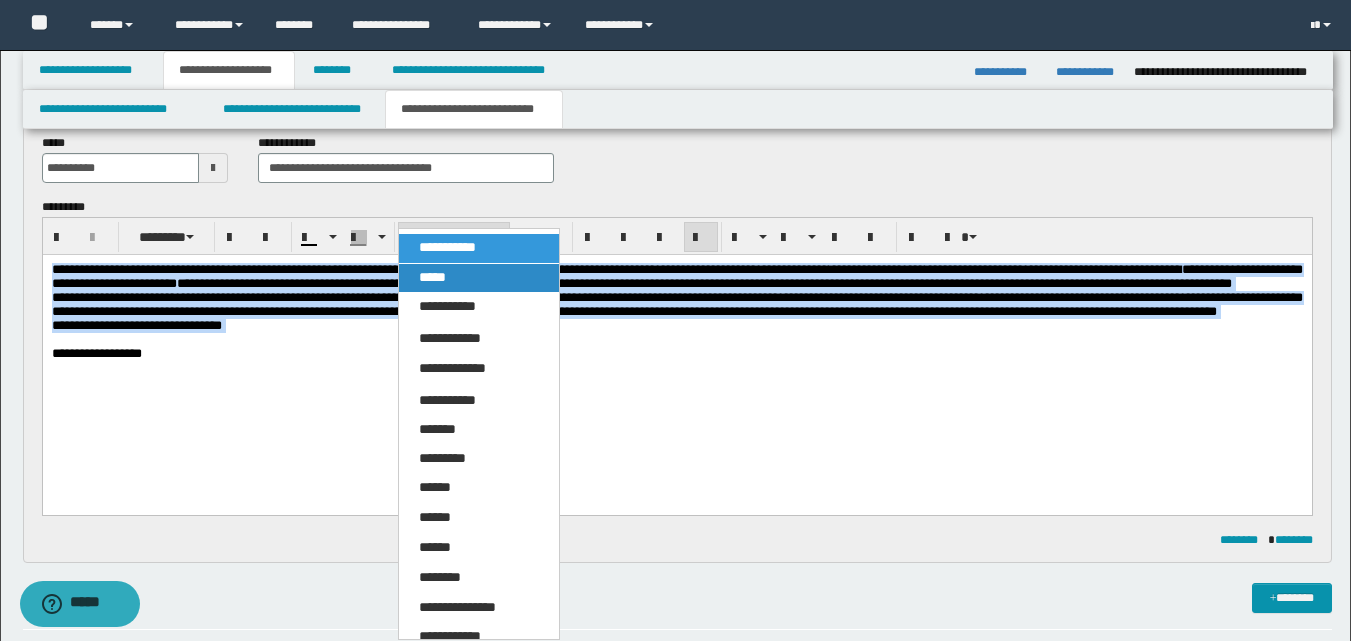 click on "*****" at bounding box center [479, 278] 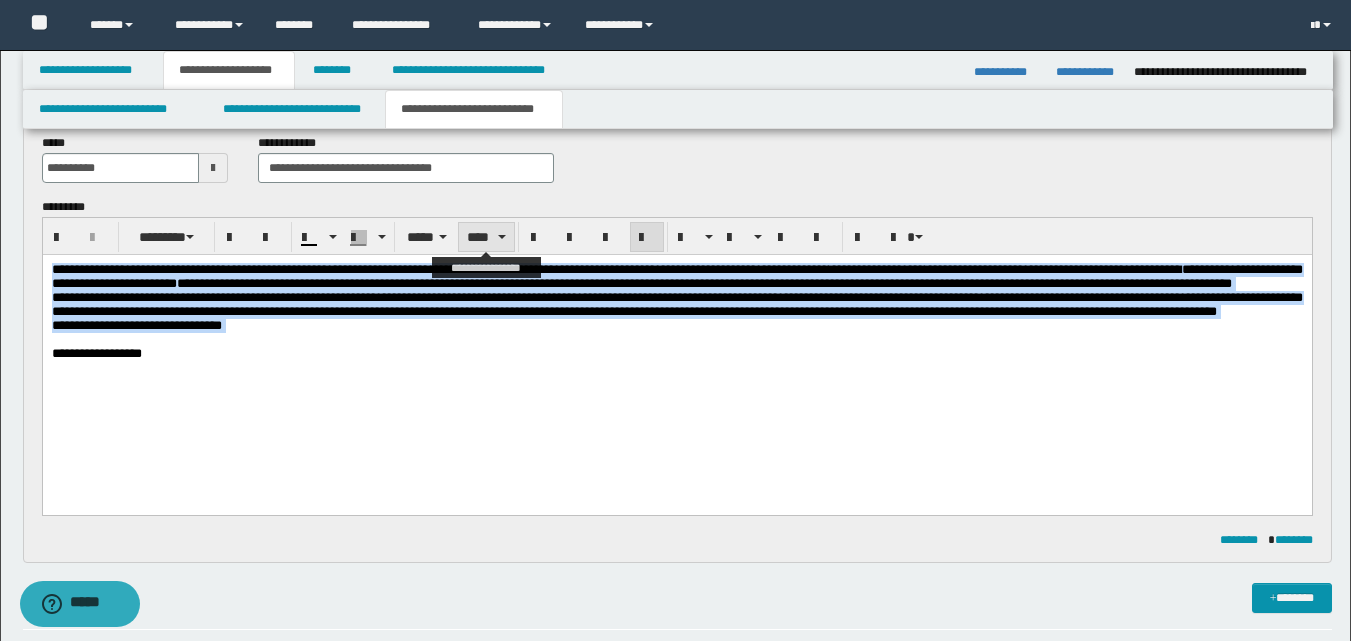 click on "****" at bounding box center [486, 237] 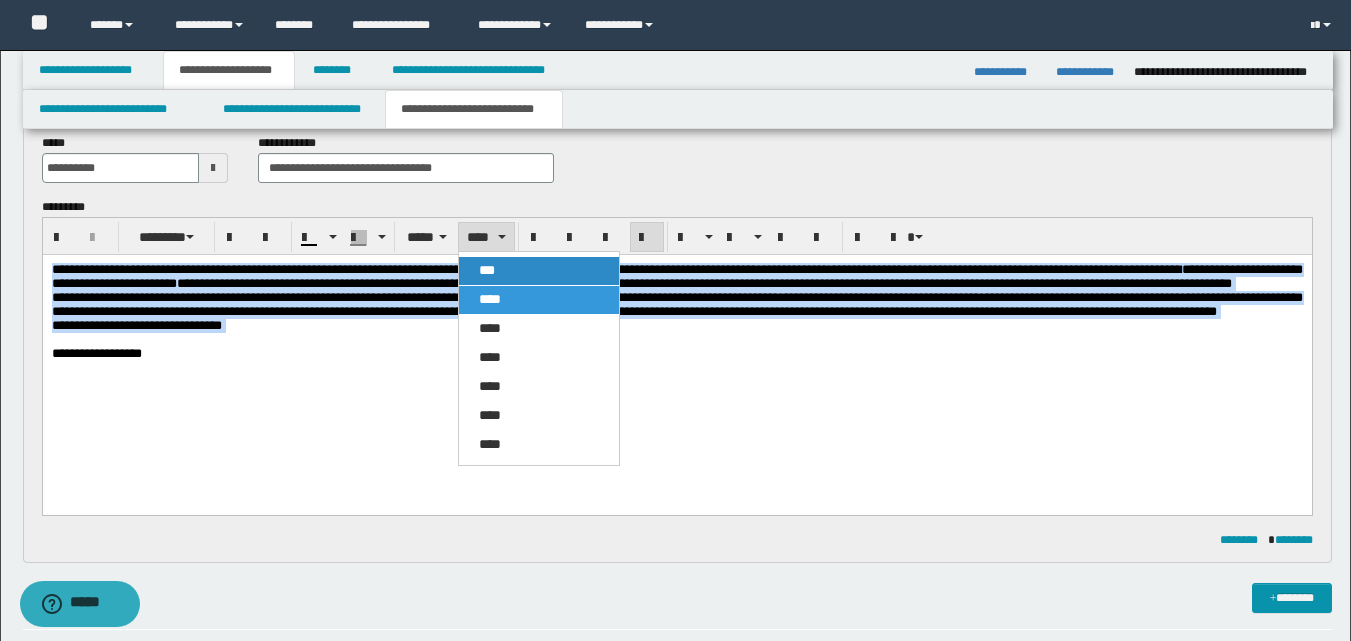 click on "***" at bounding box center [487, 270] 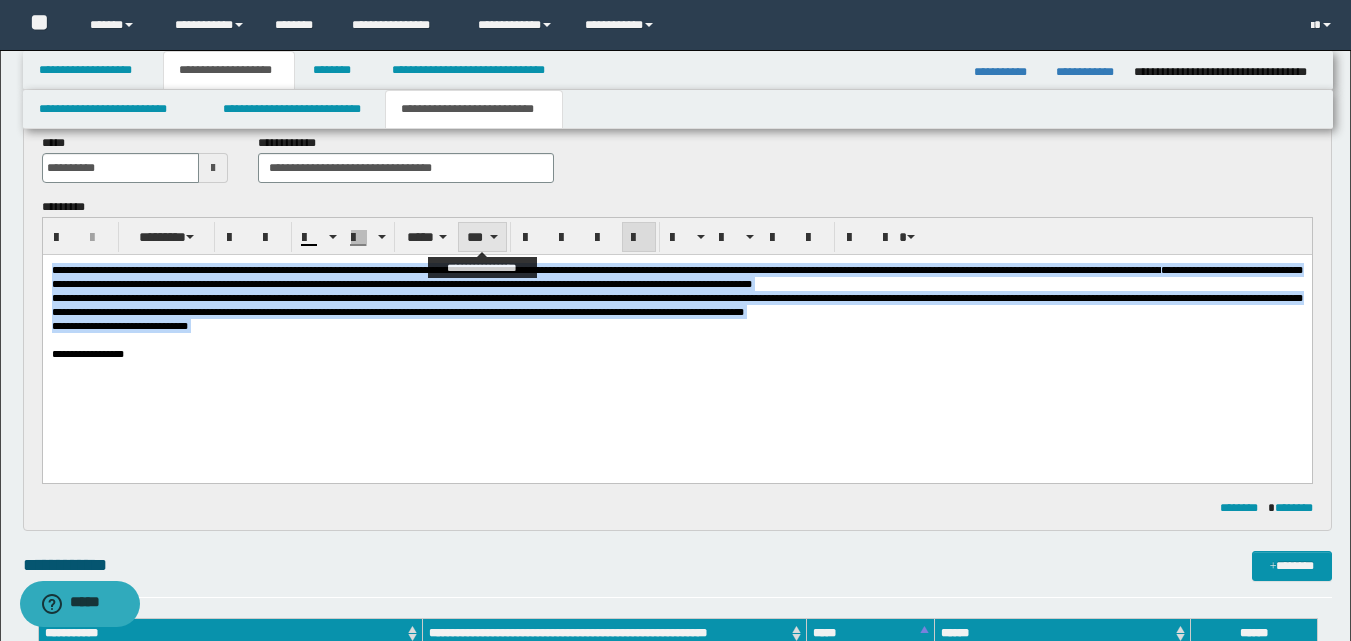 click on "***" at bounding box center (482, 237) 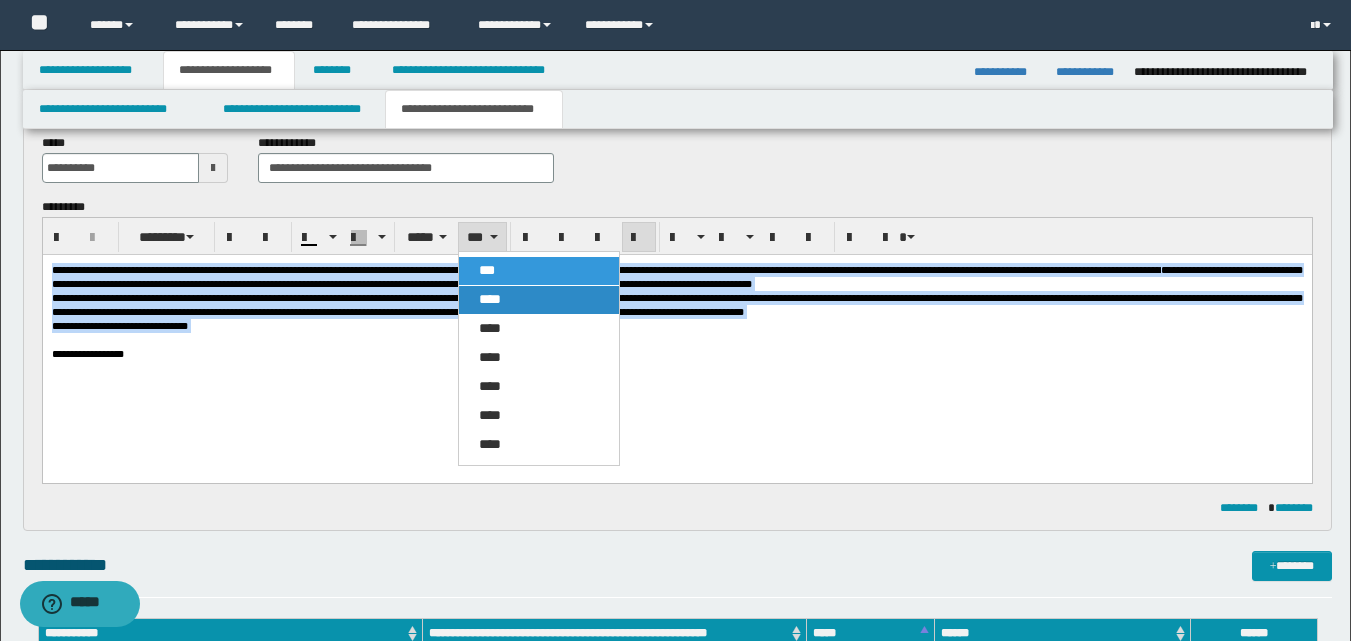 click on "****" at bounding box center (490, 299) 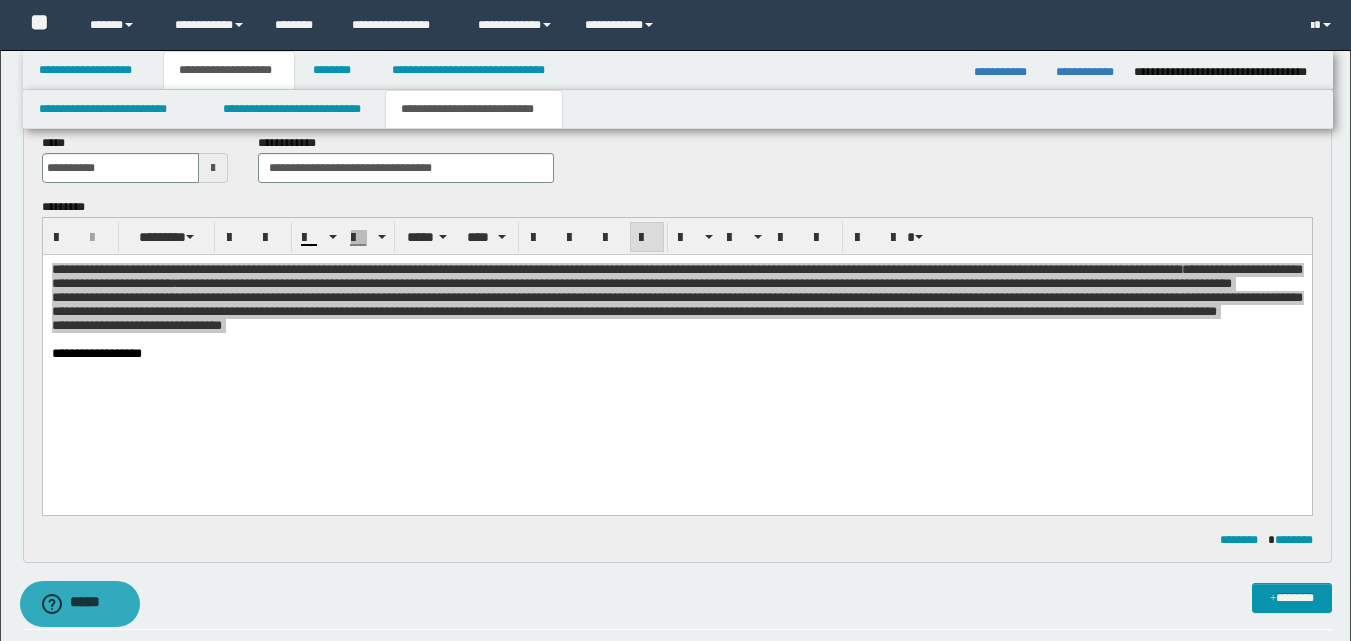 click on "********     ***** ****" at bounding box center (677, 366) 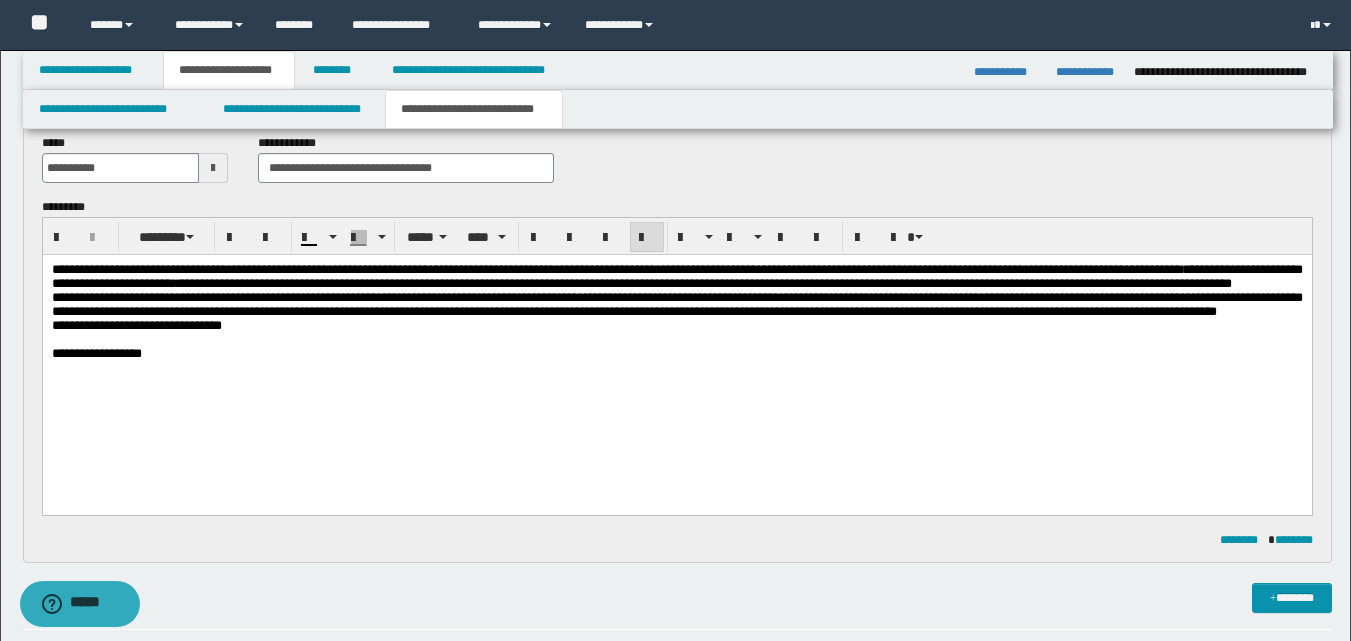 click on "**********" at bounding box center [676, 337] 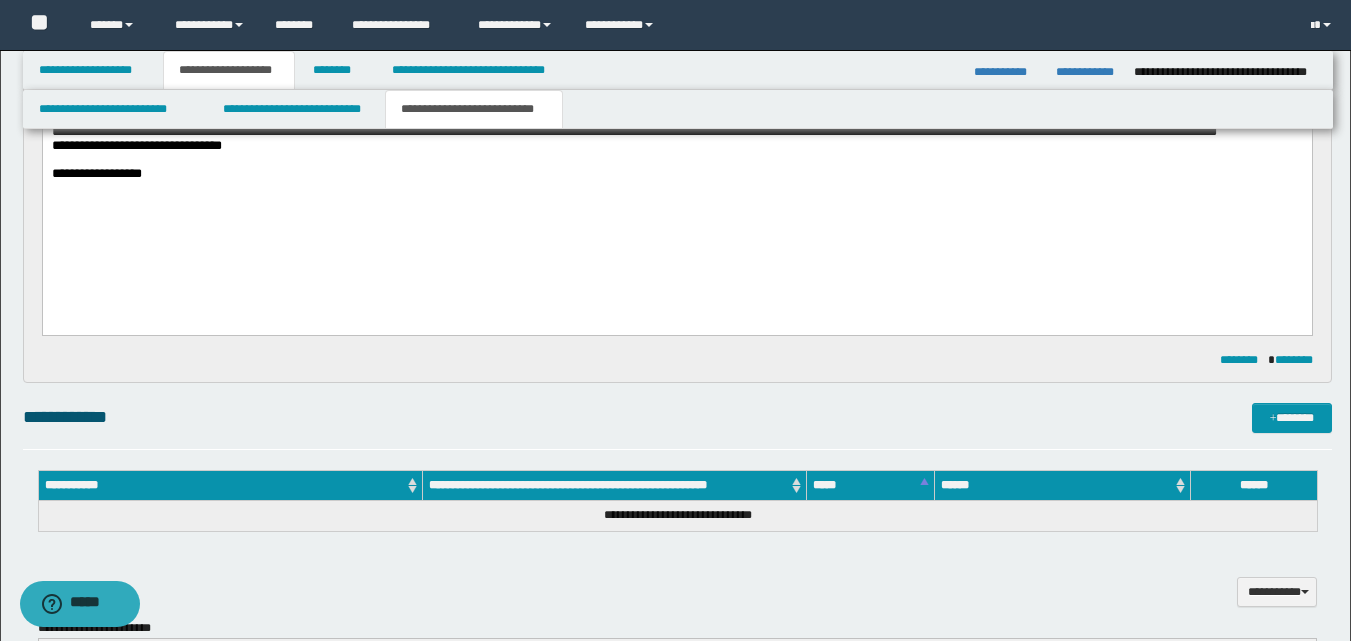 scroll, scrollTop: 300, scrollLeft: 0, axis: vertical 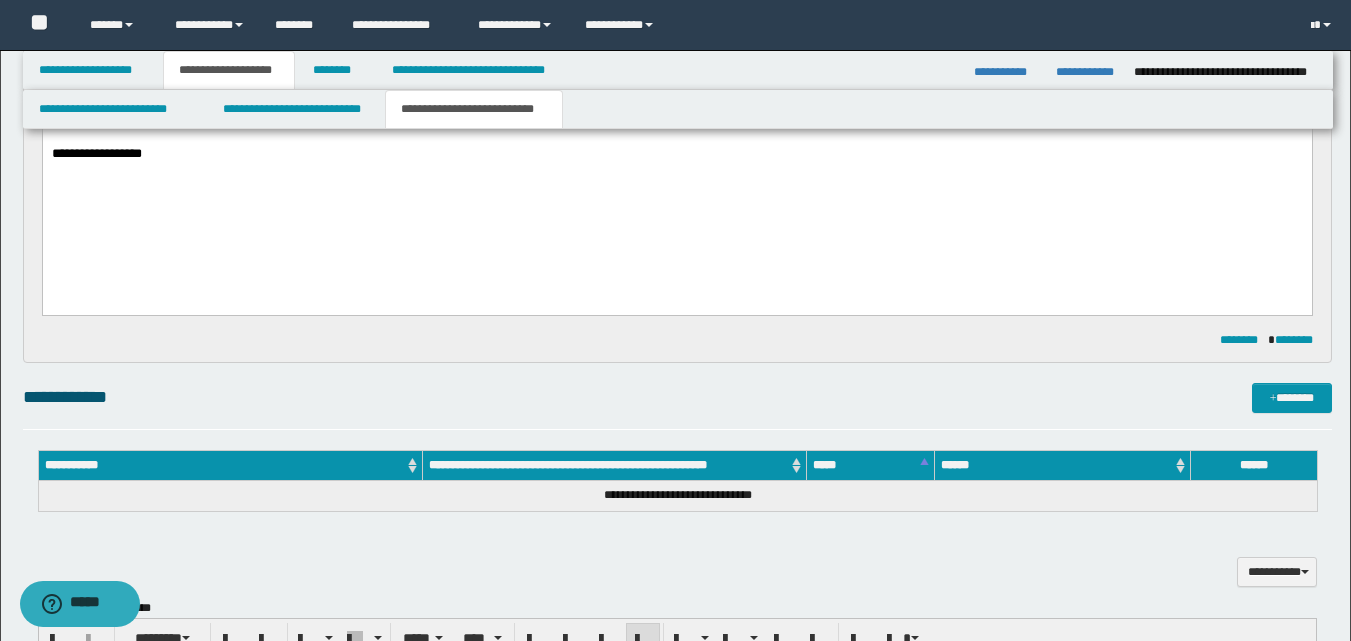 drag, startPoint x: 77, startPoint y: 266, endPoint x: 126, endPoint y: 263, distance: 49.09175 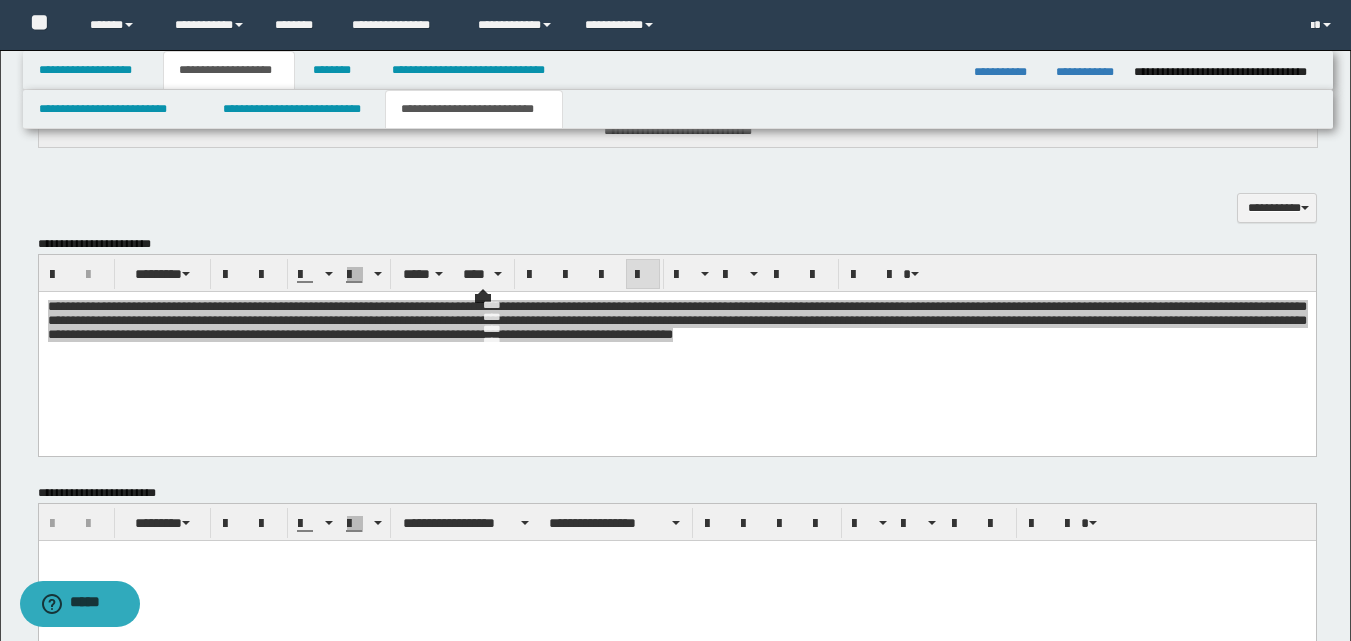 scroll, scrollTop: 700, scrollLeft: 0, axis: vertical 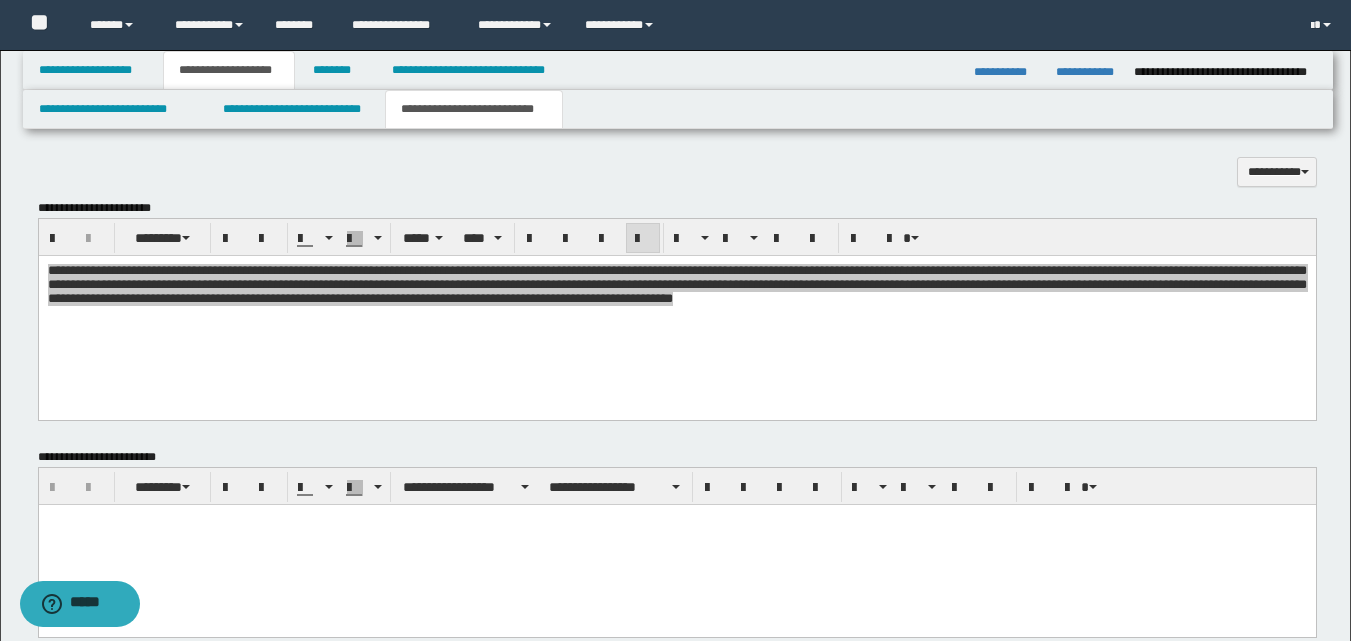 click on "**********" at bounding box center [677, 164] 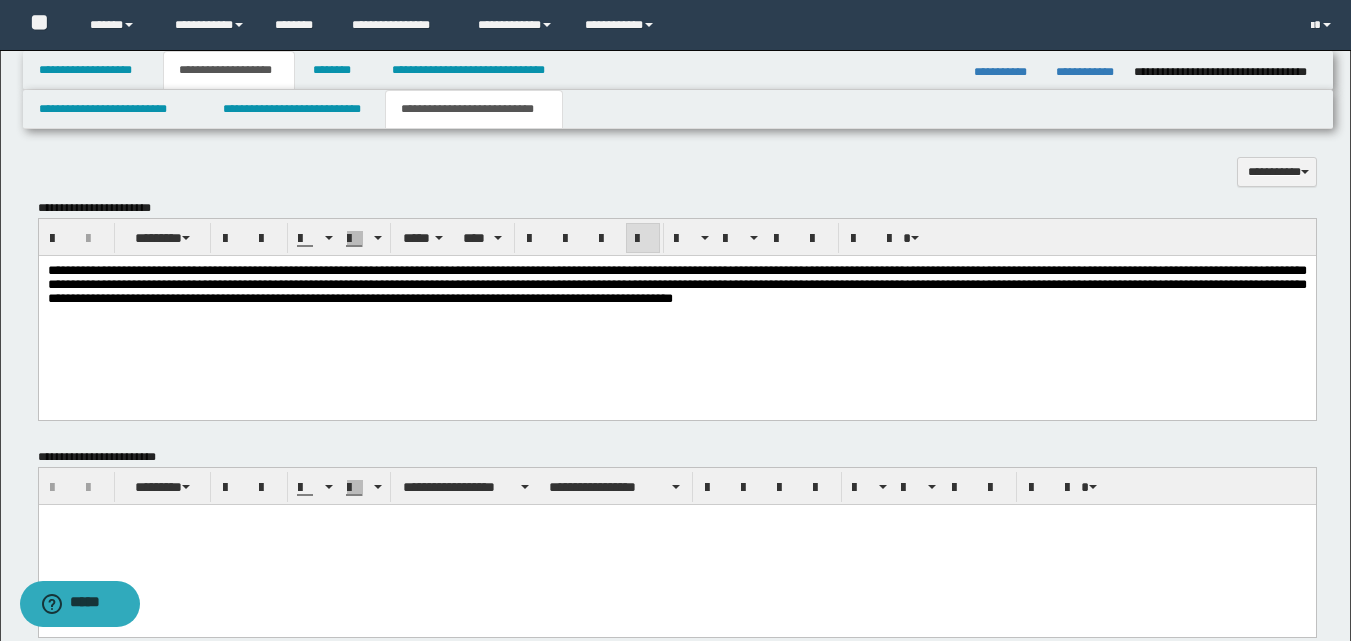 click on "**********" at bounding box center (676, 313) 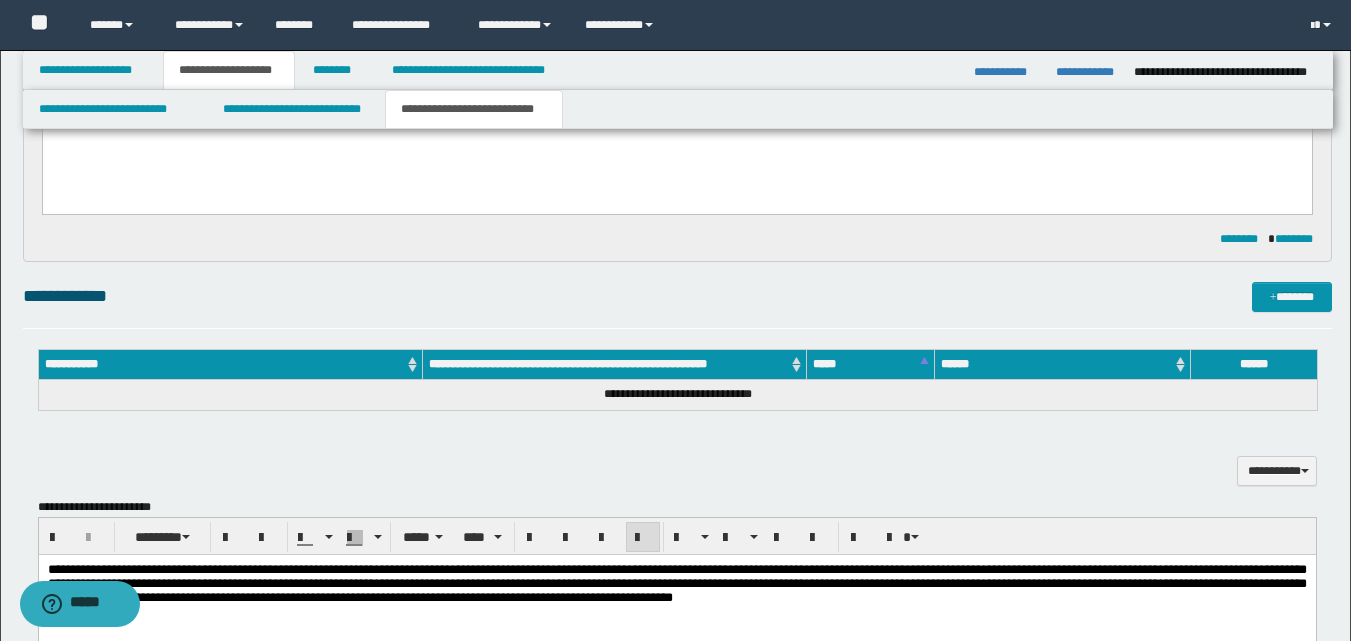 scroll, scrollTop: 400, scrollLeft: 0, axis: vertical 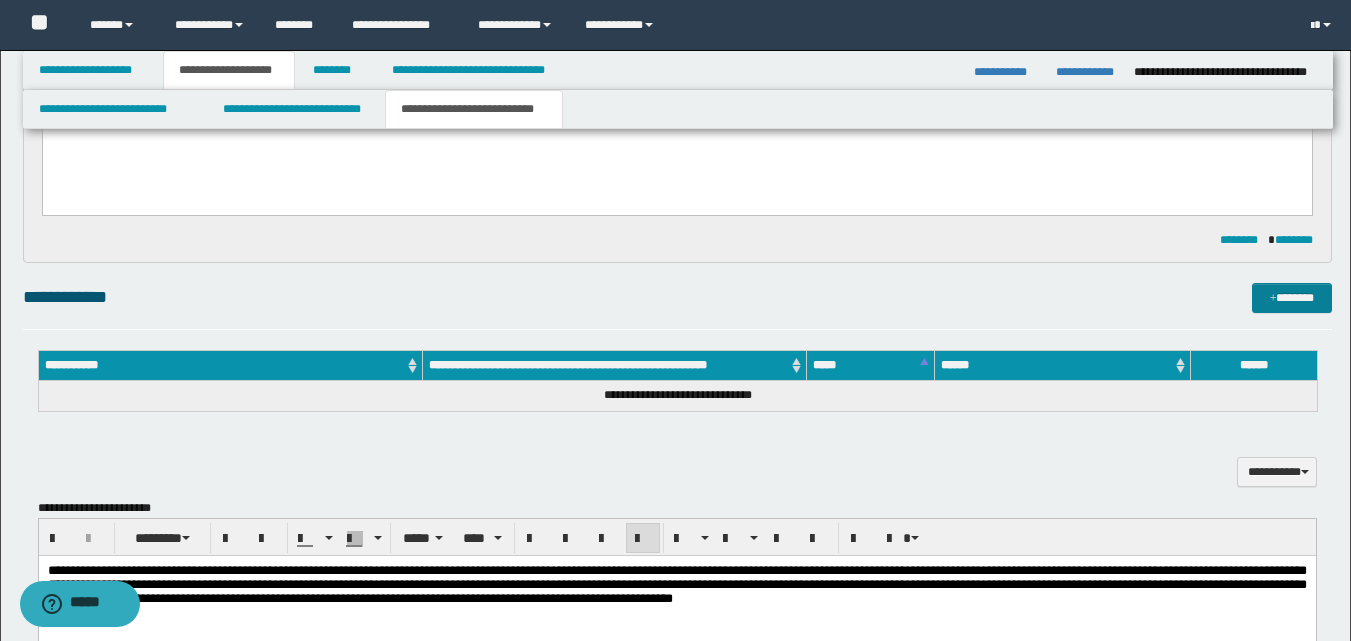 click on "*******" at bounding box center [1292, 298] 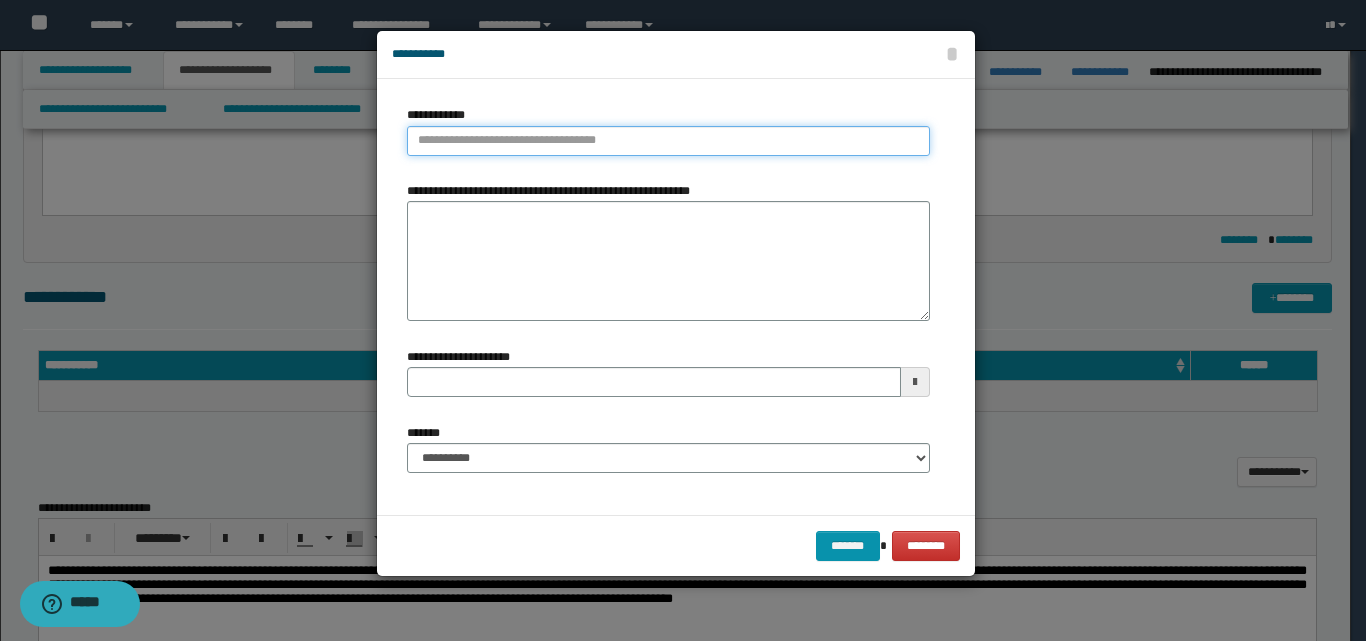 click on "**********" at bounding box center (668, 141) 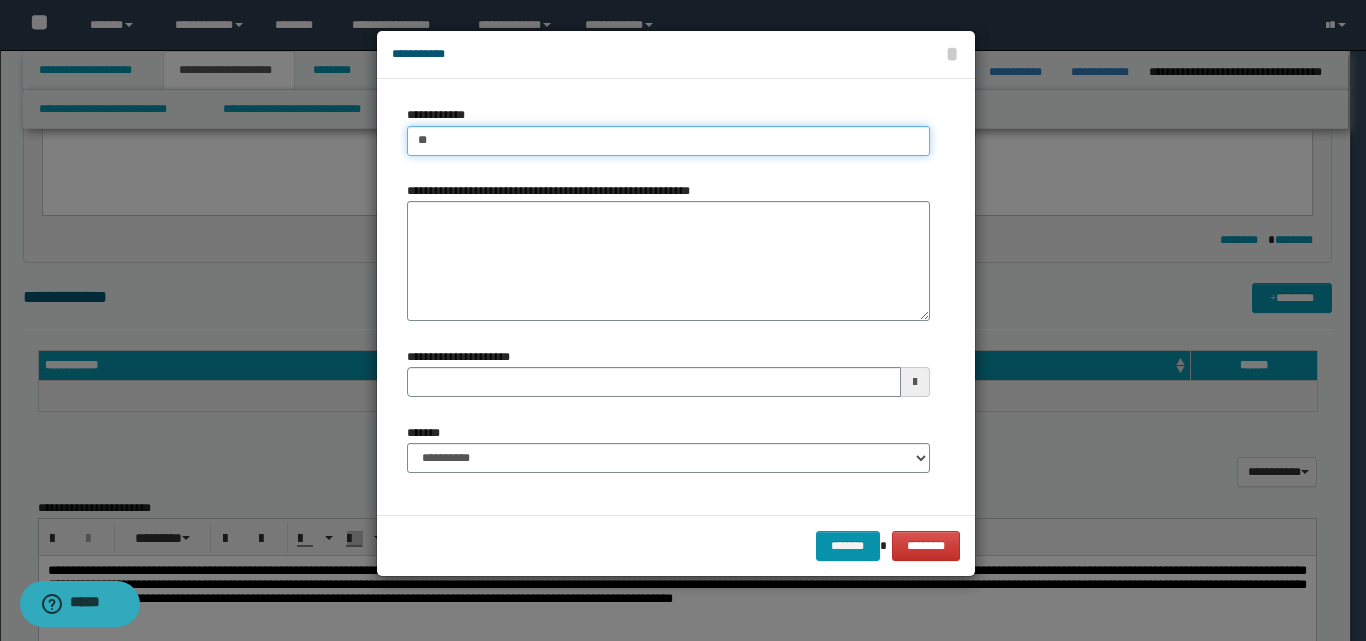 type on "***" 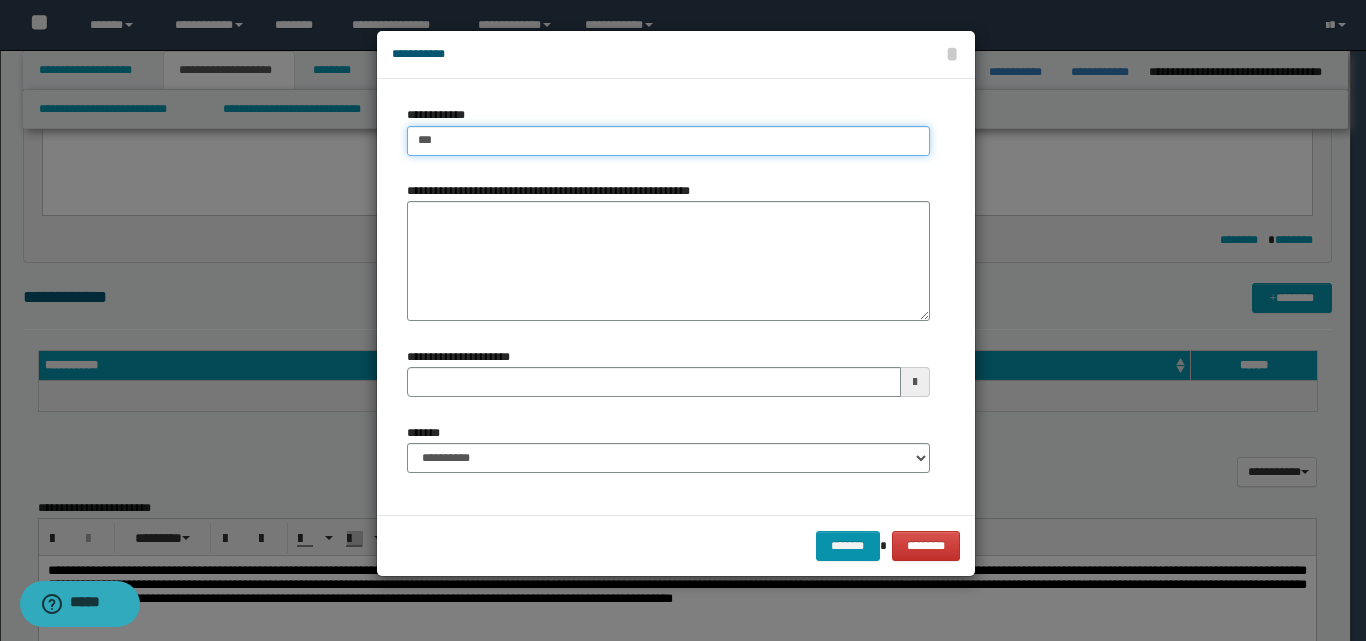 type on "***" 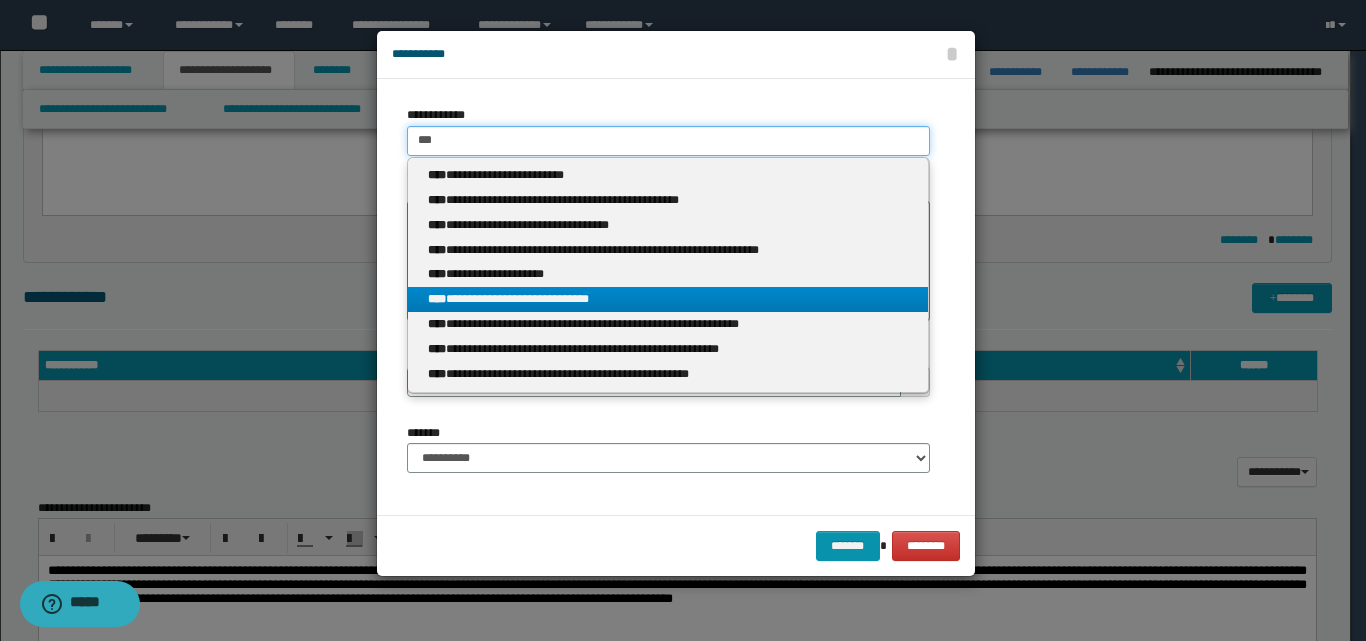 type 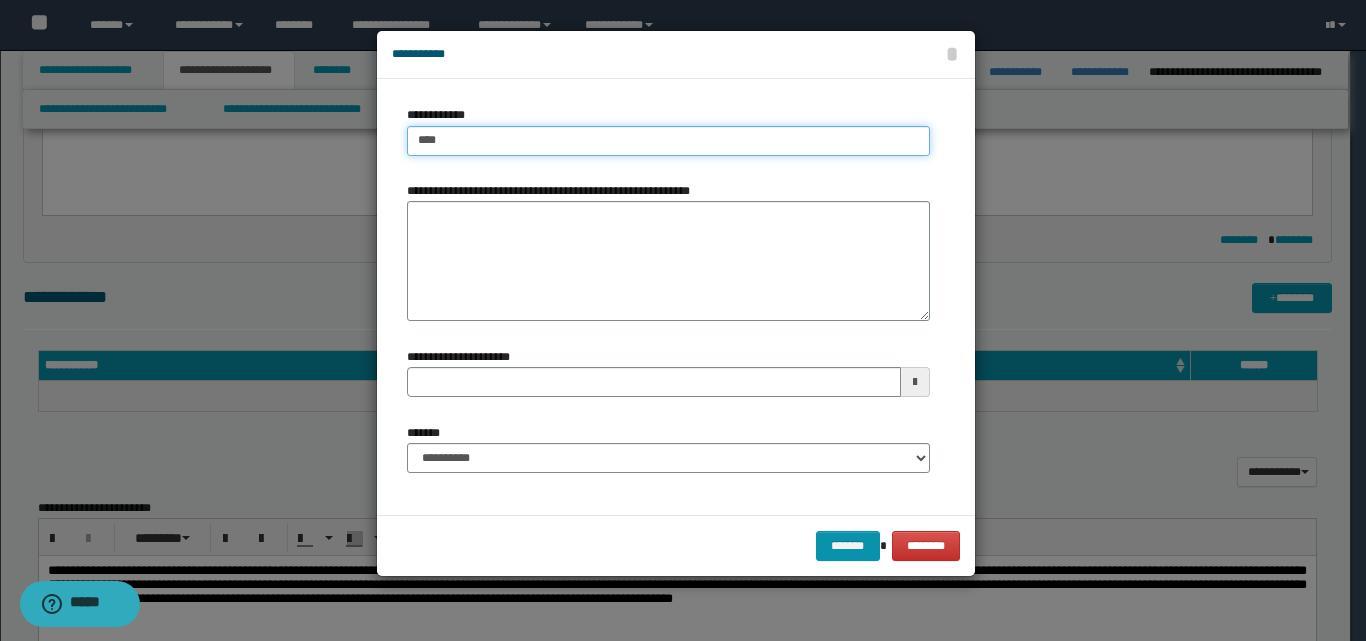 type on "****" 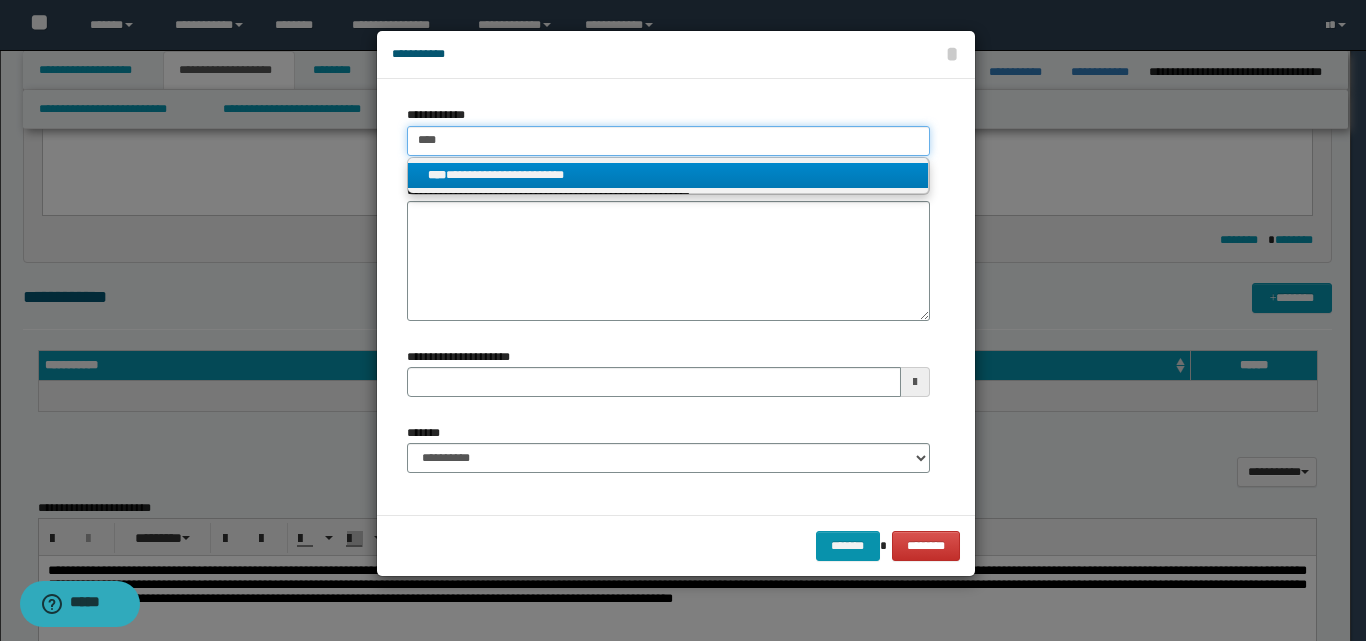 type on "****" 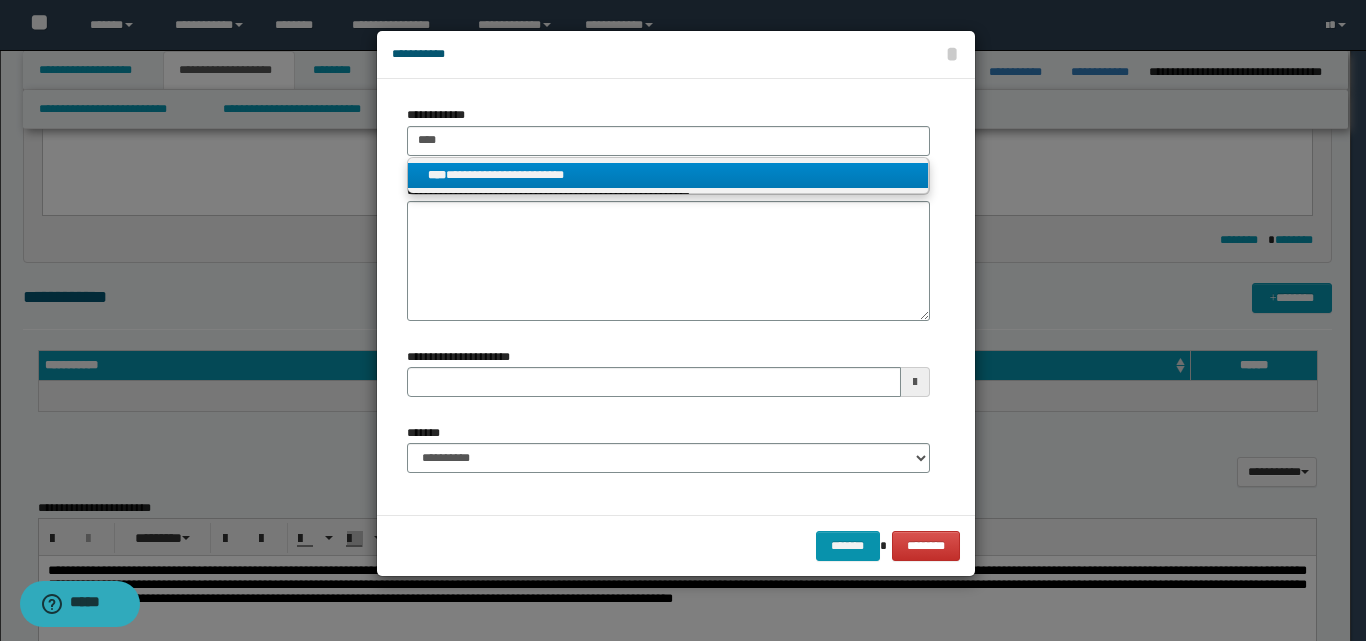 click on "**********" at bounding box center [668, 175] 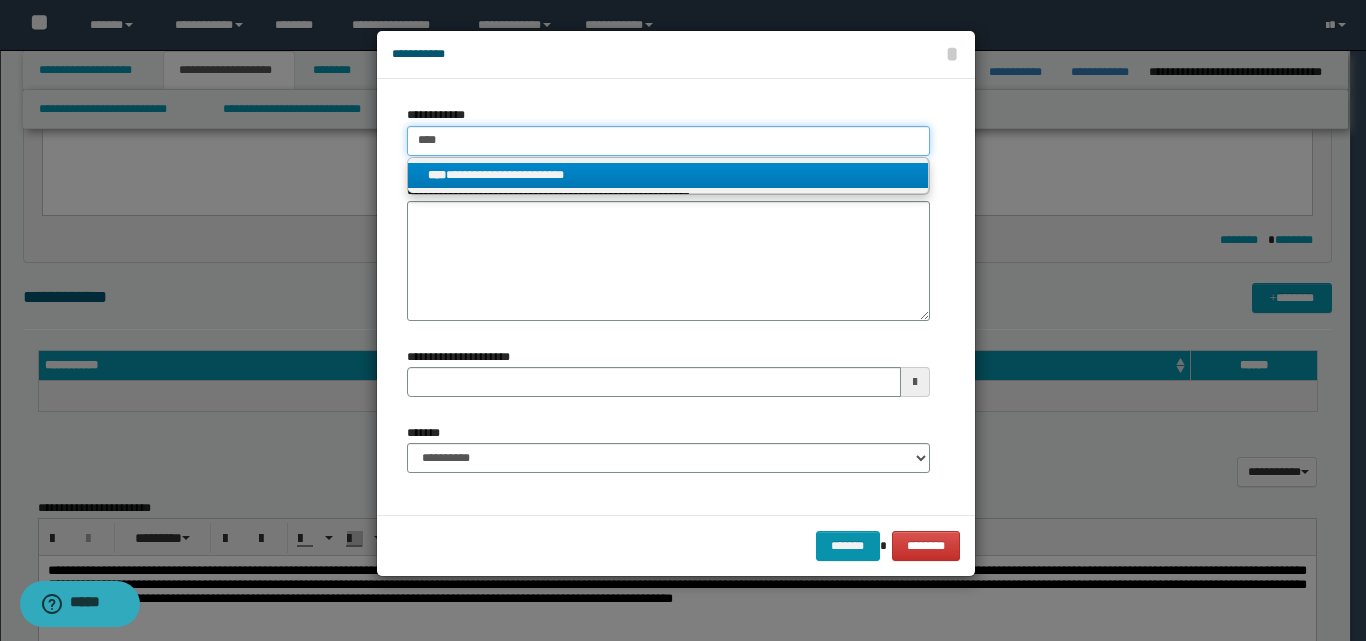 type 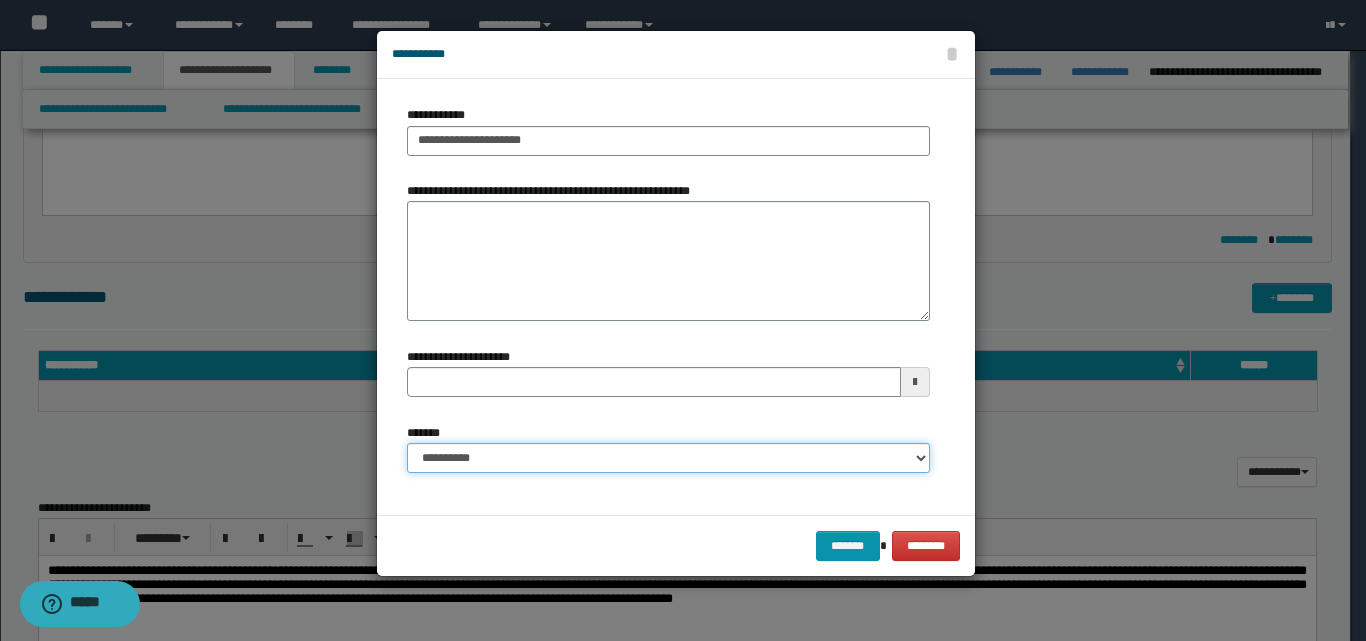 click on "**********" at bounding box center [668, 458] 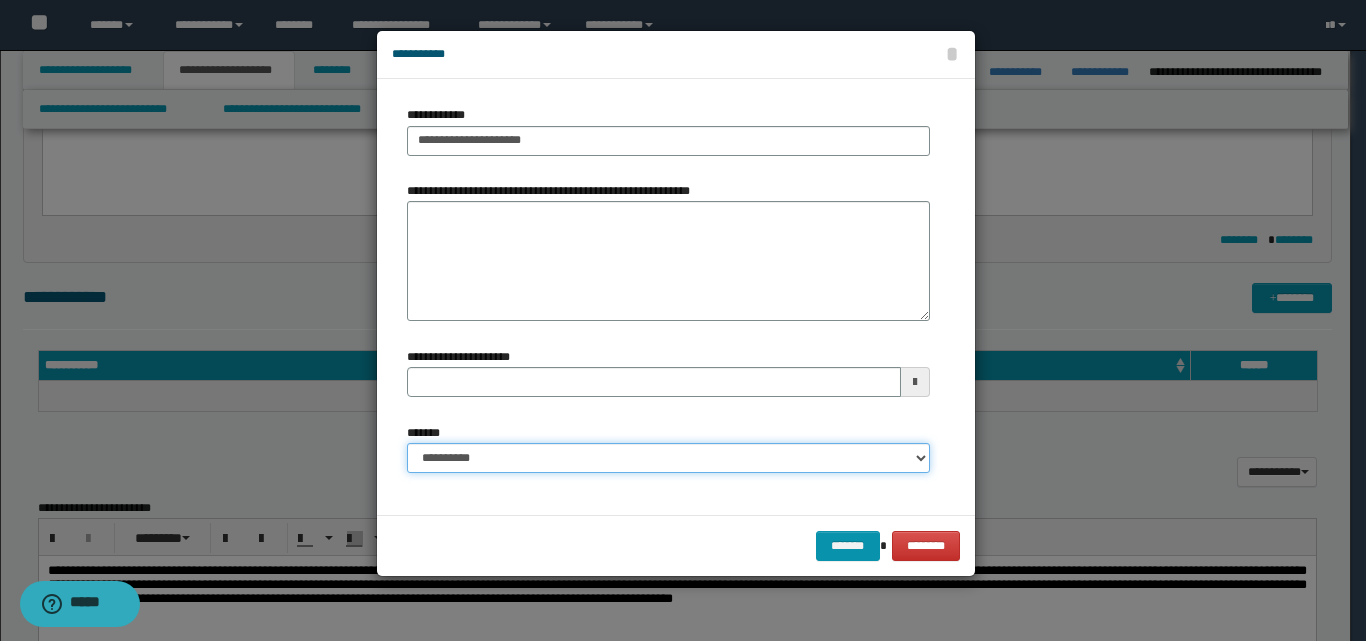 select on "*" 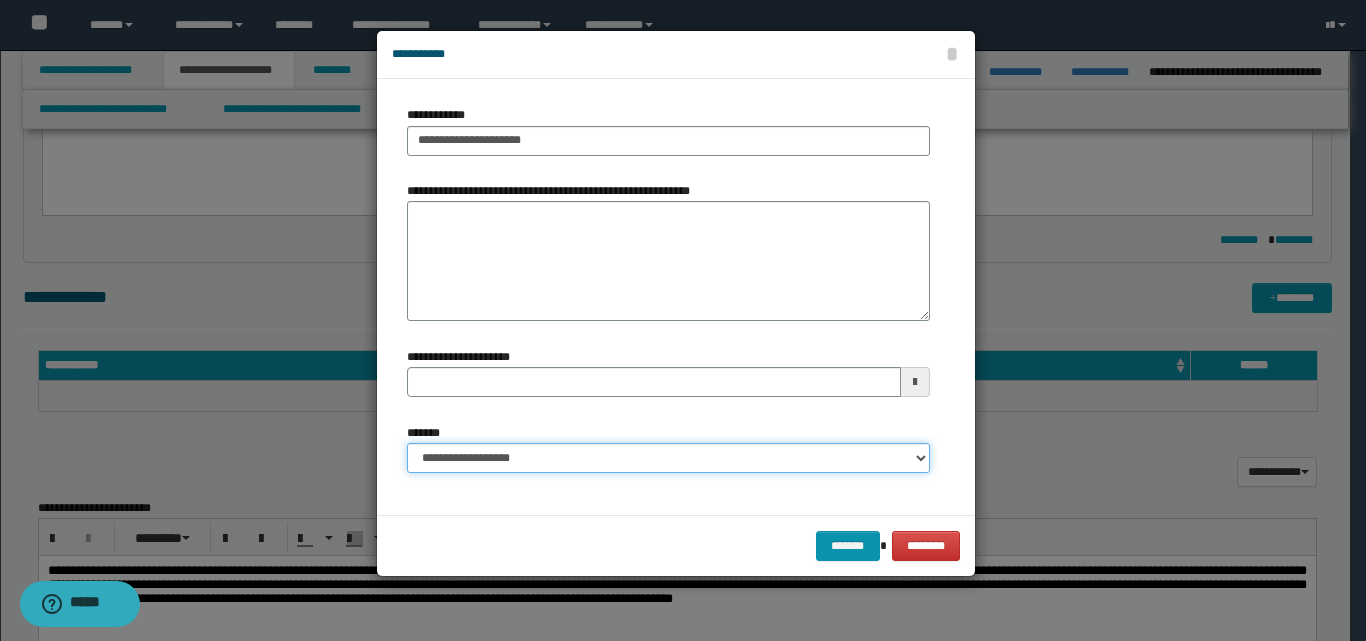 click on "**********" at bounding box center (668, 458) 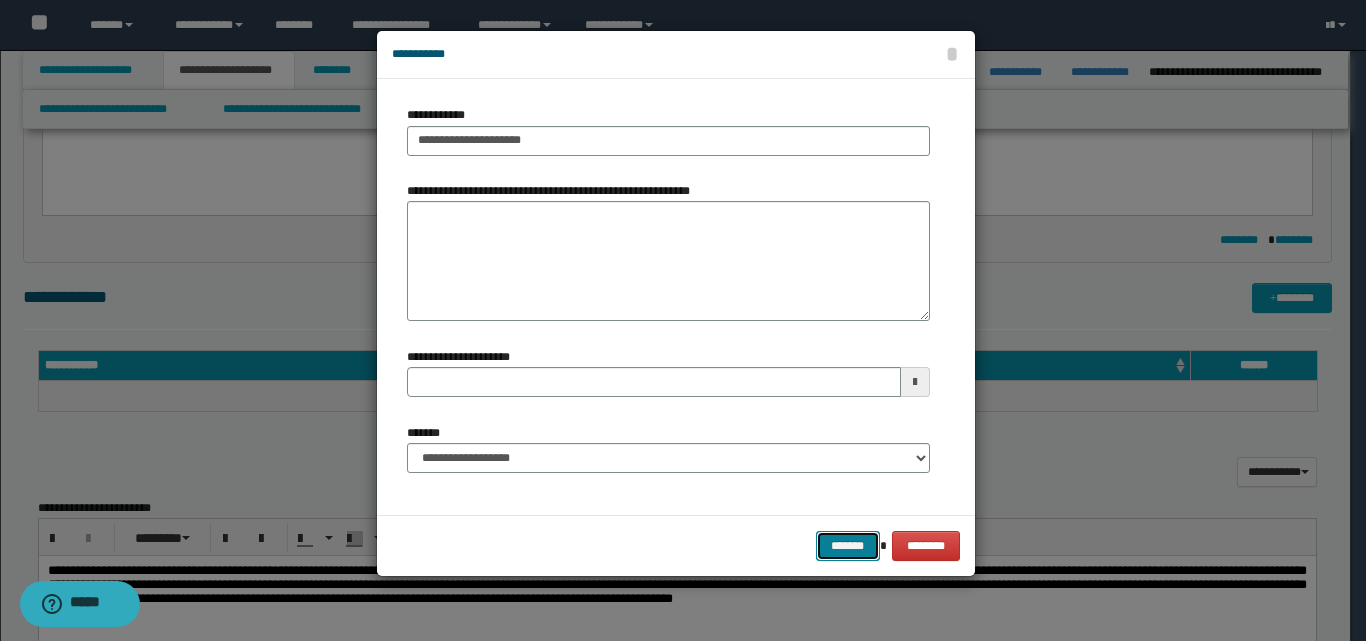 click on "*******" at bounding box center [848, 546] 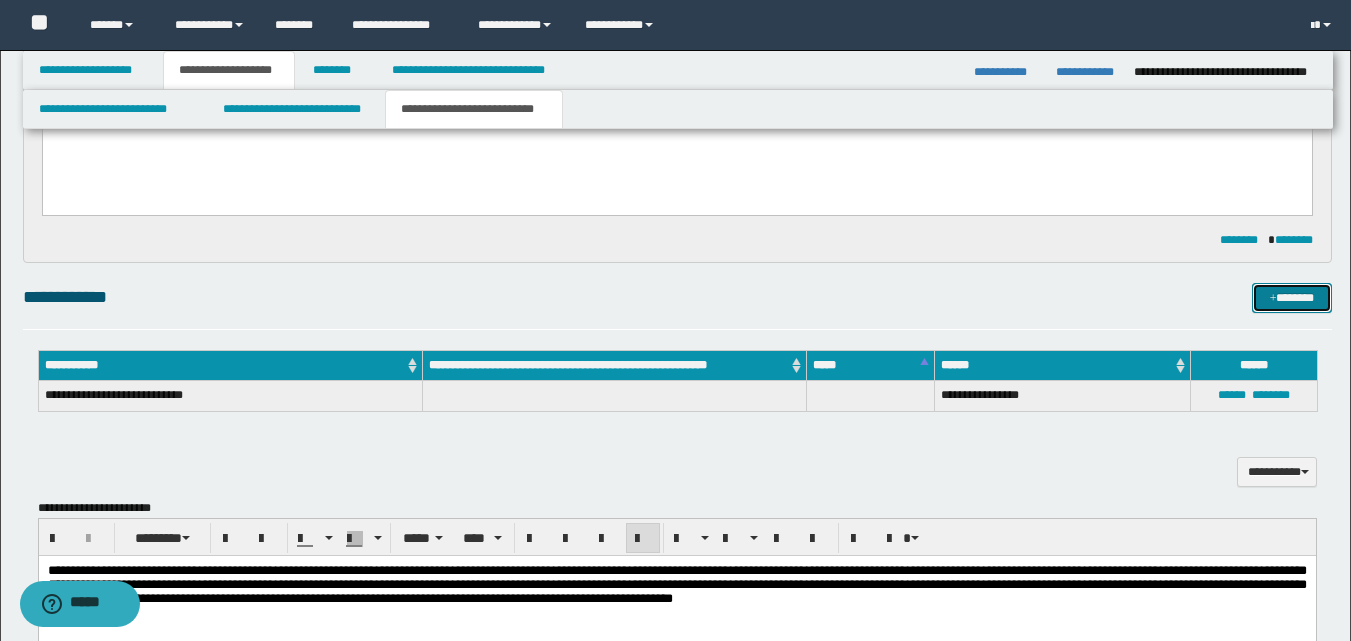 click on "*******" at bounding box center [1292, 298] 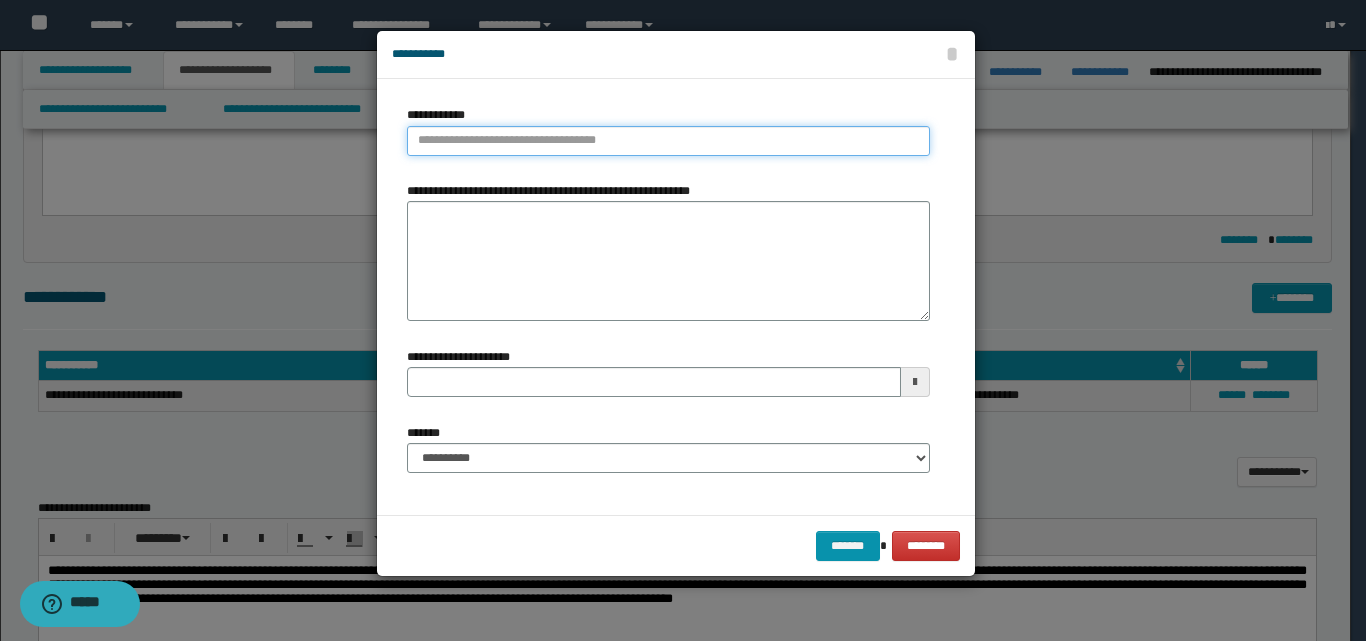 type on "**********" 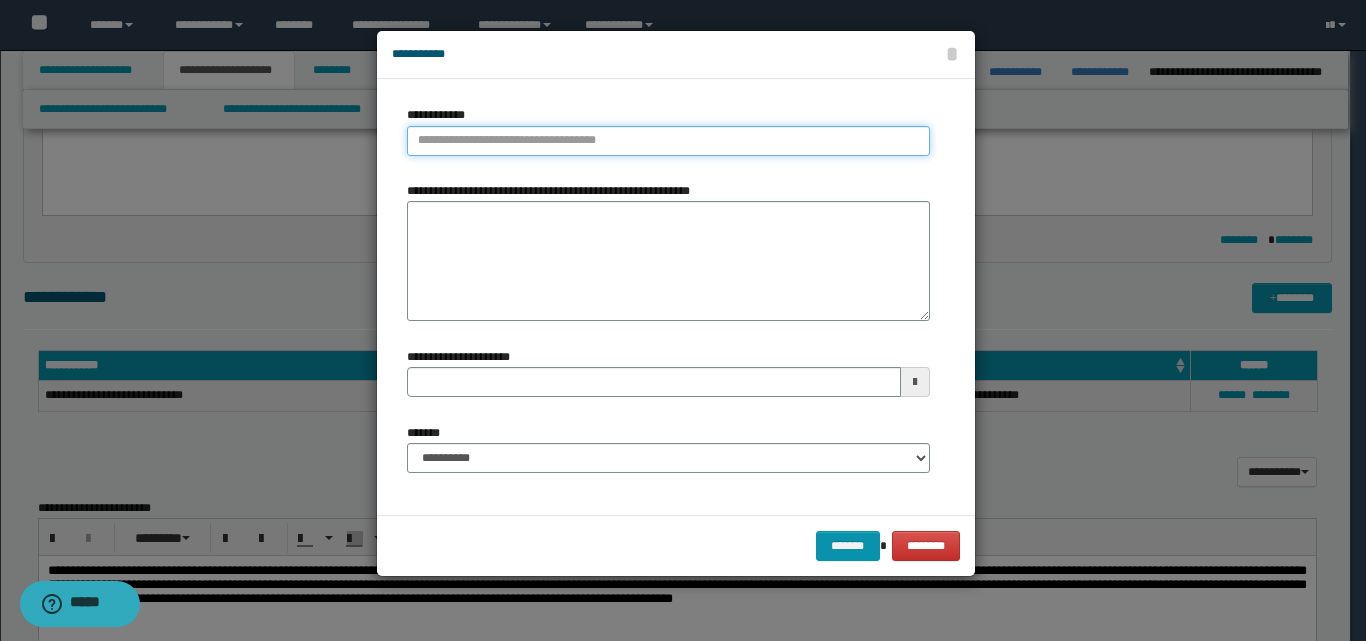 click on "**********" at bounding box center [668, 141] 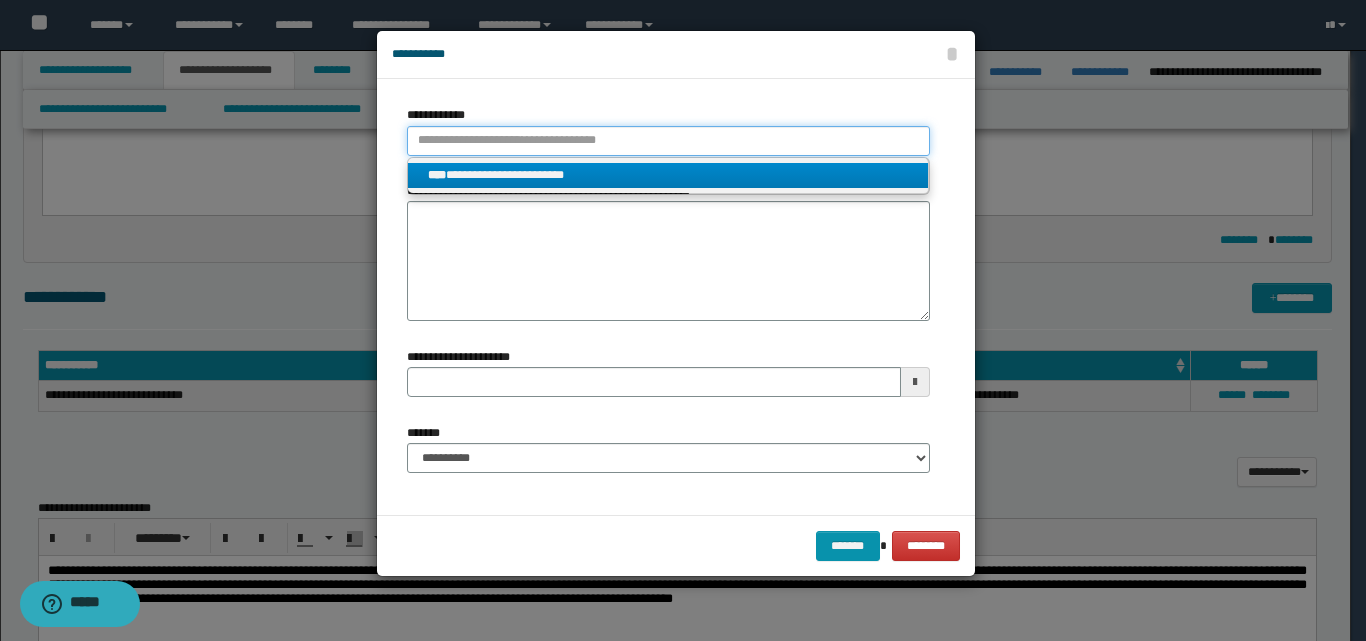 type 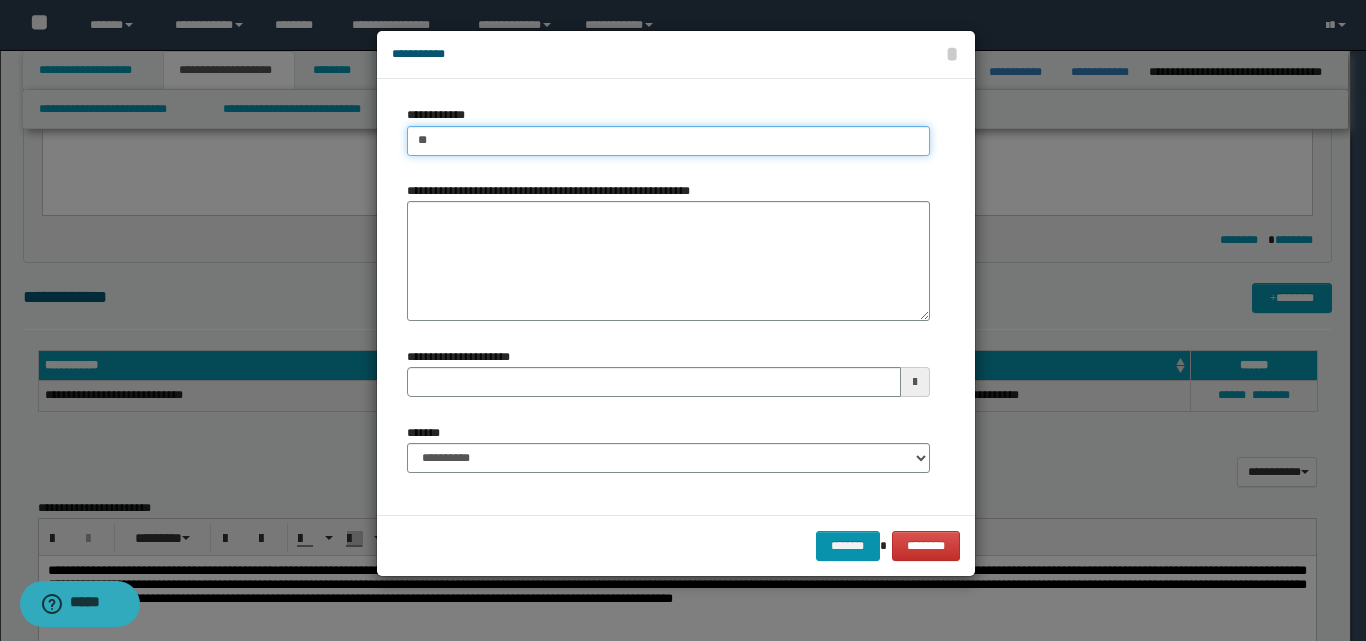 type on "***" 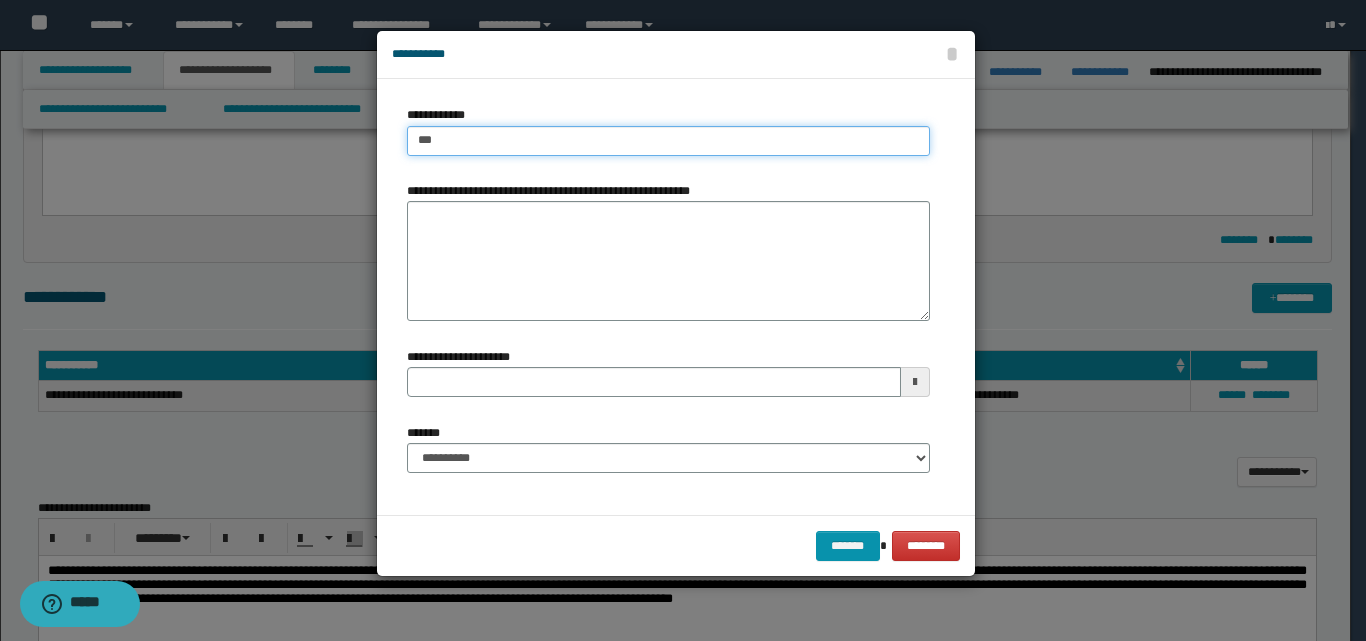 type on "***" 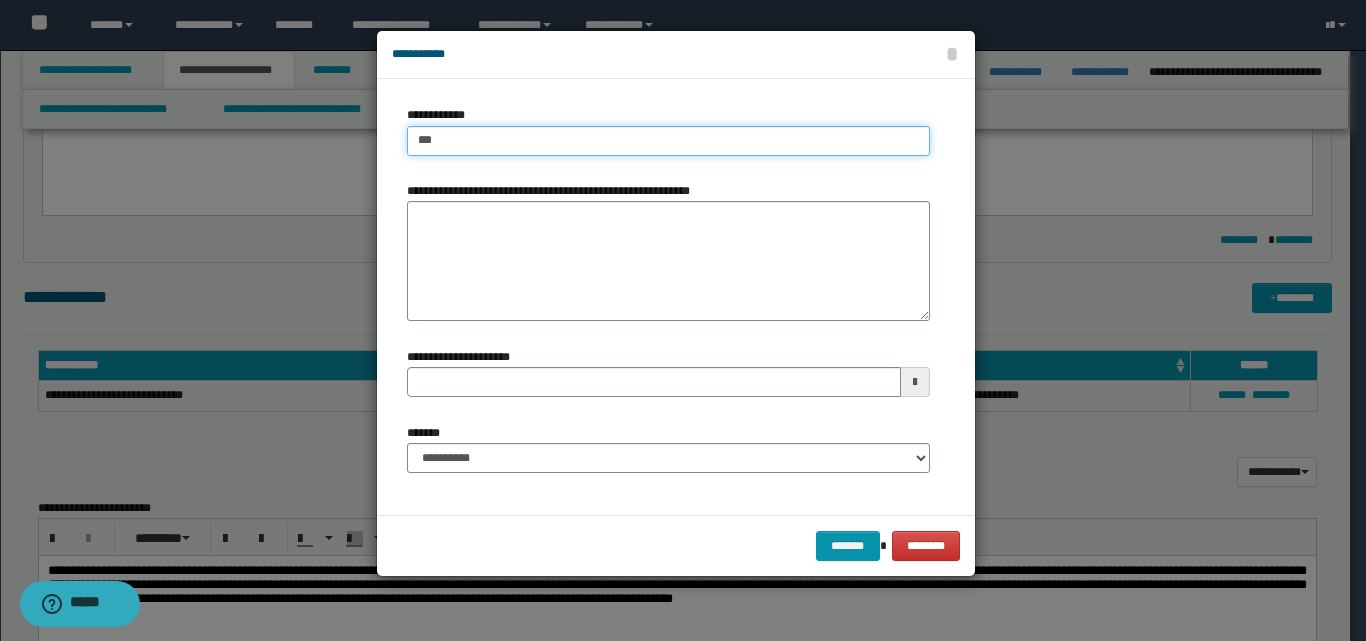 type 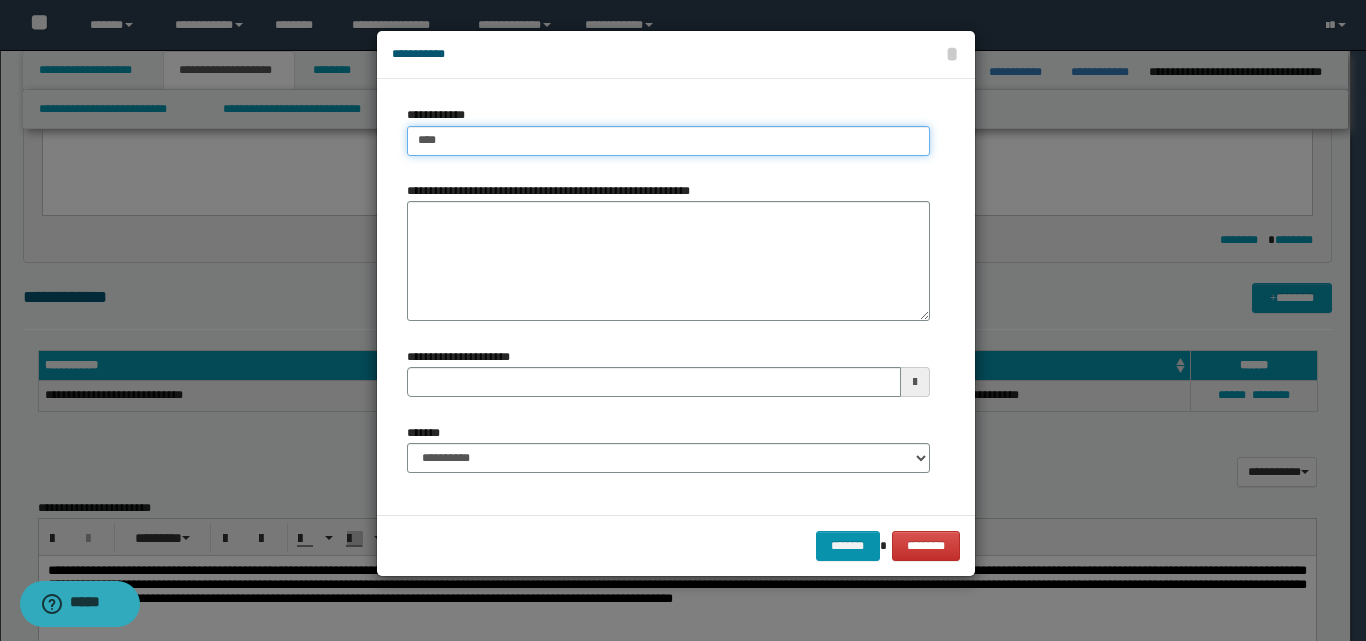 type on "****" 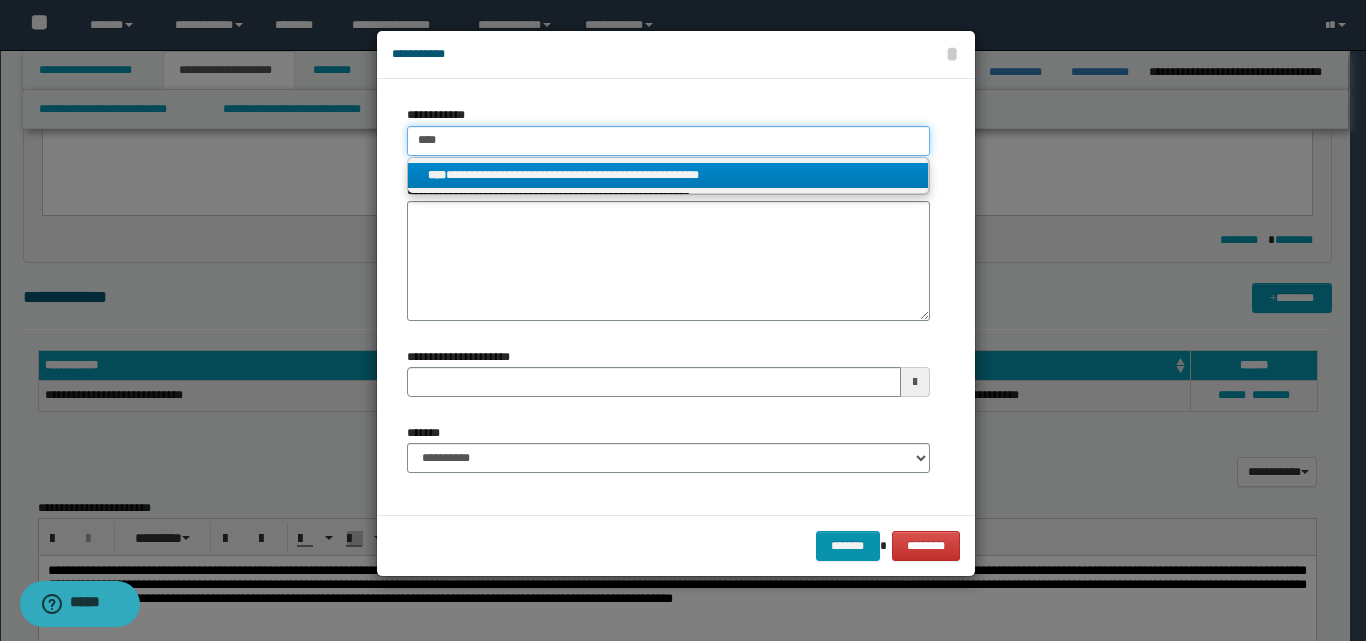 type on "****" 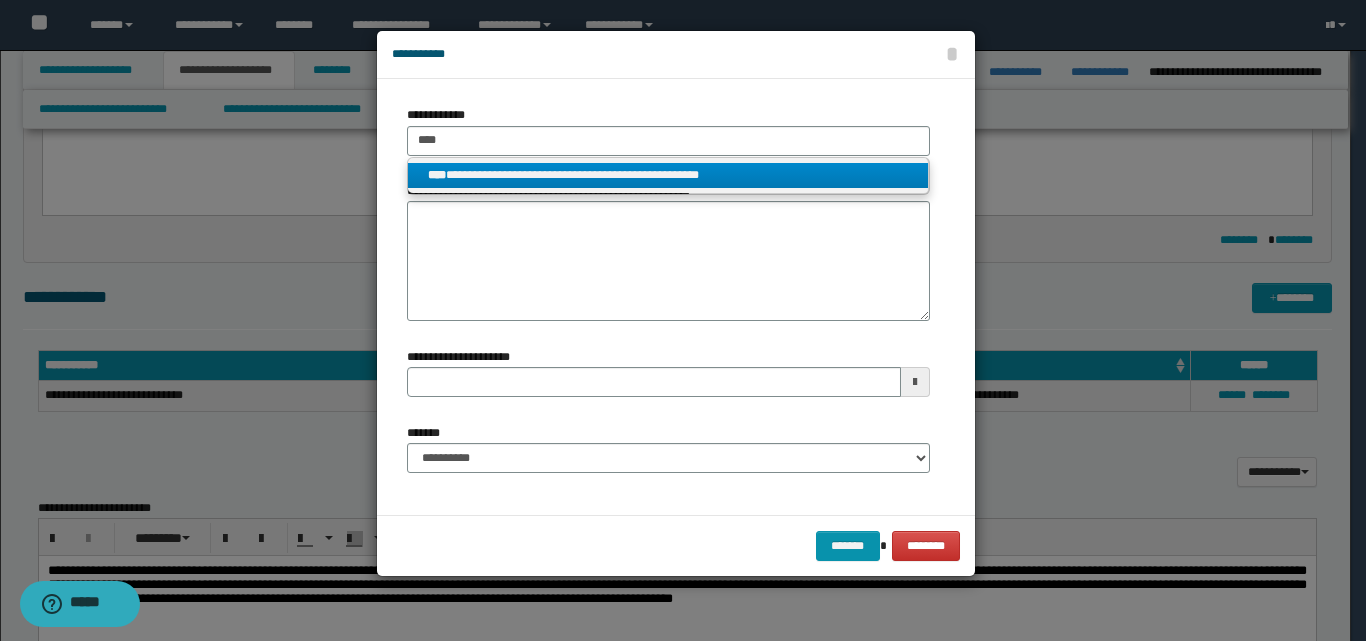click on "**********" at bounding box center [668, 175] 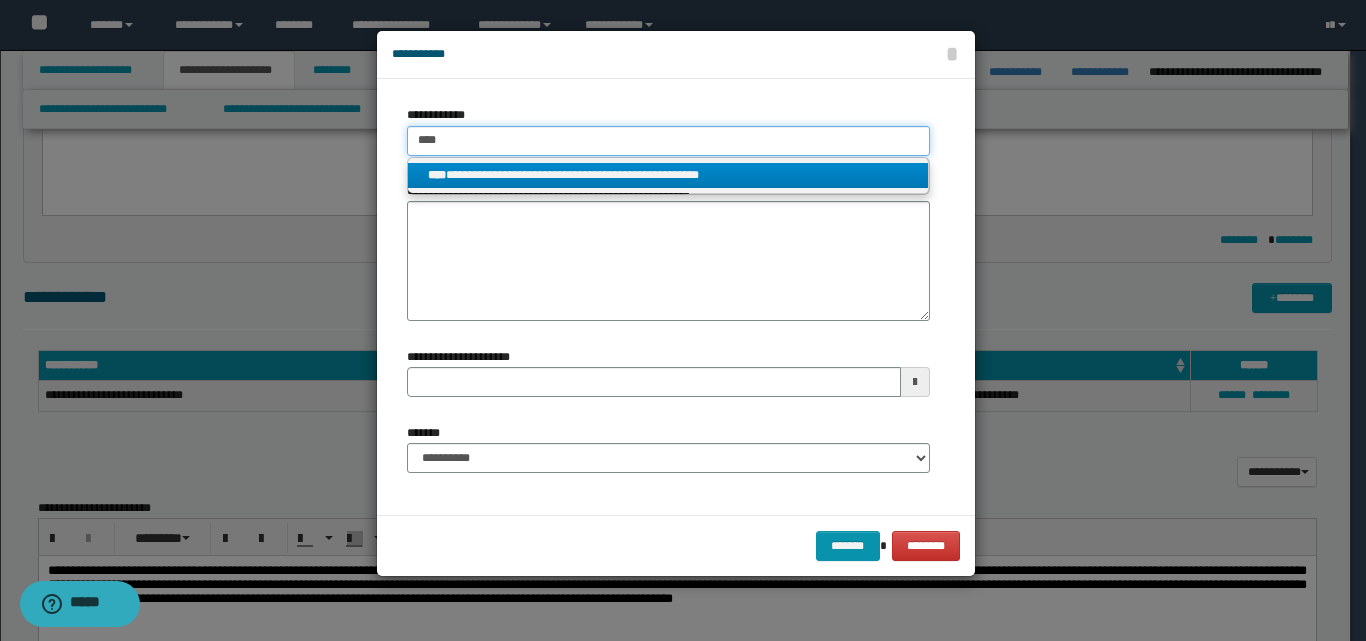 type 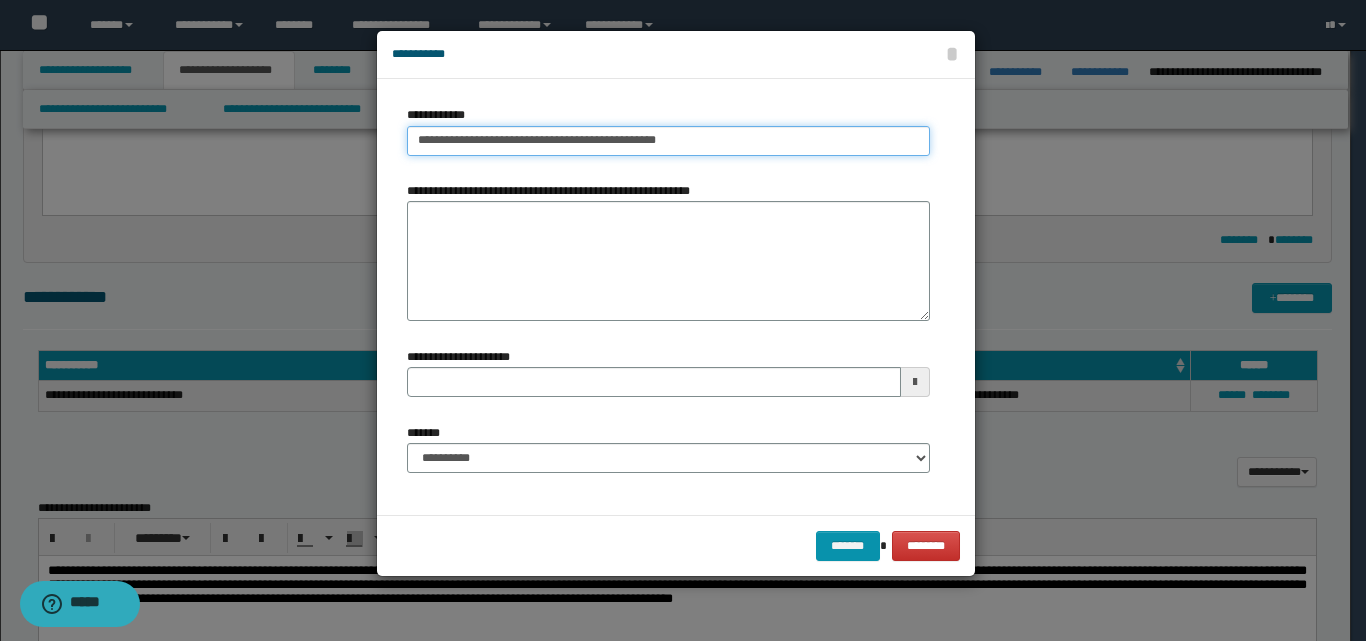 type 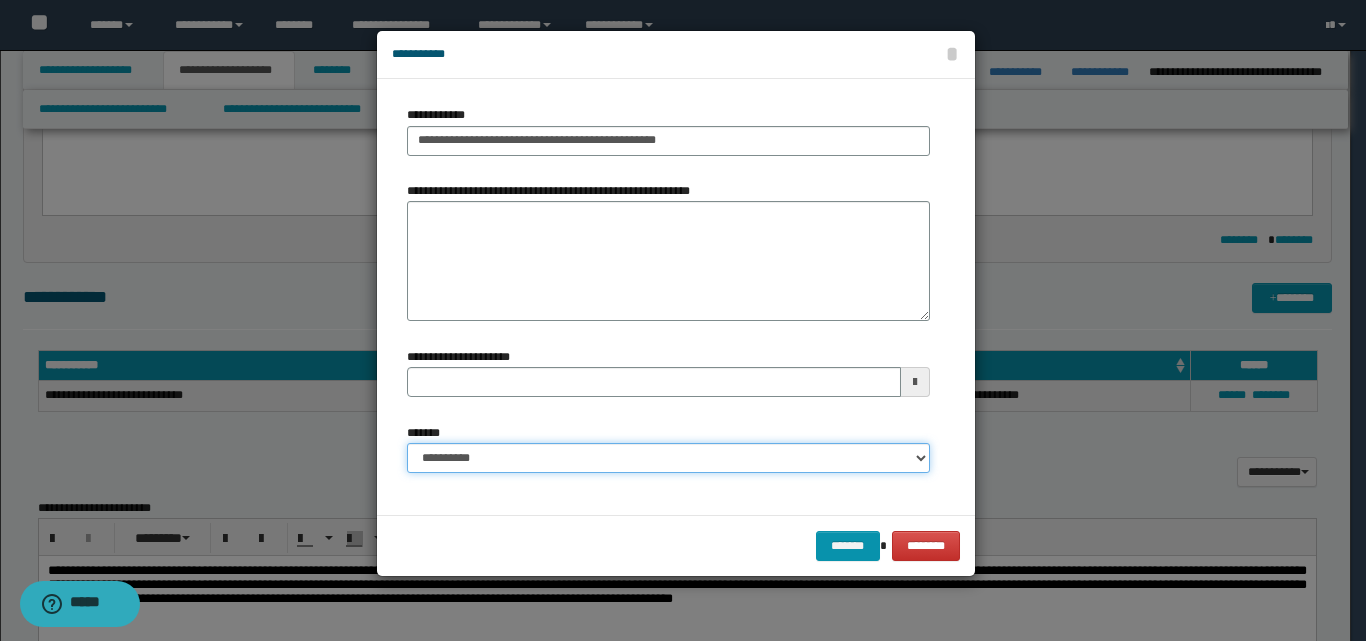 click on "**********" at bounding box center (668, 458) 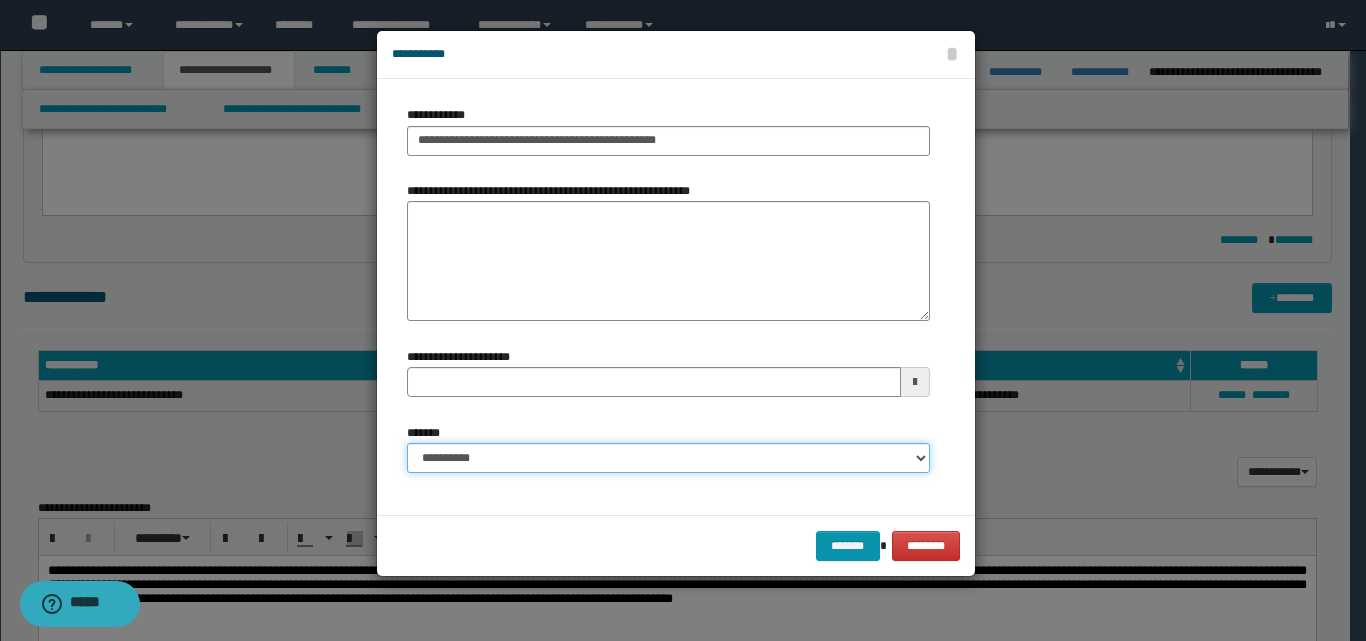 select on "*" 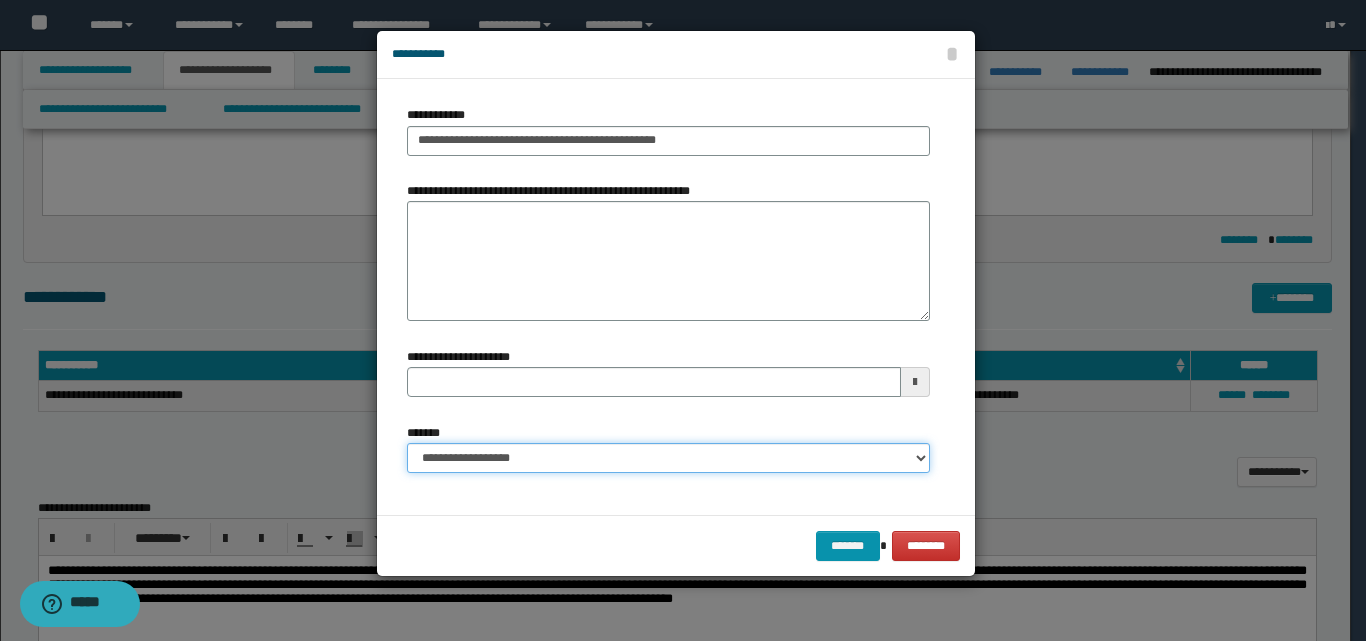 type 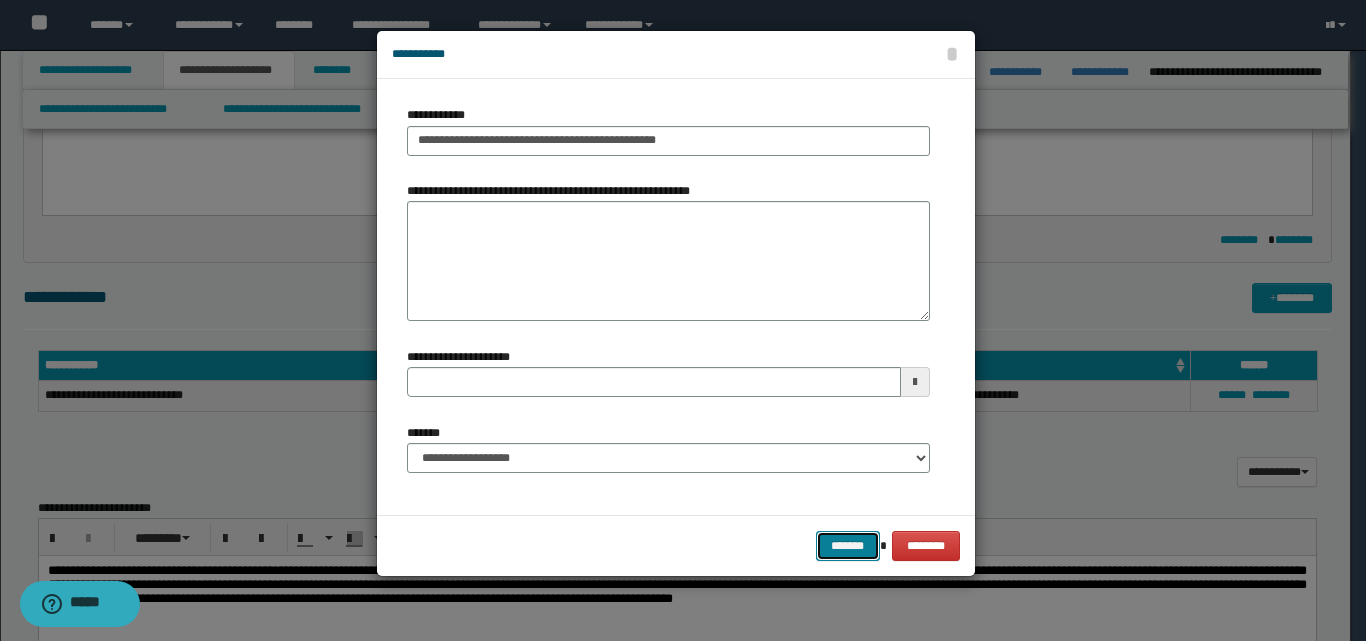 drag, startPoint x: 852, startPoint y: 546, endPoint x: 766, endPoint y: 624, distance: 116.1034 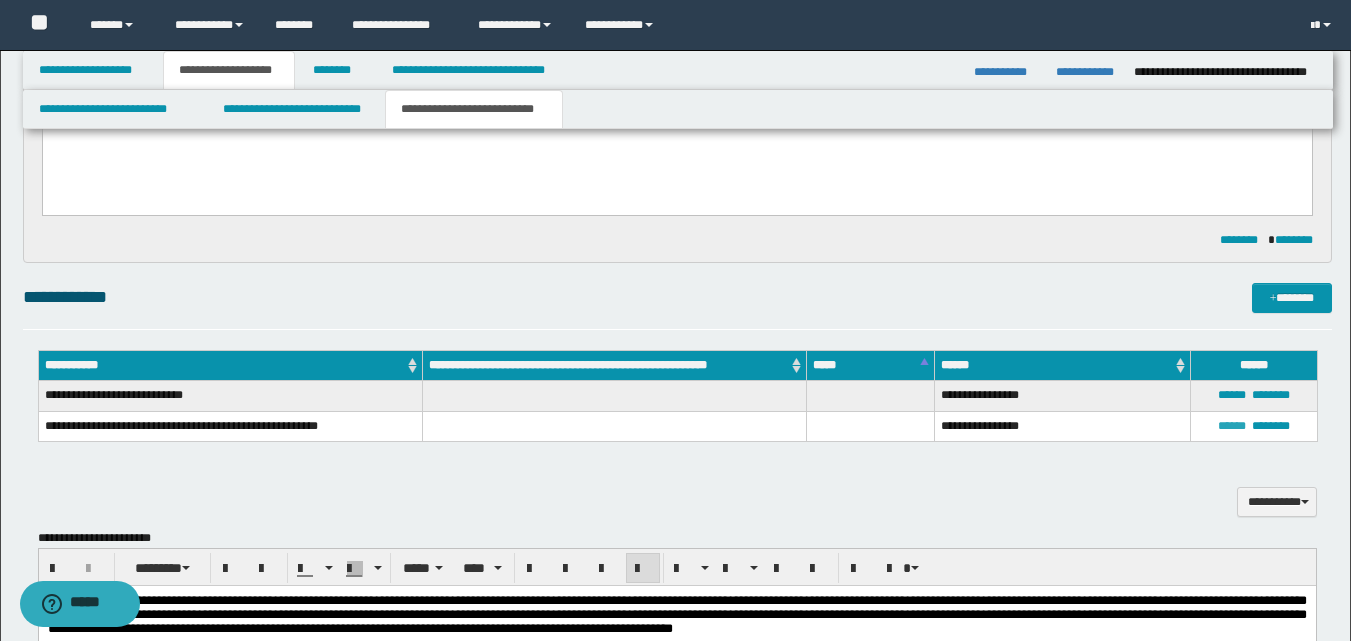 click on "******" at bounding box center [1232, 426] 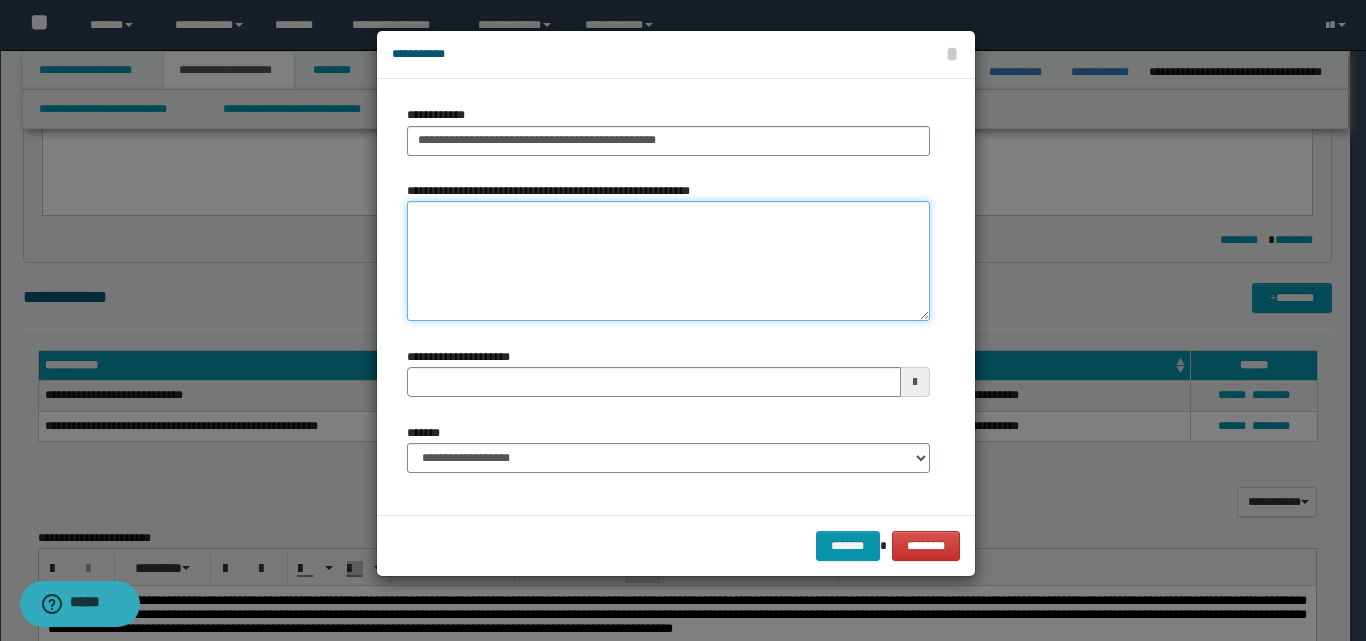 click on "**********" at bounding box center [668, 261] 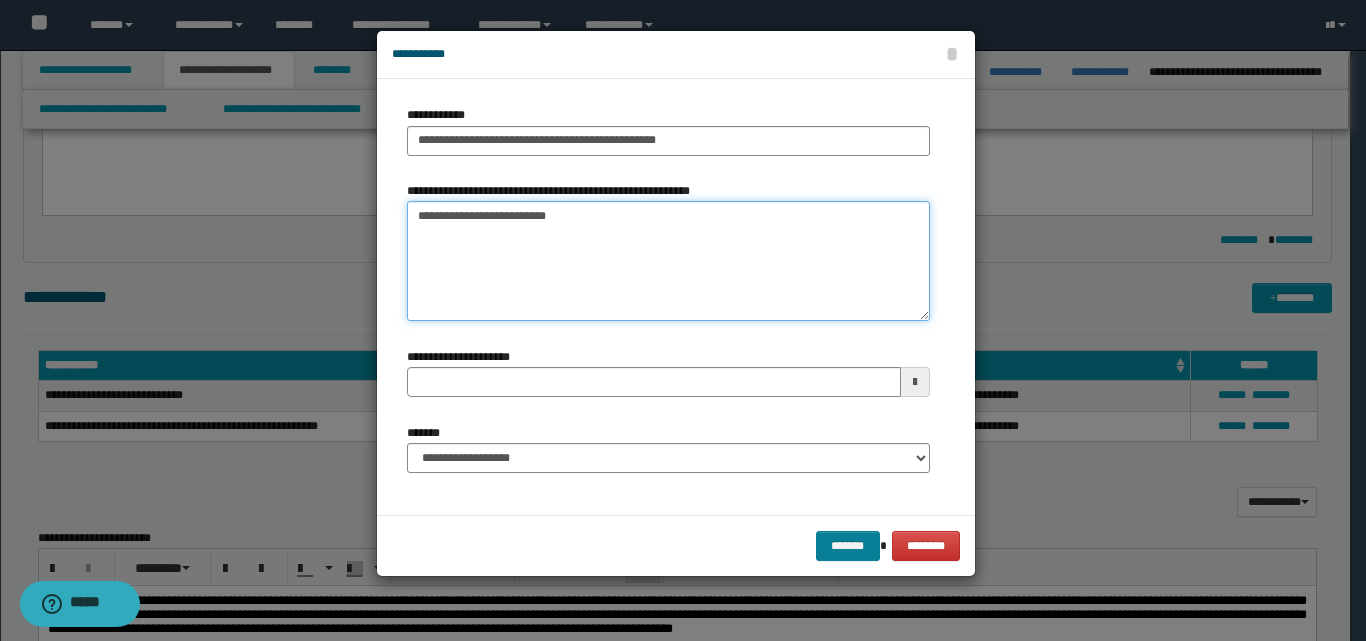 type on "**********" 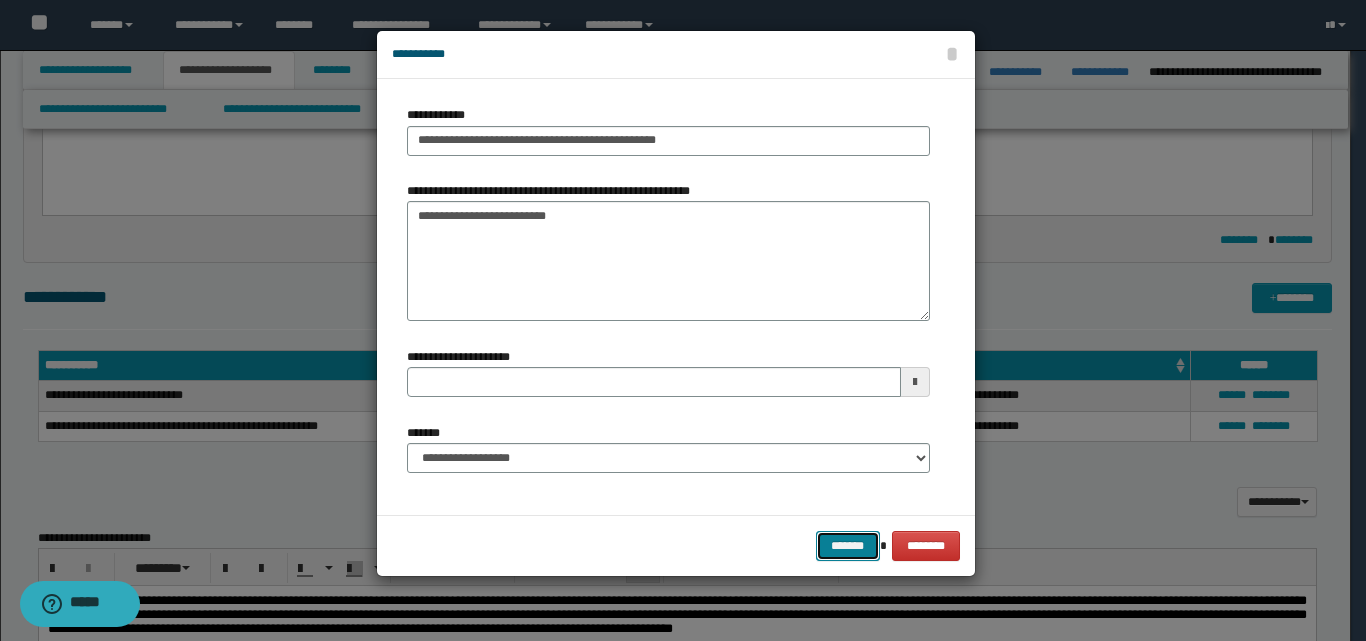 click on "*******" at bounding box center [848, 546] 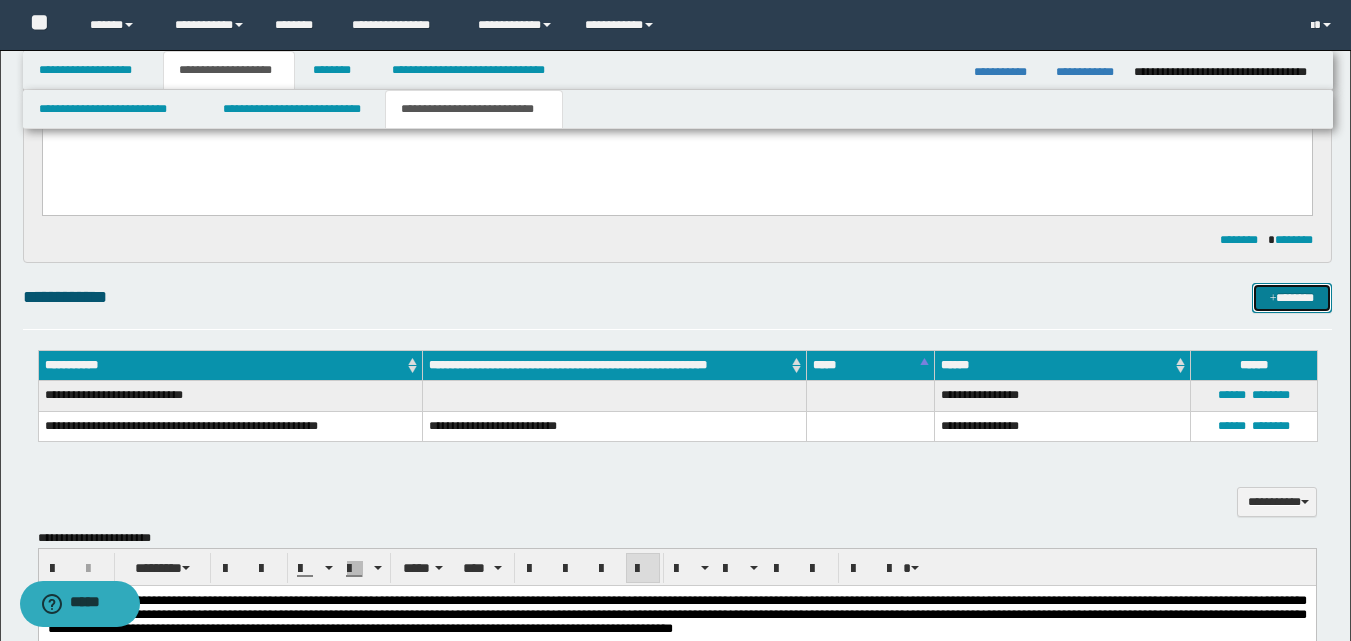 click on "*******" at bounding box center (1292, 298) 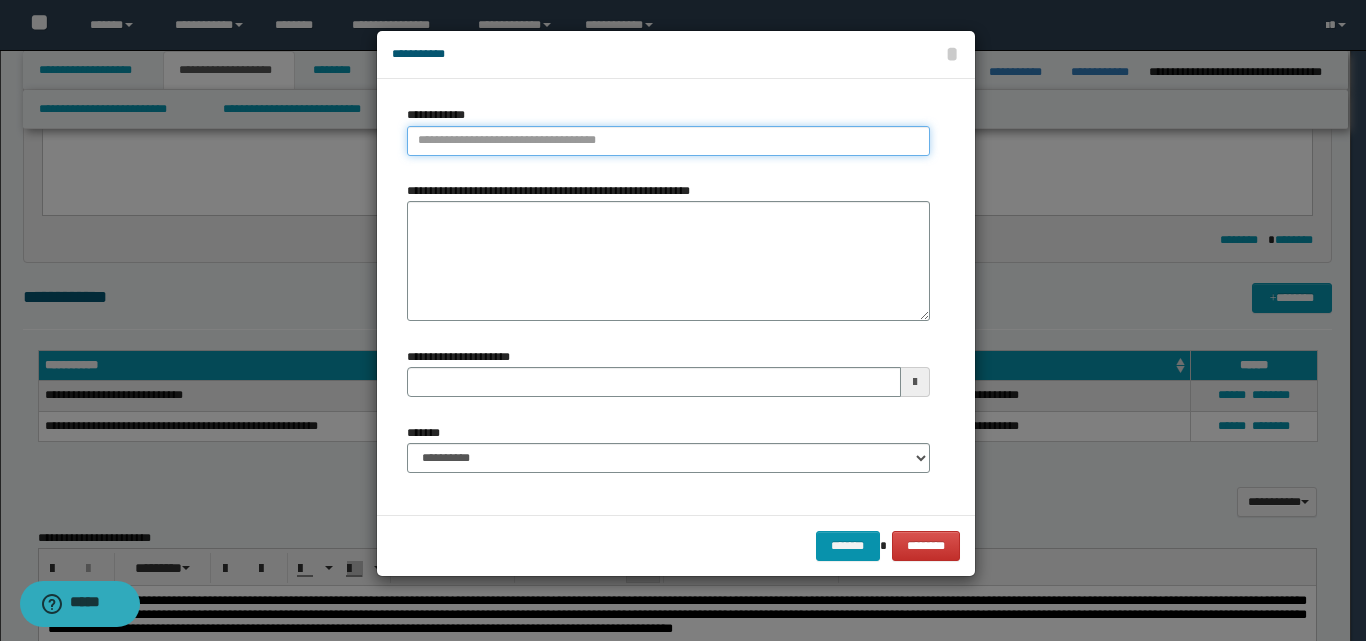 type on "**********" 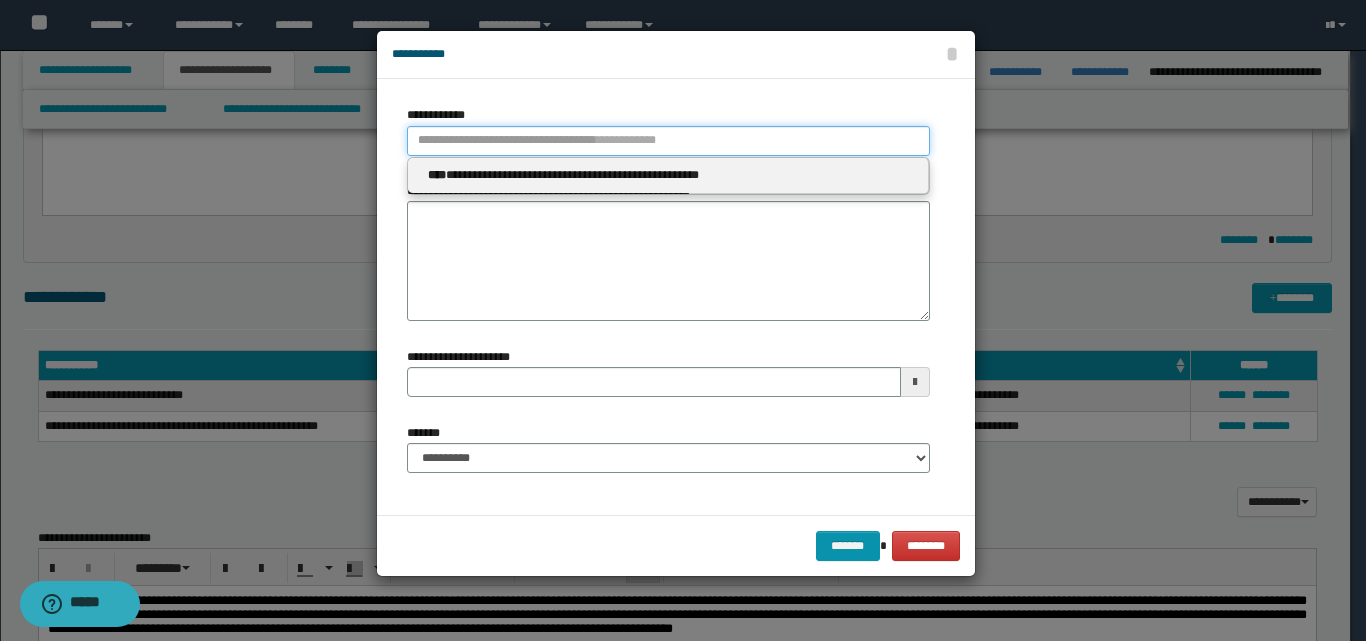 click on "**********" at bounding box center (668, 141) 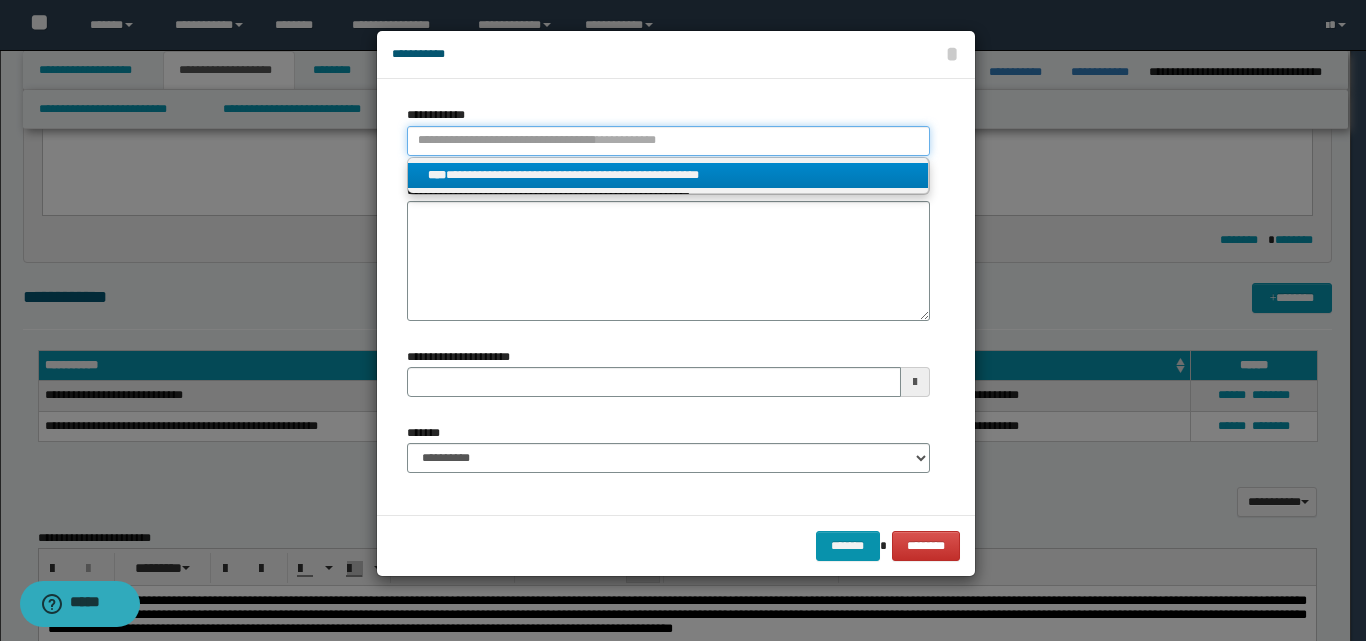 type 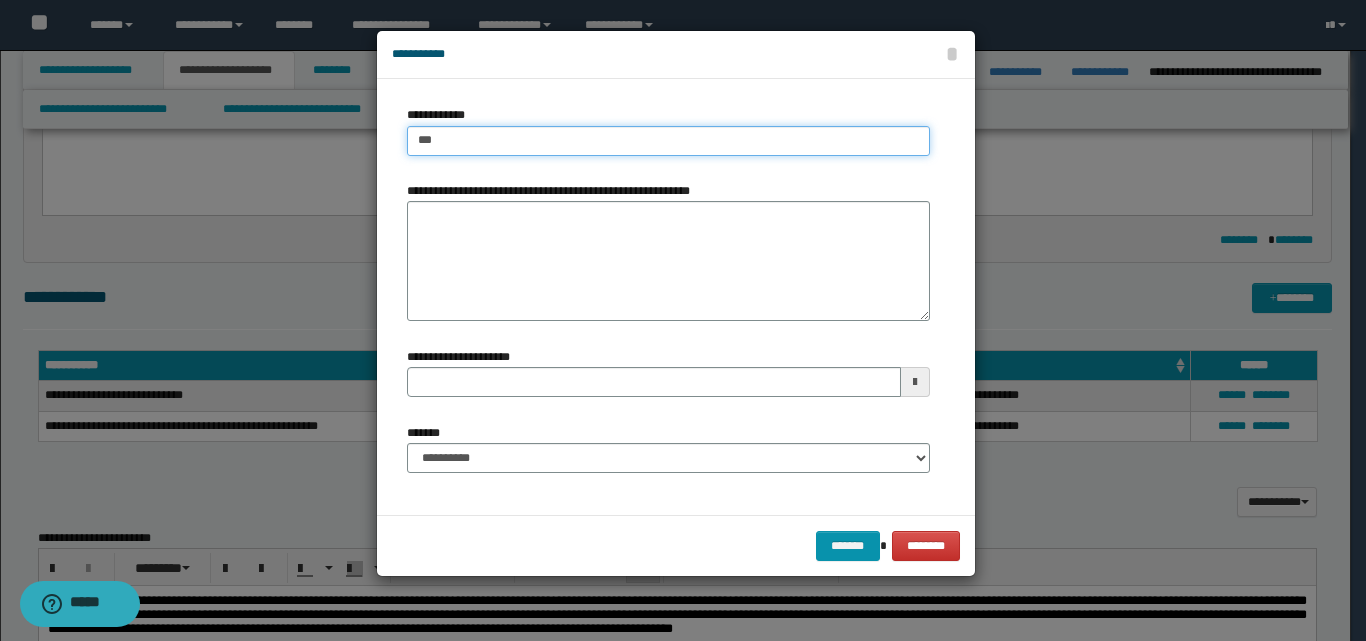 type on "****" 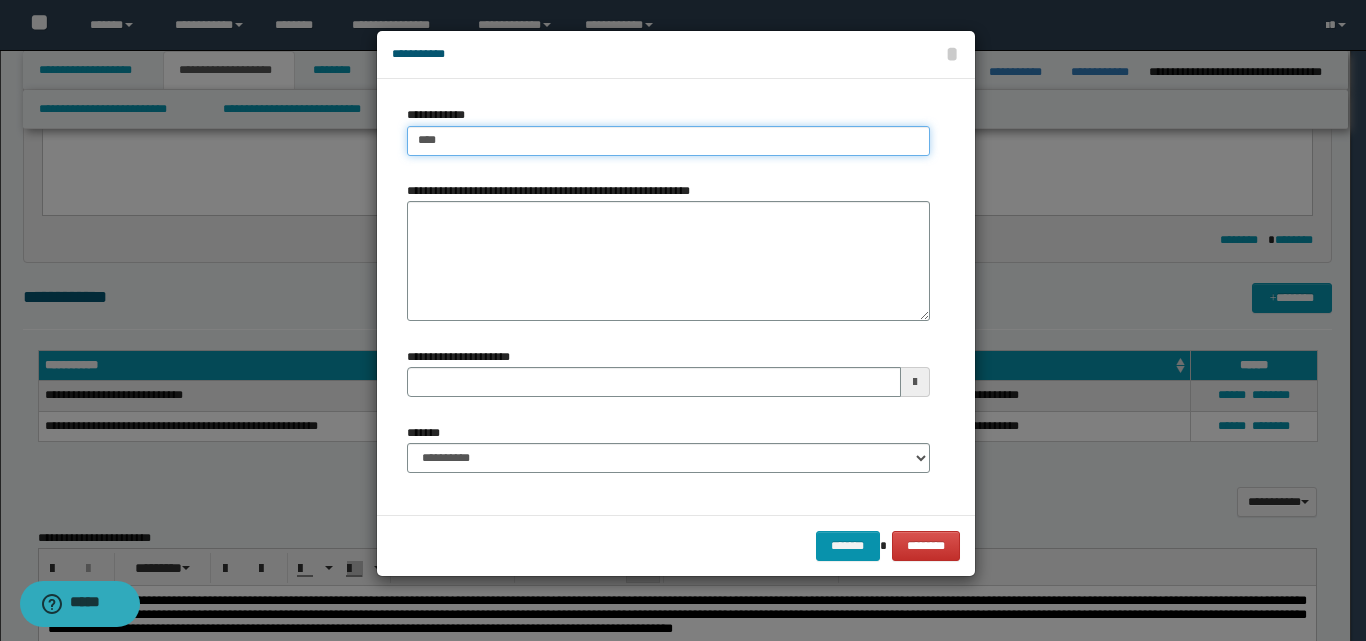 type on "****" 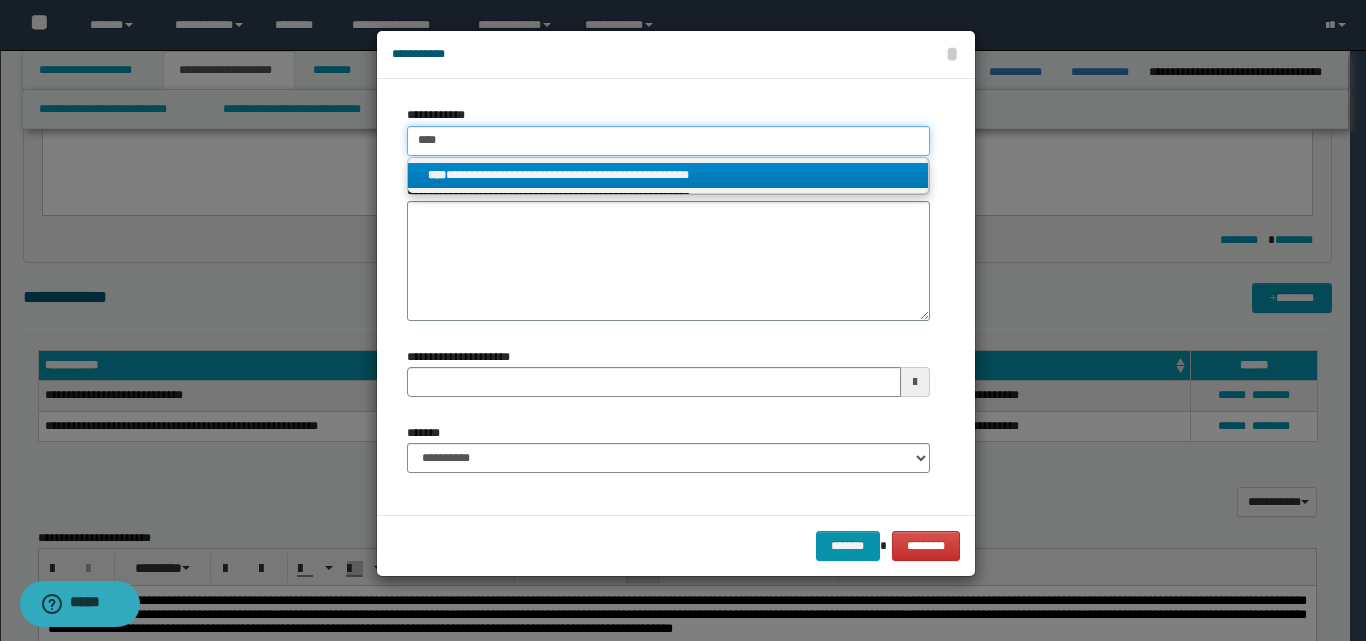 type on "****" 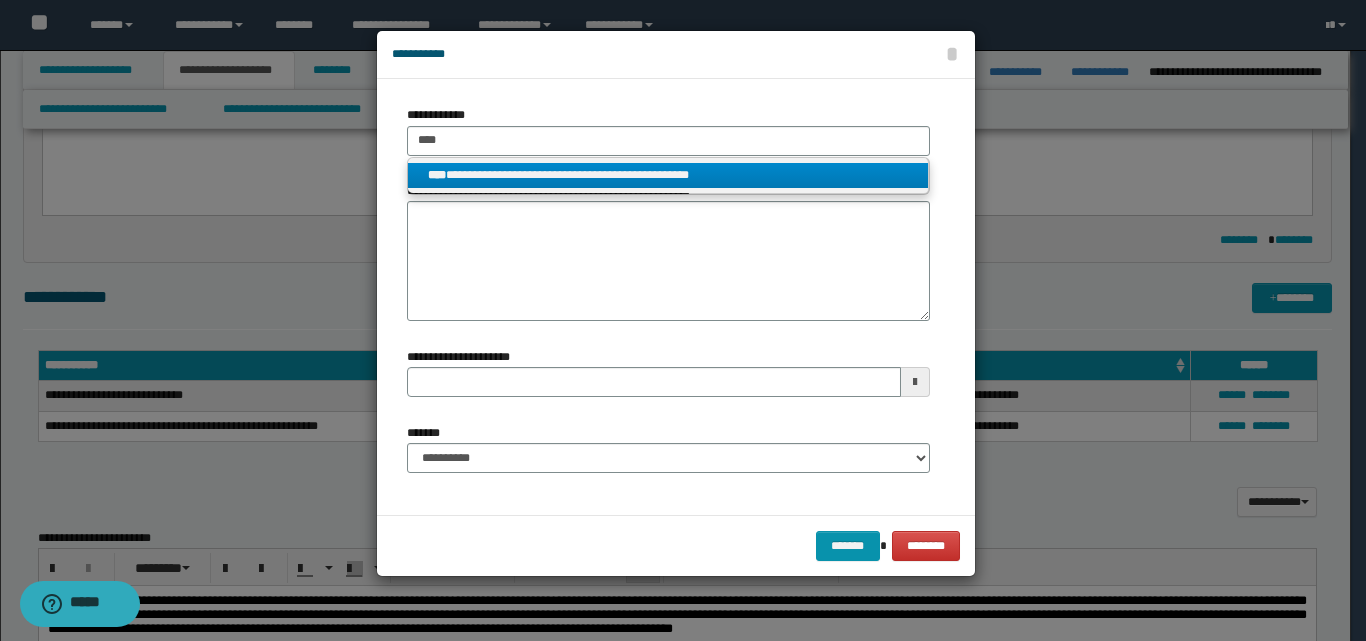 click on "**********" at bounding box center (668, 175) 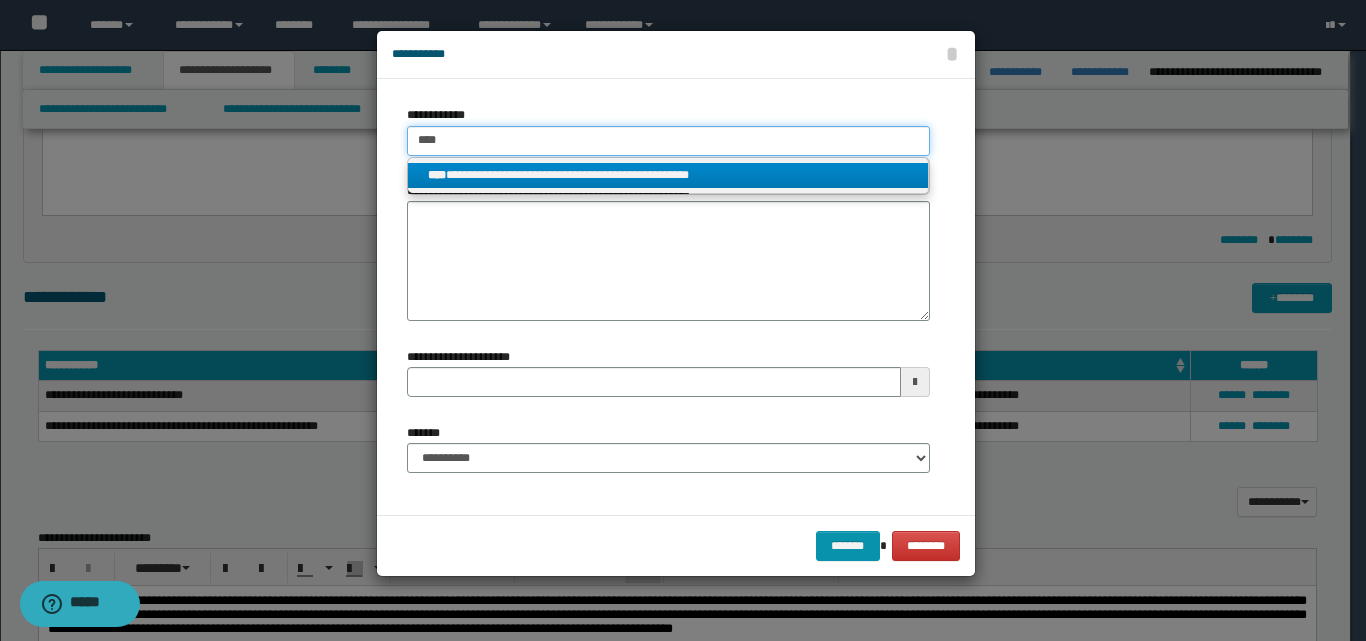 type 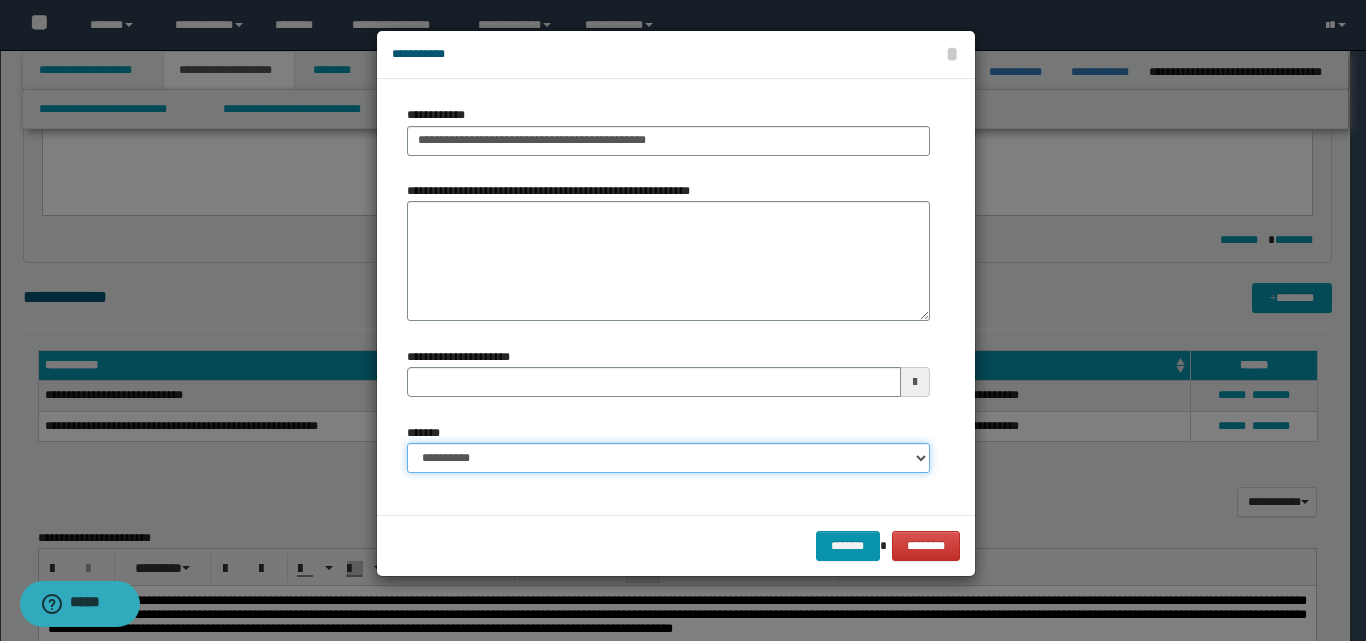 click on "**********" at bounding box center (668, 458) 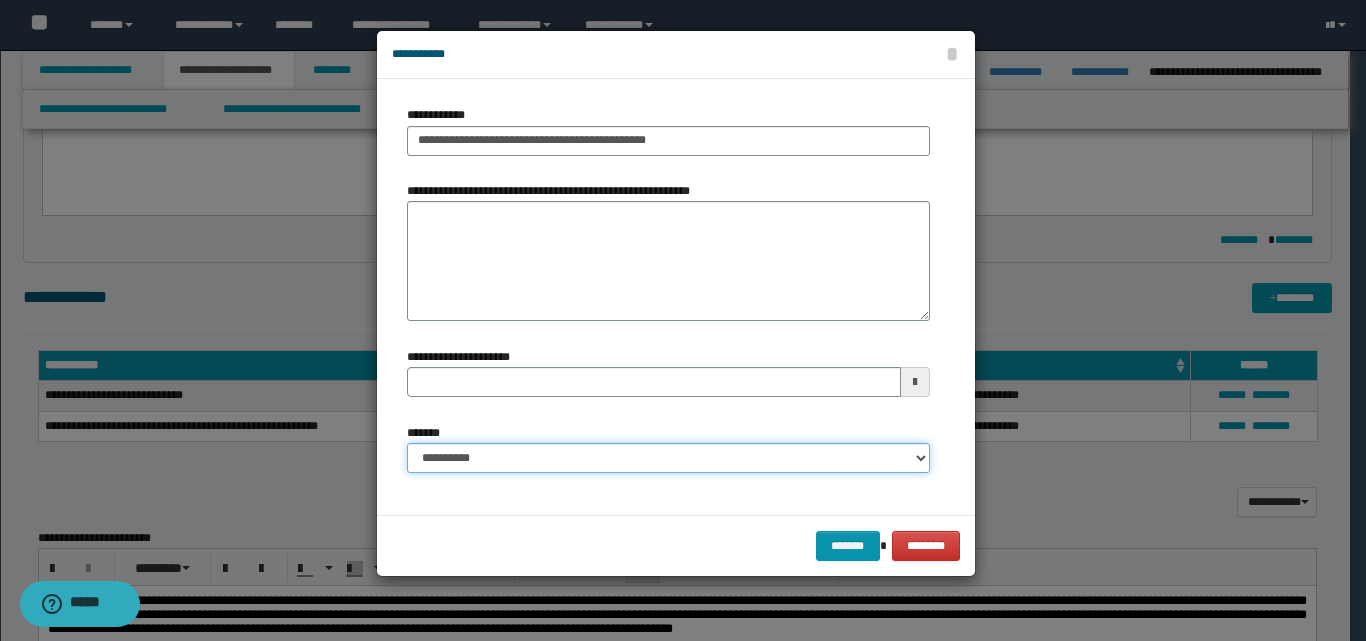 select on "*" 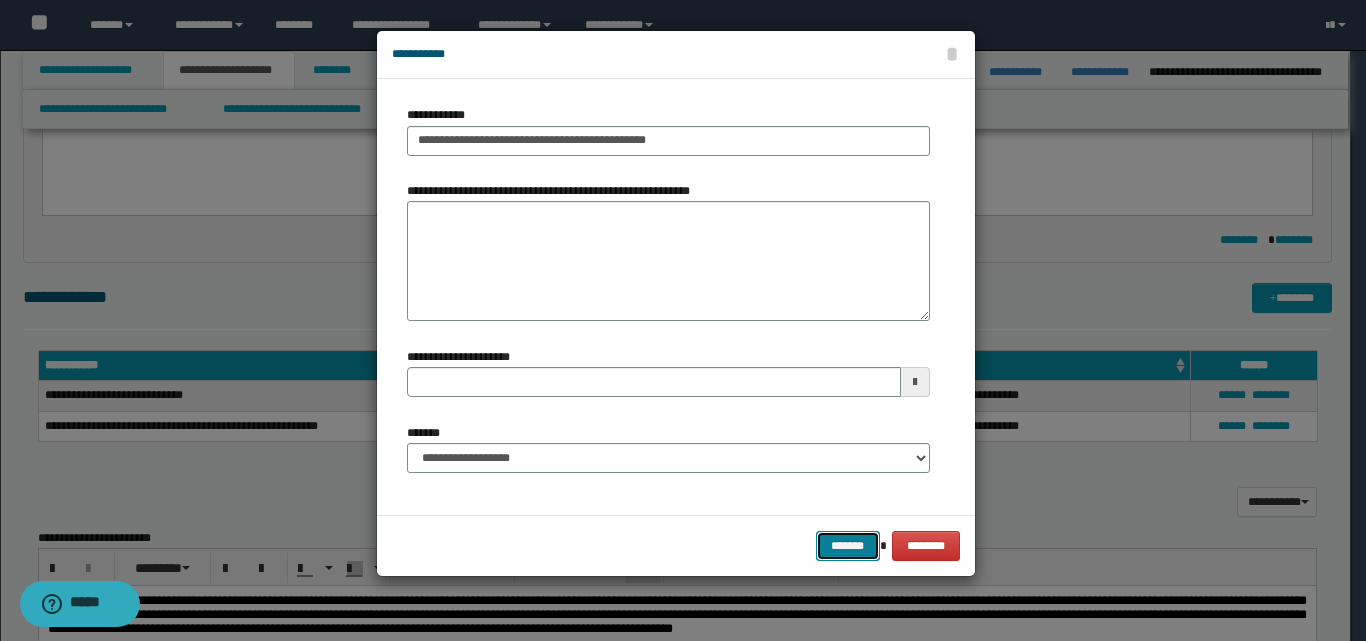 click on "*******" at bounding box center (848, 546) 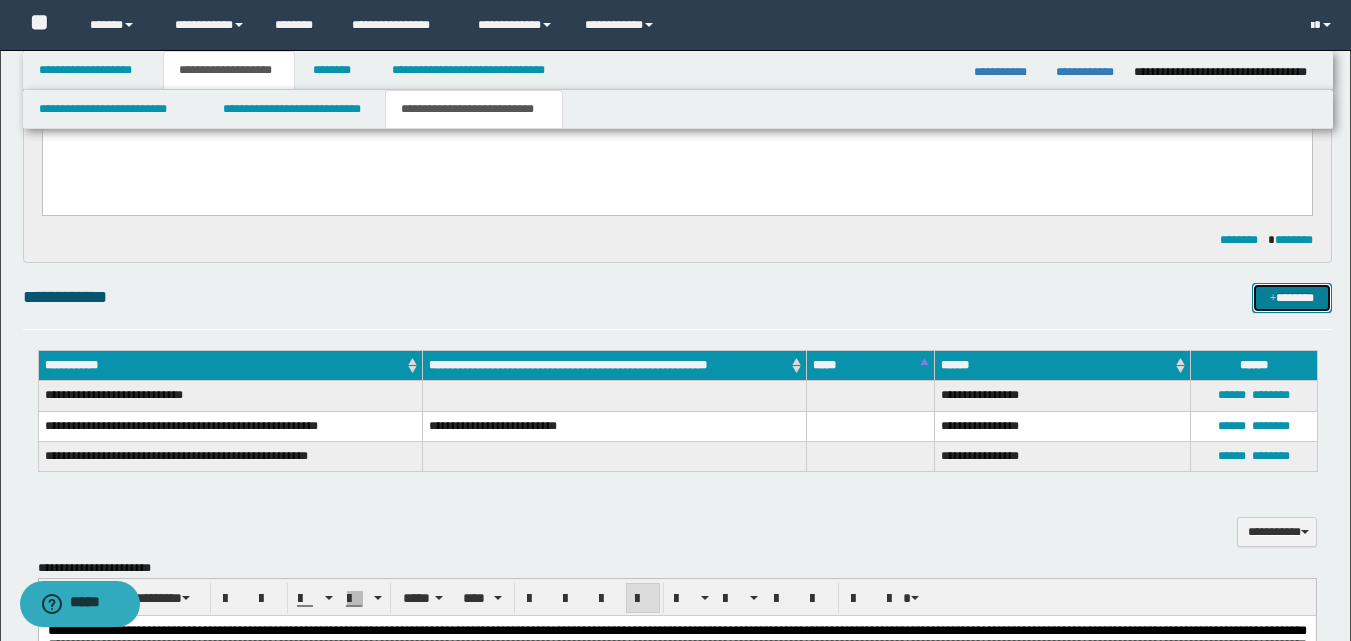 click on "*******" at bounding box center (1292, 298) 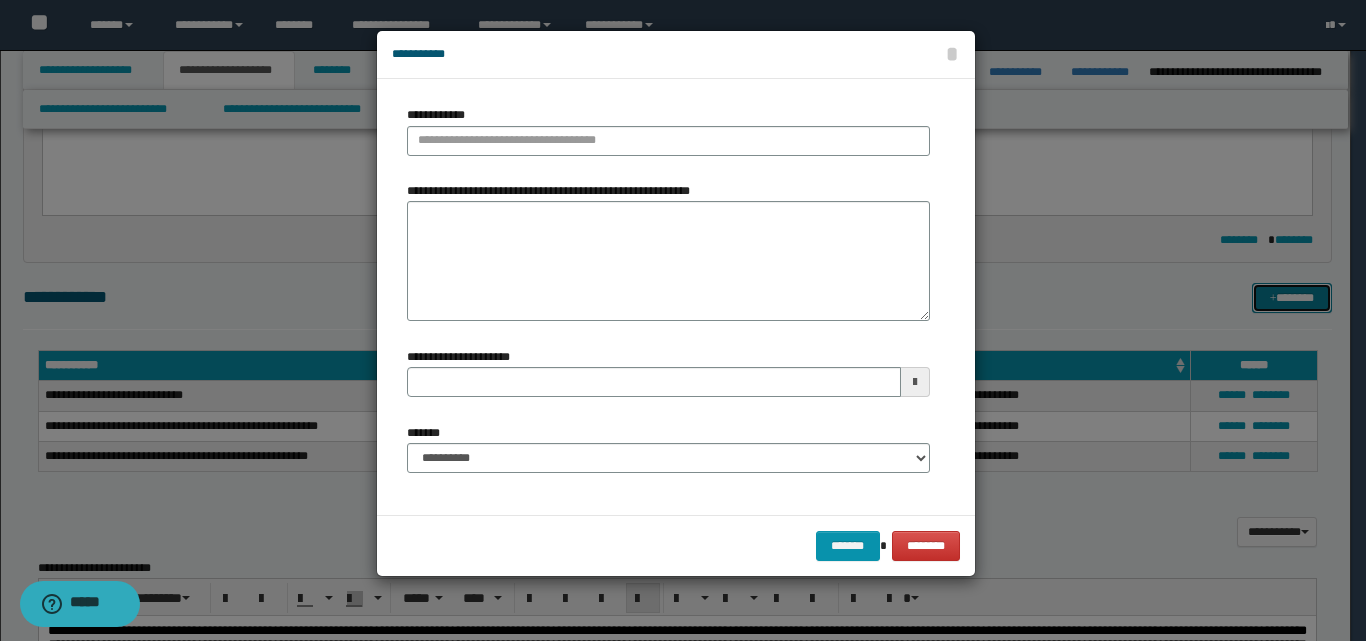 type 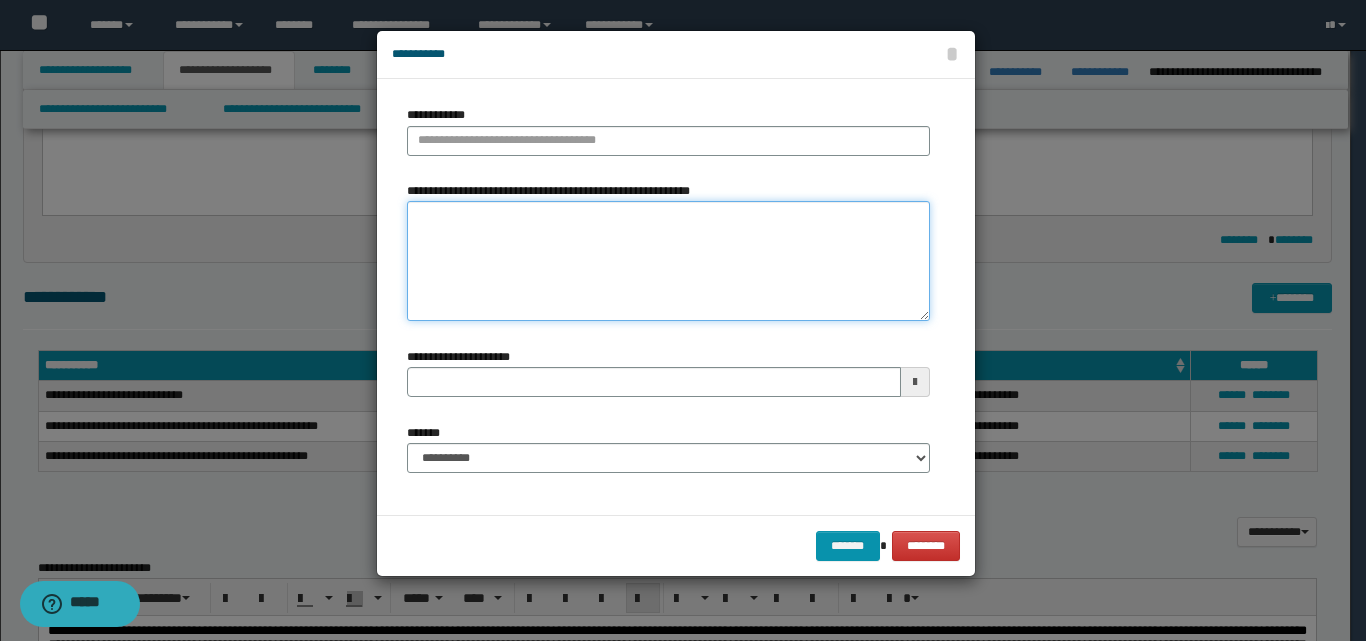 click on "**********" at bounding box center (668, 261) 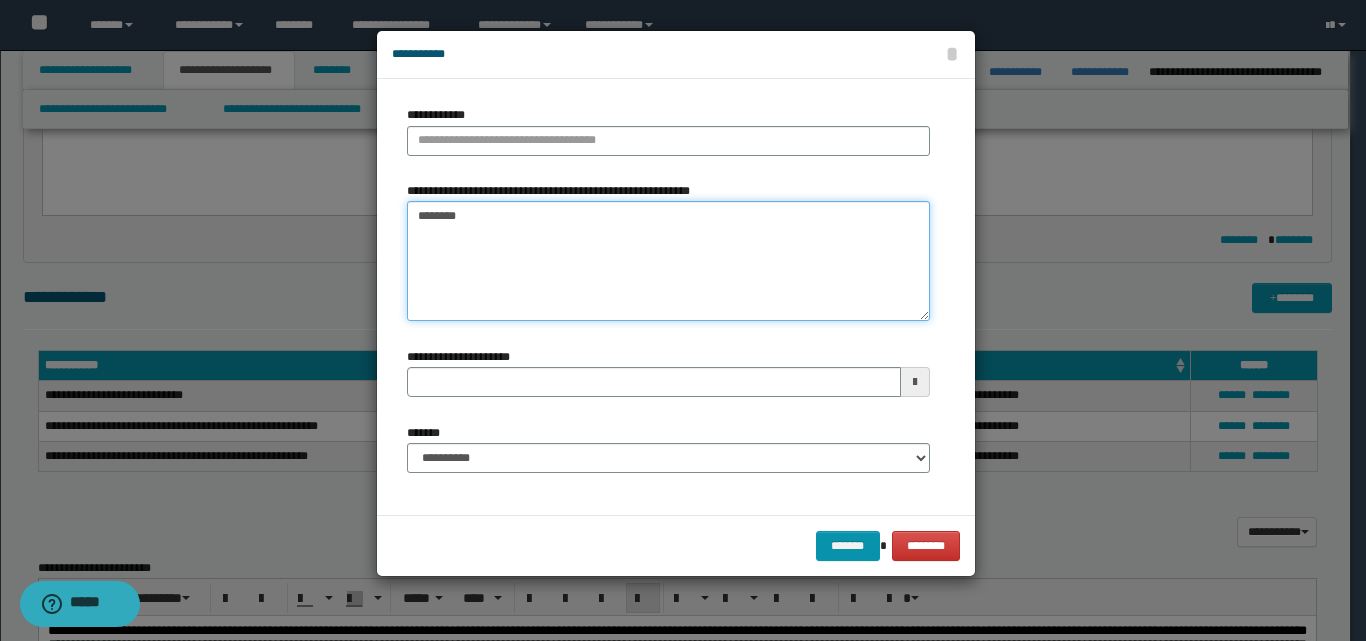 type on "*********" 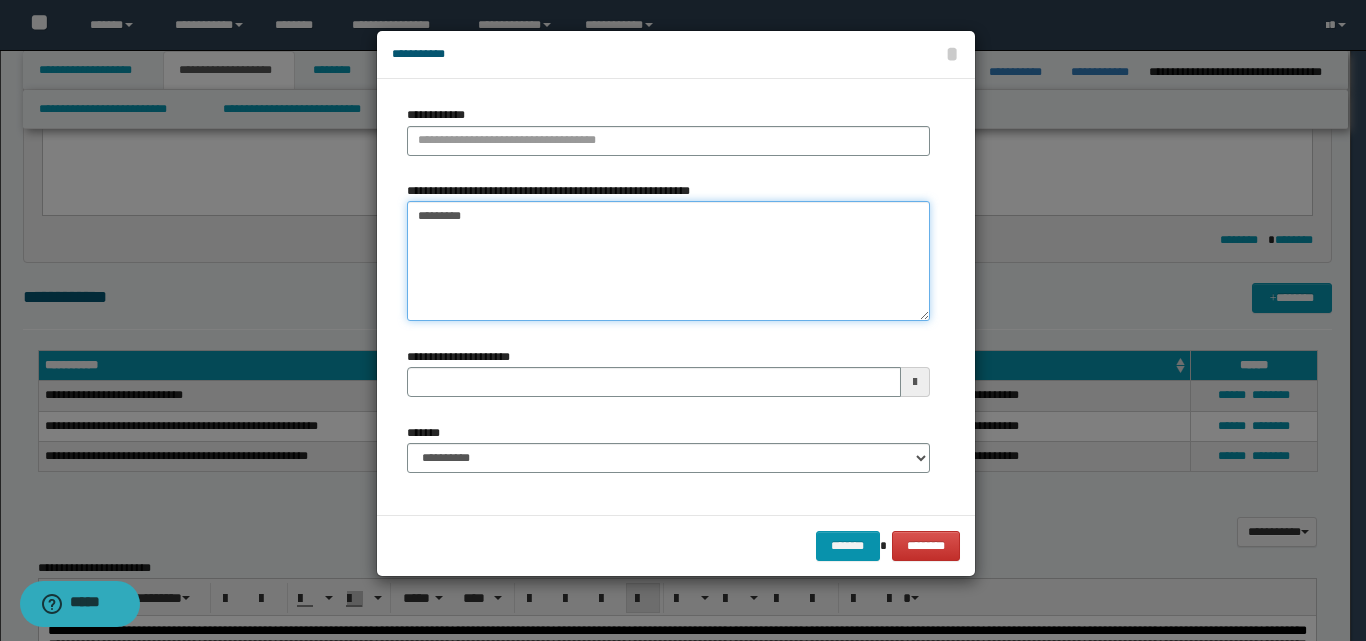 type 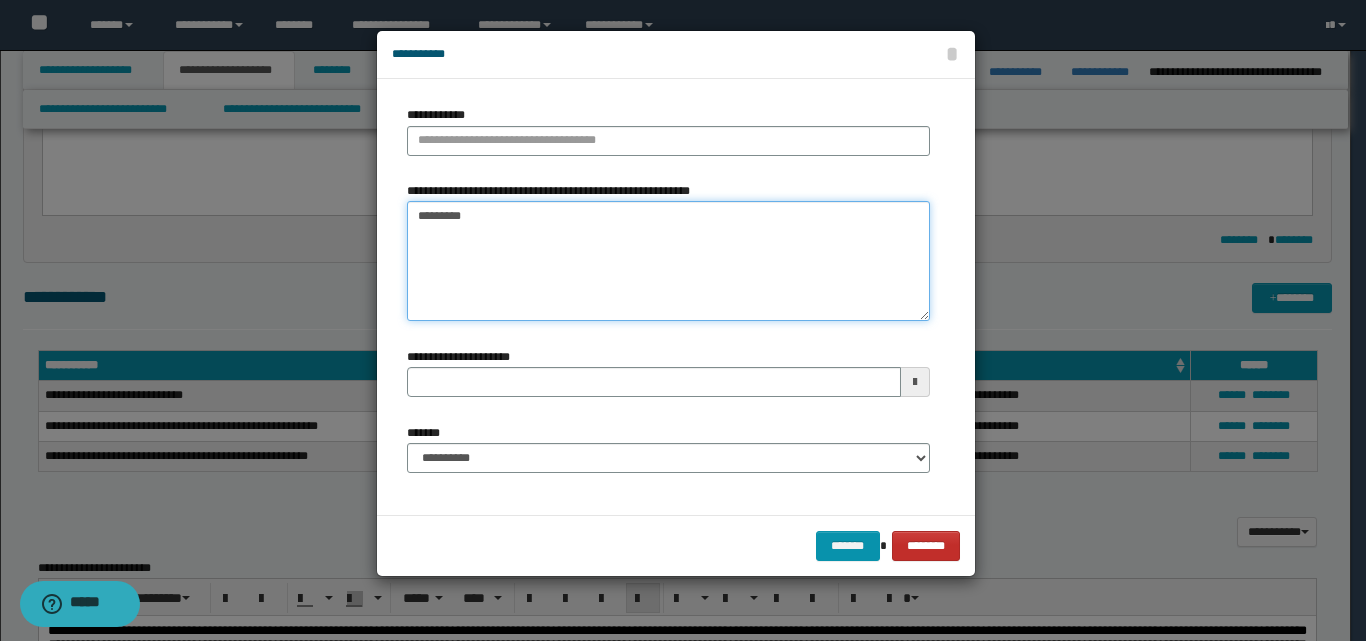 type on "*********" 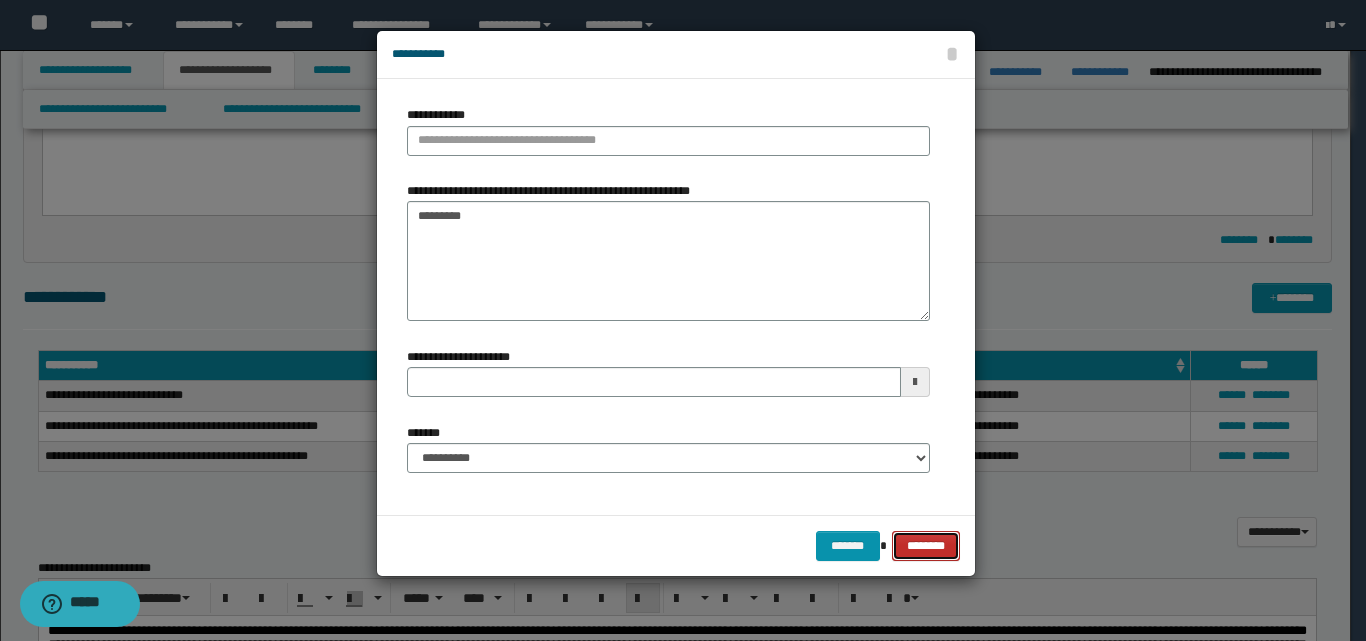 drag, startPoint x: 899, startPoint y: 539, endPoint x: 915, endPoint y: 540, distance: 16.03122 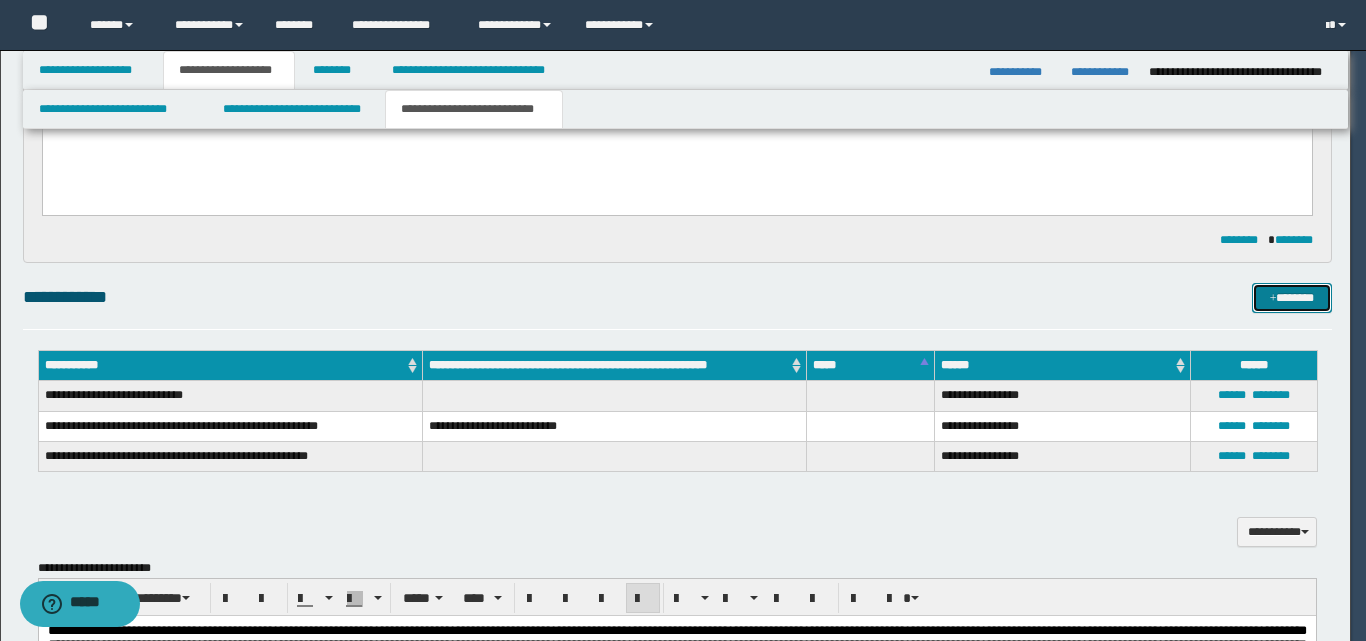 type 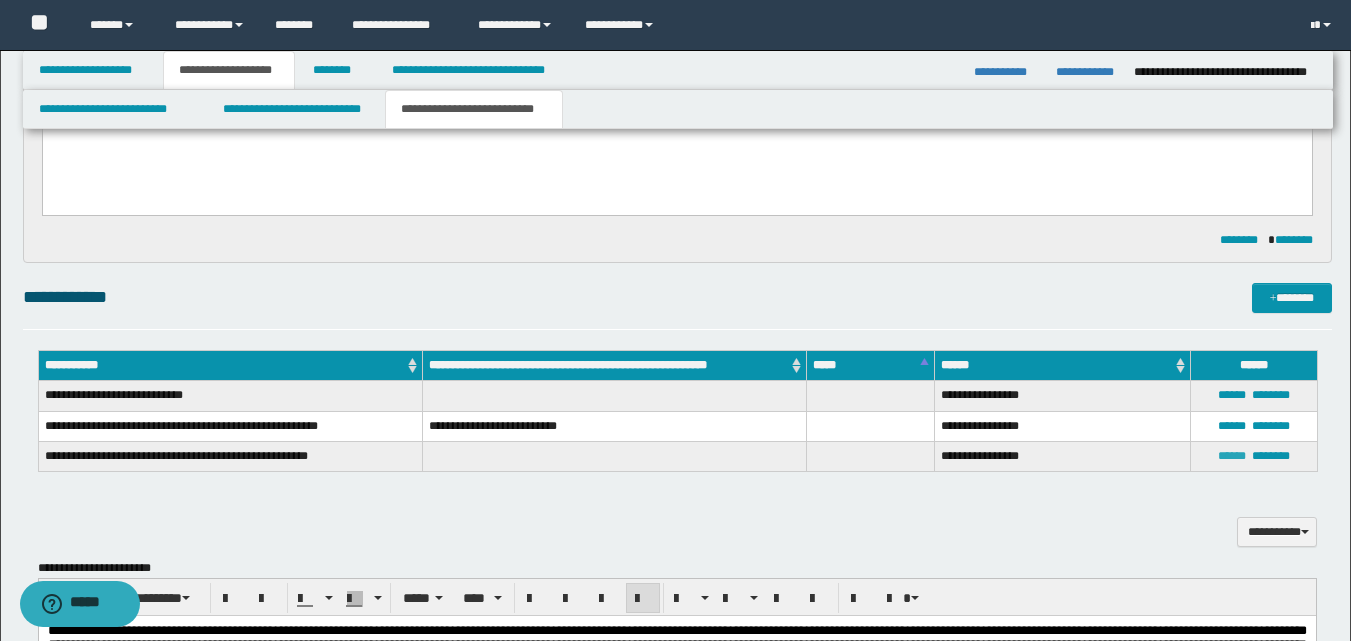 click on "******" at bounding box center [1232, 456] 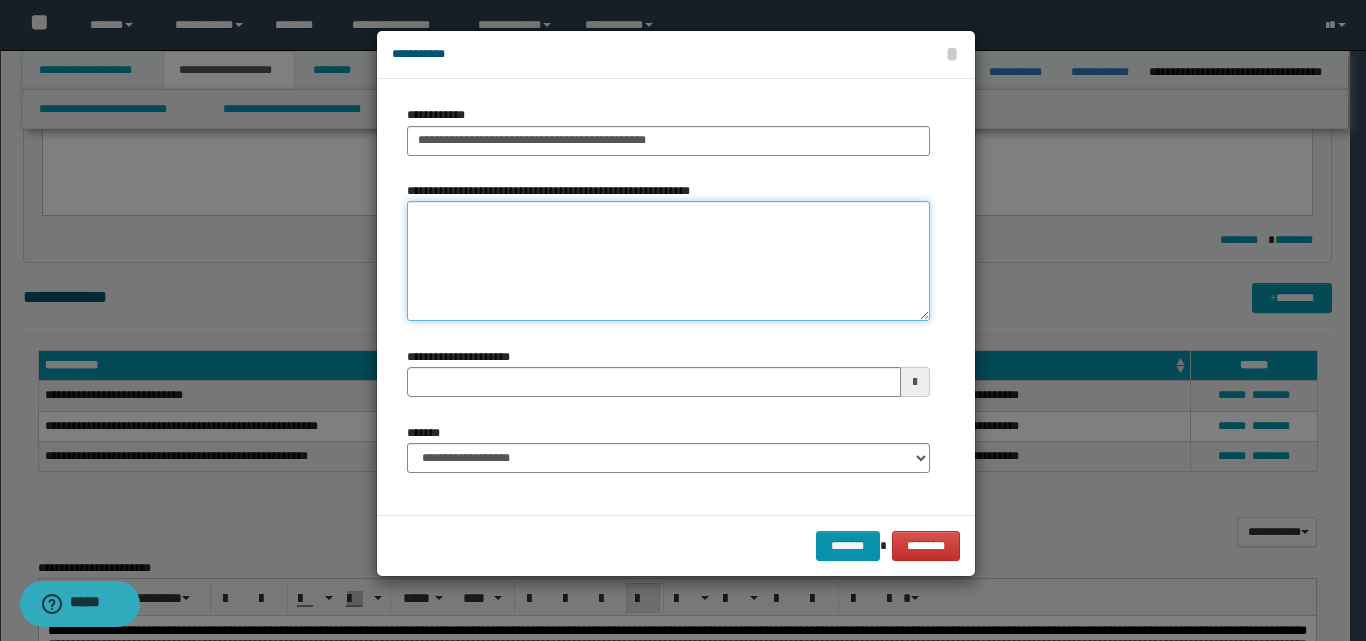 click on "**********" at bounding box center (668, 261) 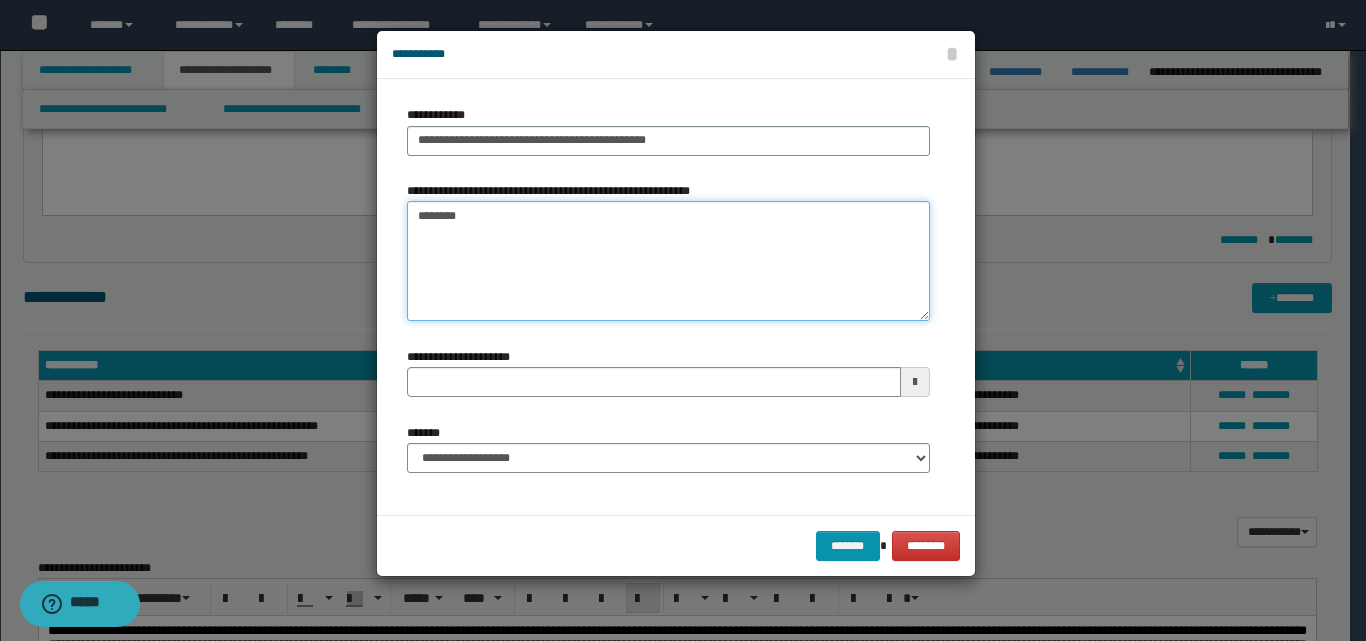 type on "*********" 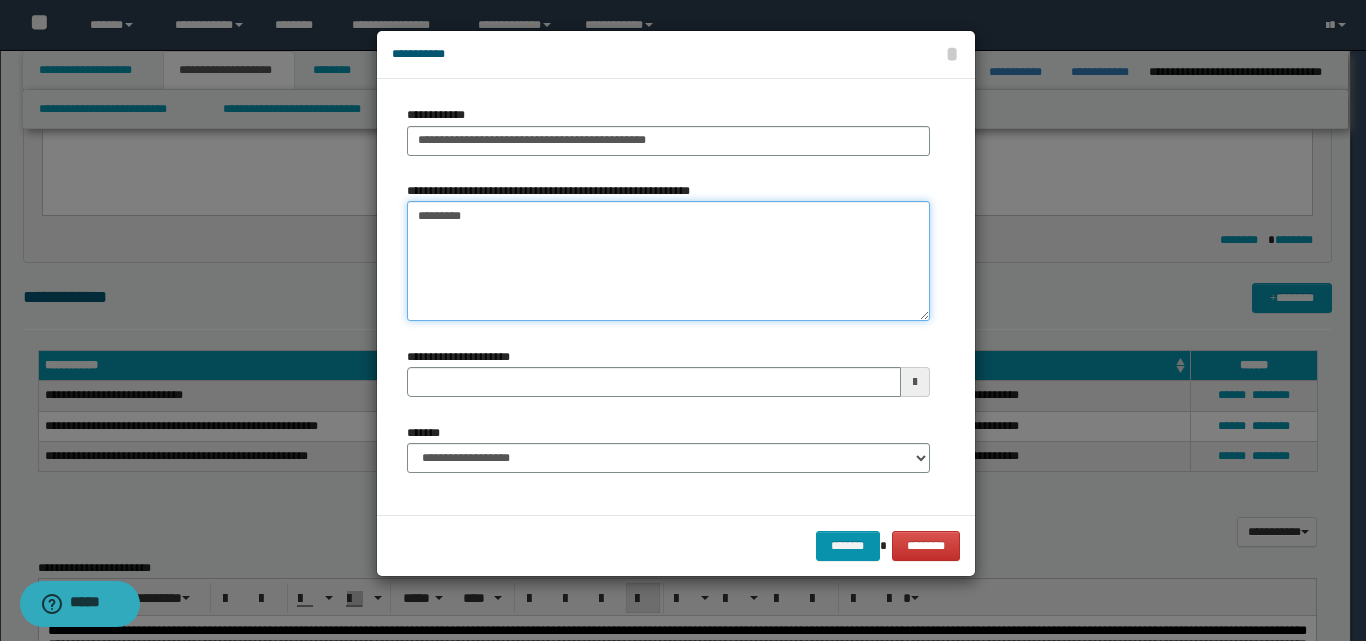 type 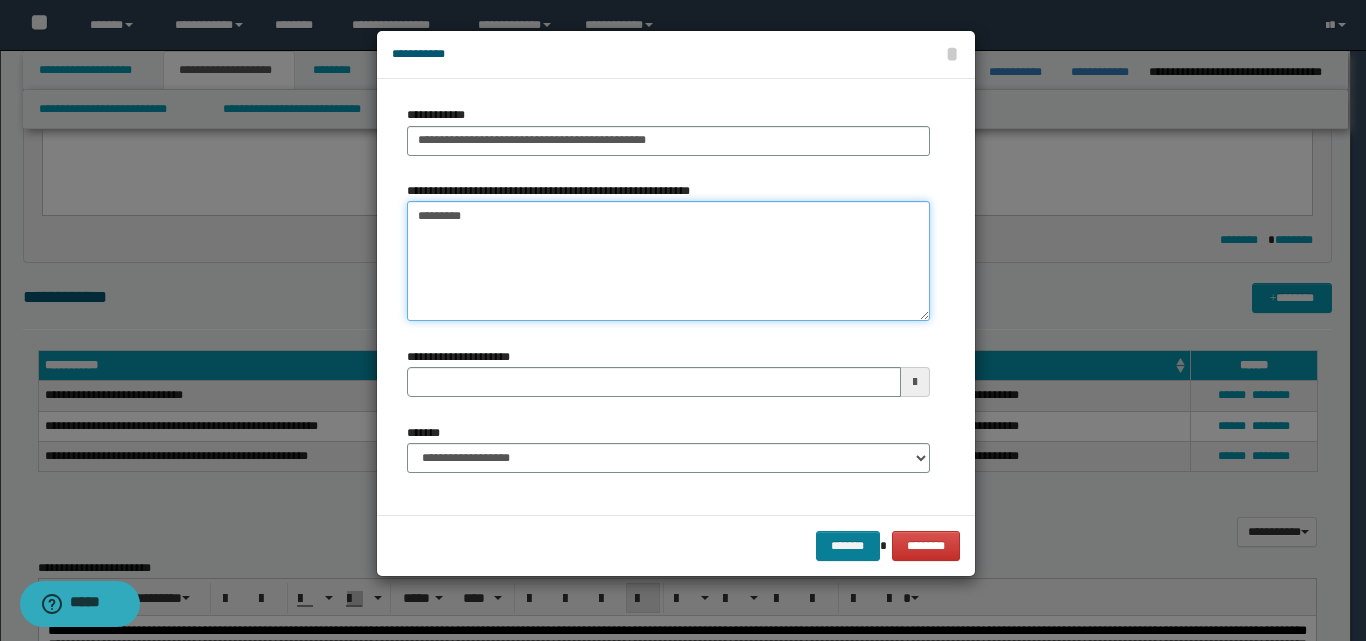 type on "*********" 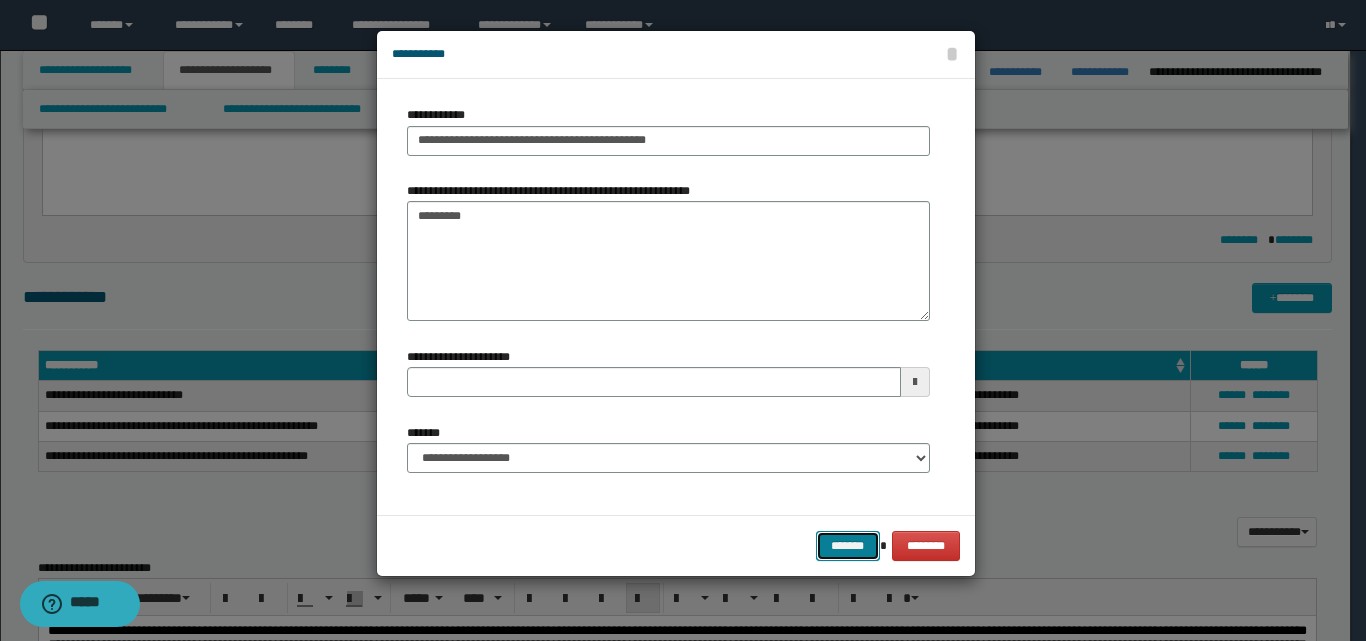 click on "*******" at bounding box center [848, 546] 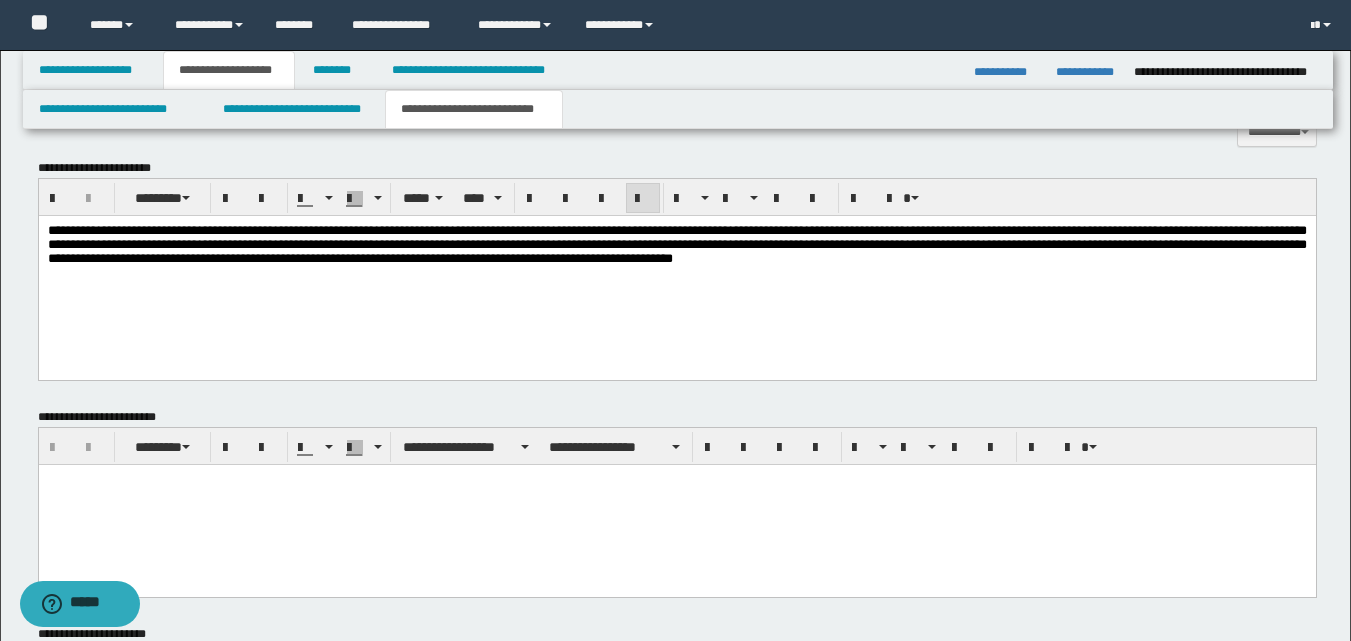 scroll, scrollTop: 1098, scrollLeft: 0, axis: vertical 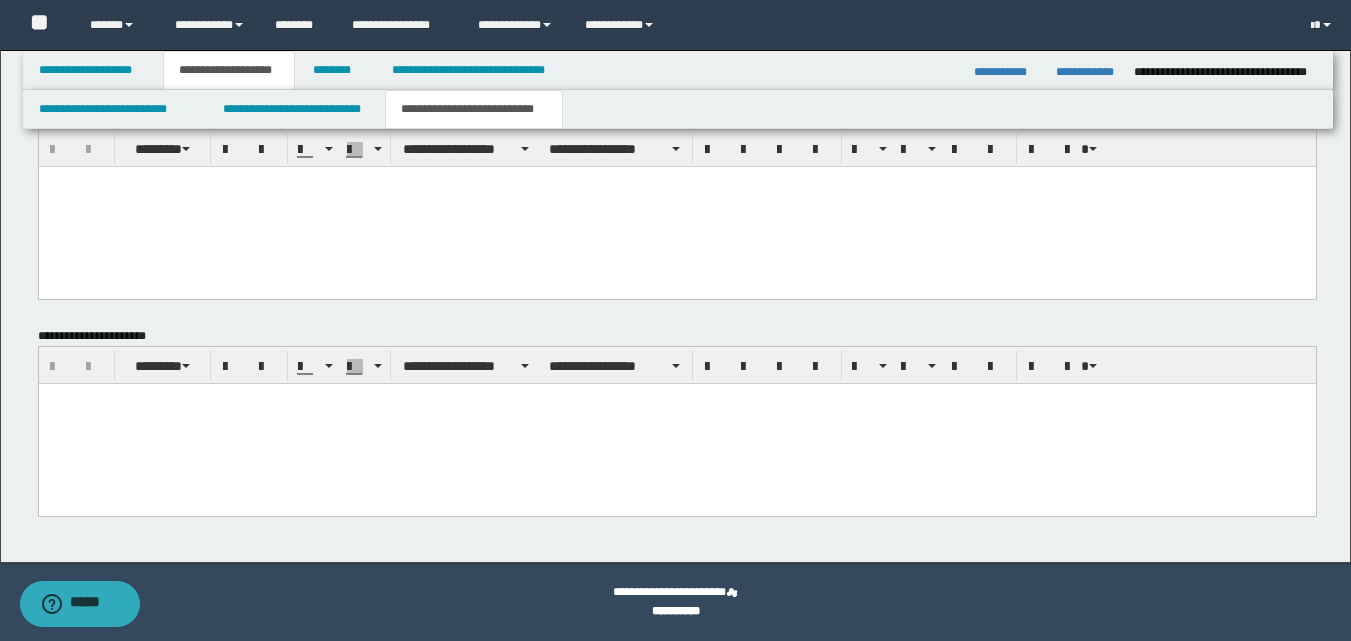 drag, startPoint x: 187, startPoint y: 459, endPoint x: 197, endPoint y: 491, distance: 33.526108 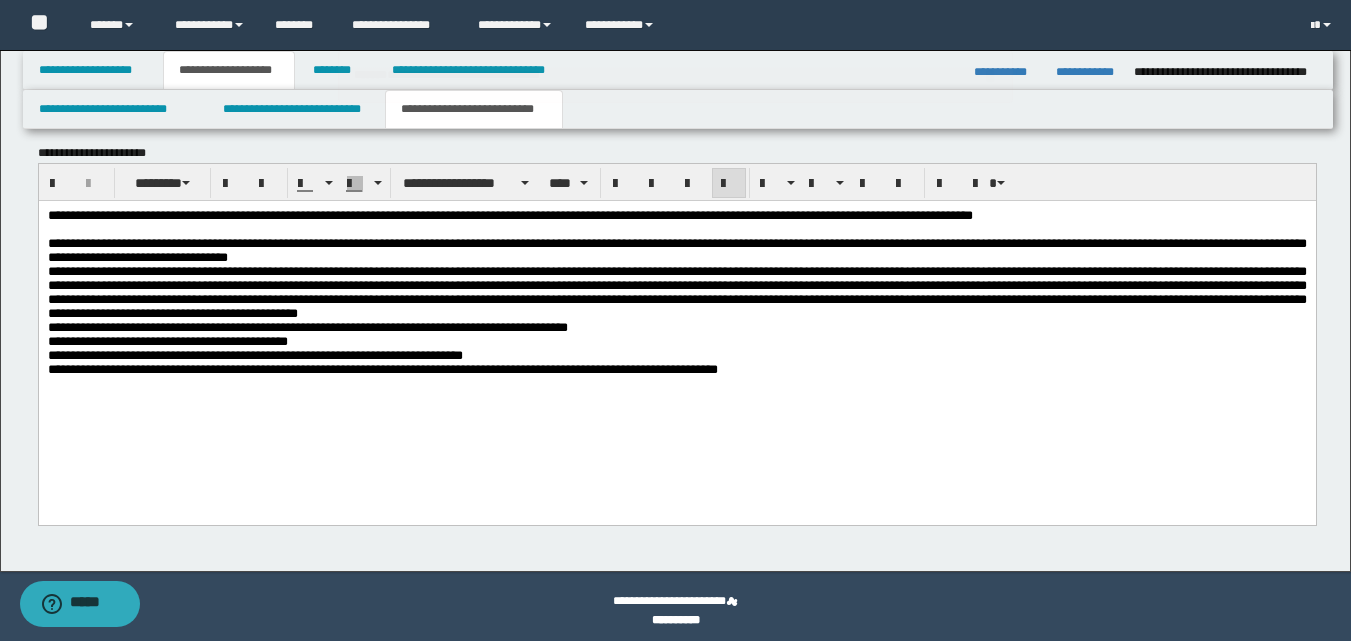 scroll, scrollTop: 1290, scrollLeft: 0, axis: vertical 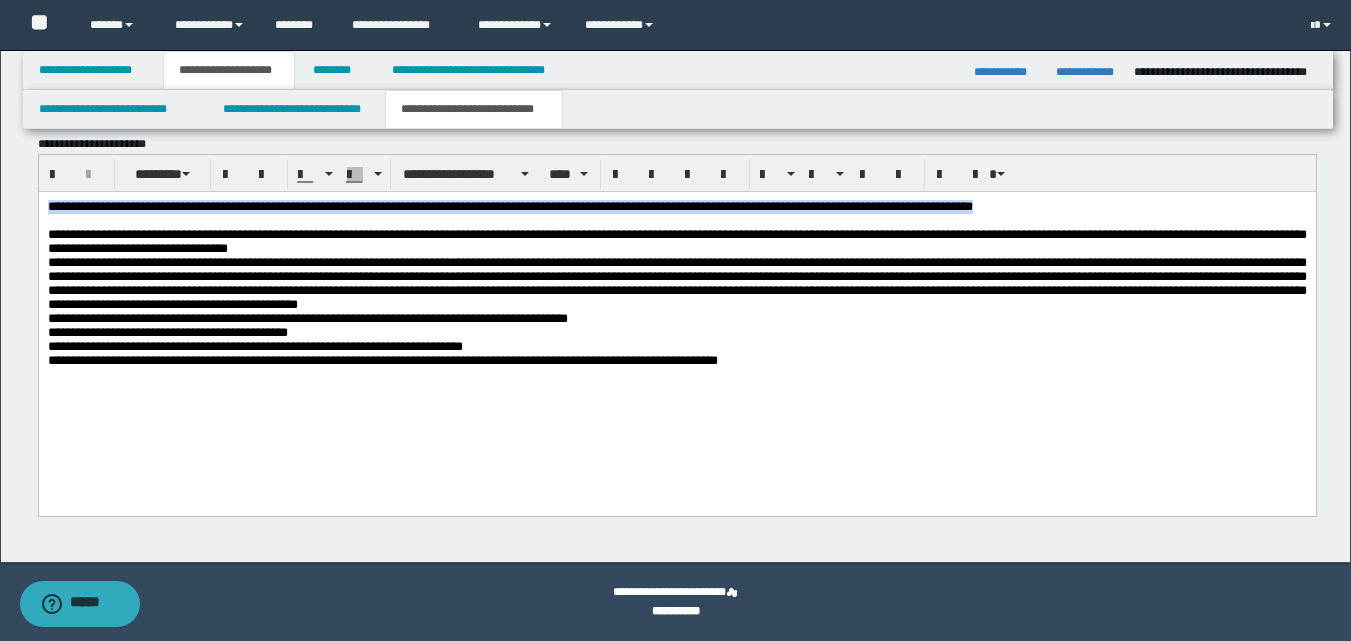 drag, startPoint x: 48, startPoint y: 211, endPoint x: 1403, endPoint y: 386, distance: 1366.254 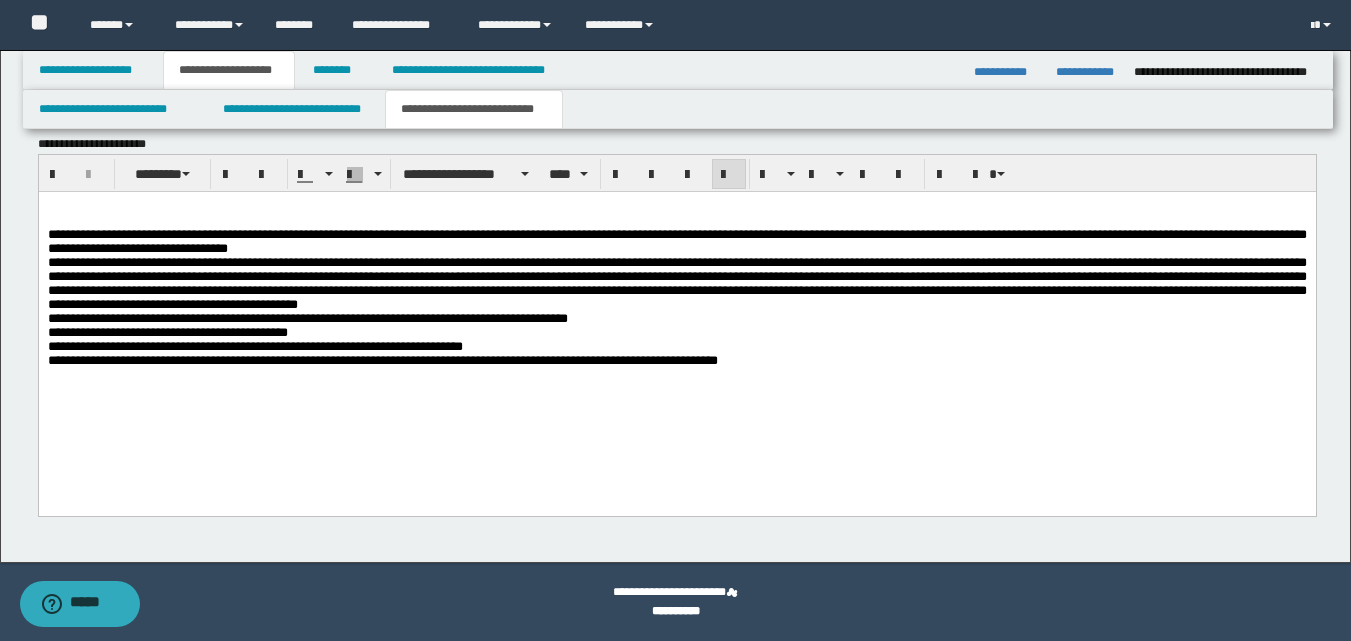 click on "**********" at bounding box center [676, 240] 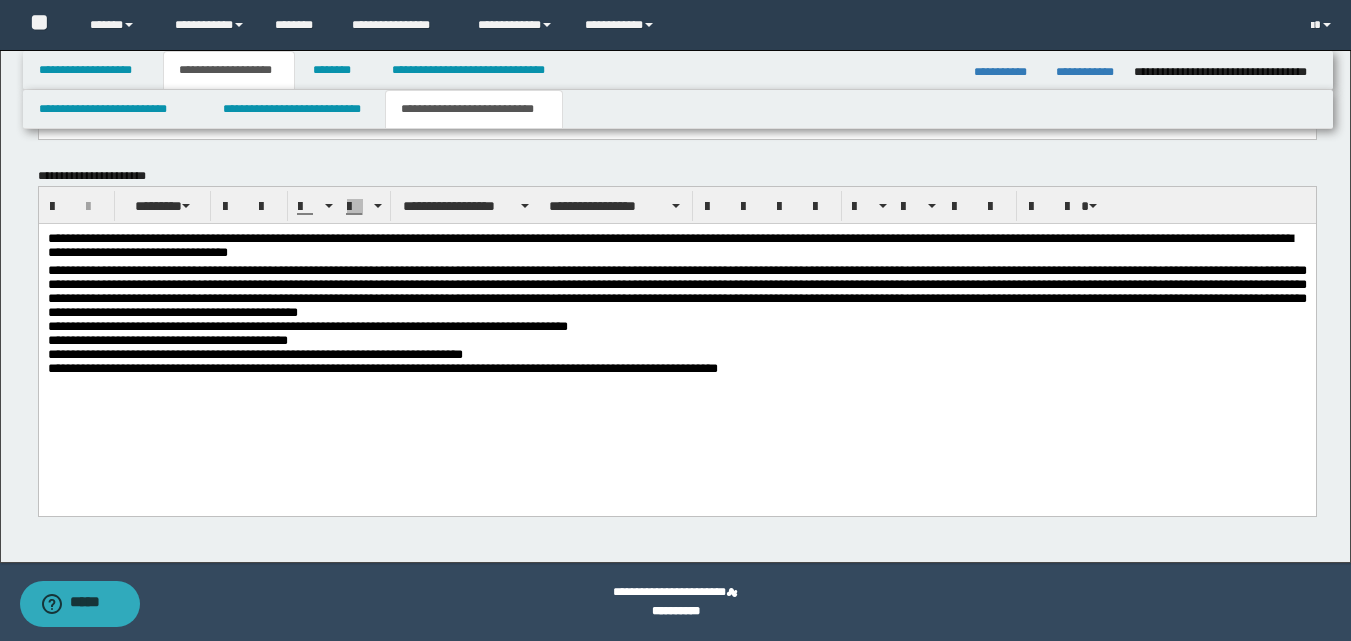 scroll, scrollTop: 1258, scrollLeft: 0, axis: vertical 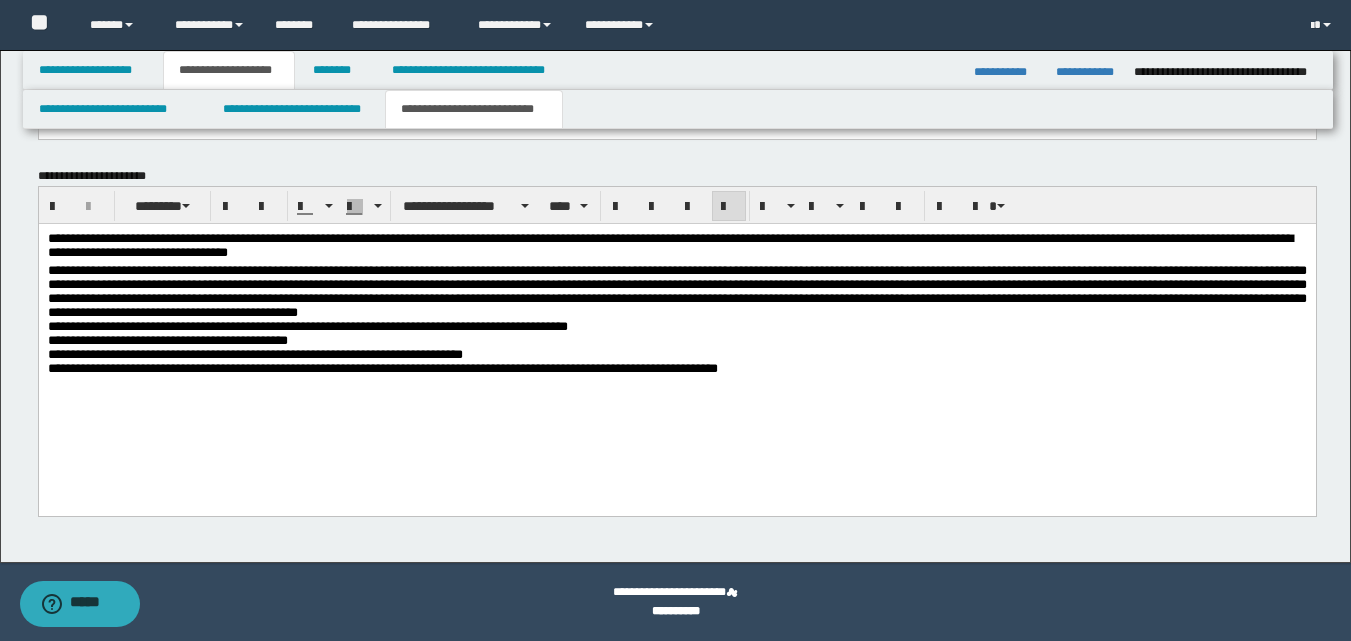drag, startPoint x: 42, startPoint y: 328, endPoint x: 65, endPoint y: 395, distance: 70.837845 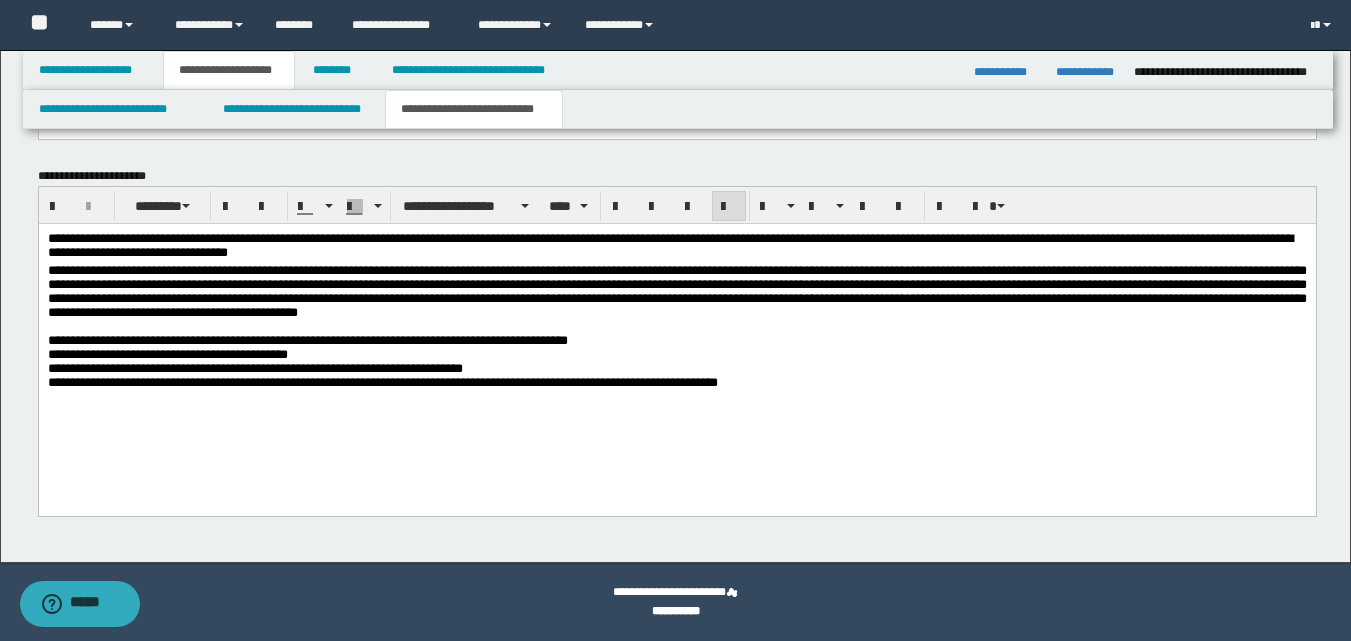 scroll, scrollTop: 1274, scrollLeft: 0, axis: vertical 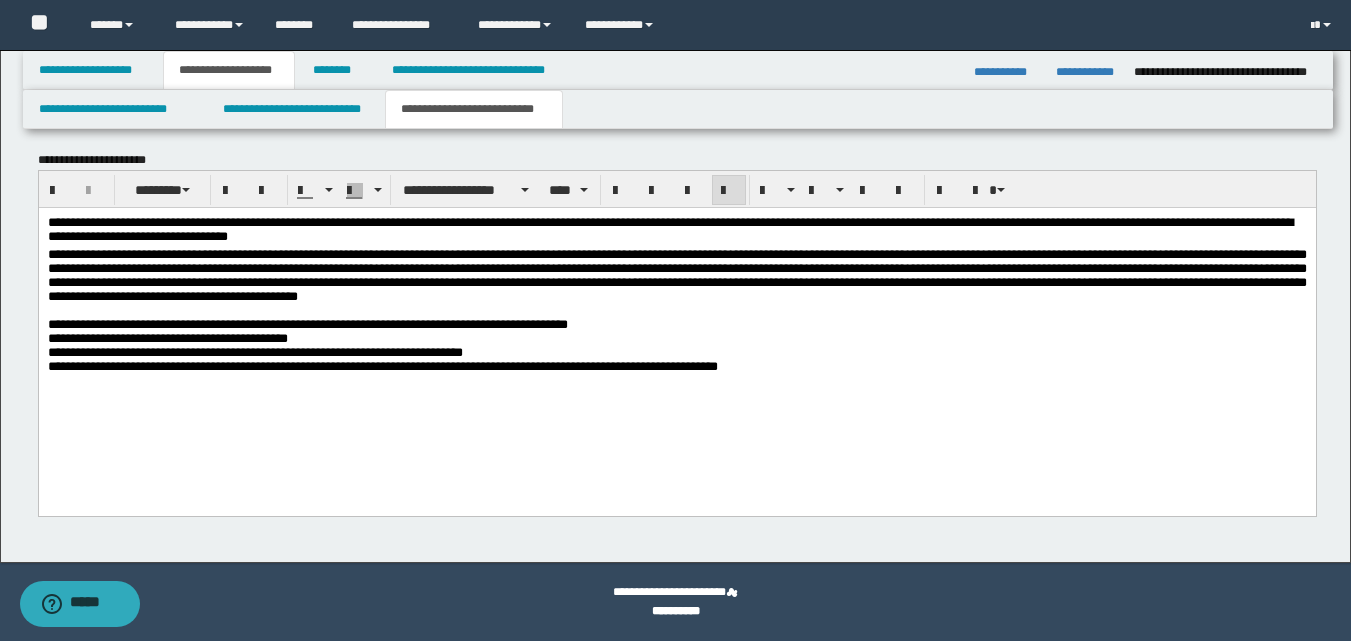 click on "**********" at bounding box center (254, 351) 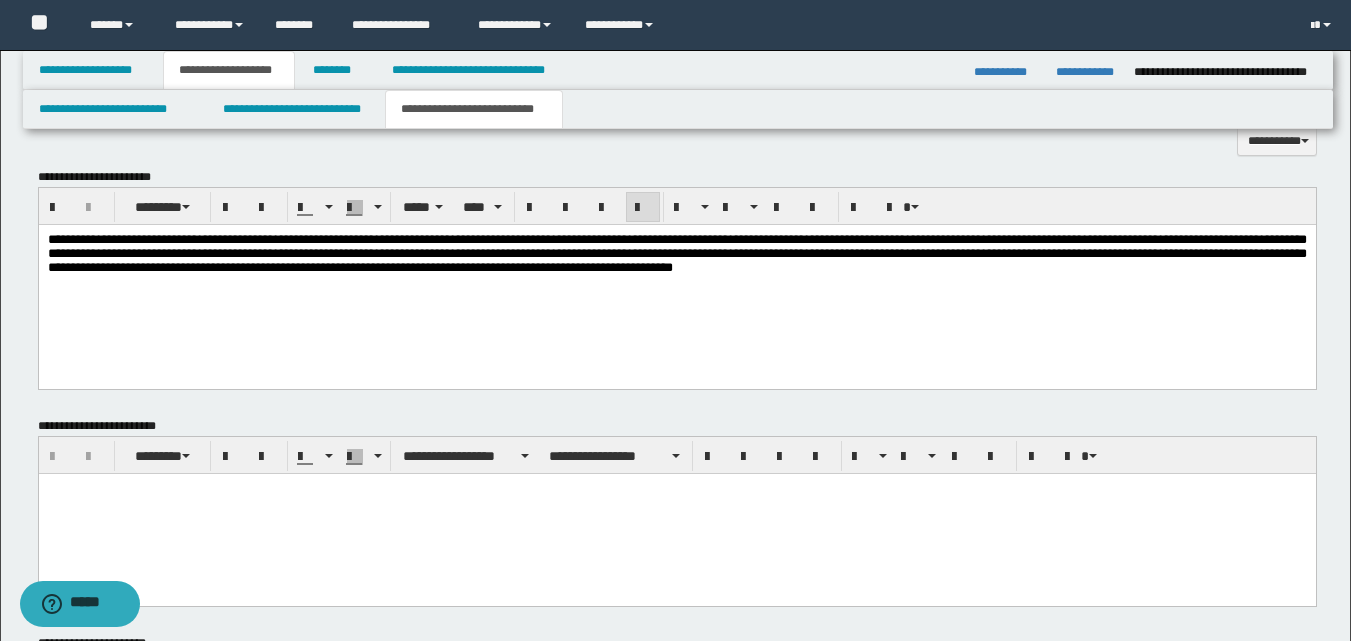 scroll, scrollTop: 790, scrollLeft: 0, axis: vertical 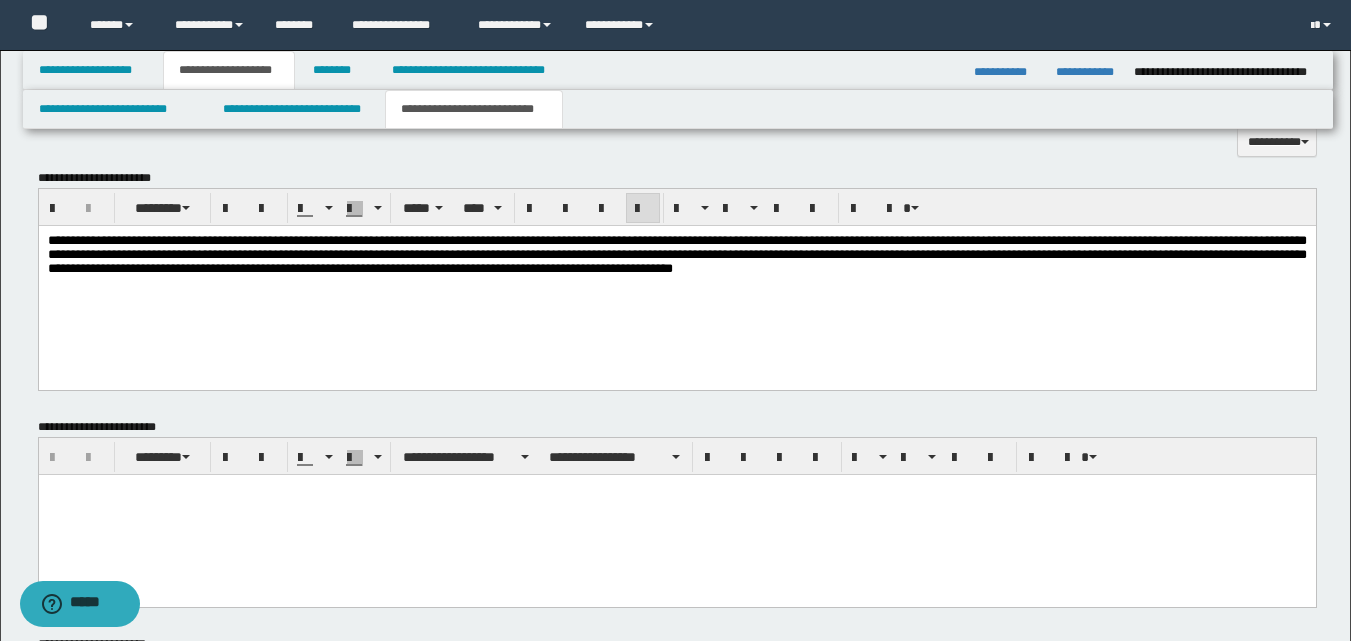 drag, startPoint x: 1263, startPoint y: 266, endPoint x: 1278, endPoint y: 284, distance: 23.43075 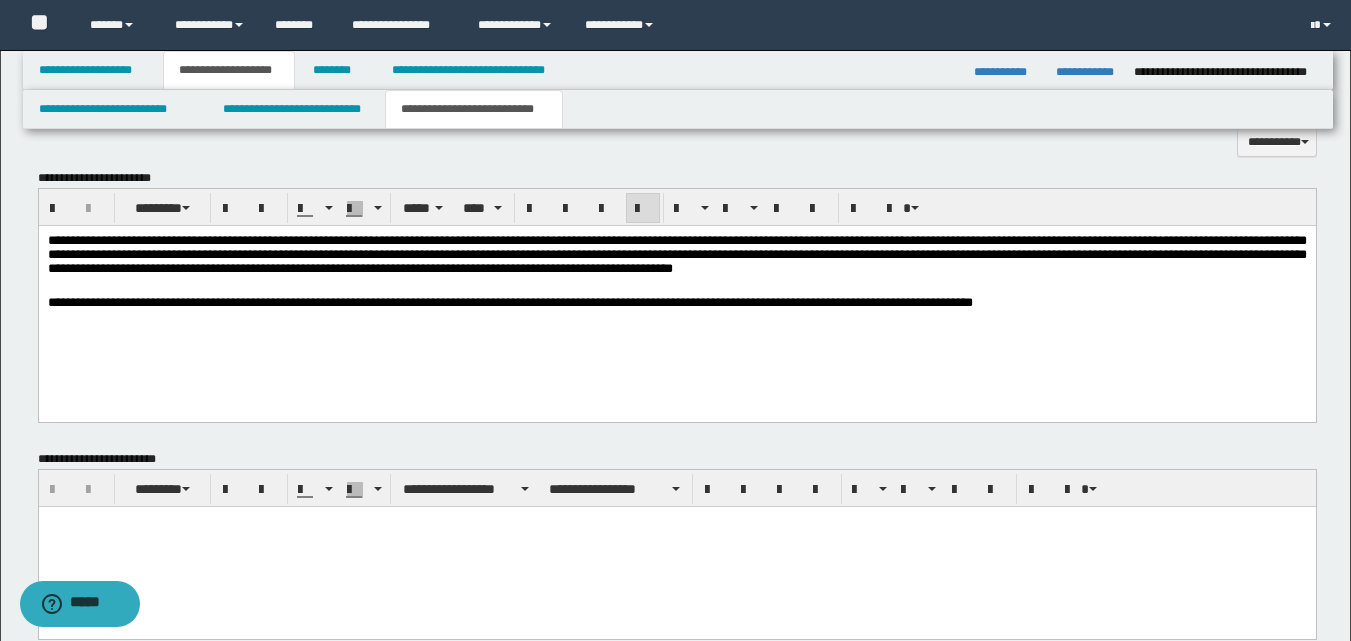 click on "**********" at bounding box center (509, 302) 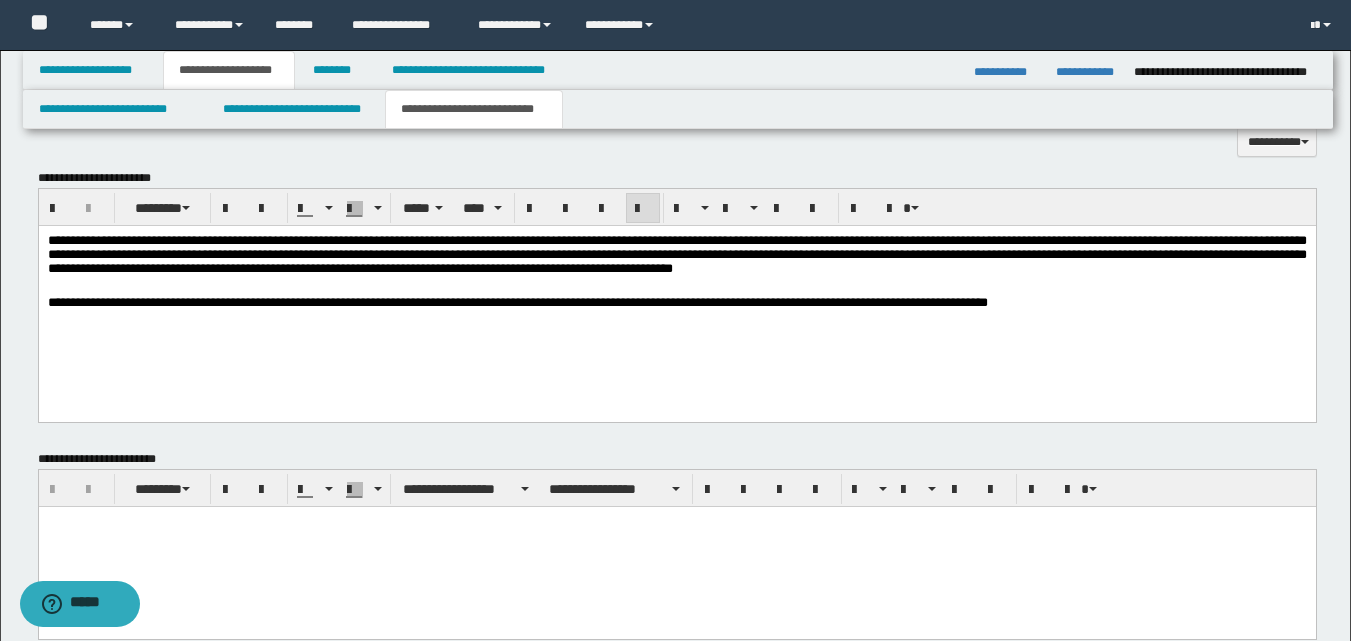 click on "**********" at bounding box center [517, 302] 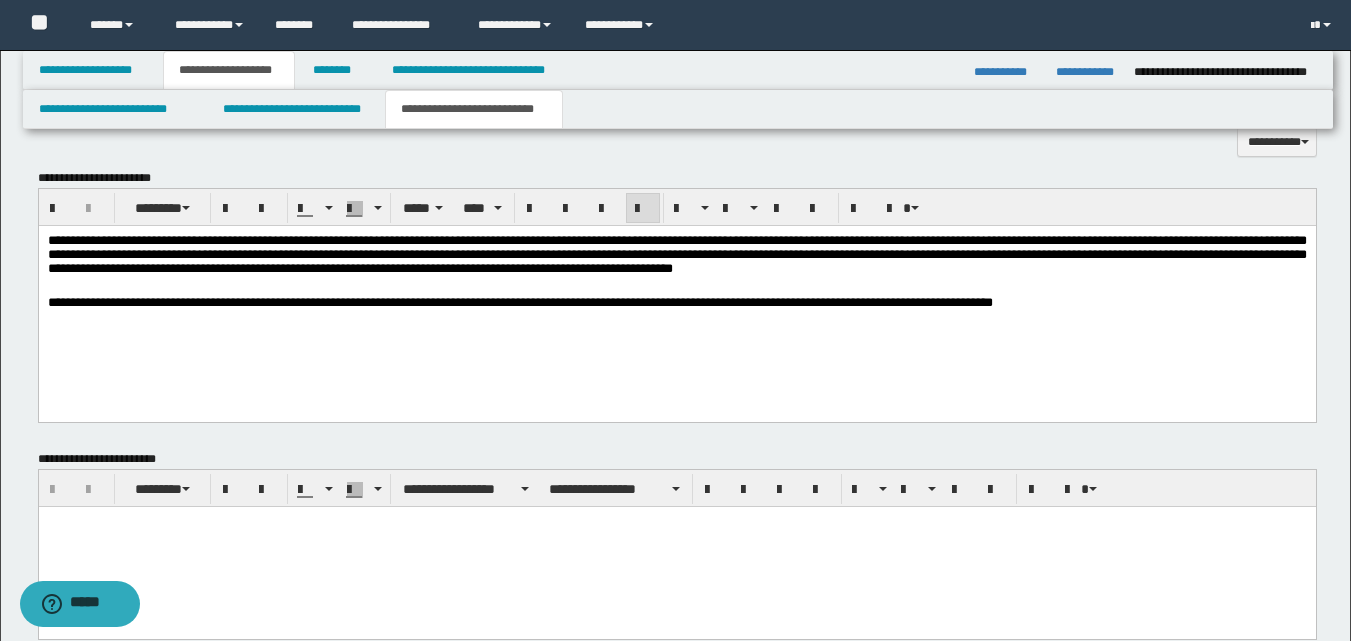 click on "**********" at bounding box center [519, 302] 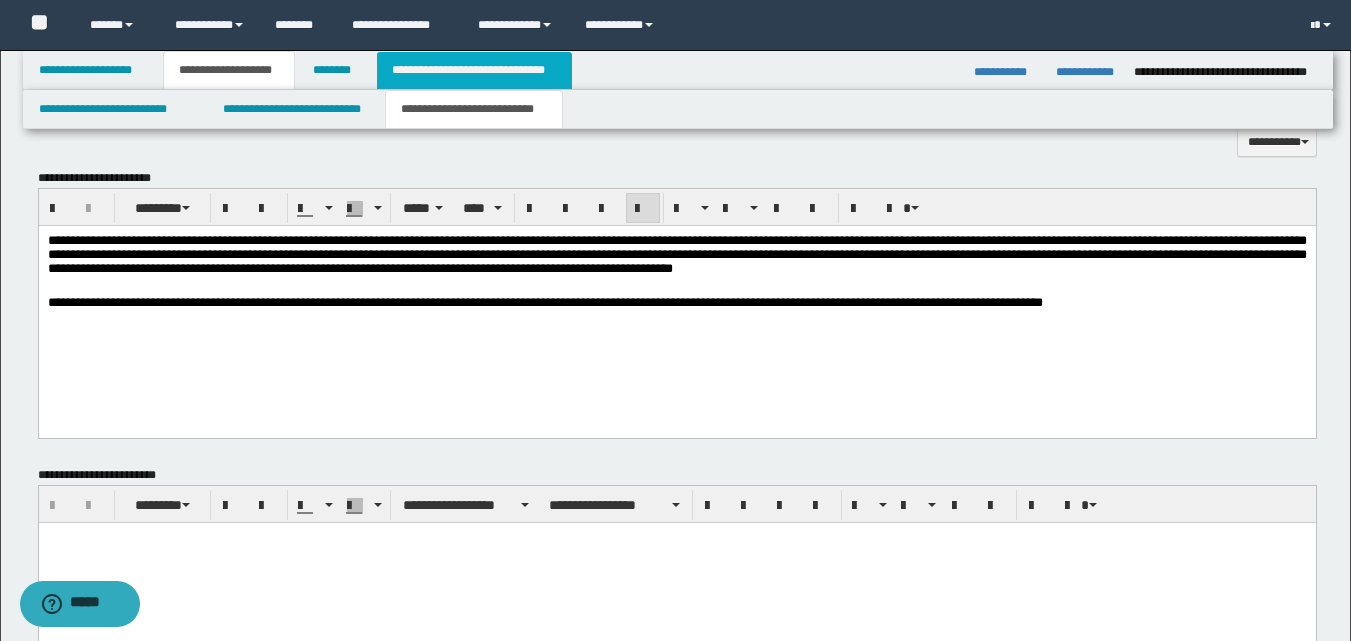 drag, startPoint x: 510, startPoint y: 69, endPoint x: 518, endPoint y: 81, distance: 14.422205 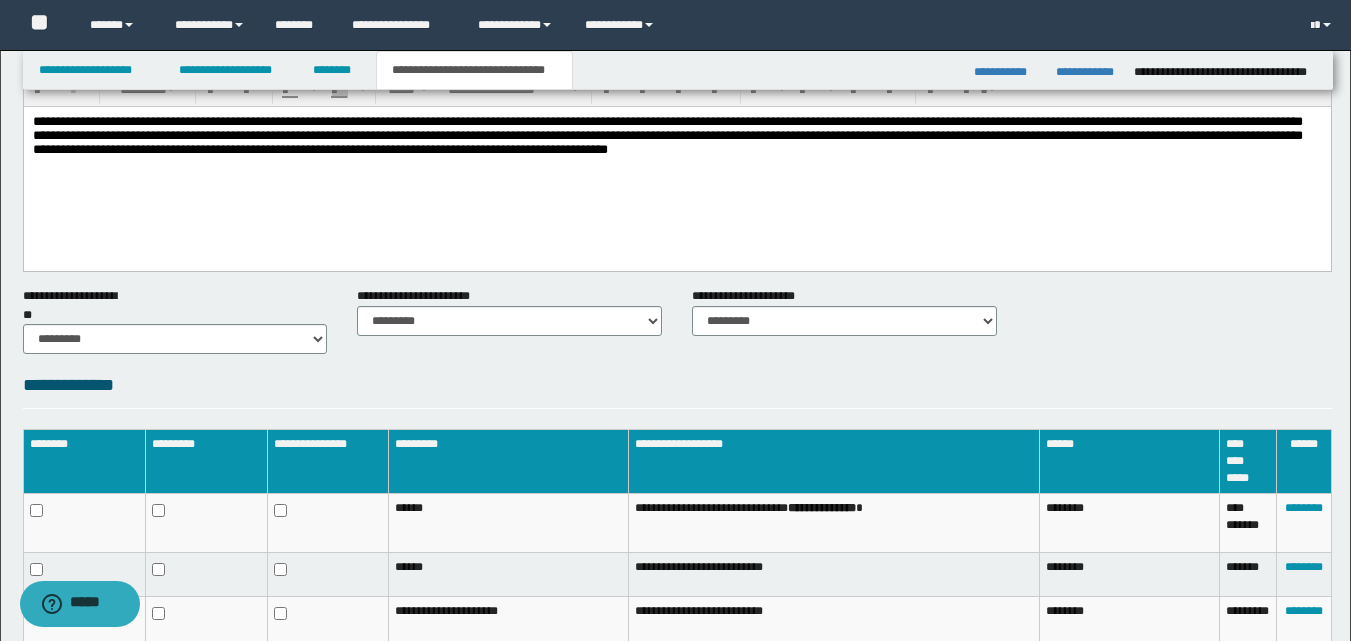 scroll, scrollTop: 0, scrollLeft: 0, axis: both 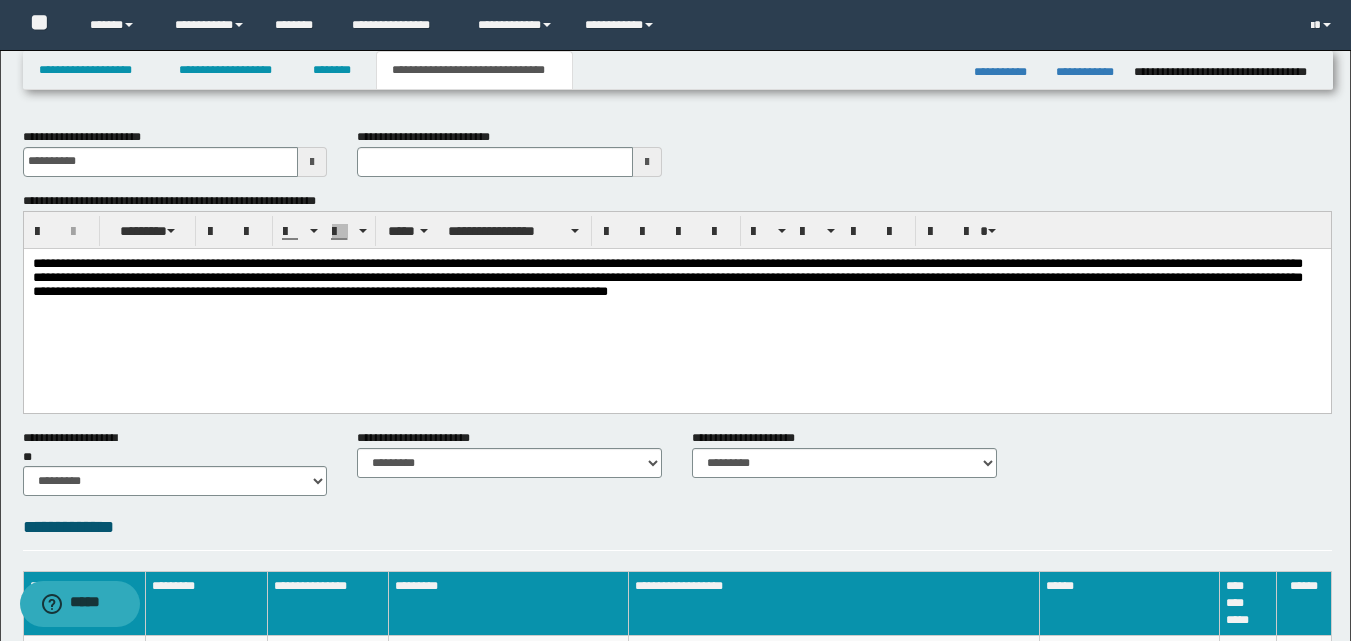 drag, startPoint x: 350, startPoint y: 394, endPoint x: 315, endPoint y: 332, distance: 71.19691 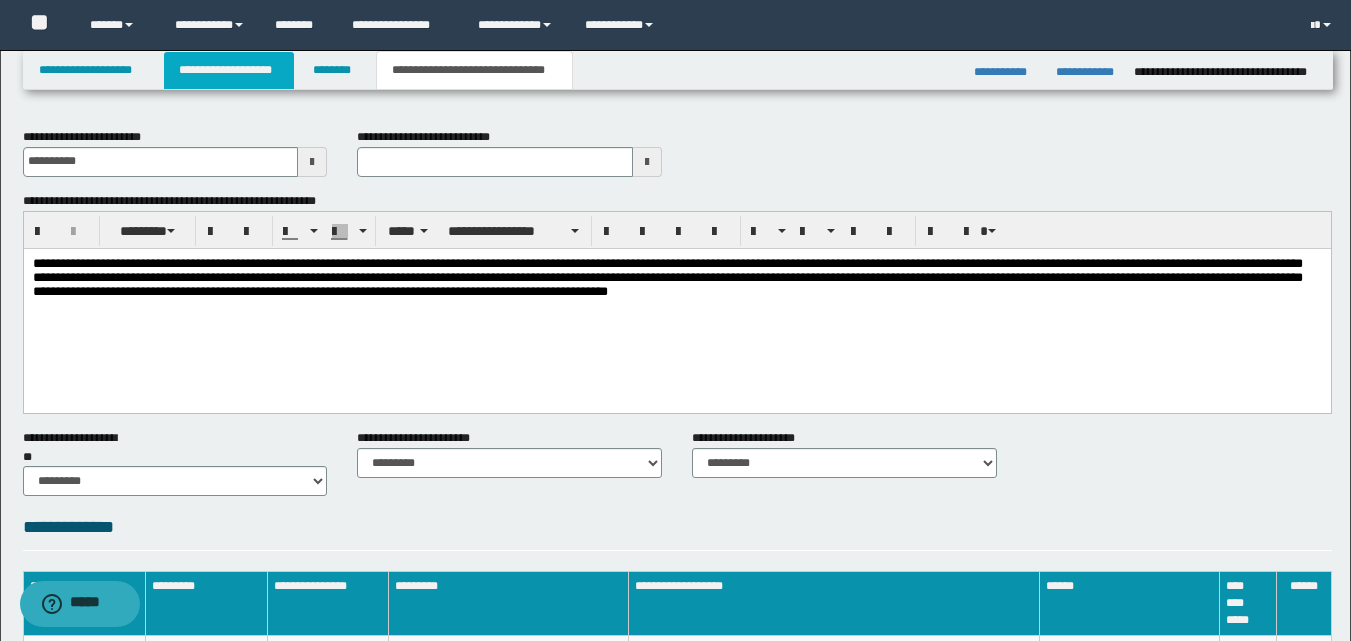 click on "**********" at bounding box center (229, 70) 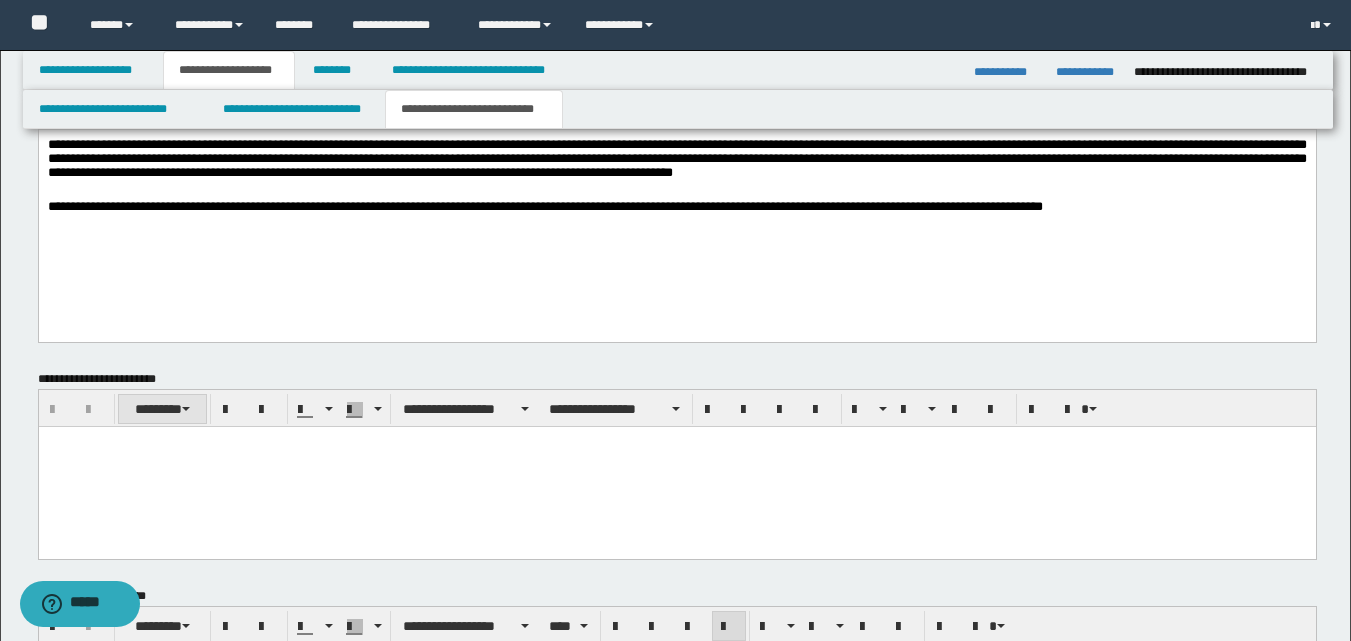 scroll, scrollTop: 900, scrollLeft: 0, axis: vertical 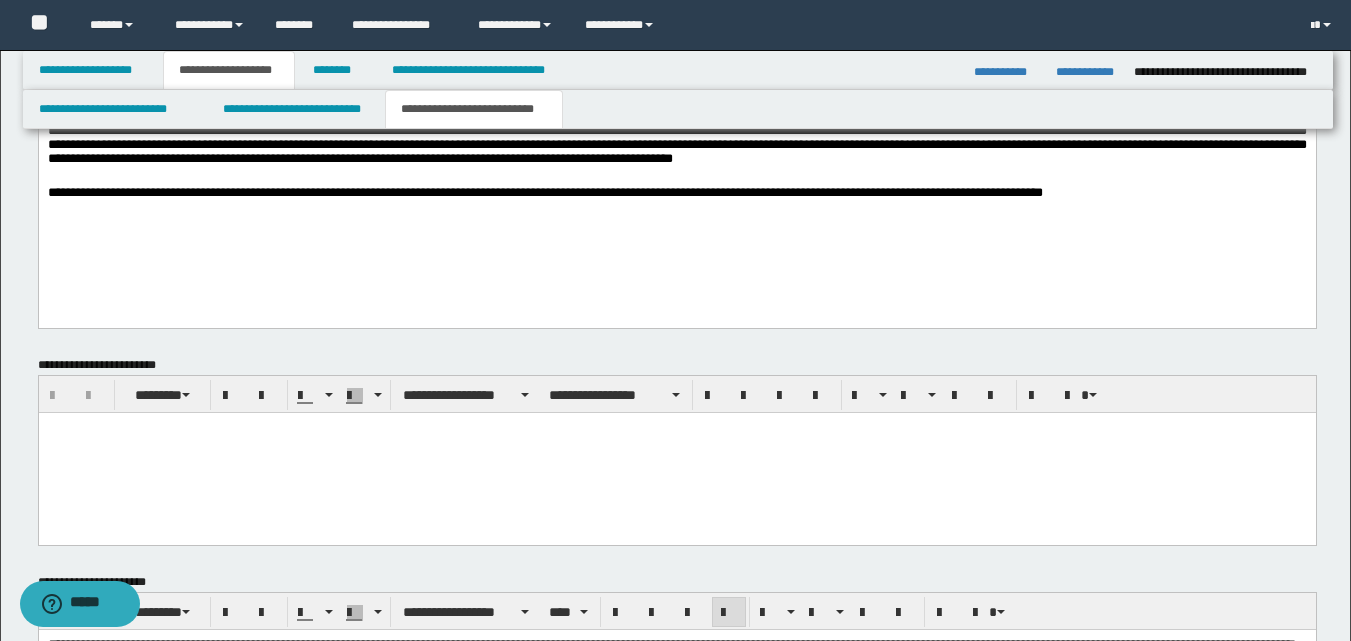 click on "**********" at bounding box center (676, 187) 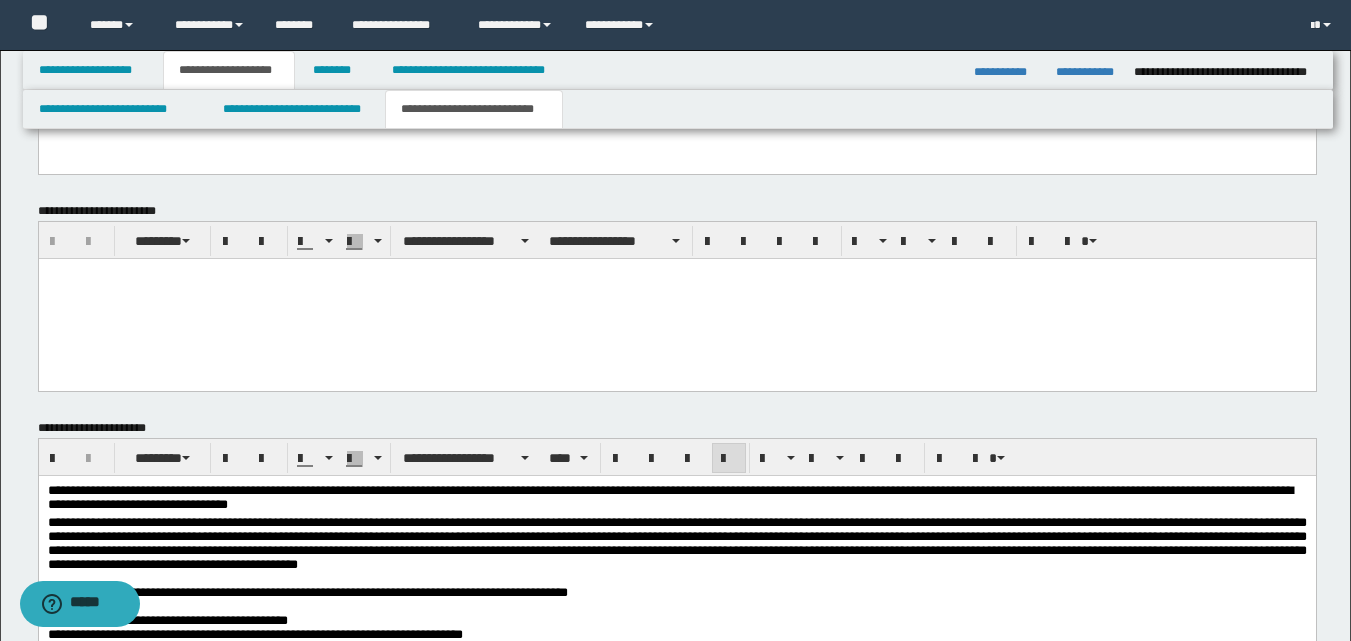 scroll, scrollTop: 1338, scrollLeft: 0, axis: vertical 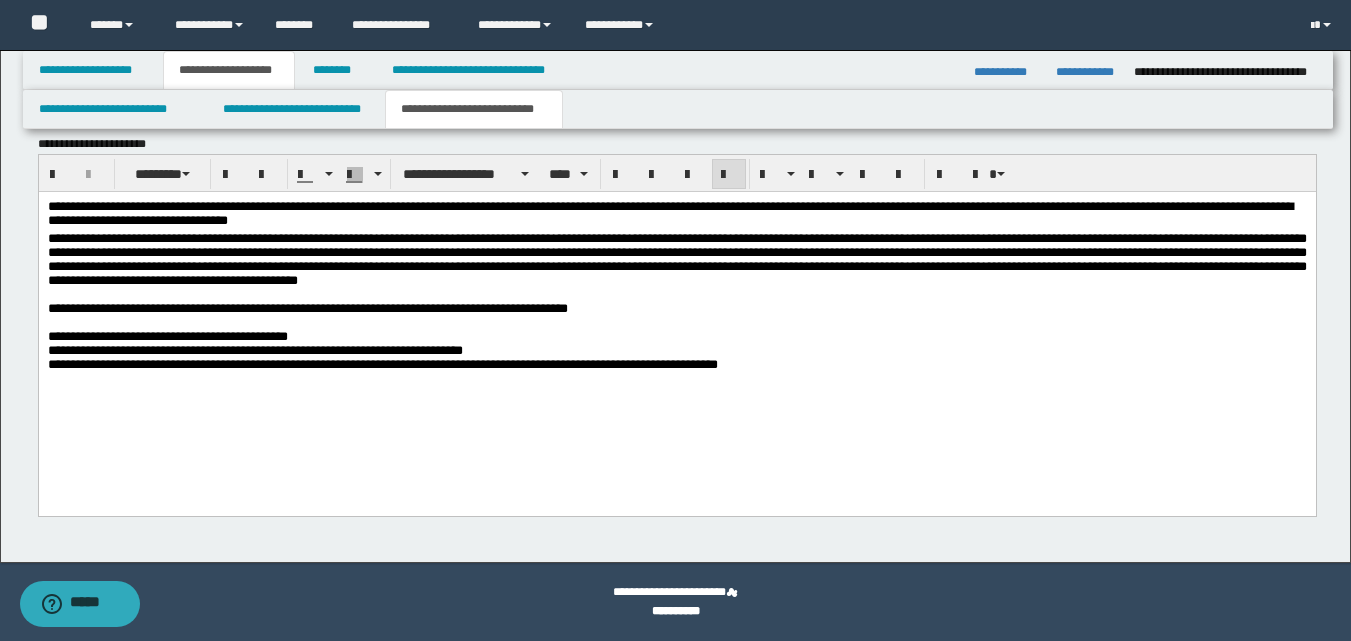 click on "**********" at bounding box center [676, 317] 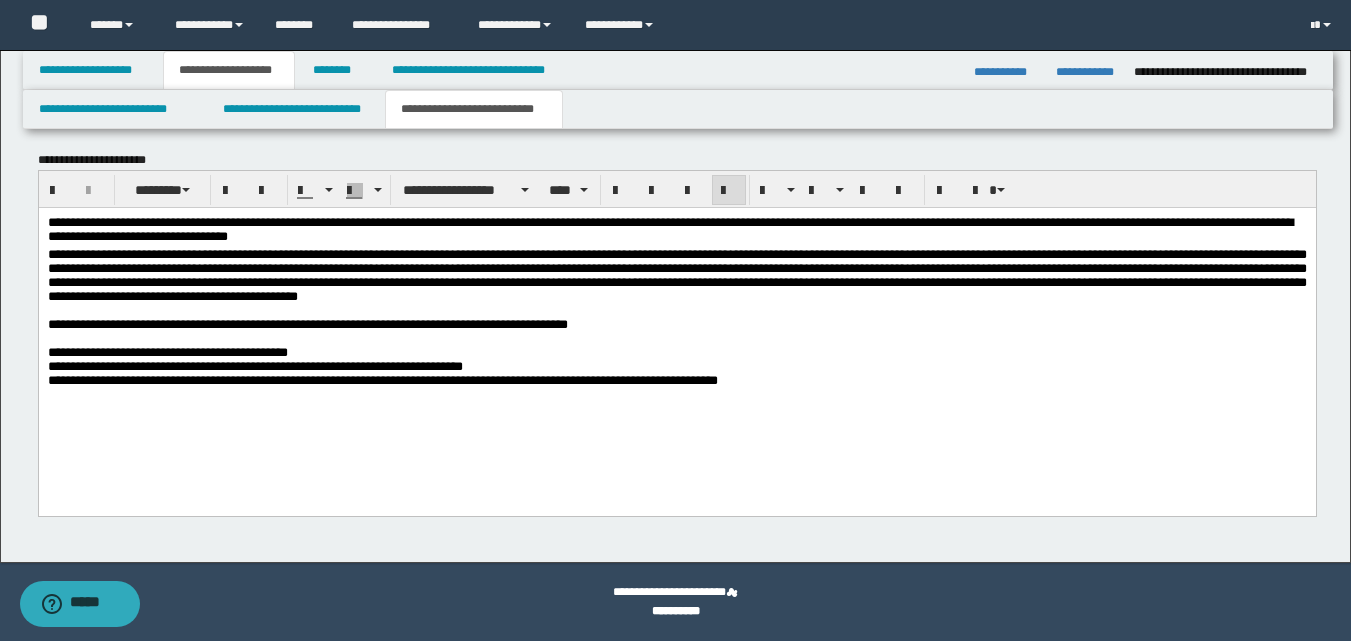 scroll, scrollTop: 1322, scrollLeft: 0, axis: vertical 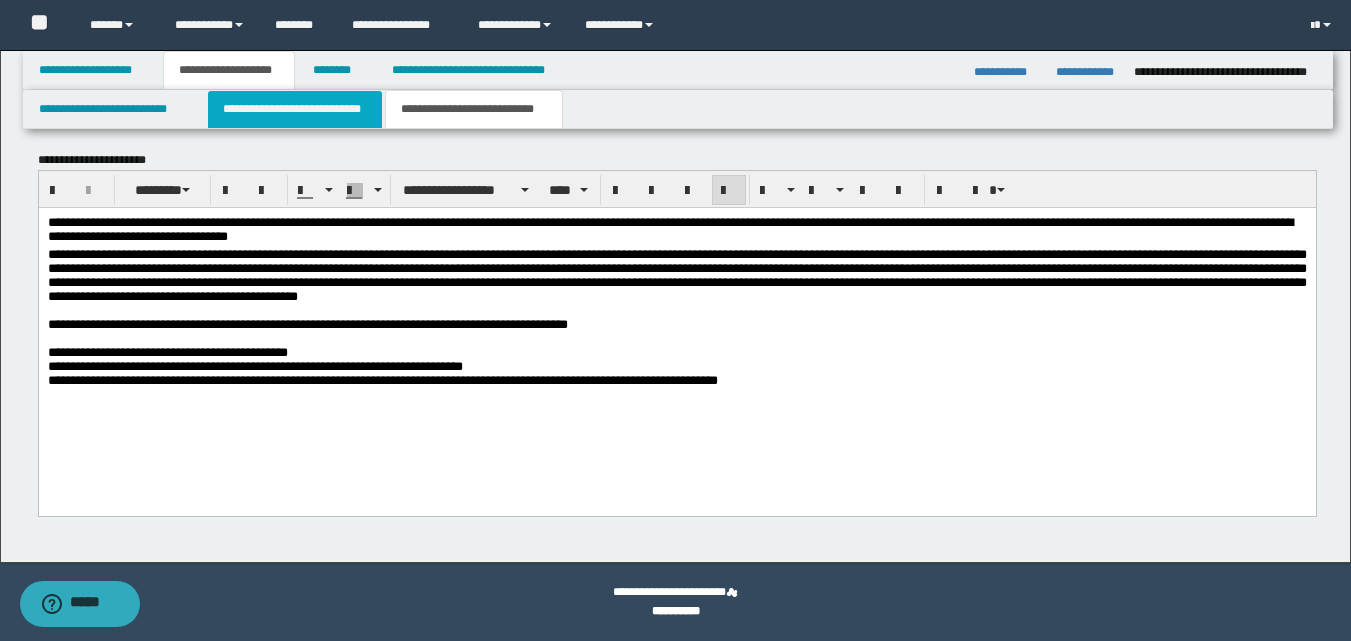click on "**********" at bounding box center [295, 109] 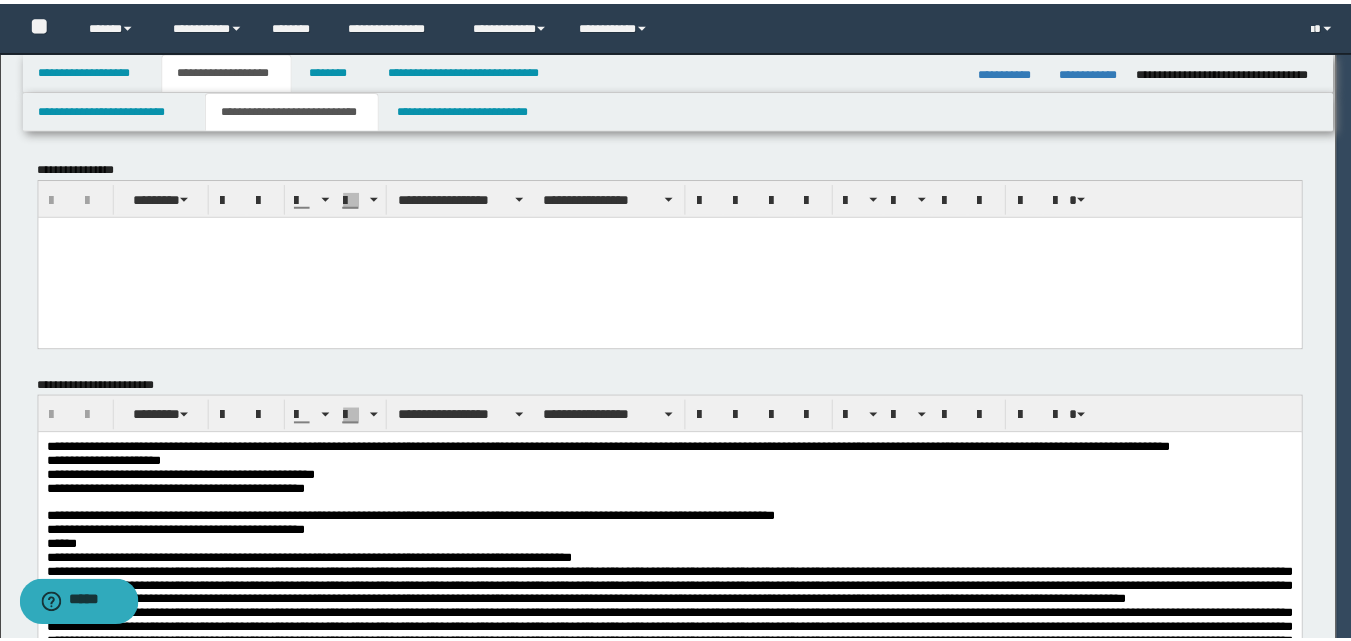 scroll, scrollTop: 0, scrollLeft: 0, axis: both 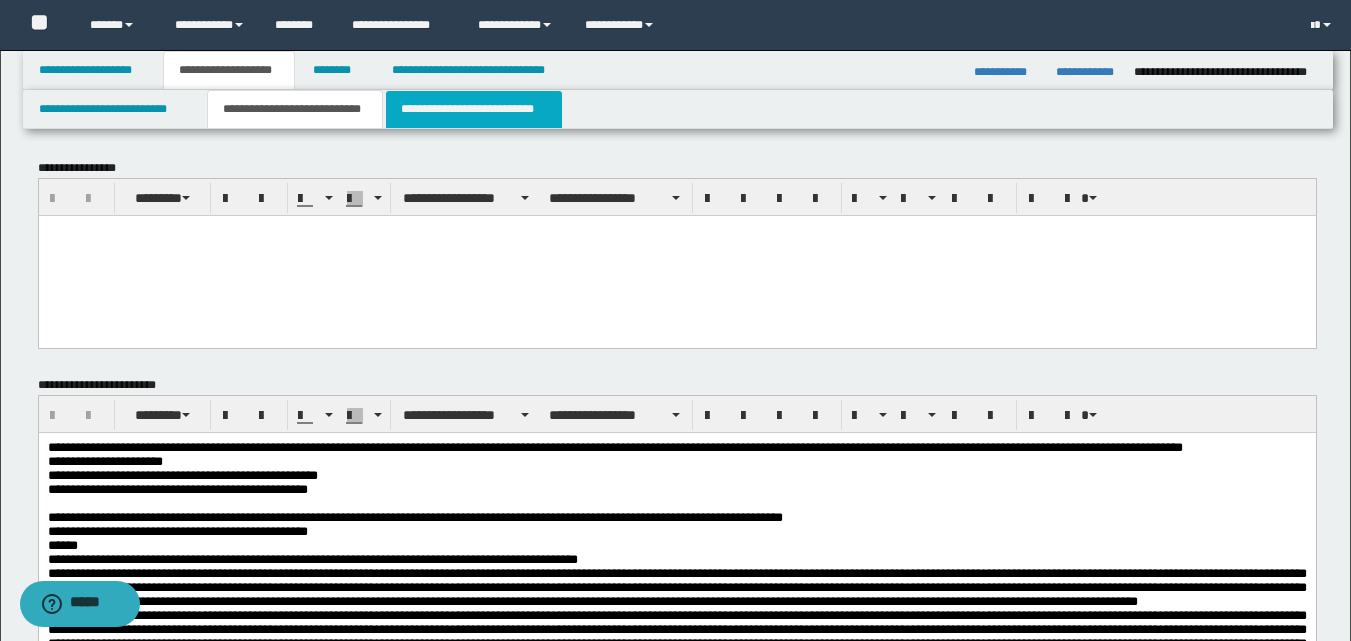 click on "**********" at bounding box center (474, 109) 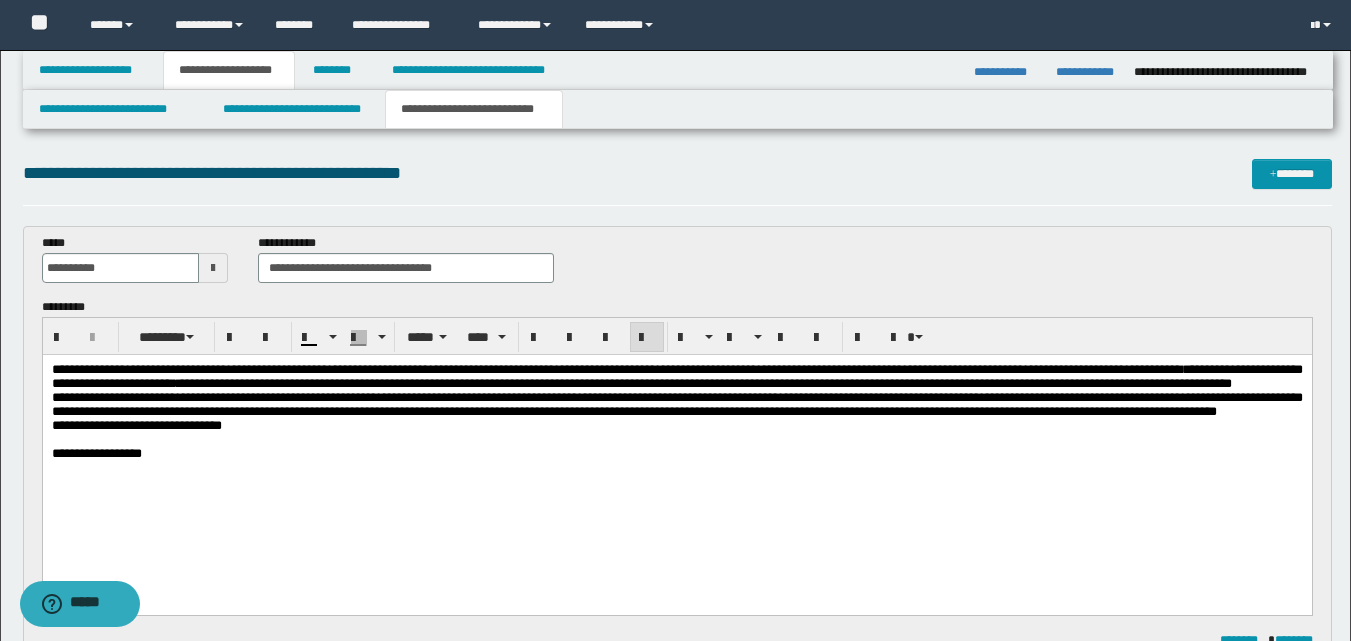 scroll, scrollTop: 200, scrollLeft: 0, axis: vertical 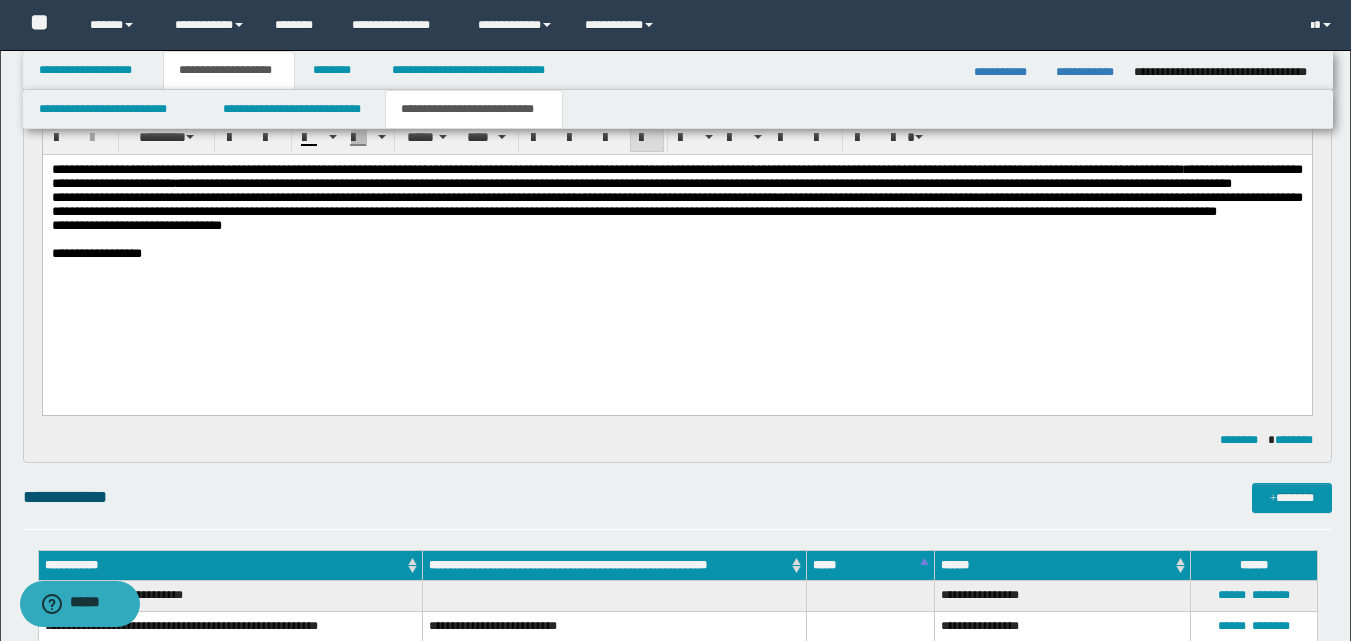 click on "**********" at bounding box center (676, 204) 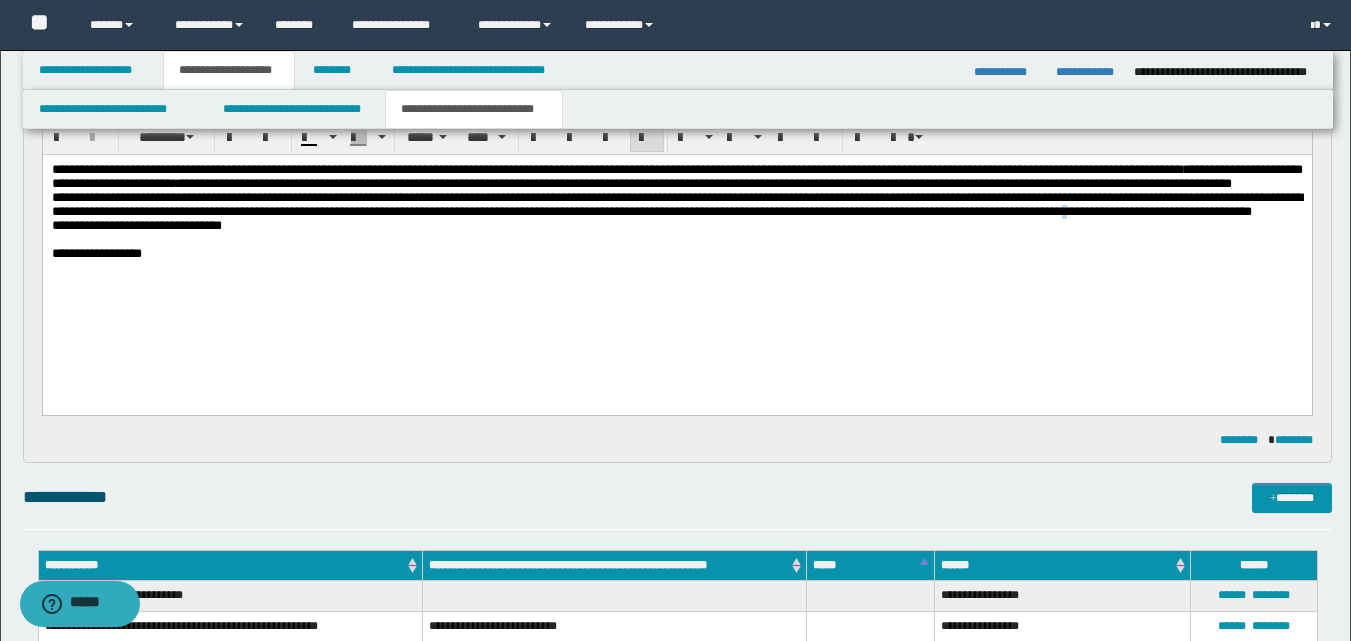 click on "**********" at bounding box center (676, 204) 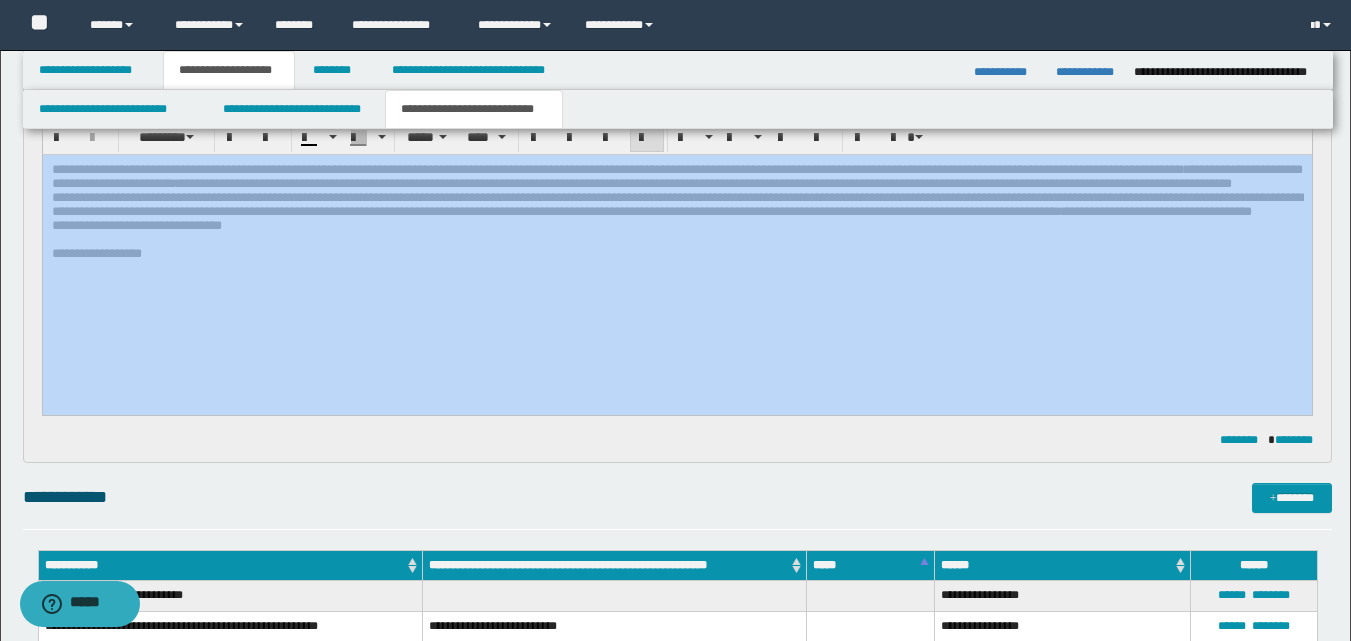 drag, startPoint x: 514, startPoint y: 431, endPoint x: 505, endPoint y: 417, distance: 16.643316 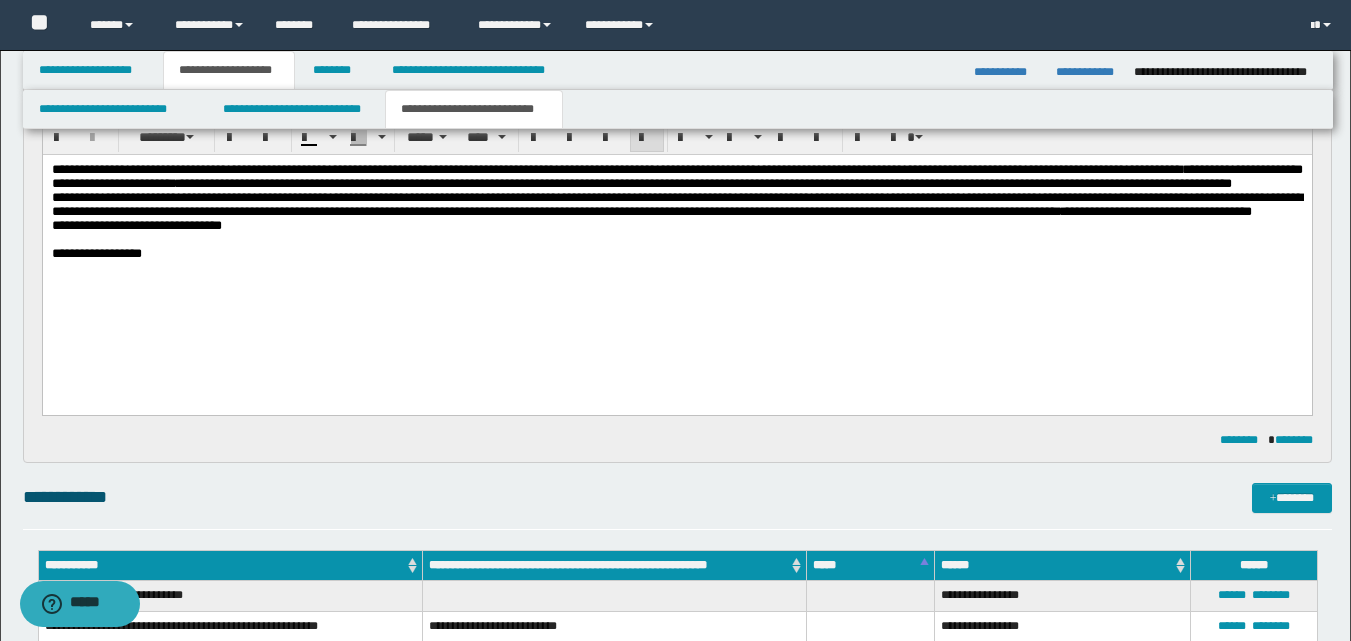 click on "**********" at bounding box center [677, 694] 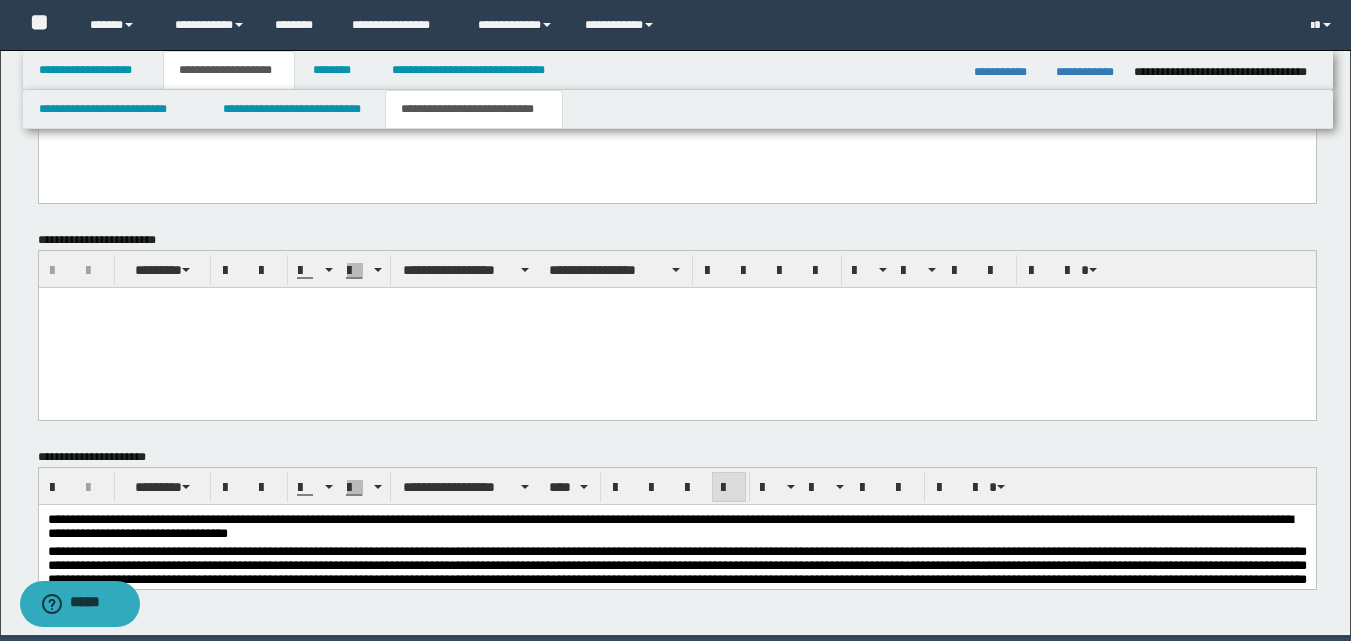 scroll, scrollTop: 1098, scrollLeft: 0, axis: vertical 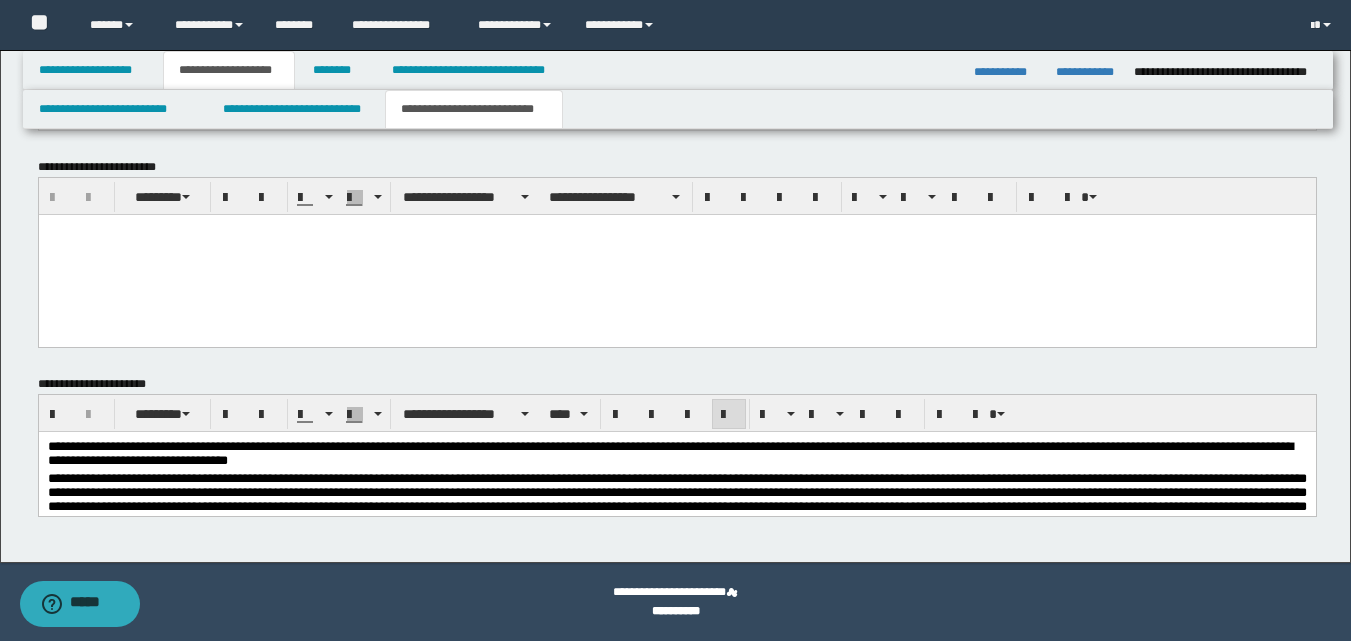 click on "**********" at bounding box center [676, 455] 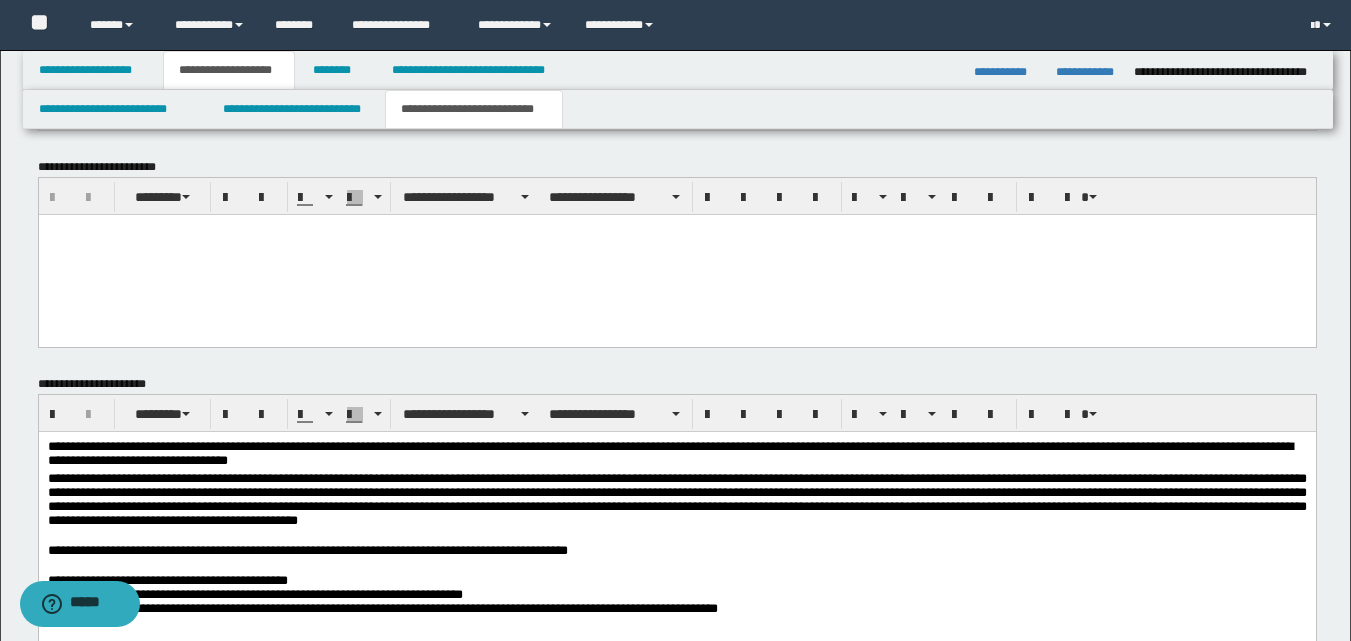 scroll, scrollTop: 1298, scrollLeft: 0, axis: vertical 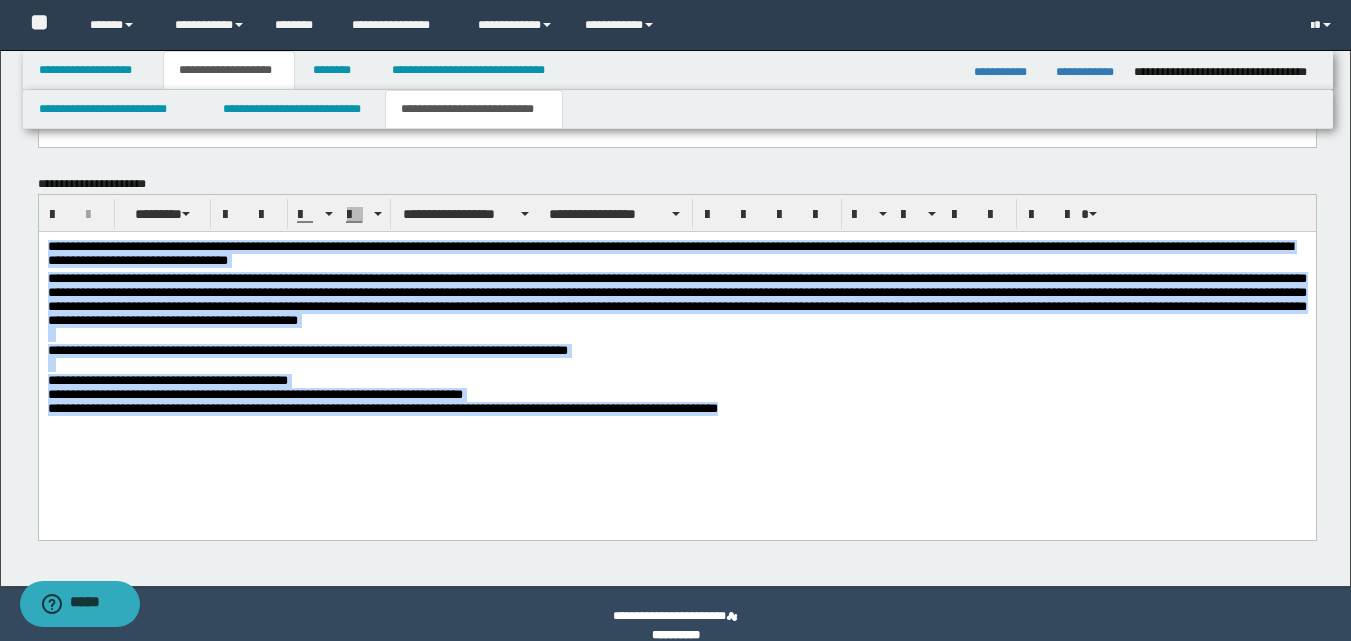 drag, startPoint x: 53, startPoint y: 254, endPoint x: 949, endPoint y: 468, distance: 921.2014 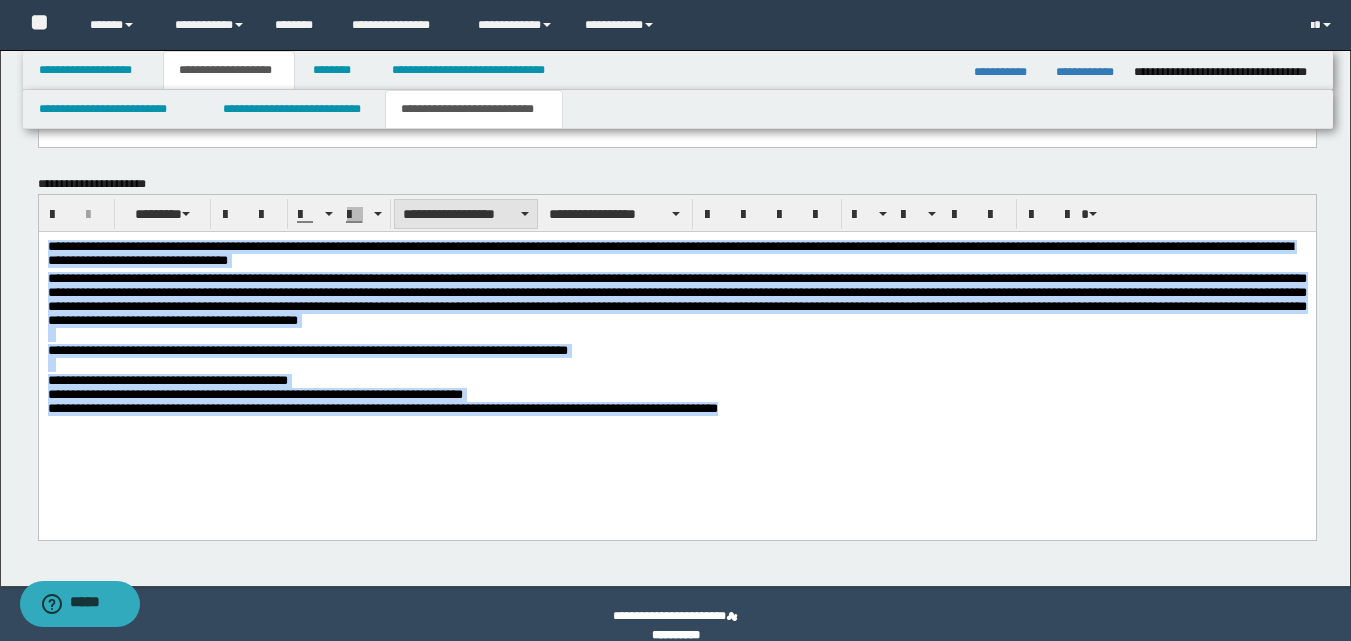 click on "**********" at bounding box center [466, 214] 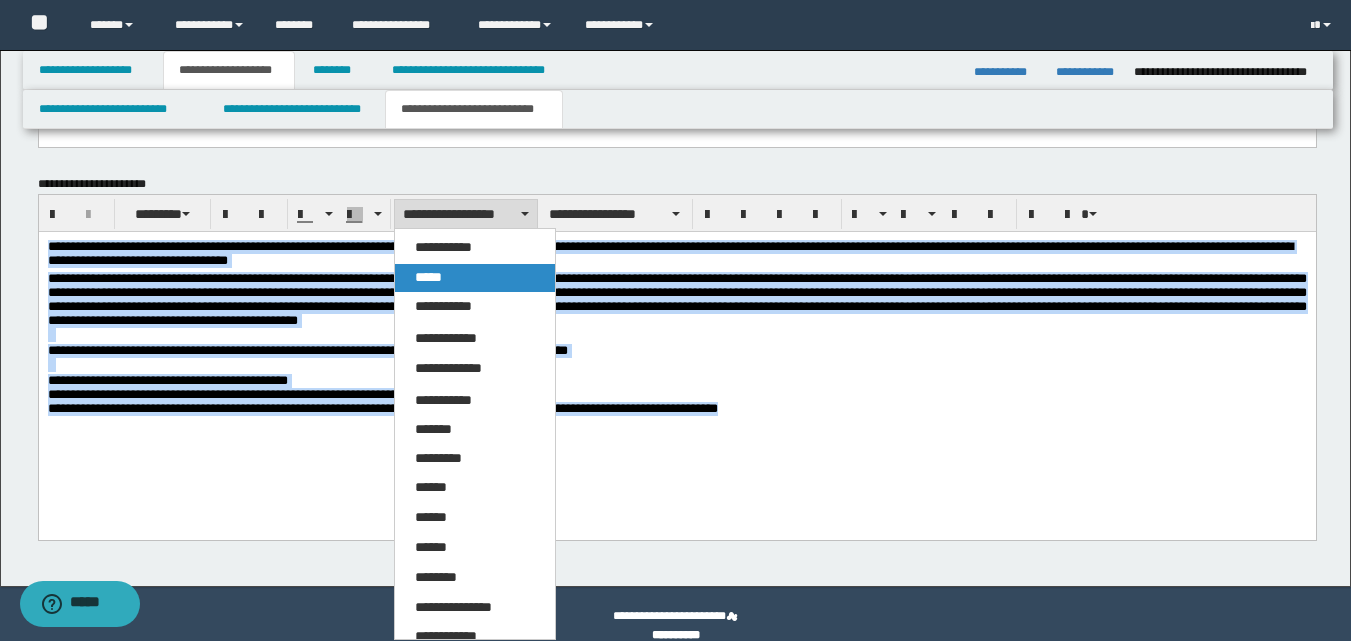 click on "*****" at bounding box center (428, 277) 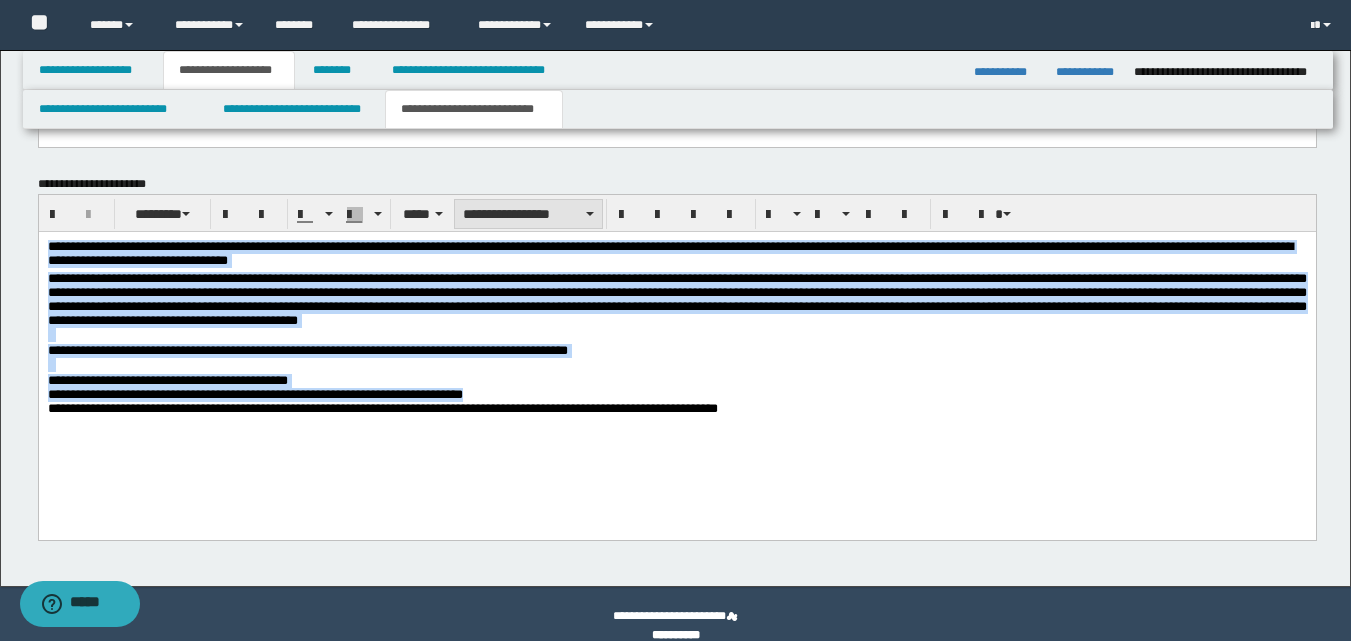 click on "**********" at bounding box center (528, 214) 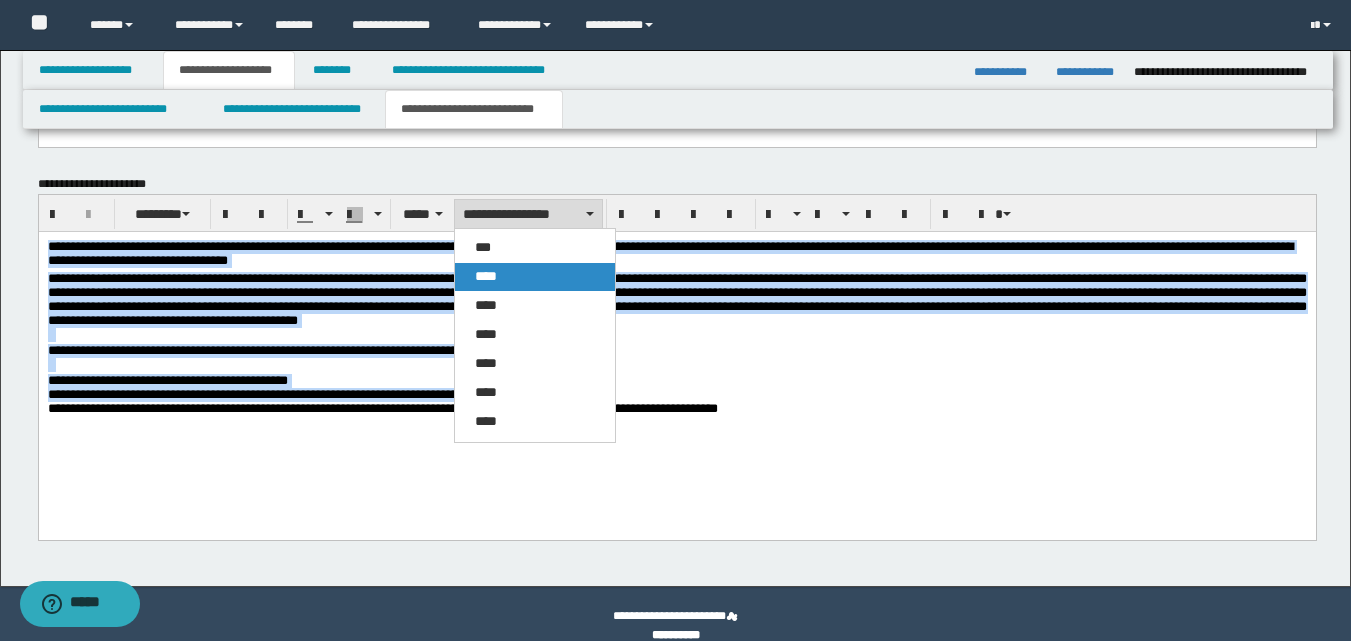 click on "****" at bounding box center (486, 276) 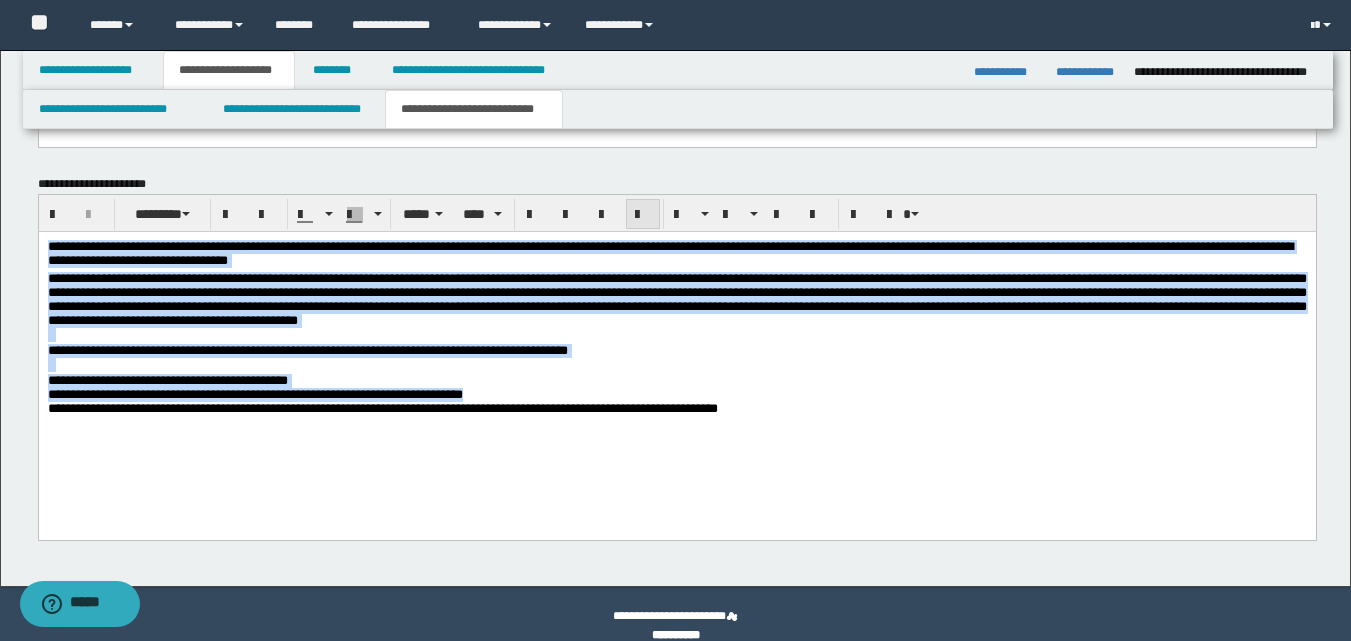 drag, startPoint x: 648, startPoint y: 214, endPoint x: 656, endPoint y: 223, distance: 12.0415945 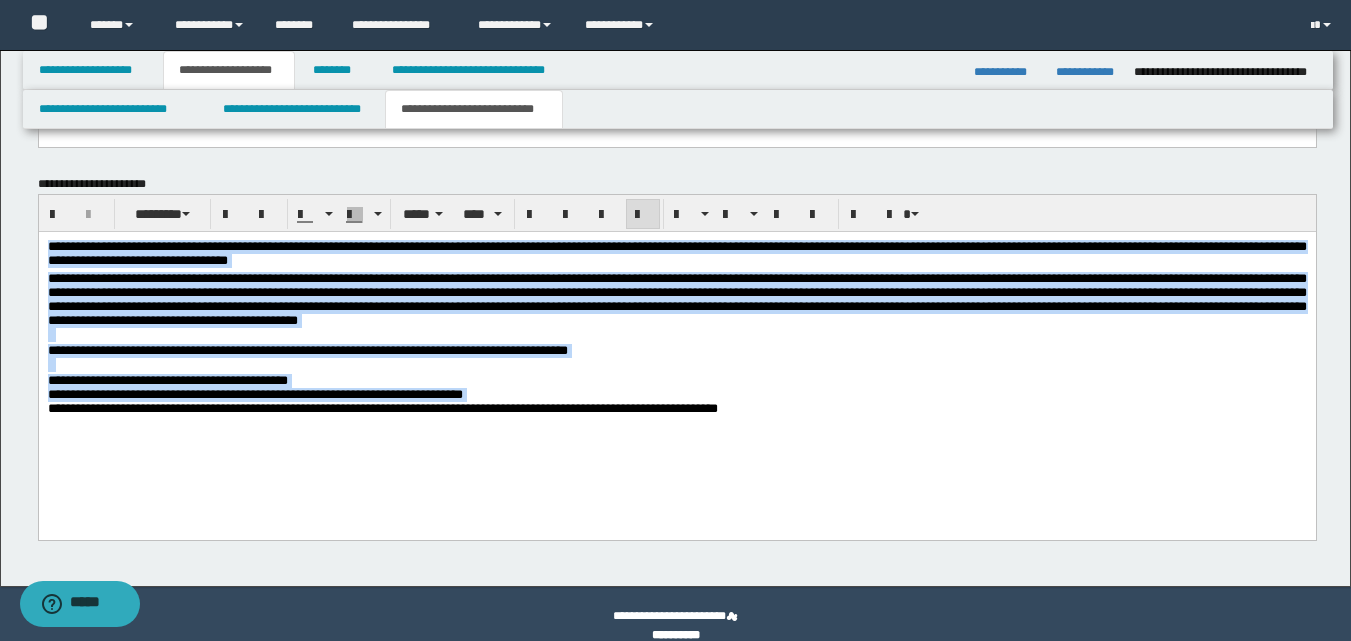 click on "**********" at bounding box center (676, 408) 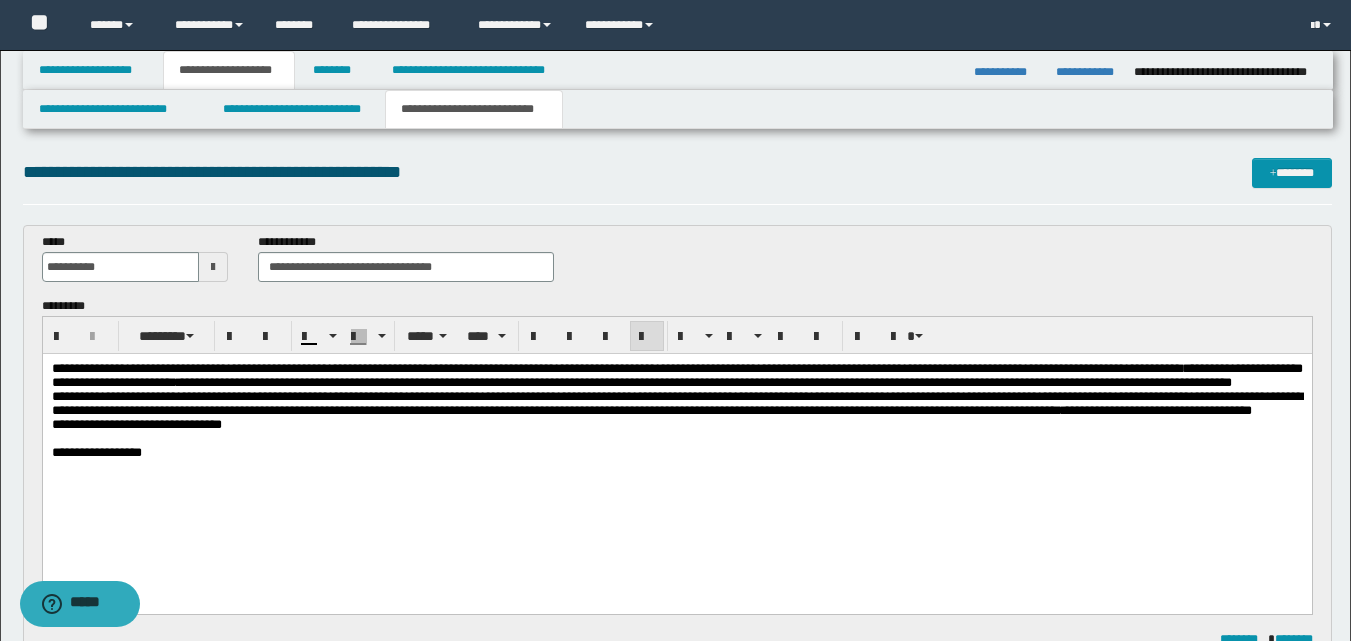 scroll, scrollTop: 0, scrollLeft: 0, axis: both 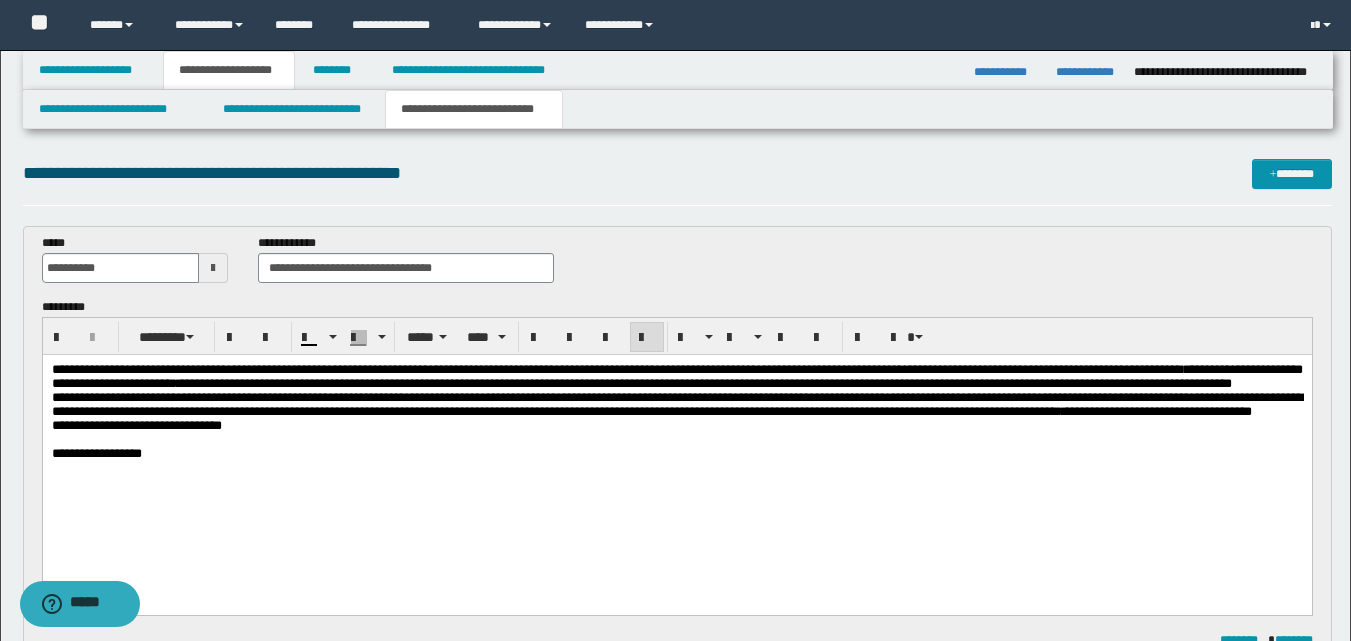 click on "**********" at bounding box center [676, 426] 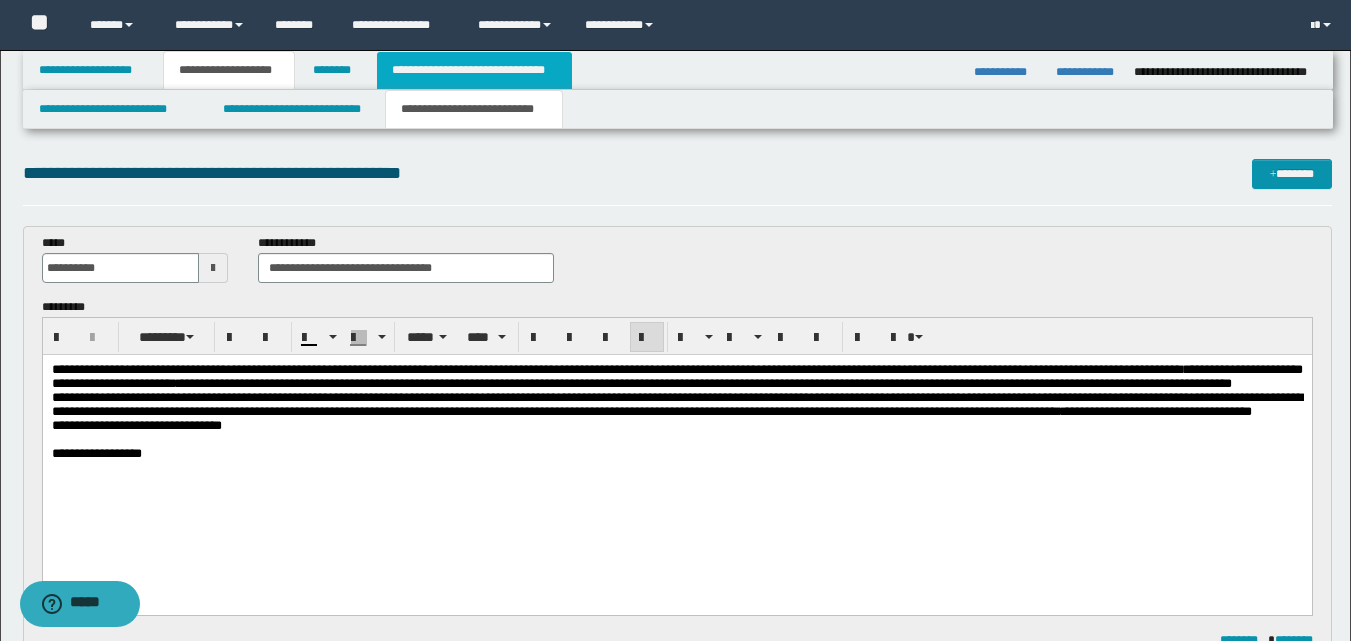click on "**********" at bounding box center (474, 70) 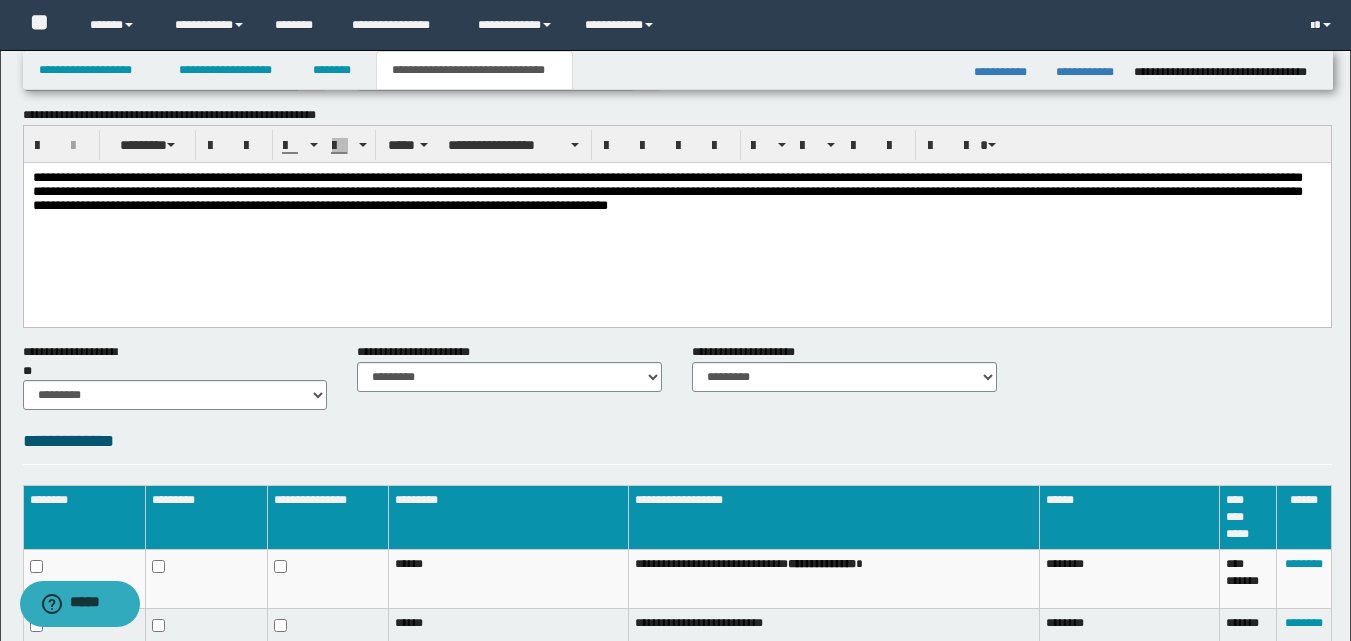 scroll, scrollTop: 0, scrollLeft: 0, axis: both 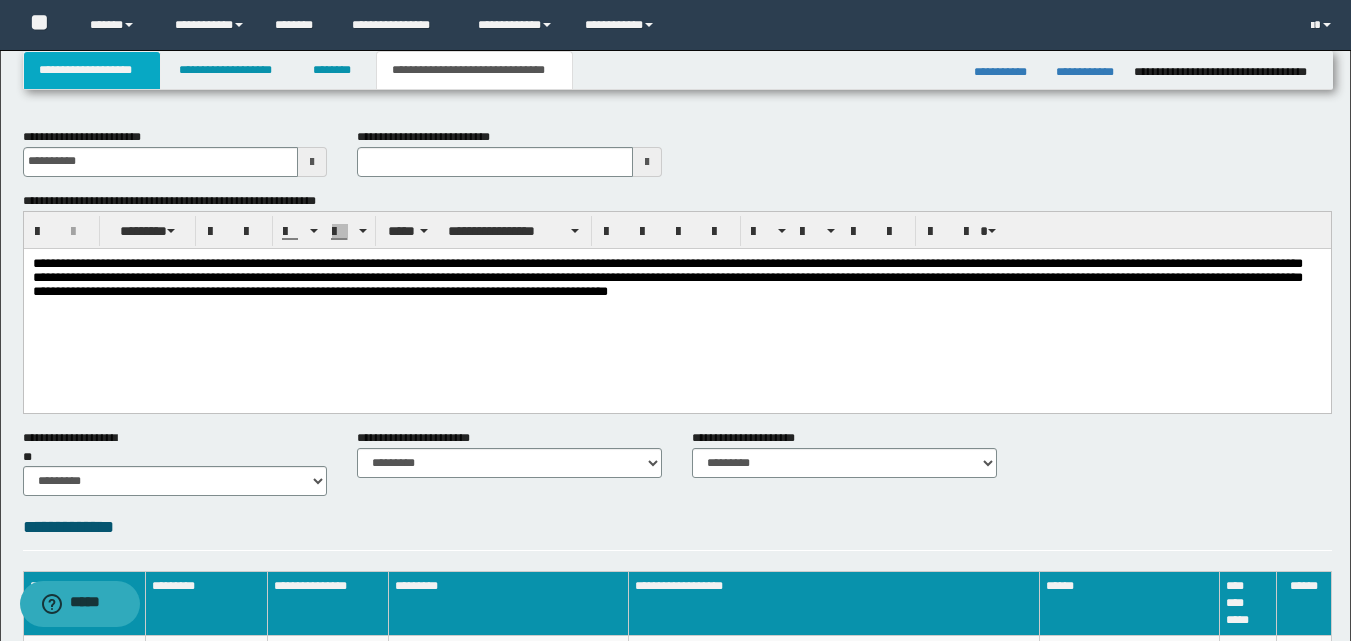 click on "**********" at bounding box center (92, 70) 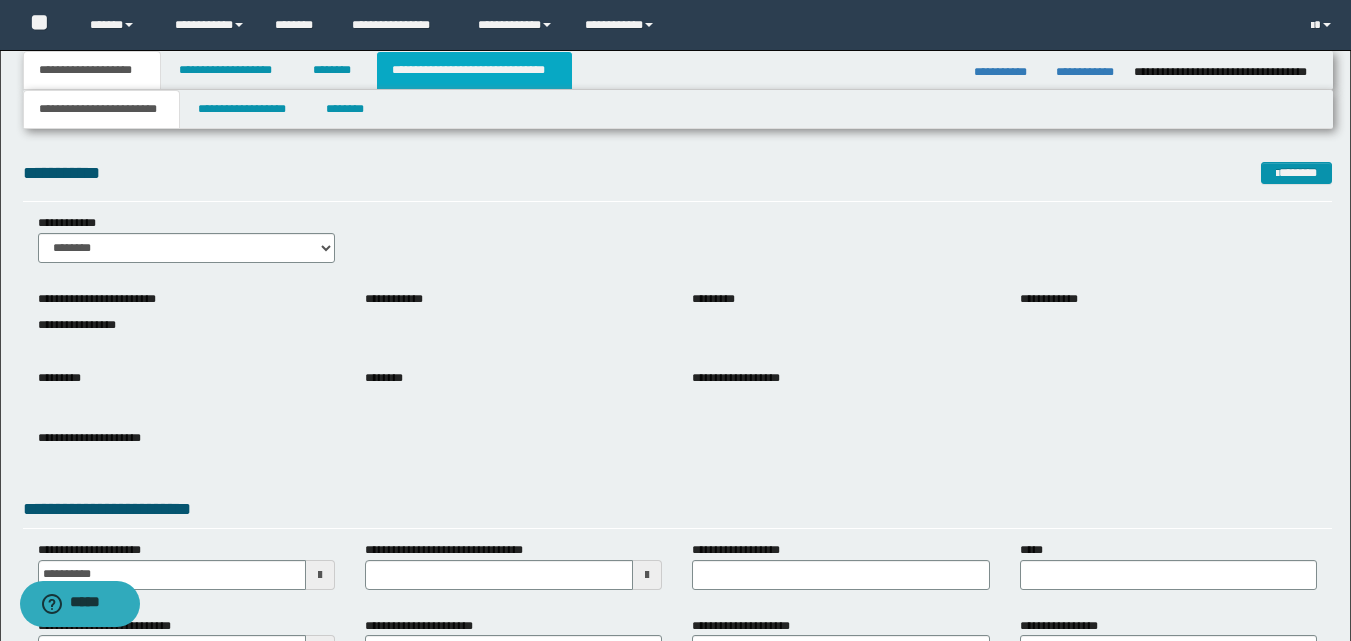 click on "**********" at bounding box center (474, 70) 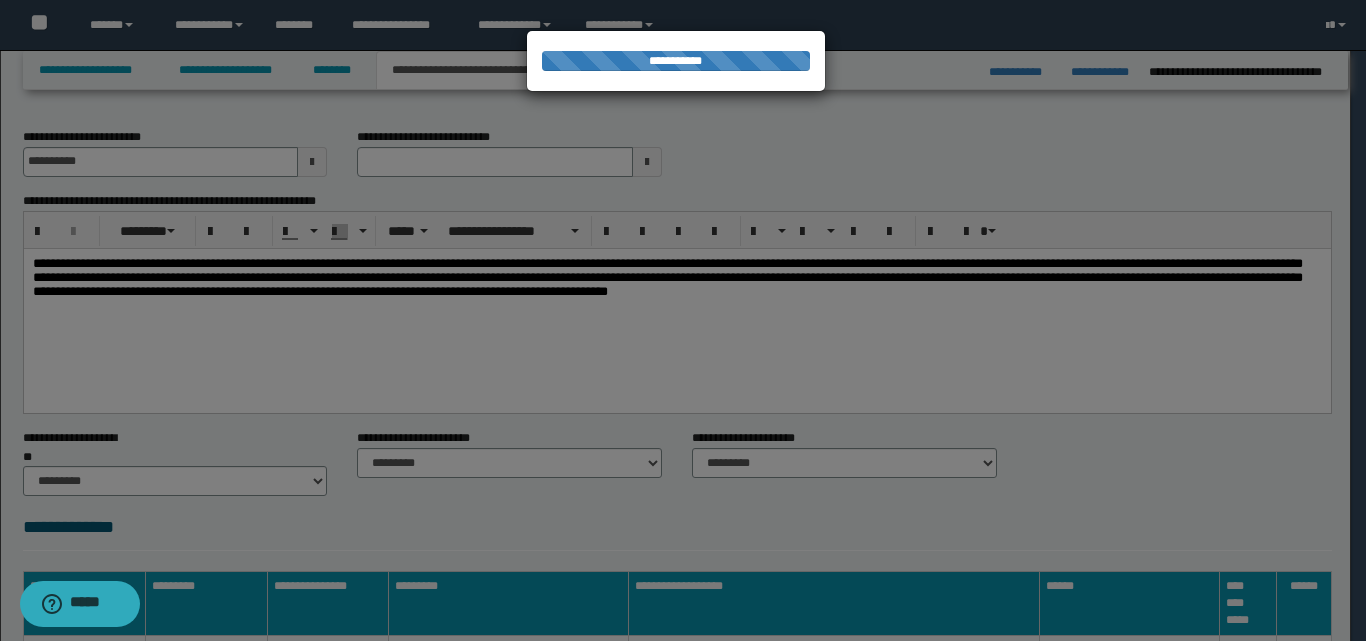 type 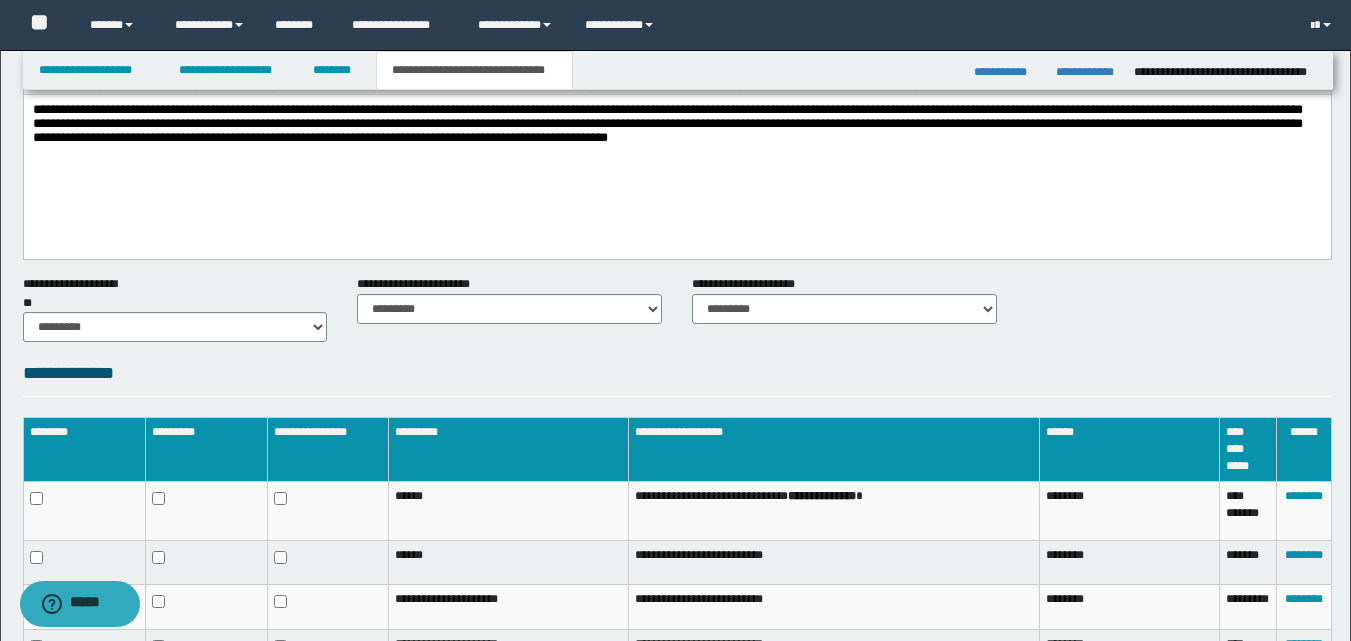scroll, scrollTop: 0, scrollLeft: 0, axis: both 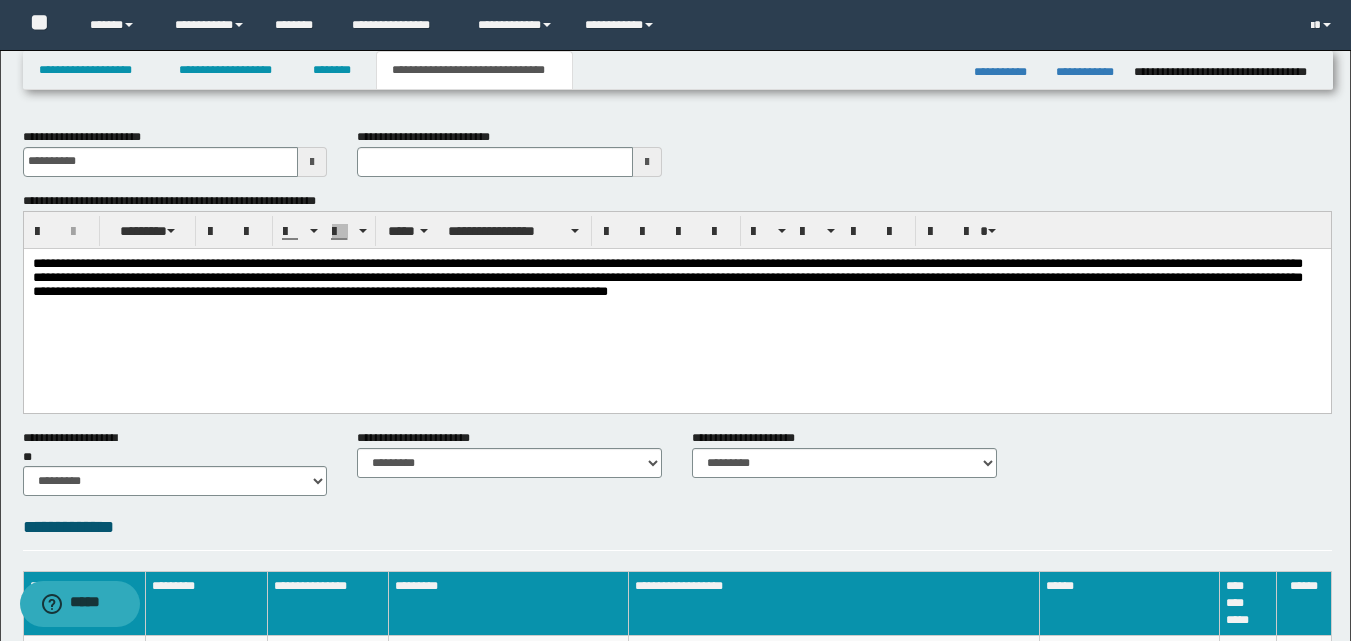 drag, startPoint x: 86, startPoint y: 350, endPoint x: 122, endPoint y: 359, distance: 37.107952 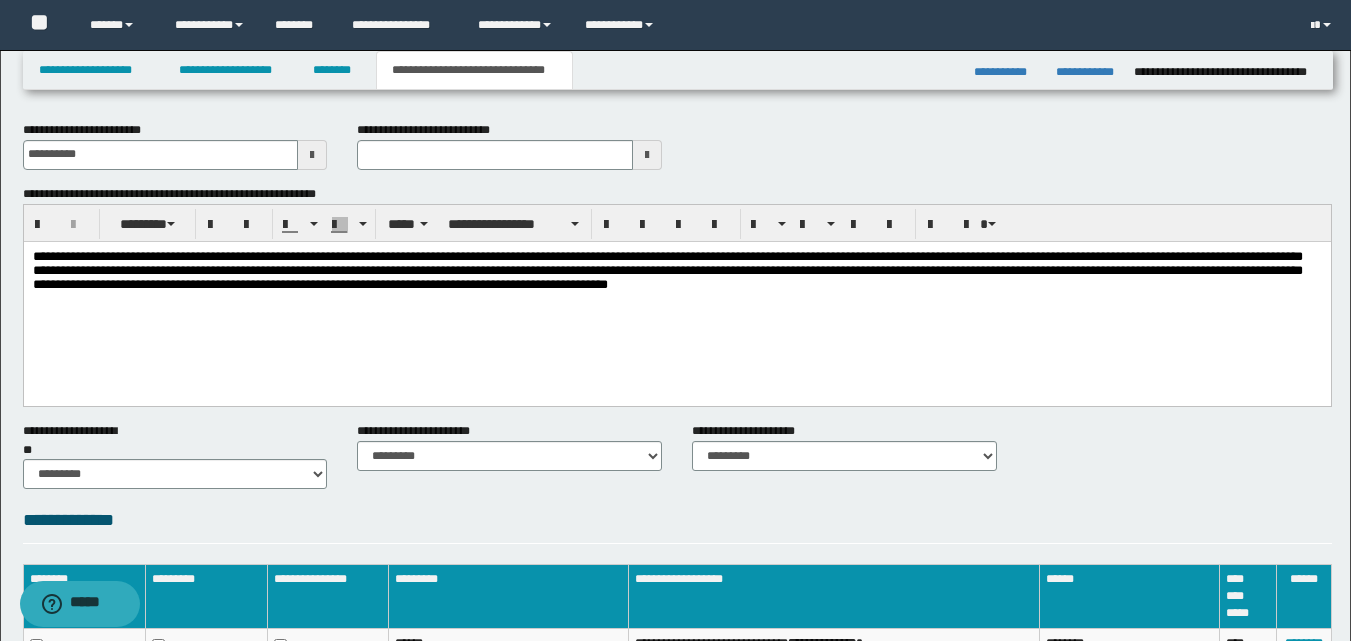 scroll, scrollTop: 0, scrollLeft: 0, axis: both 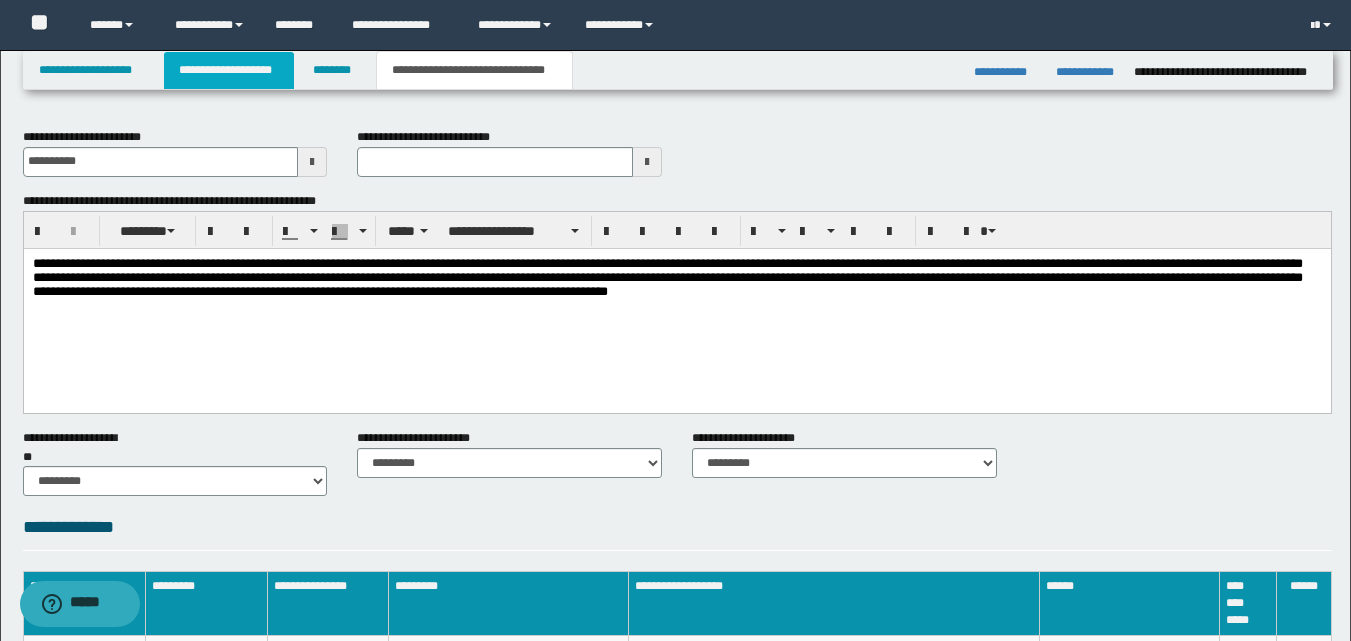 click on "**********" at bounding box center [229, 70] 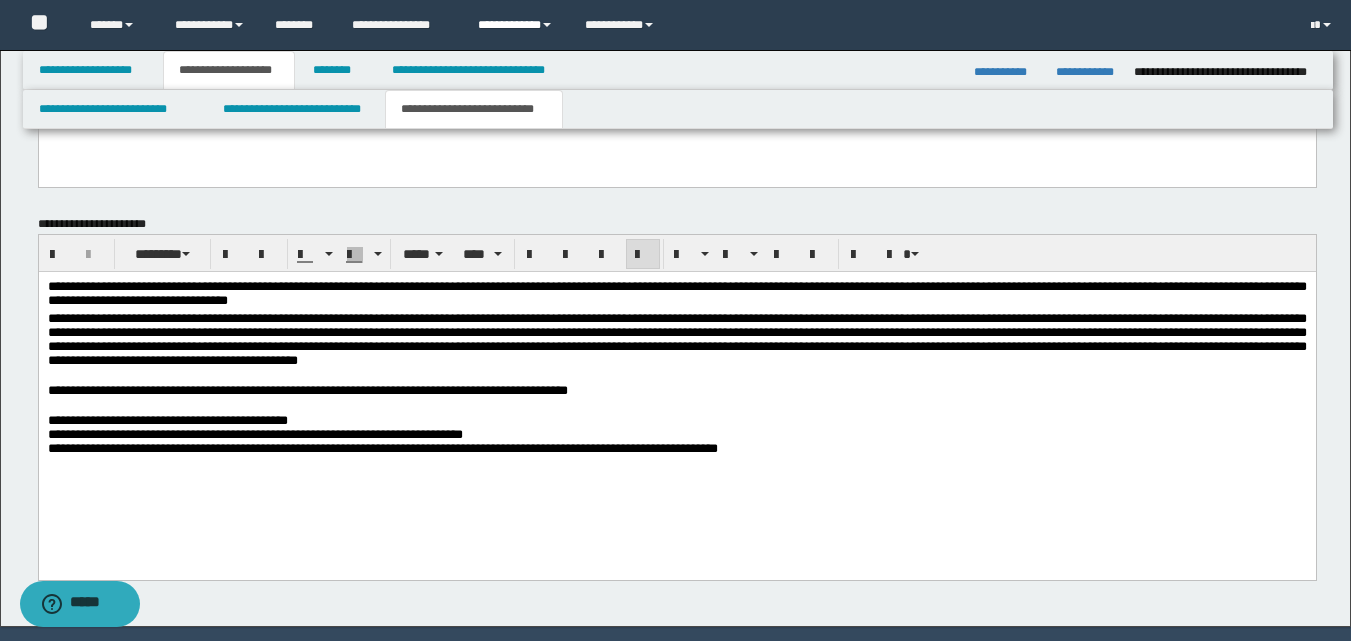 scroll, scrollTop: 1222, scrollLeft: 0, axis: vertical 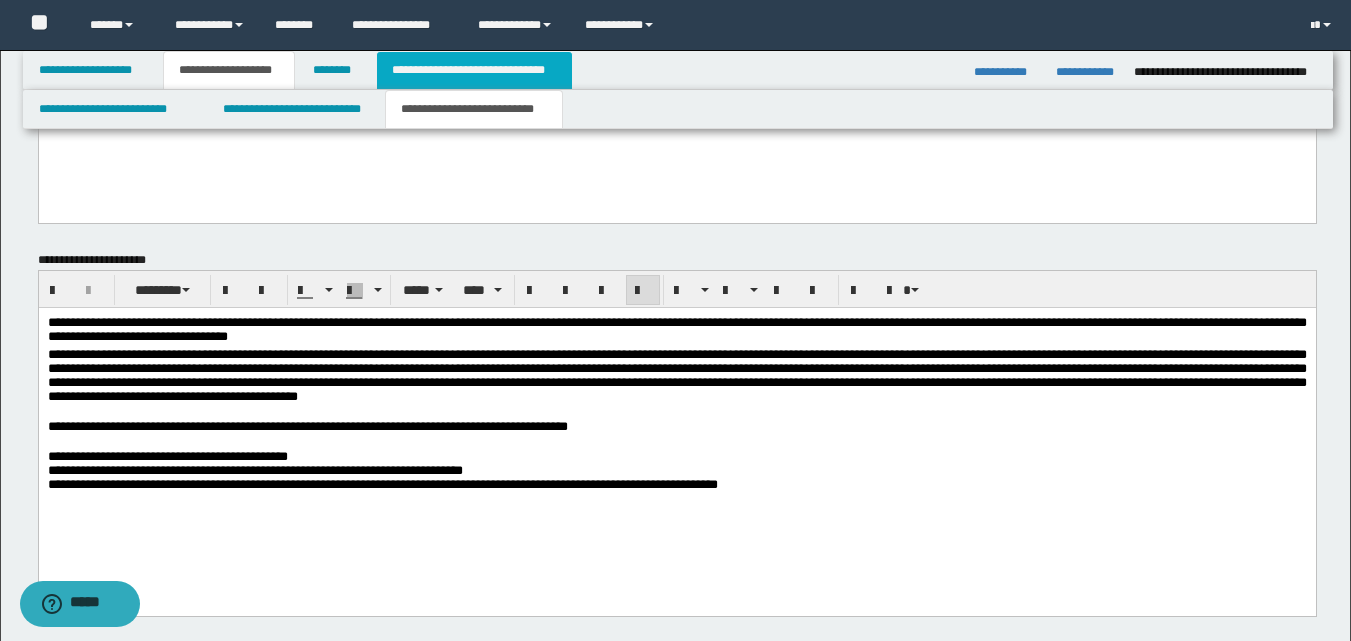 click on "**********" at bounding box center [474, 70] 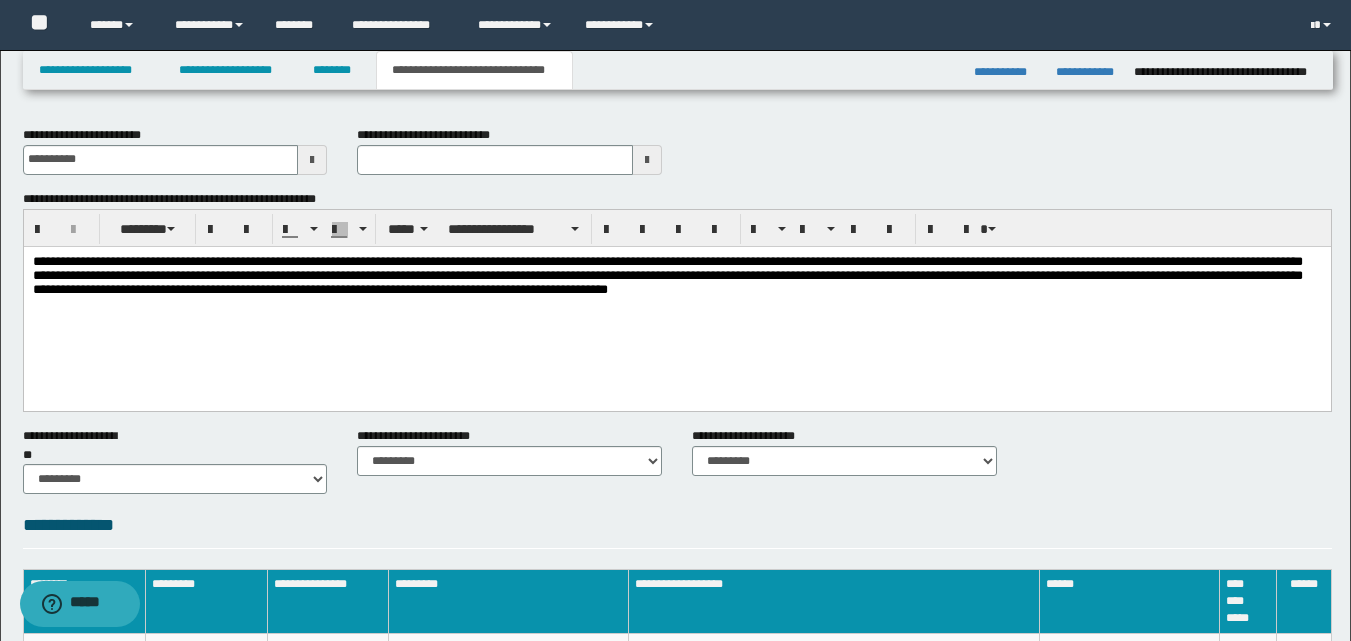 scroll, scrollTop: 0, scrollLeft: 0, axis: both 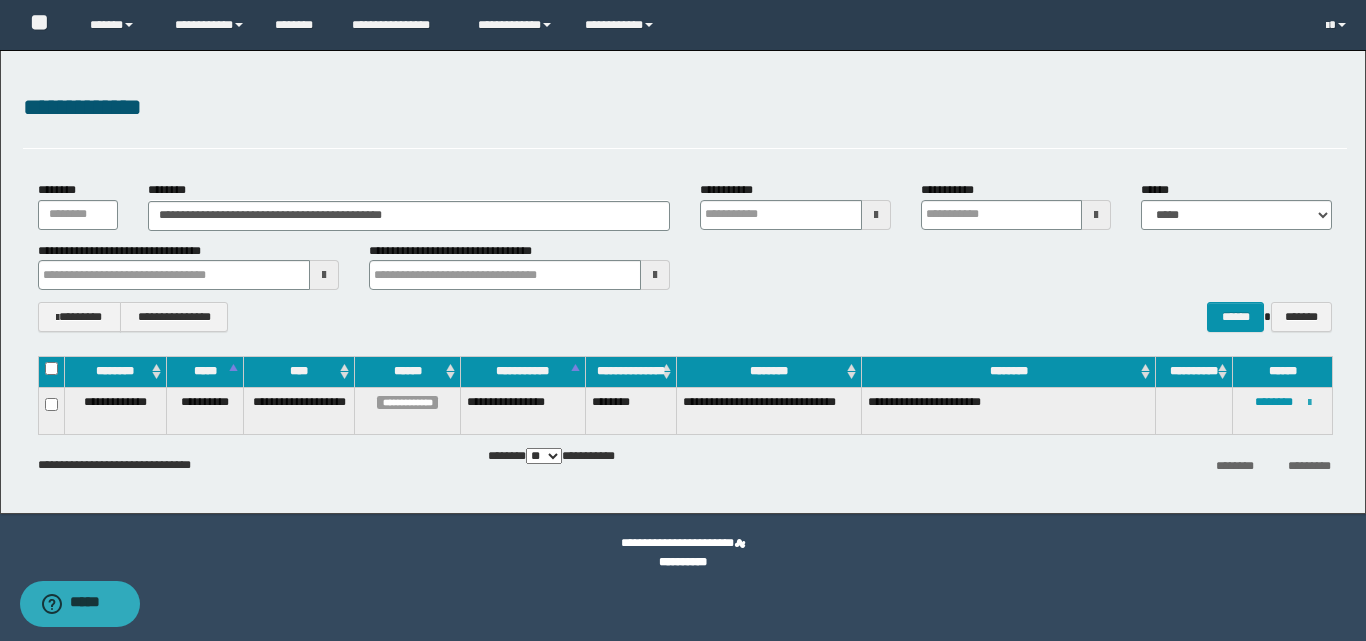 click at bounding box center [1309, 403] 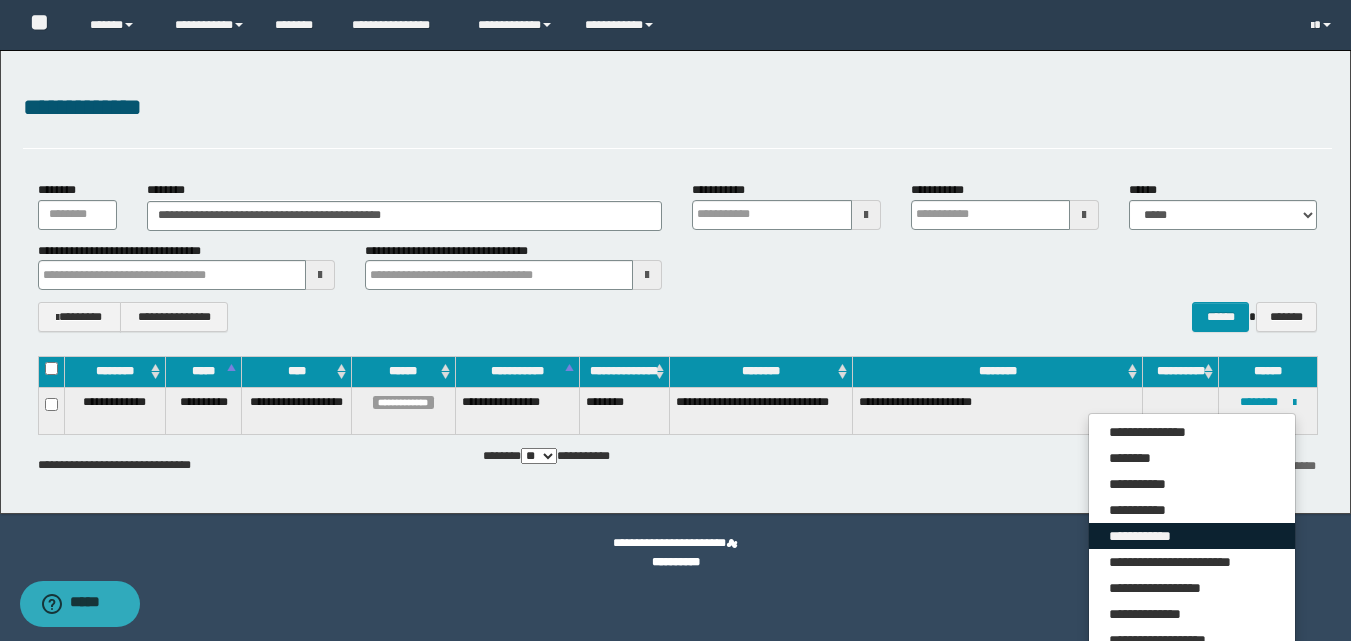 click on "**********" at bounding box center (1192, 536) 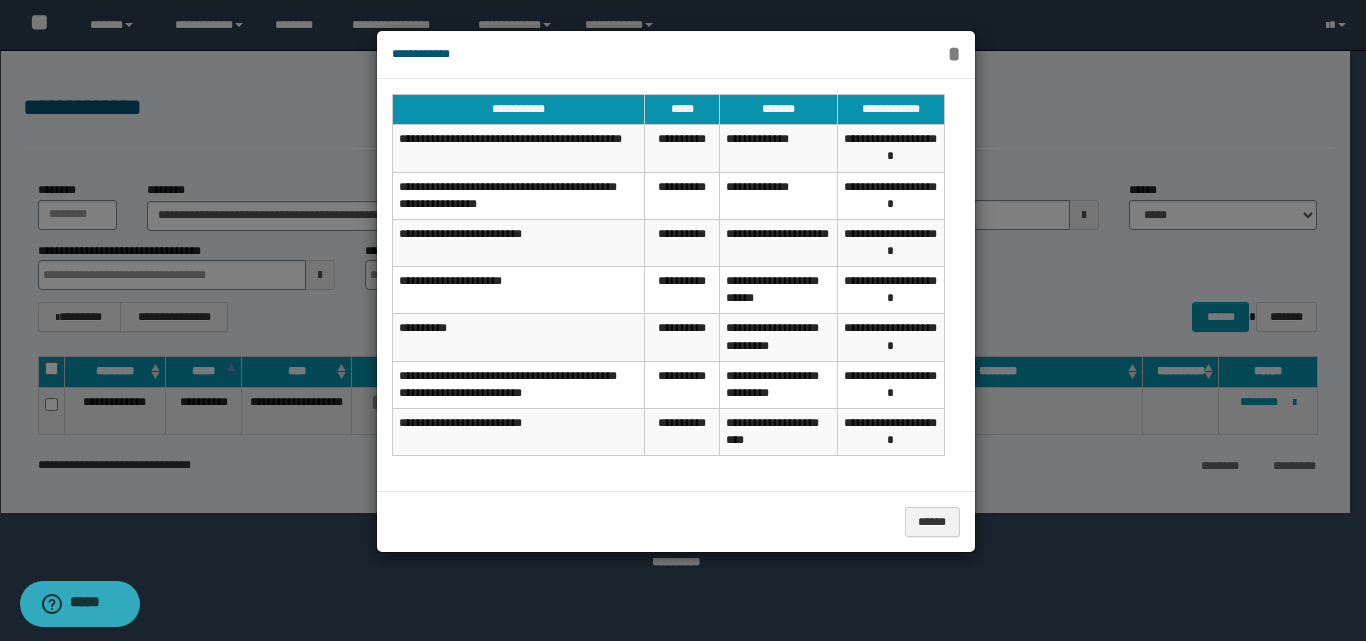 click on "*" at bounding box center (954, 54) 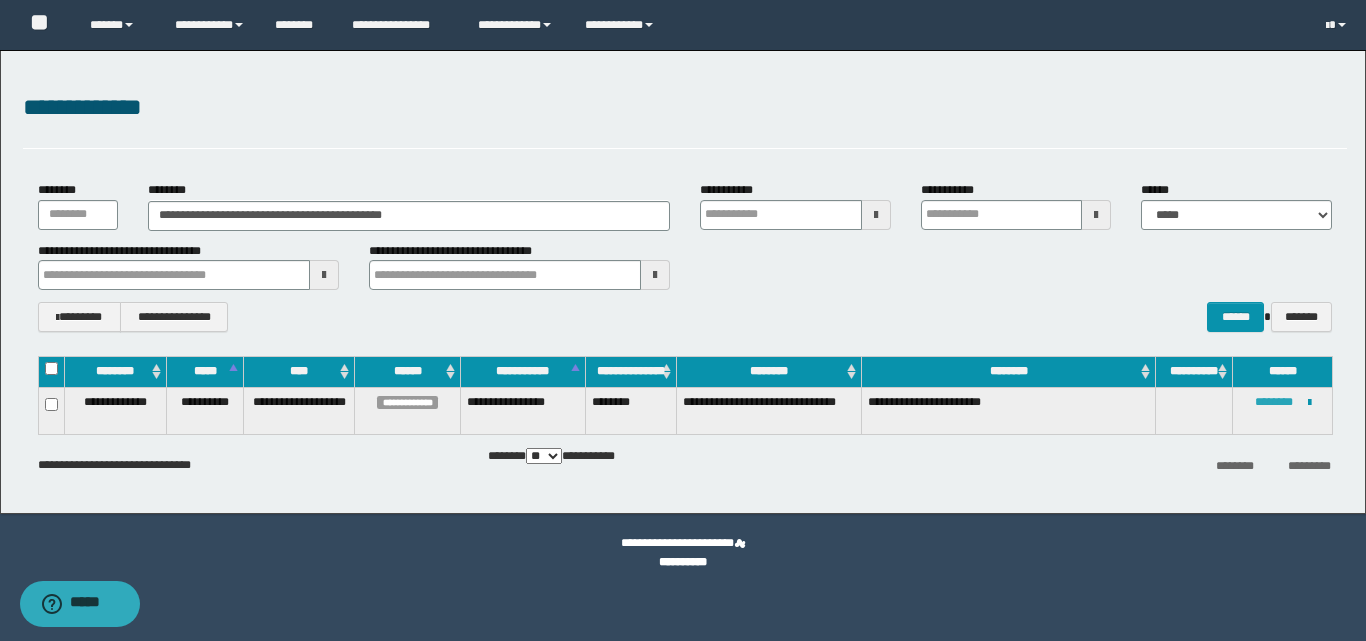 click on "********" at bounding box center (1274, 402) 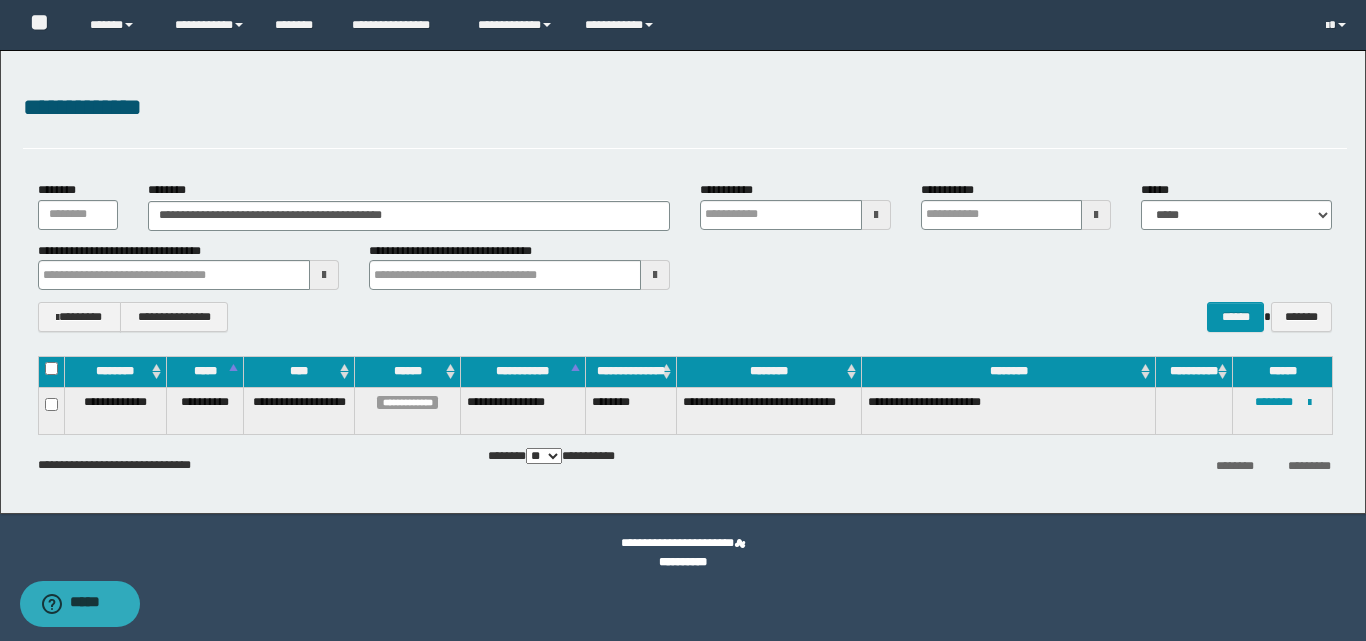 click on "**********" at bounding box center (685, 257) 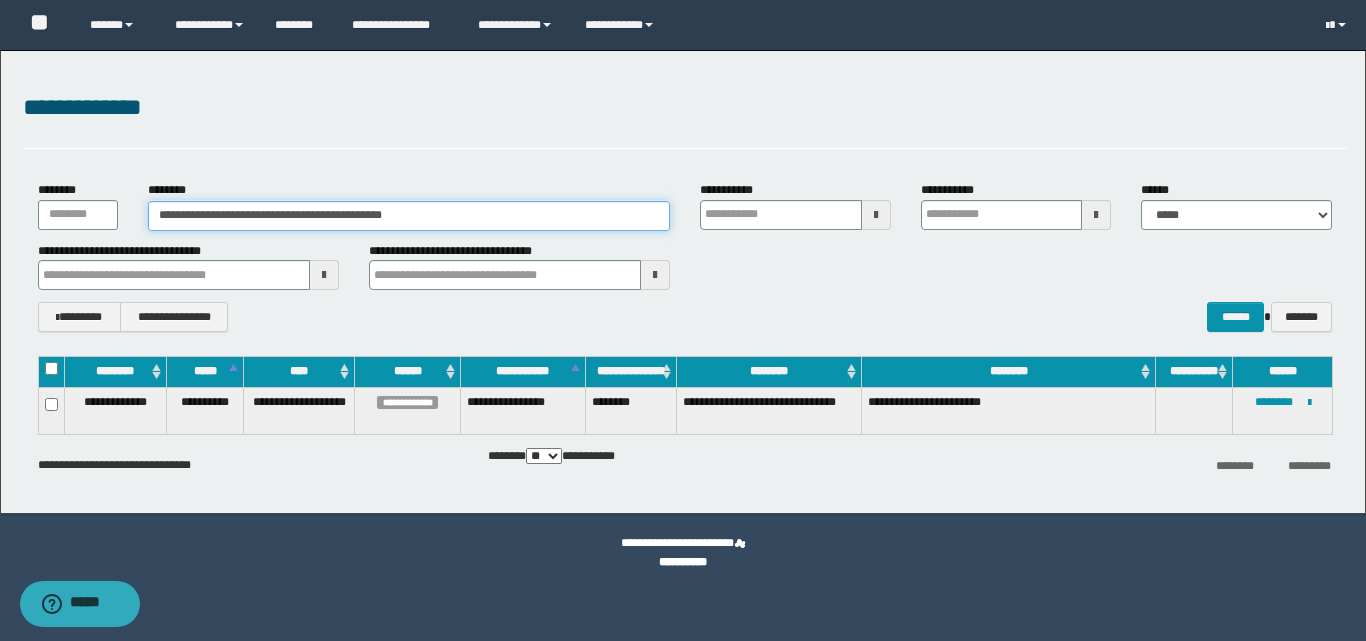 drag, startPoint x: 426, startPoint y: 216, endPoint x: 0, endPoint y: 134, distance: 433.82025 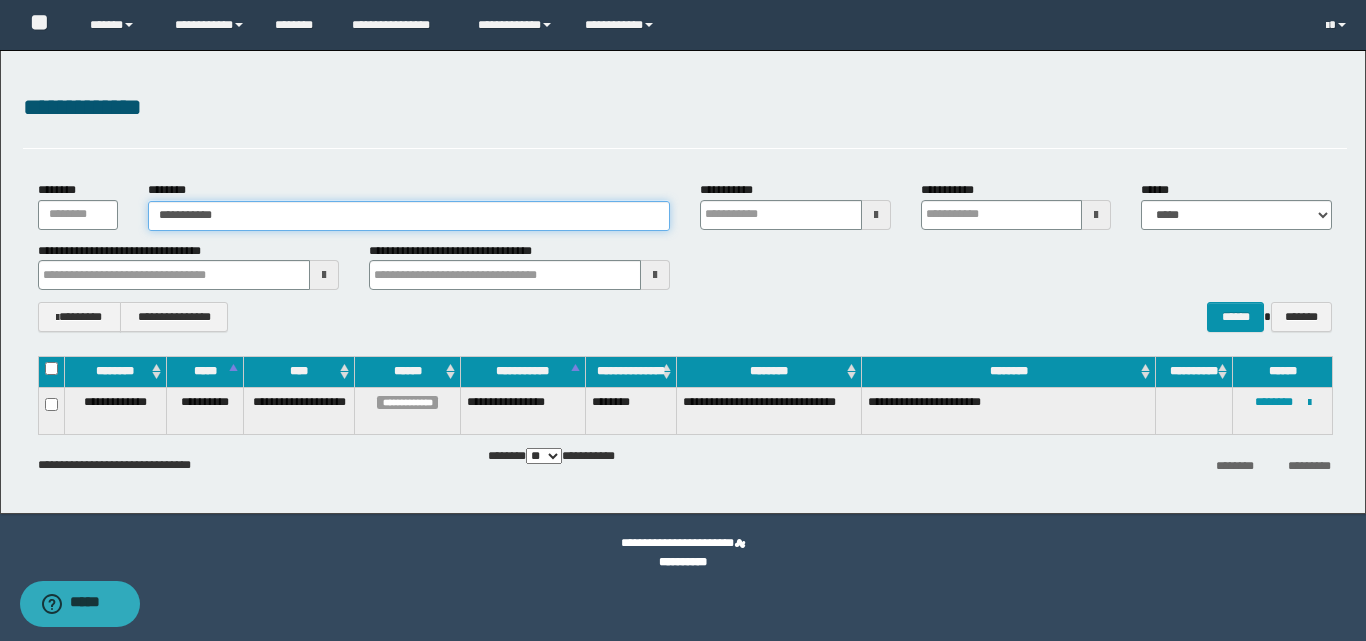 type on "**********" 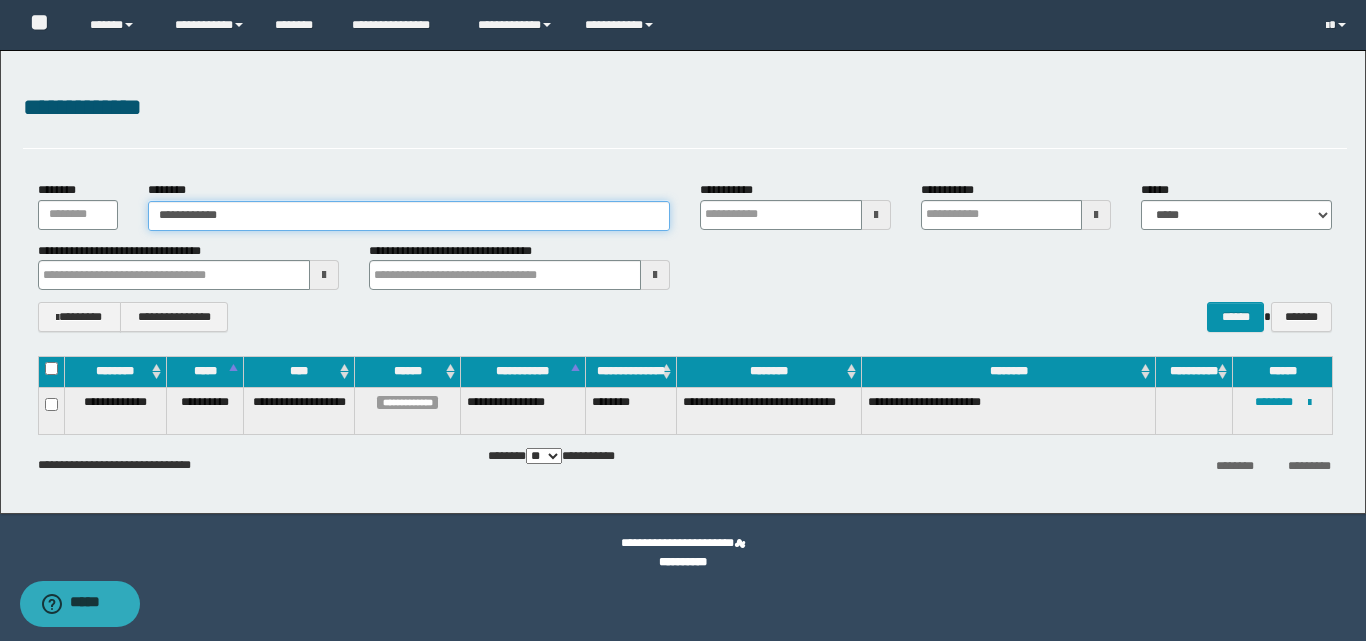 type on "**********" 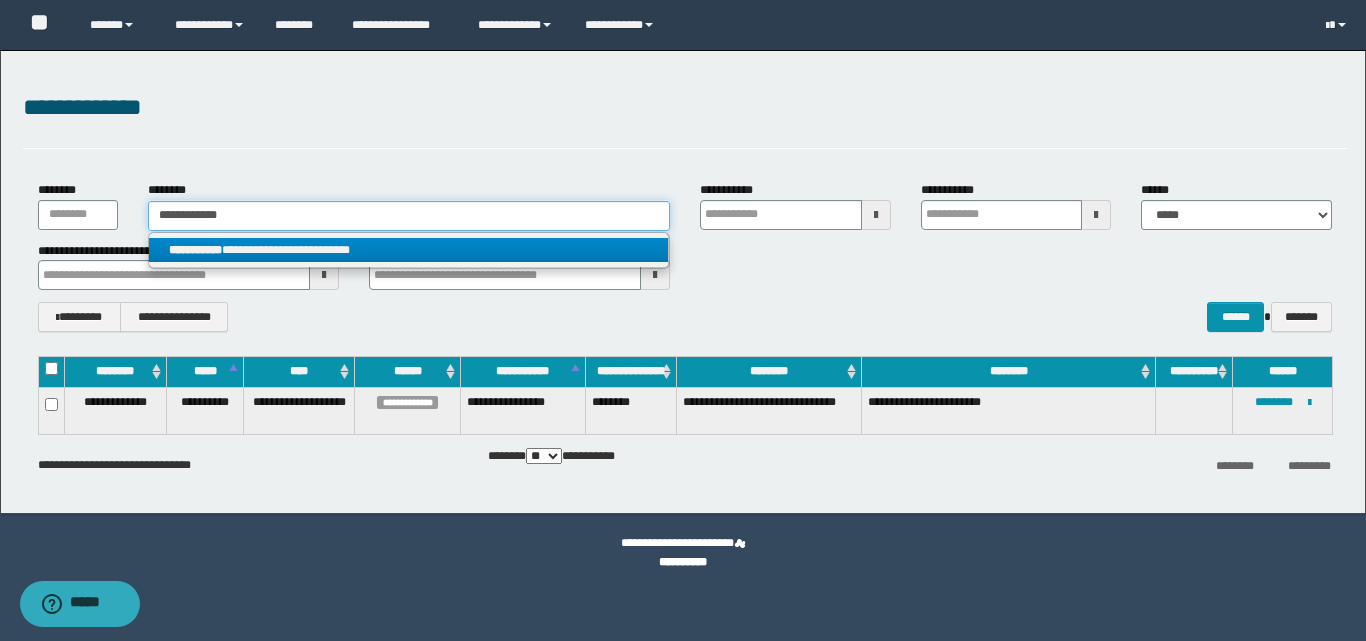 type on "**********" 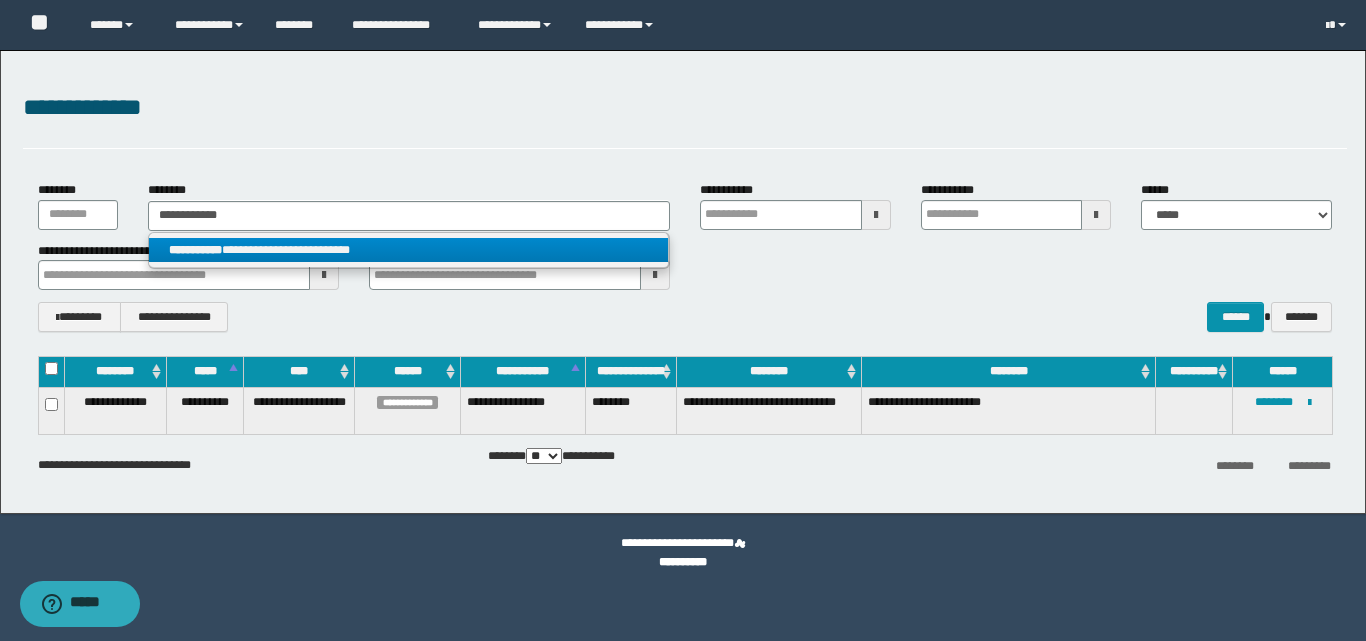 click on "**********" at bounding box center [408, 250] 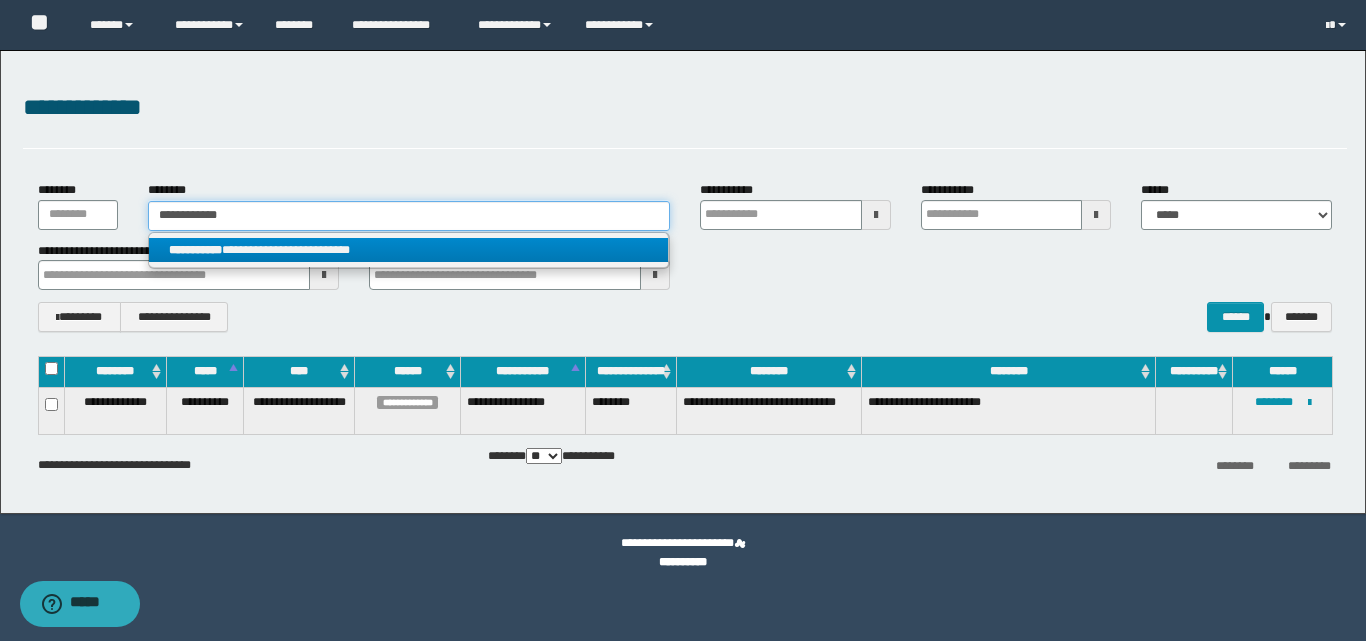 type 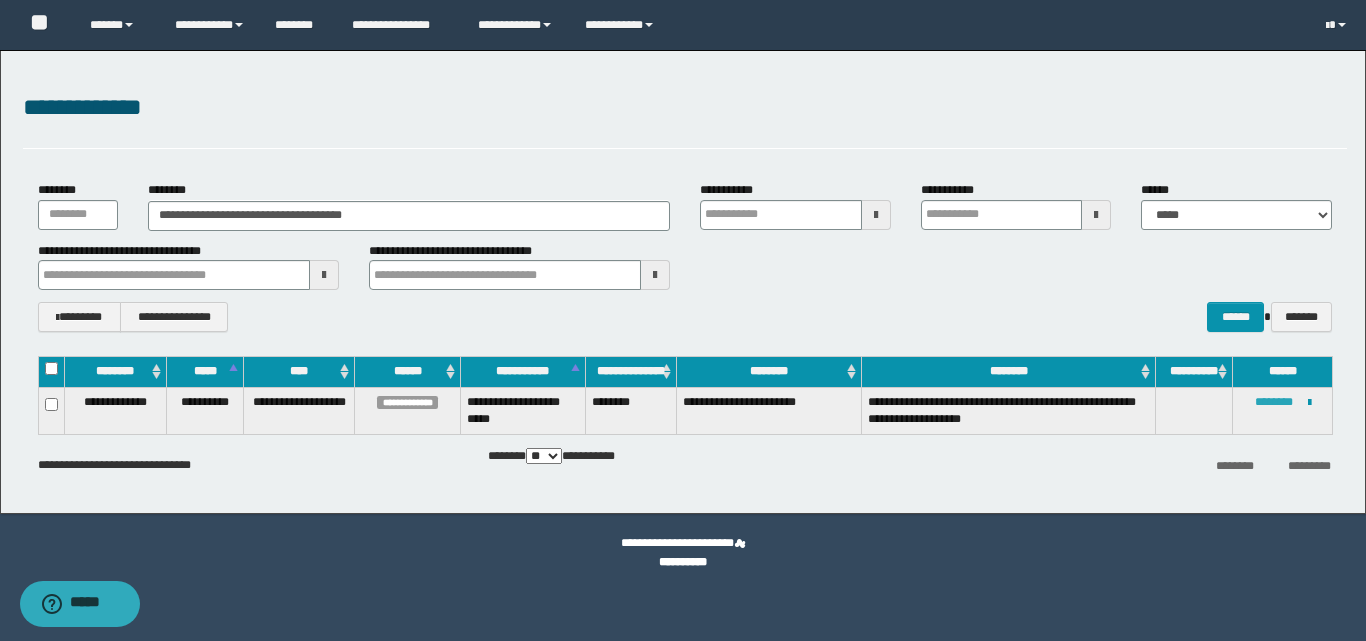 click on "********" at bounding box center (1274, 402) 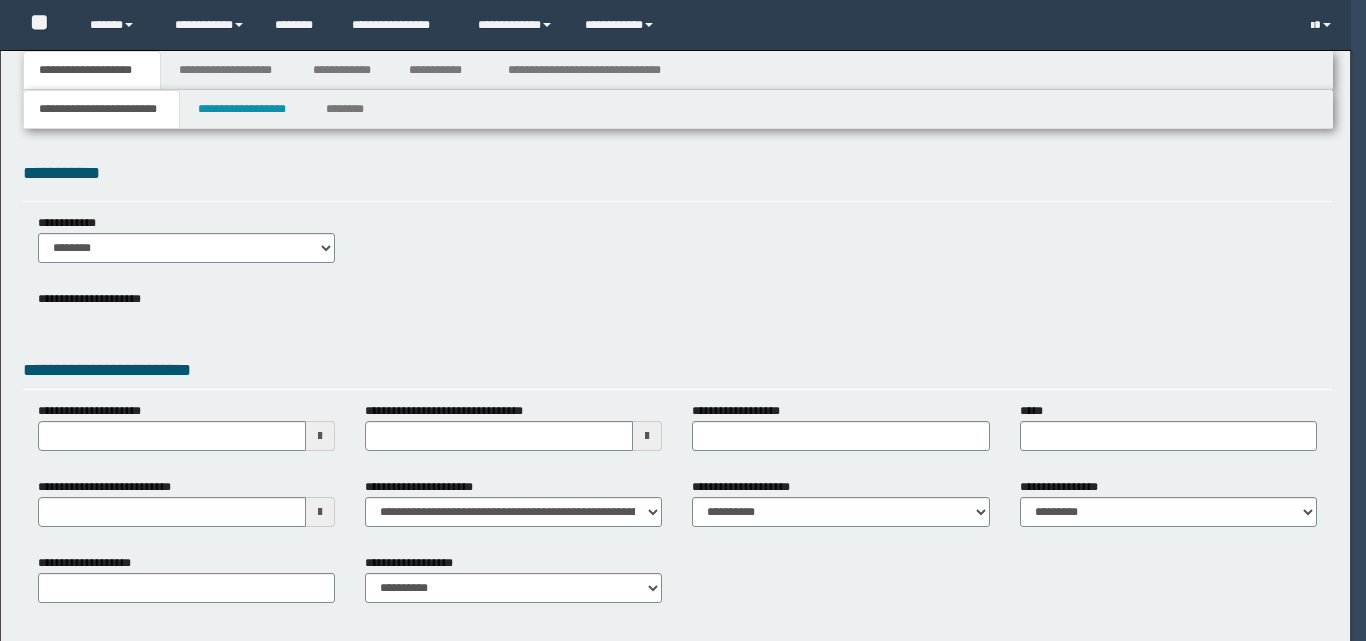 type 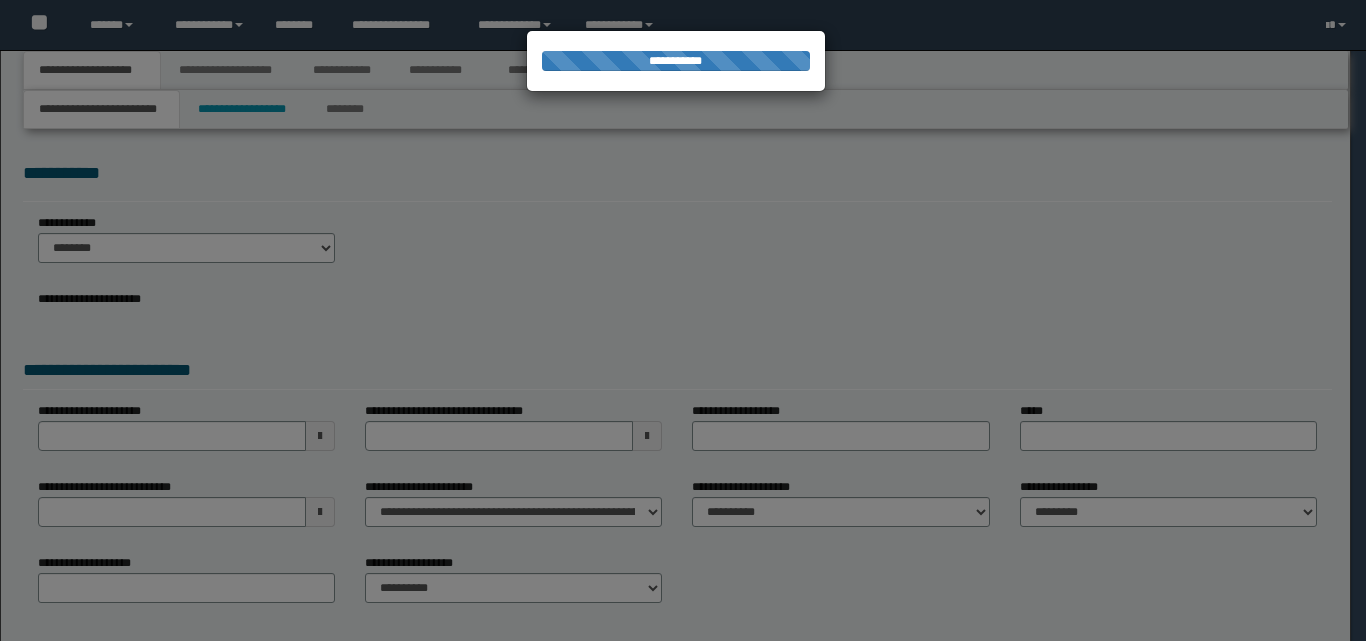 scroll, scrollTop: 0, scrollLeft: 0, axis: both 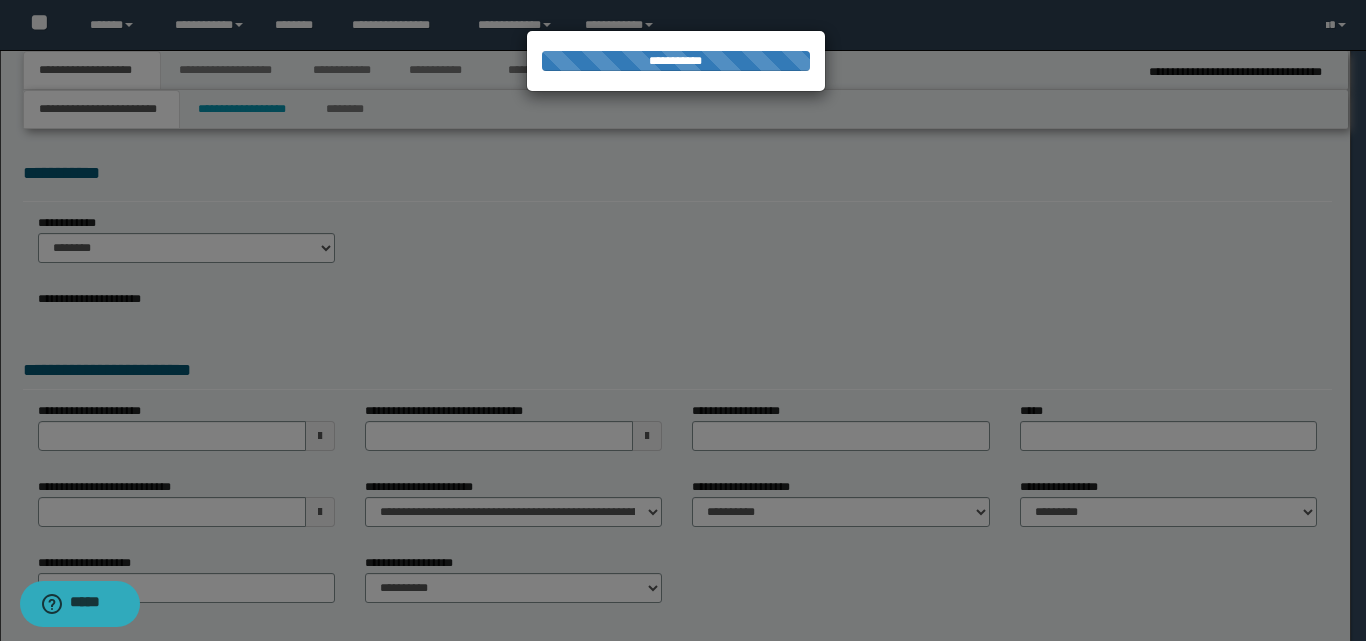 type on "**********" 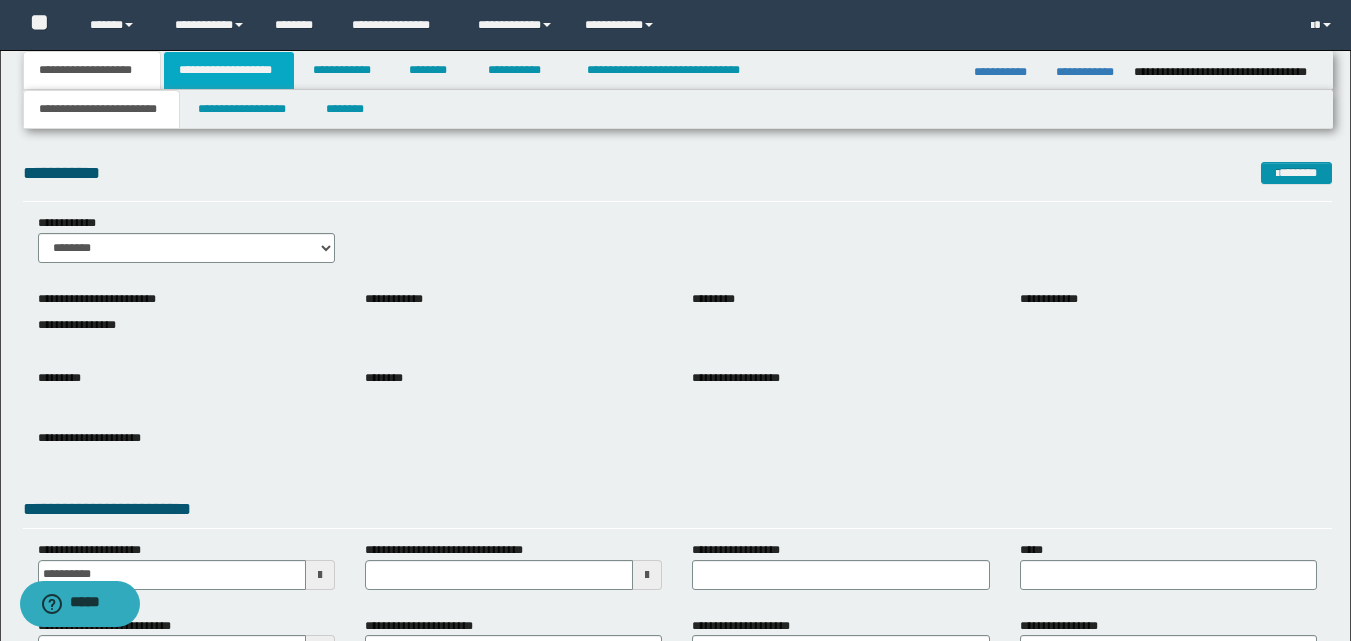 click on "**********" at bounding box center (229, 70) 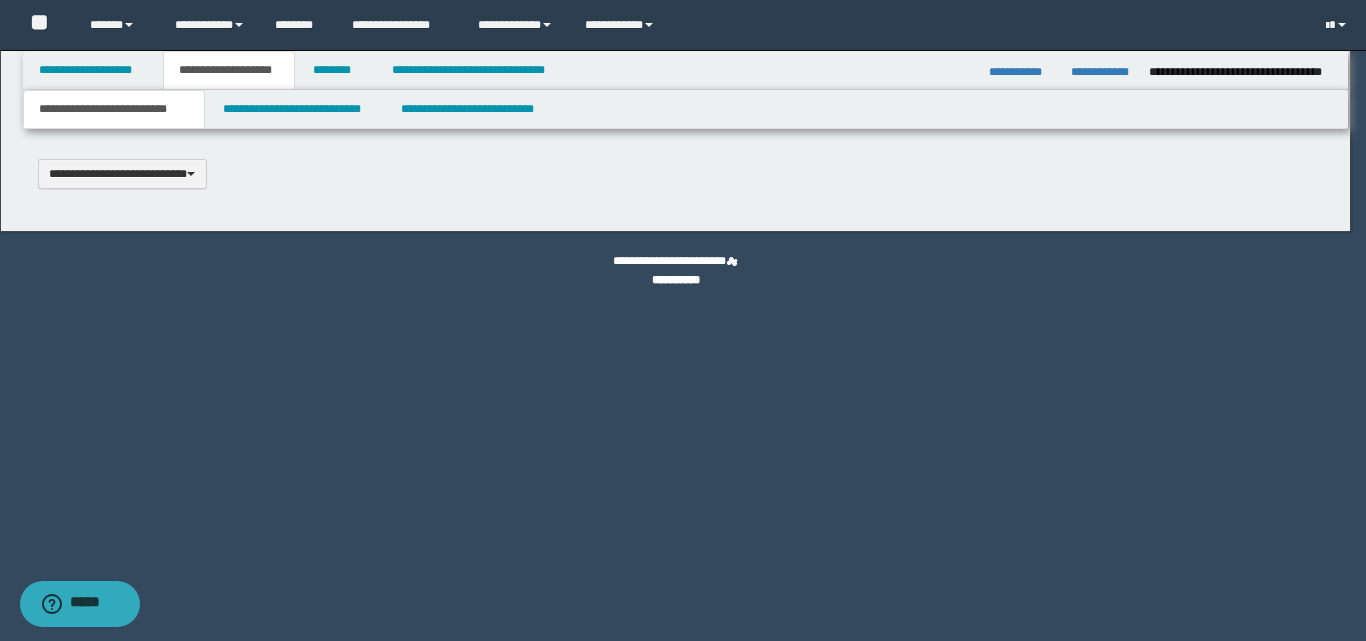 scroll, scrollTop: 0, scrollLeft: 0, axis: both 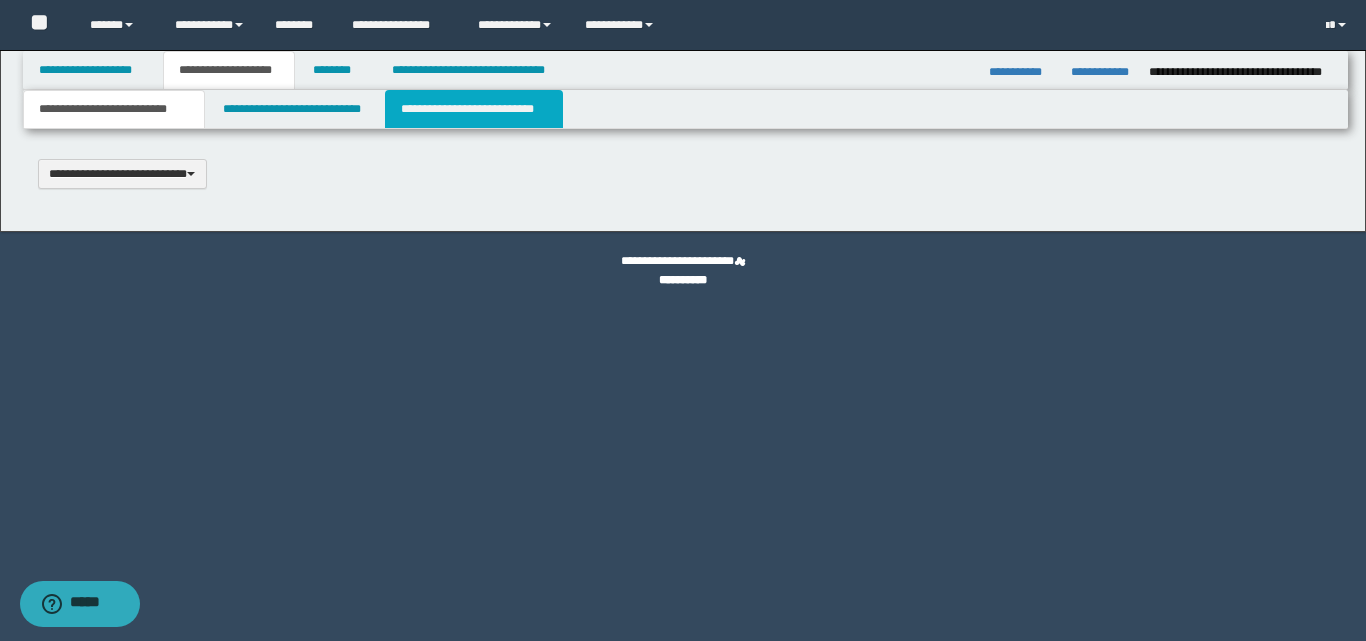 click on "**********" at bounding box center (474, 109) 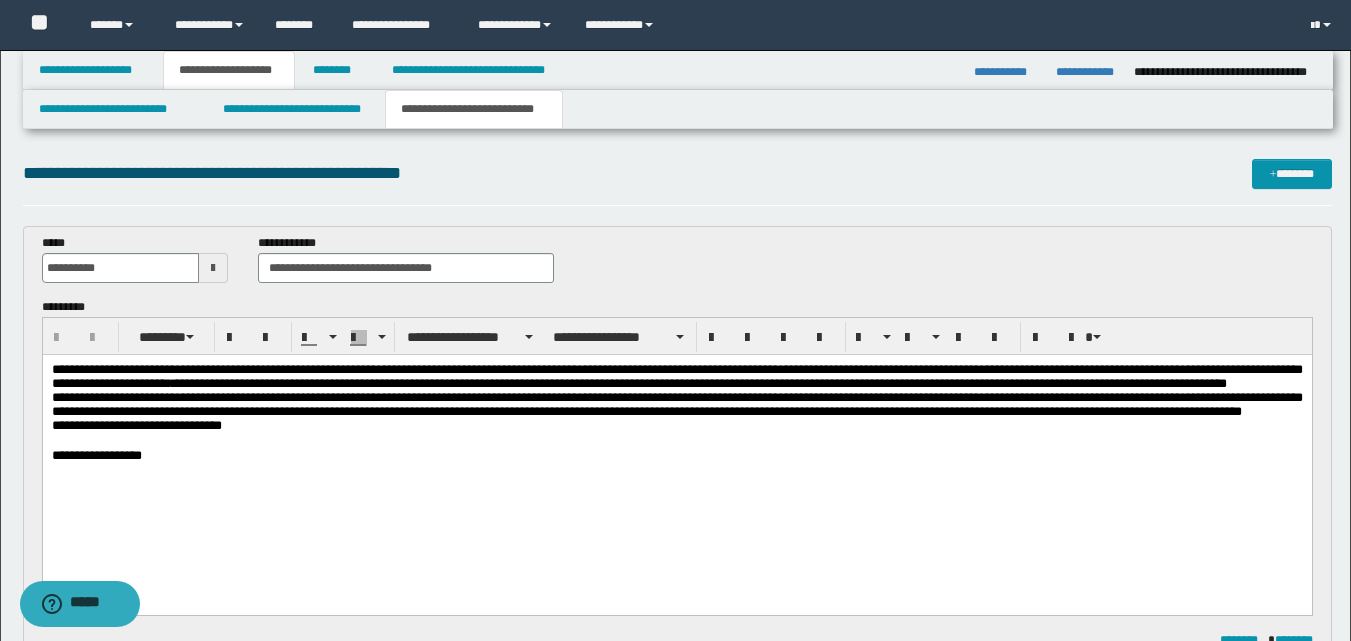 scroll, scrollTop: 100, scrollLeft: 0, axis: vertical 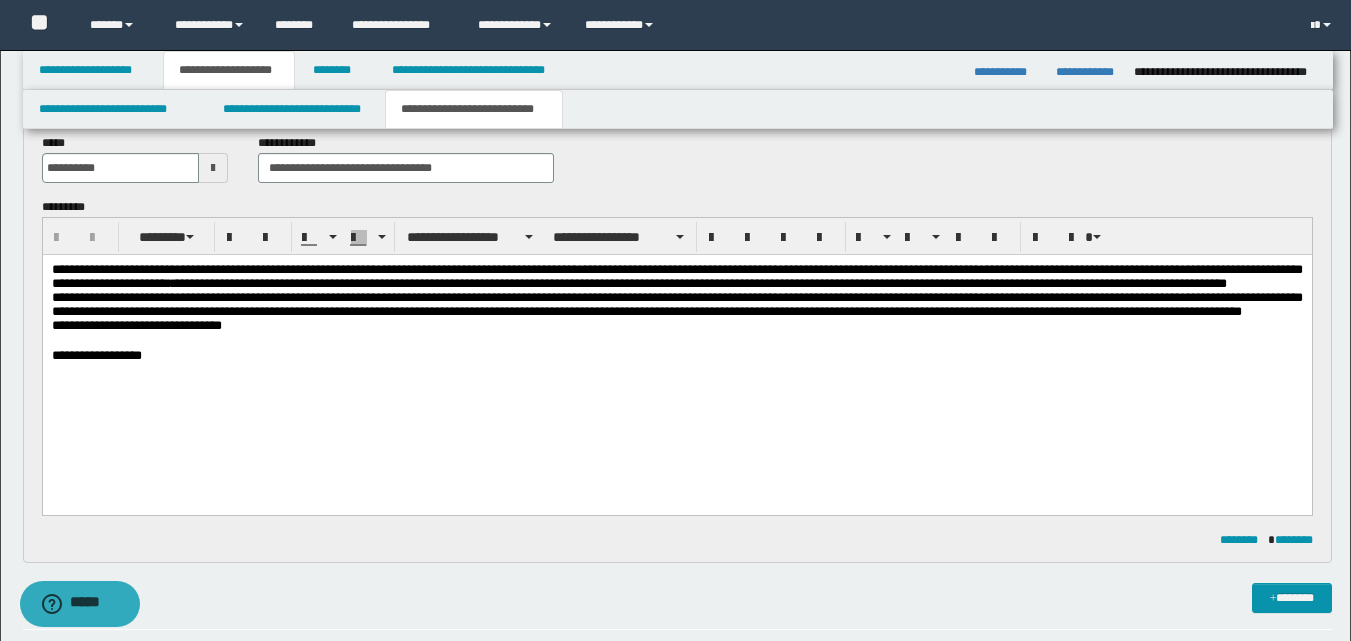 click on "**********" at bounding box center (676, 338) 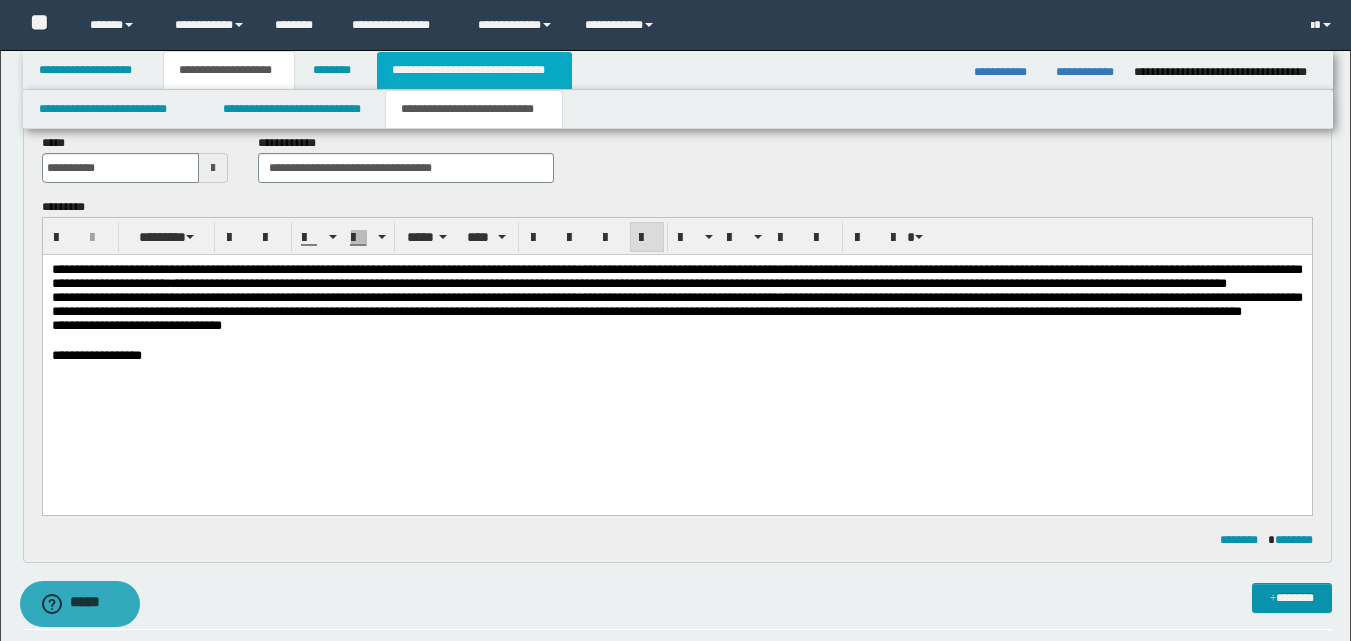 click on "**********" at bounding box center (474, 70) 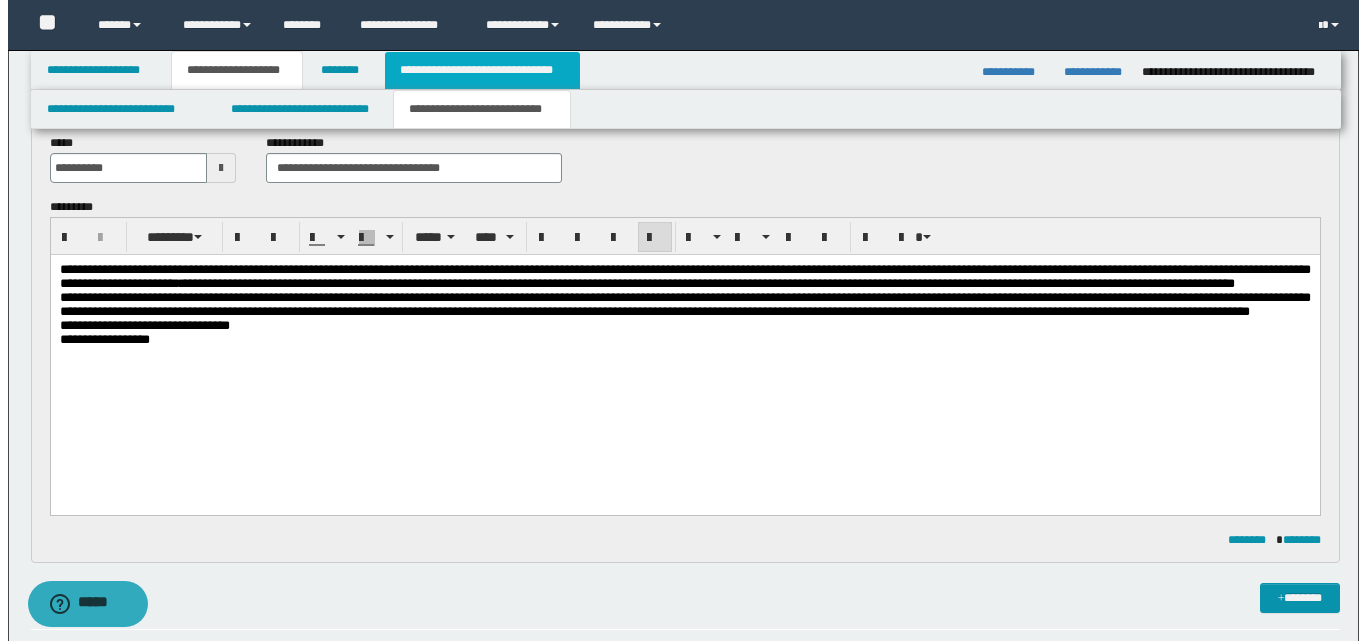 scroll, scrollTop: 0, scrollLeft: 0, axis: both 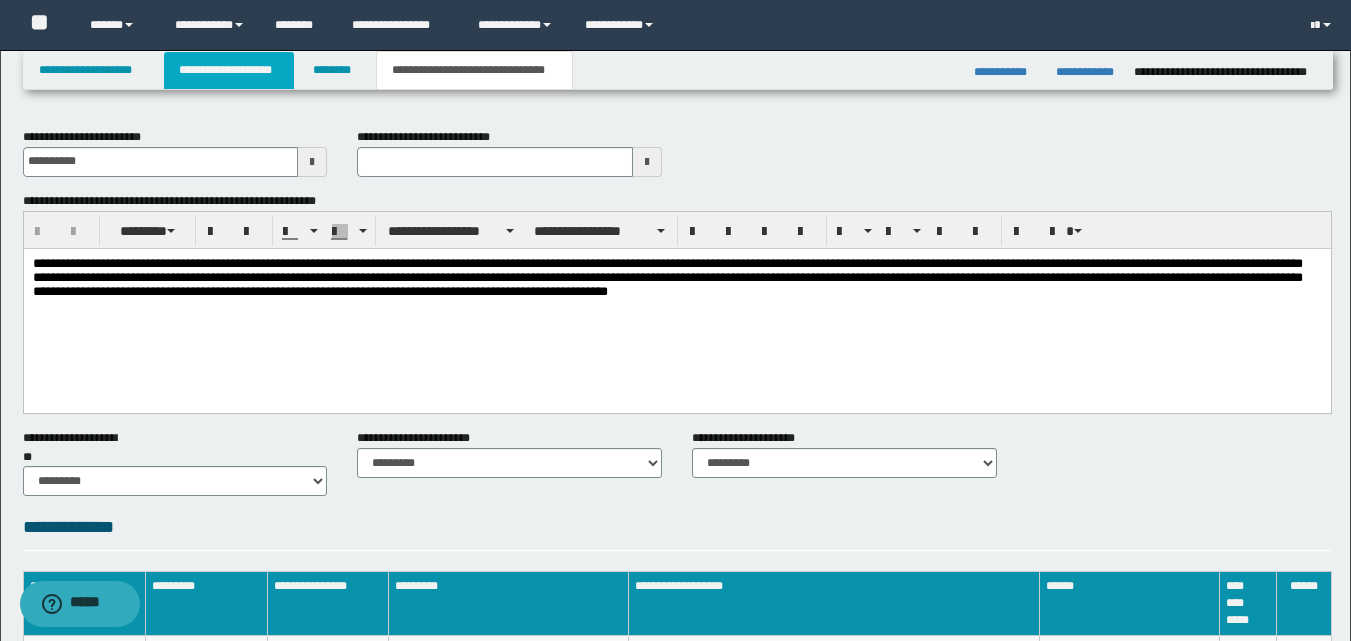 drag, startPoint x: 214, startPoint y: 76, endPoint x: 247, endPoint y: 102, distance: 42.0119 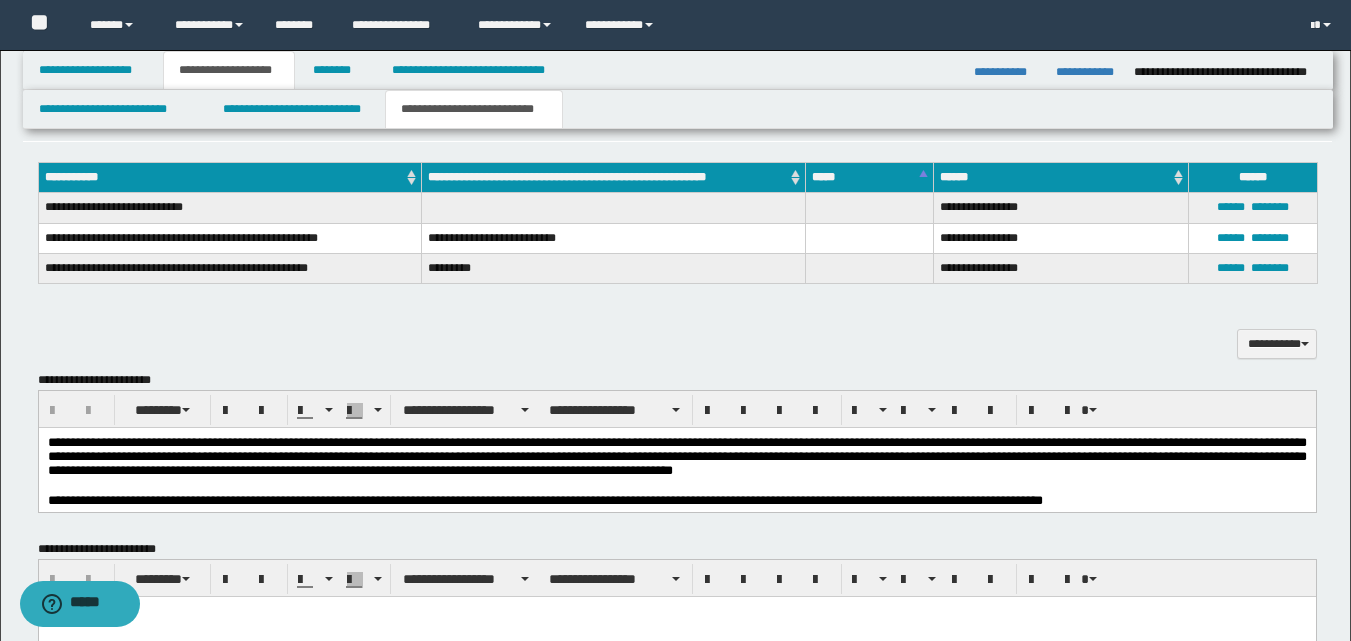 scroll, scrollTop: 200, scrollLeft: 0, axis: vertical 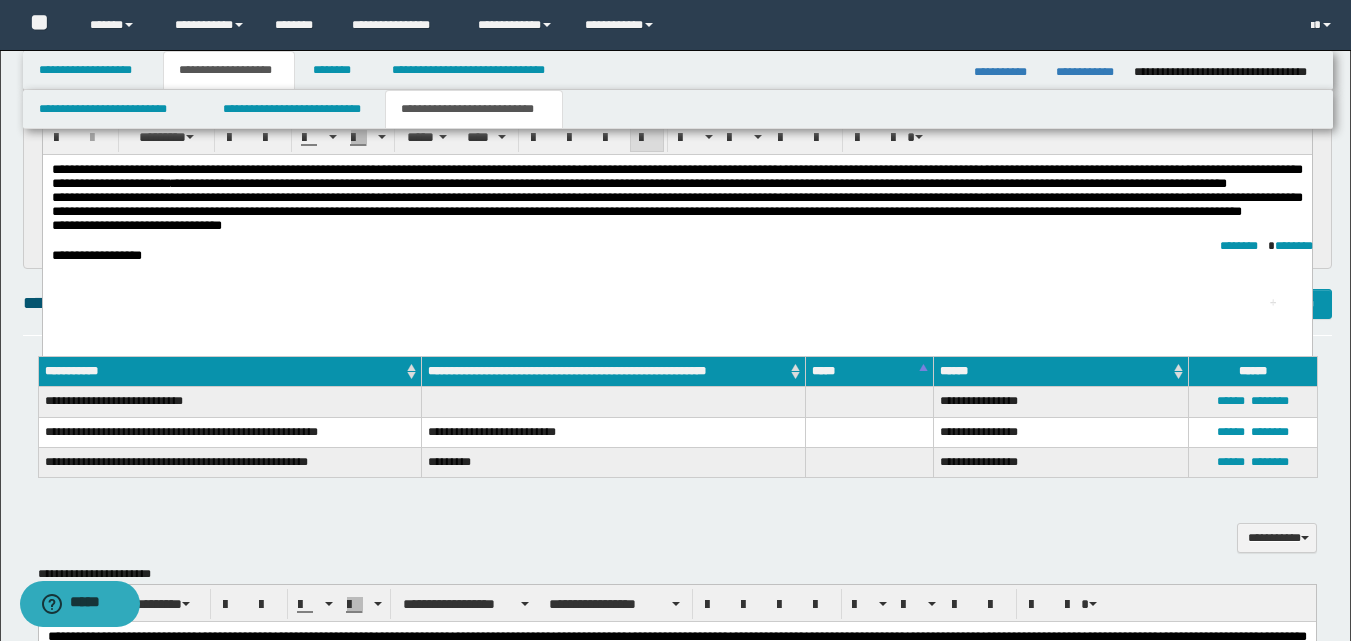 click on "**********" at bounding box center (676, 176) 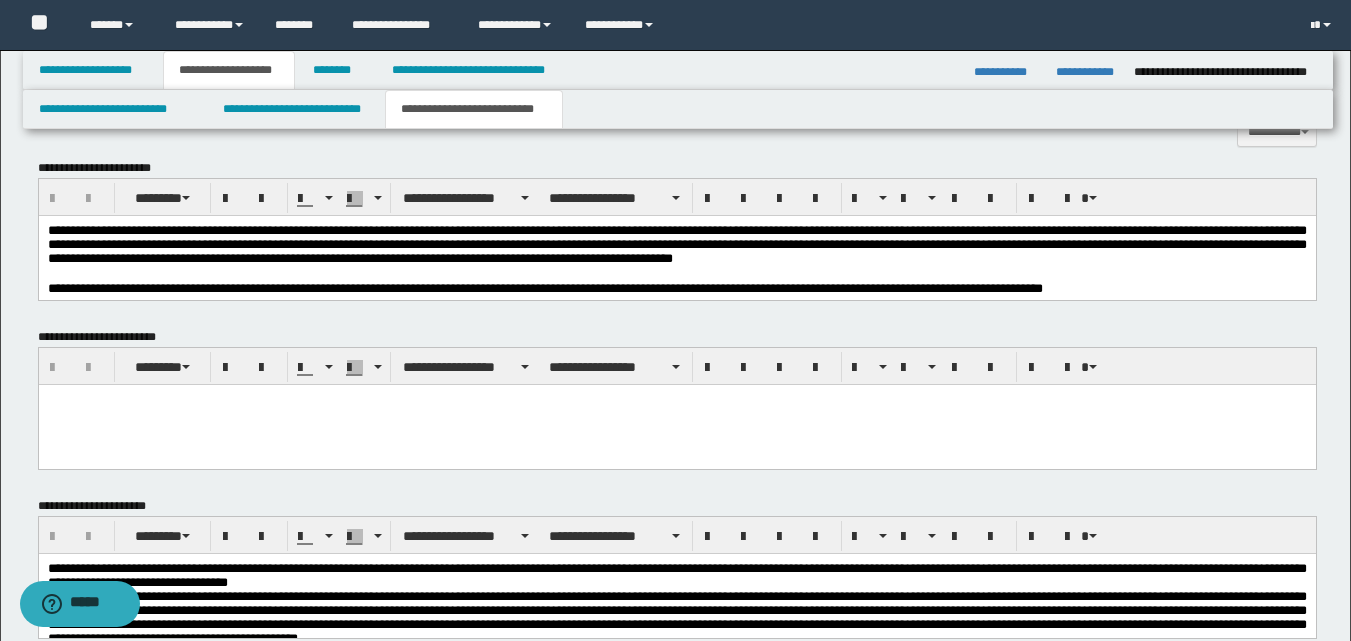 click at bounding box center (676, 274) 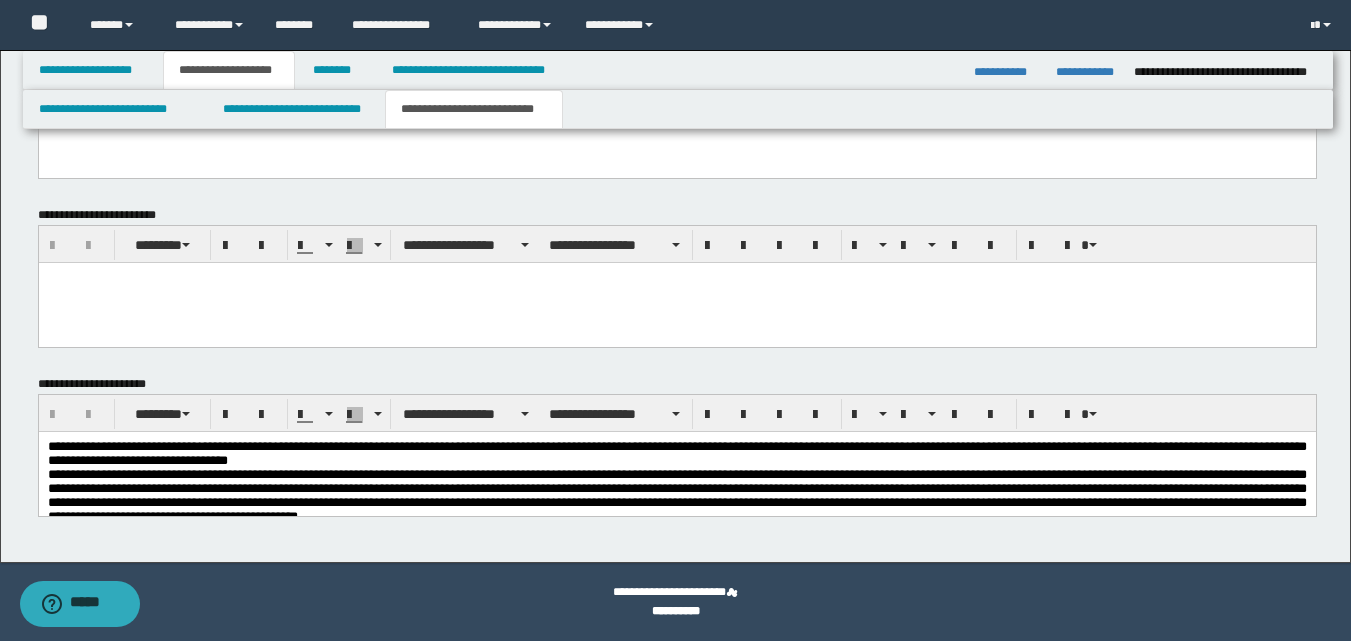 scroll, scrollTop: 850, scrollLeft: 0, axis: vertical 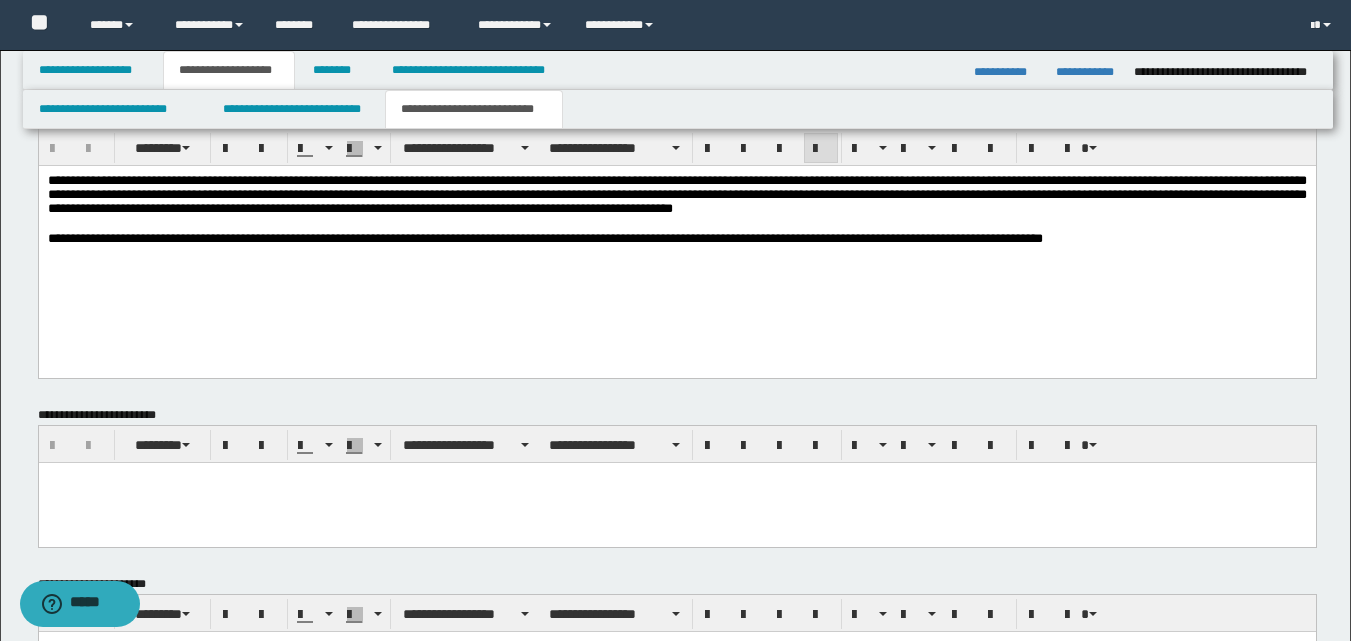 click on "**********" at bounding box center [676, 235] 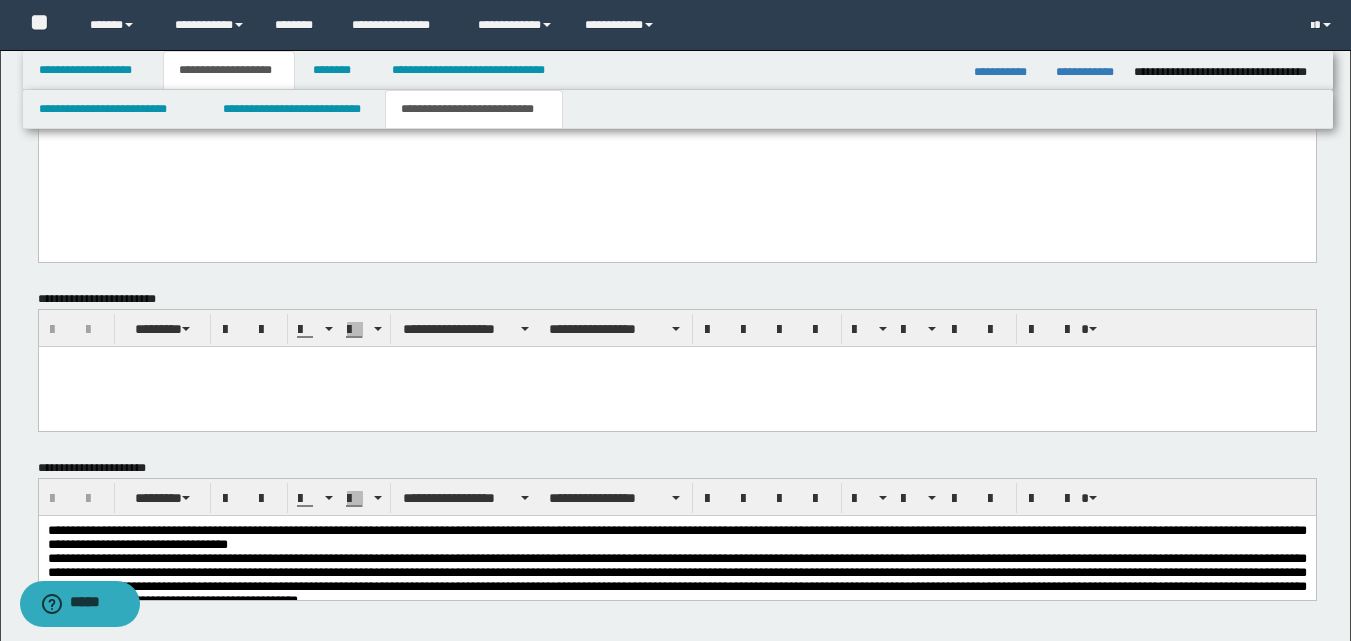 scroll, scrollTop: 1050, scrollLeft: 0, axis: vertical 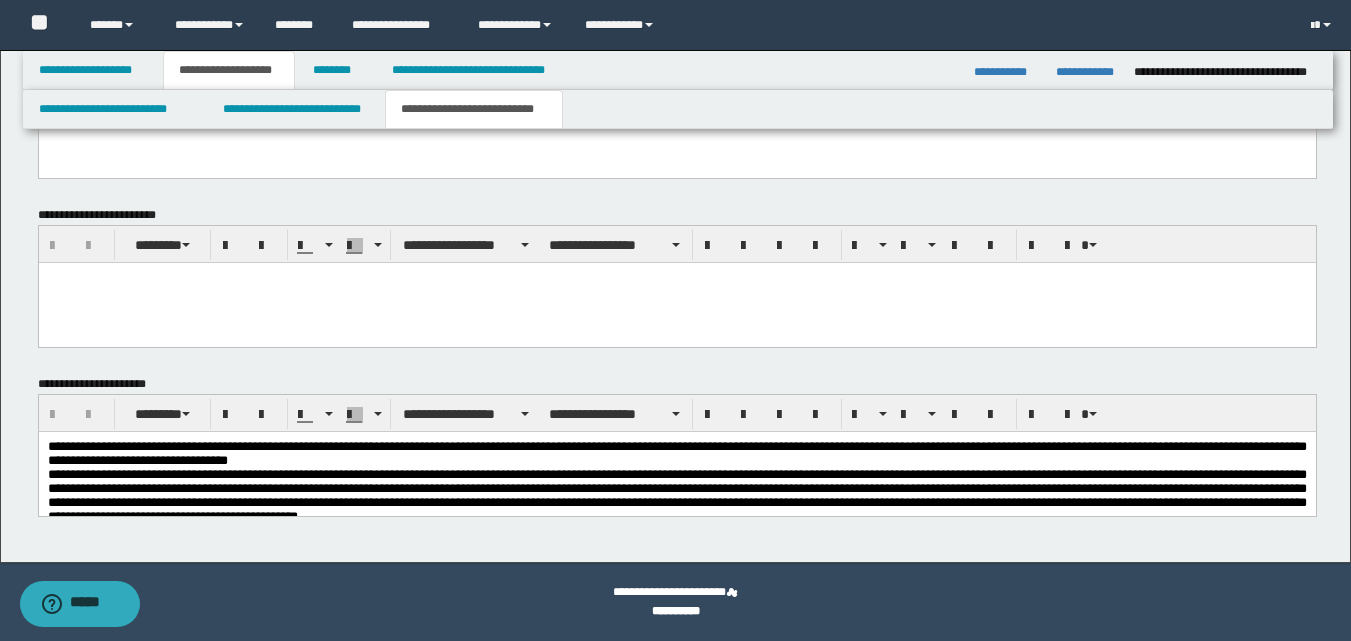 click on "**********" at bounding box center [676, 494] 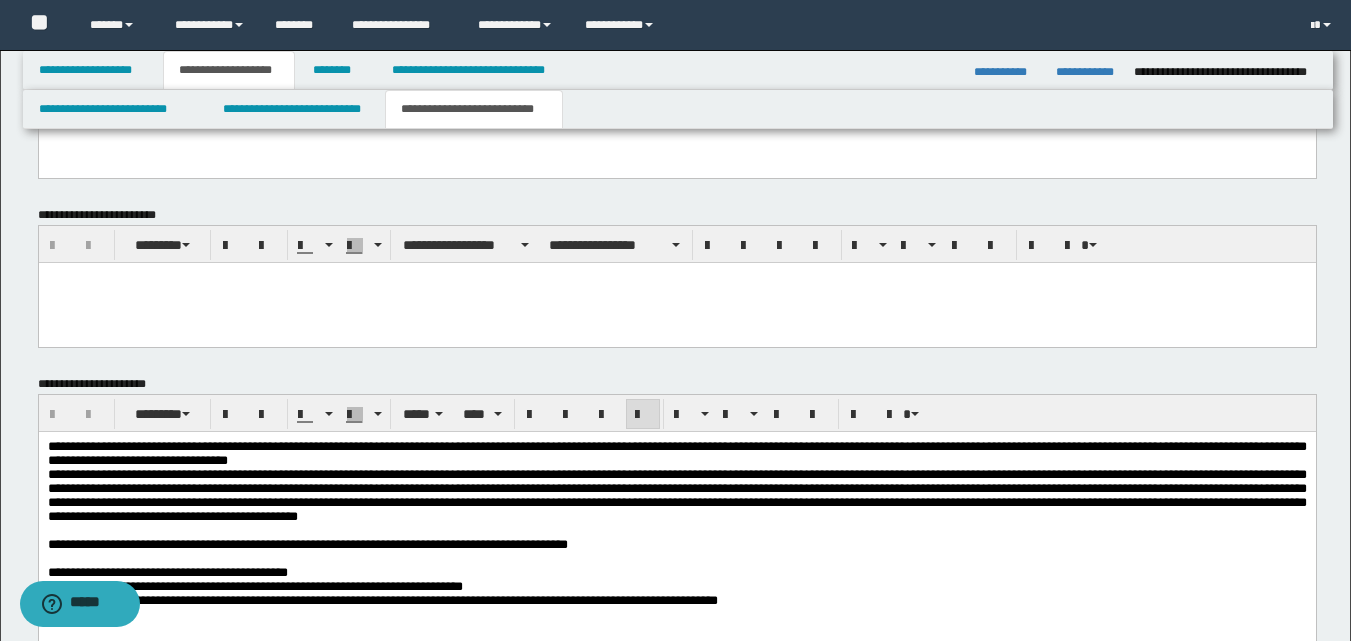 scroll, scrollTop: 1274, scrollLeft: 0, axis: vertical 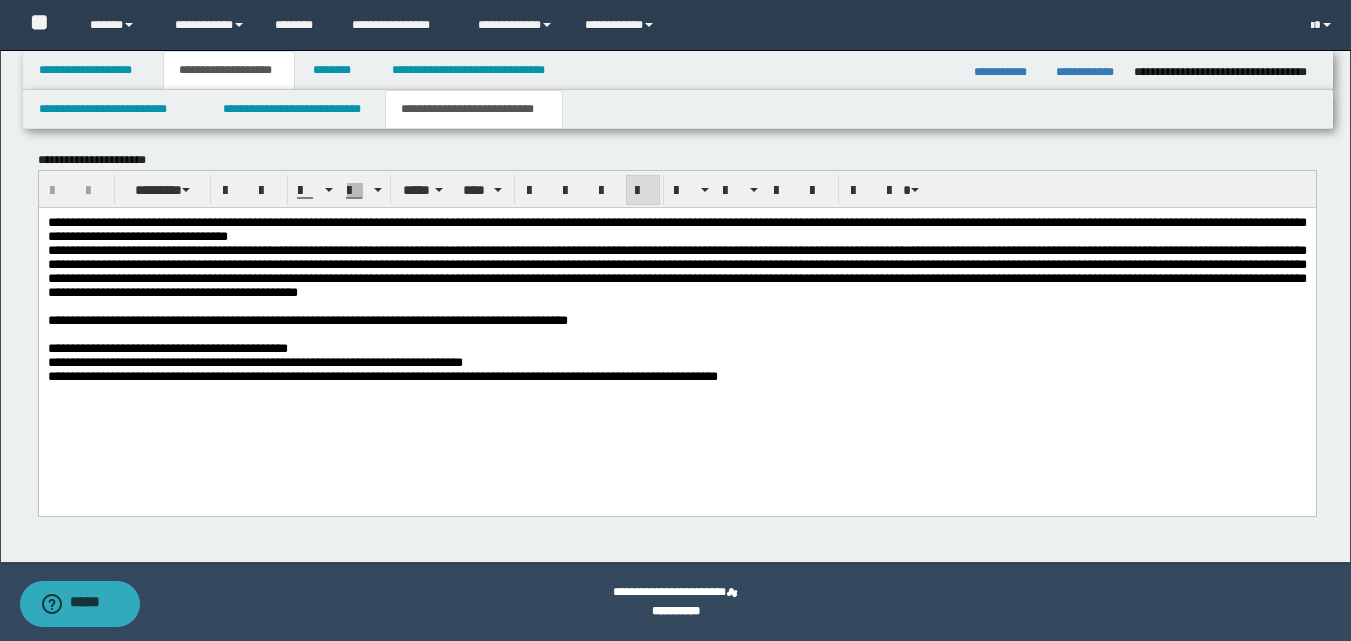 click on "**********" at bounding box center (676, 324) 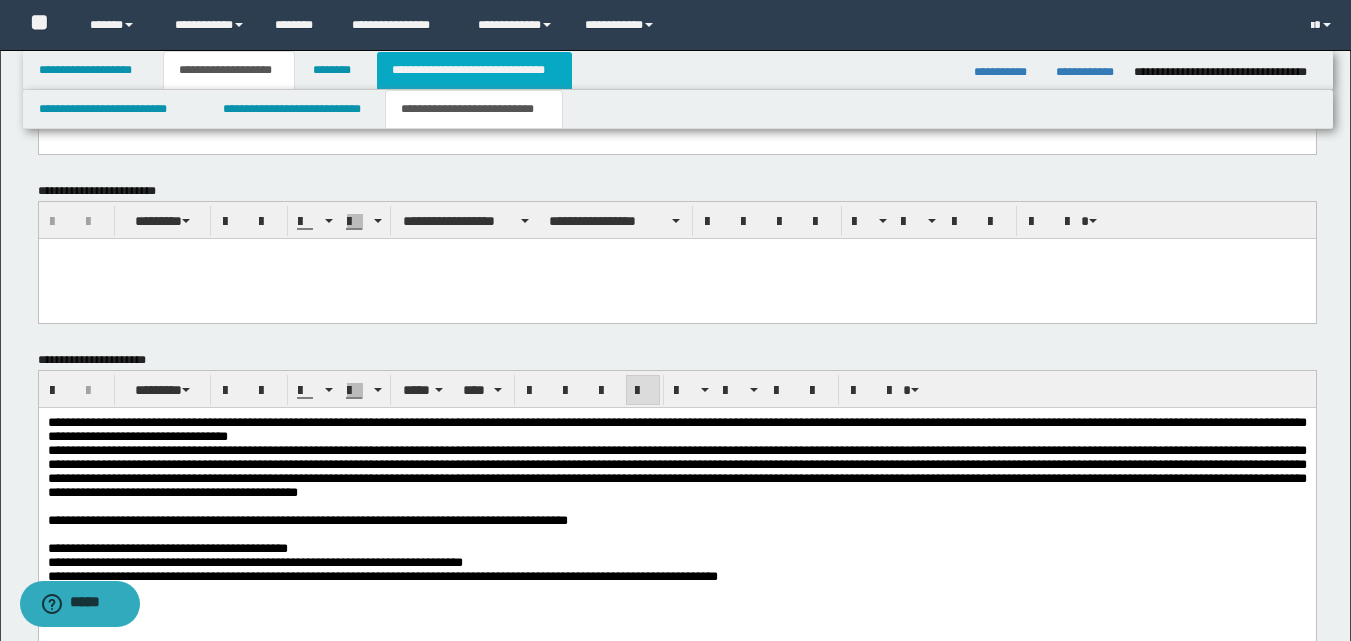 click on "**********" at bounding box center [474, 70] 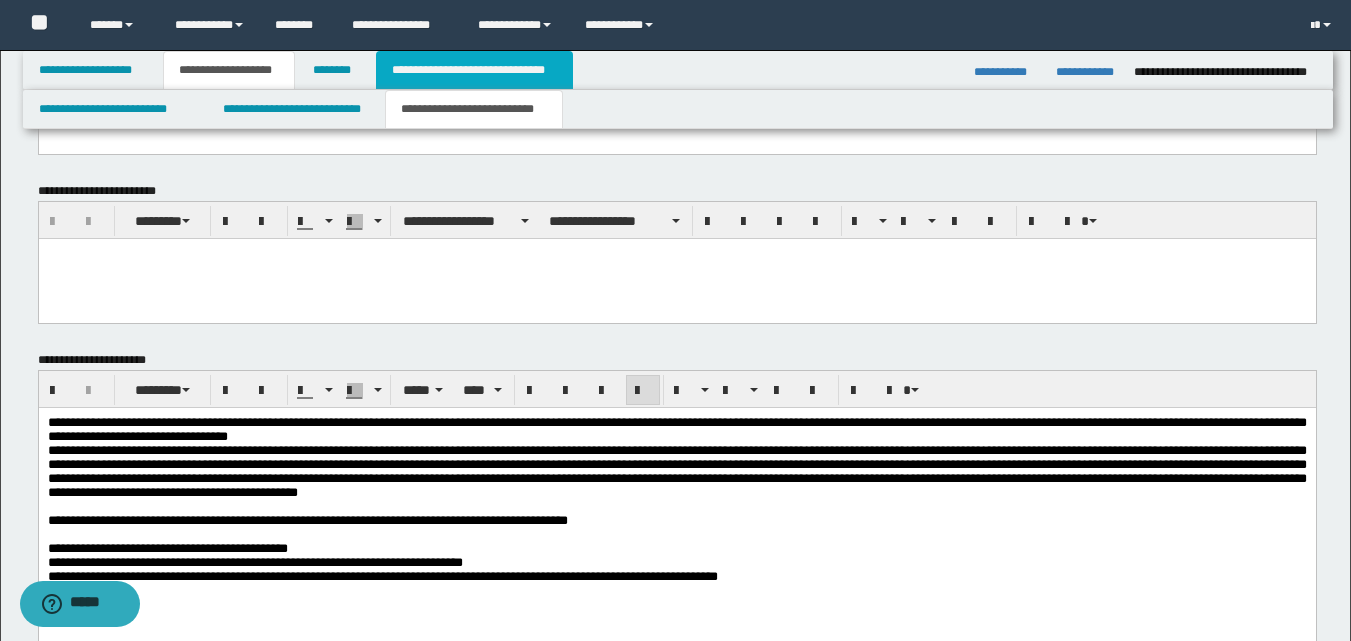 type on "**********" 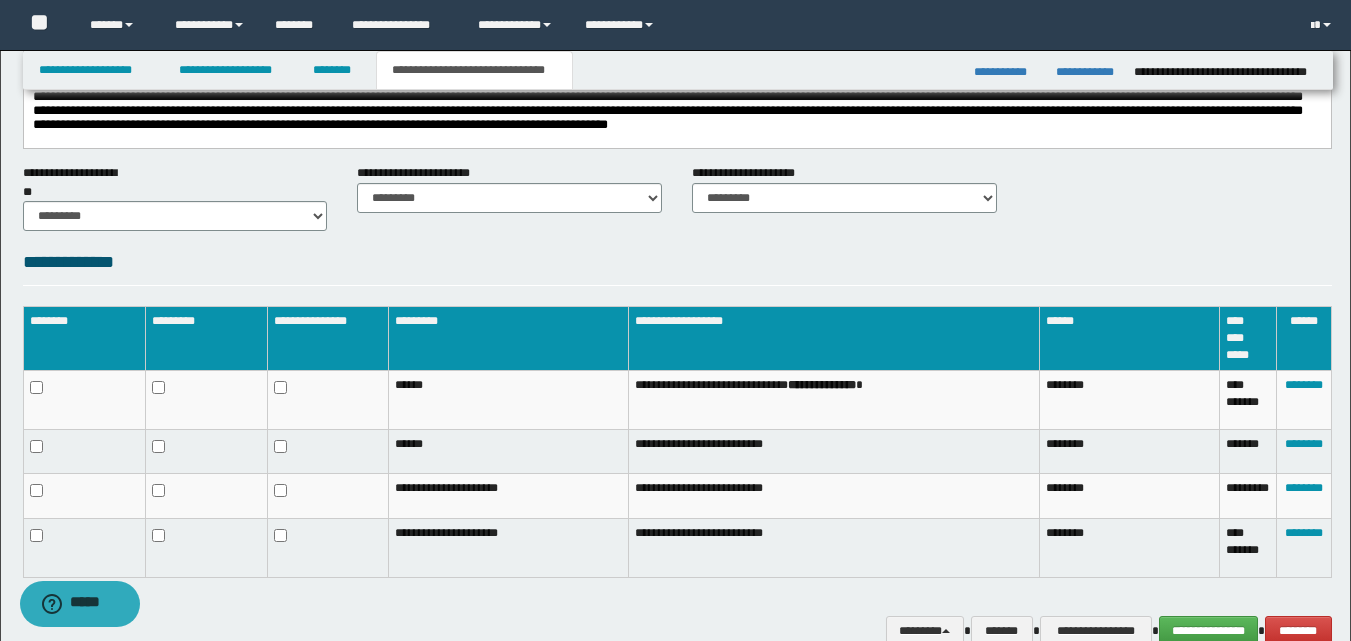 scroll, scrollTop: 0, scrollLeft: 0, axis: both 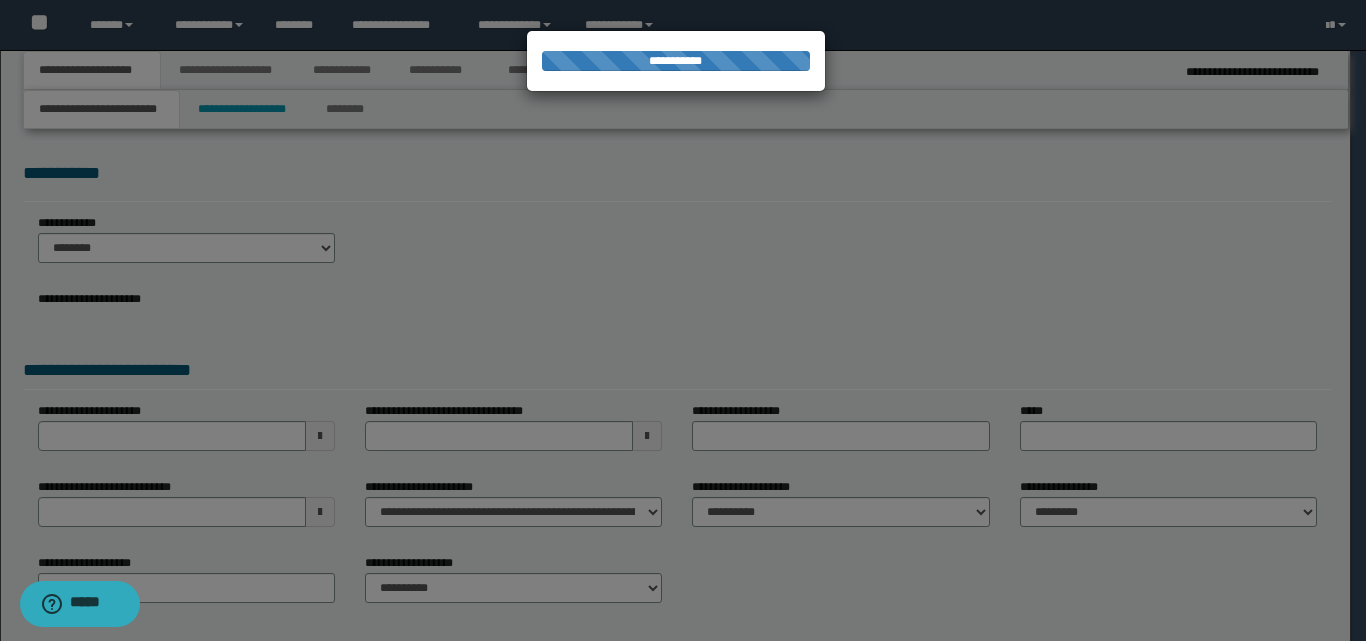 select on "*" 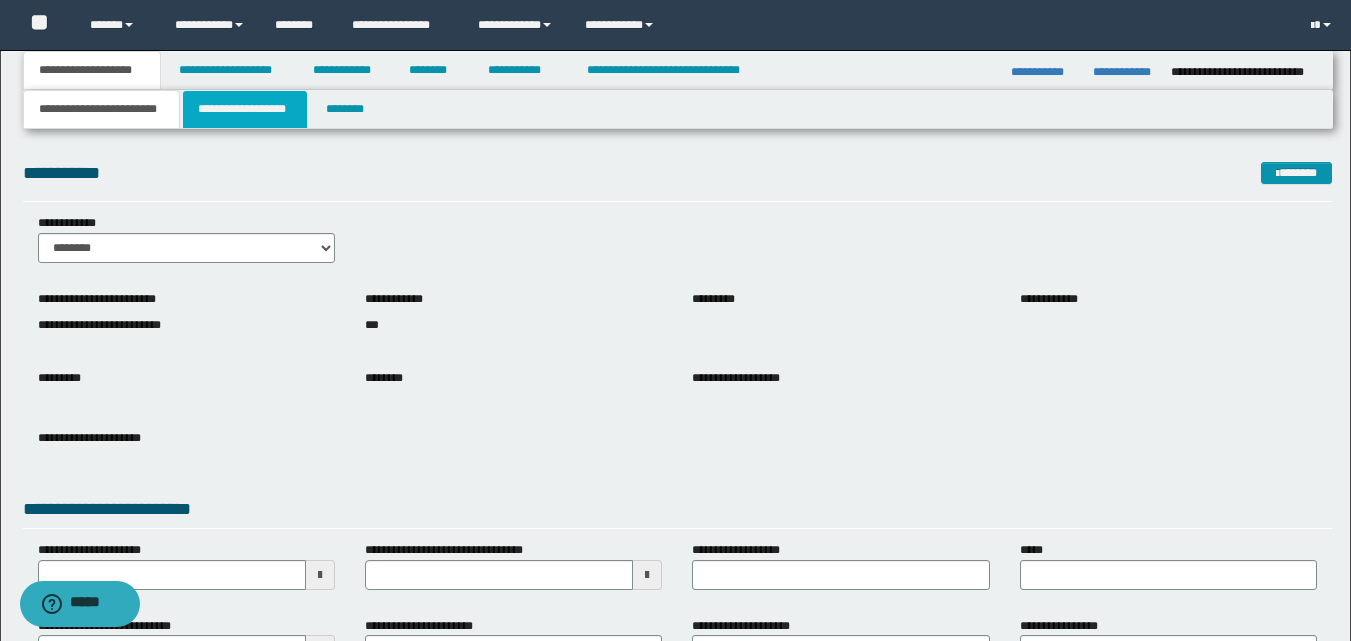 click on "**********" at bounding box center [245, 109] 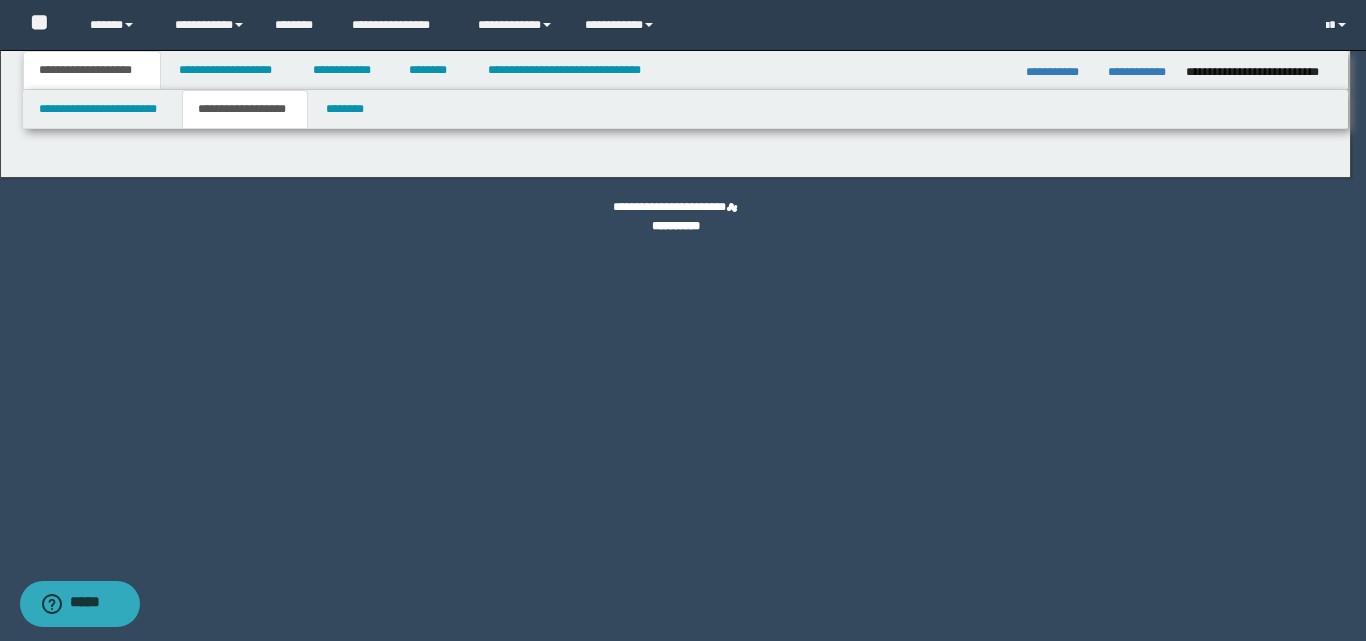 type on "********" 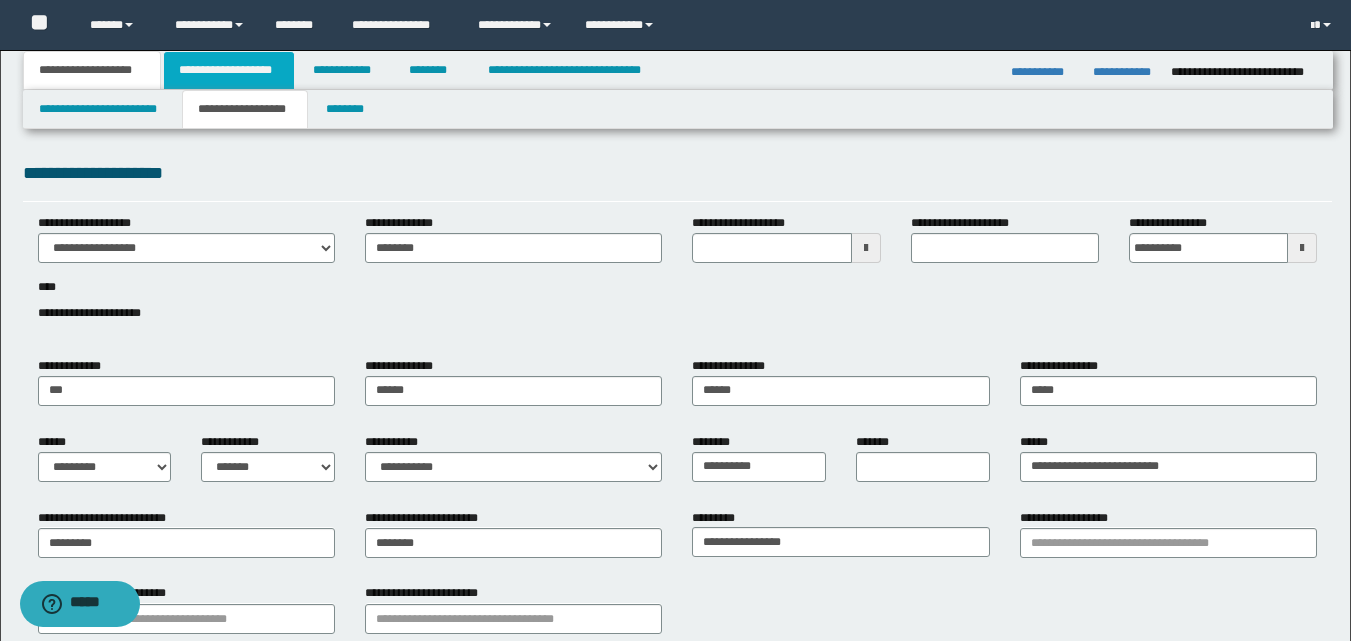 click on "**********" at bounding box center (229, 70) 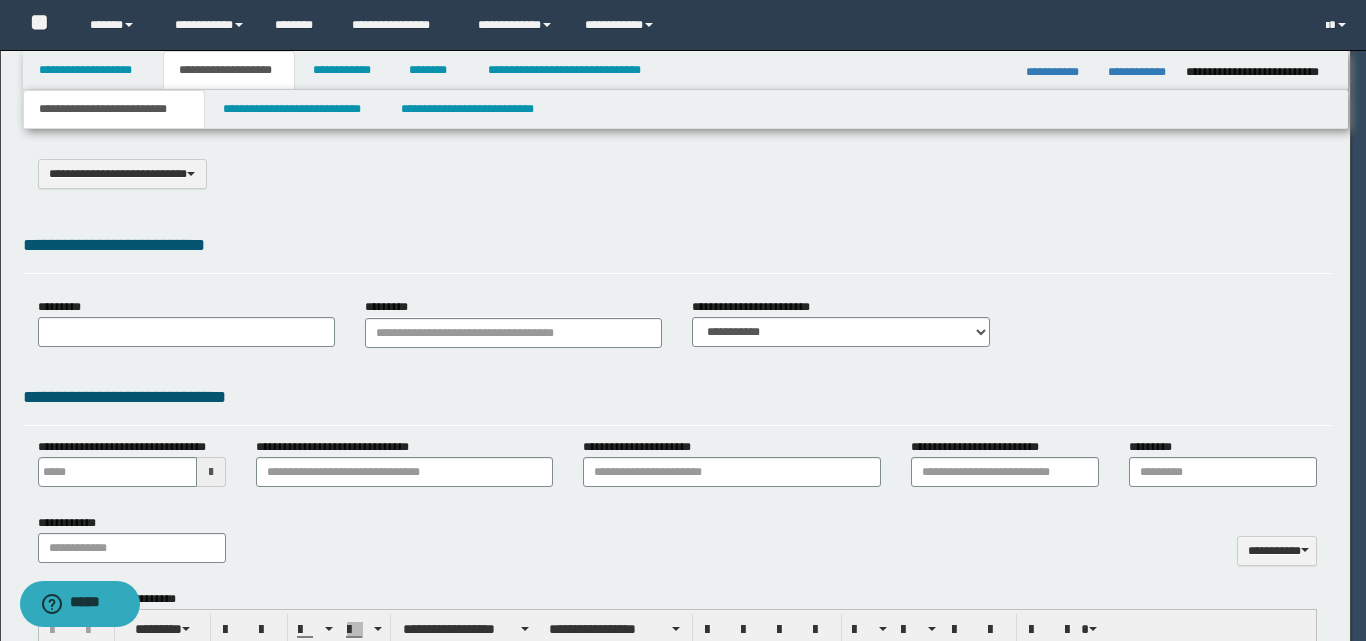 scroll, scrollTop: 0, scrollLeft: 0, axis: both 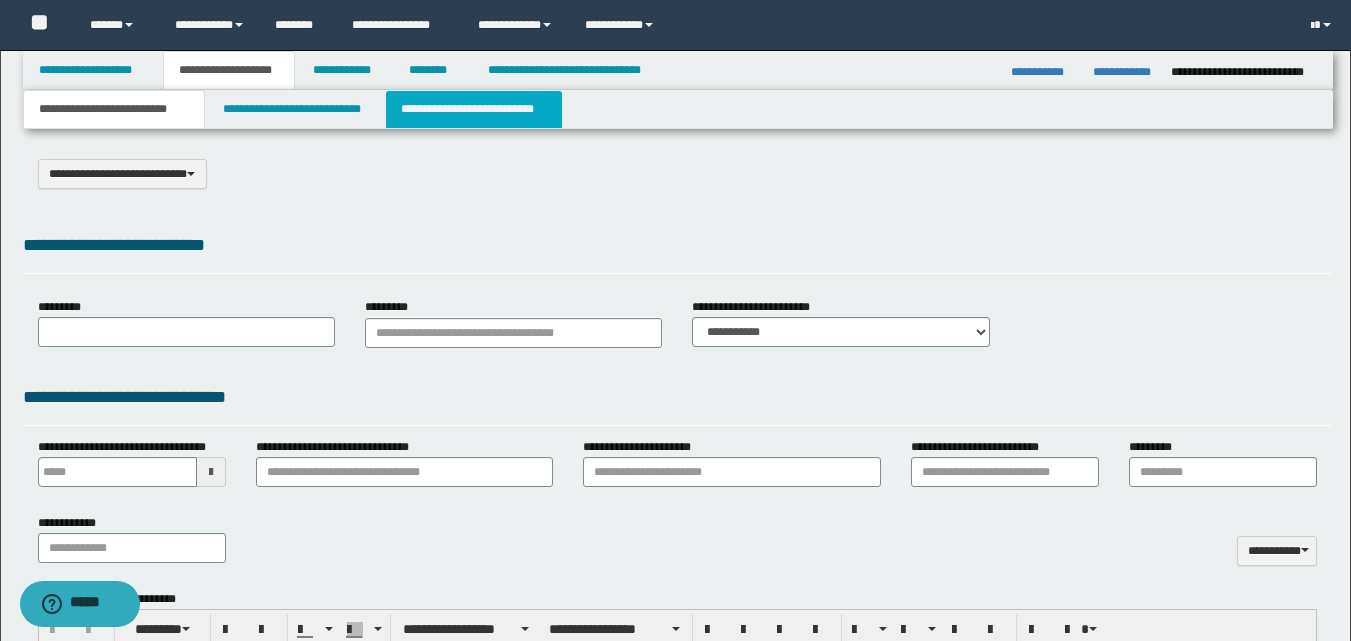 click on "**********" at bounding box center [474, 109] 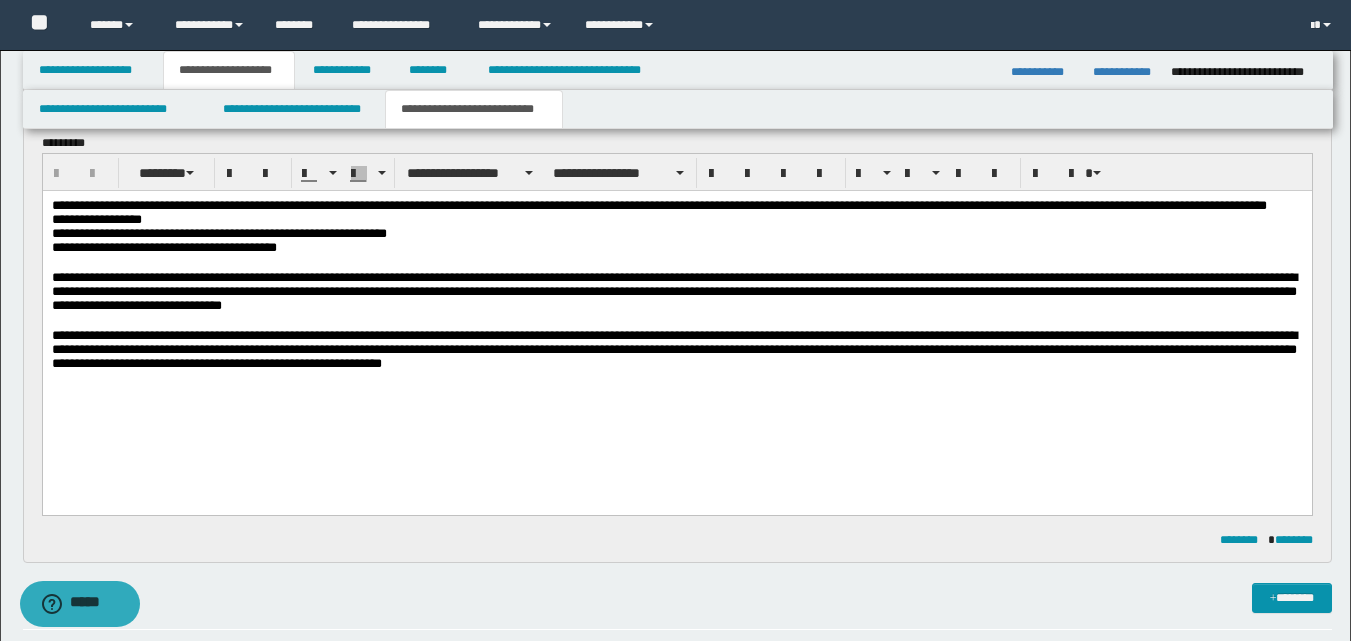 scroll, scrollTop: 200, scrollLeft: 0, axis: vertical 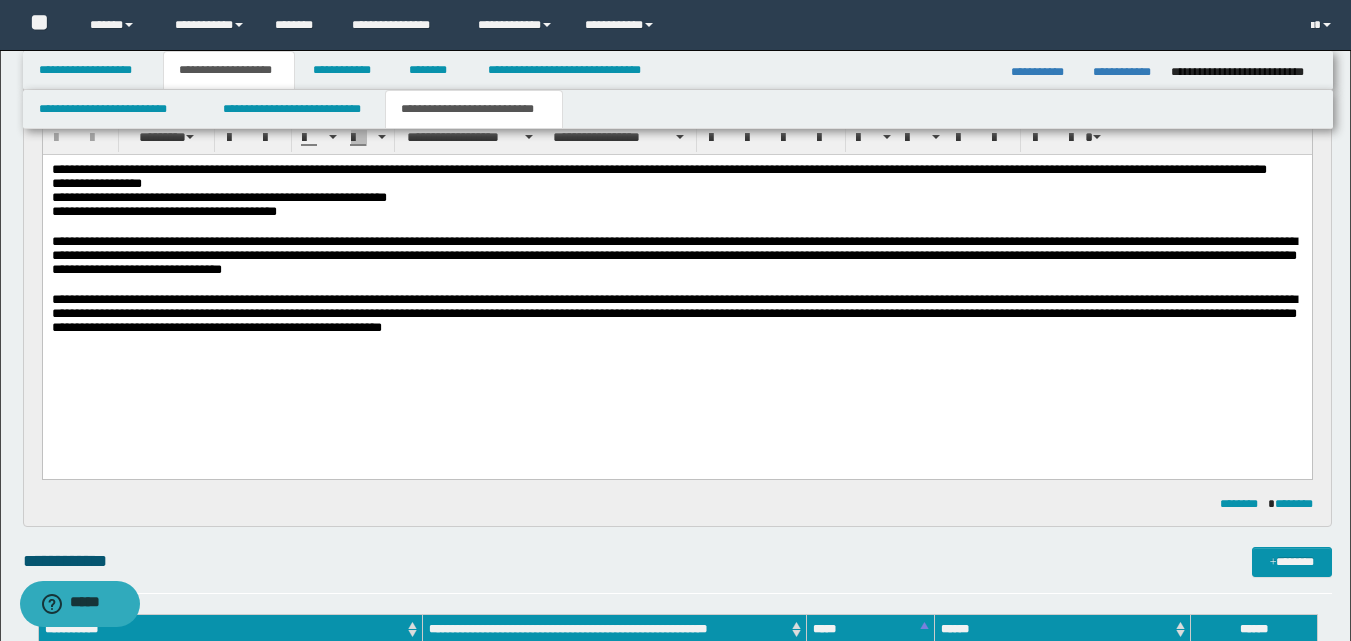 click on "**********" at bounding box center [676, 274] 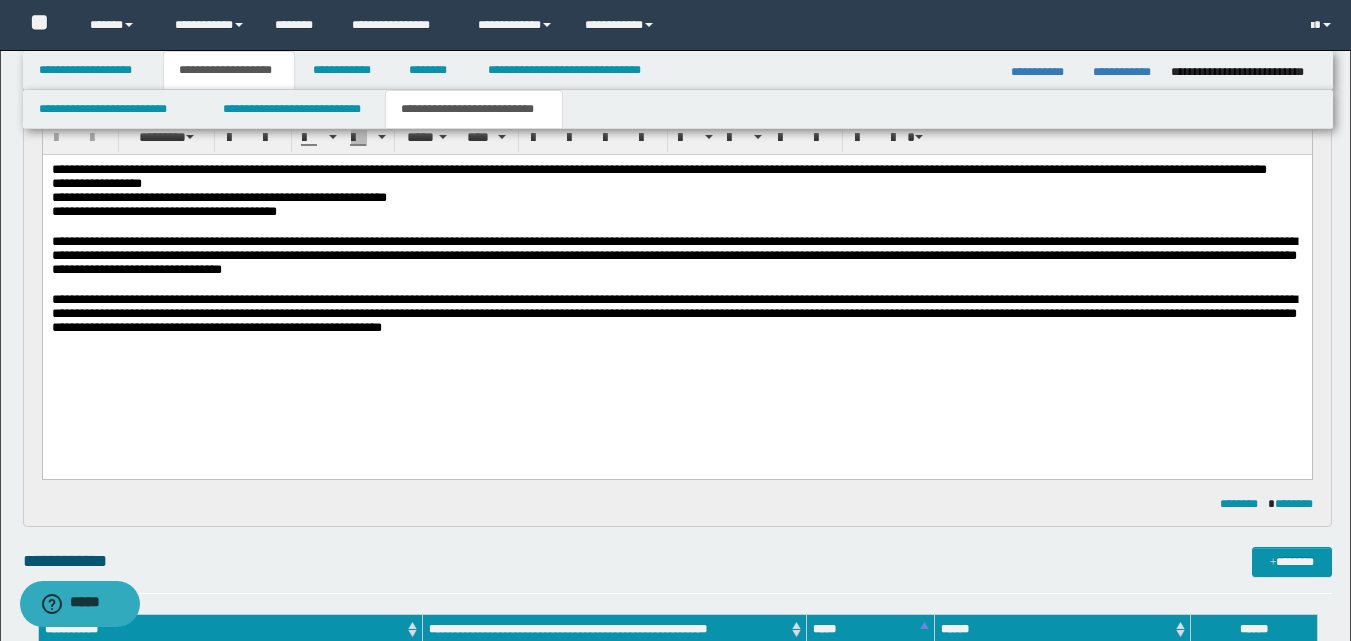 type 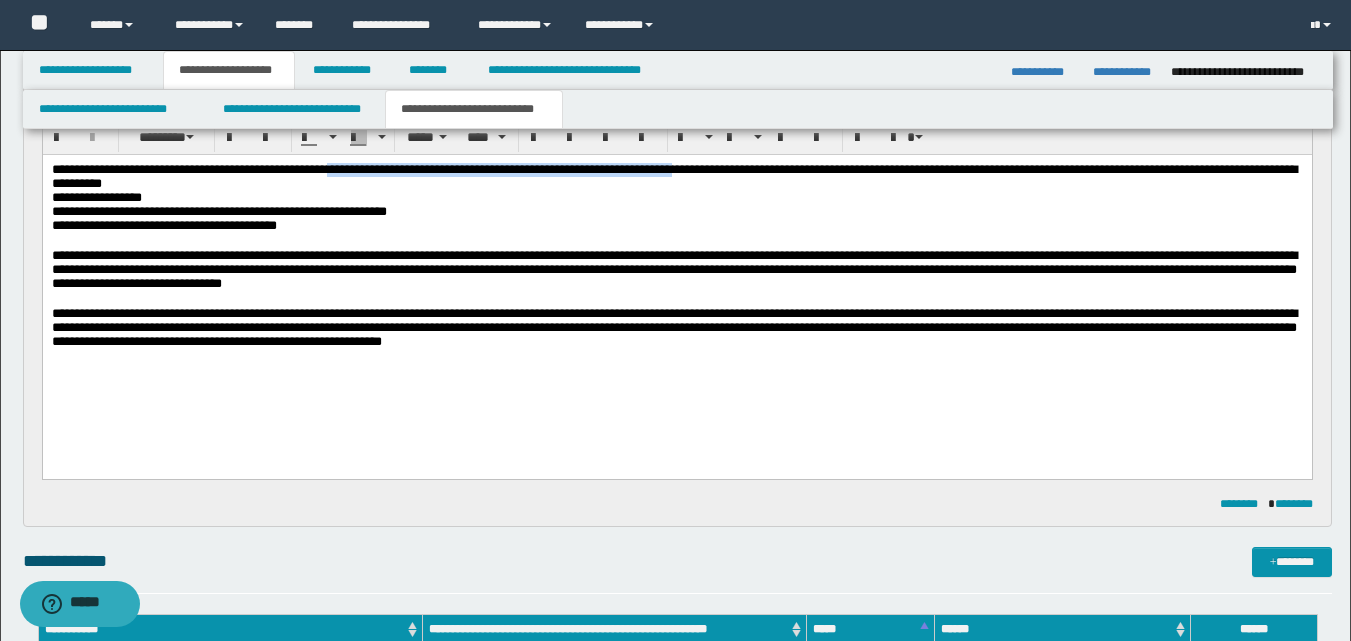 drag, startPoint x: 410, startPoint y: 166, endPoint x: 844, endPoint y: 165, distance: 434.00116 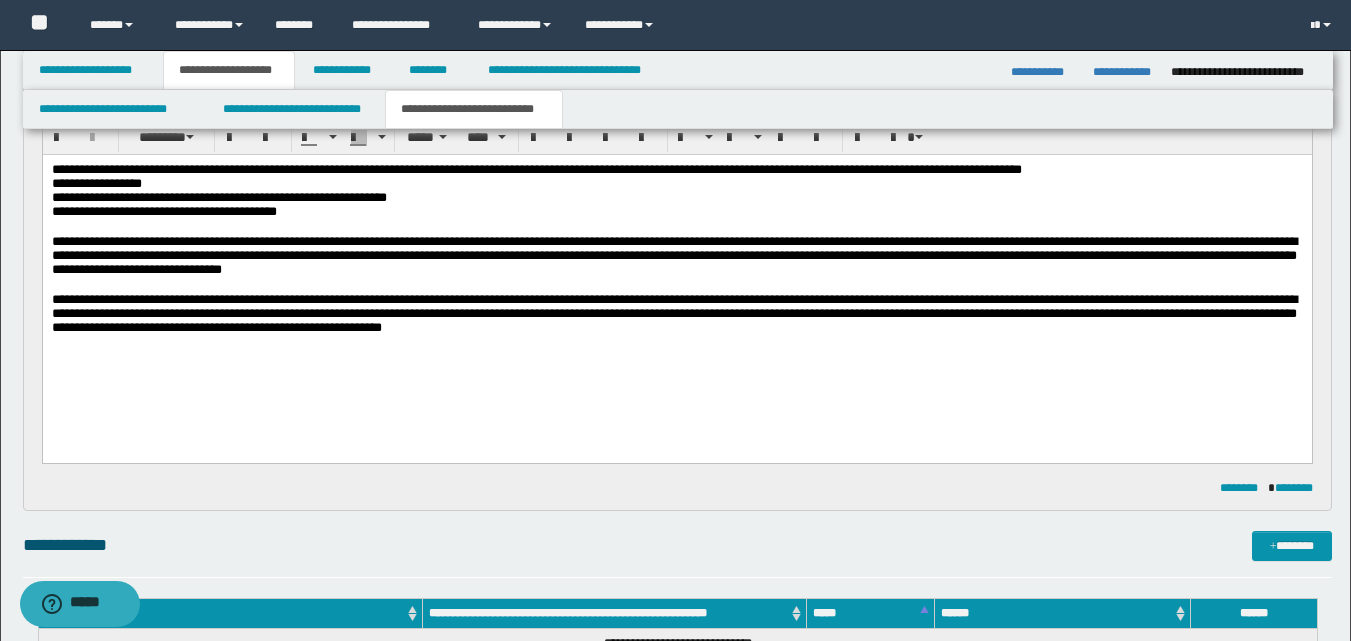 click on "**********" at bounding box center (536, 169) 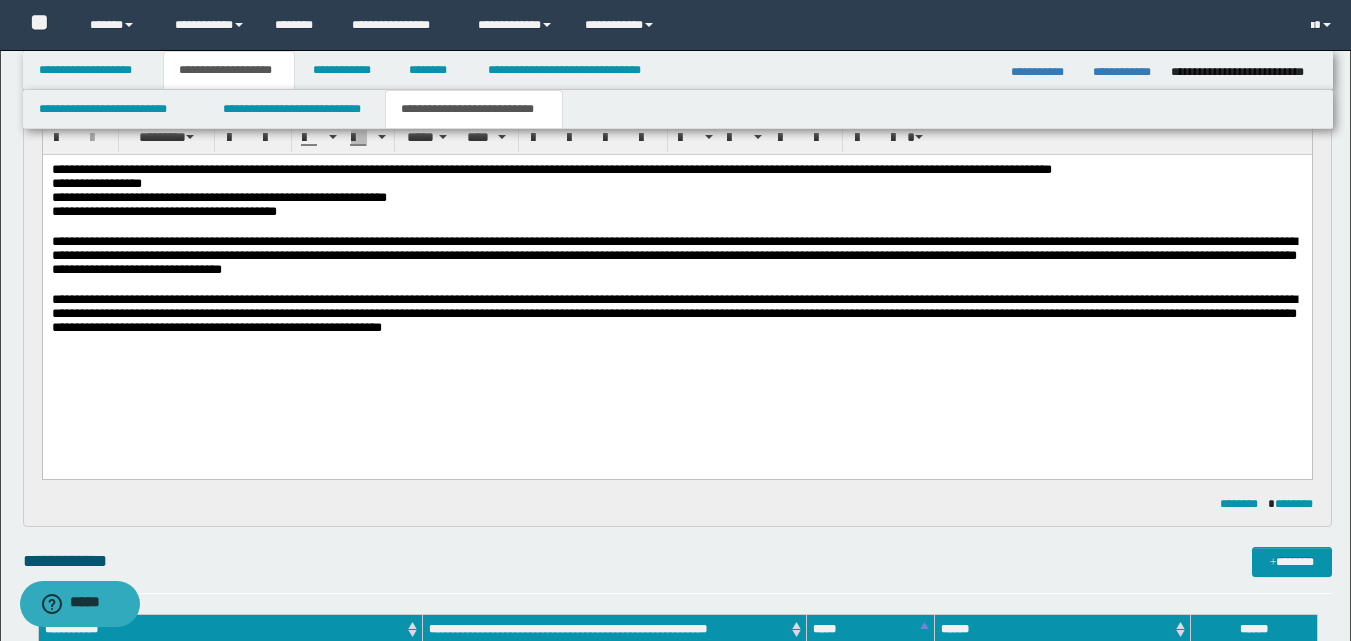 click on "**********" at bounding box center (551, 169) 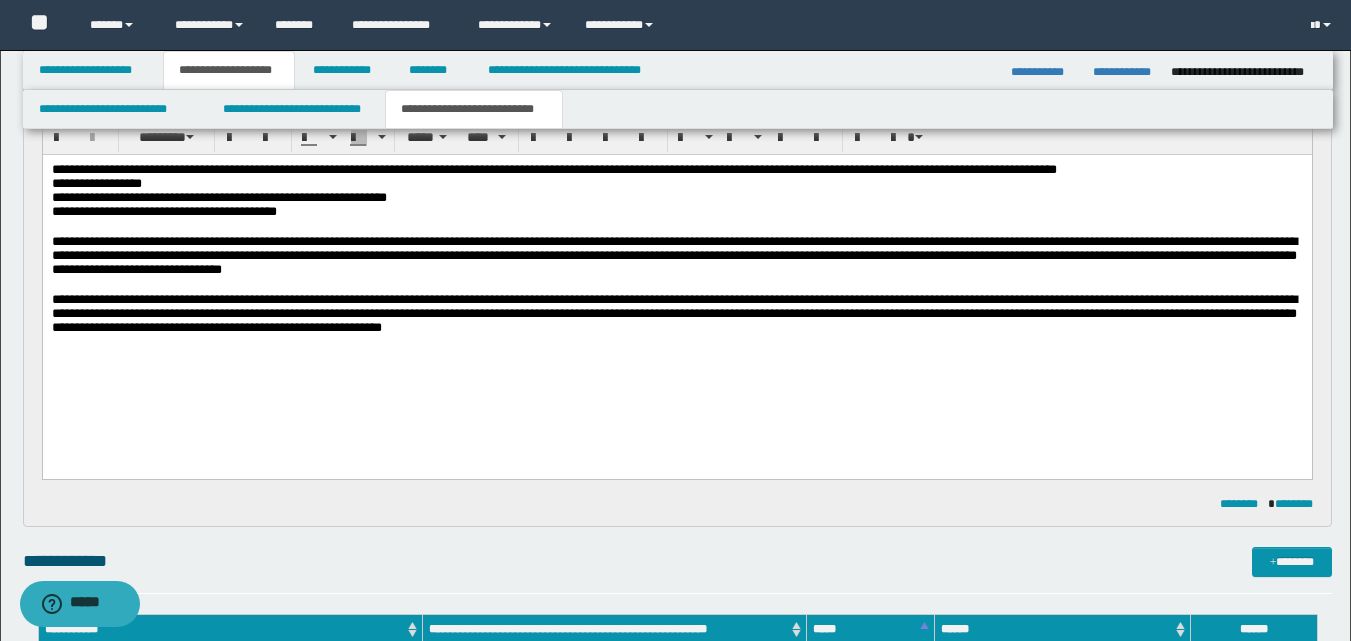 click on "**********" at bounding box center (553, 169) 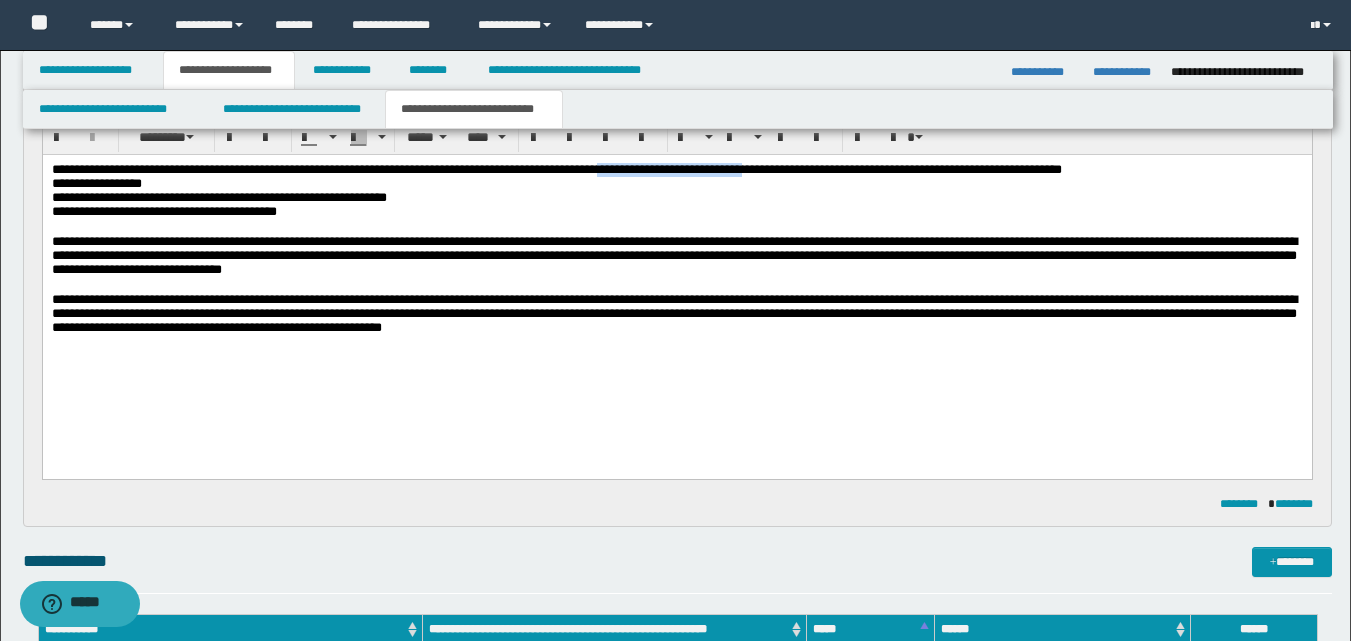 drag, startPoint x: 736, startPoint y: 168, endPoint x: 925, endPoint y: 170, distance: 189.01057 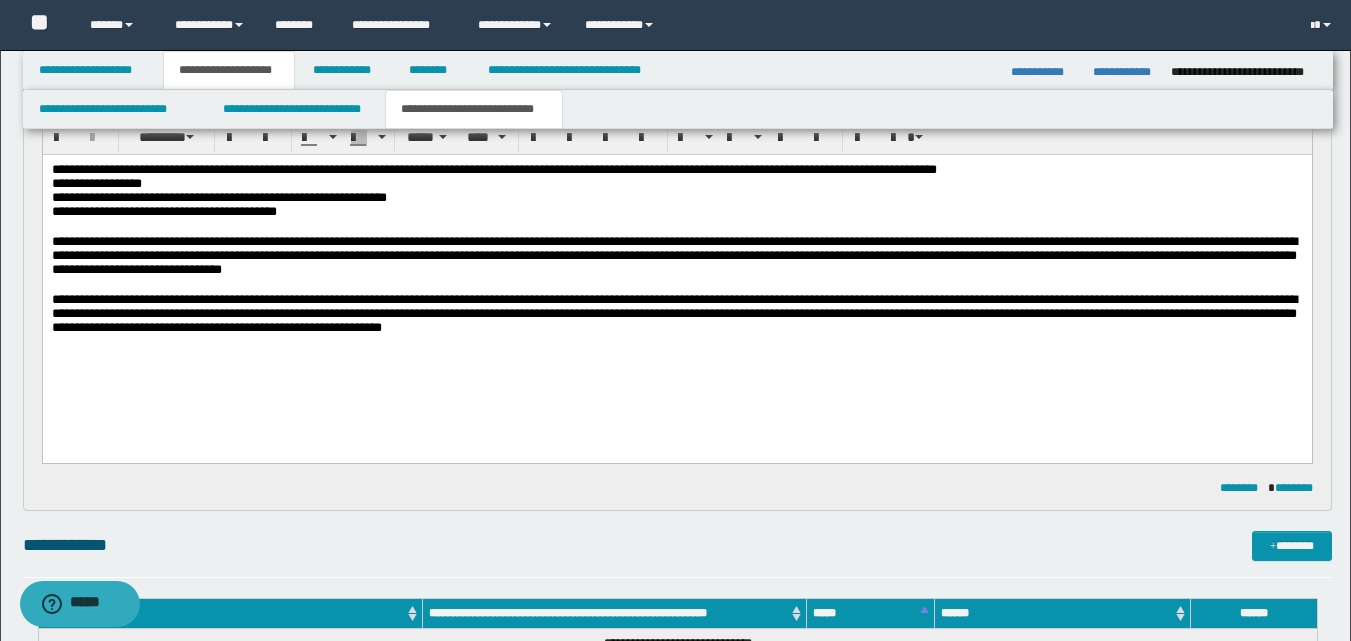 click on "**********" at bounding box center (493, 169) 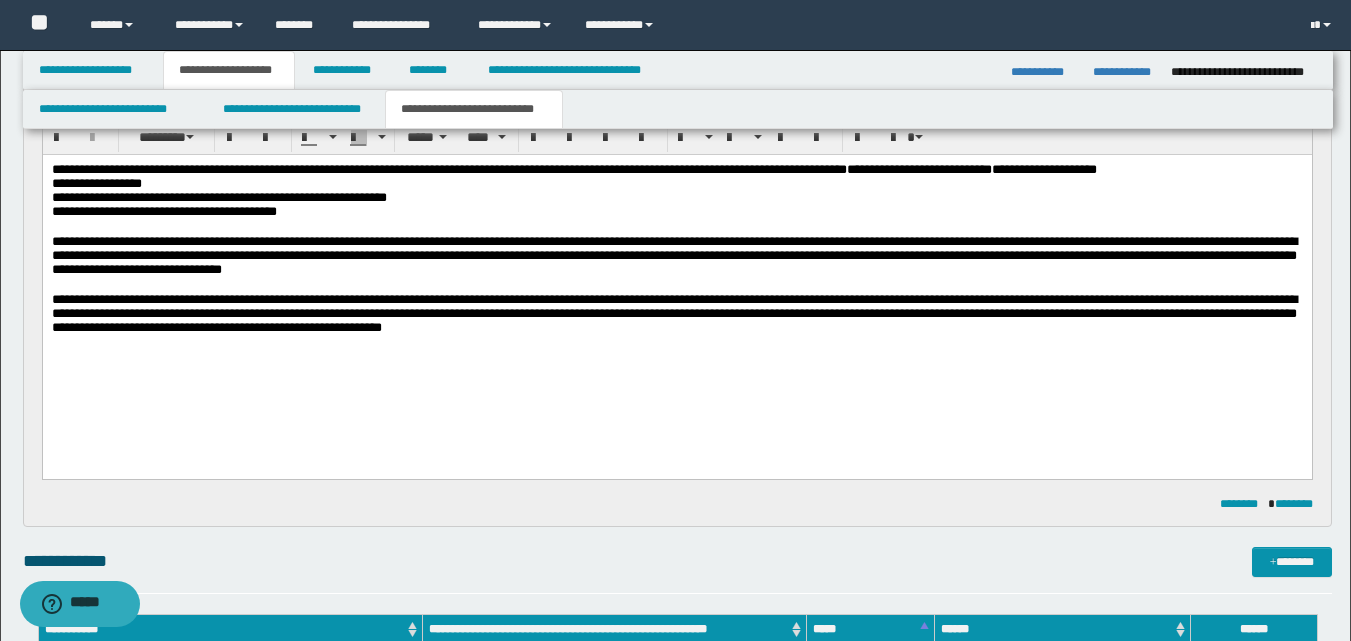 drag, startPoint x: 1221, startPoint y: 167, endPoint x: 1226, endPoint y: 191, distance: 24.5153 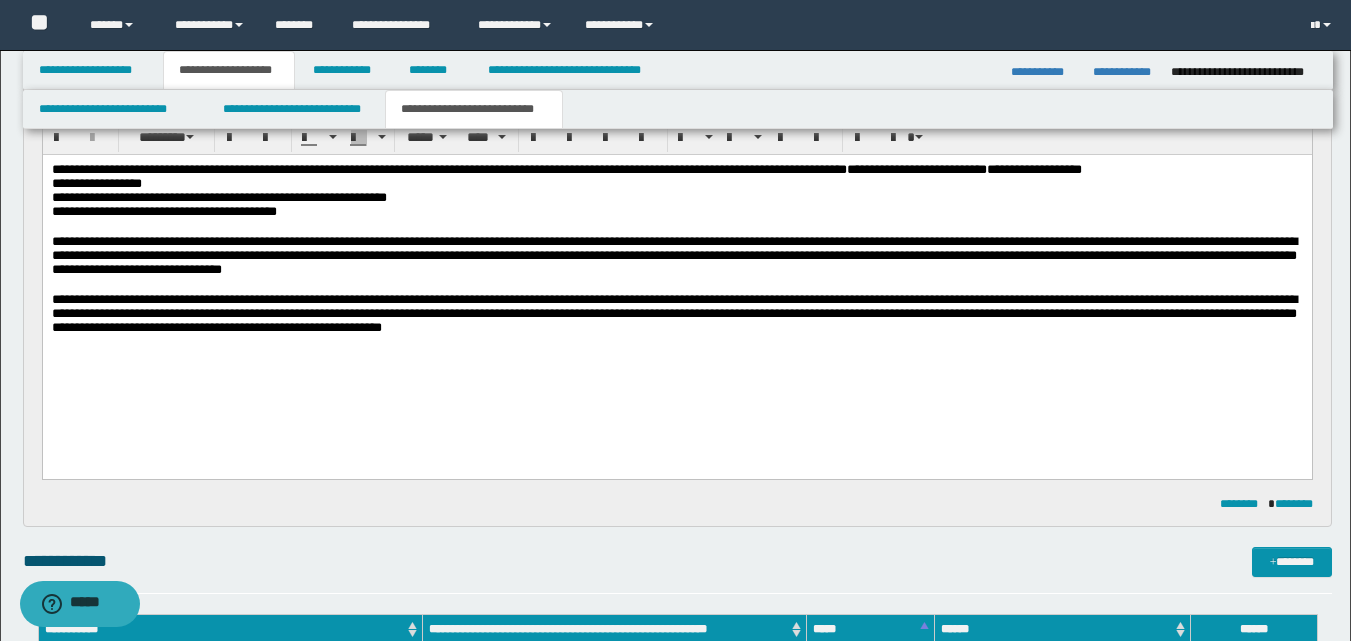 click on "**********" at bounding box center (676, 191) 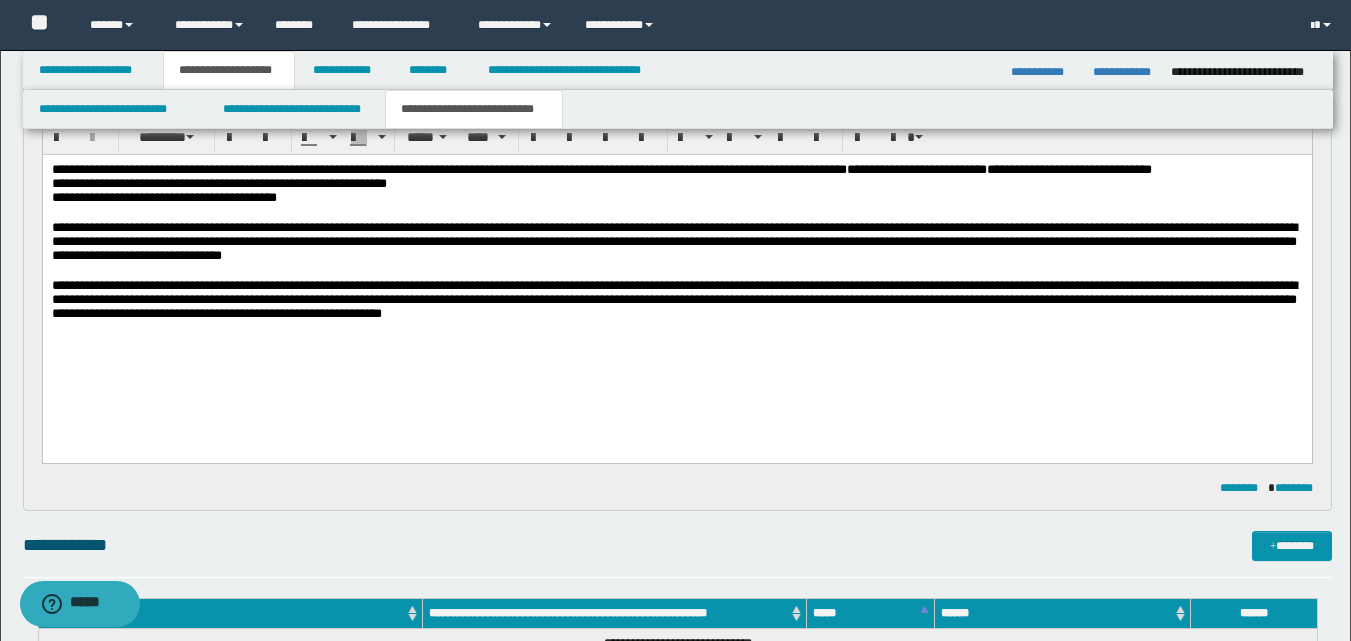 click on "**********" at bounding box center [1121, 169] 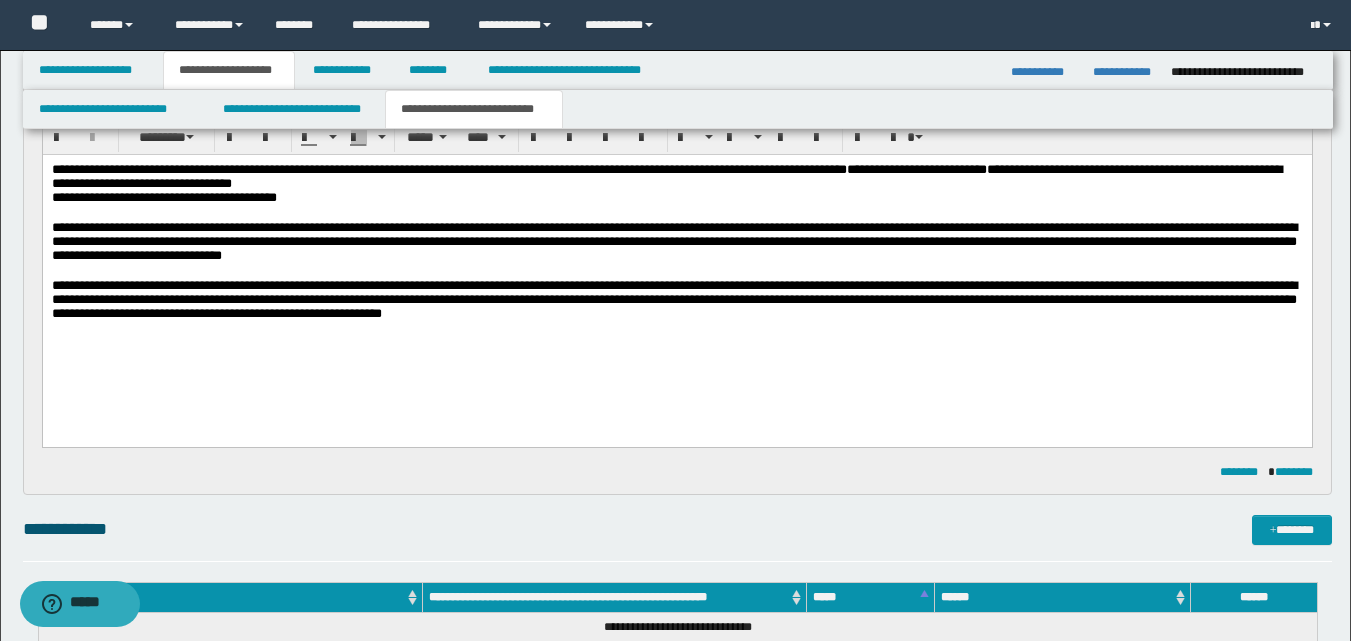 click on "**********" at bounding box center [666, 176] 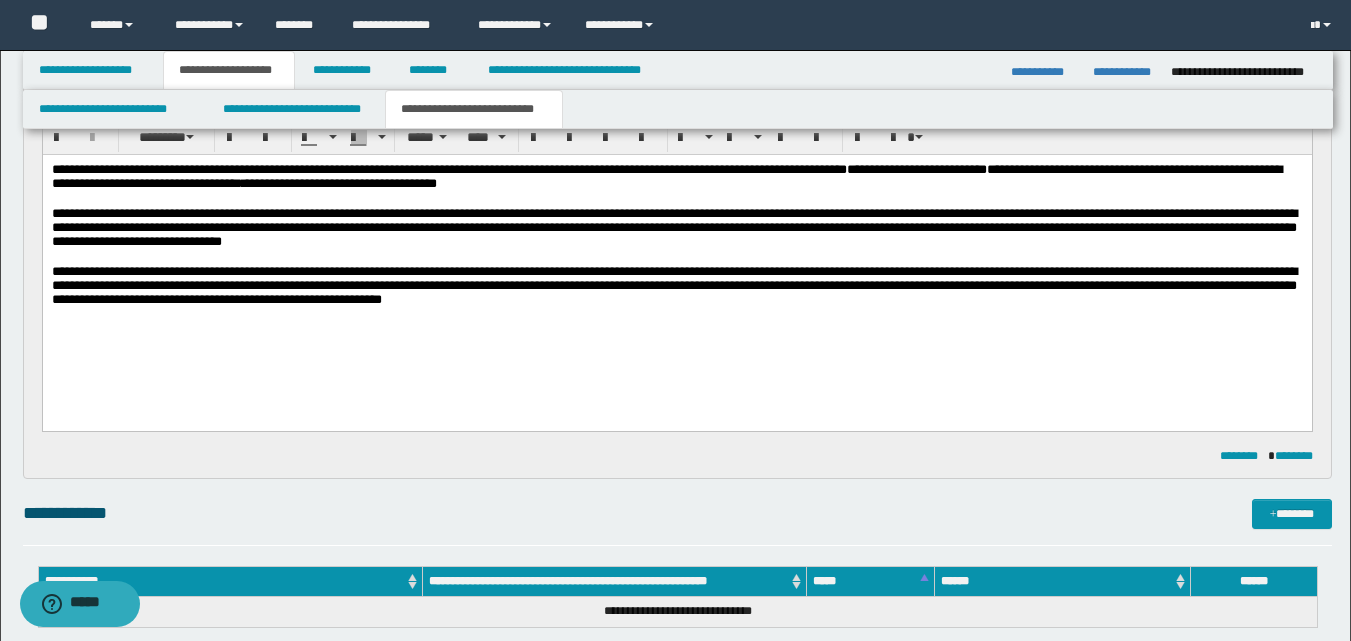 click on "**********" at bounding box center (571, 169) 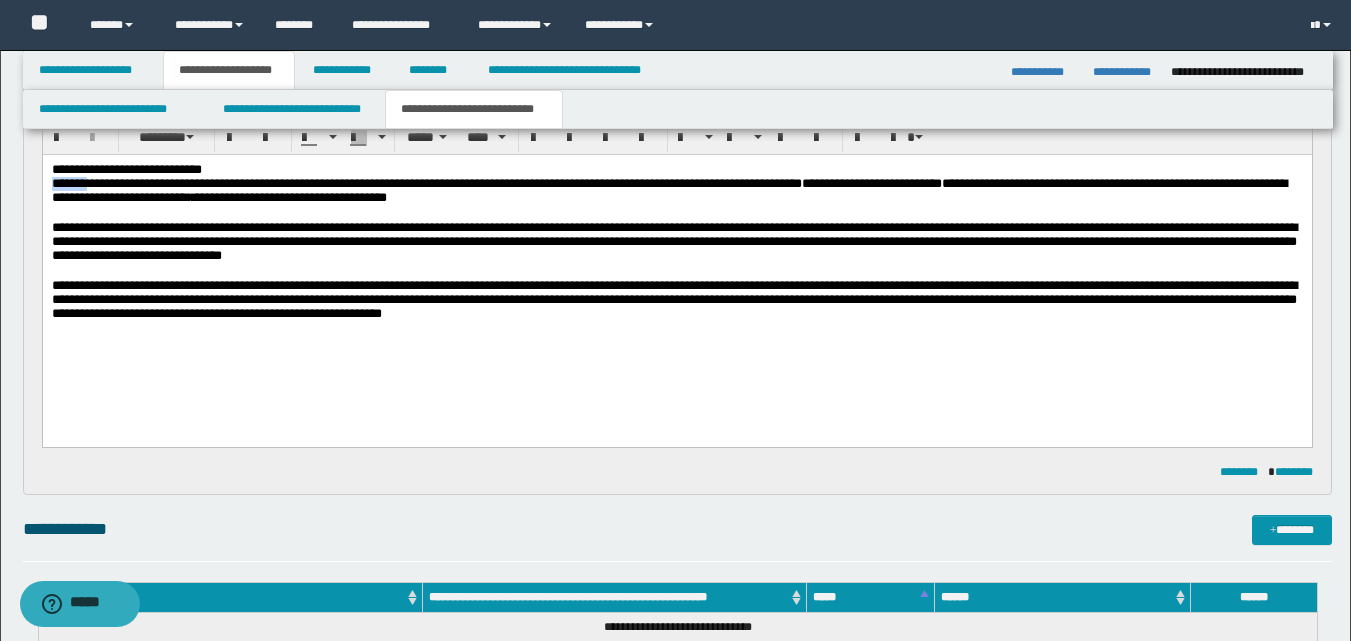 drag, startPoint x: 96, startPoint y: 184, endPoint x: 40, endPoint y: 184, distance: 56 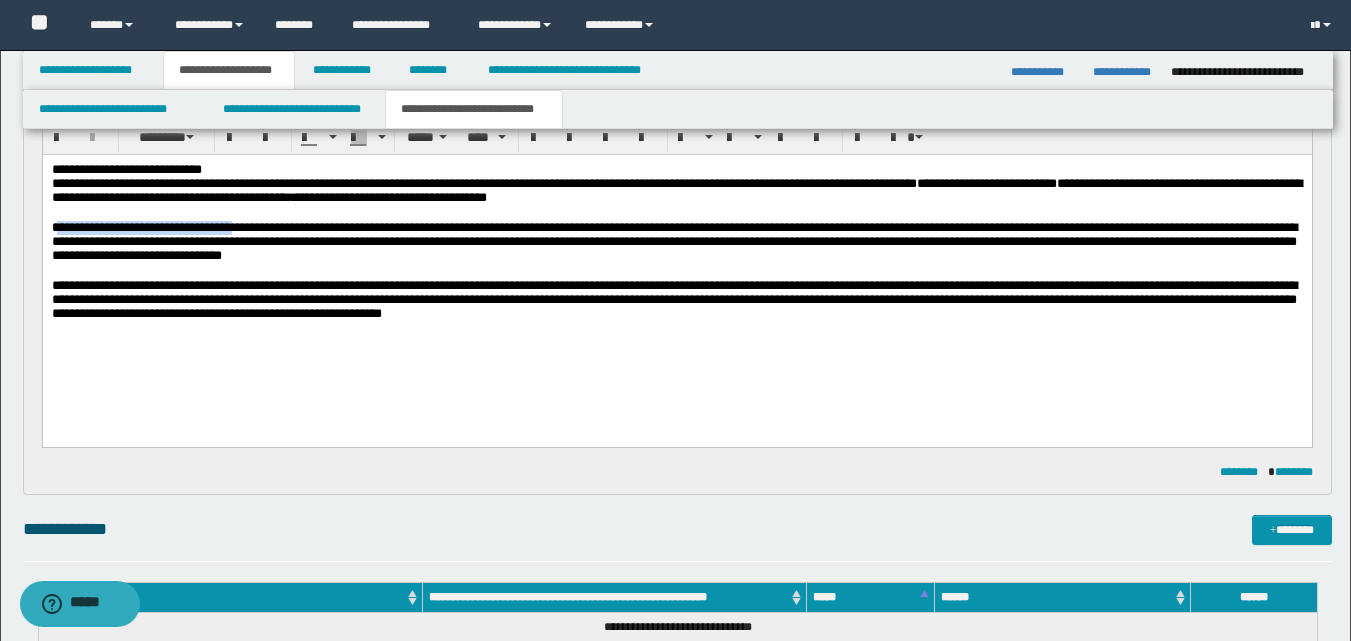 drag, startPoint x: 62, startPoint y: 229, endPoint x: 248, endPoint y: 238, distance: 186.21762 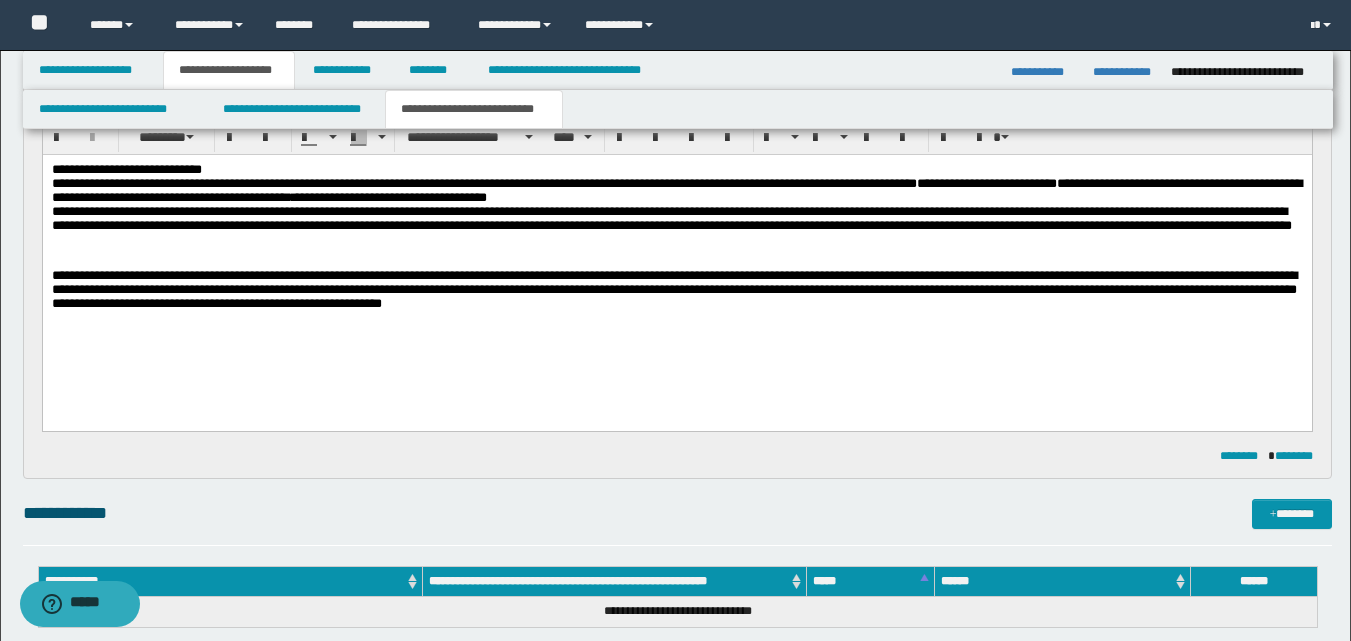 click on "**********" at bounding box center (671, 218) 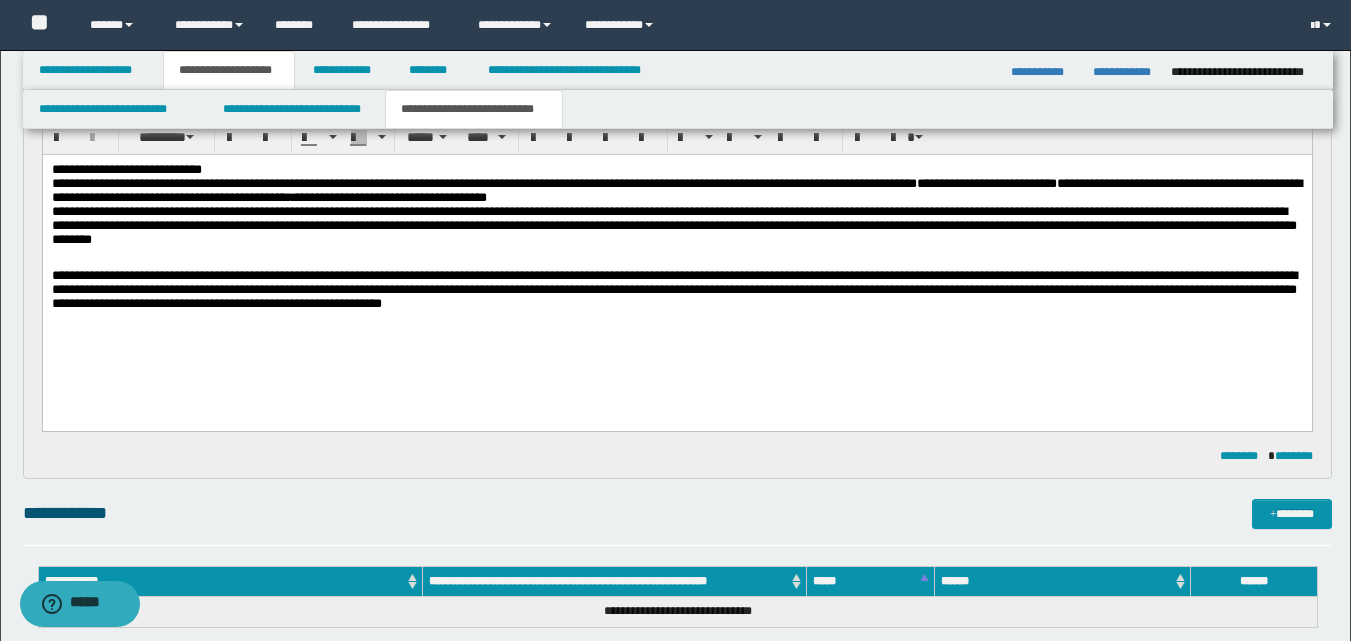 drag, startPoint x: 530, startPoint y: 219, endPoint x: 396, endPoint y: 400, distance: 225.20435 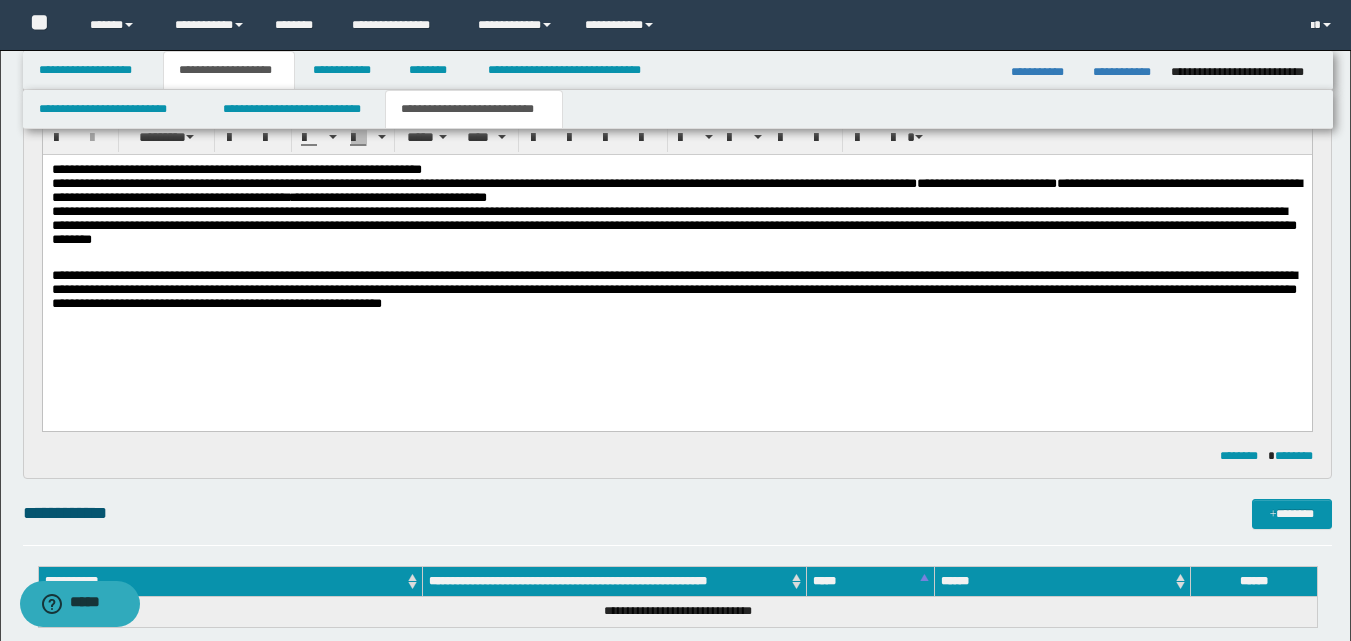 click on "**********" at bounding box center [236, 169] 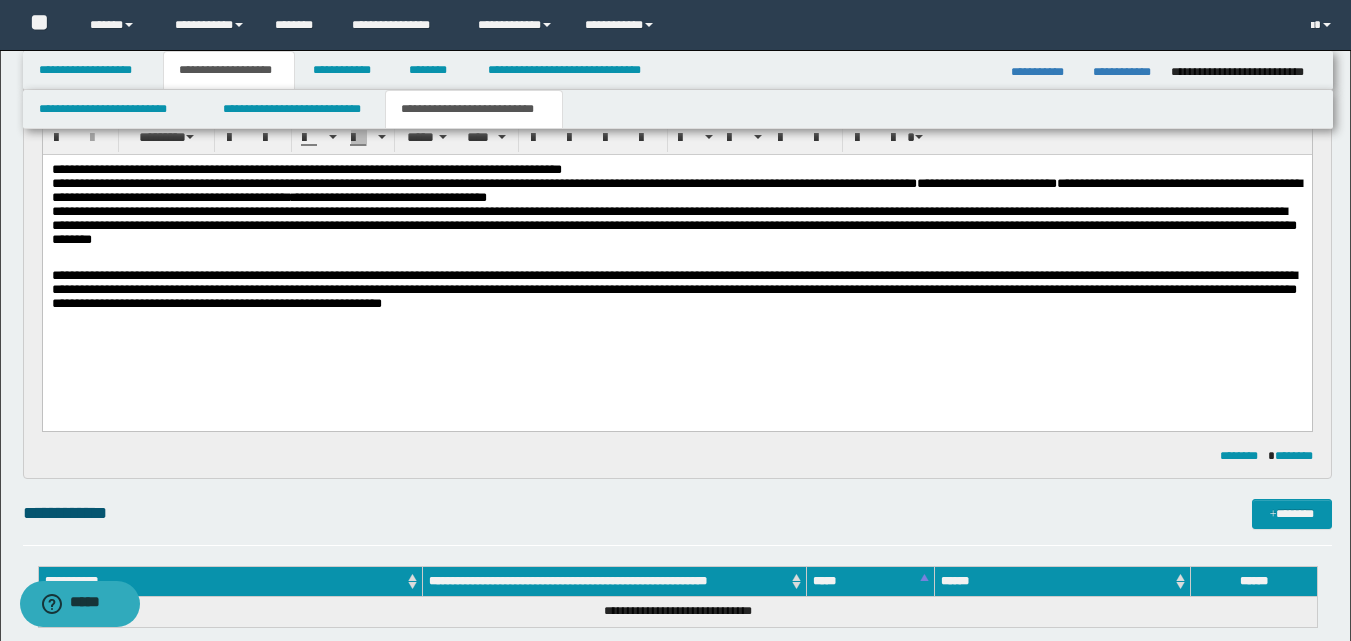 drag, startPoint x: 199, startPoint y: 182, endPoint x: 205, endPoint y: 198, distance: 17.088007 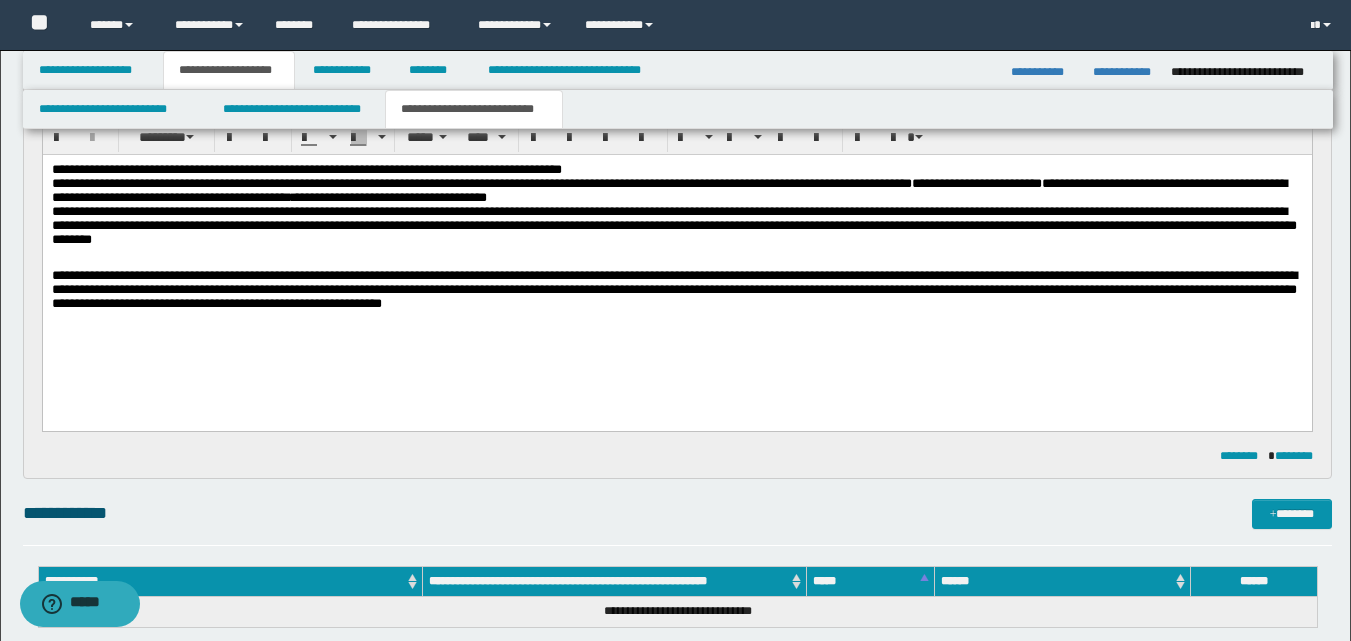 click on "**********" at bounding box center (668, 190) 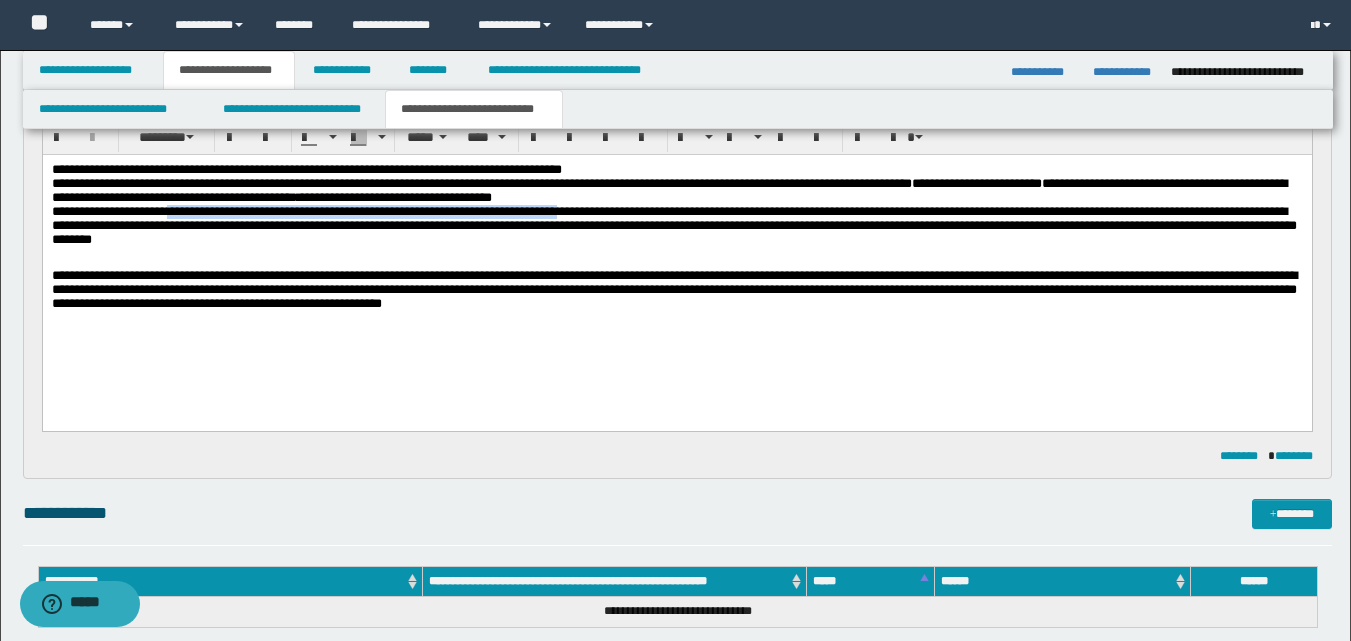 drag, startPoint x: 184, startPoint y: 218, endPoint x: 608, endPoint y: 218, distance: 424 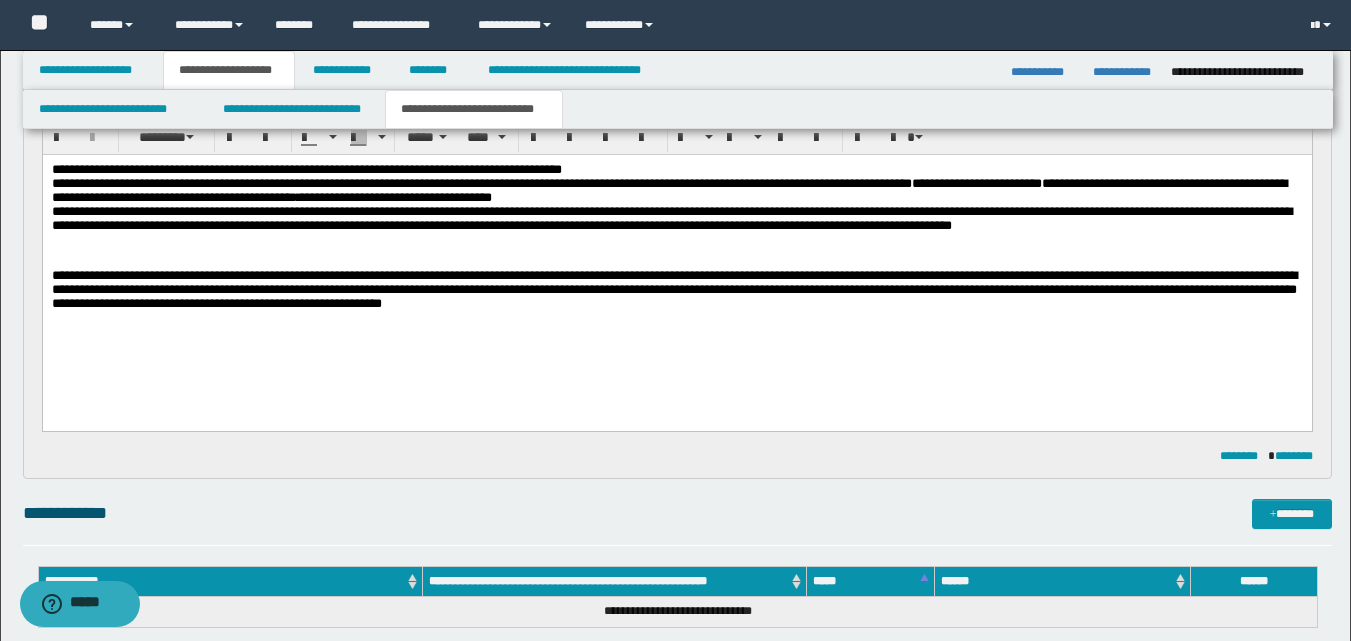 click on "**********" at bounding box center [671, 218] 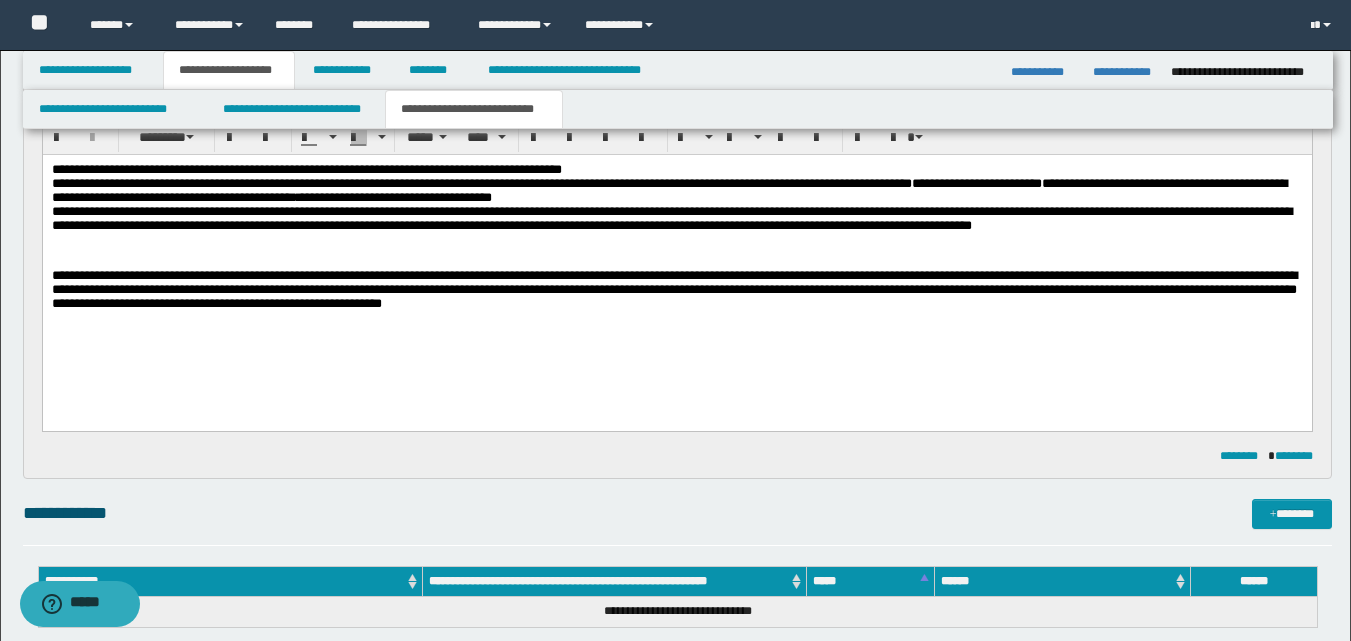 drag, startPoint x: 660, startPoint y: 222, endPoint x: 576, endPoint y: 412, distance: 207.74022 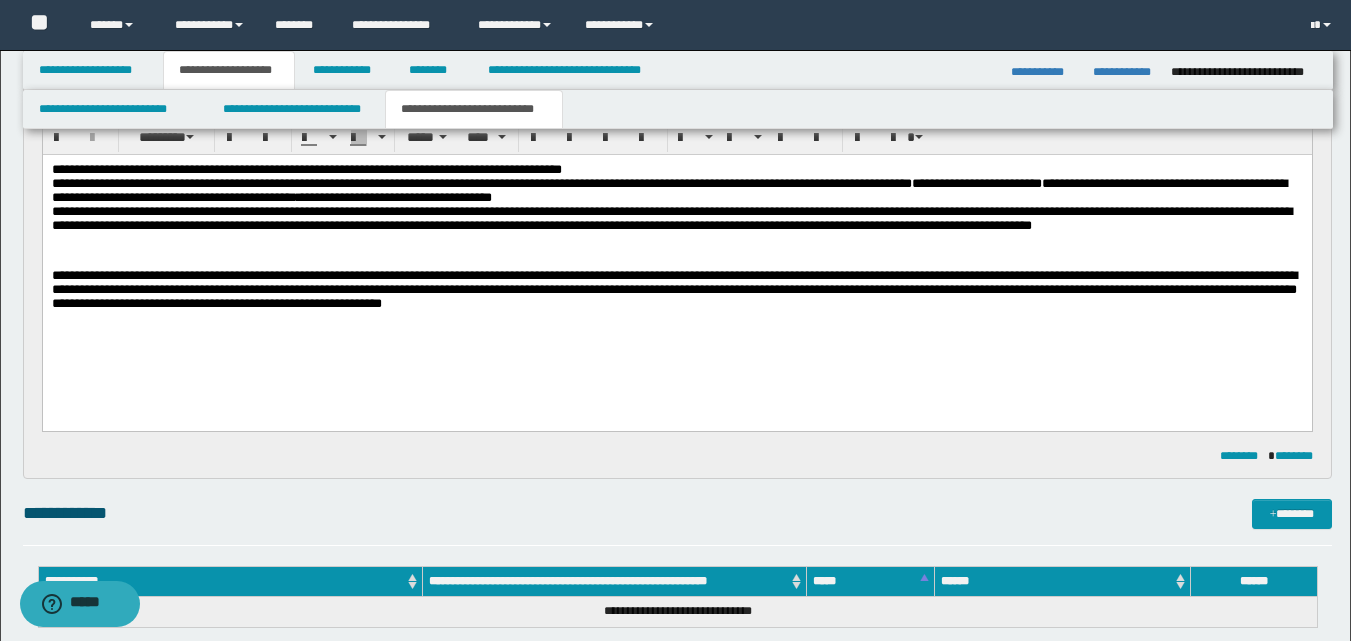 click on "**********" at bounding box center [671, 218] 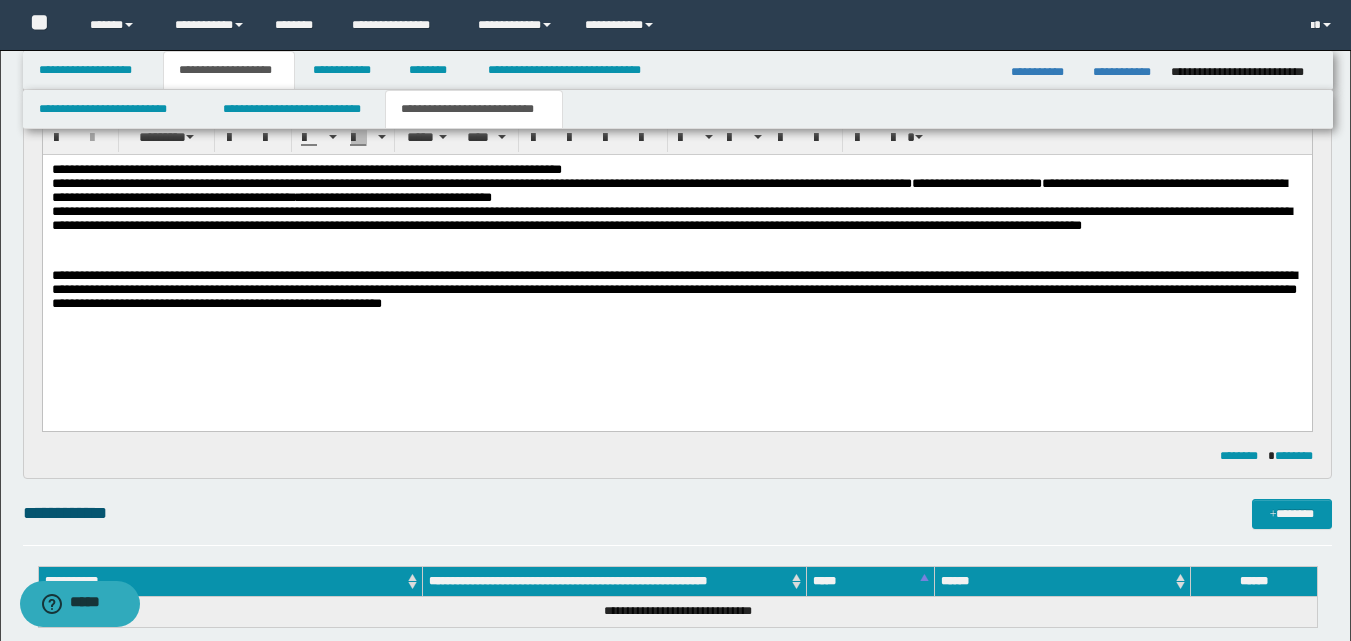 drag, startPoint x: 341, startPoint y: 240, endPoint x: 249, endPoint y: 378, distance: 165.85536 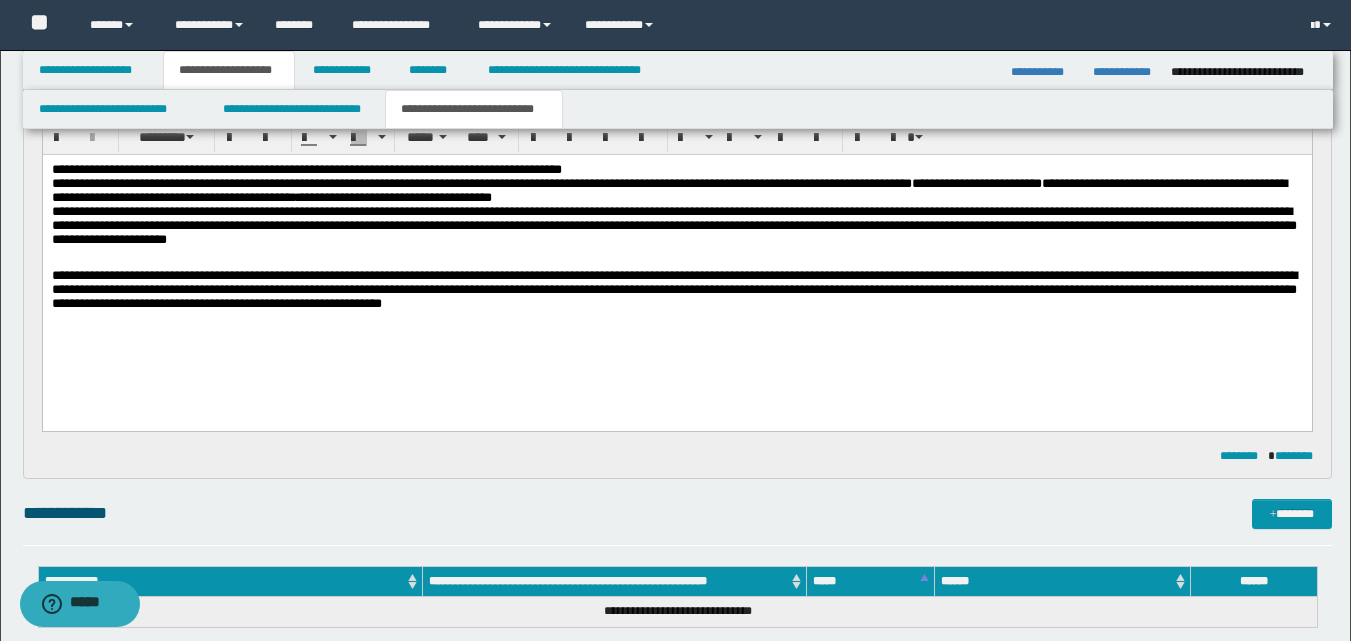 click on "**********" at bounding box center [673, 225] 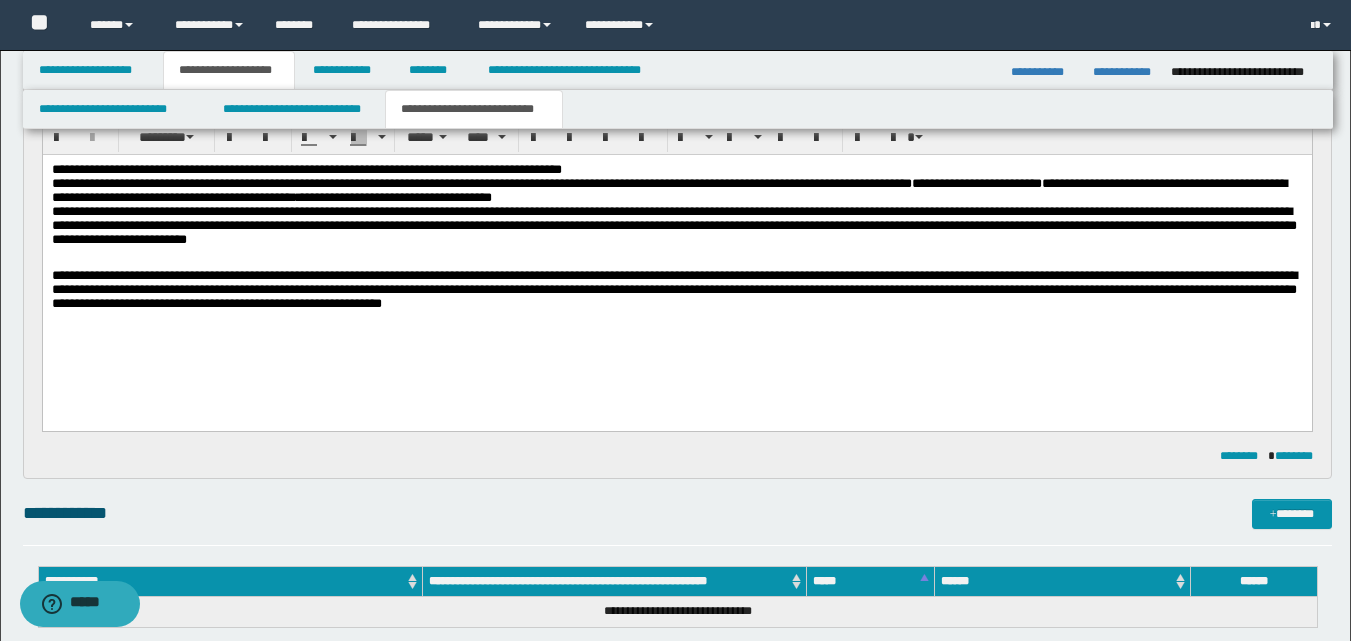 click on "**********" at bounding box center (673, 225) 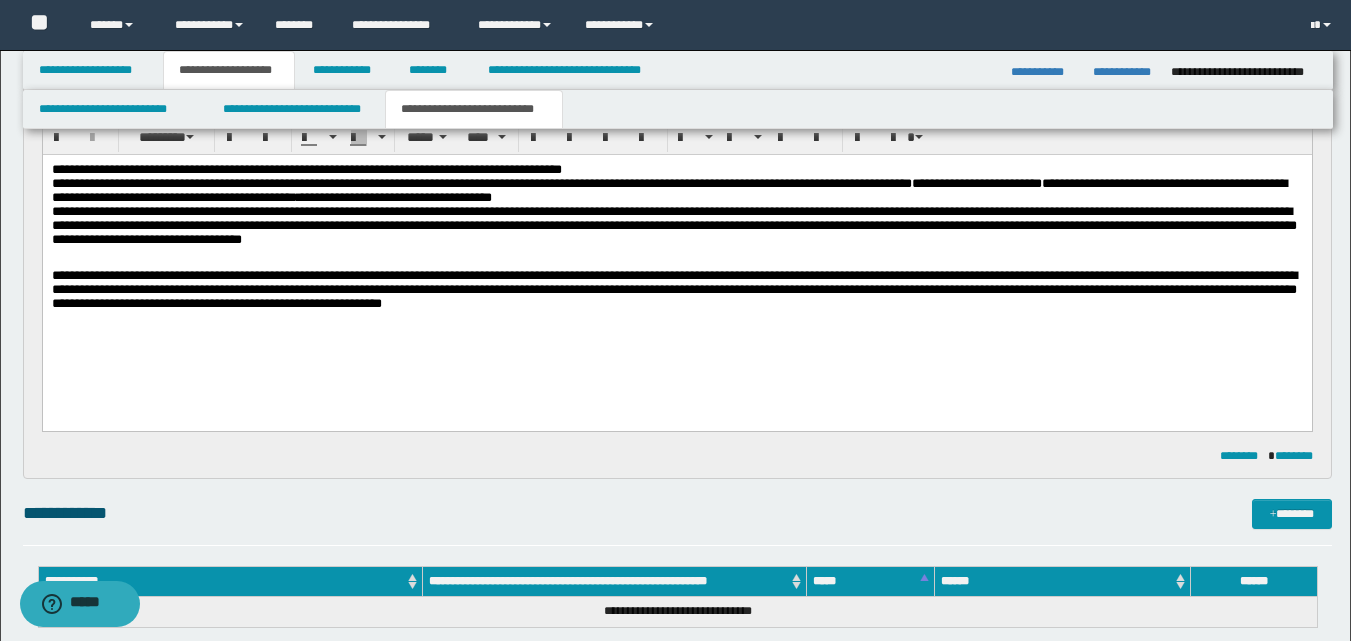 click on "**********" at bounding box center (676, 229) 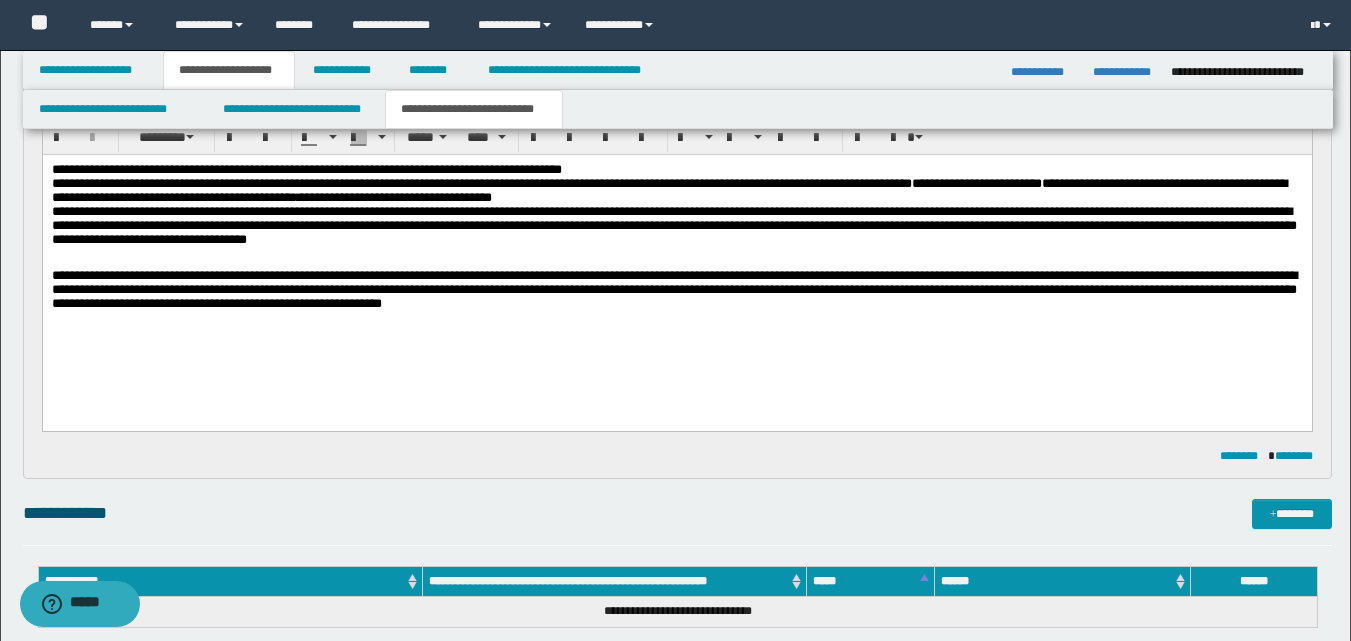 click on "**********" at bounding box center [673, 289] 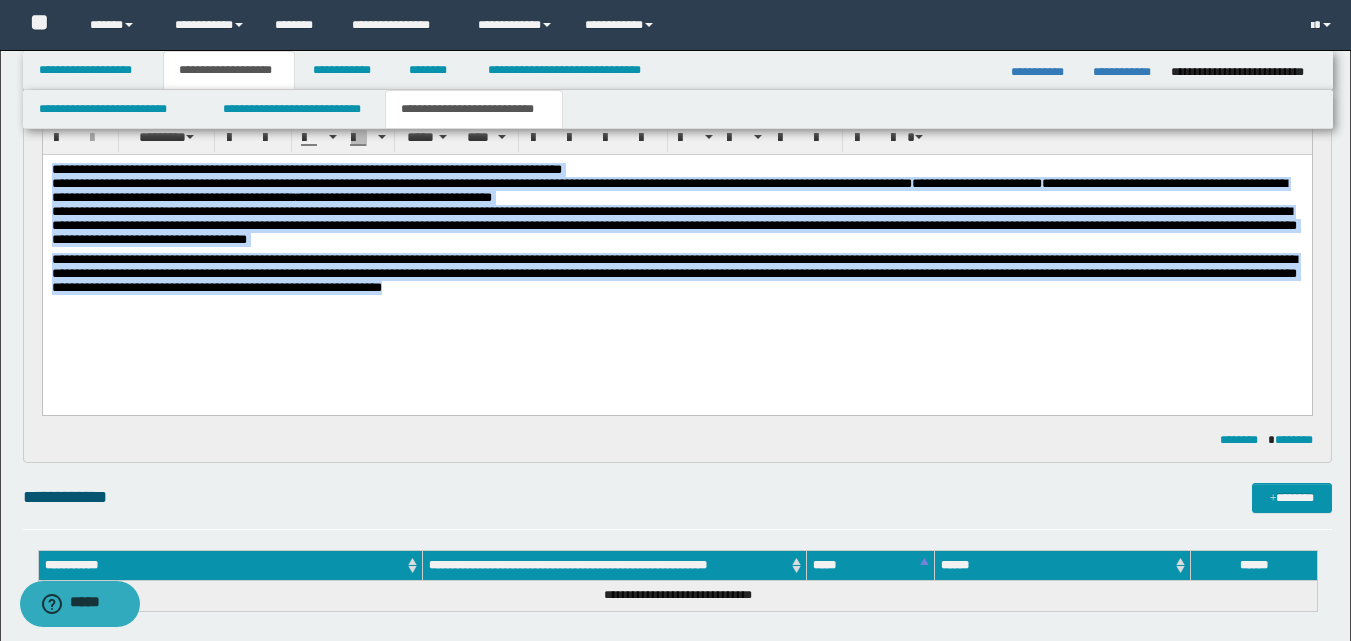 drag, startPoint x: 51, startPoint y: 167, endPoint x: 425, endPoint y: 339, distance: 411.65518 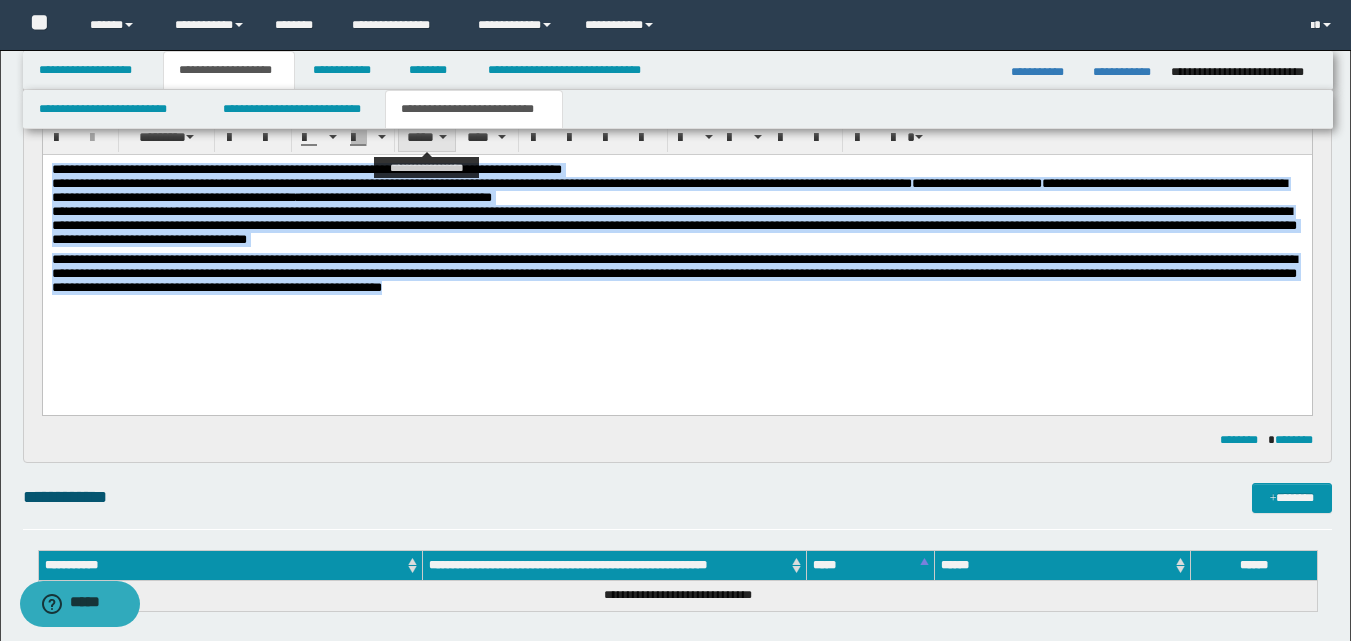 click on "*****" at bounding box center (427, 137) 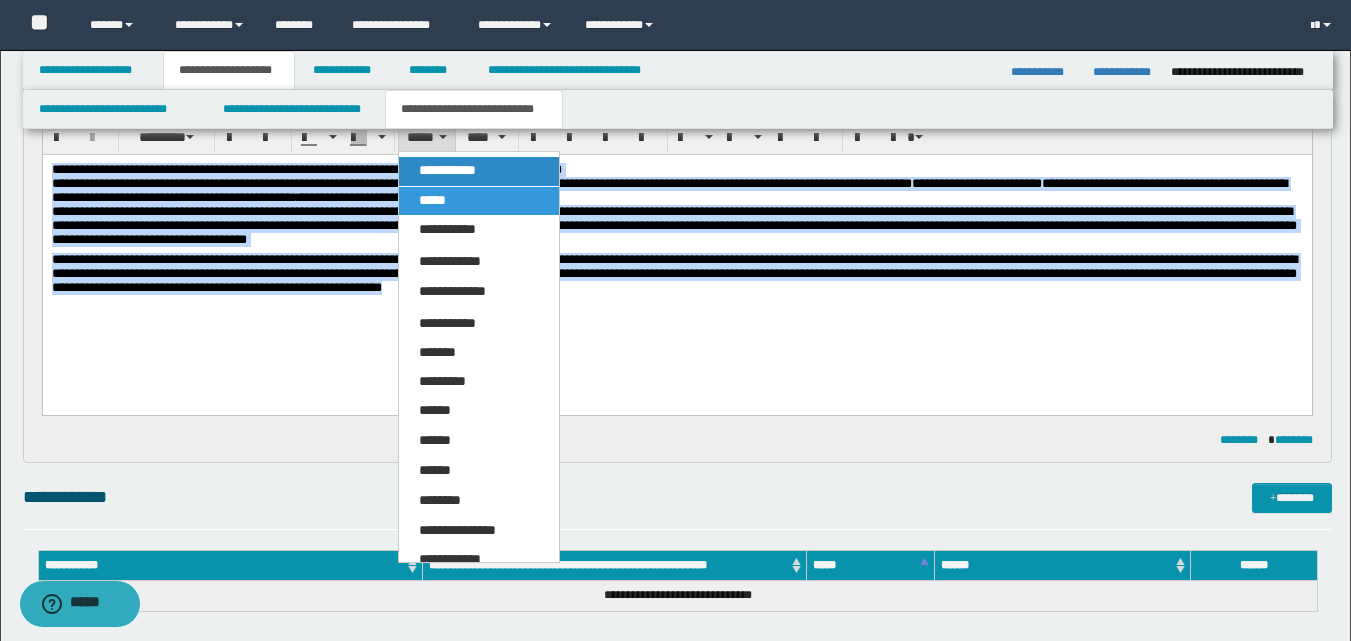 click on "**********" at bounding box center (447, 170) 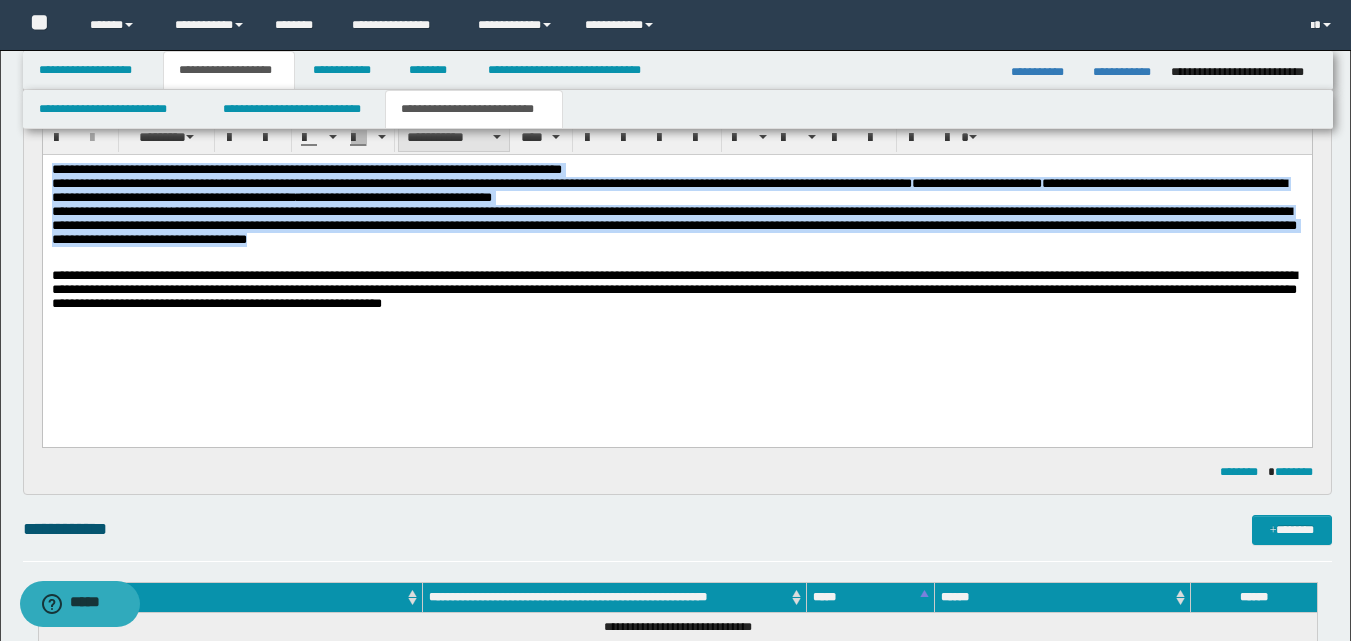 click on "**********" at bounding box center [454, 137] 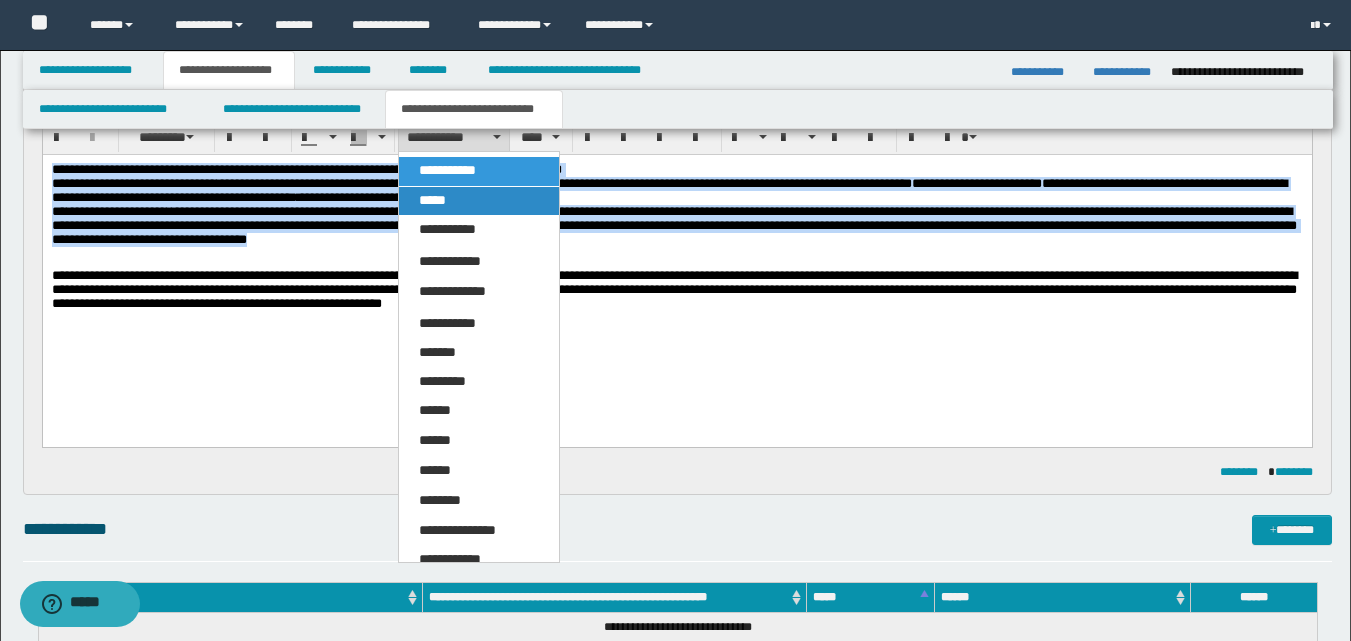 click on "*****" at bounding box center [432, 200] 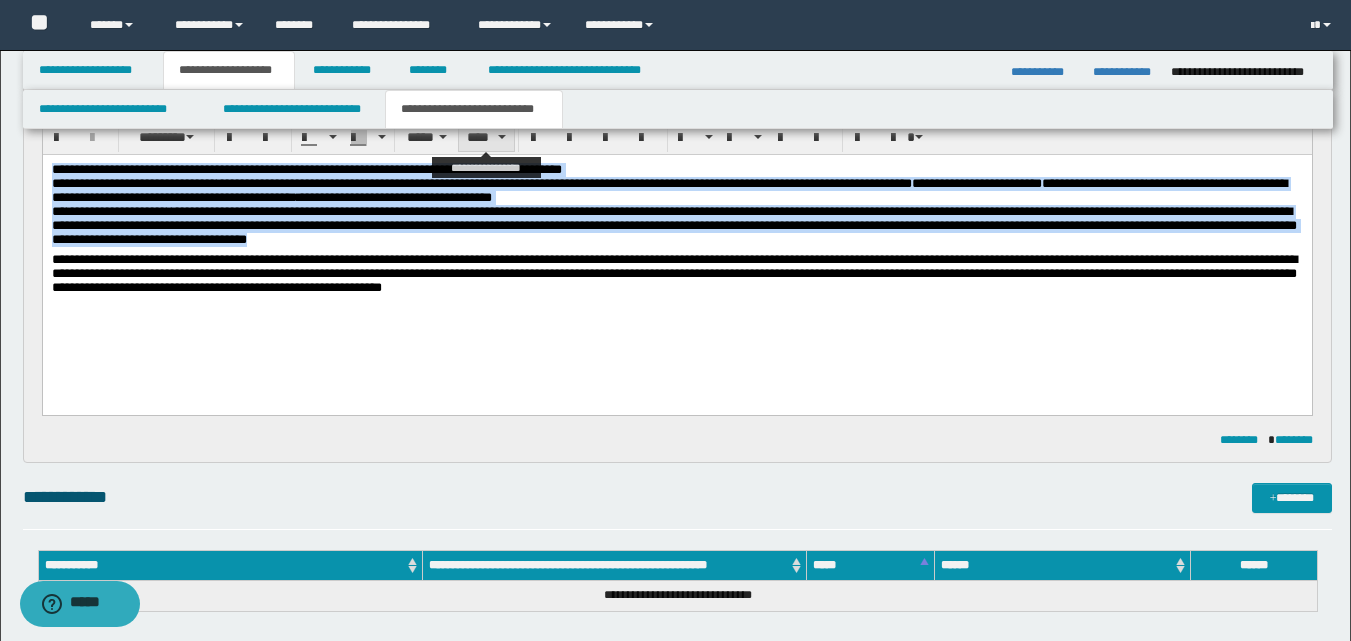 click on "****" at bounding box center [486, 137] 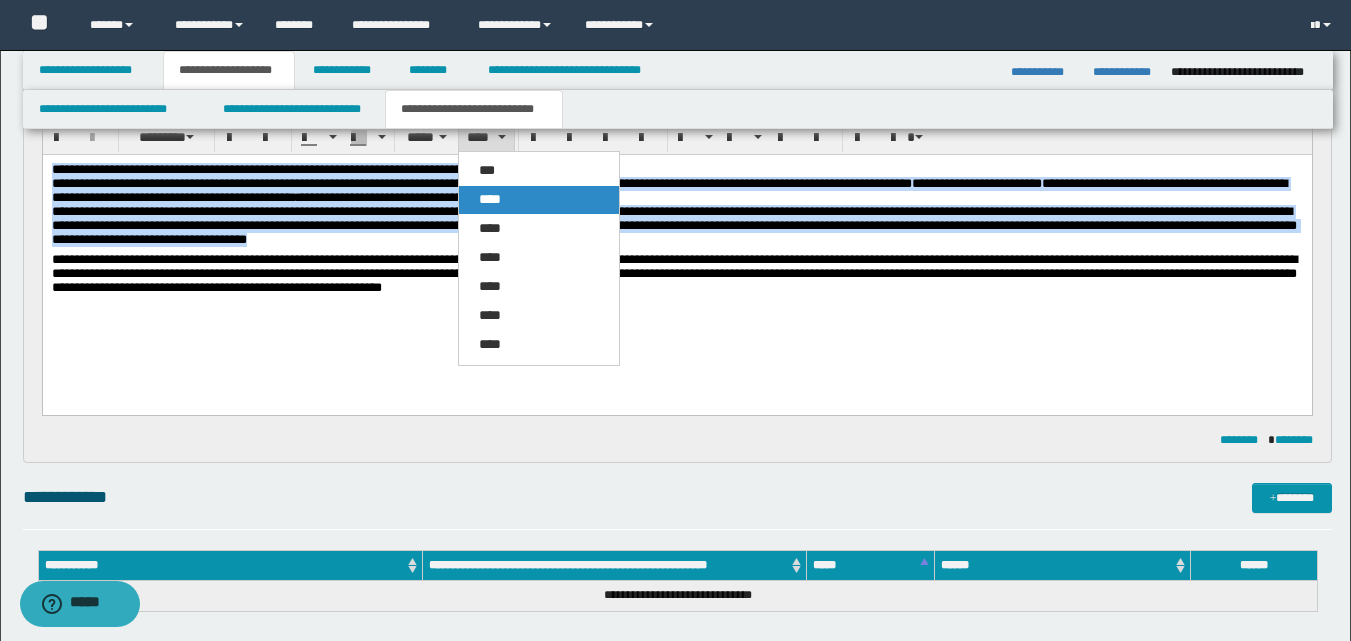 click on "****" at bounding box center [490, 199] 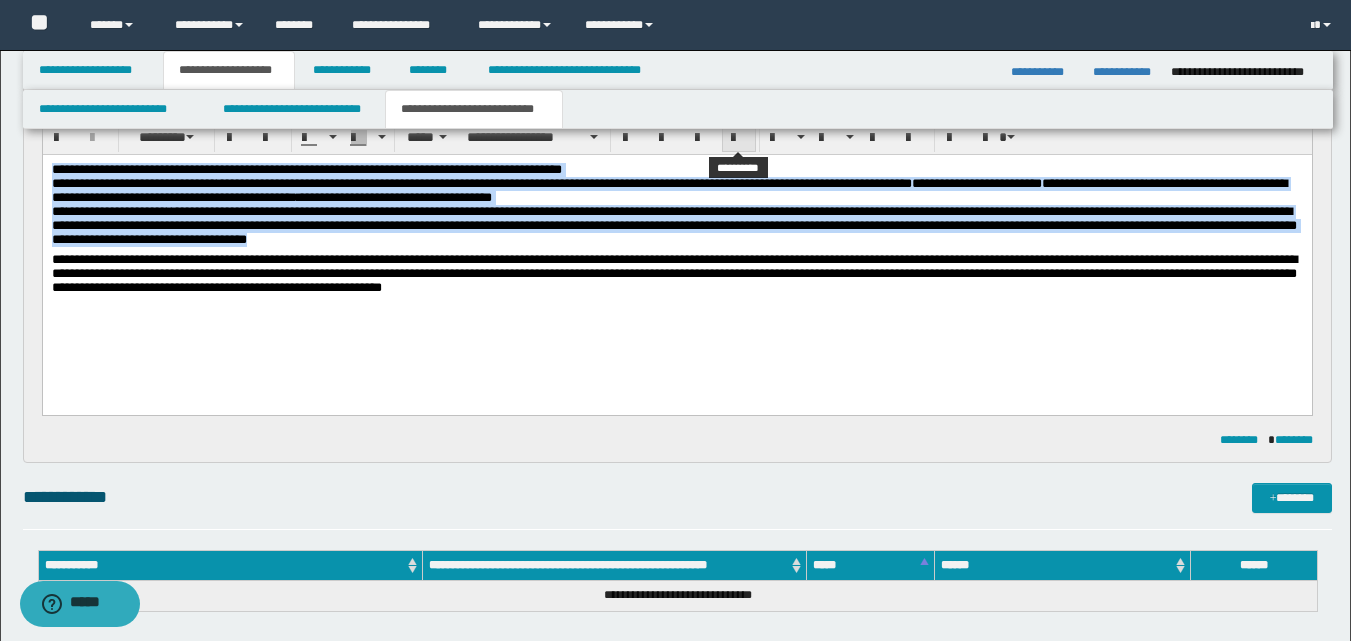 click at bounding box center (739, 137) 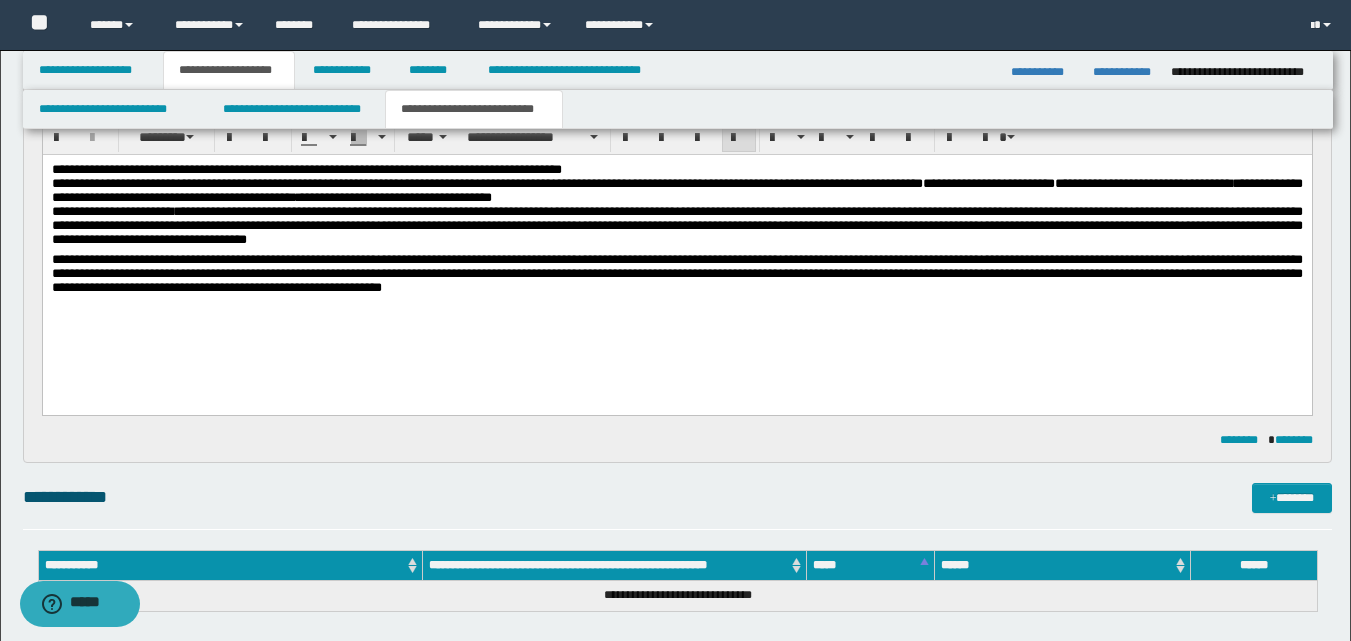 click on "**********" at bounding box center (676, 254) 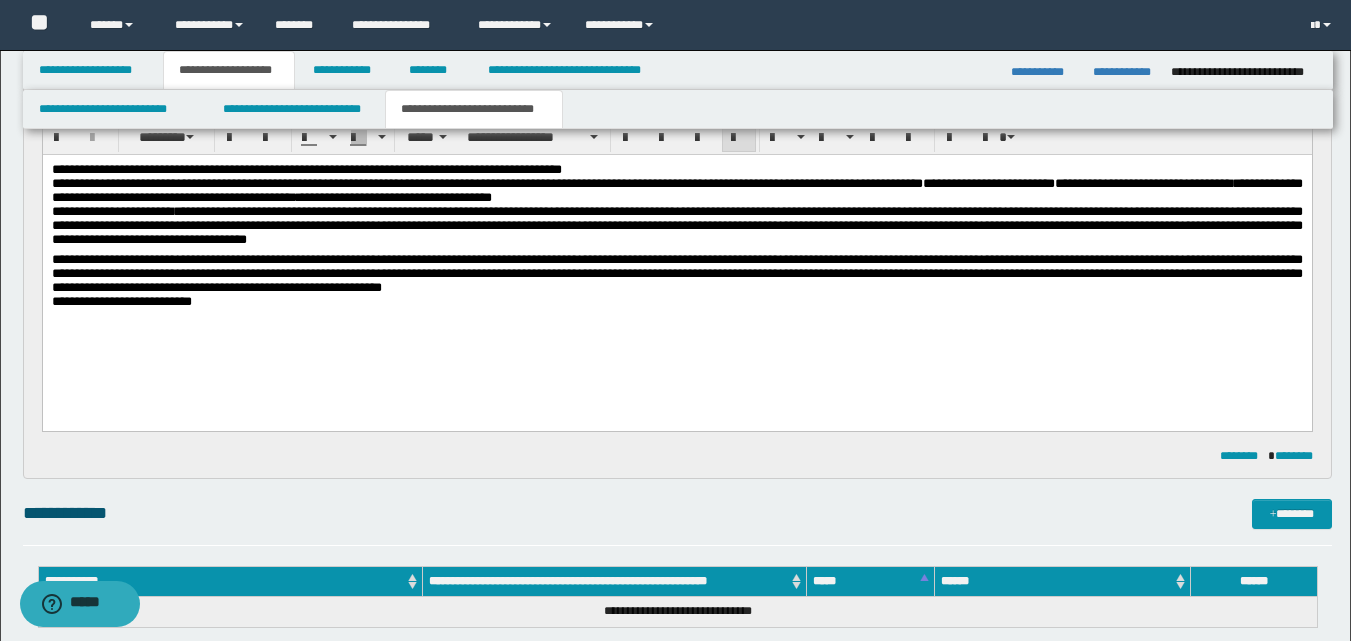 click on "**********" at bounding box center [121, 301] 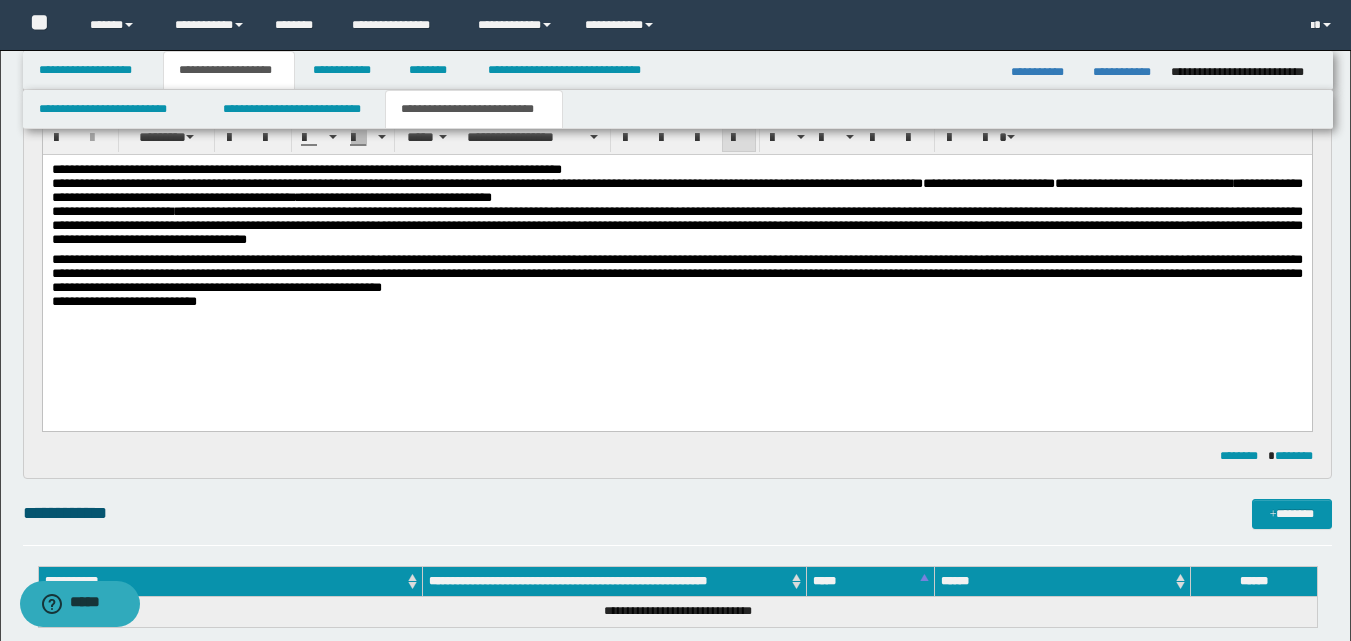 click on "**********" at bounding box center [676, 302] 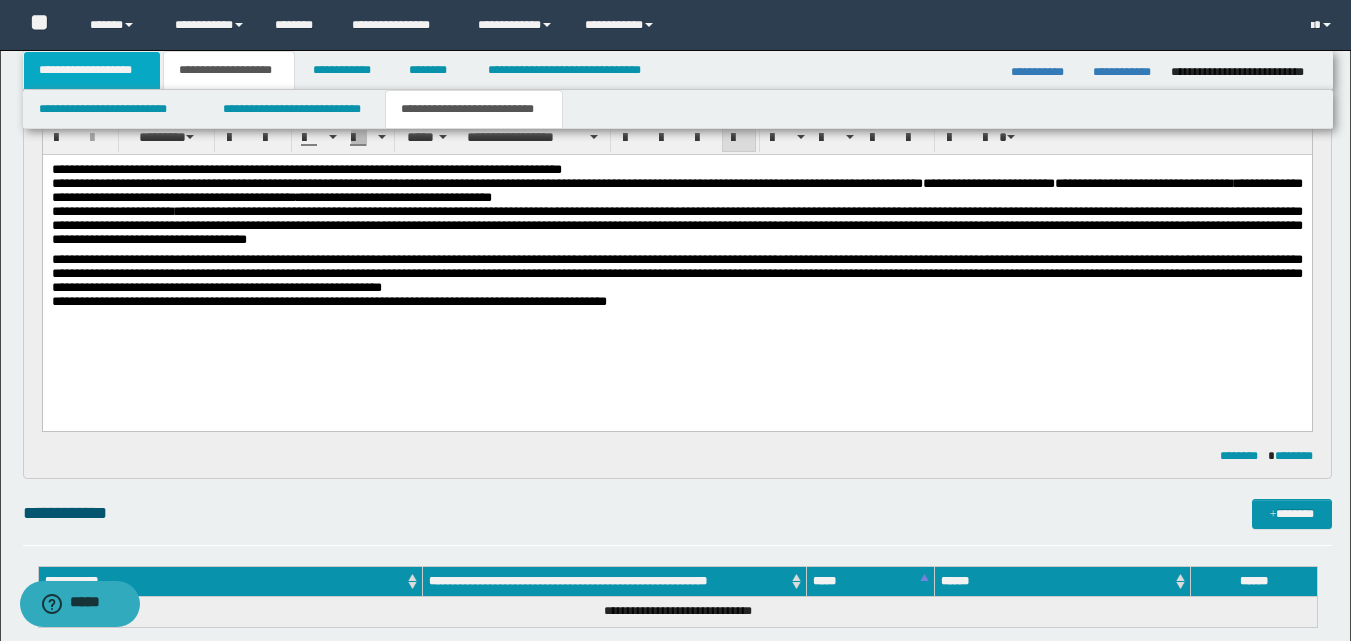 click on "**********" at bounding box center [92, 70] 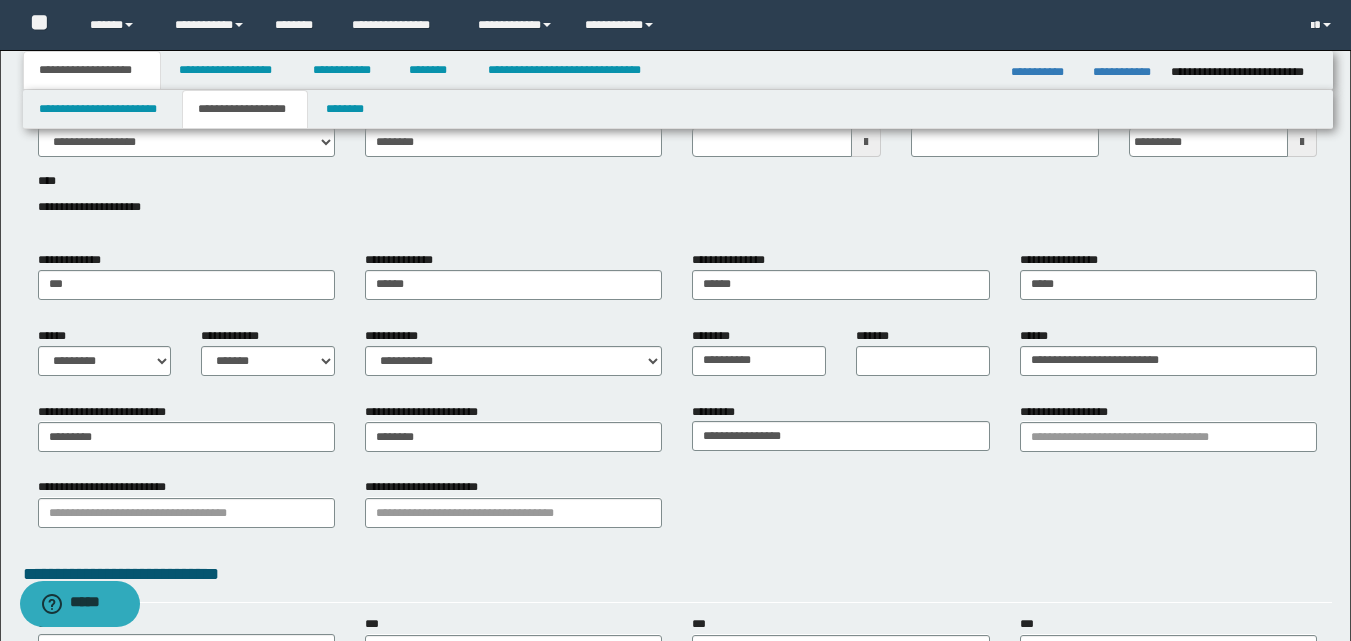 scroll, scrollTop: 100, scrollLeft: 0, axis: vertical 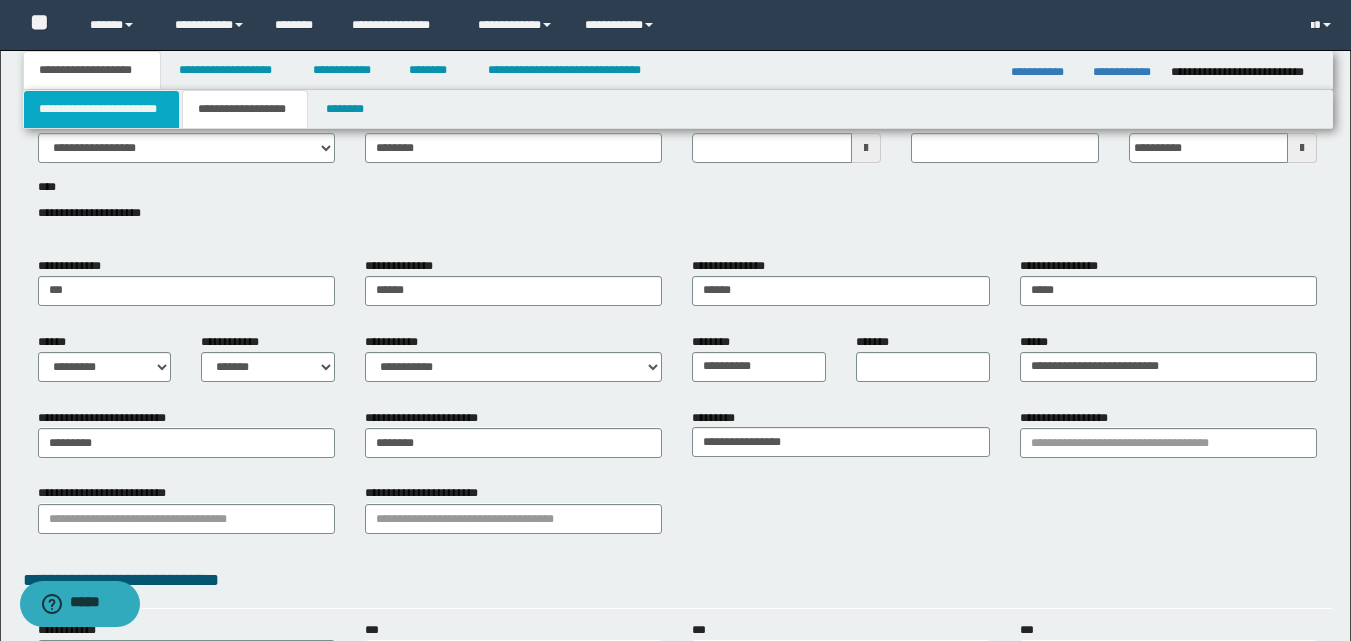click on "**********" at bounding box center (101, 109) 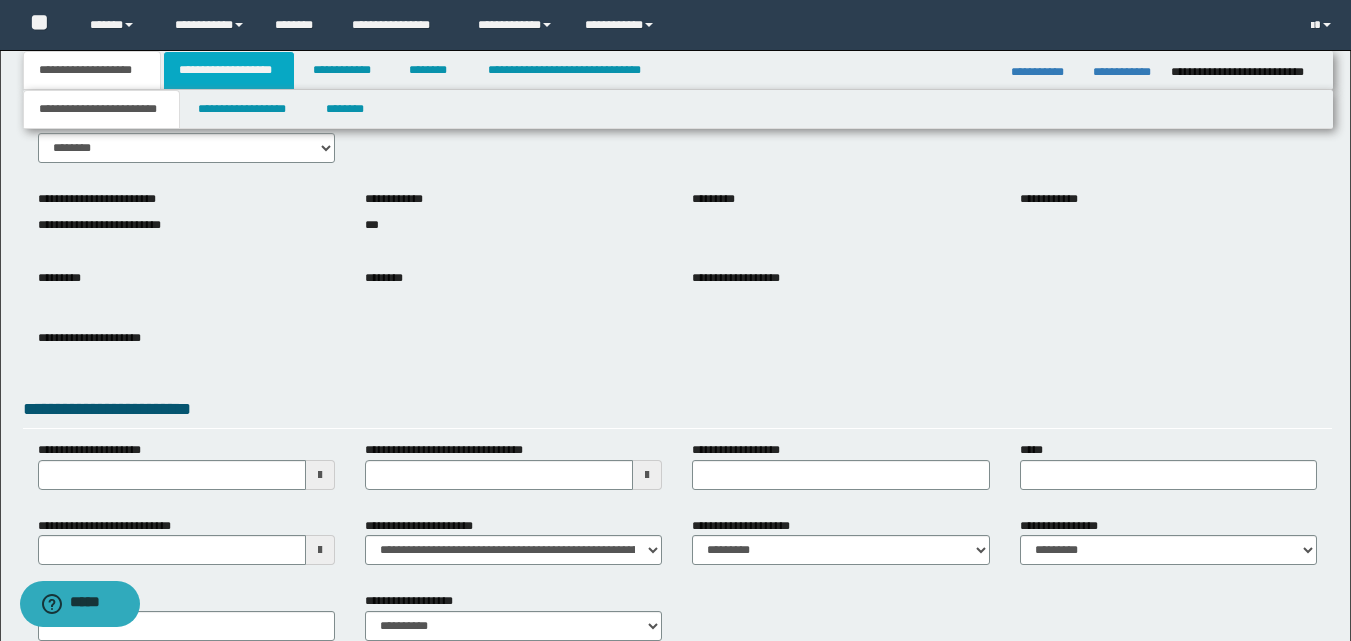 click on "**********" at bounding box center [229, 70] 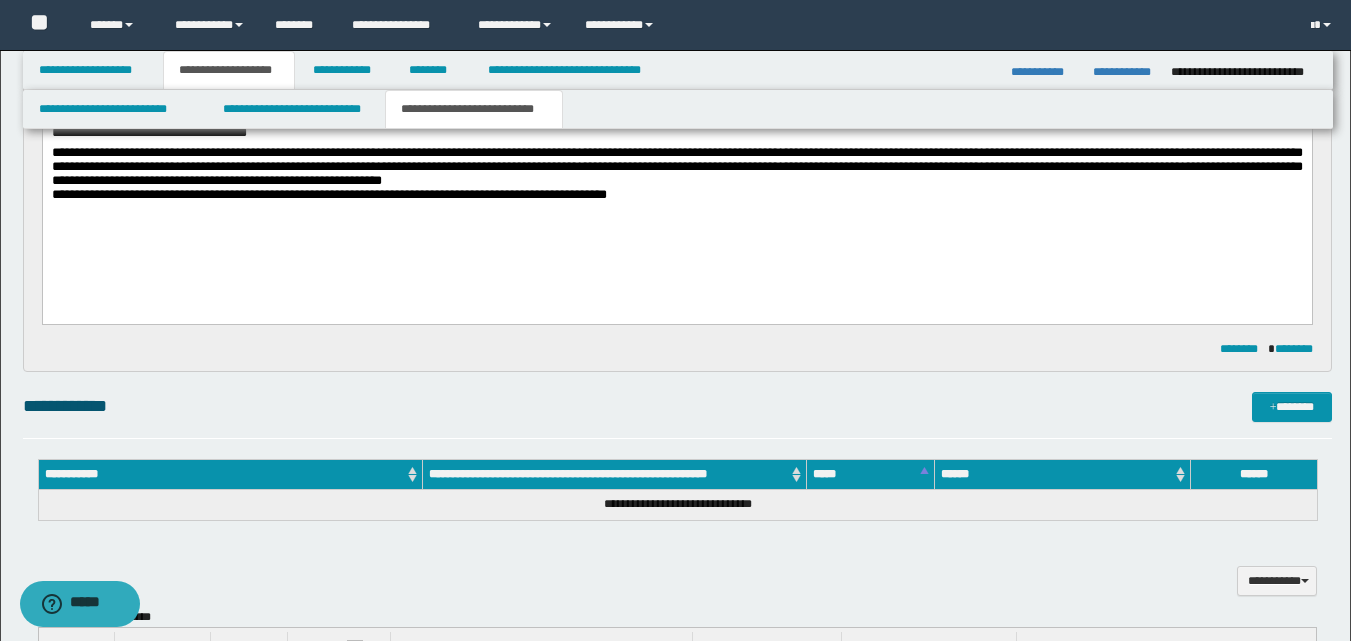 scroll, scrollTop: 100, scrollLeft: 0, axis: vertical 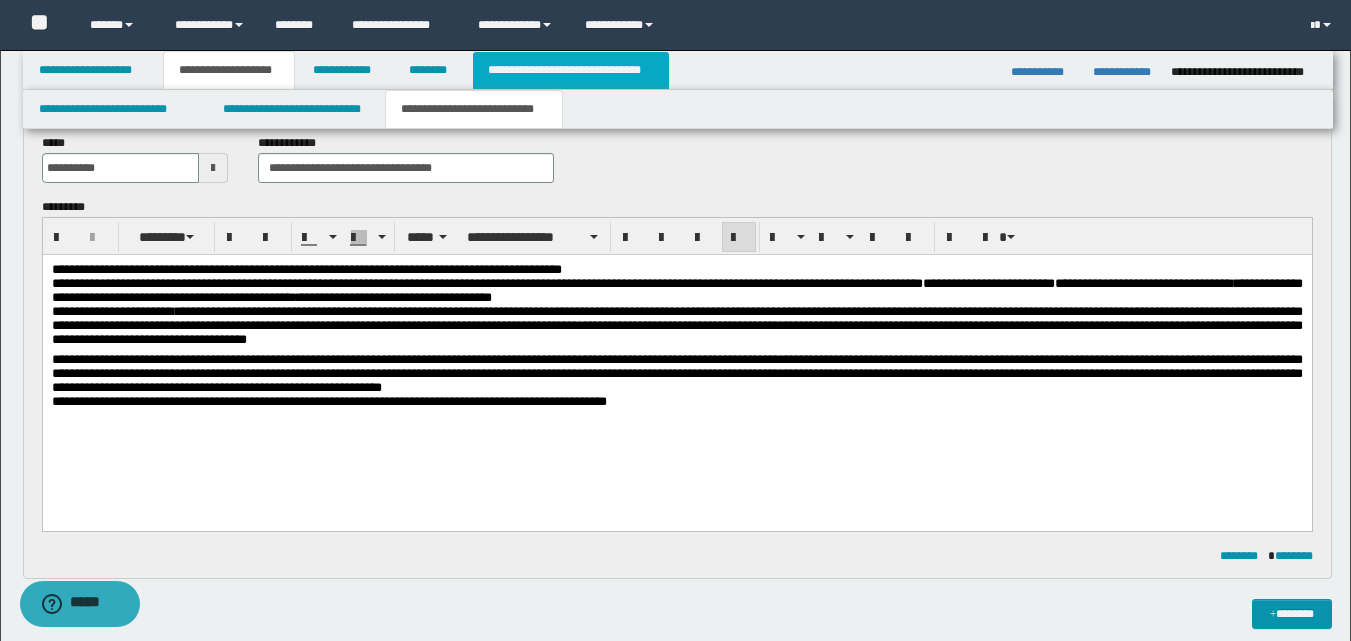 click on "**********" at bounding box center (570, 70) 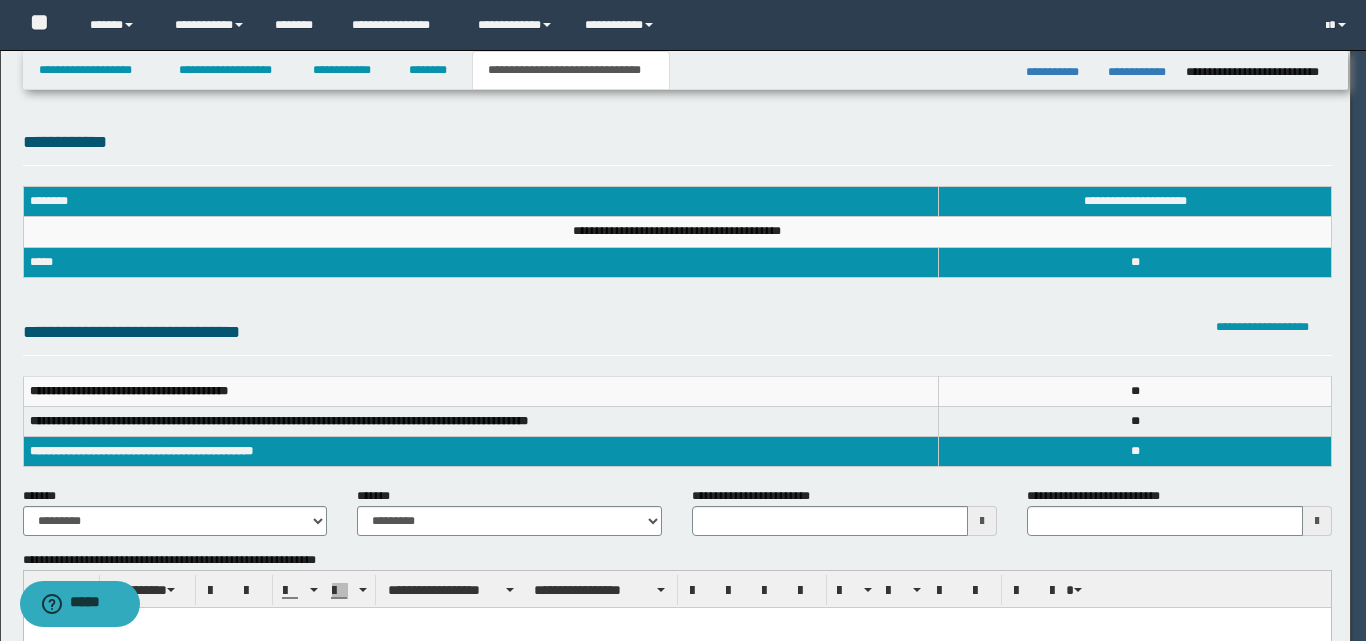 scroll, scrollTop: 0, scrollLeft: 0, axis: both 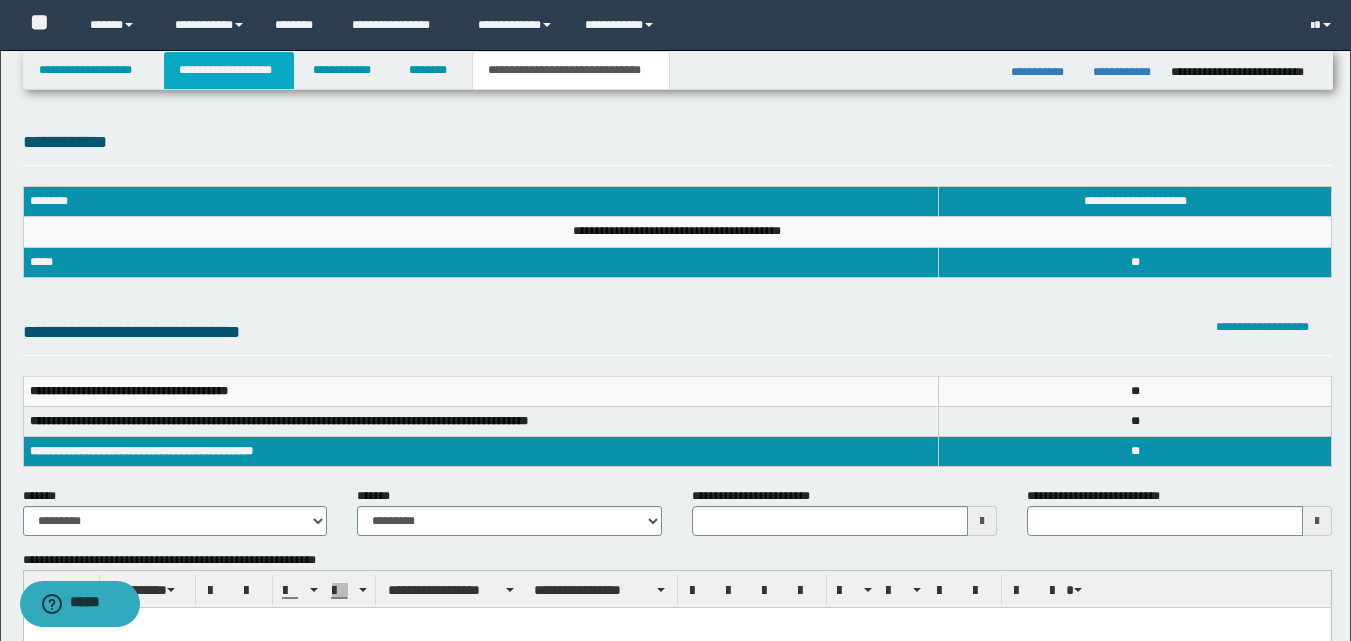 click on "**********" at bounding box center (229, 70) 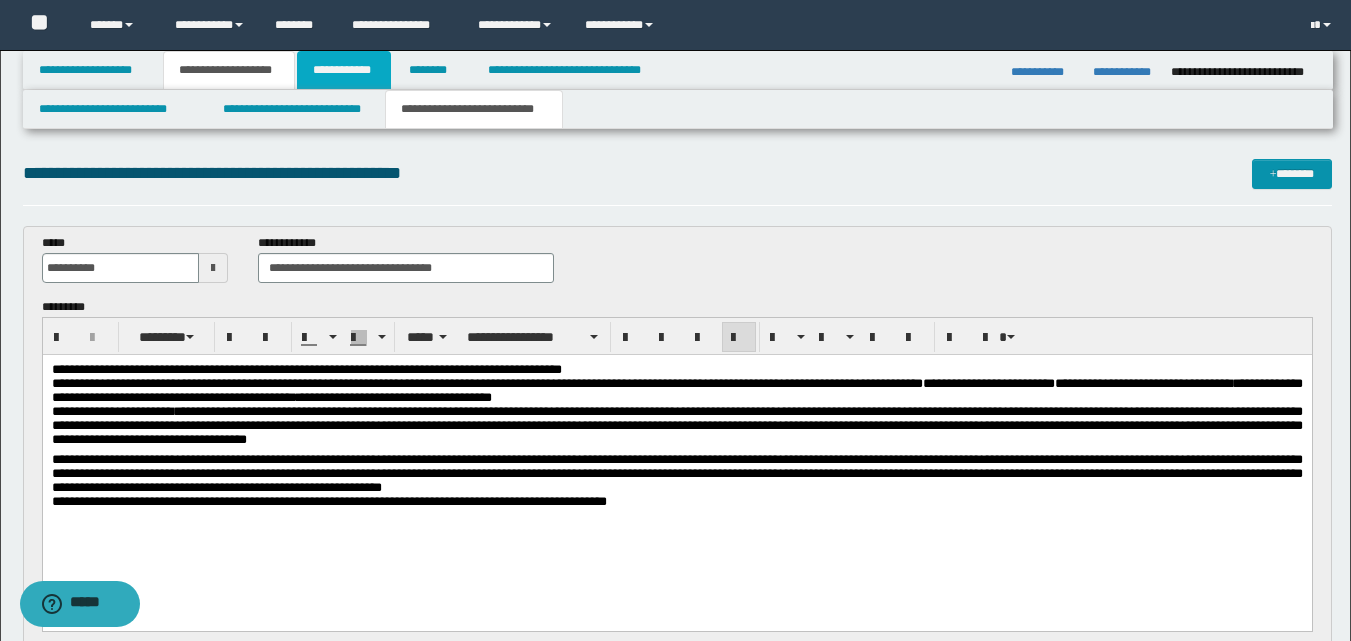 drag, startPoint x: 330, startPoint y: 66, endPoint x: 437, endPoint y: 133, distance: 126.24579 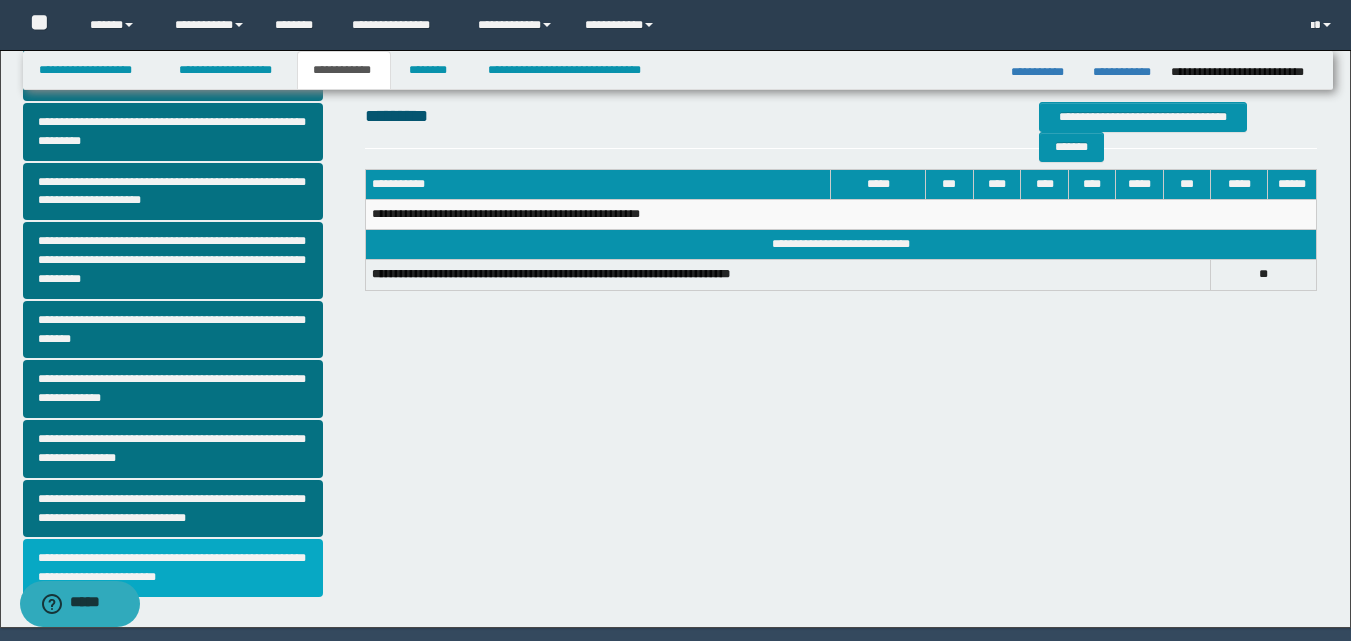 scroll, scrollTop: 508, scrollLeft: 0, axis: vertical 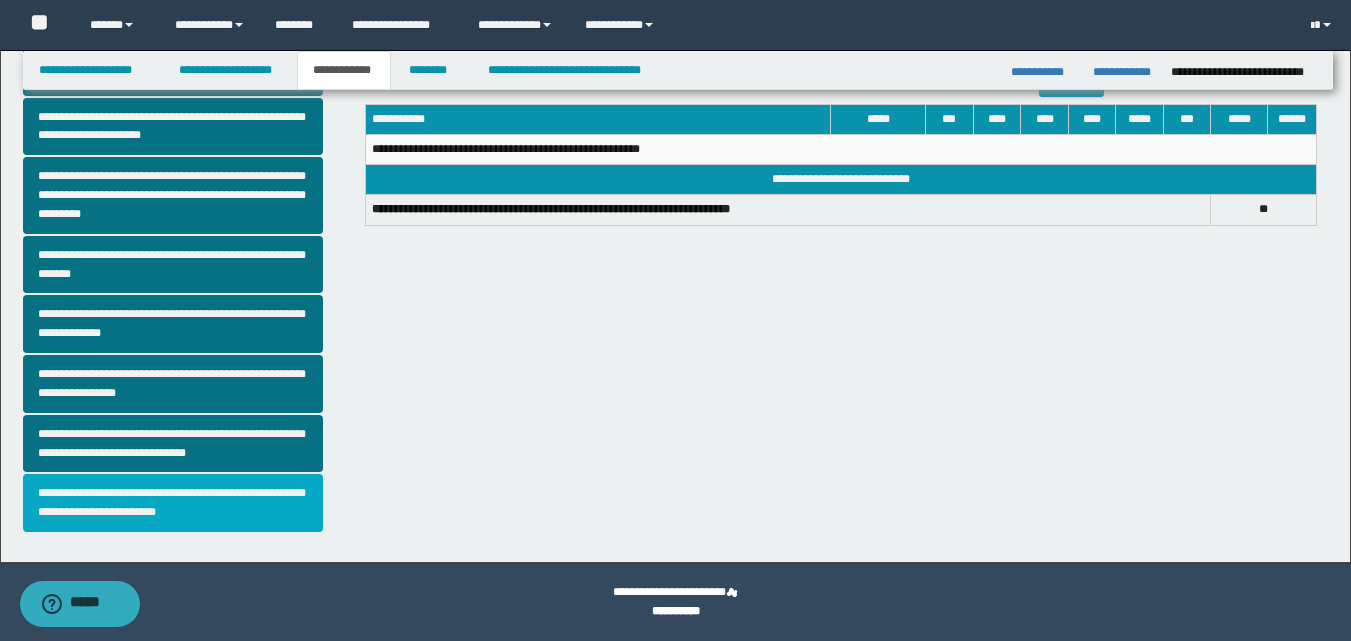 click on "**********" at bounding box center [173, 503] 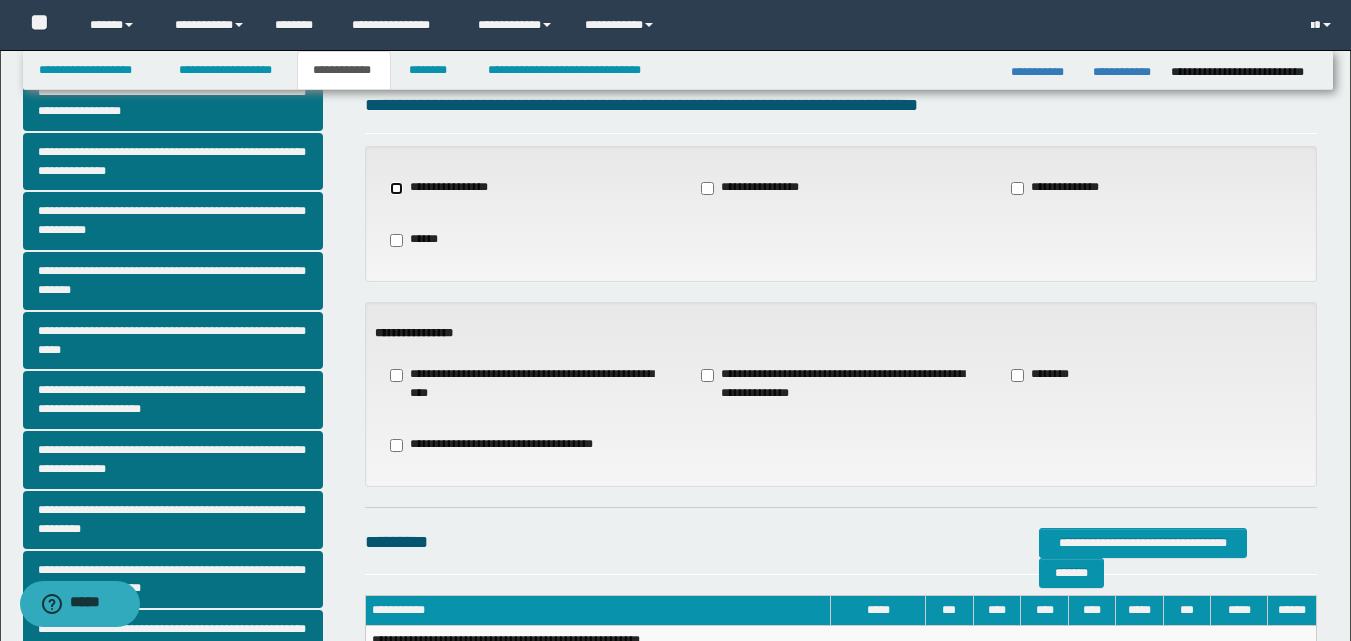 scroll, scrollTop: 200, scrollLeft: 0, axis: vertical 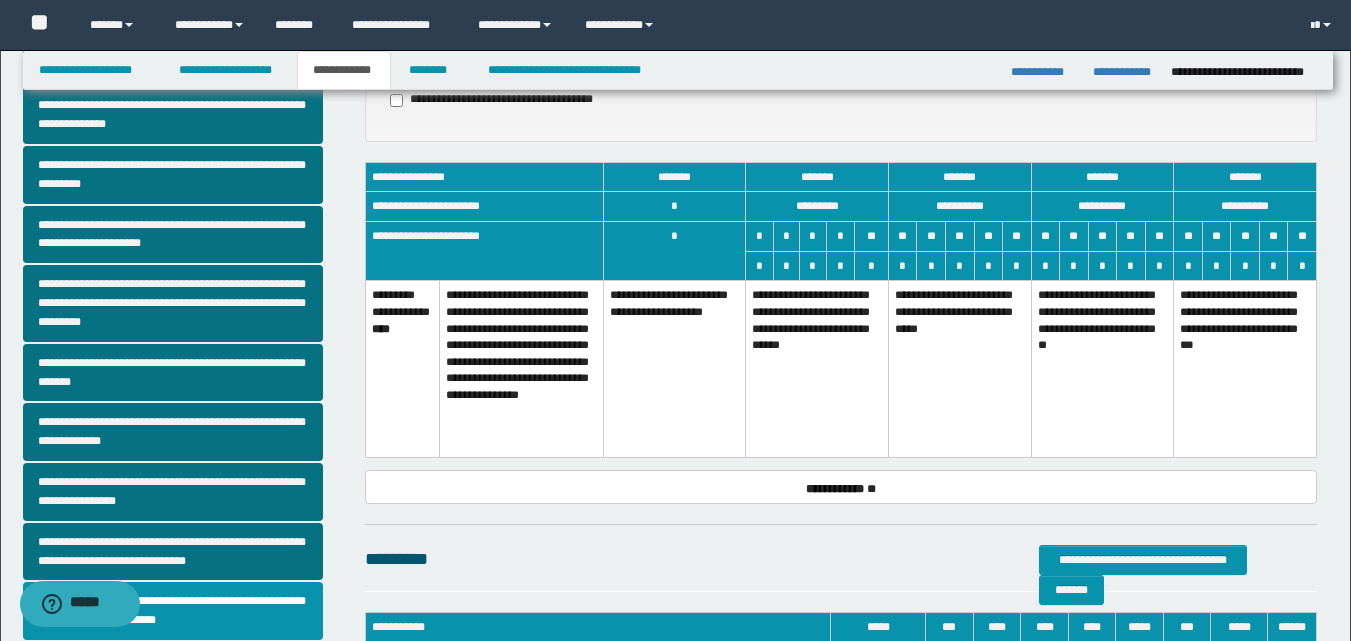 click on "**********" at bounding box center (817, 369) 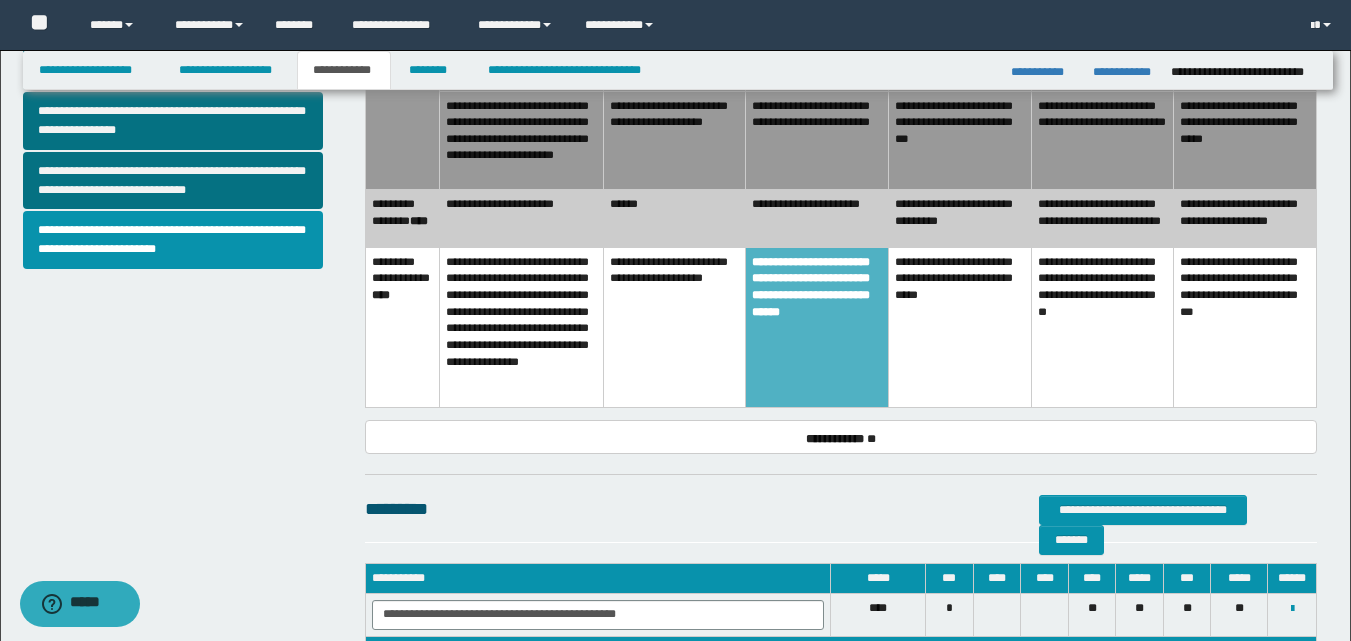 scroll, scrollTop: 600, scrollLeft: 0, axis: vertical 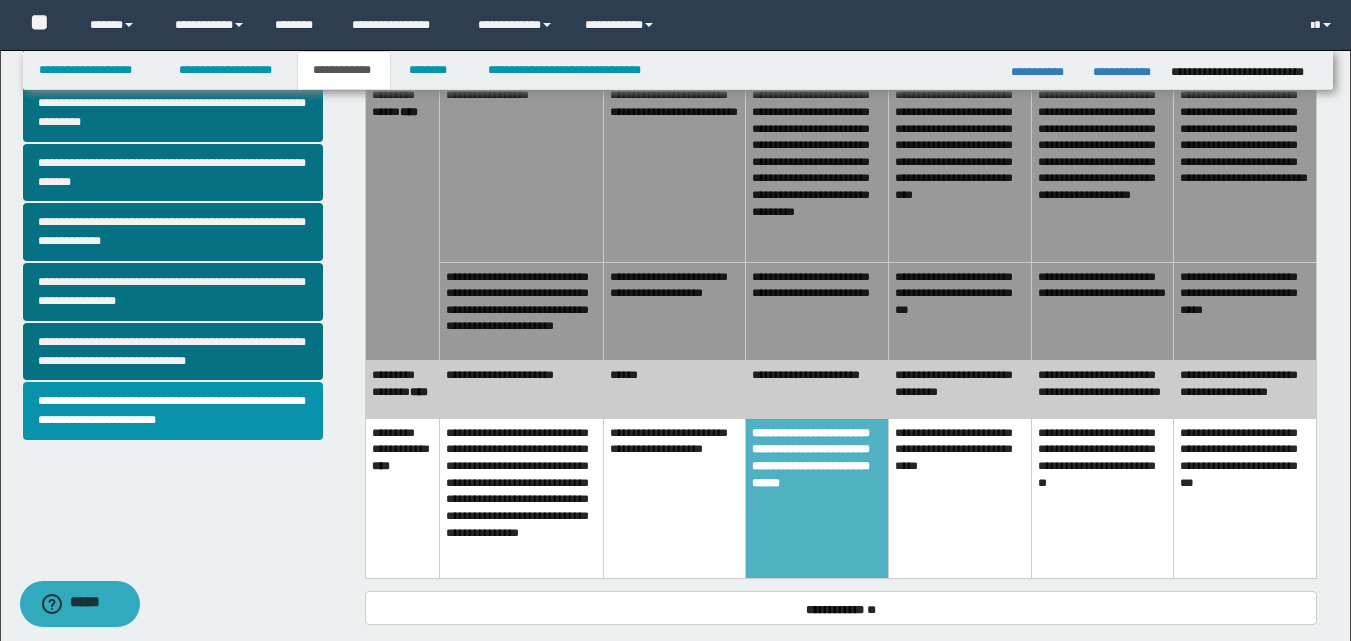 click on "******" at bounding box center (674, 389) 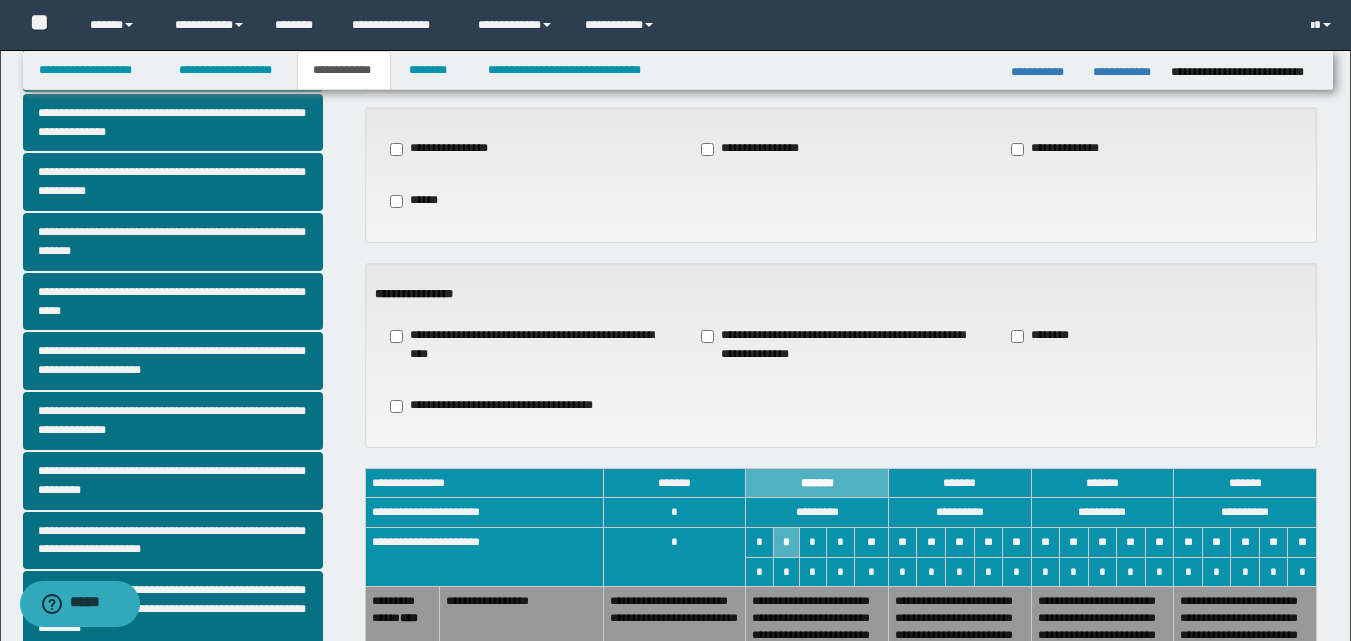 scroll, scrollTop: 0, scrollLeft: 0, axis: both 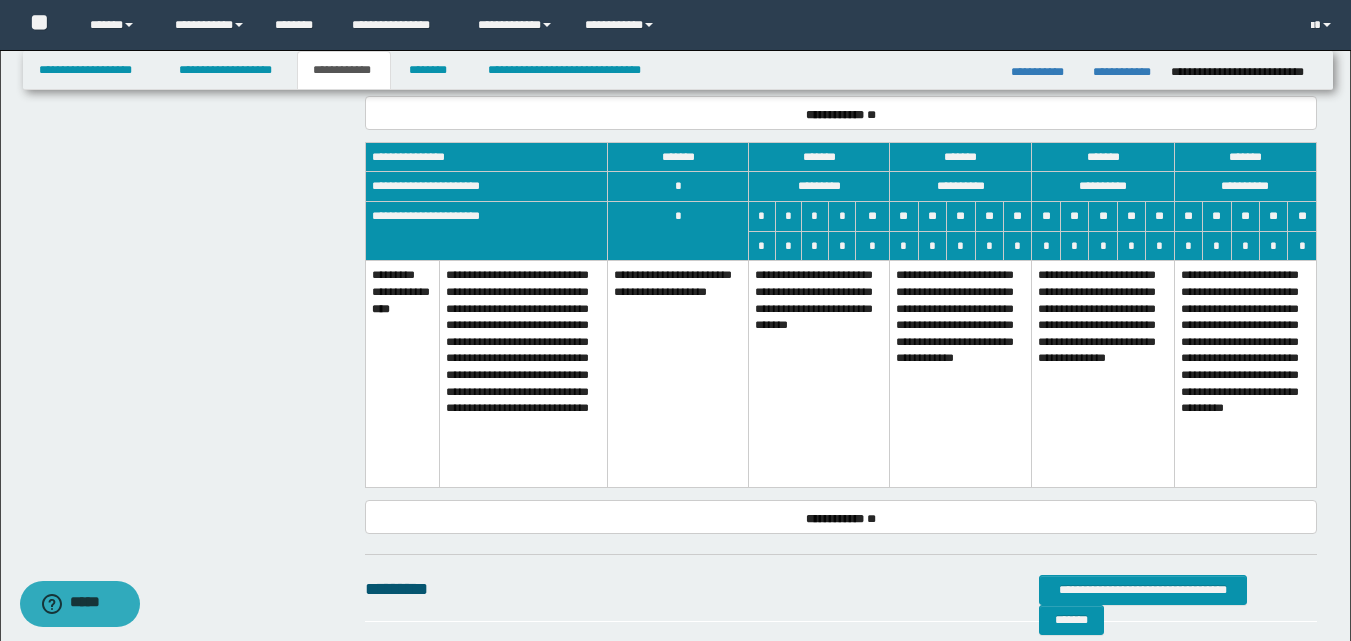 click on "**********" at bounding box center [819, 374] 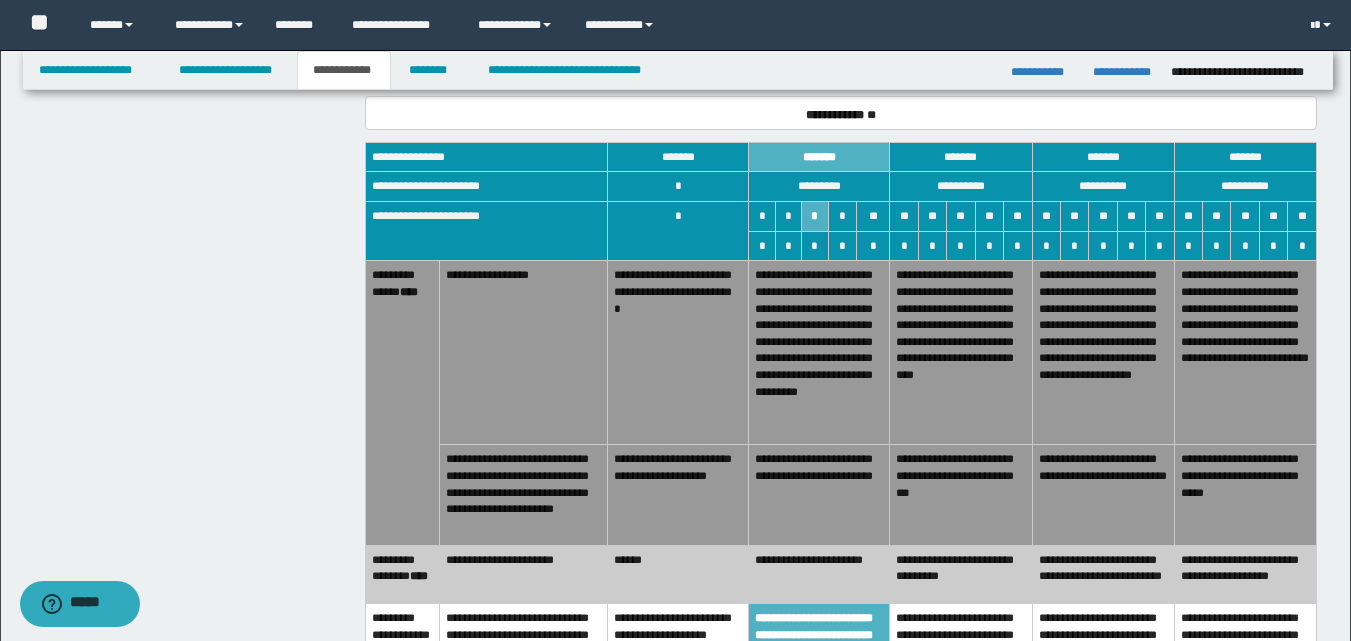 click on "******" at bounding box center (678, 574) 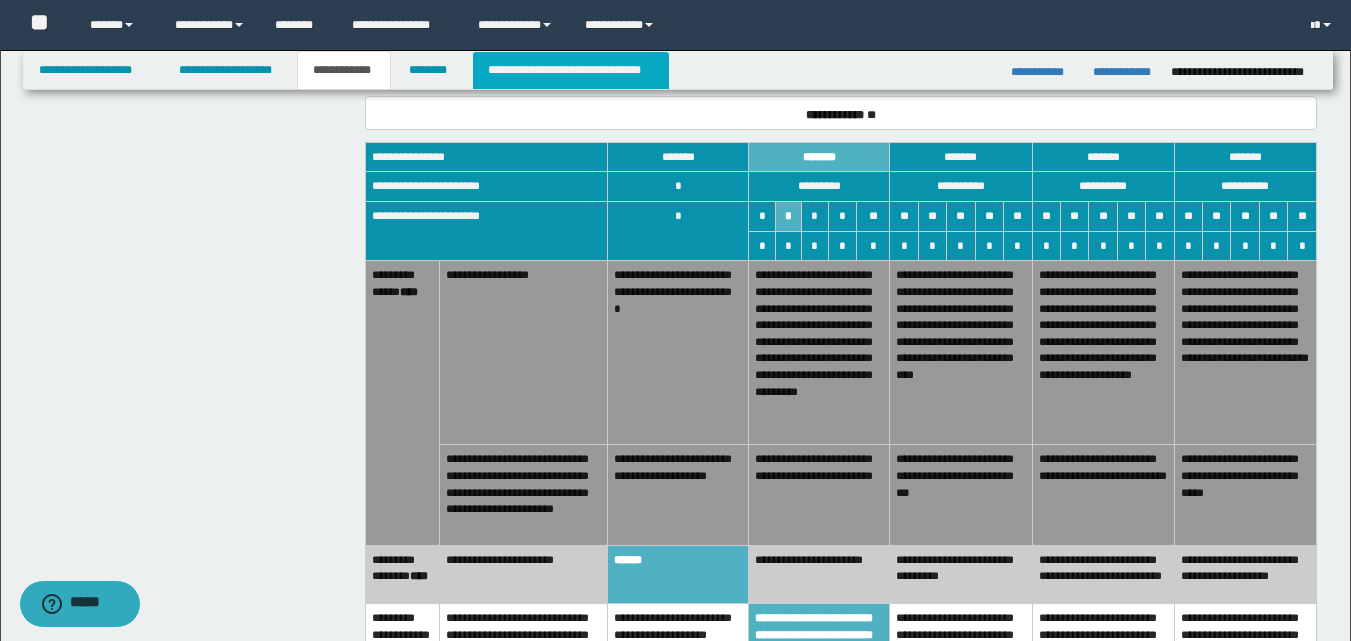 click on "**********" at bounding box center (570, 70) 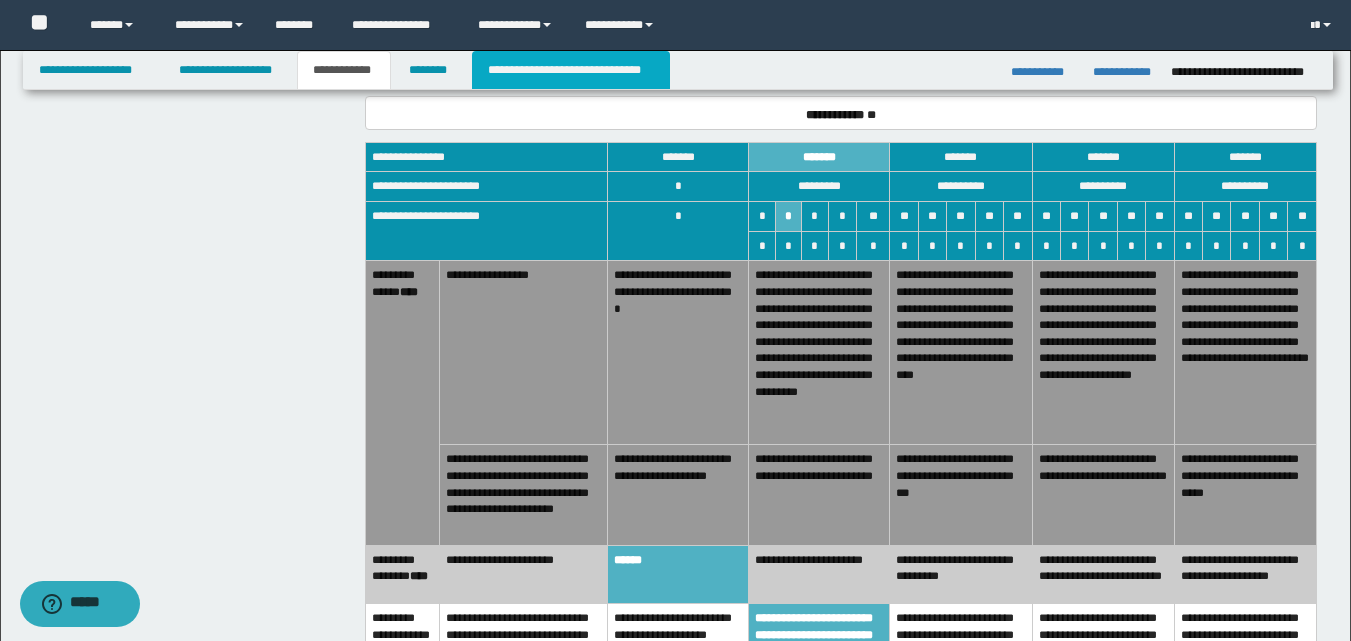 type 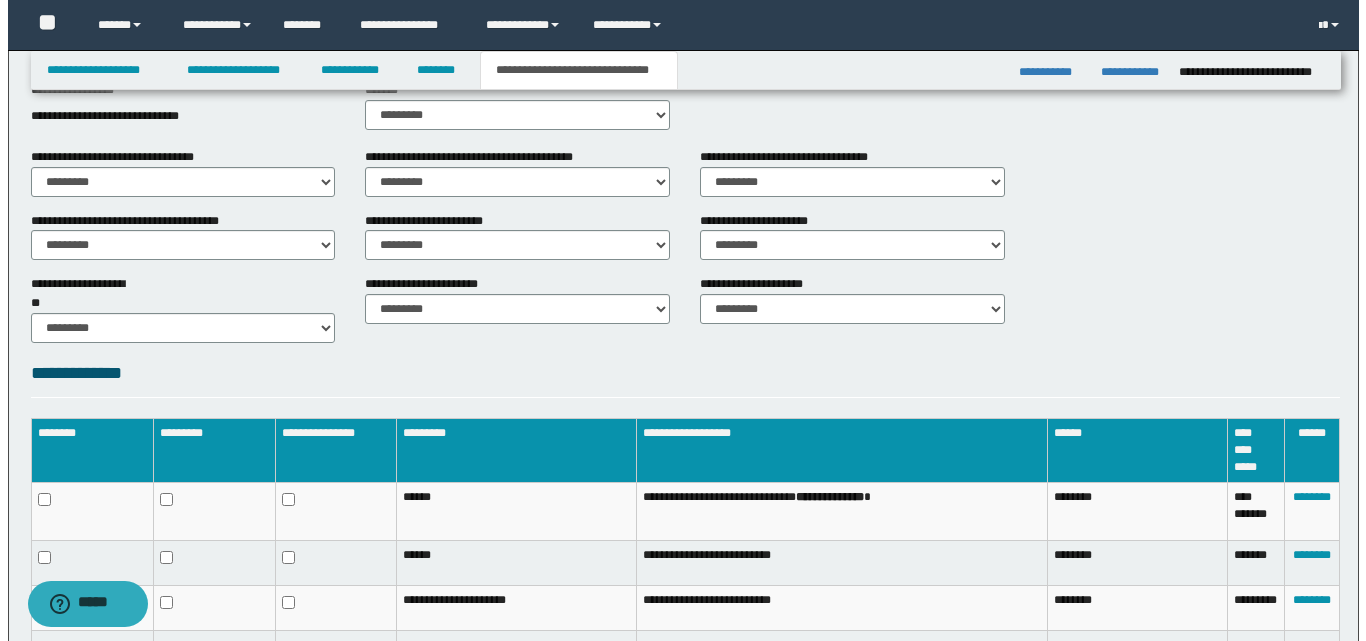 scroll, scrollTop: 447, scrollLeft: 0, axis: vertical 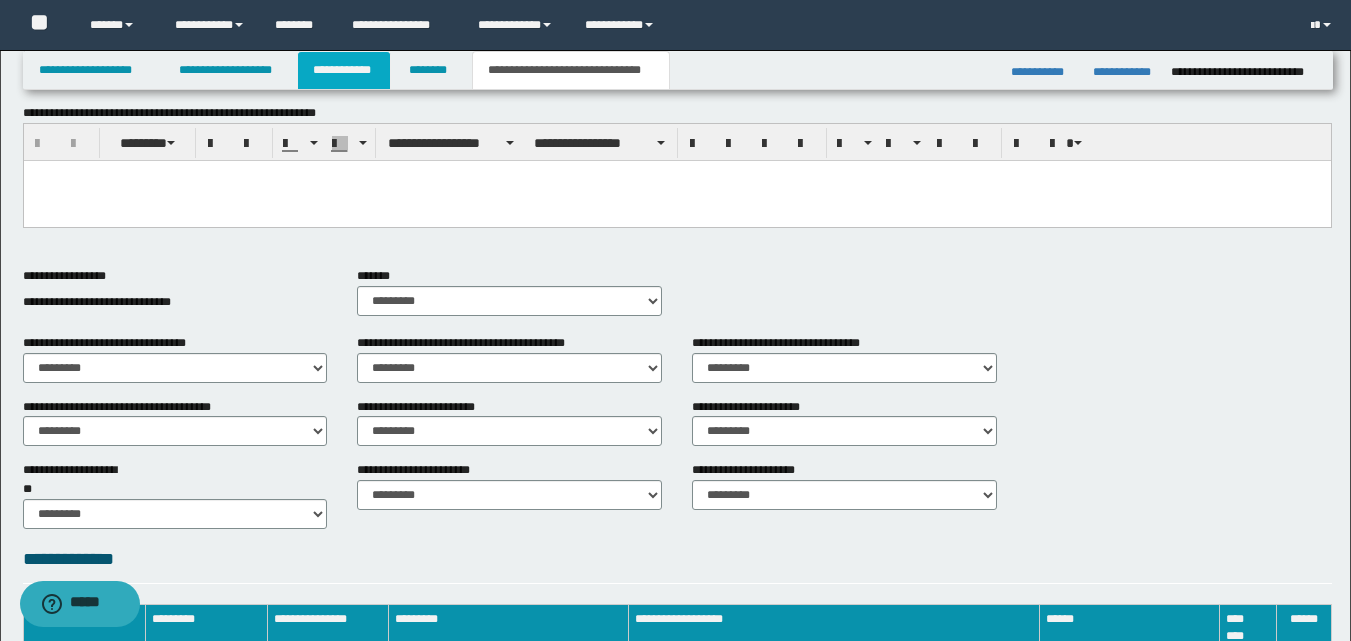 click on "**********" at bounding box center (344, 70) 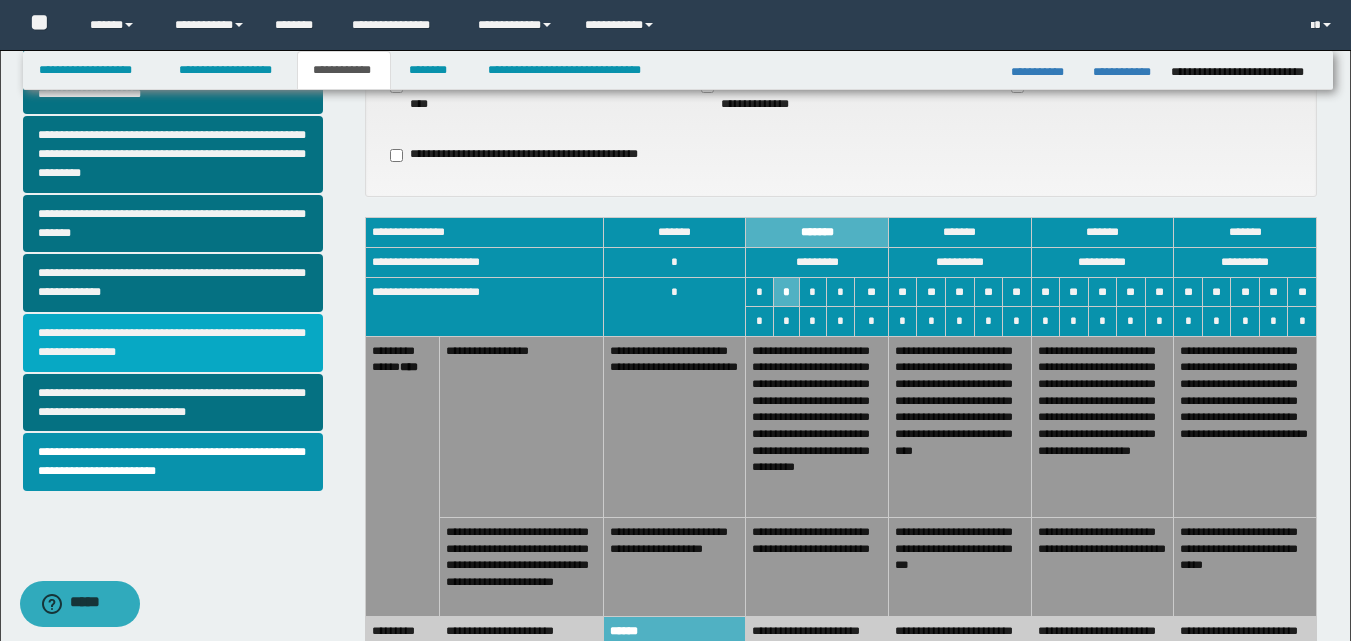 scroll, scrollTop: 529, scrollLeft: 0, axis: vertical 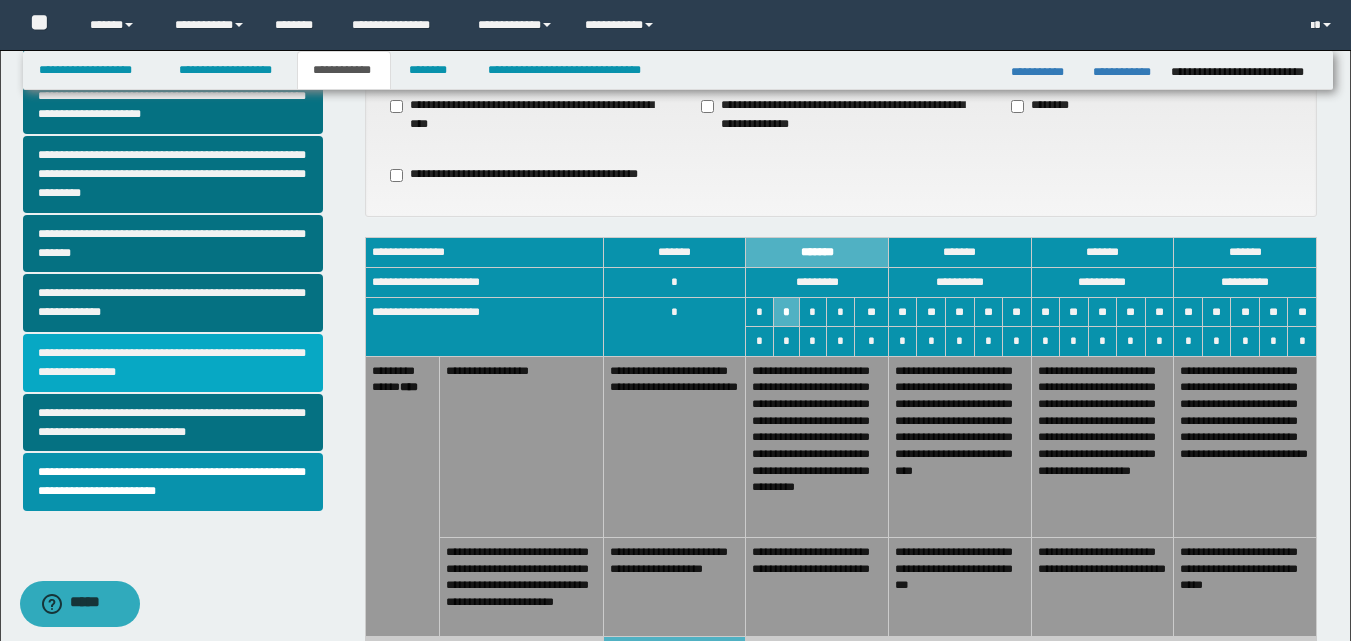 click on "**********" at bounding box center (173, 363) 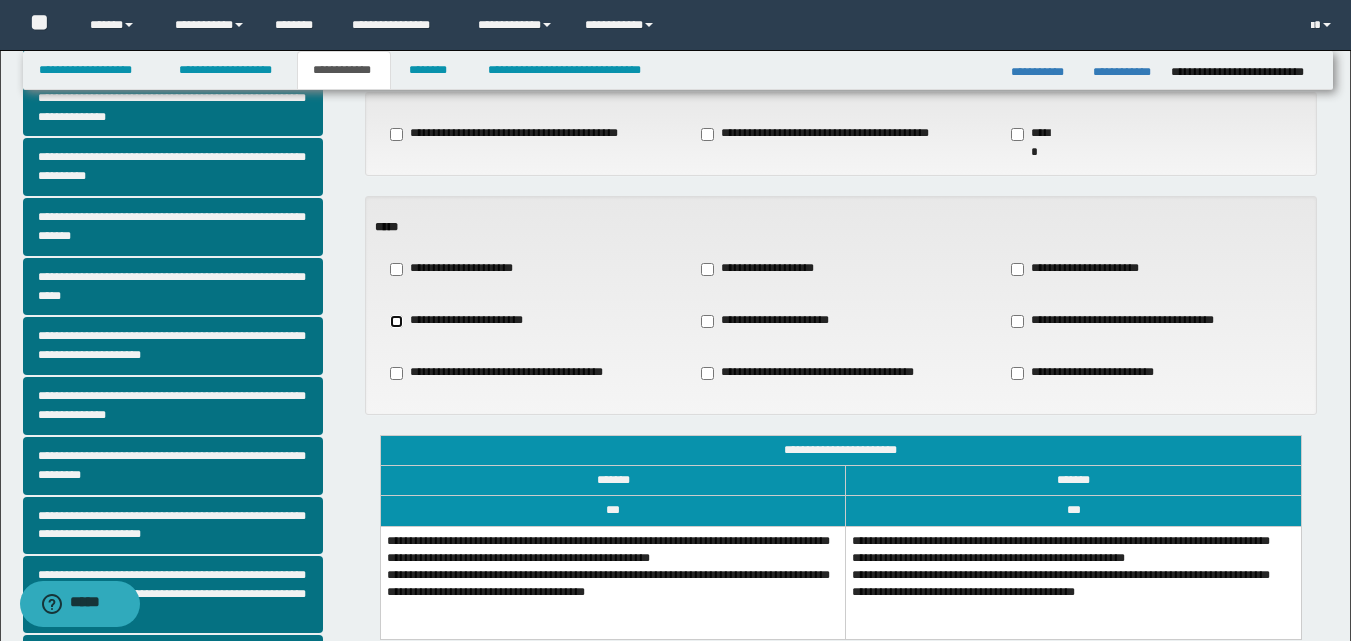 scroll, scrollTop: 300, scrollLeft: 0, axis: vertical 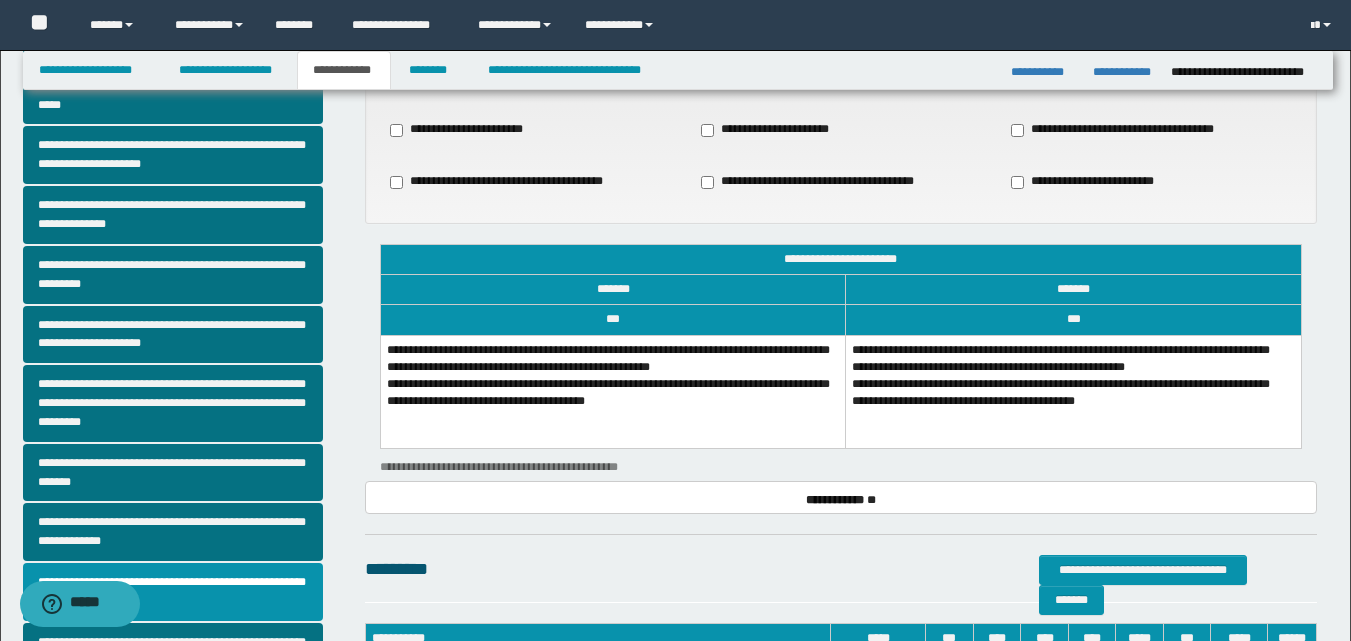 click on "**********" at bounding box center (612, 391) 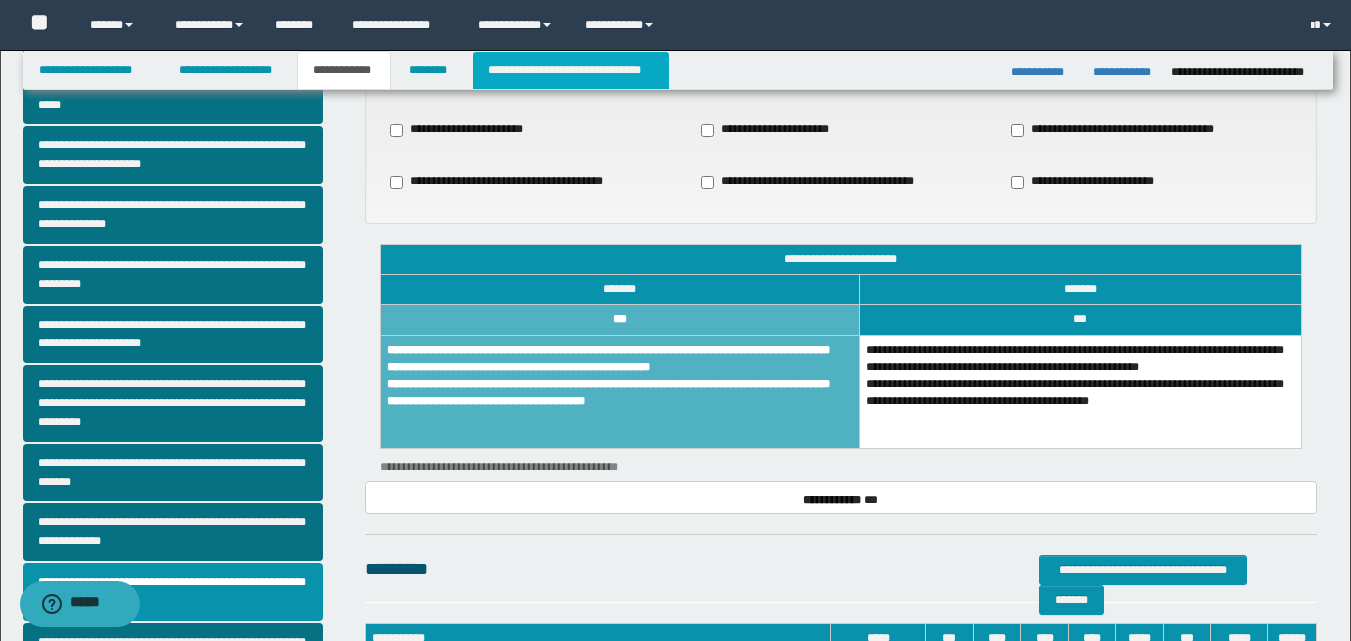 click on "**********" at bounding box center (570, 70) 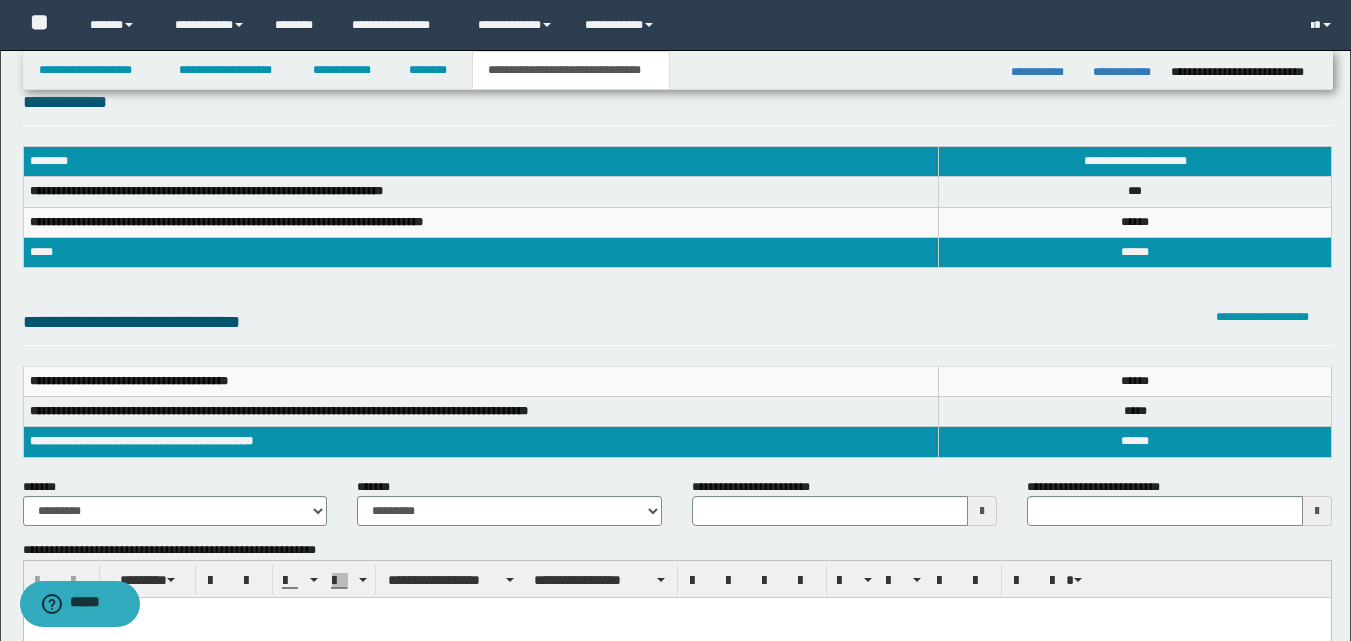 scroll, scrollTop: 0, scrollLeft: 0, axis: both 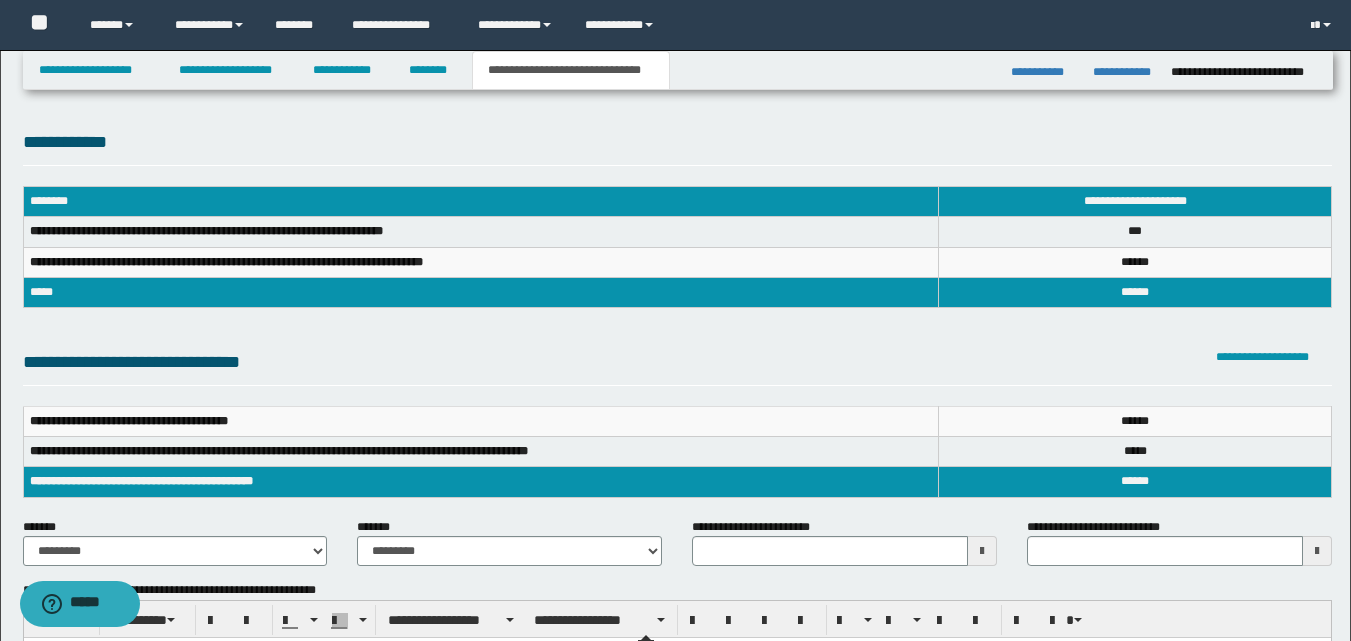 type 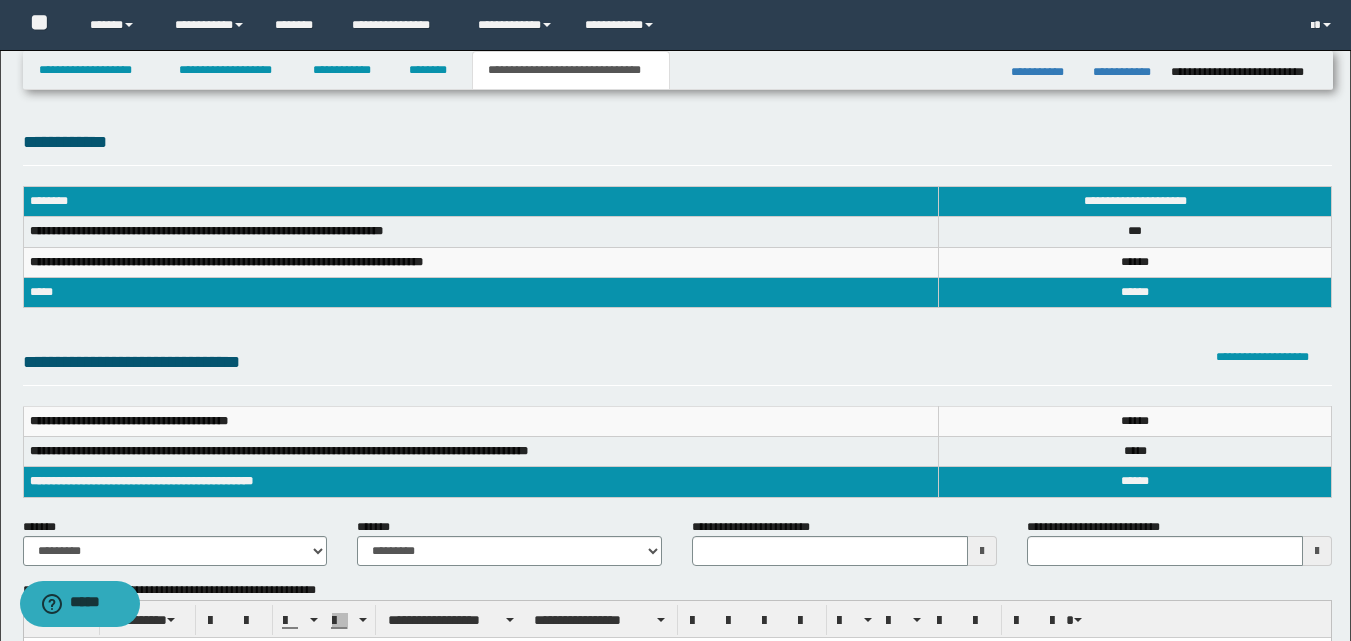 type 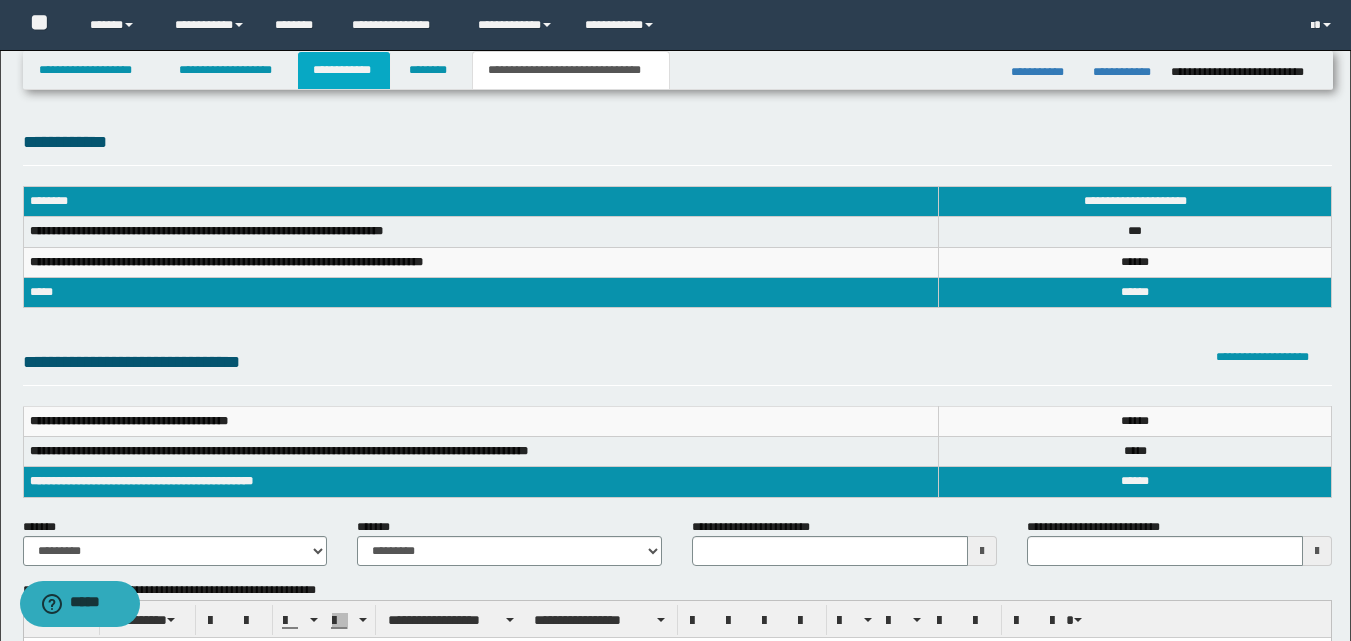 click on "**********" at bounding box center [344, 70] 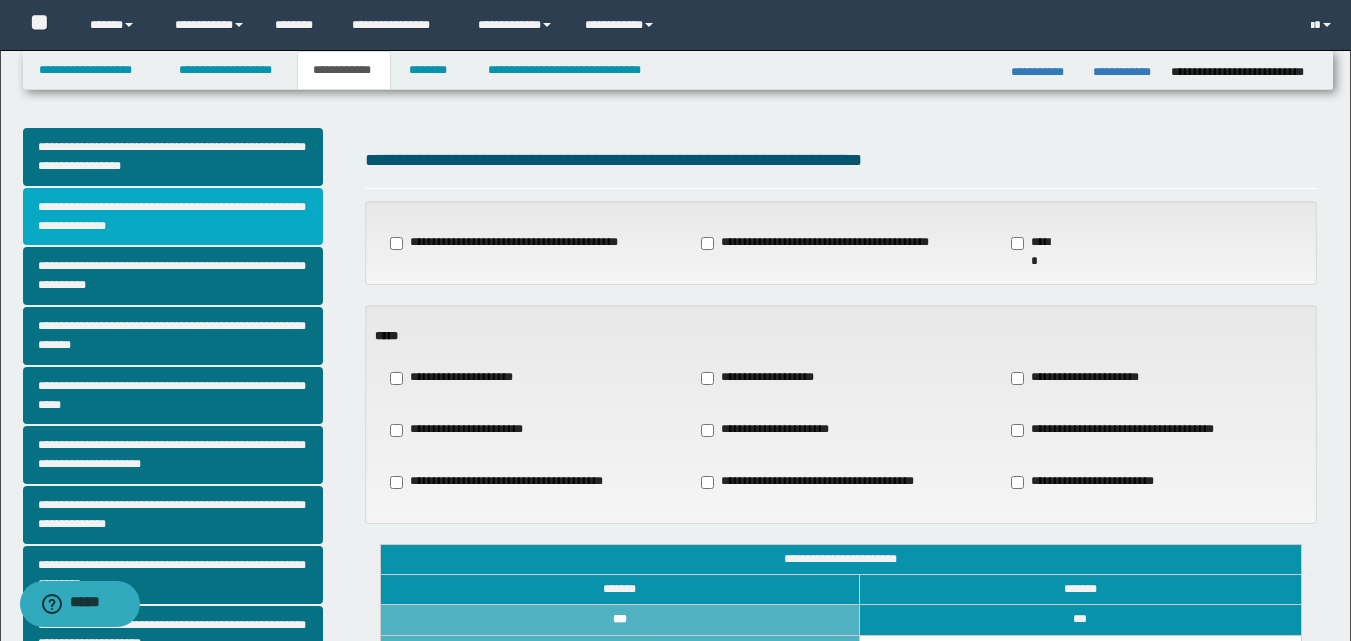 click on "**********" at bounding box center (173, 217) 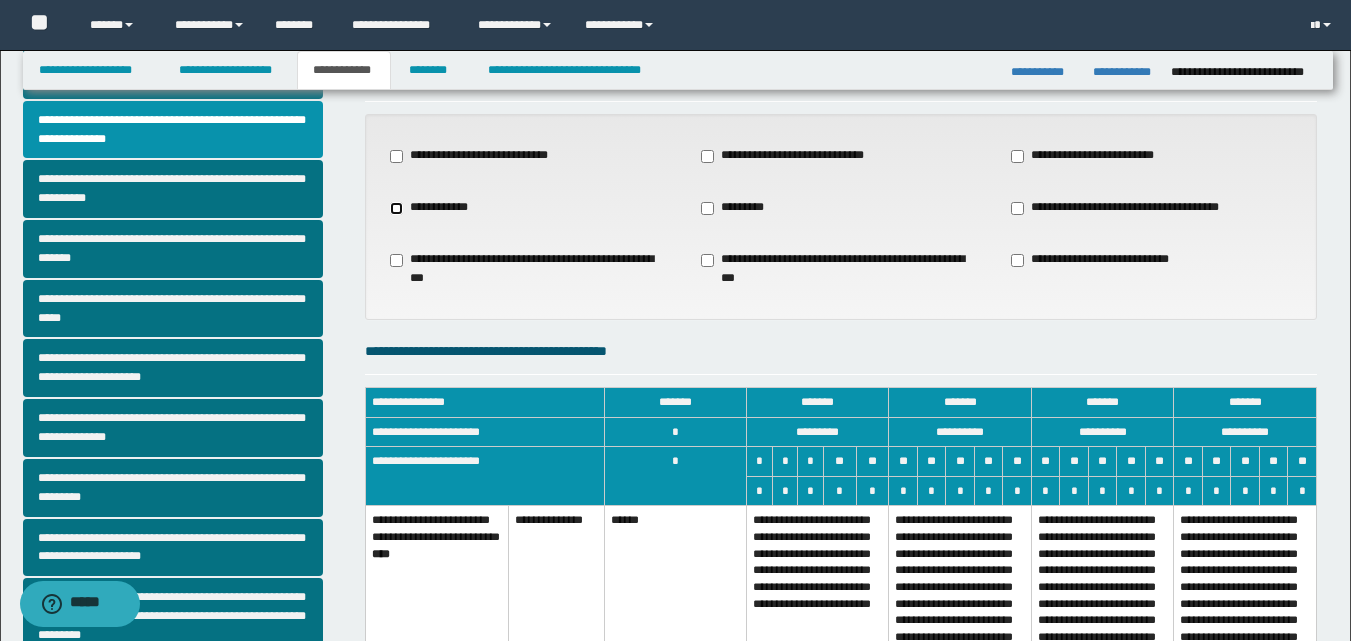 scroll, scrollTop: 200, scrollLeft: 0, axis: vertical 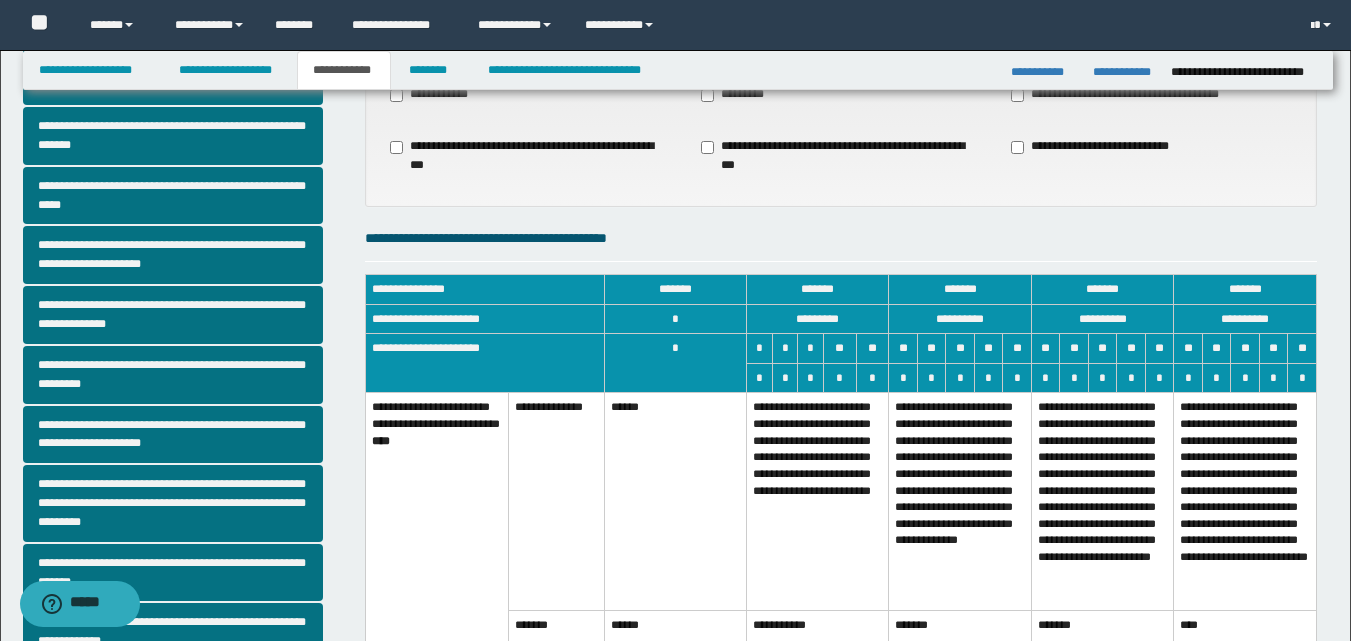 click on "**********" at bounding box center [817, 501] 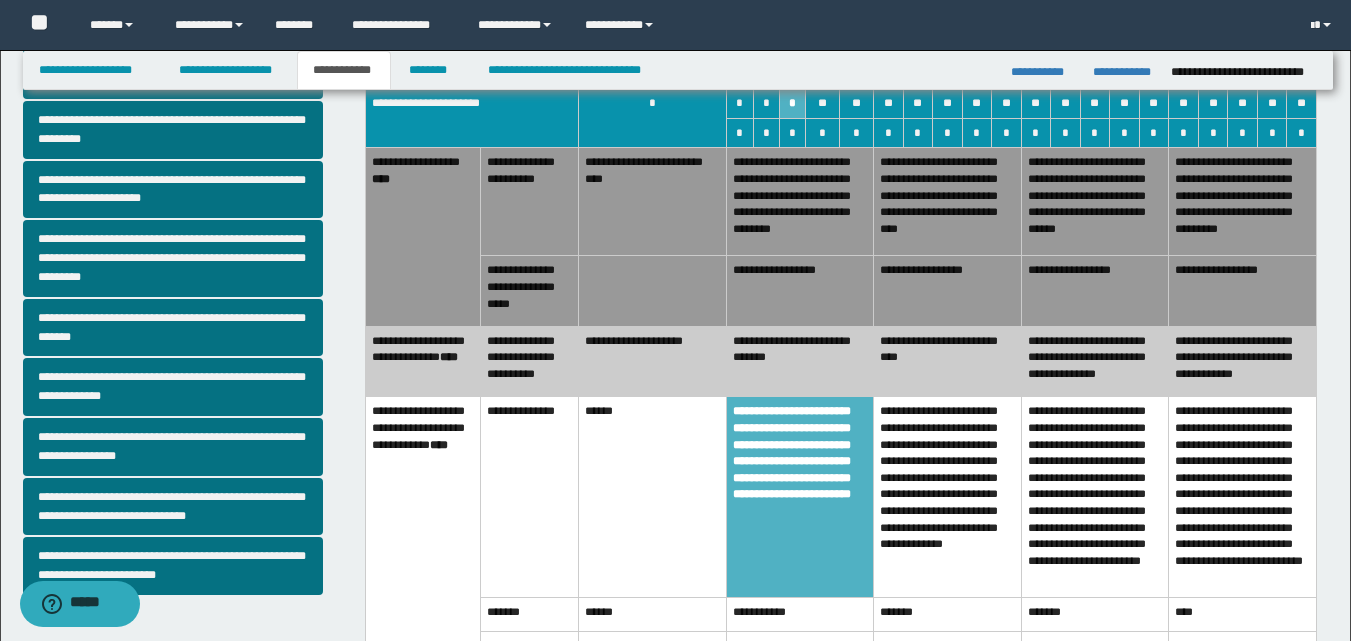 scroll, scrollTop: 400, scrollLeft: 0, axis: vertical 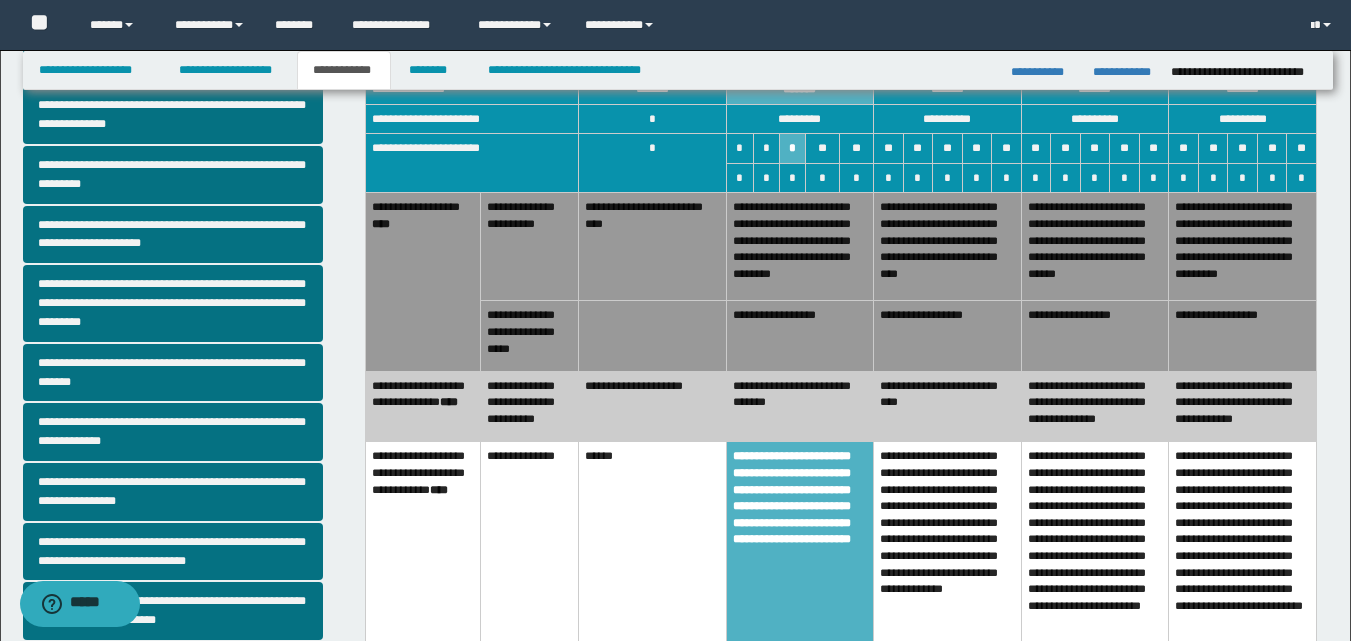 click on "**********" at bounding box center (652, 406) 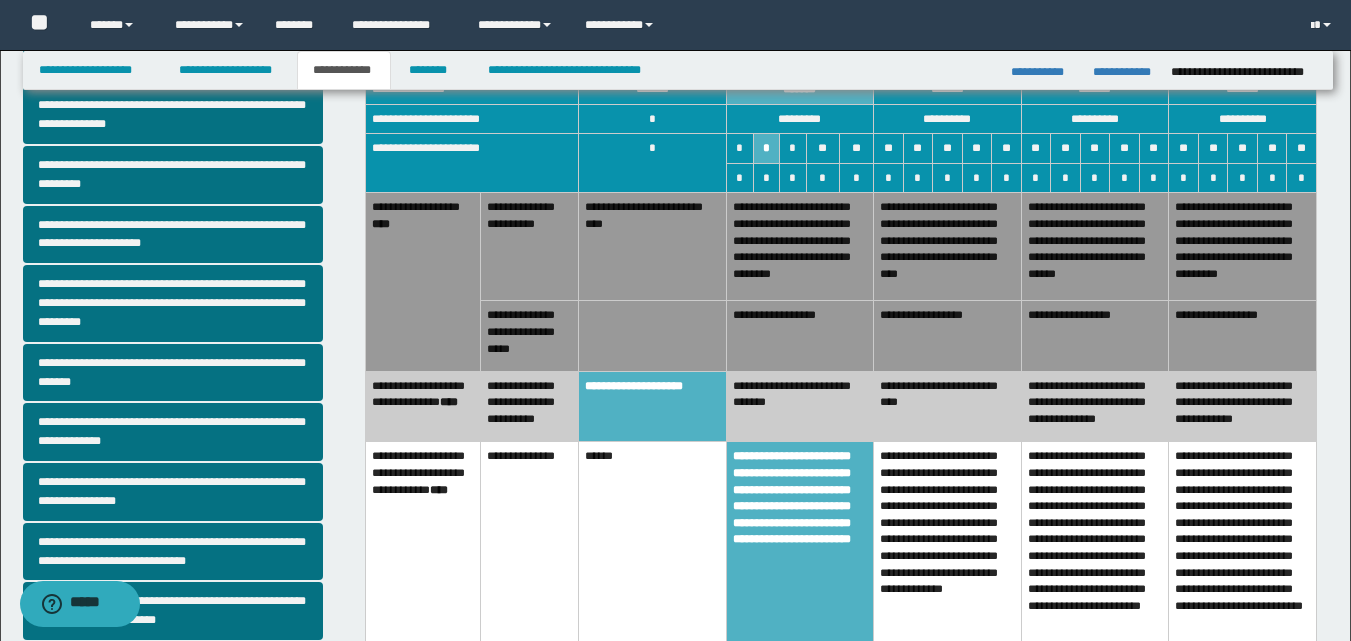click on "**********" at bounding box center [800, 336] 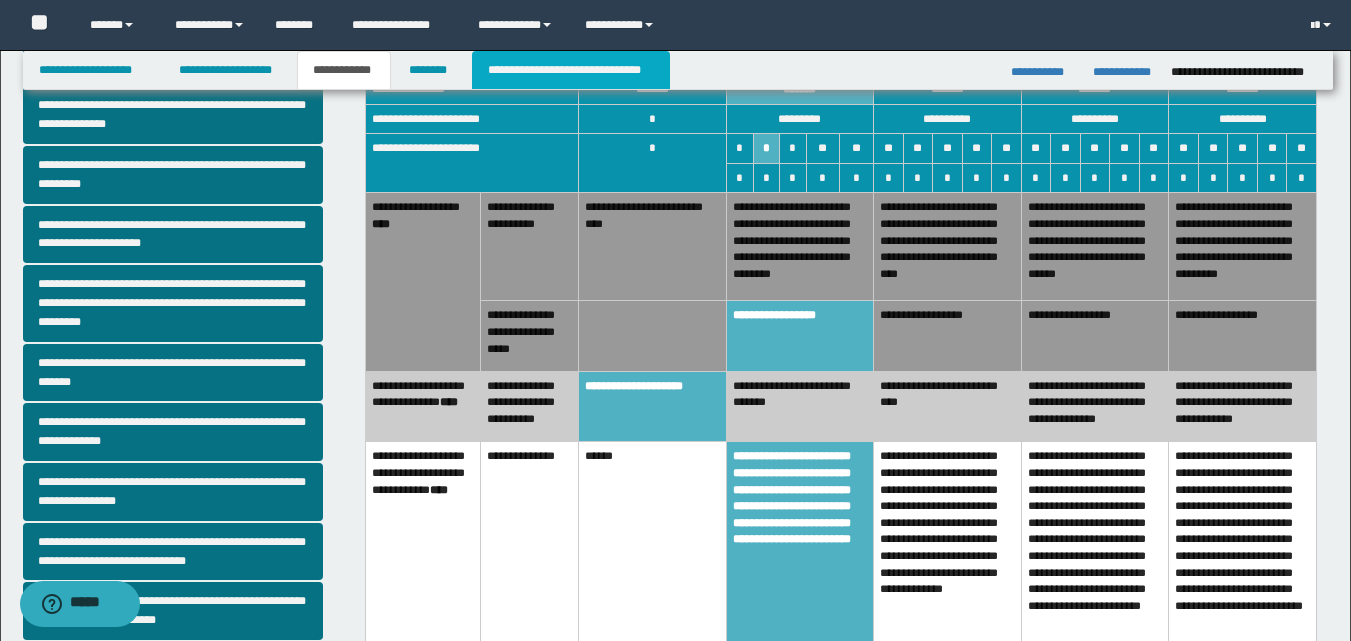 drag, startPoint x: 564, startPoint y: 71, endPoint x: 662, endPoint y: 161, distance: 133.05638 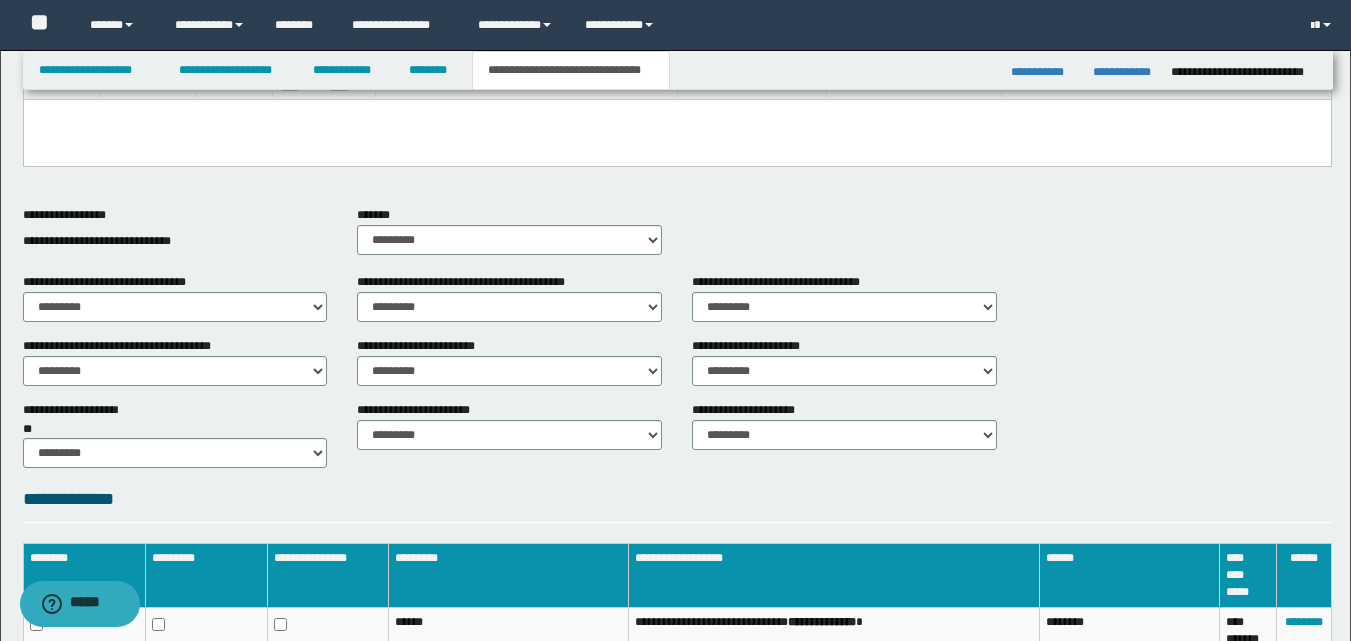 scroll, scrollTop: 600, scrollLeft: 0, axis: vertical 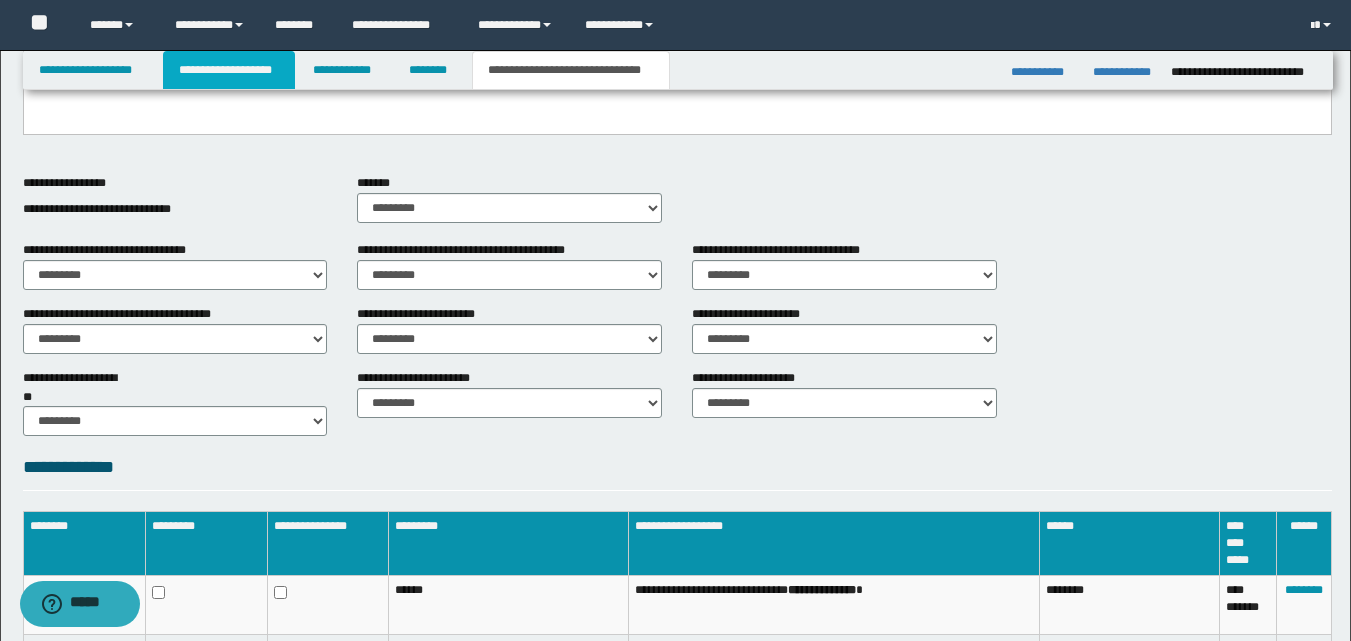 drag, startPoint x: 207, startPoint y: 65, endPoint x: 295, endPoint y: 86, distance: 90.47099 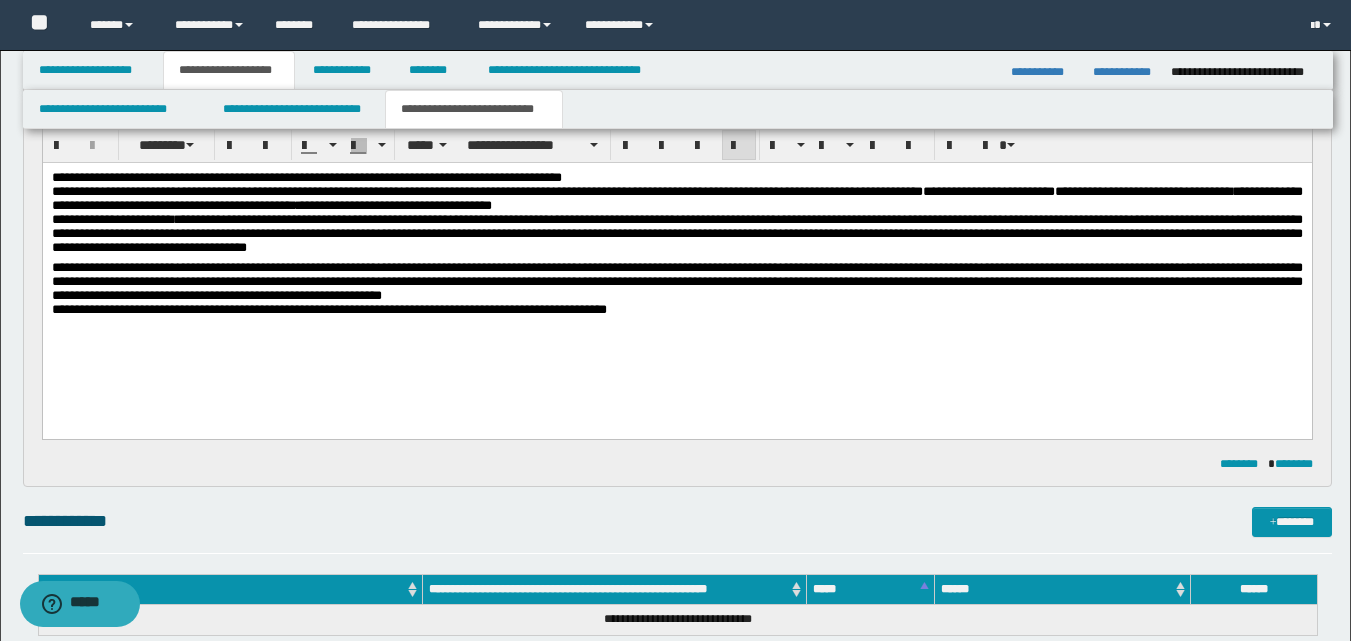 scroll, scrollTop: 200, scrollLeft: 0, axis: vertical 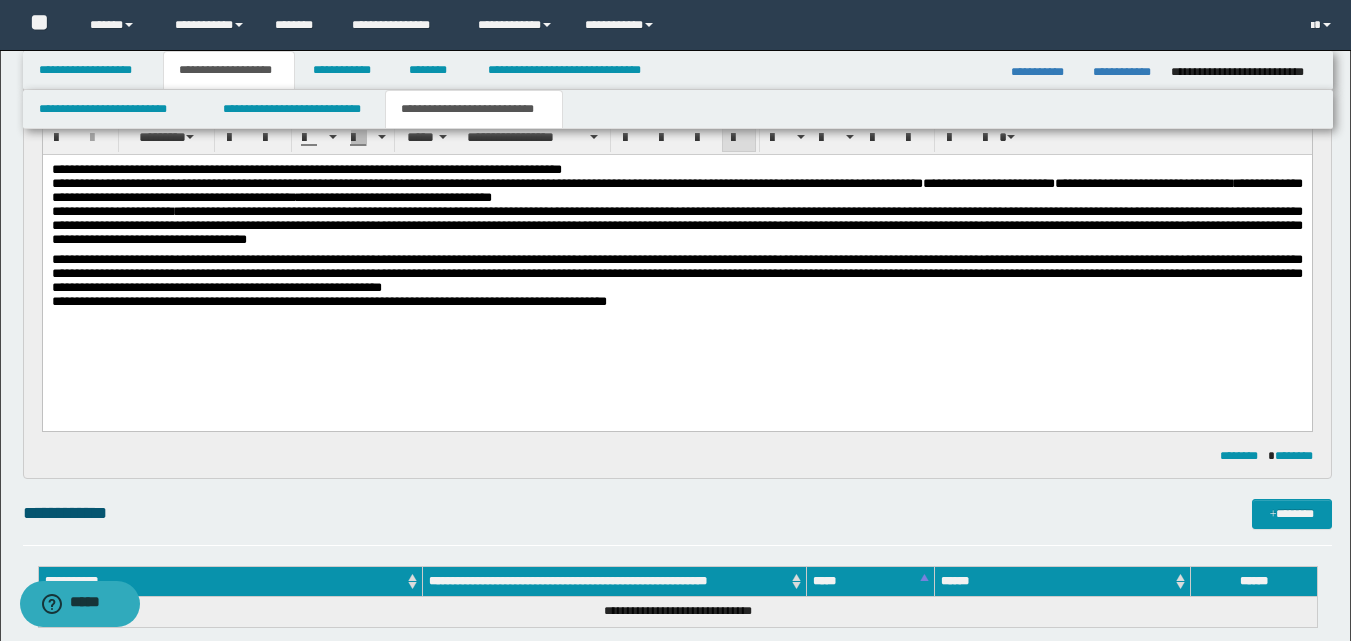 click on "**********" at bounding box center (676, 302) 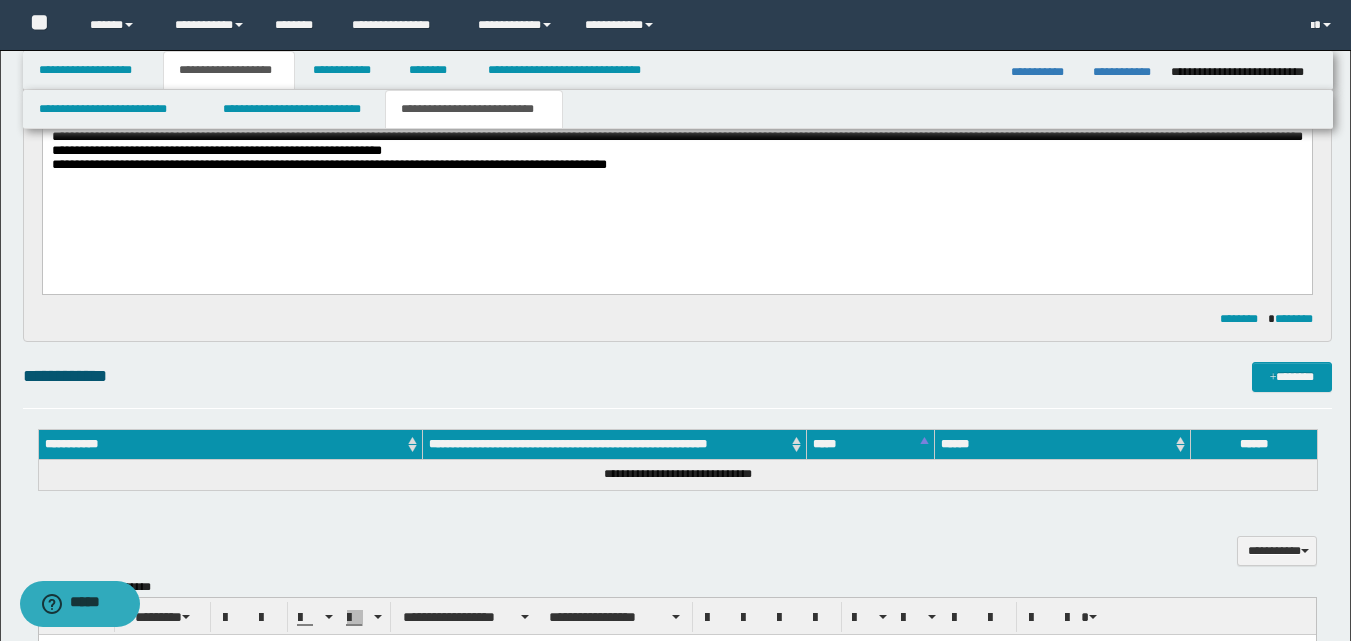 scroll, scrollTop: 200, scrollLeft: 0, axis: vertical 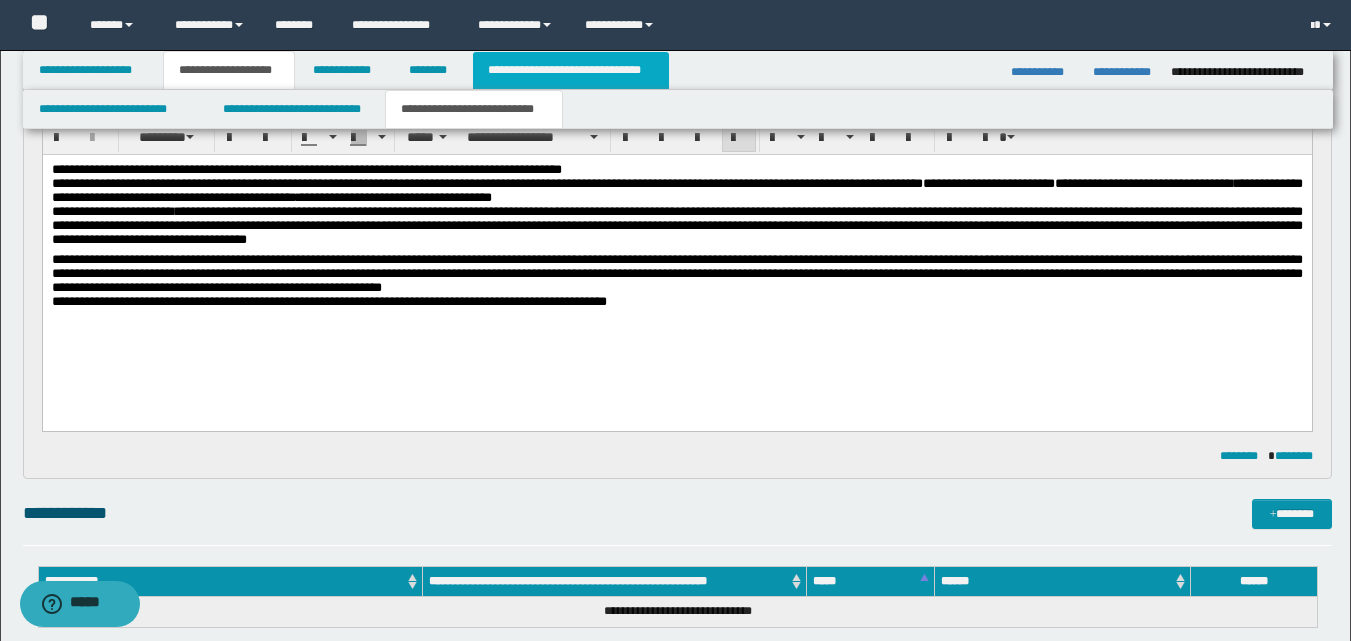 click on "**********" at bounding box center (570, 70) 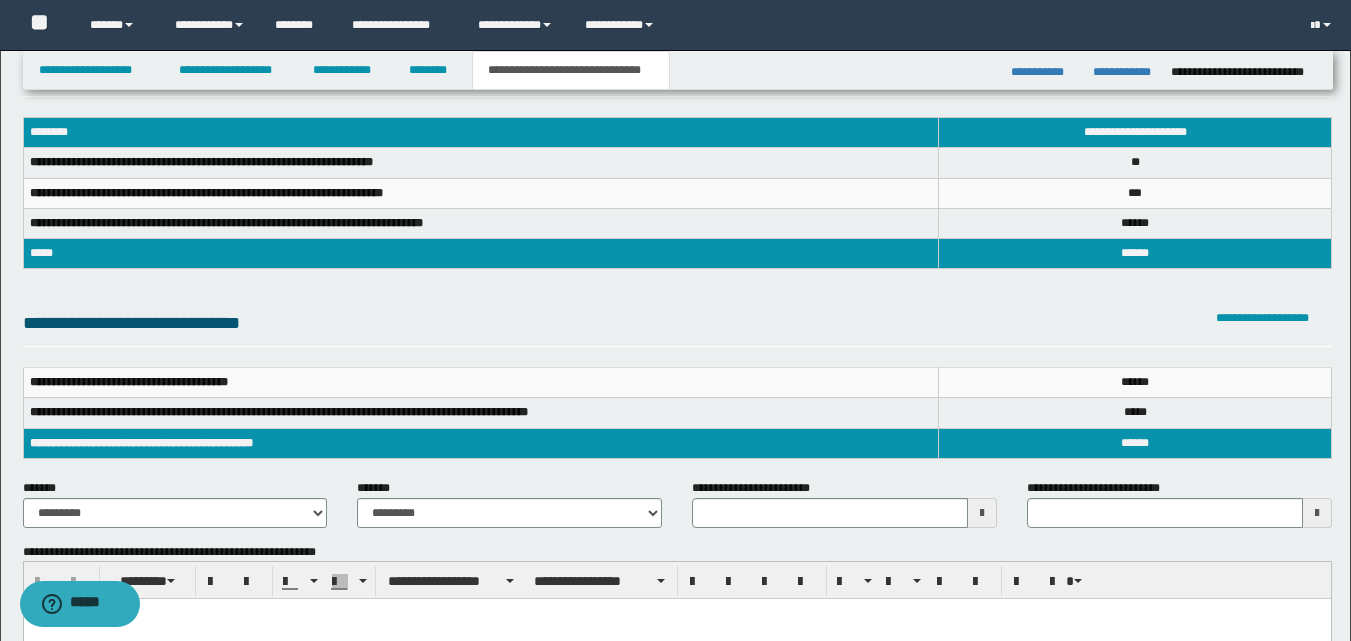scroll, scrollTop: 0, scrollLeft: 0, axis: both 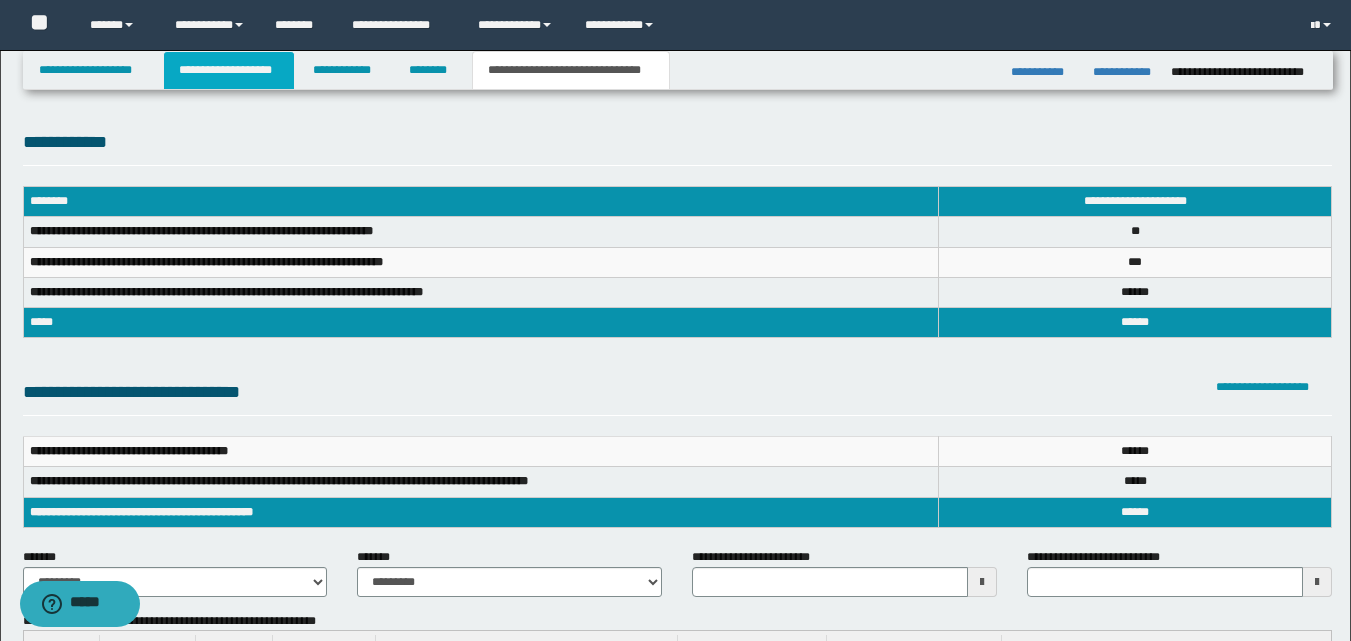 click on "**********" at bounding box center [229, 70] 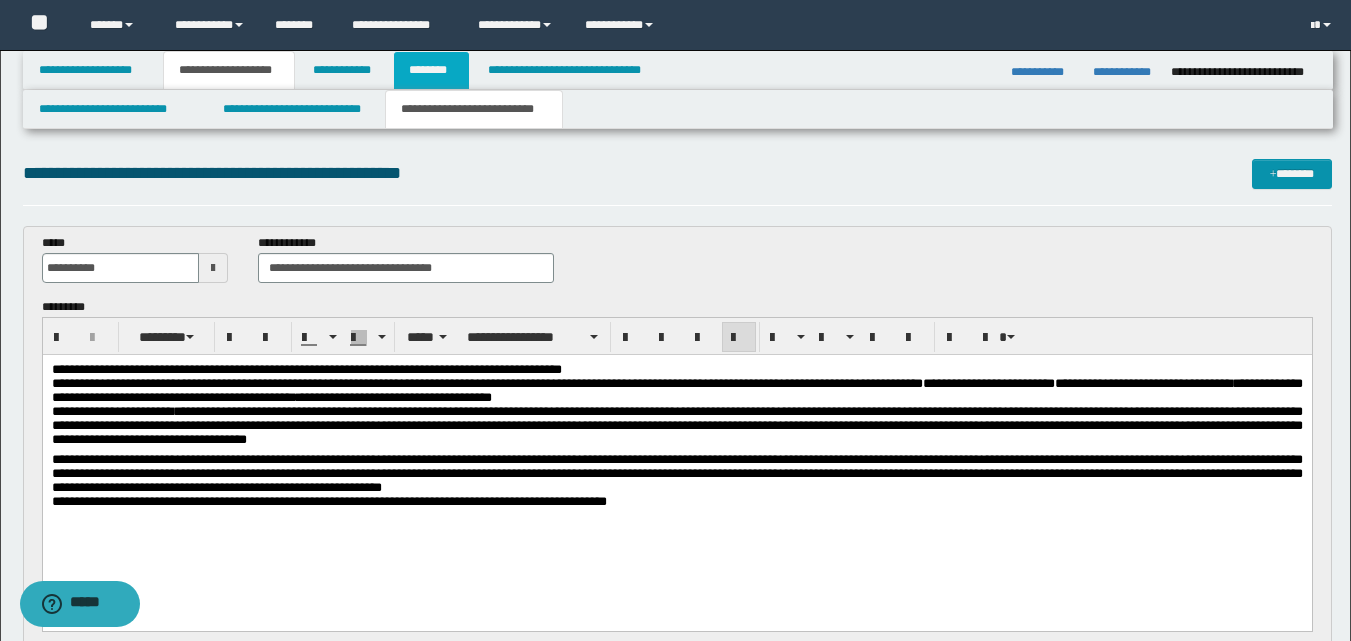 click on "********" at bounding box center [431, 70] 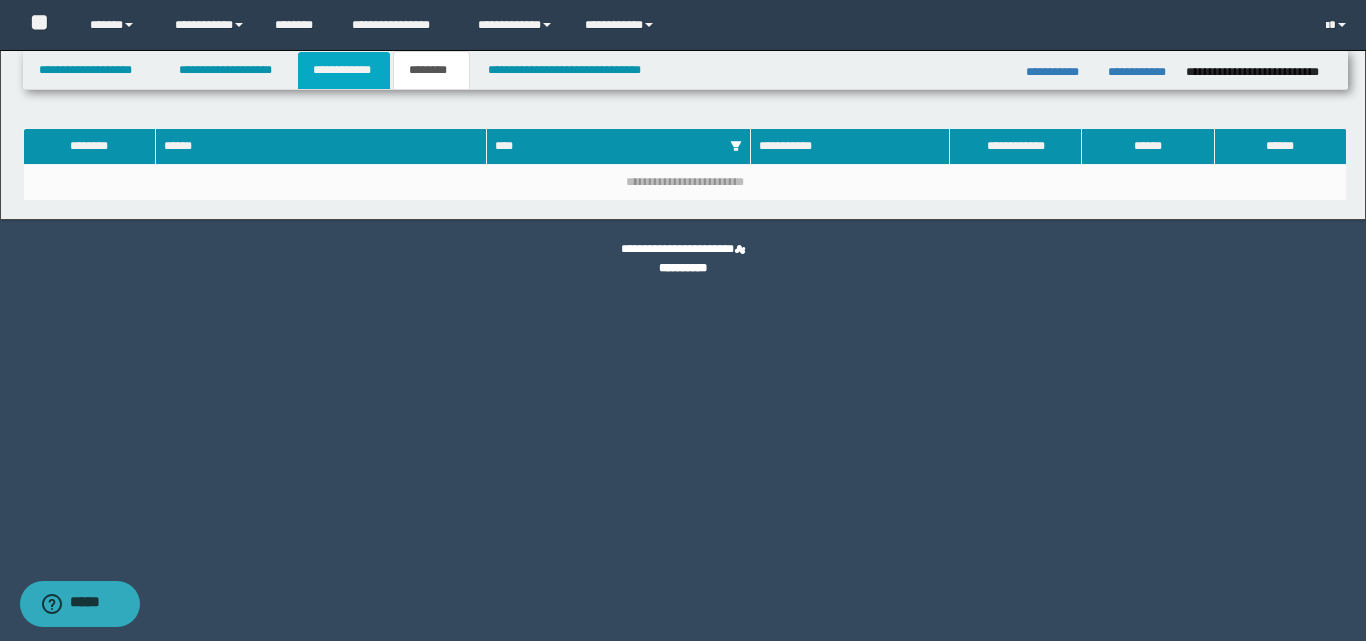 click on "**********" at bounding box center [344, 70] 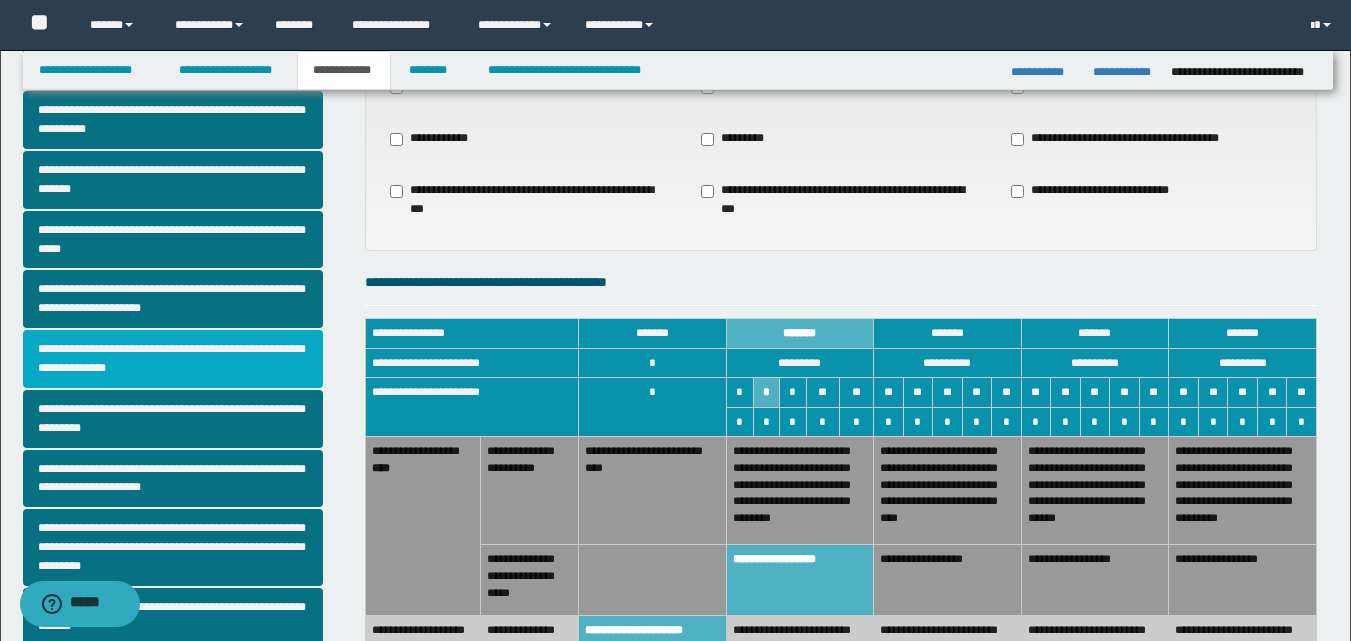 scroll, scrollTop: 0, scrollLeft: 0, axis: both 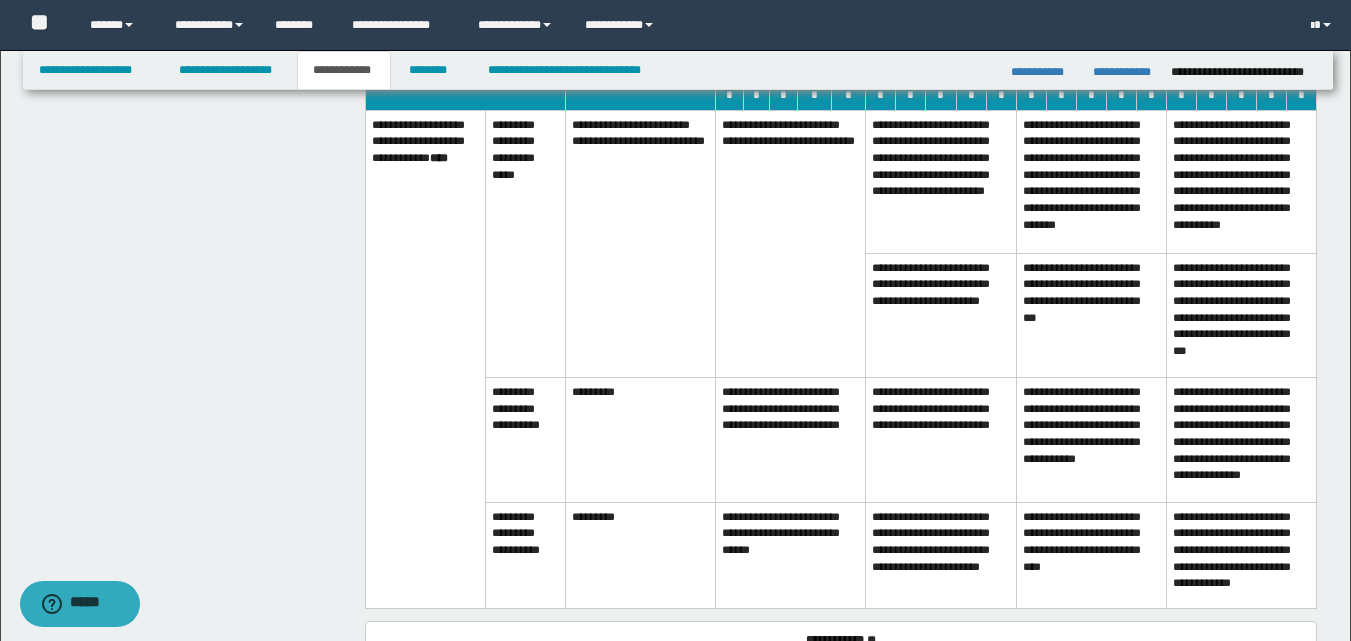 click on "**********" at bounding box center [791, 440] 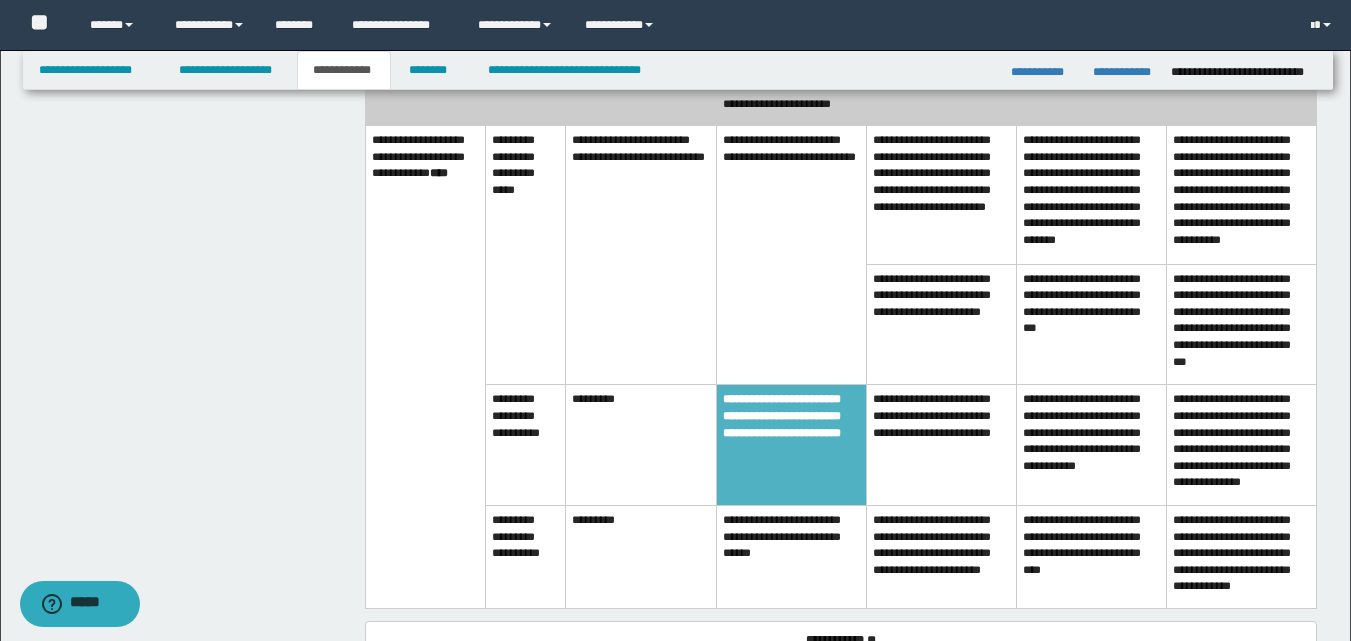 scroll, scrollTop: 1222, scrollLeft: 0, axis: vertical 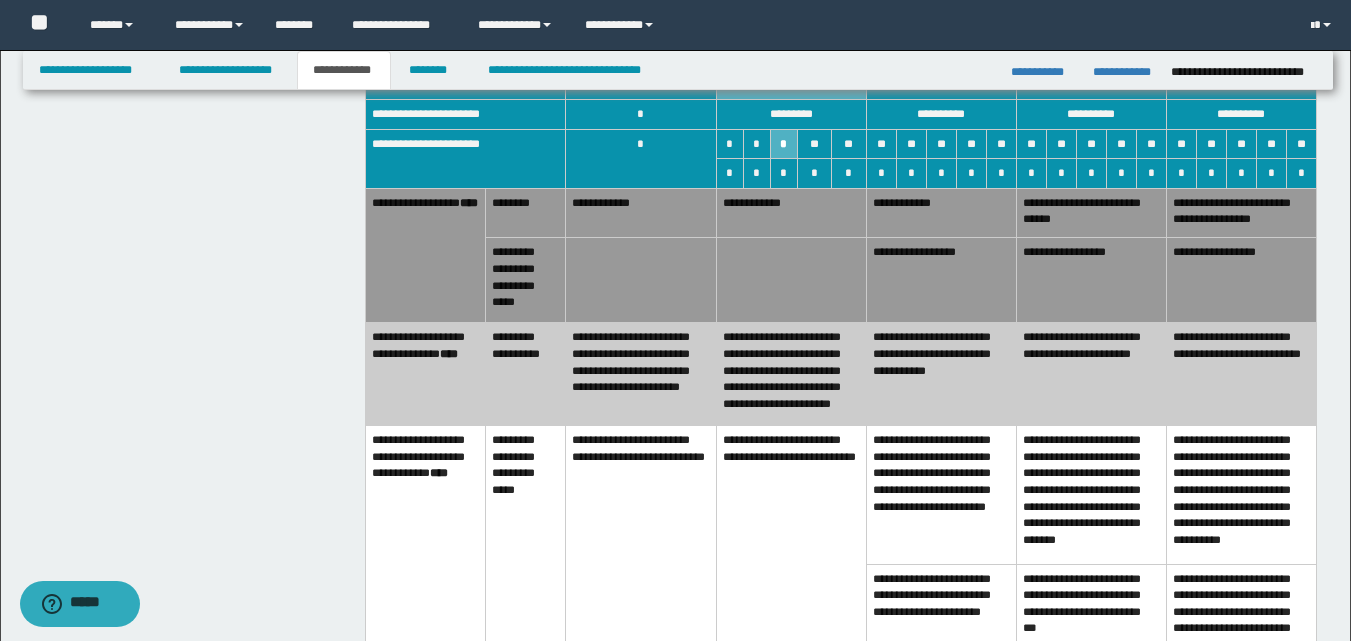 click on "**********" at bounding box center [941, 374] 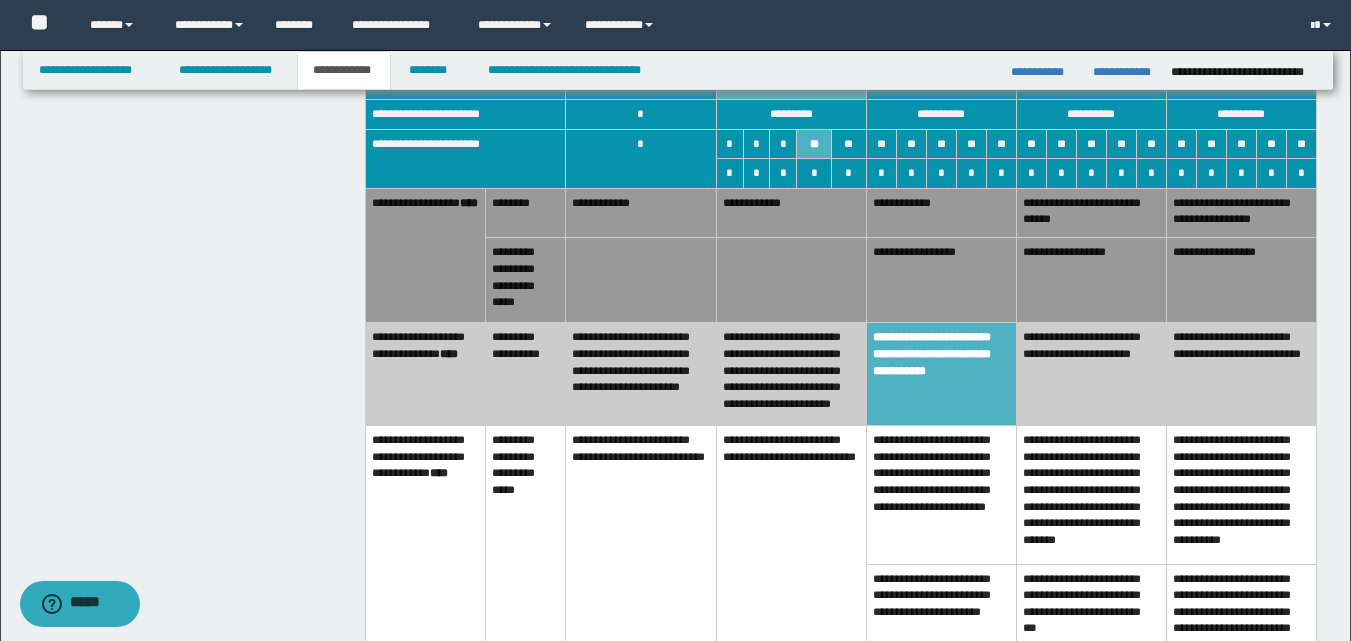 click on "**********" at bounding box center (941, 280) 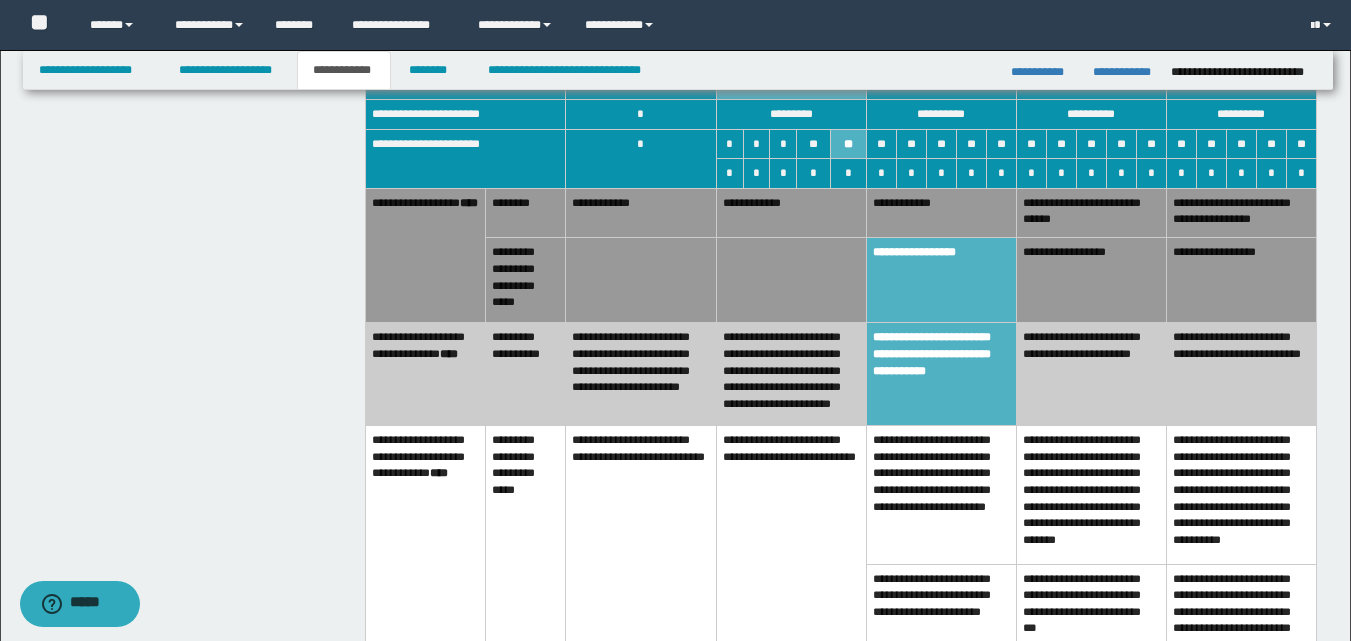 click at bounding box center (791, 280) 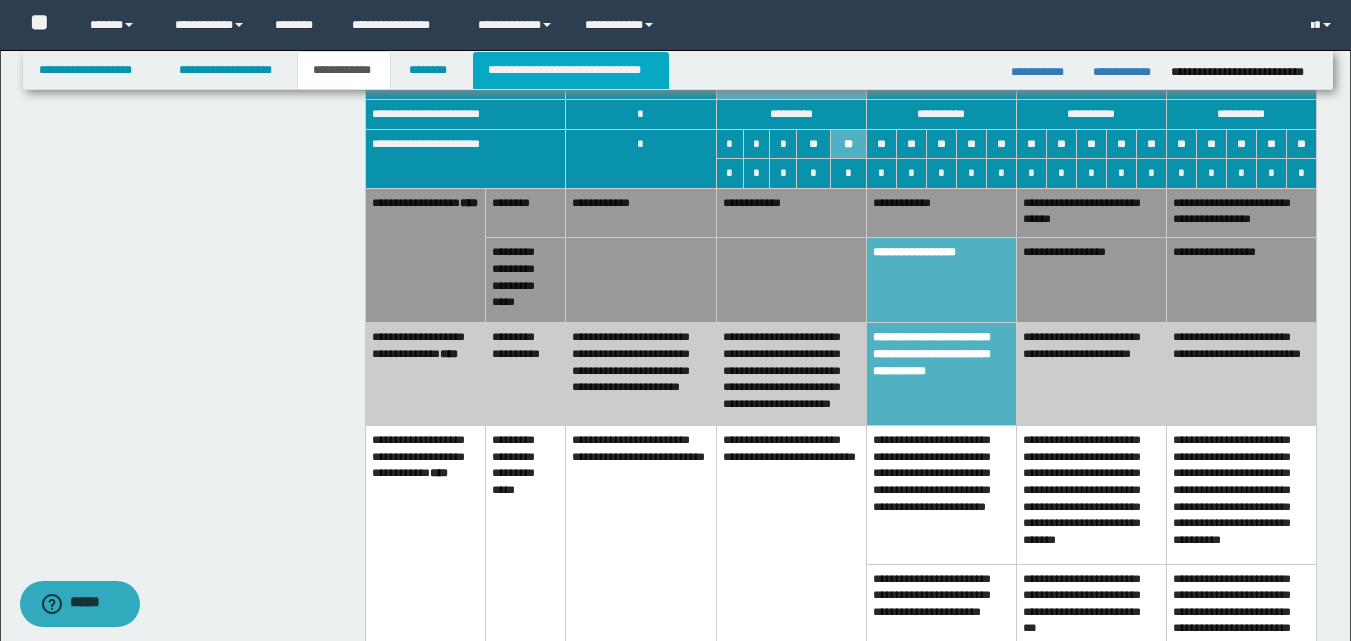 click on "**********" at bounding box center (570, 70) 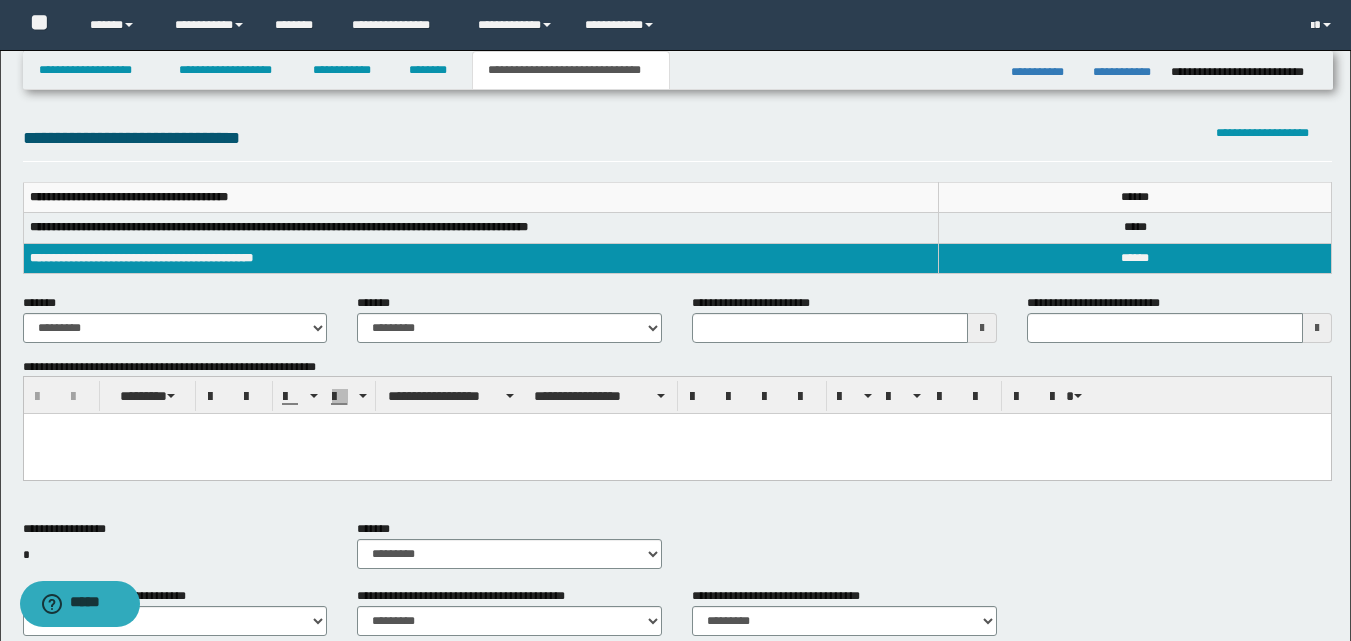 scroll, scrollTop: 7, scrollLeft: 0, axis: vertical 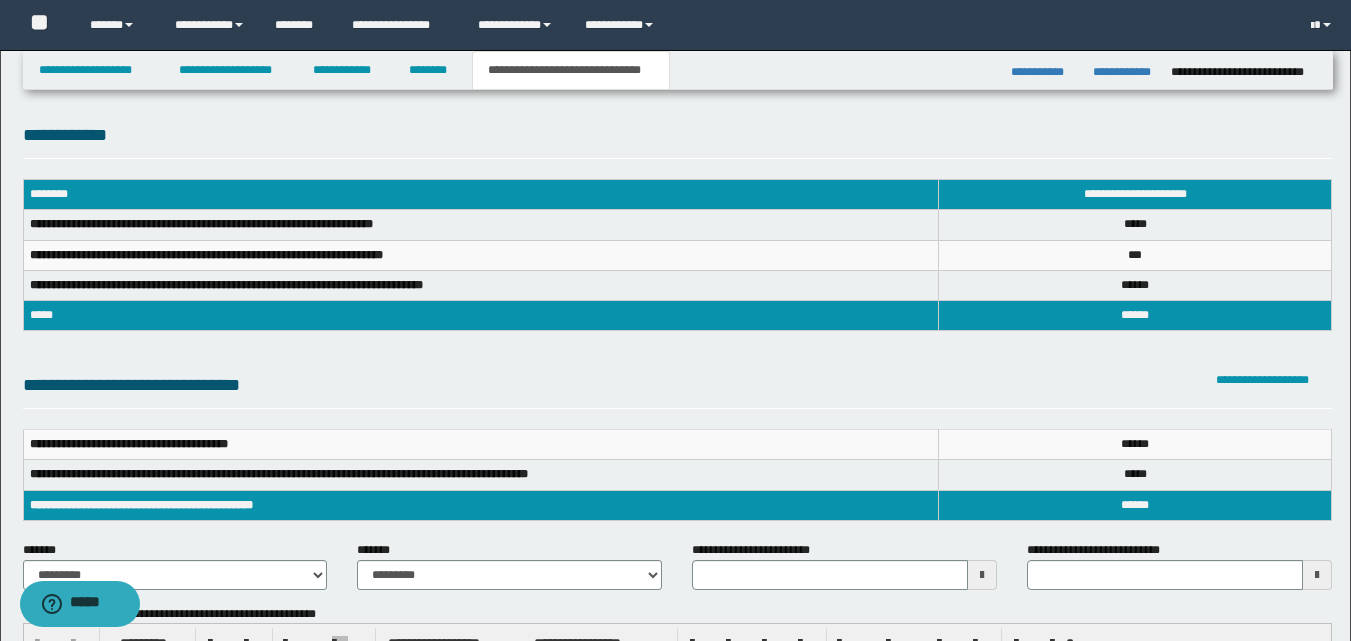 type 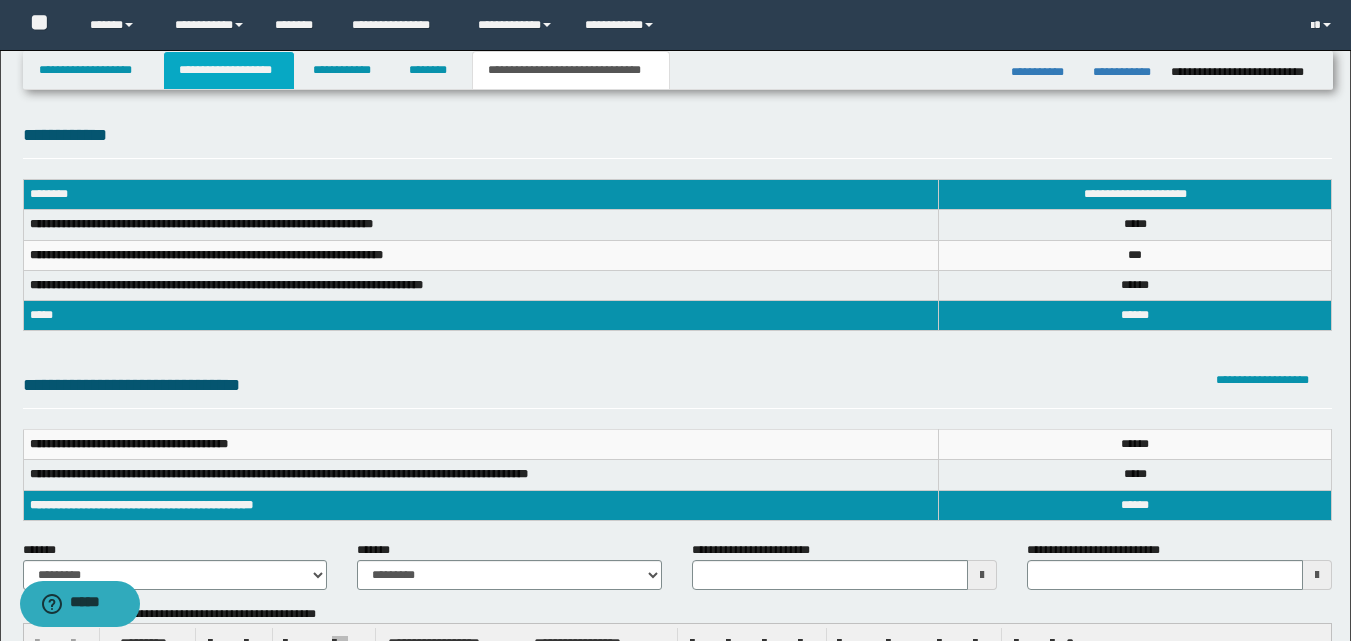 click on "**********" at bounding box center [229, 70] 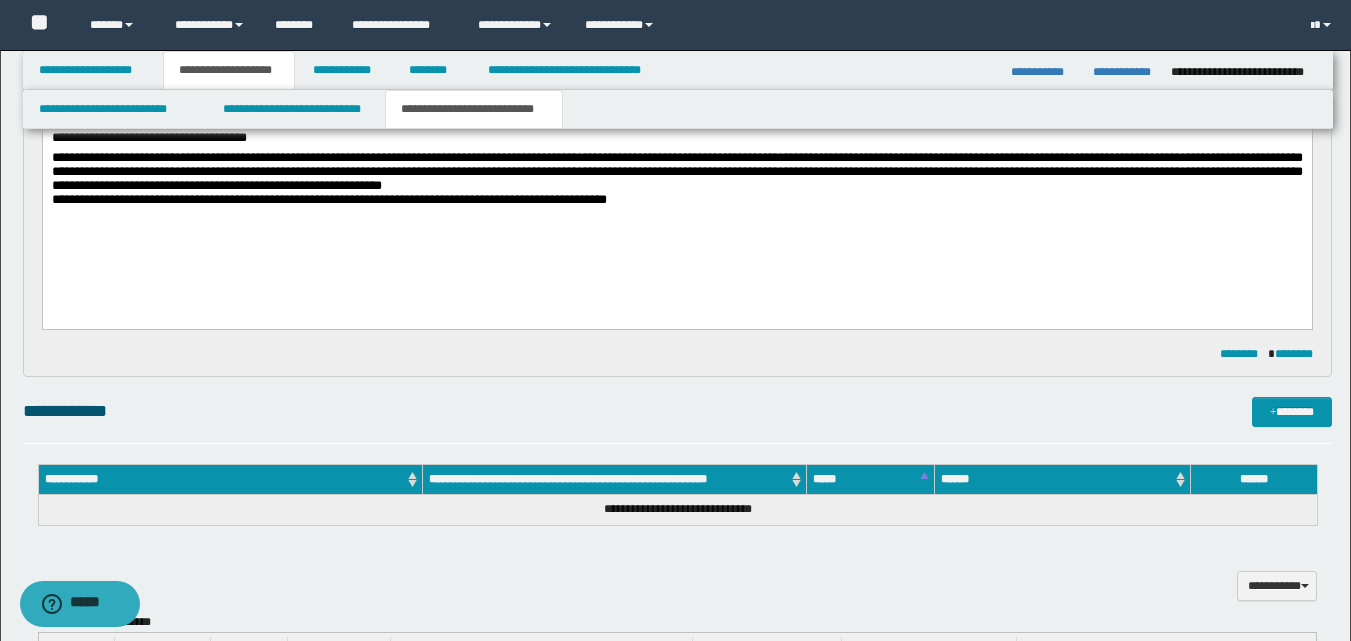 scroll, scrollTop: 338, scrollLeft: 0, axis: vertical 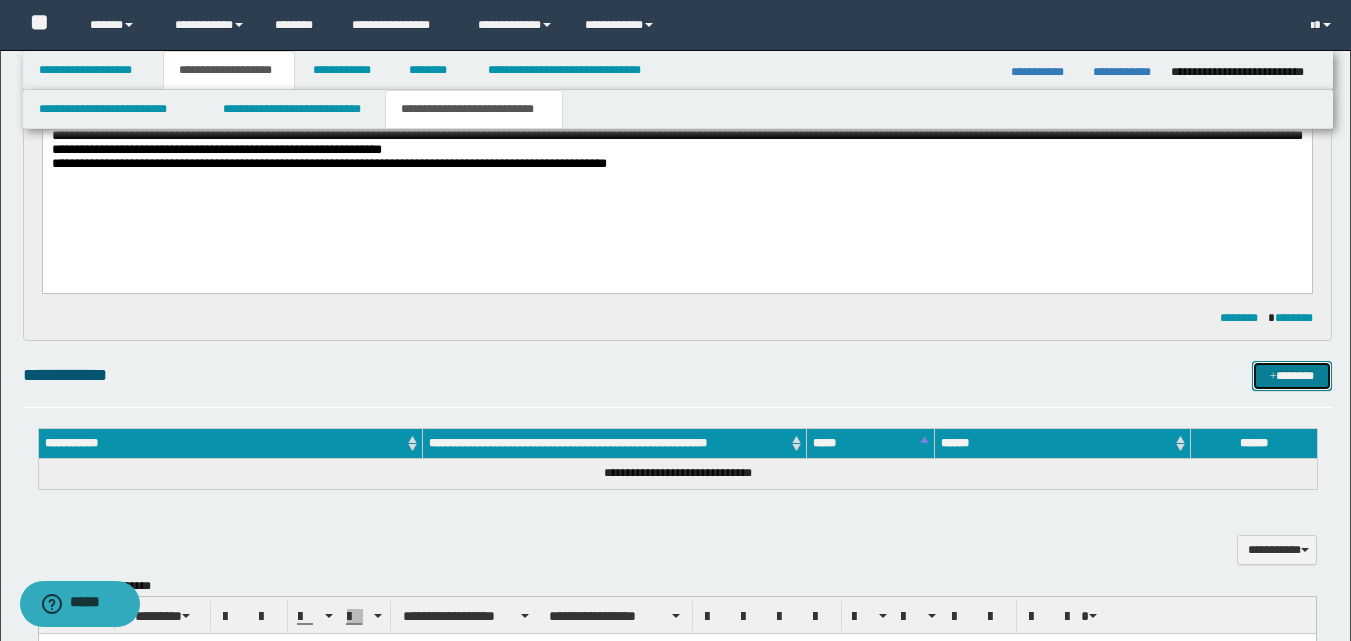 click on "*******" at bounding box center [1292, 376] 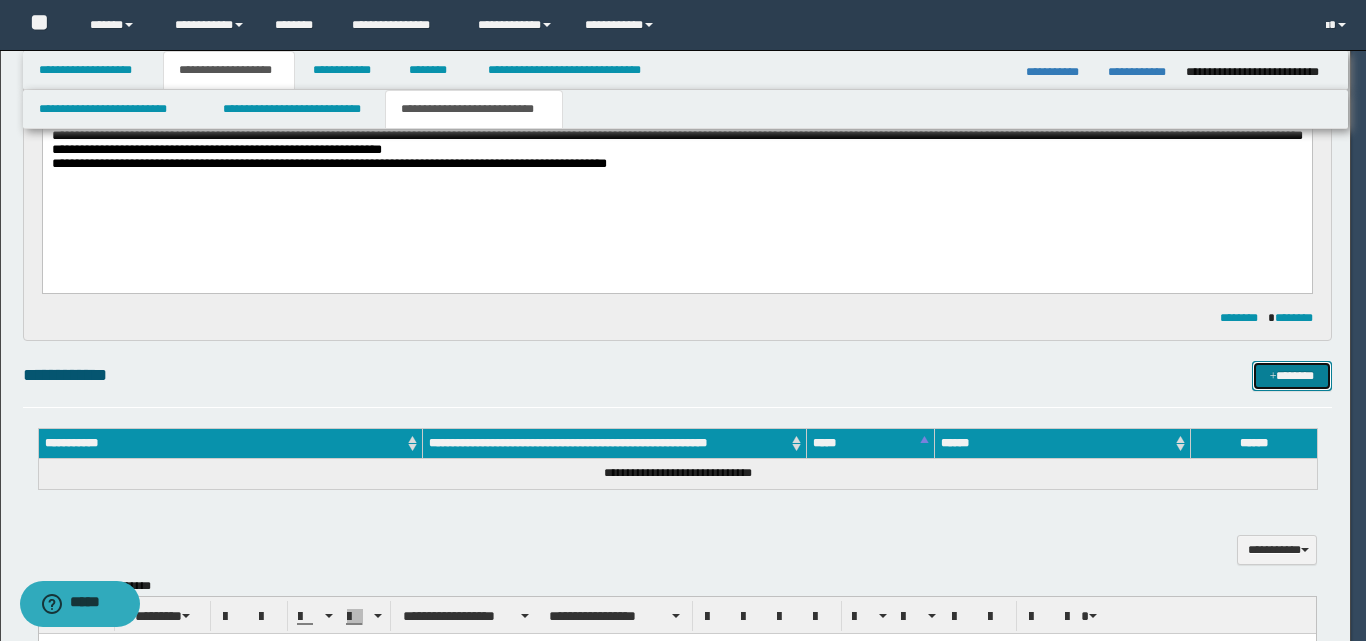 type 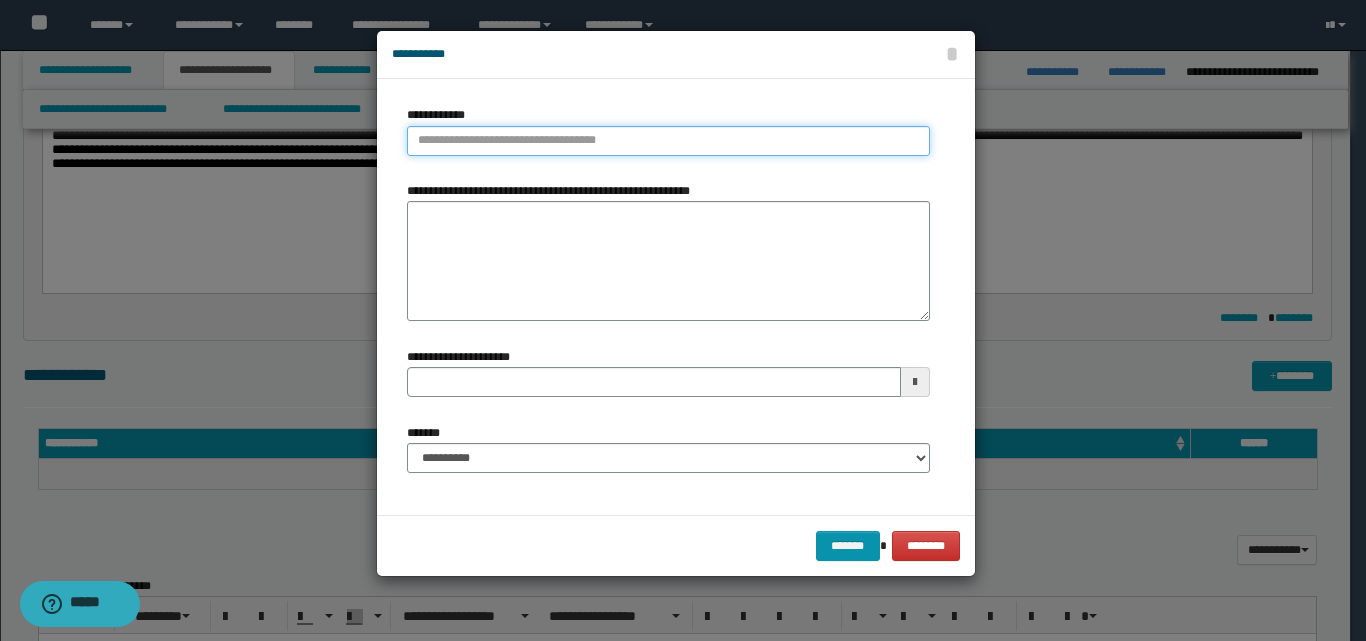 click on "**********" at bounding box center (668, 141) 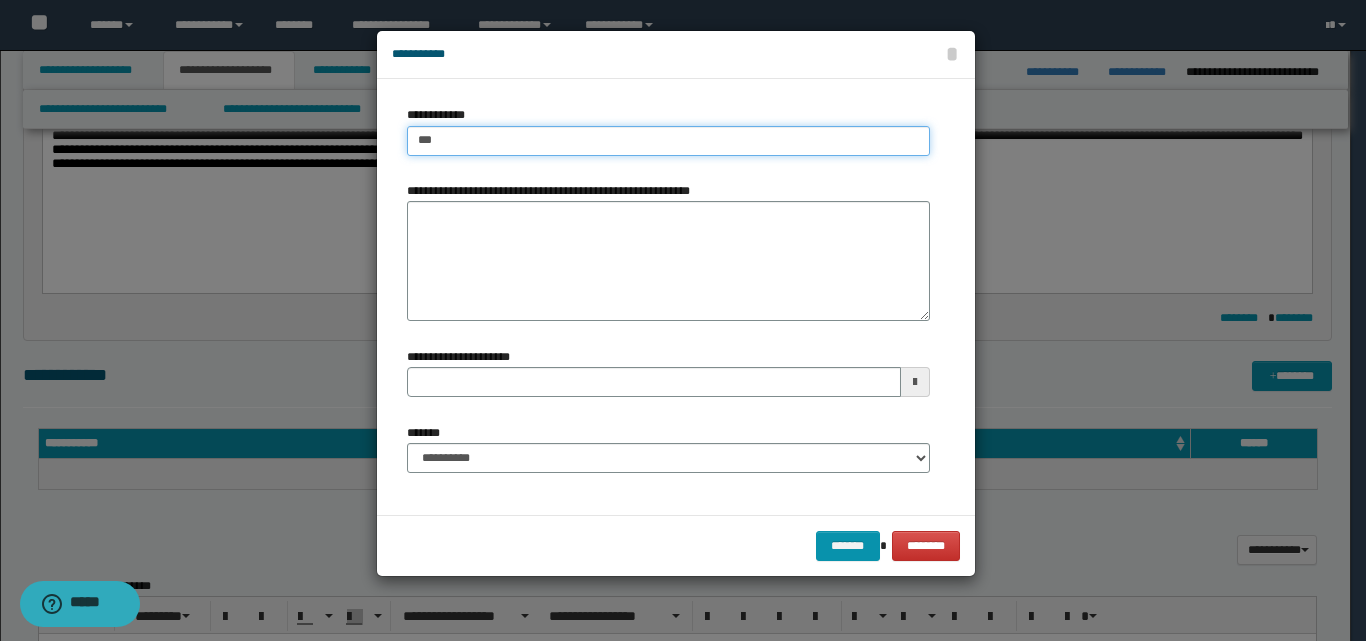 type on "****" 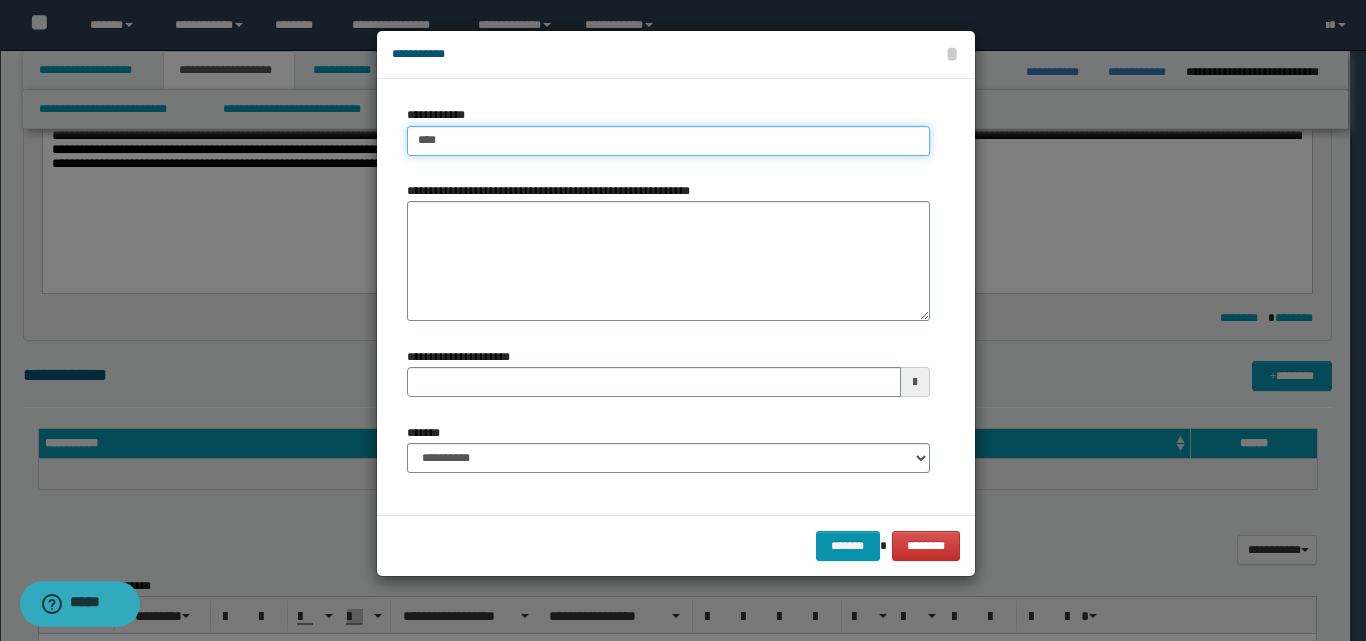 type on "****" 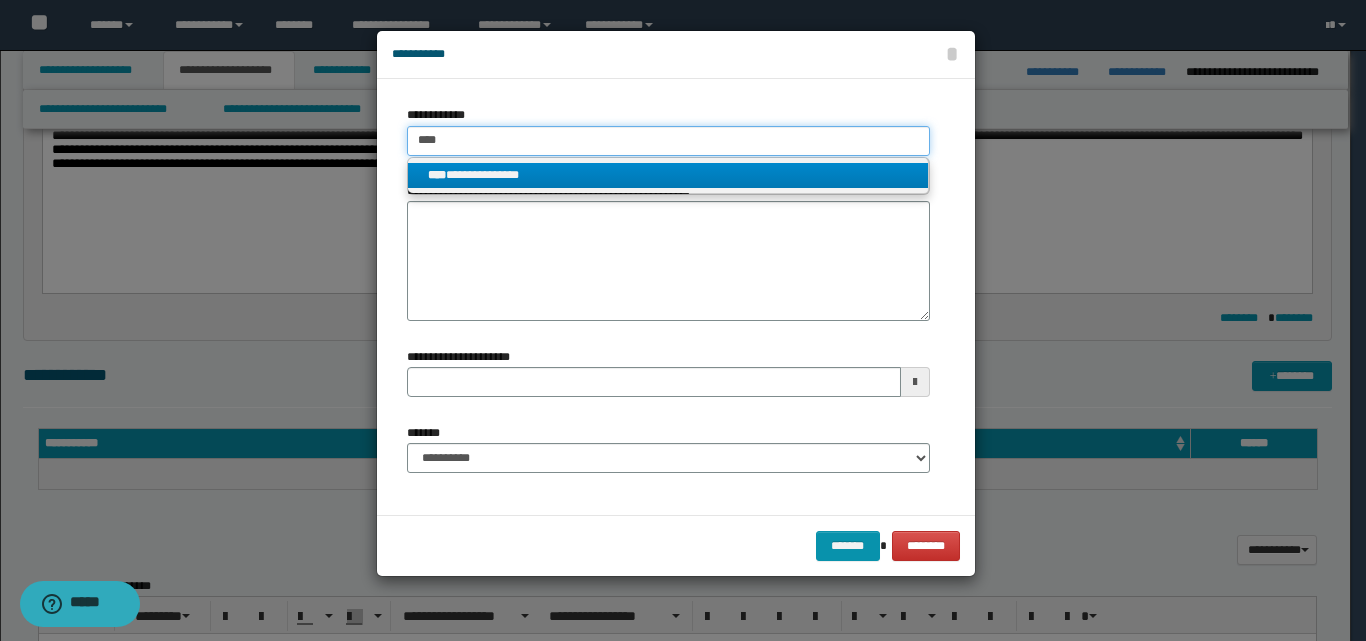 type on "****" 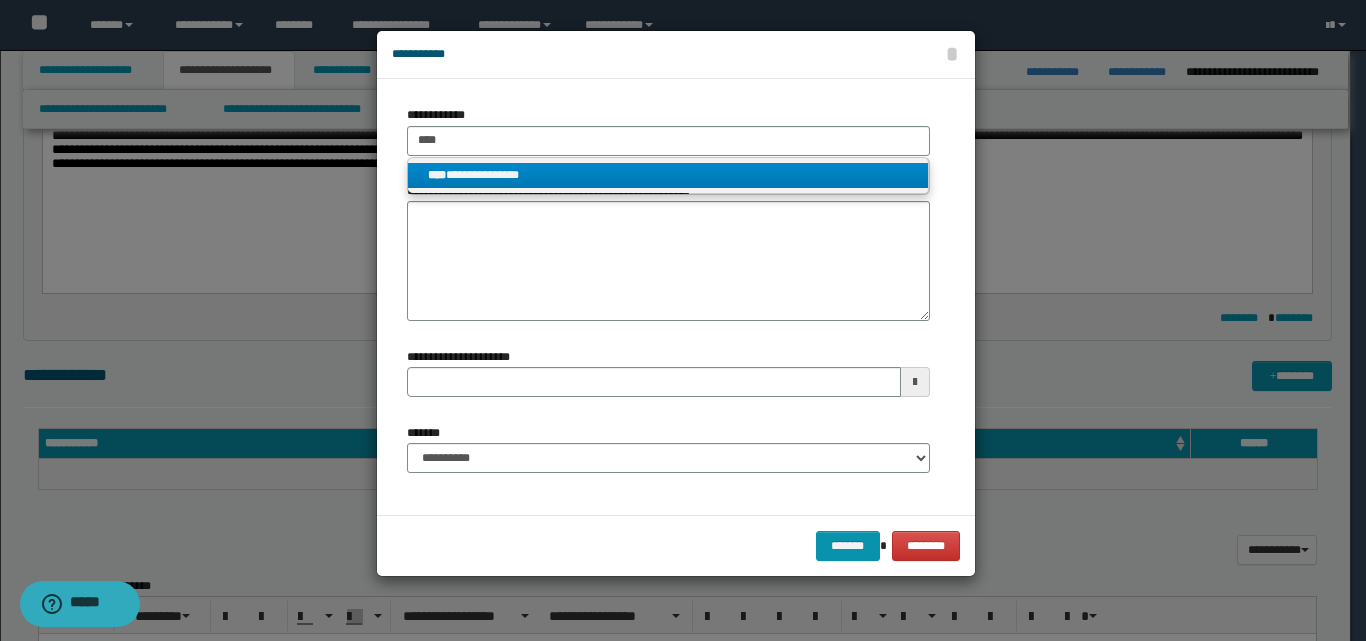 click on "**********" at bounding box center [668, 175] 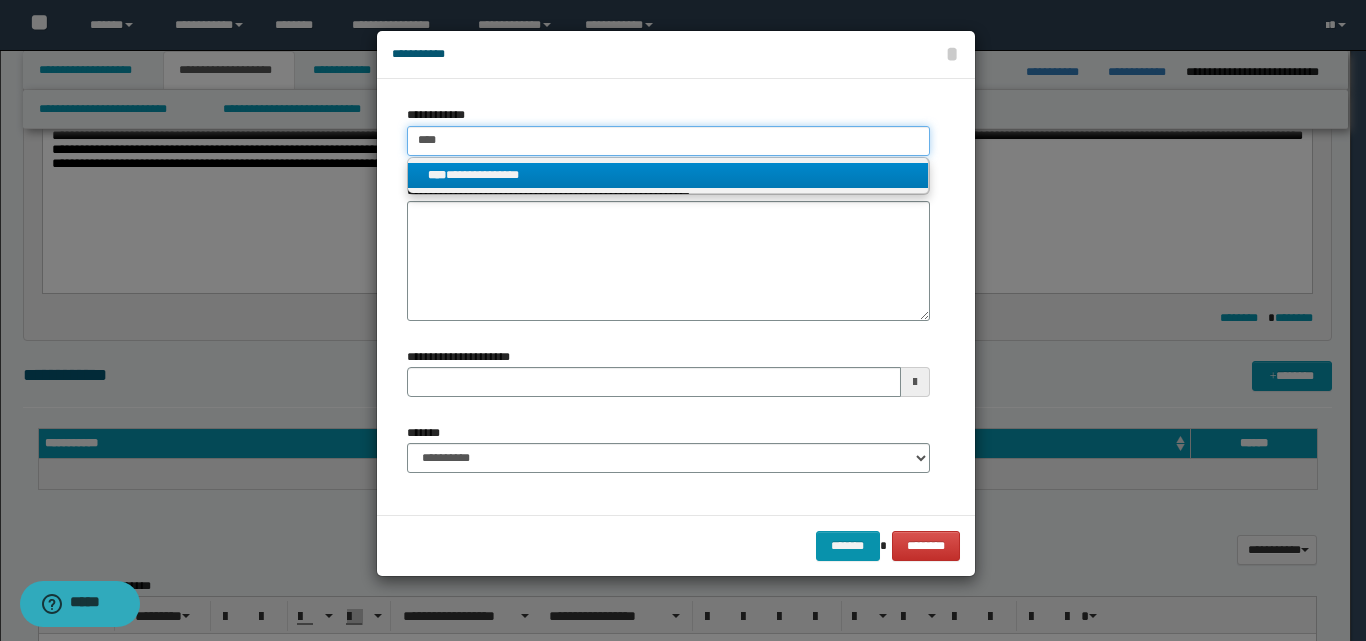 type 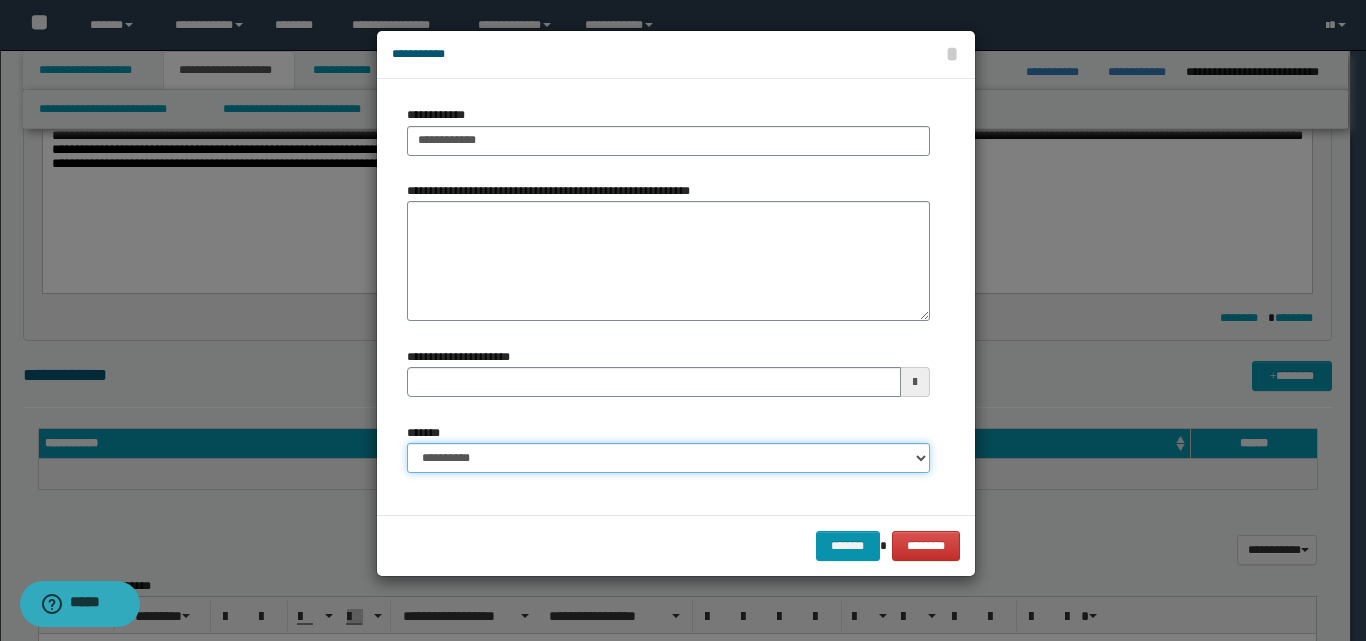 click on "**********" at bounding box center (668, 458) 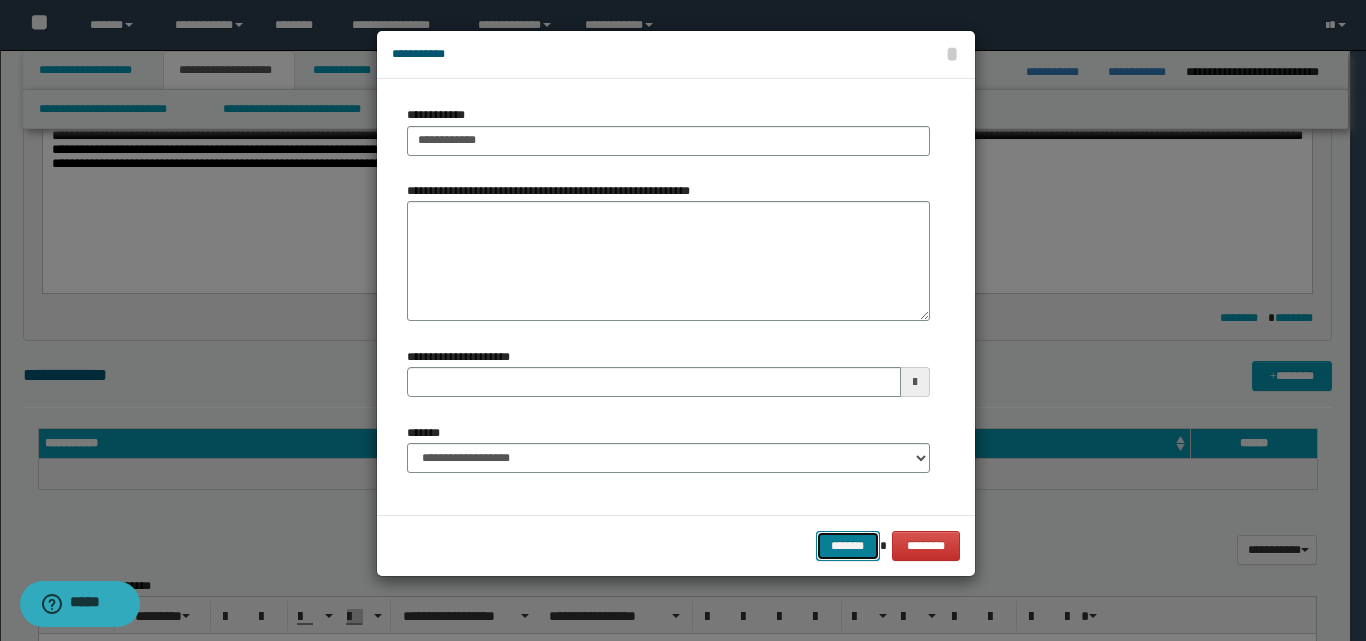 click on "*******" at bounding box center [848, 546] 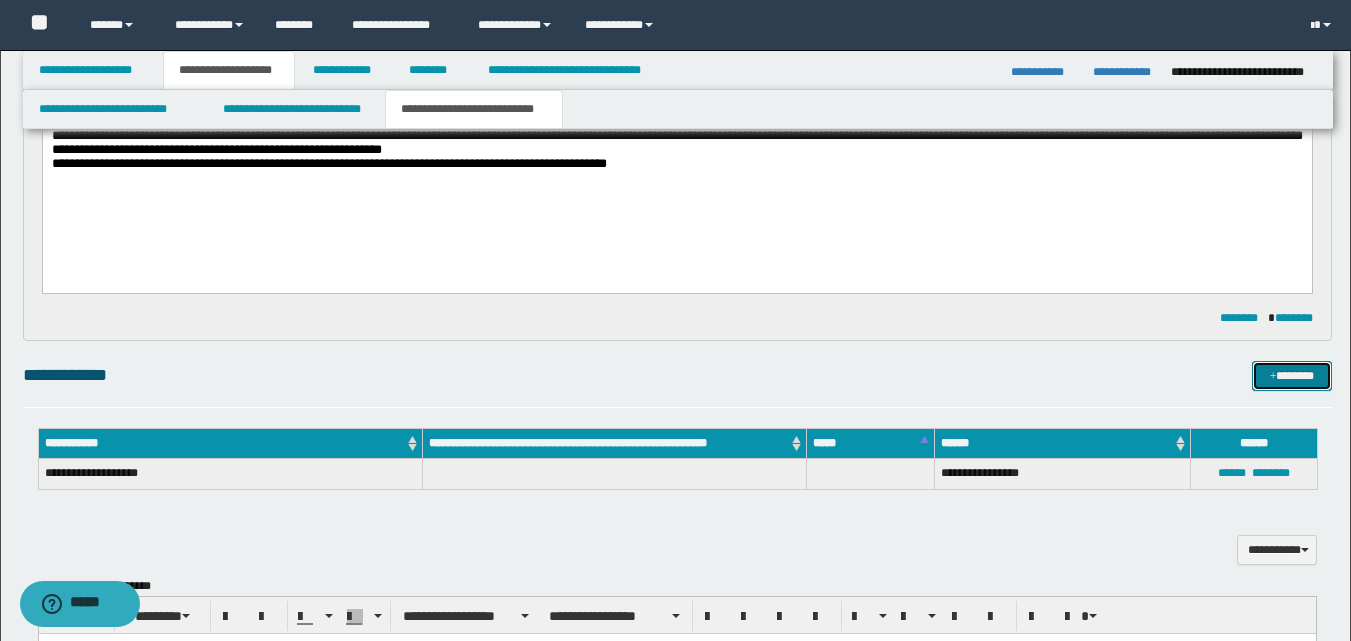 click on "*******" at bounding box center (1292, 376) 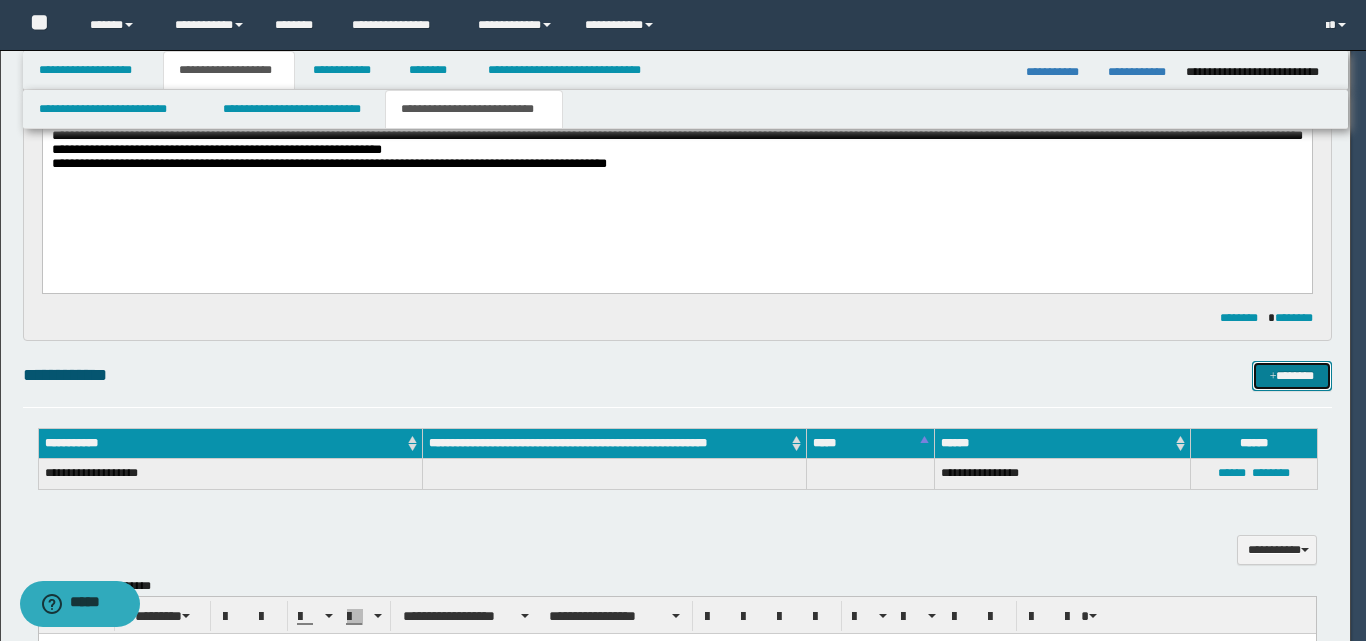 type 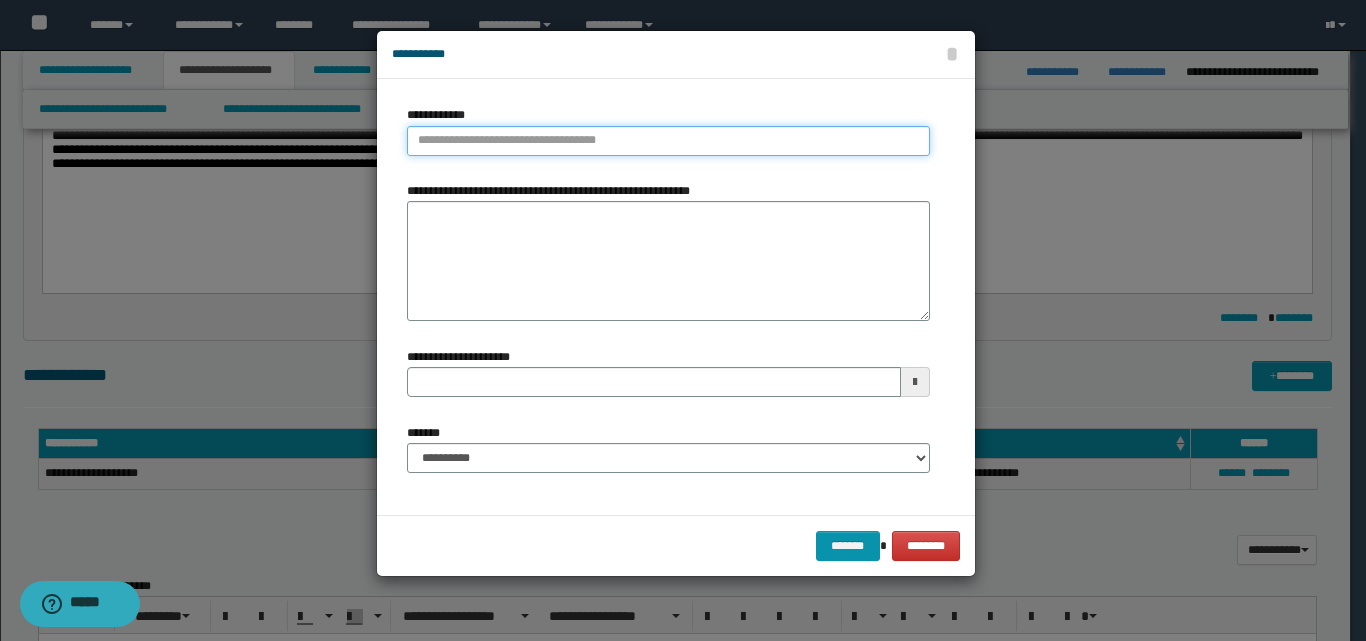 type on "**********" 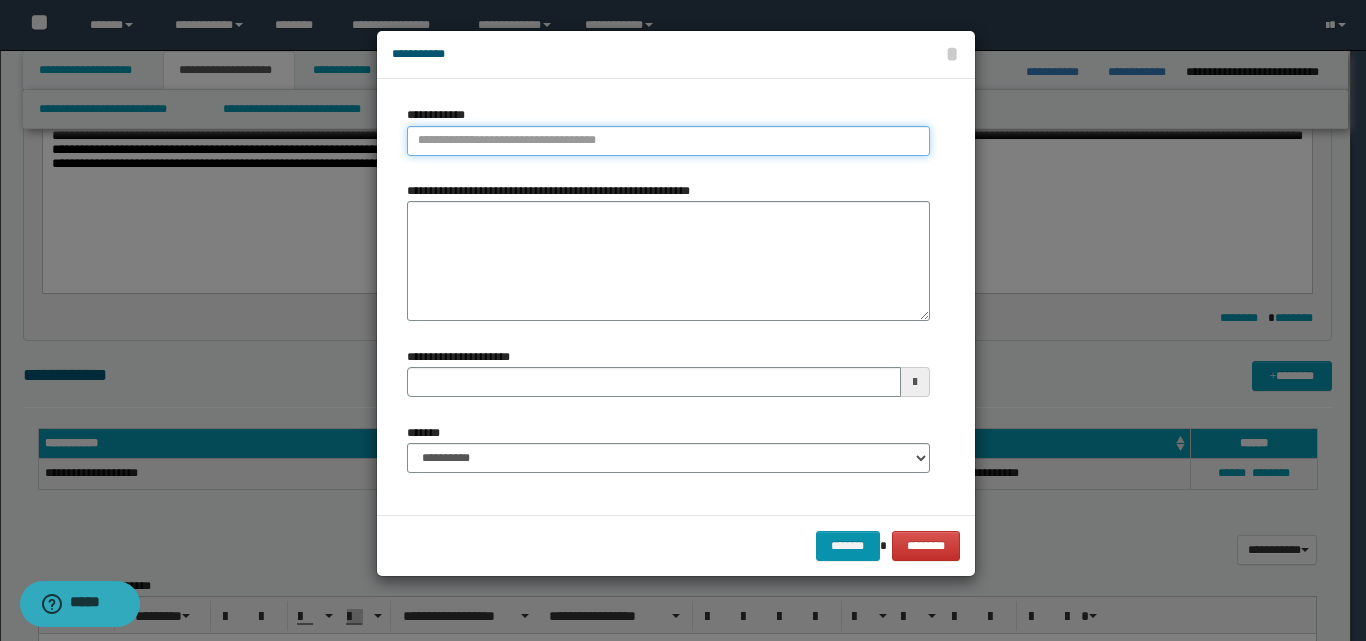 click on "**********" at bounding box center [668, 141] 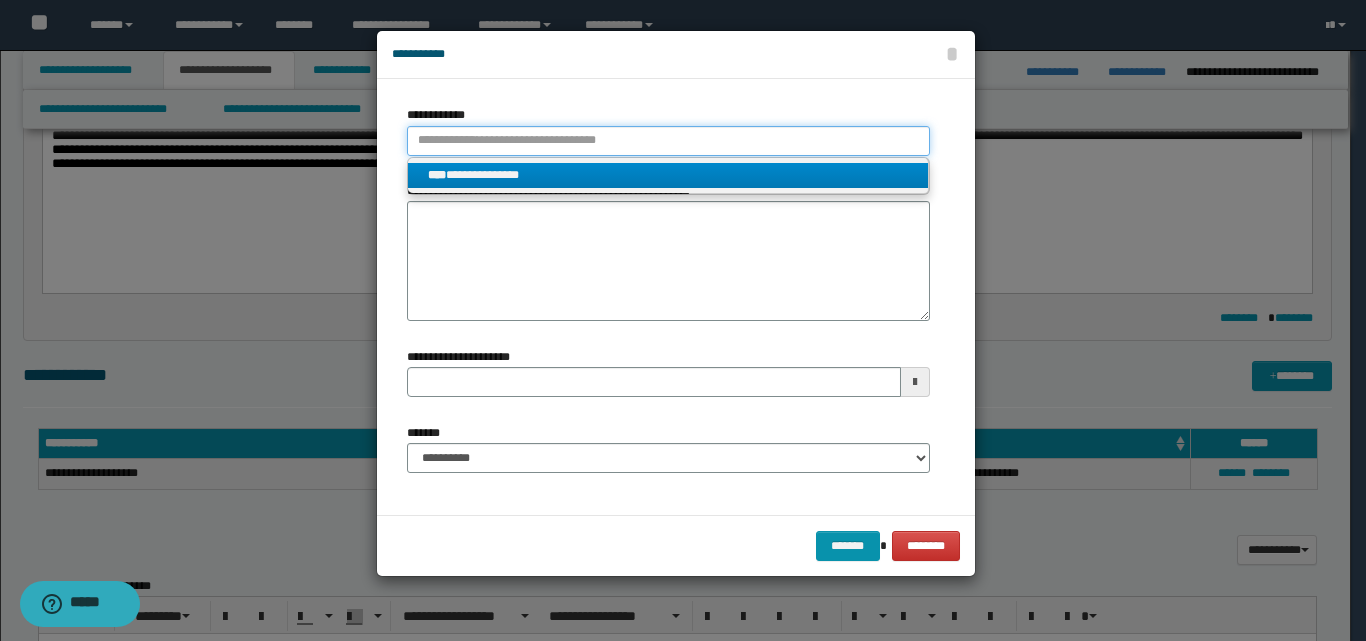 type 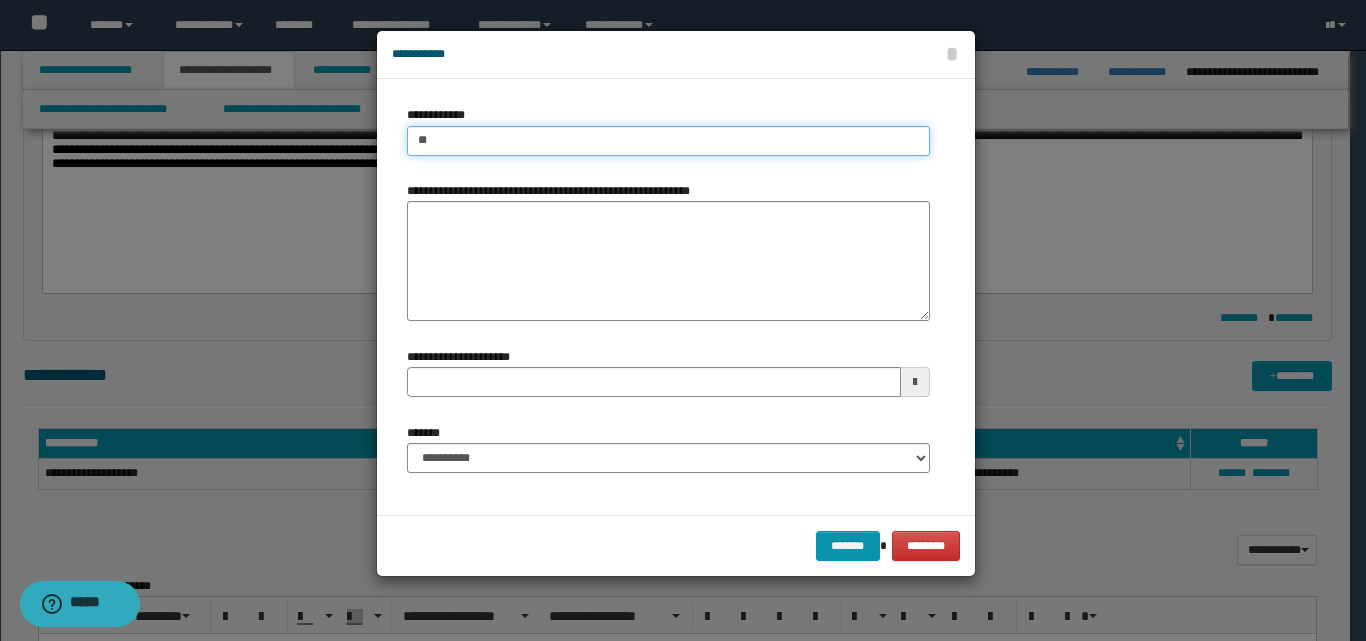 type on "***" 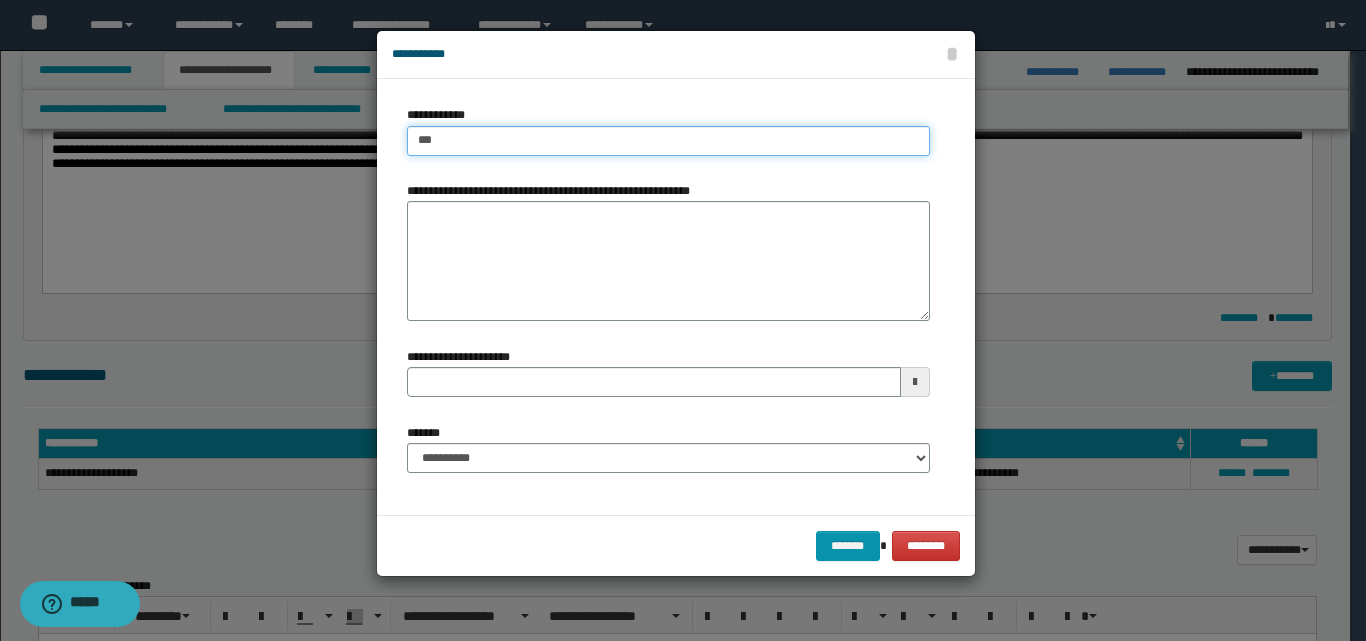 type on "***" 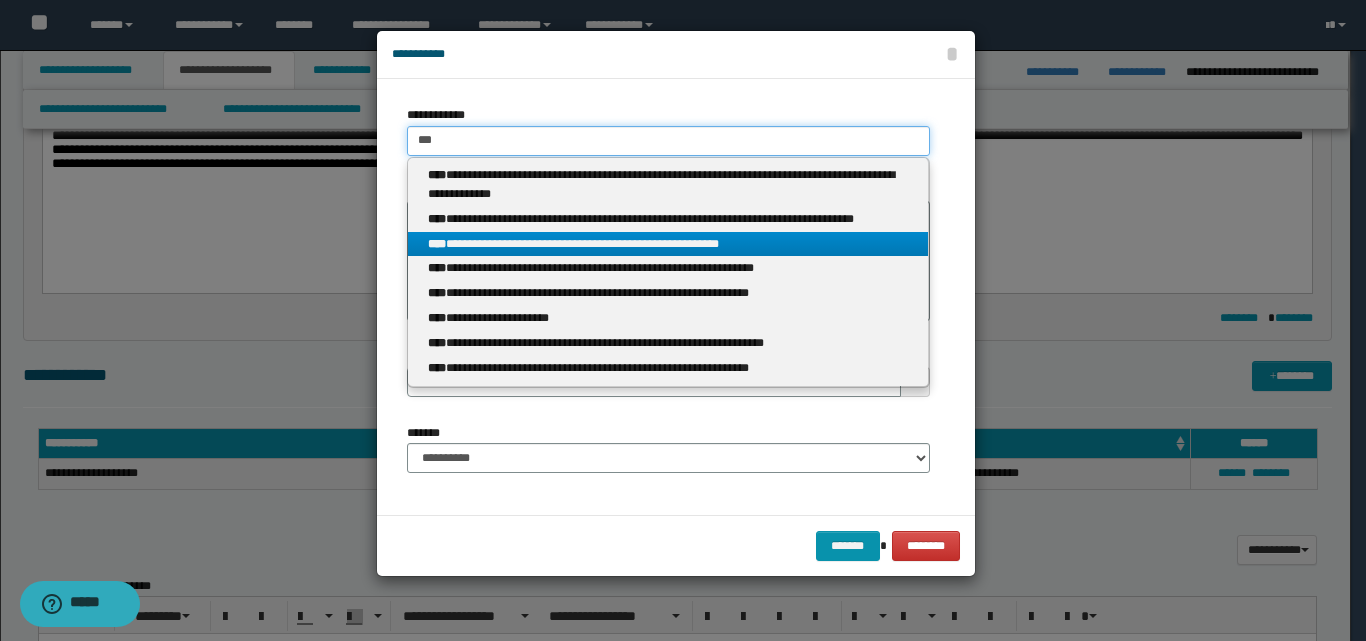 type 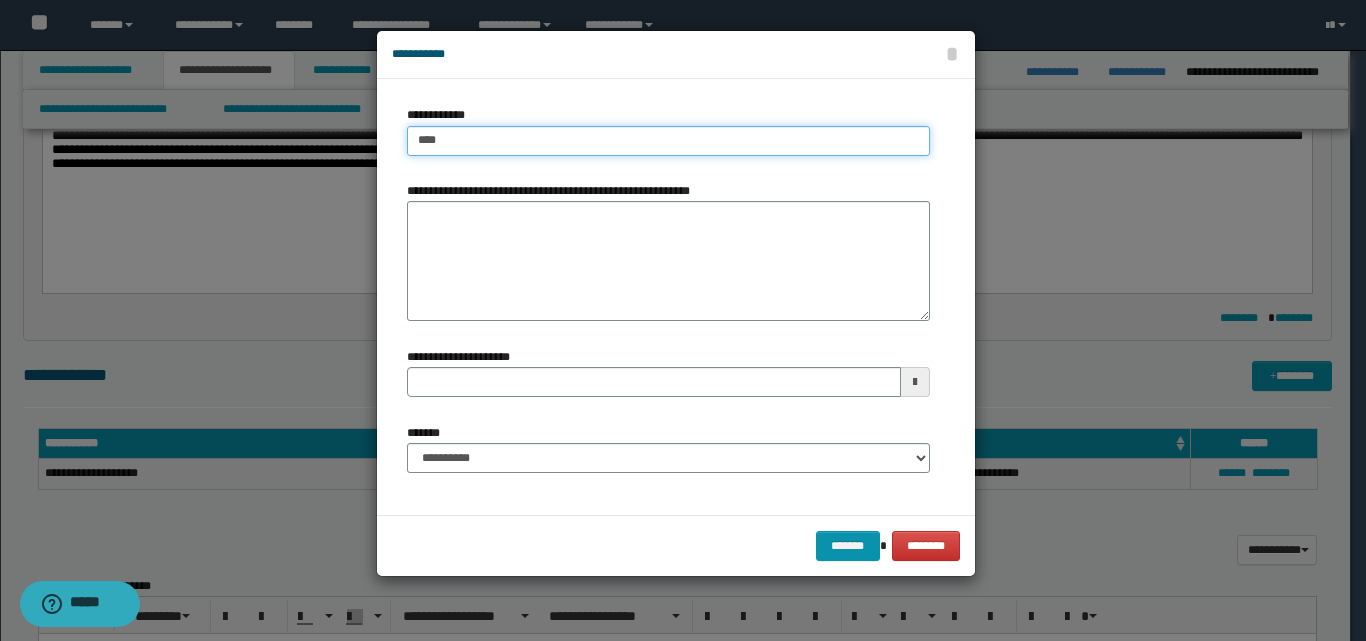 type on "****" 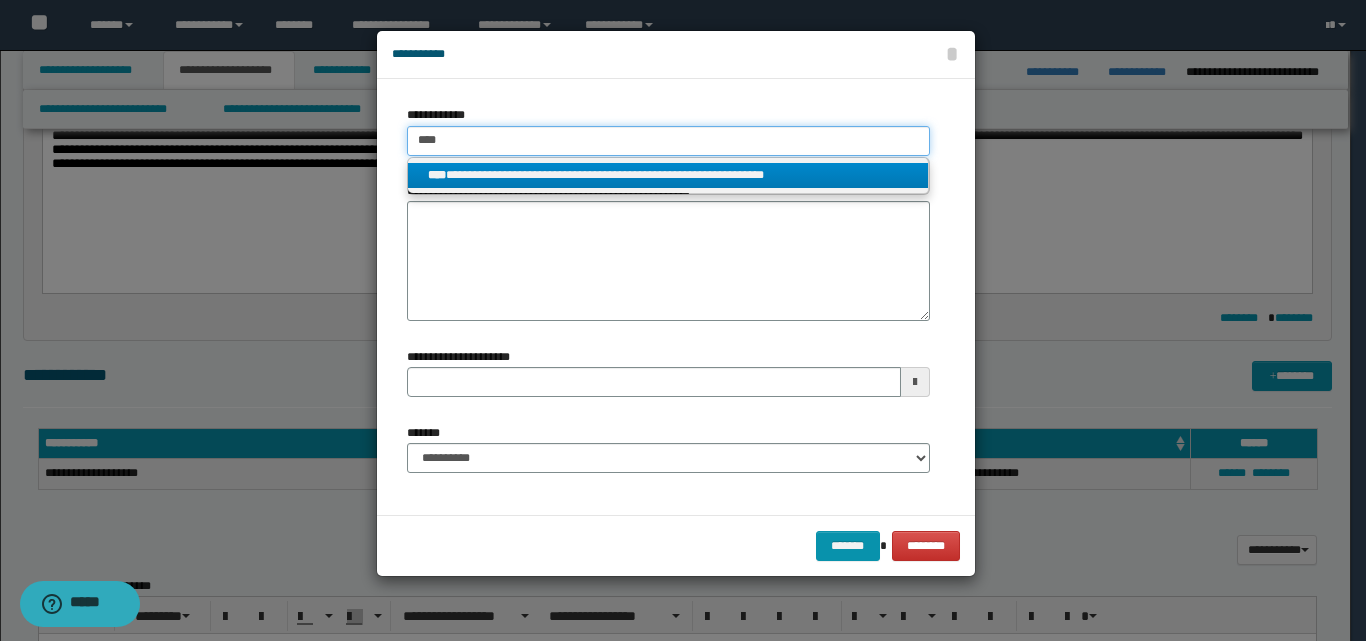 type on "****" 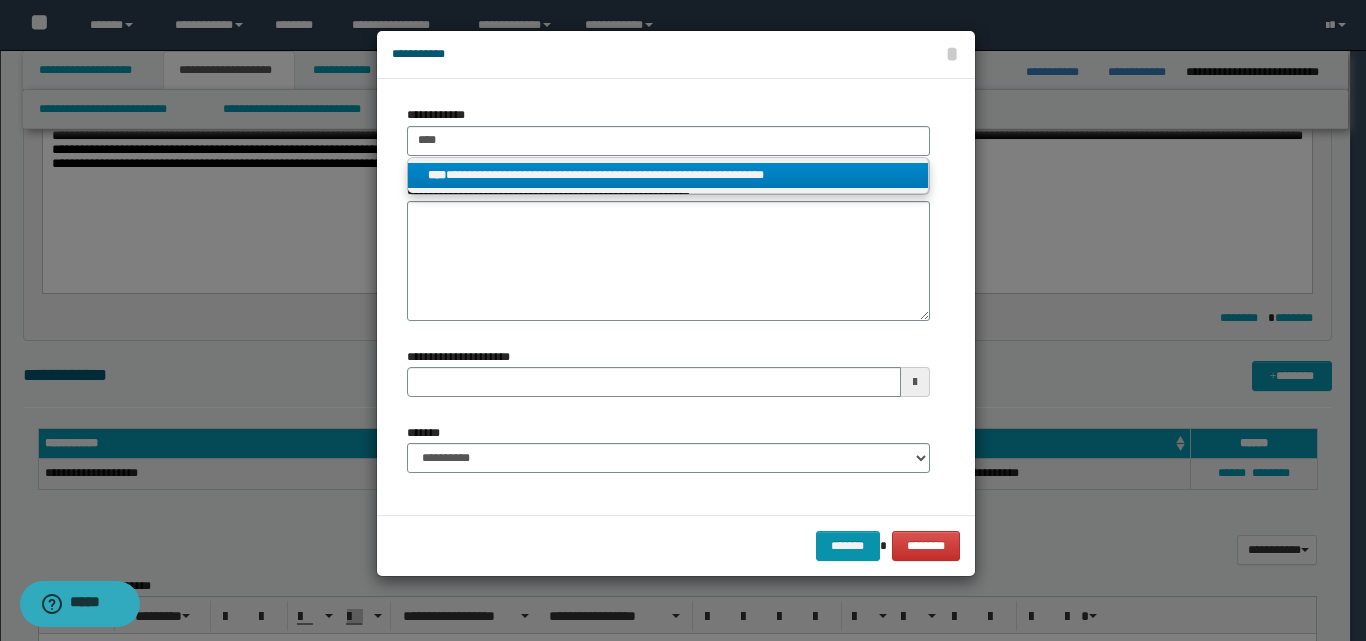 click on "**********" at bounding box center (668, 175) 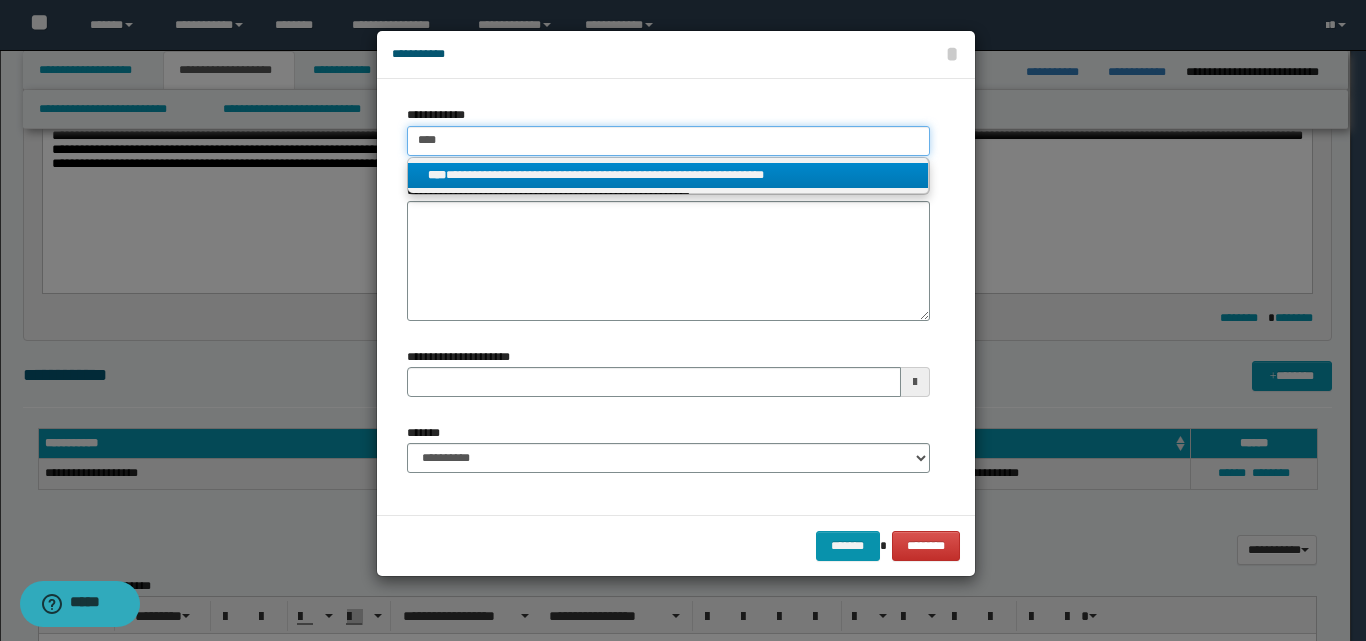 type 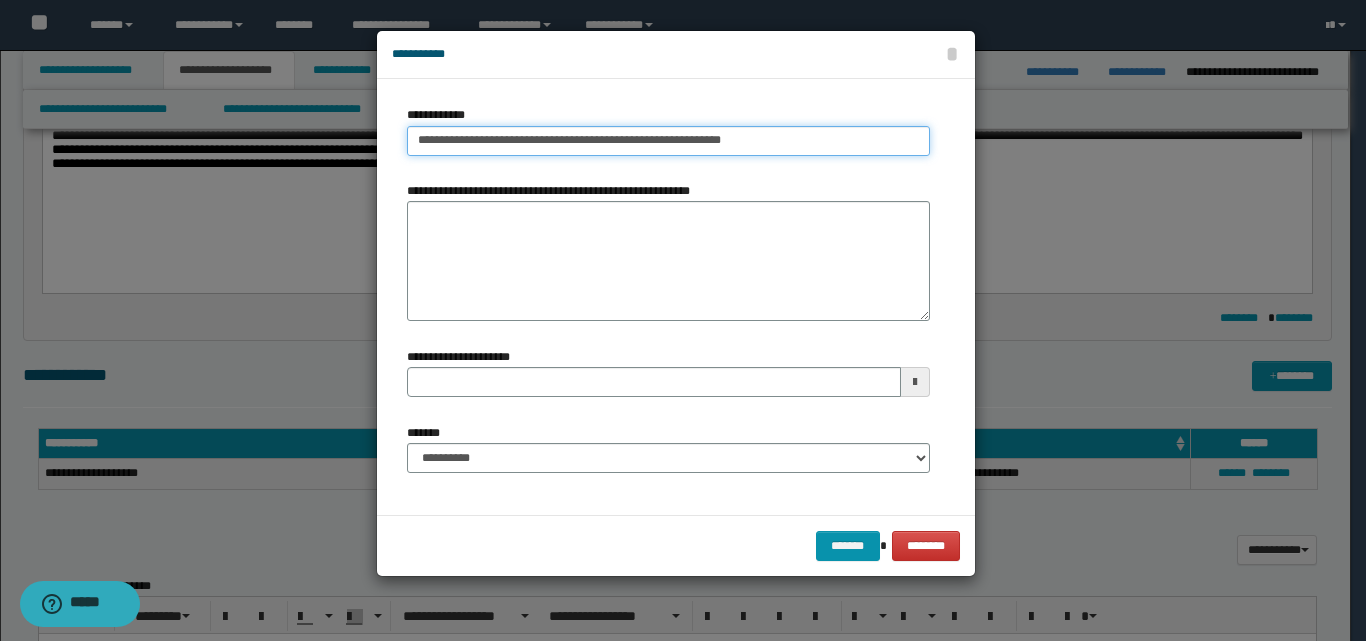 type 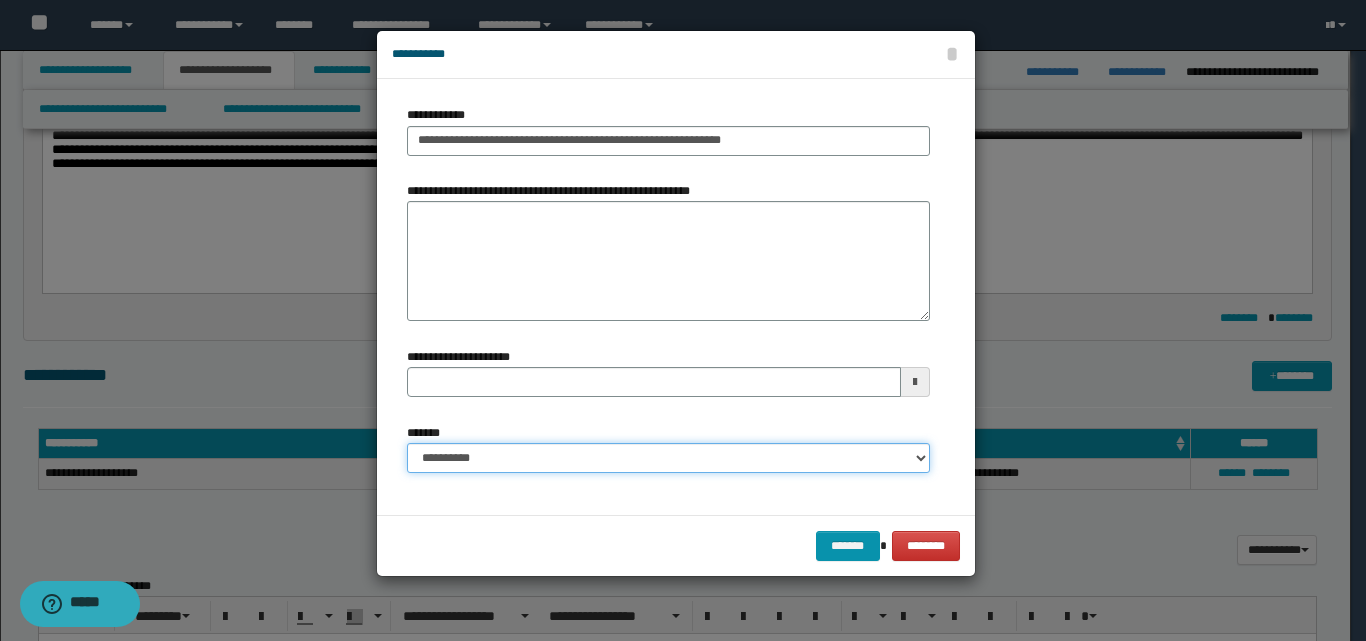 click on "**********" at bounding box center (668, 458) 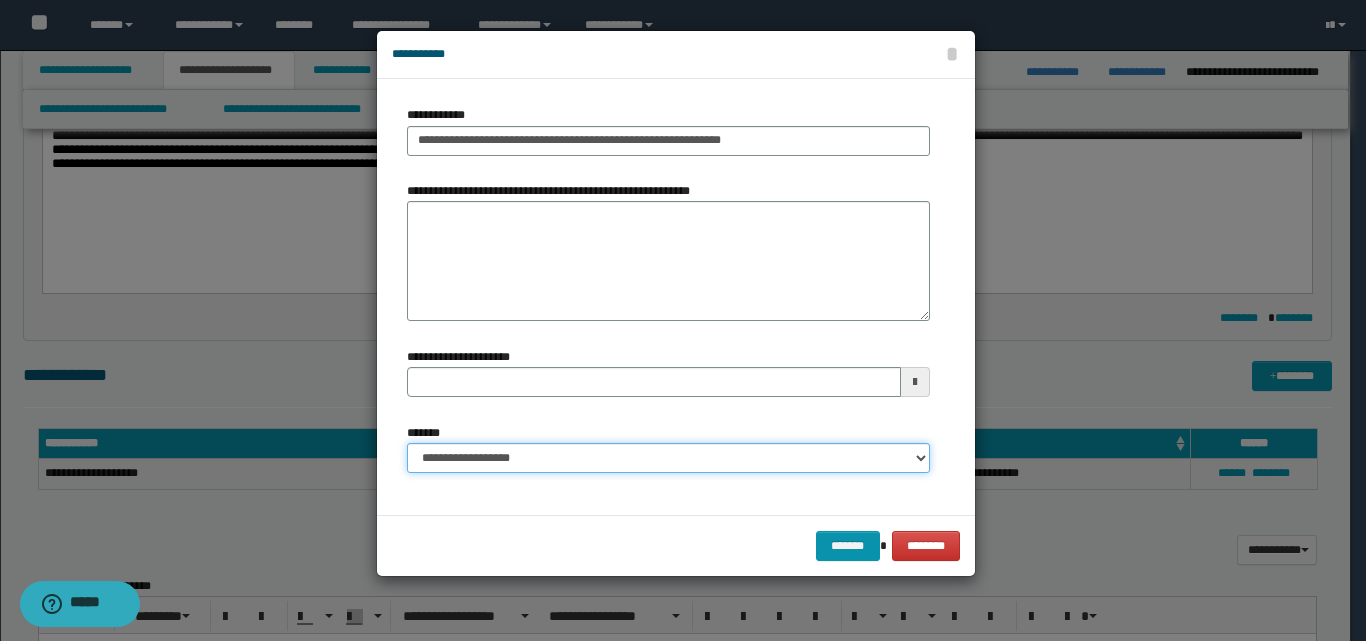 type 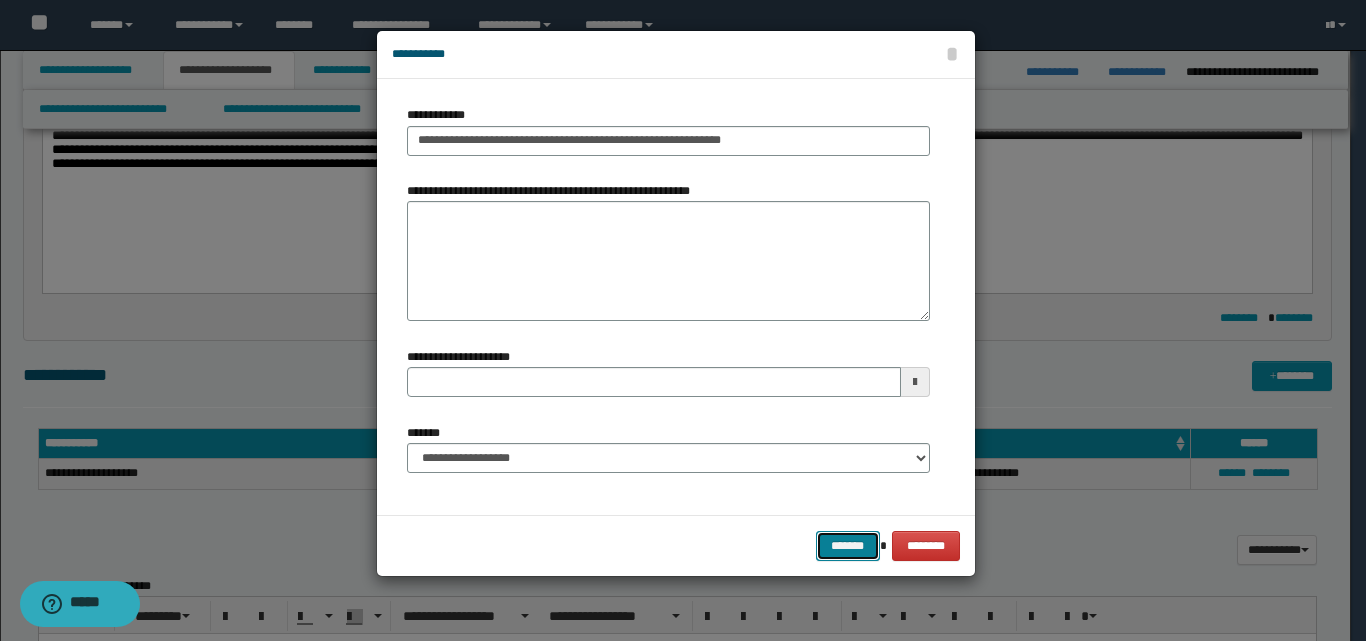 click on "*******" at bounding box center (848, 546) 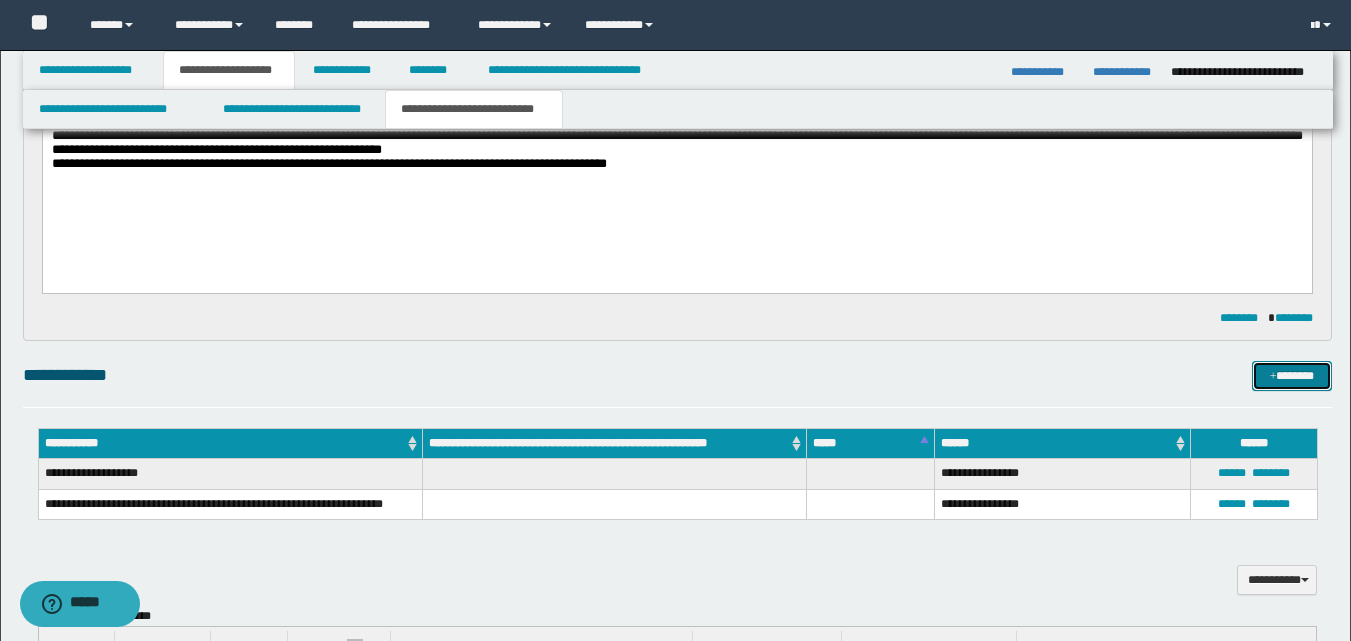 click on "*******" at bounding box center [1292, 376] 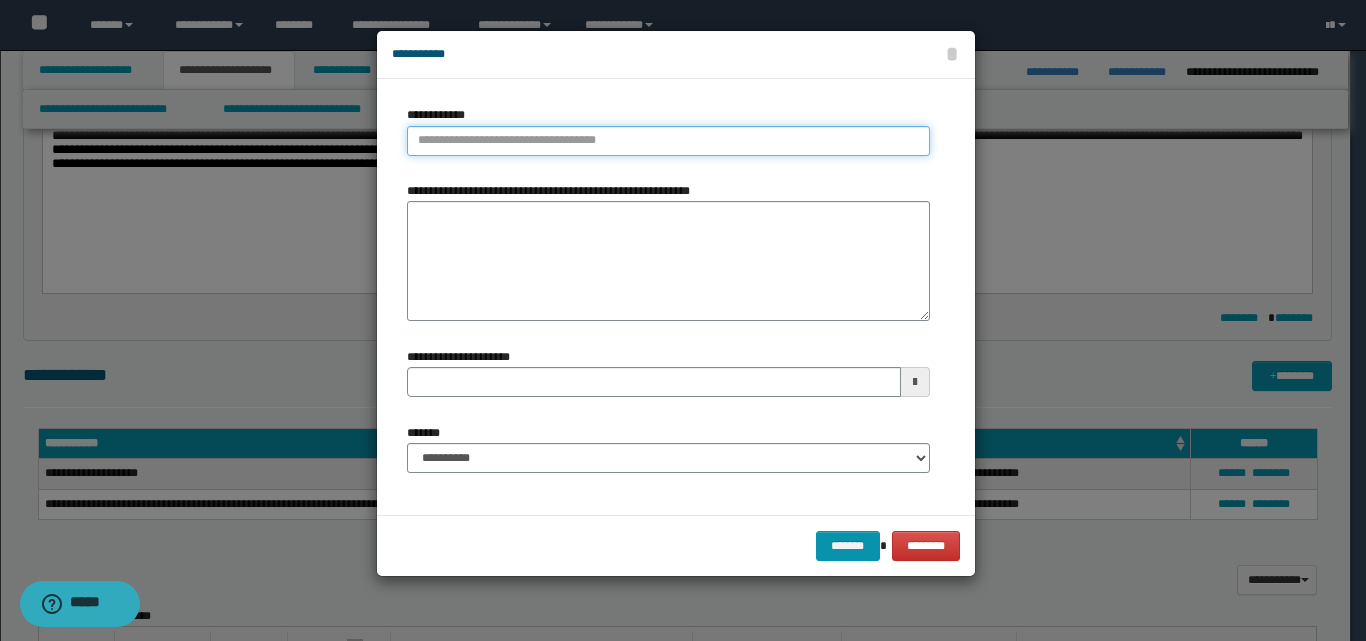 type on "**********" 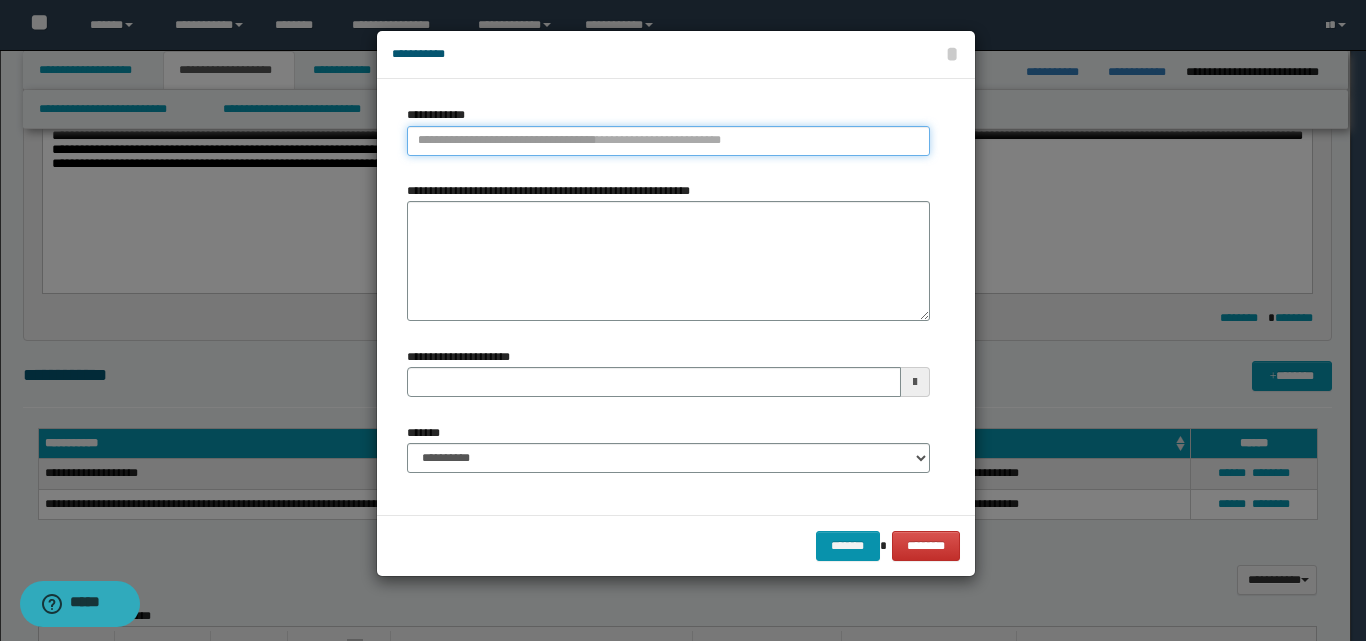 click on "**********" at bounding box center [668, 141] 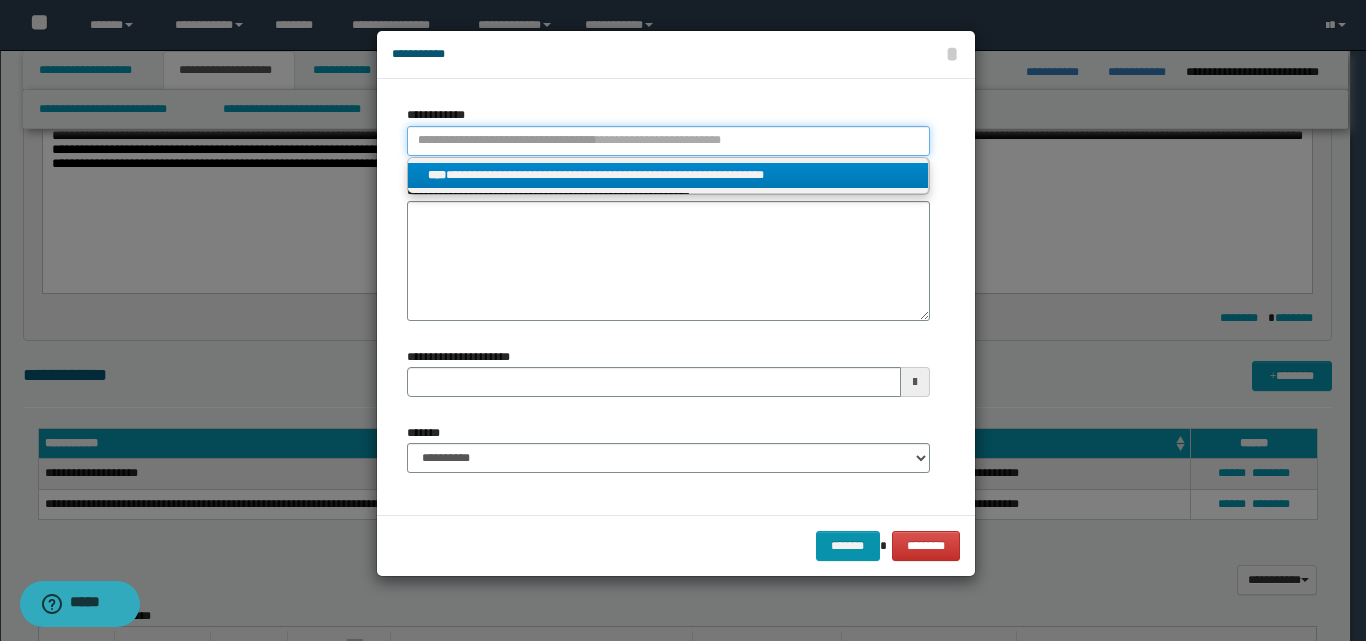 type 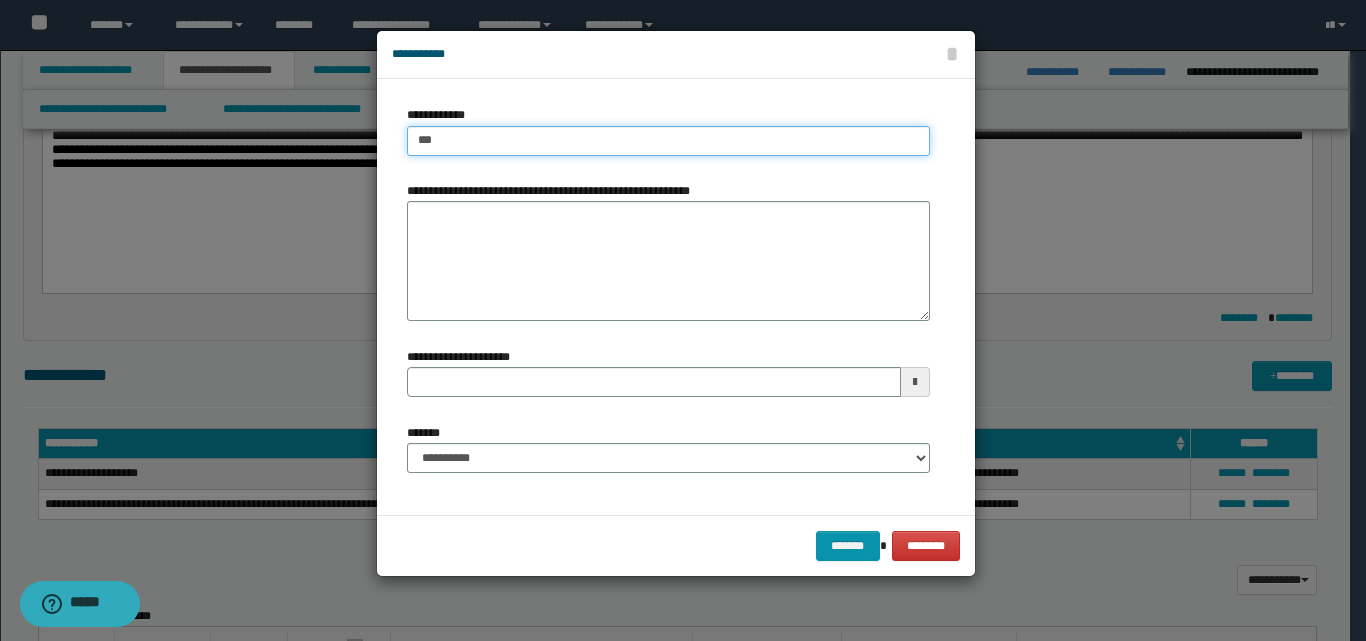 type on "****" 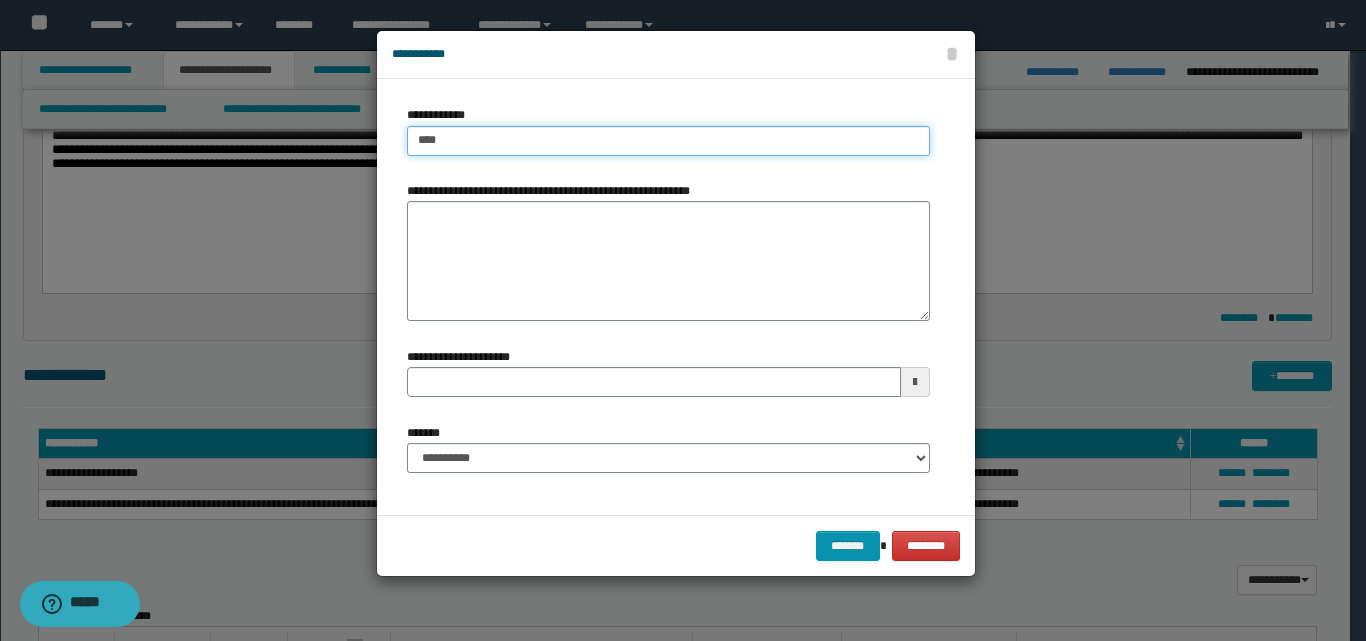 type on "****" 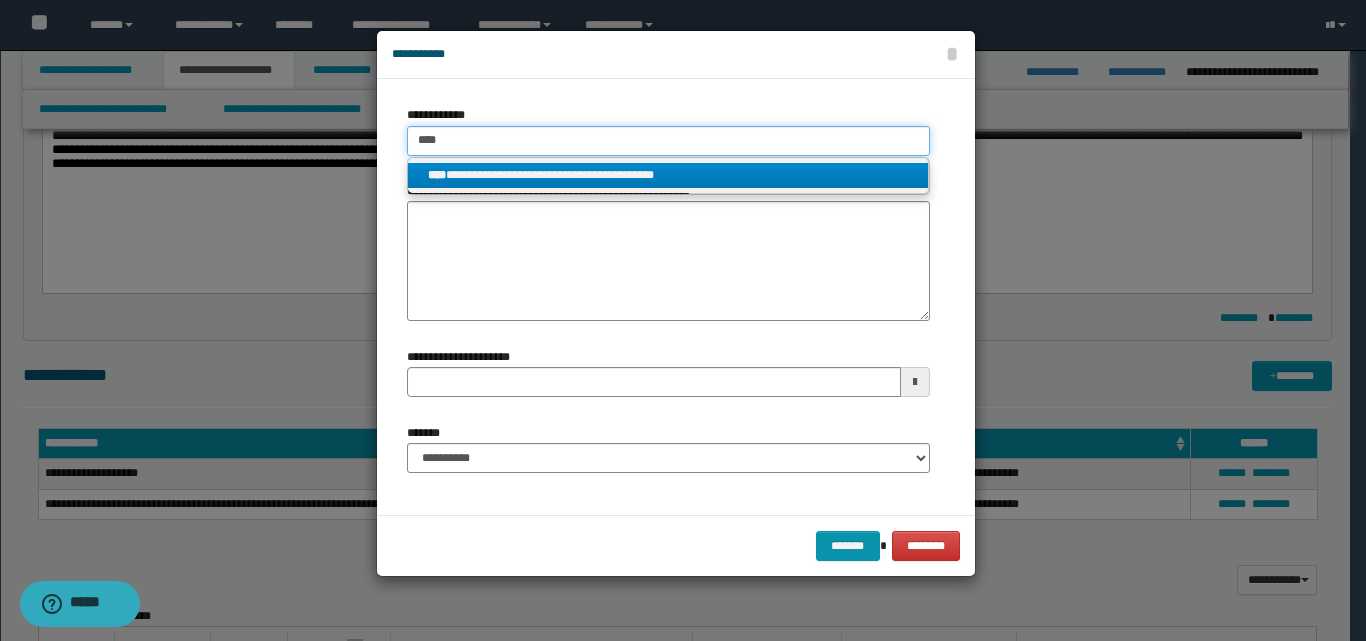 type on "****" 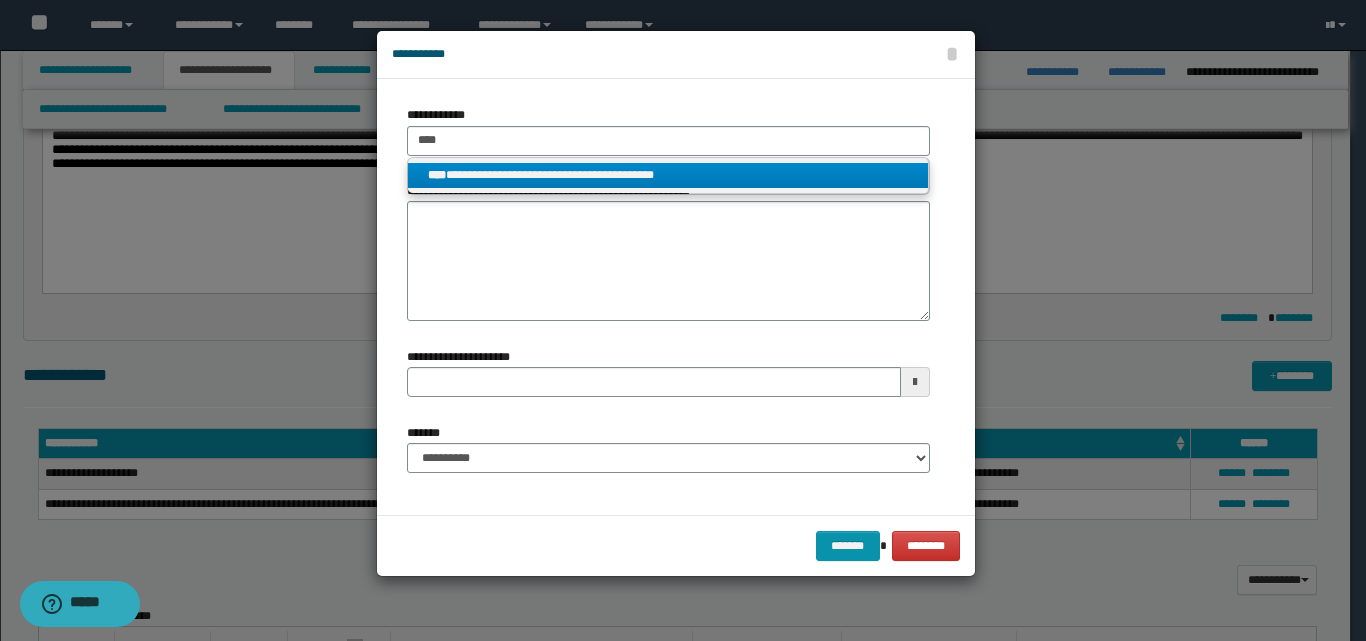 click on "**********" at bounding box center [668, 175] 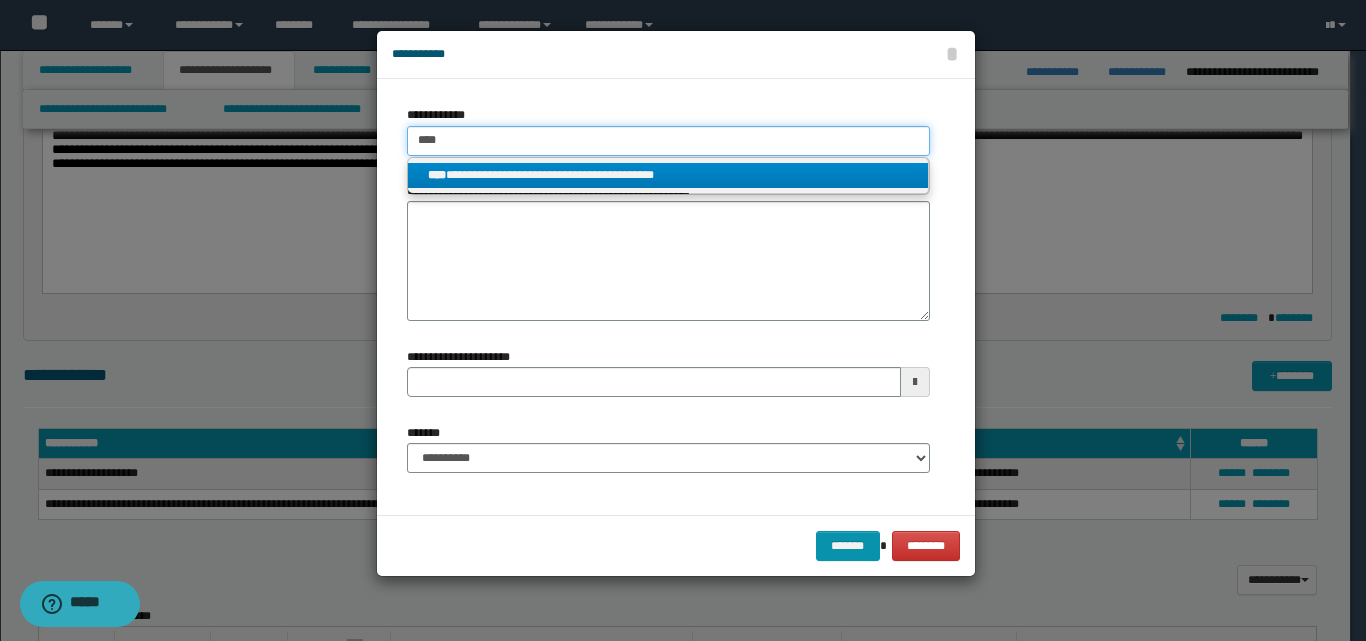 type 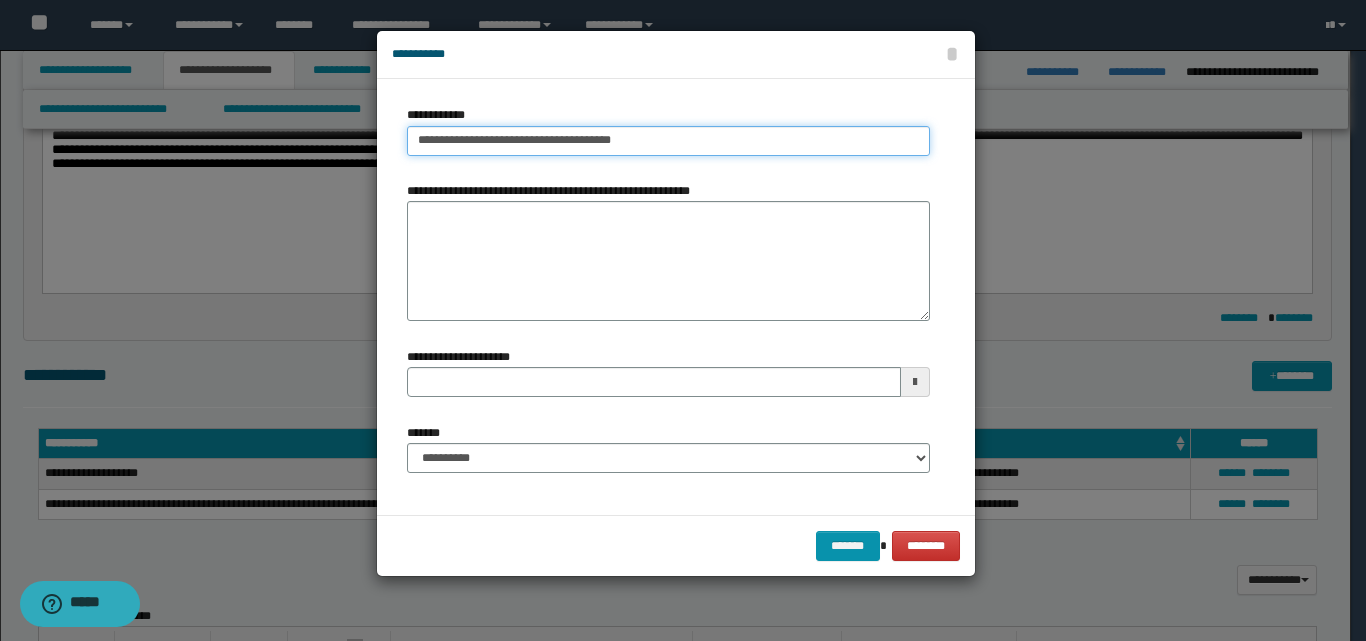 type 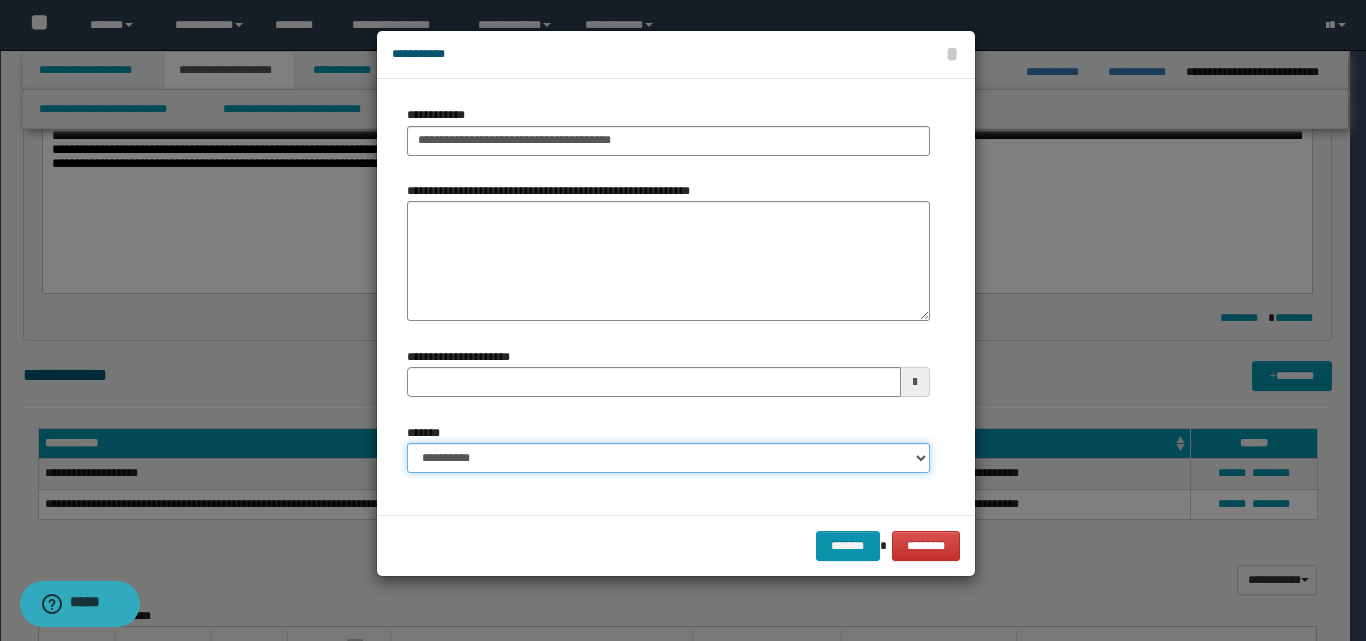 click on "**********" at bounding box center [668, 458] 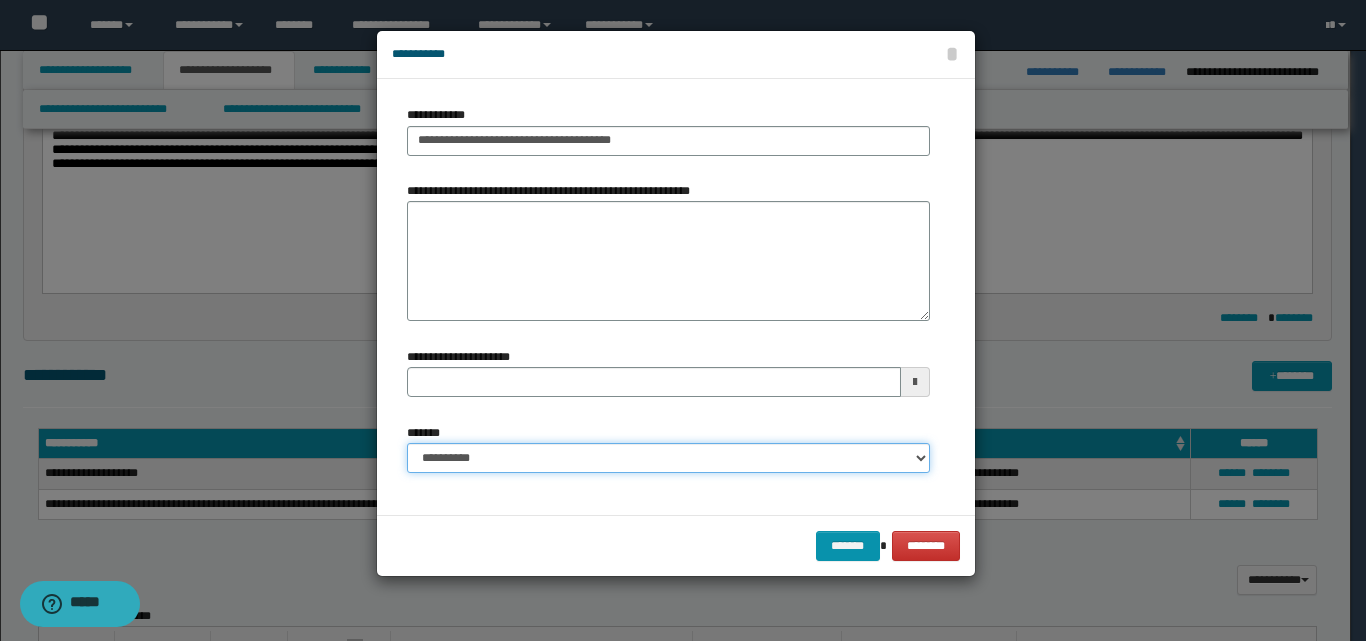 select on "*" 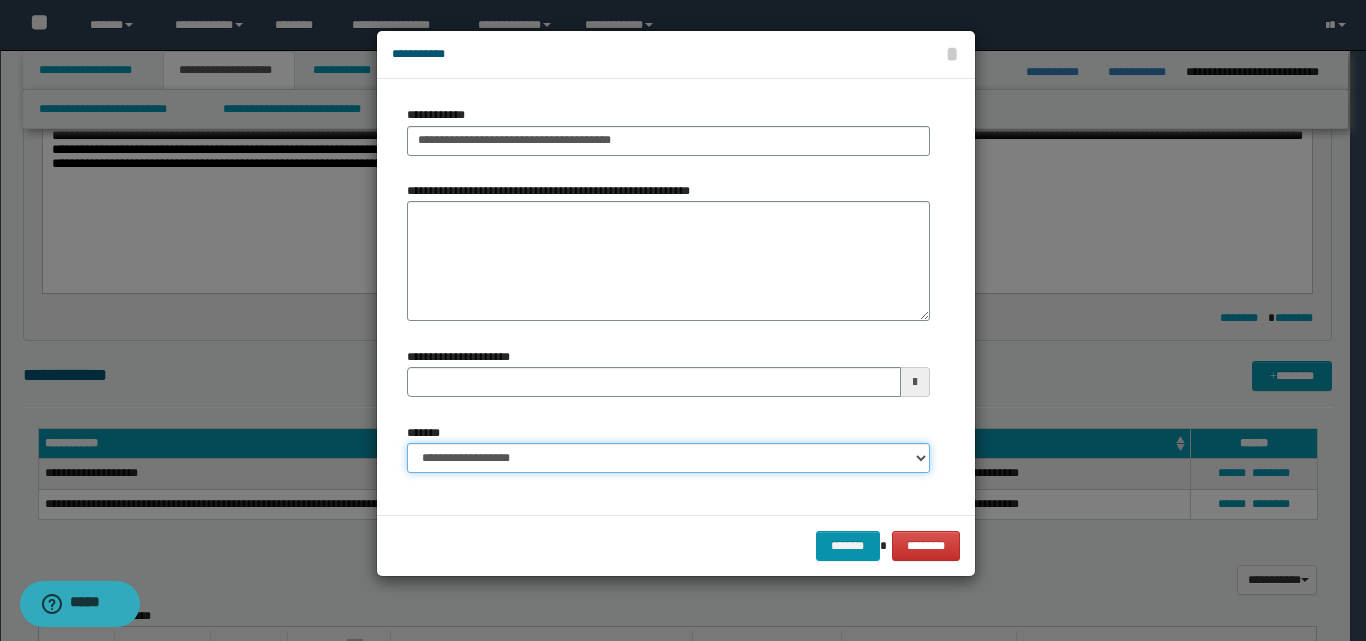 type 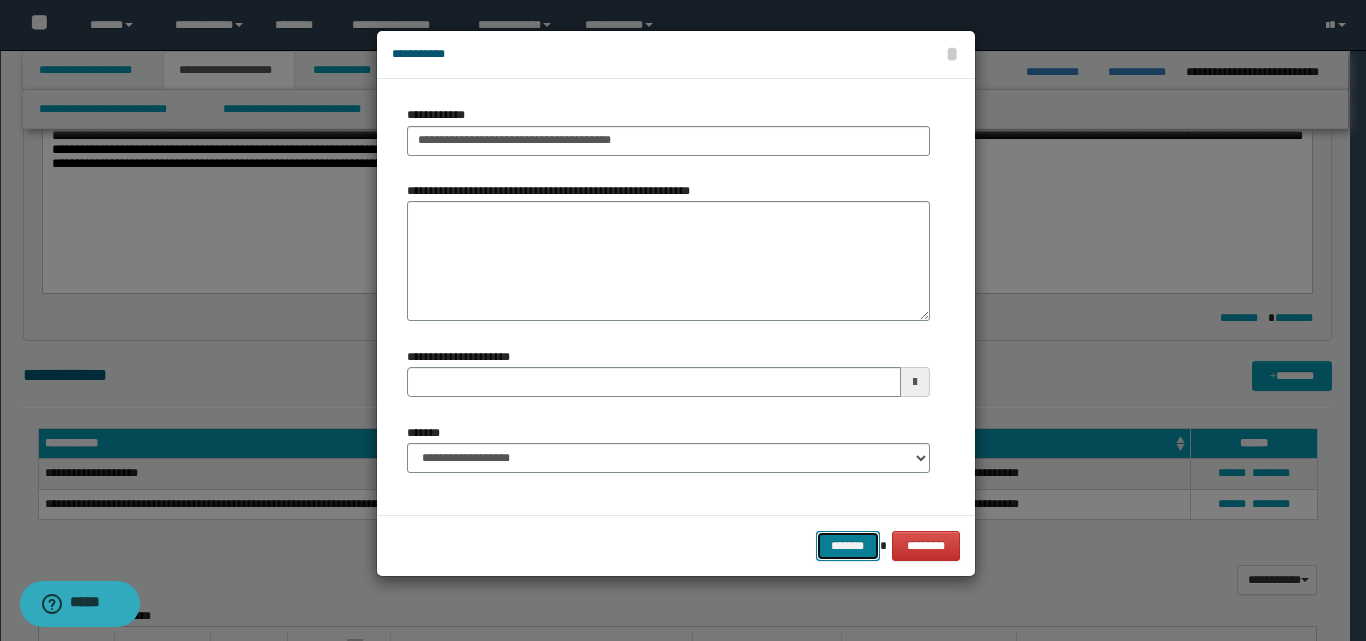 click on "*******" at bounding box center (848, 546) 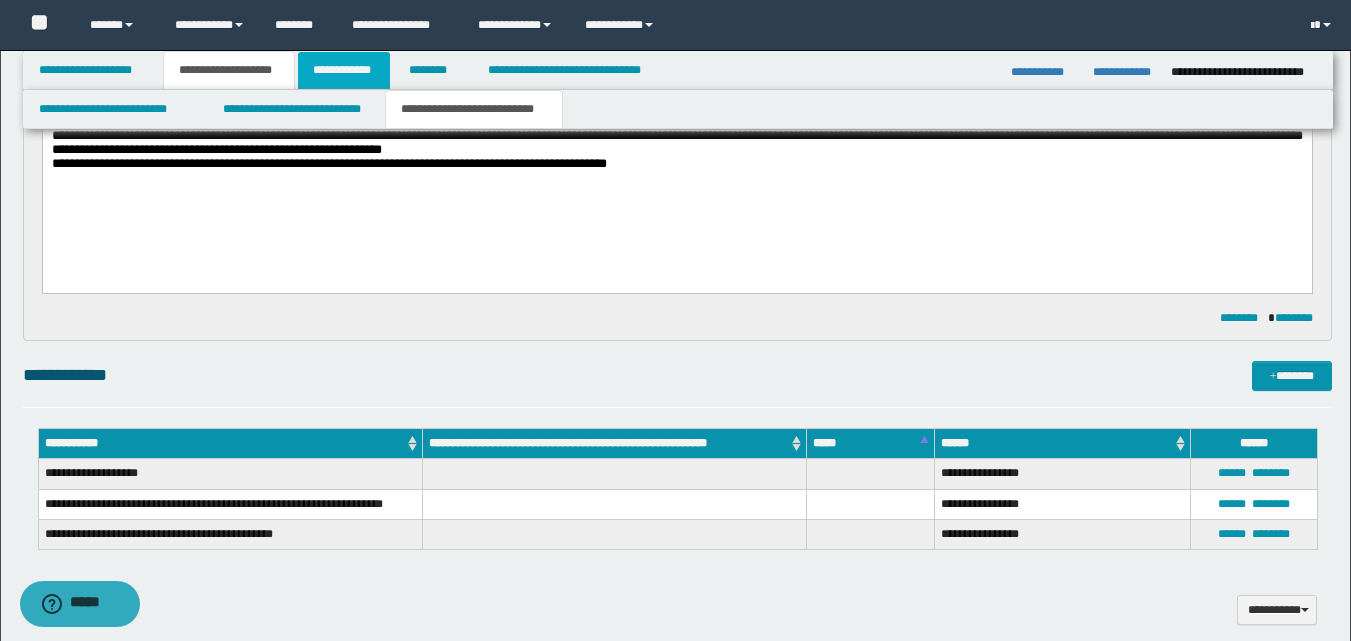 click on "**********" at bounding box center [344, 70] 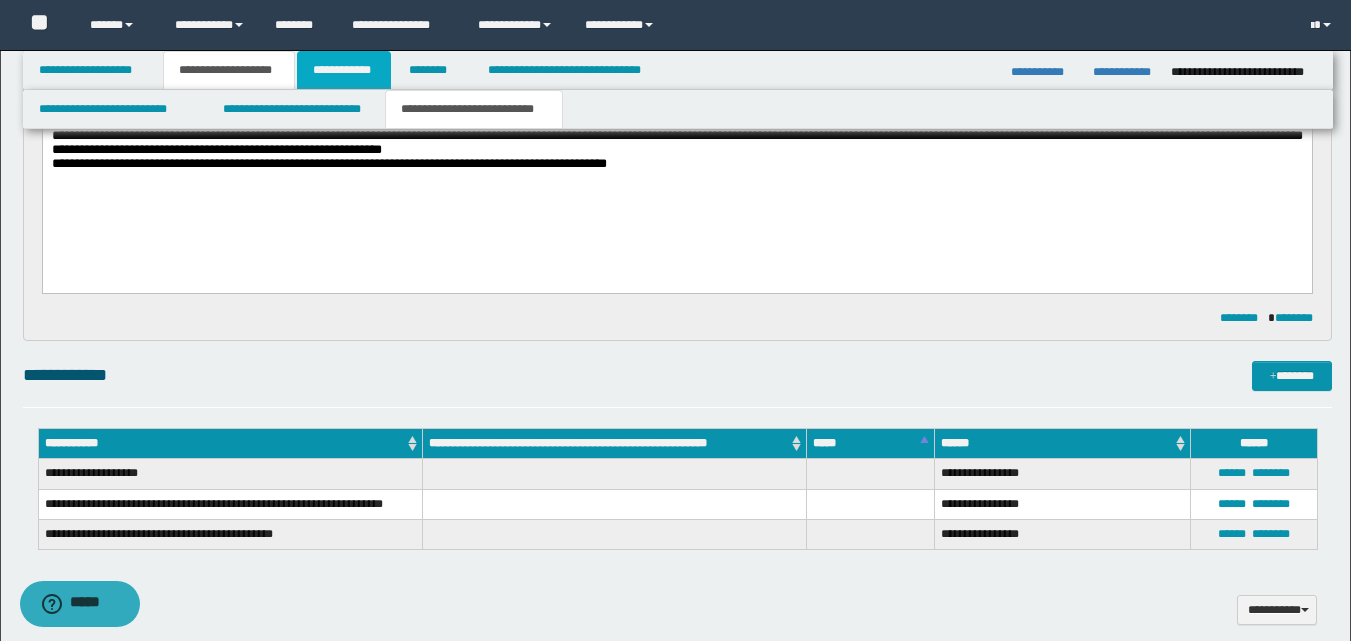 scroll, scrollTop: 307, scrollLeft: 0, axis: vertical 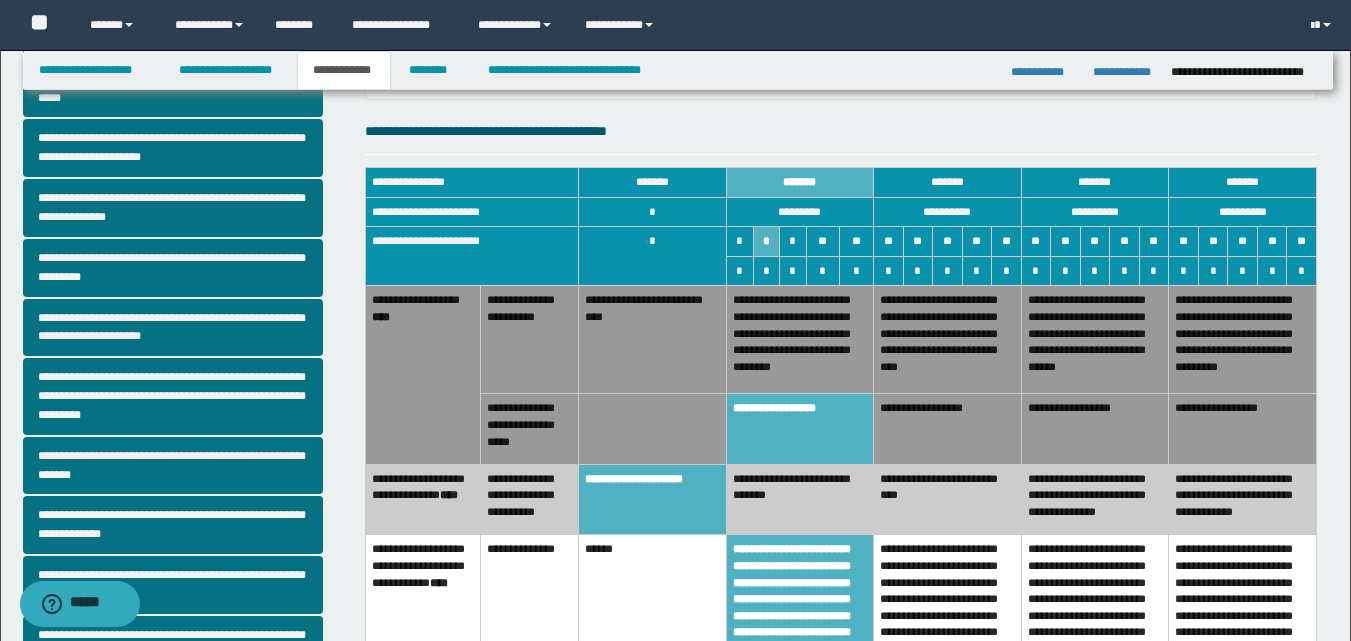click on "**********" at bounding box center (800, 499) 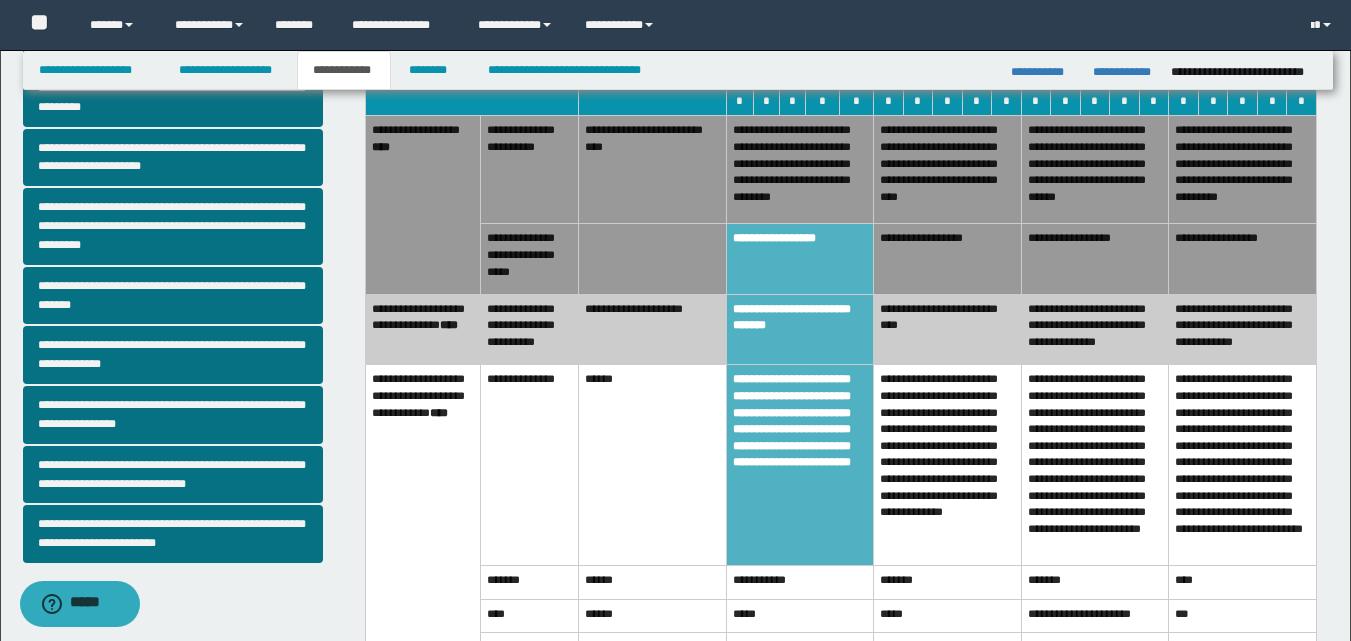 scroll, scrollTop: 407, scrollLeft: 0, axis: vertical 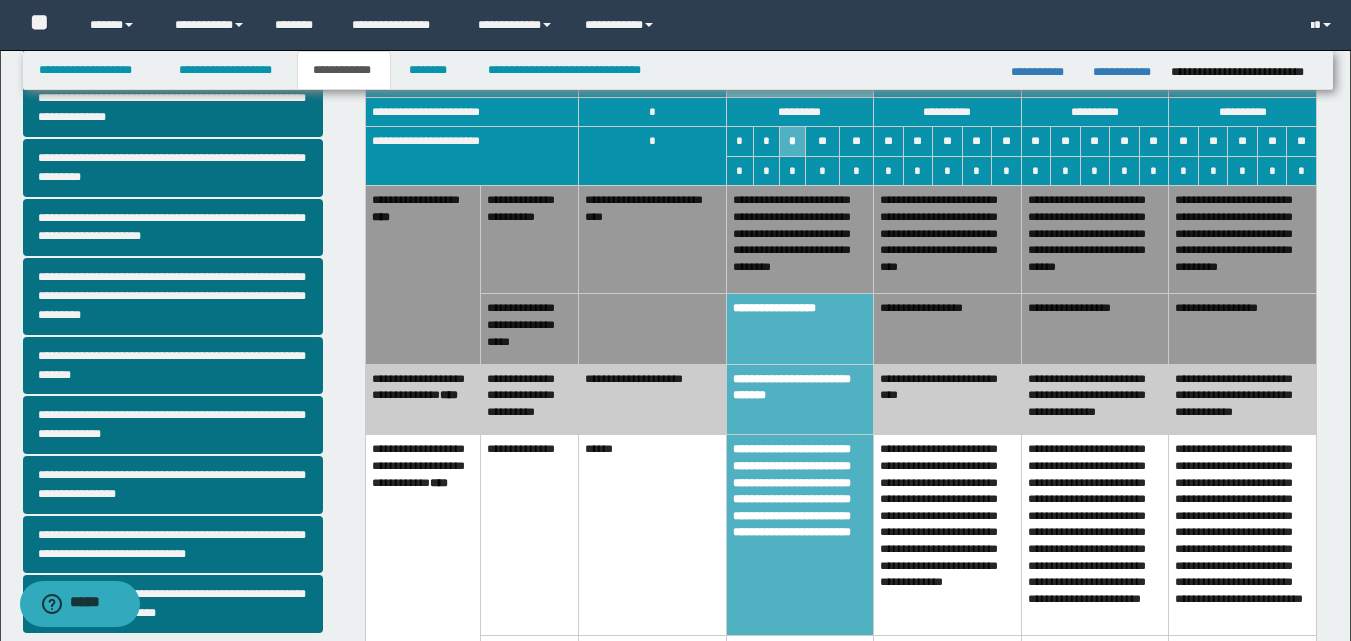 click on "**********" at bounding box center [652, 399] 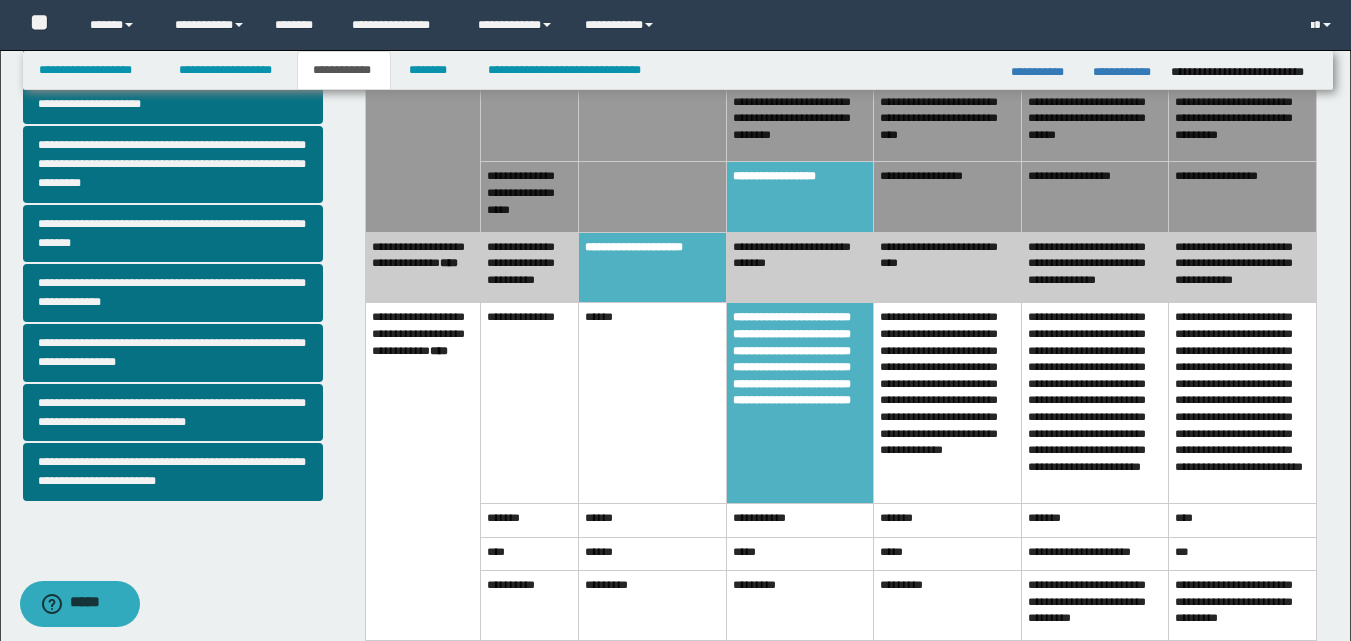 scroll, scrollTop: 550, scrollLeft: 0, axis: vertical 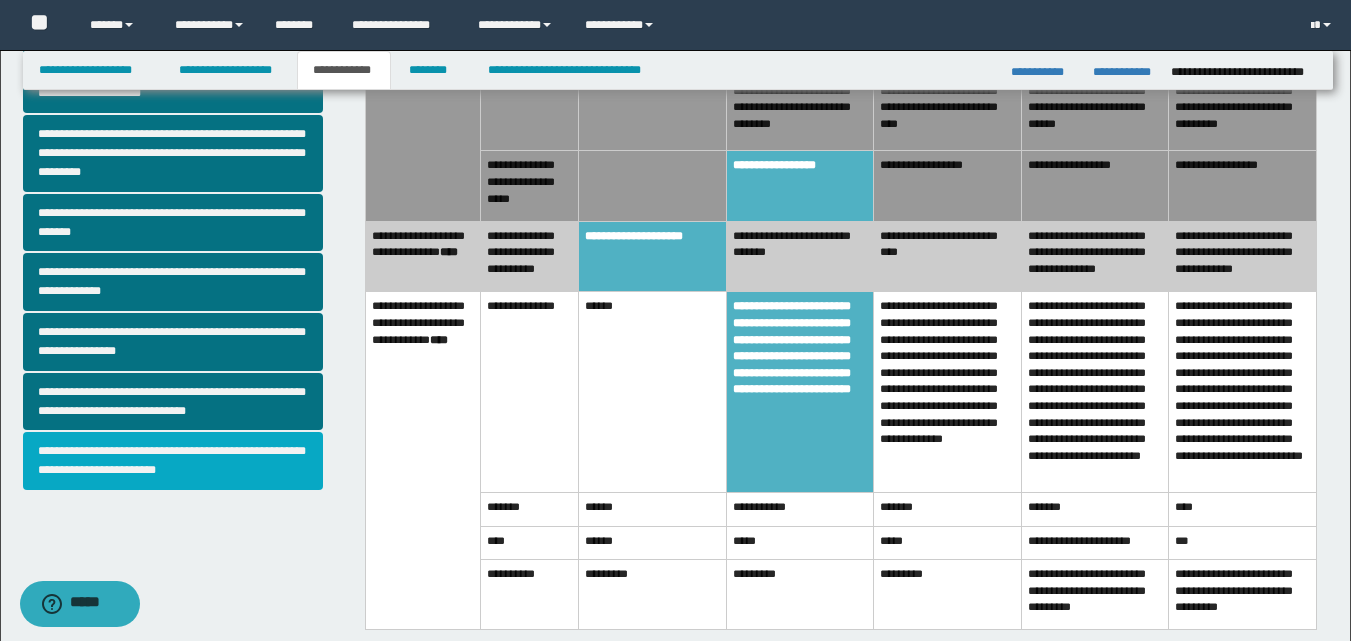 click on "**********" at bounding box center [173, 461] 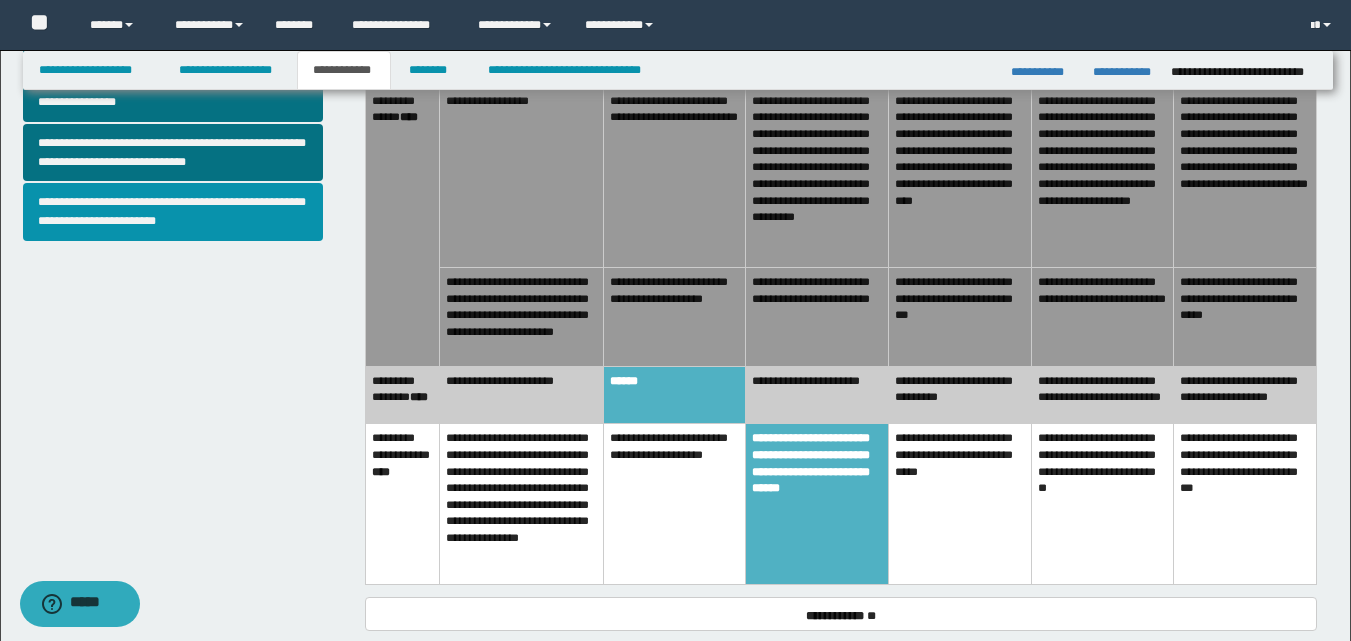 scroll, scrollTop: 800, scrollLeft: 0, axis: vertical 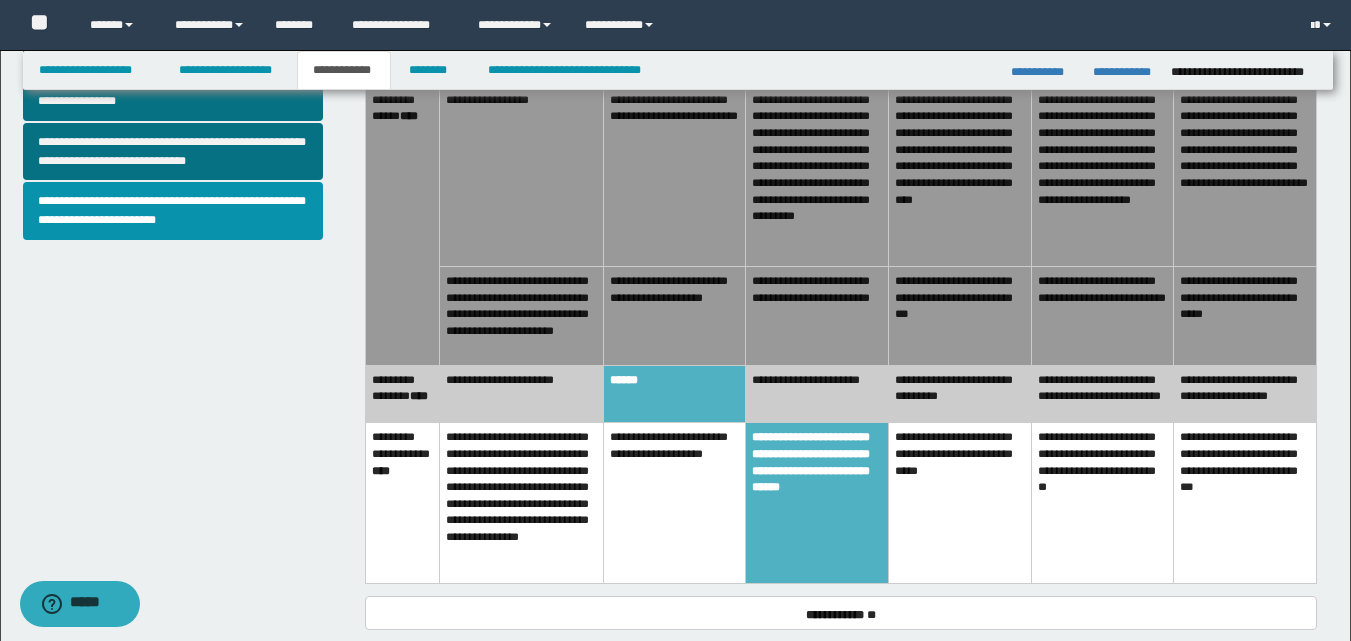 click on "**********" at bounding box center (817, 393) 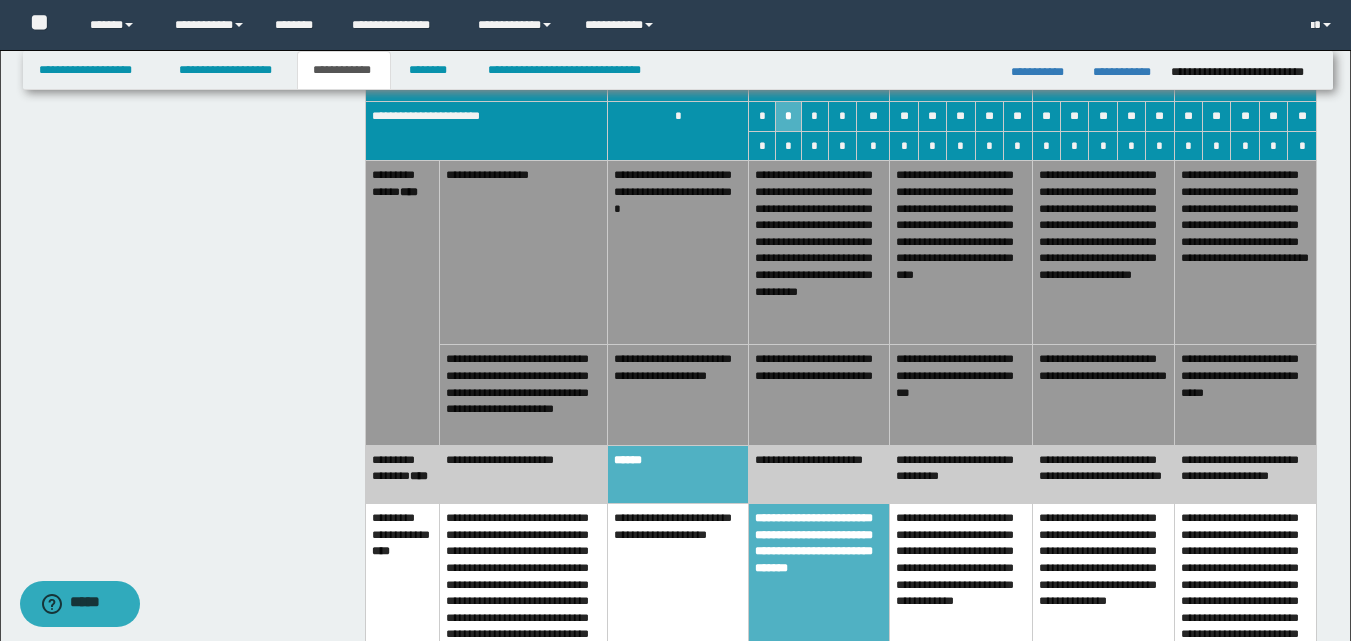 click on "**********" at bounding box center [819, 474] 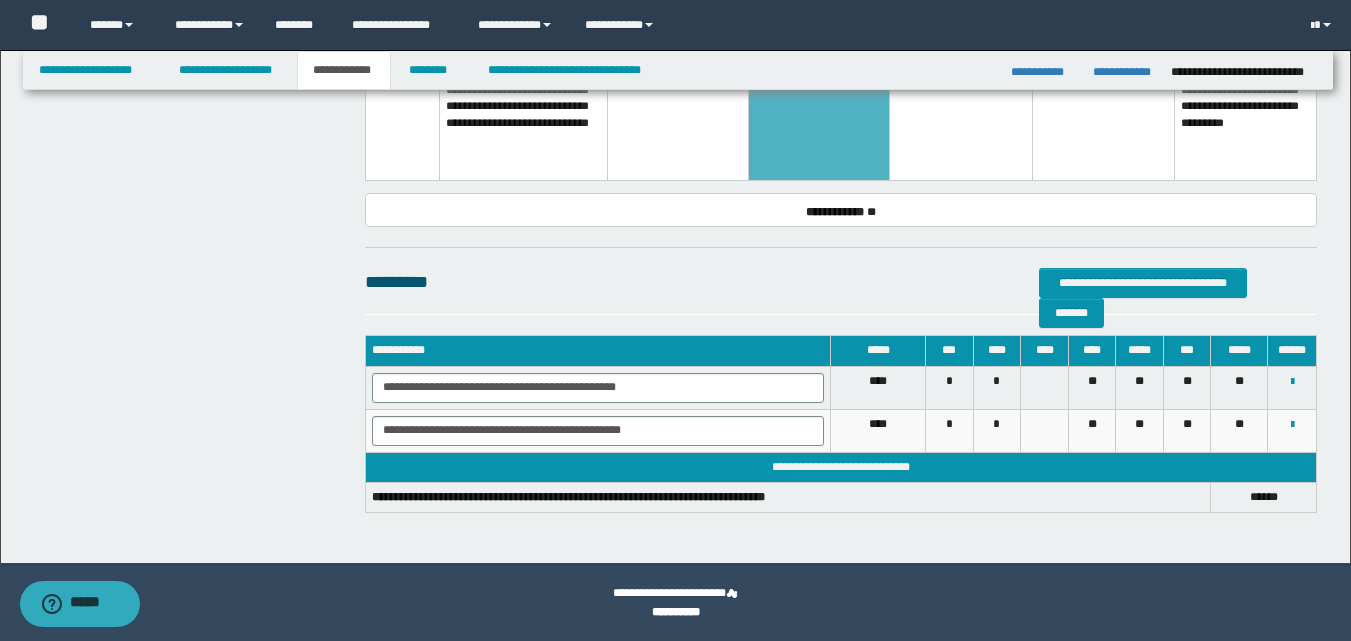 scroll, scrollTop: 1929, scrollLeft: 0, axis: vertical 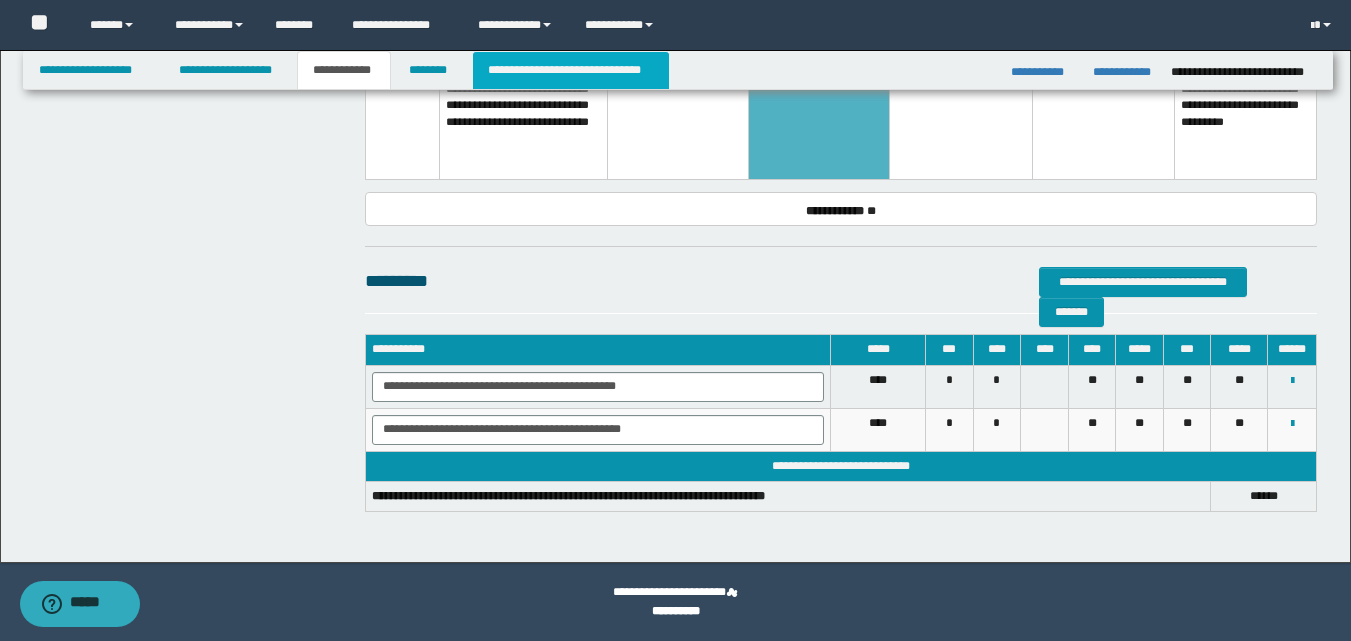 click on "**********" at bounding box center (570, 70) 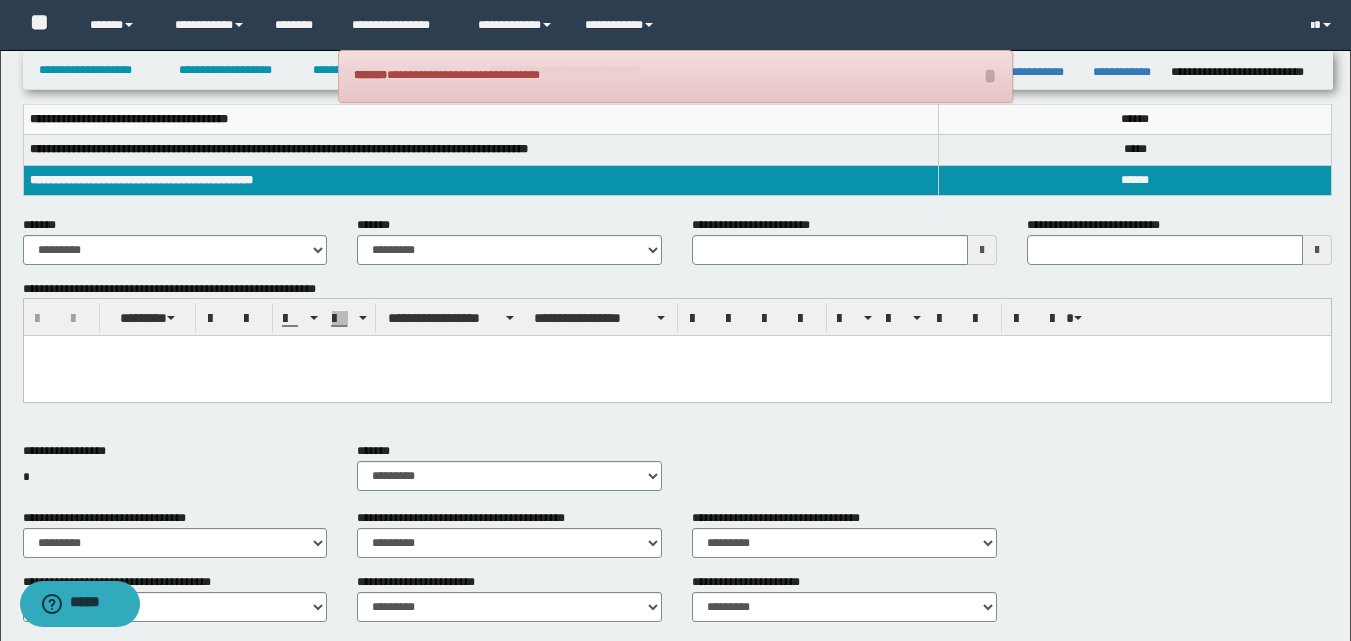 scroll, scrollTop: 107, scrollLeft: 0, axis: vertical 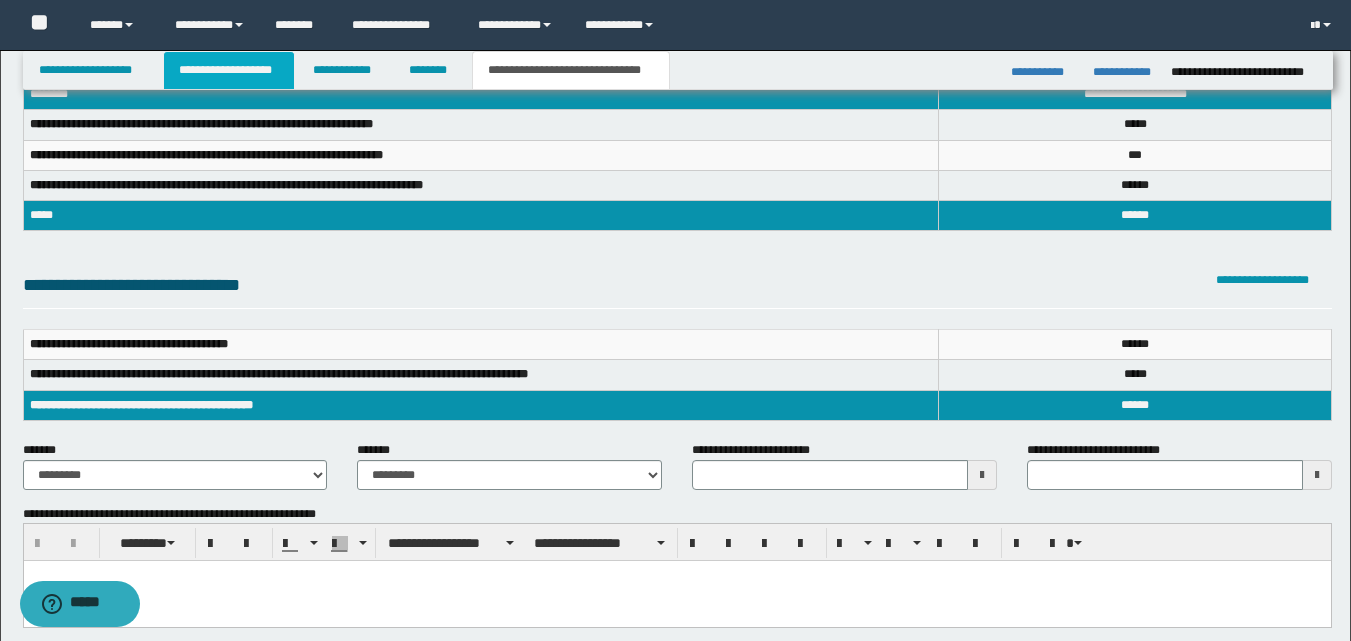 click on "**********" at bounding box center [229, 70] 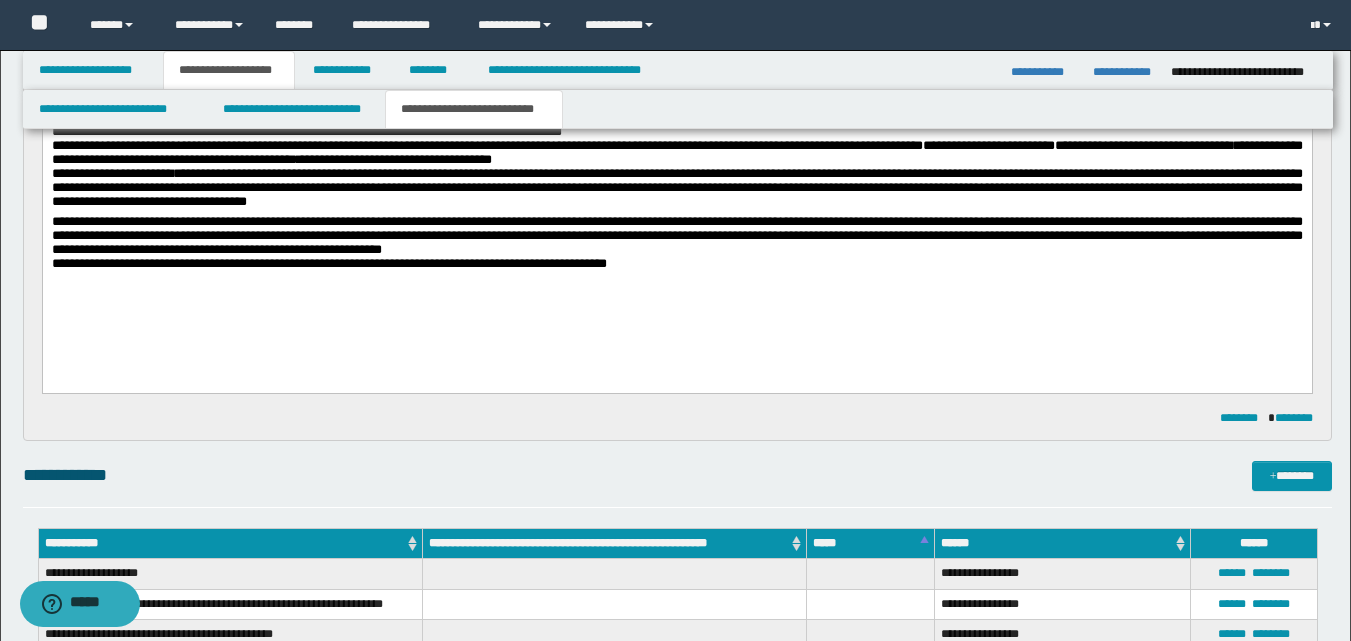 scroll, scrollTop: 338, scrollLeft: 0, axis: vertical 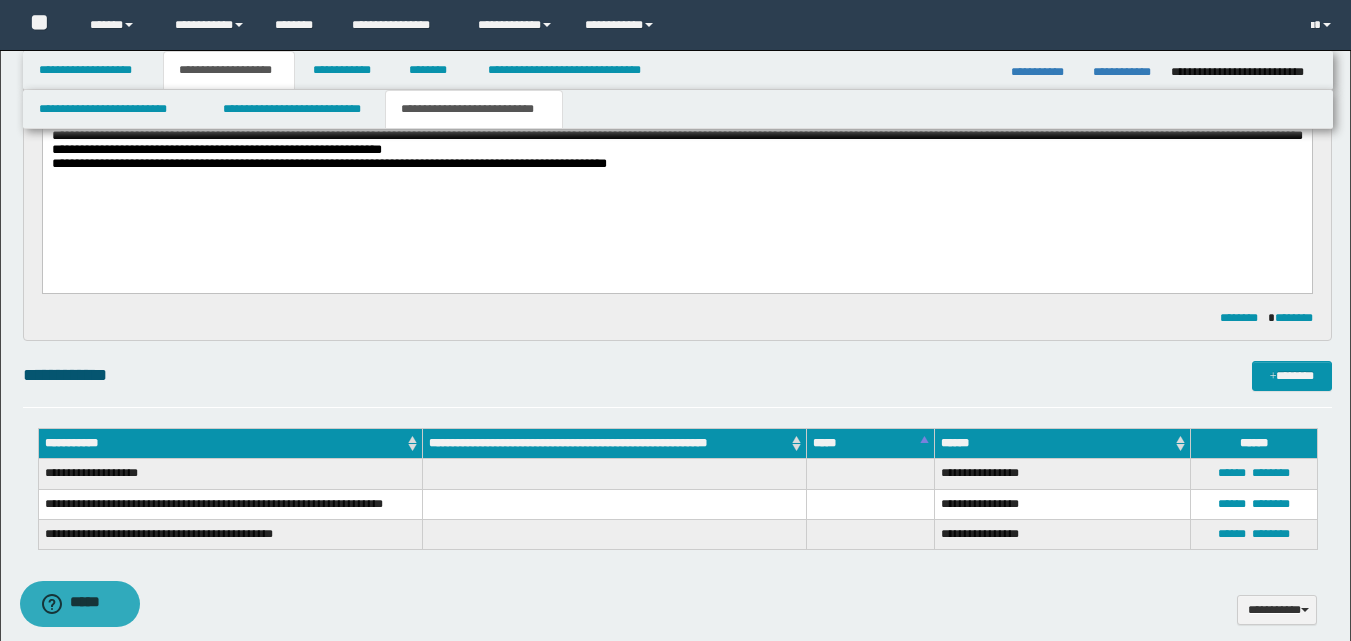click on "**********" at bounding box center [676, 123] 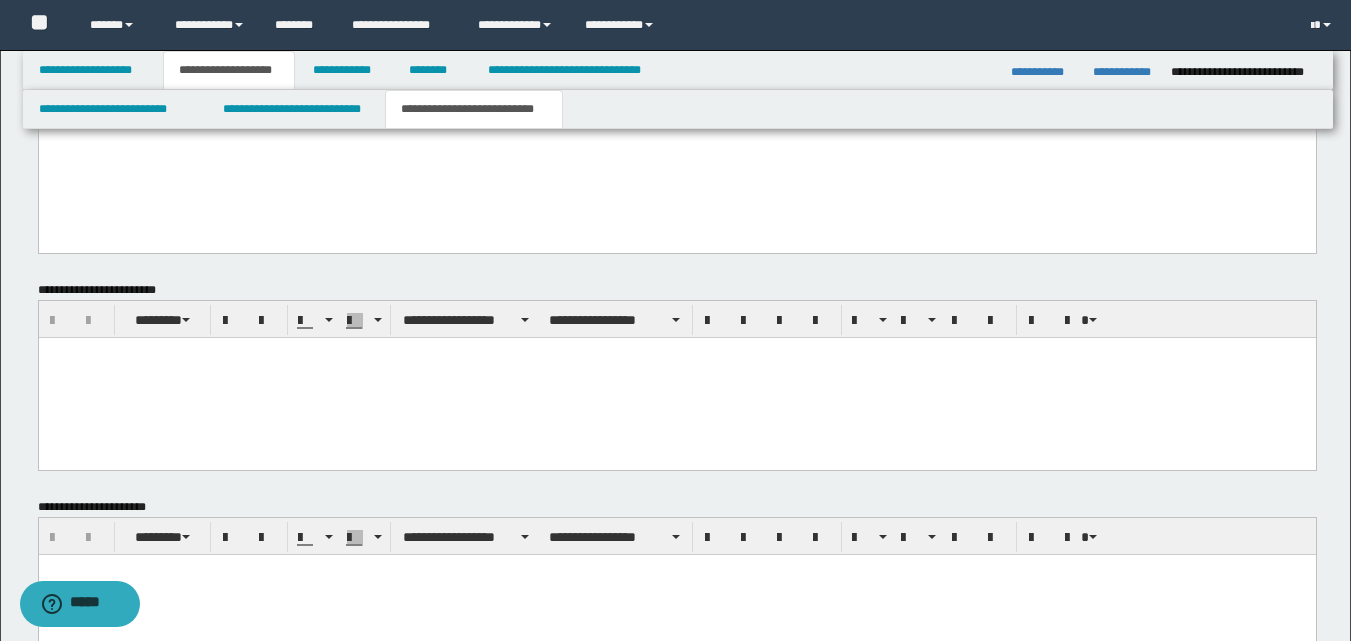 scroll, scrollTop: 938, scrollLeft: 0, axis: vertical 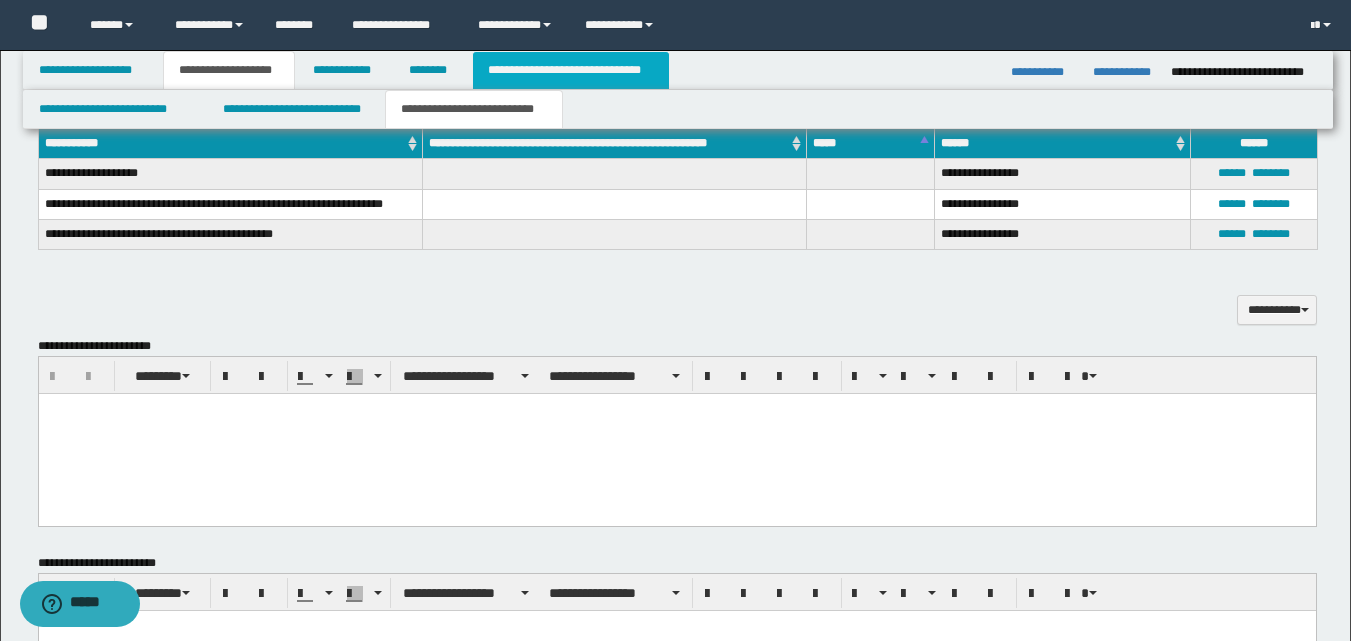 click on "**********" at bounding box center [570, 70] 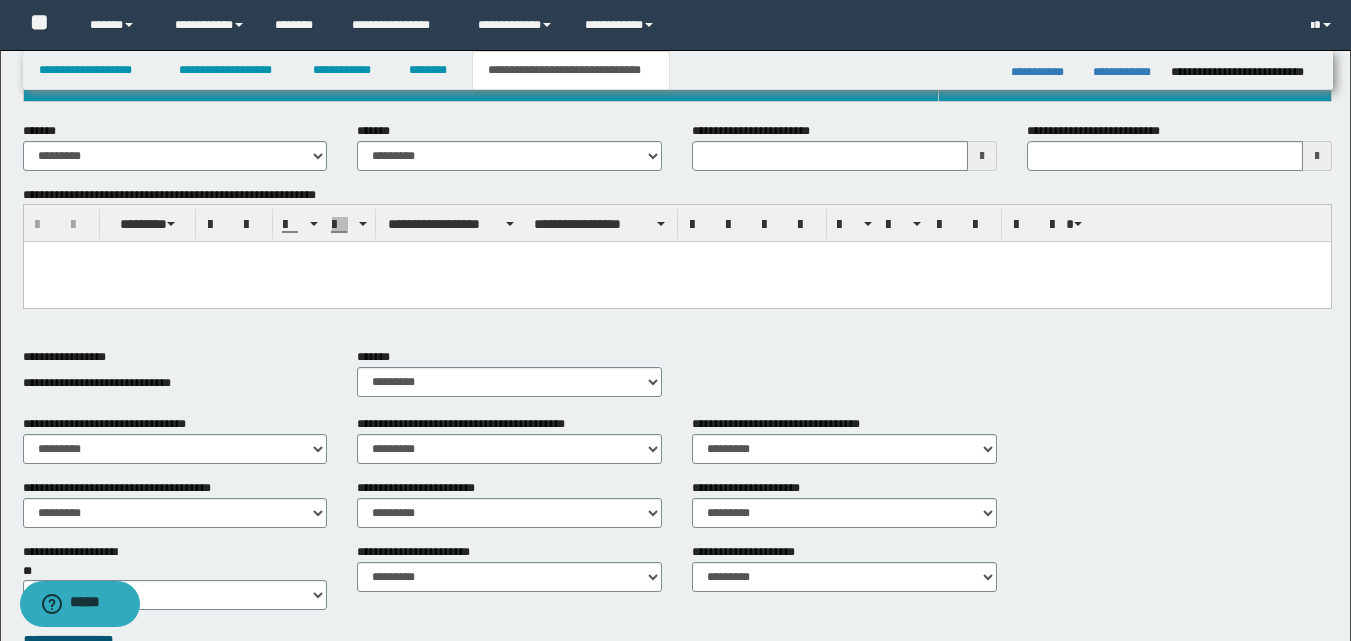 scroll, scrollTop: 207, scrollLeft: 0, axis: vertical 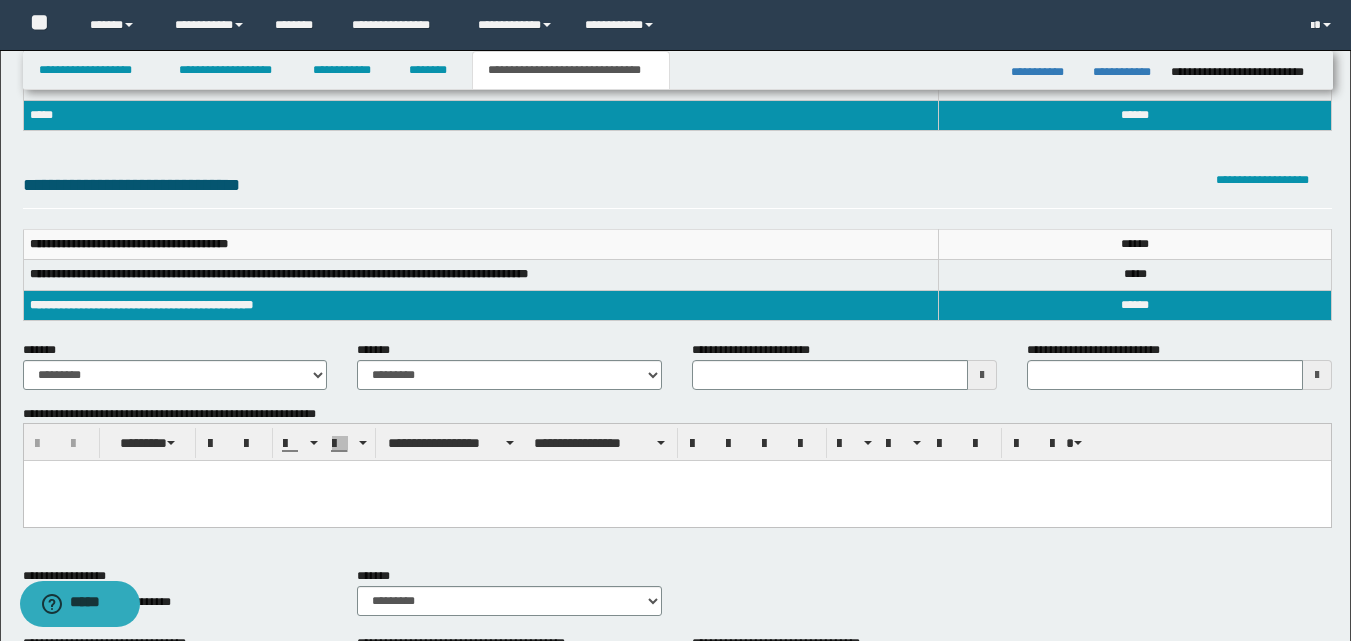 click at bounding box center (982, 375) 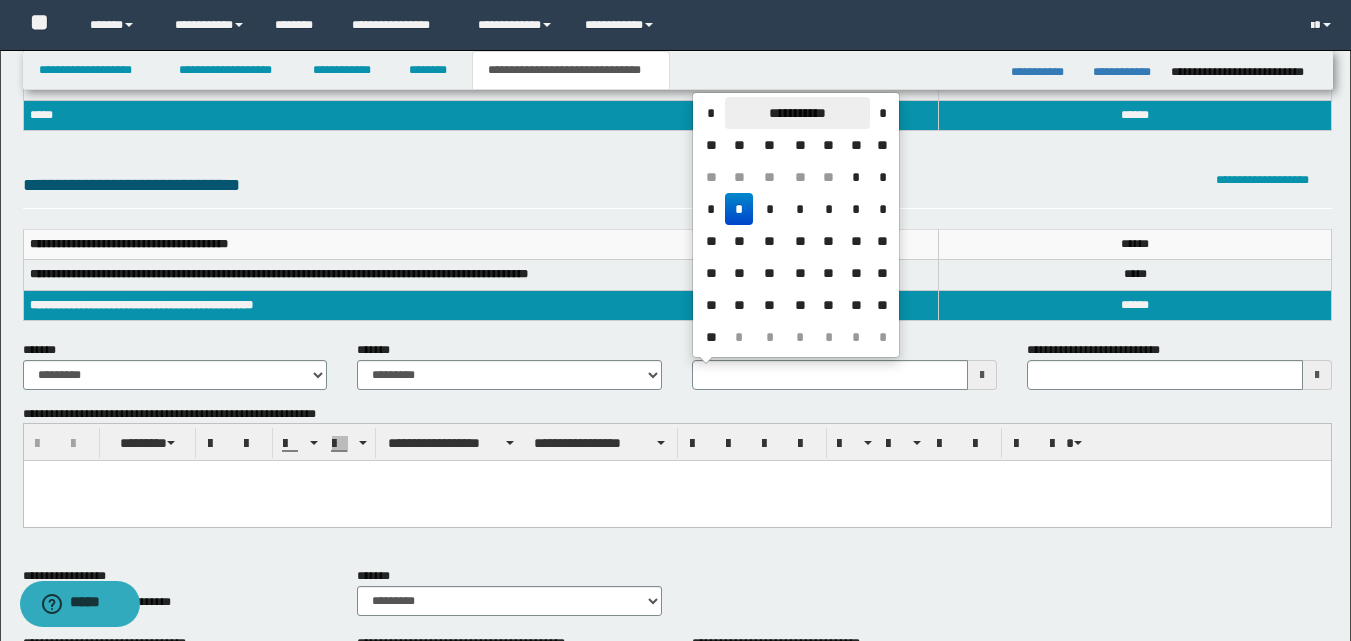 click on "**********" at bounding box center [797, 113] 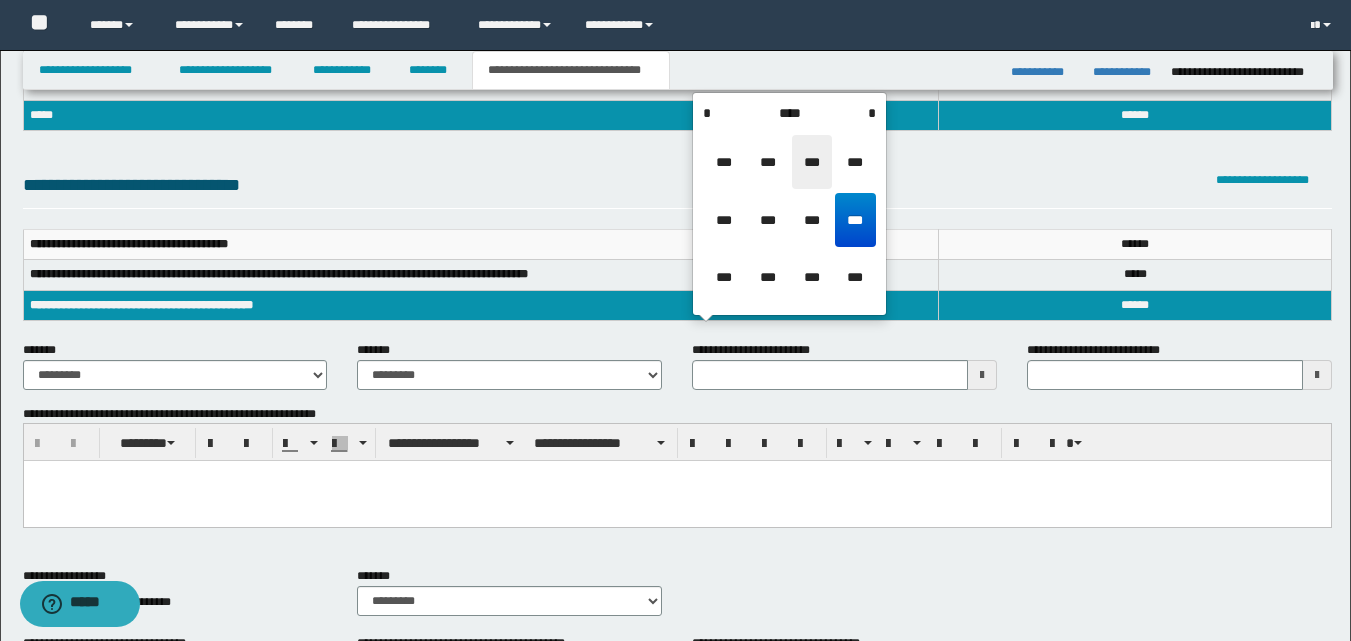 click on "***" at bounding box center [812, 162] 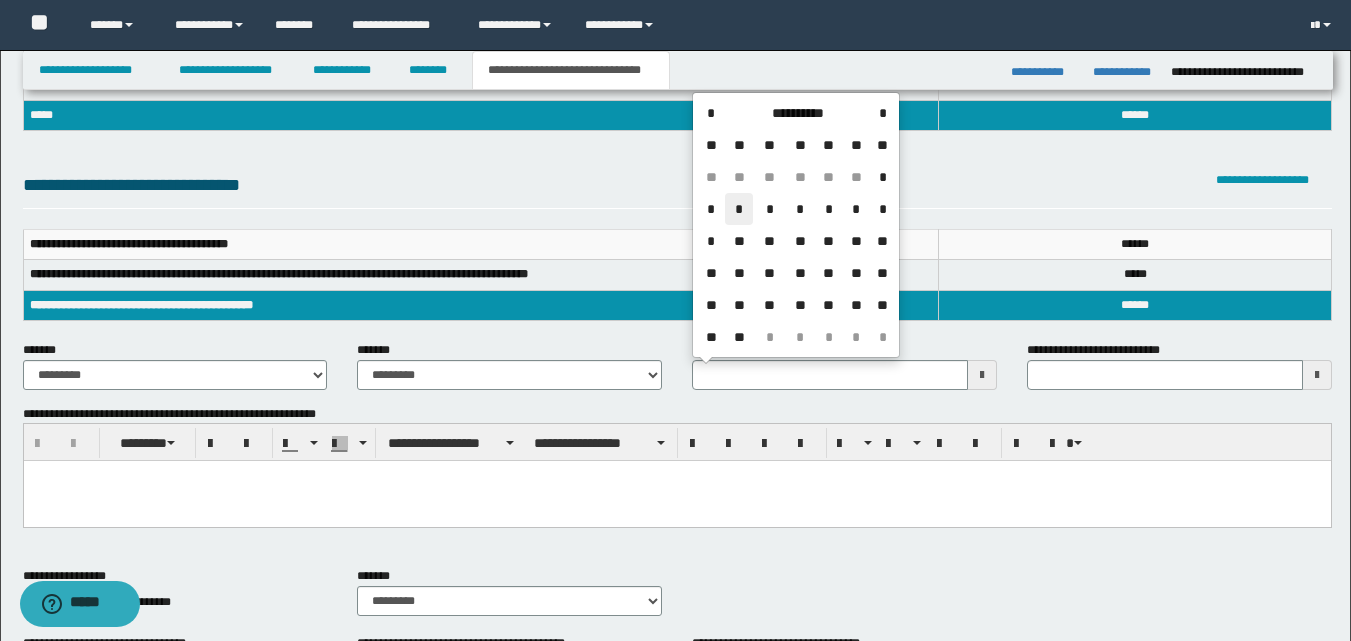 click on "*" at bounding box center (739, 209) 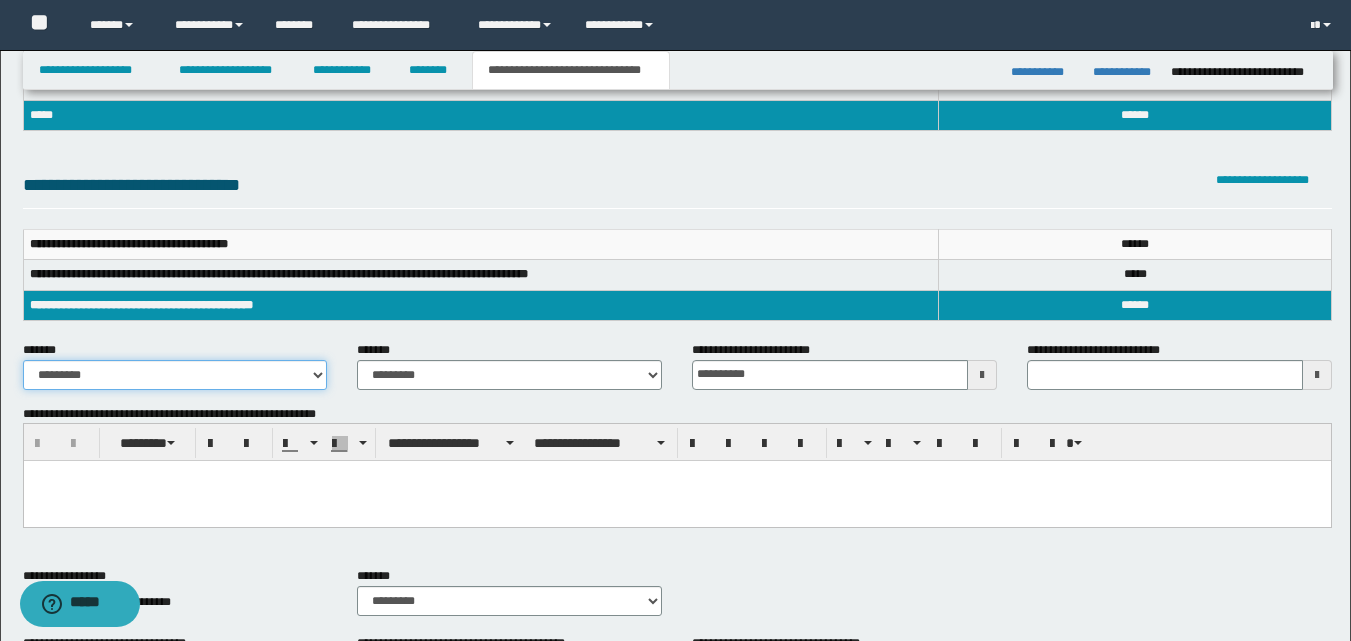 click on "**********" at bounding box center (175, 375) 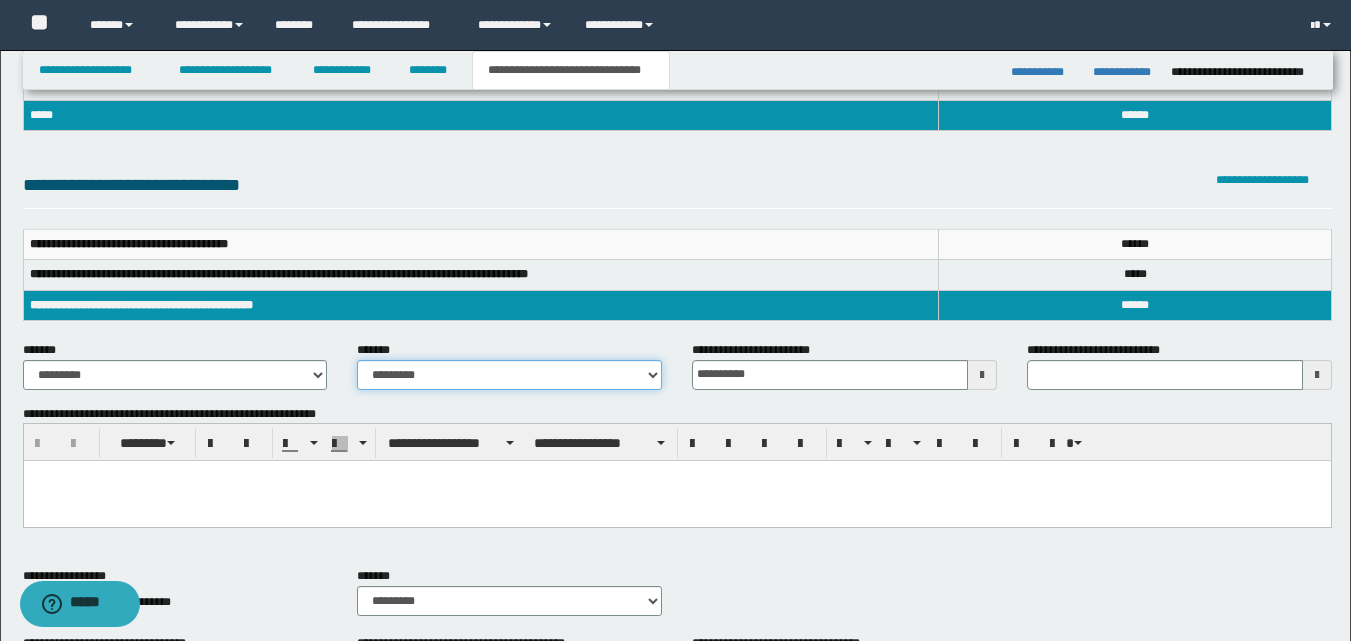 click on "**********" at bounding box center (509, 375) 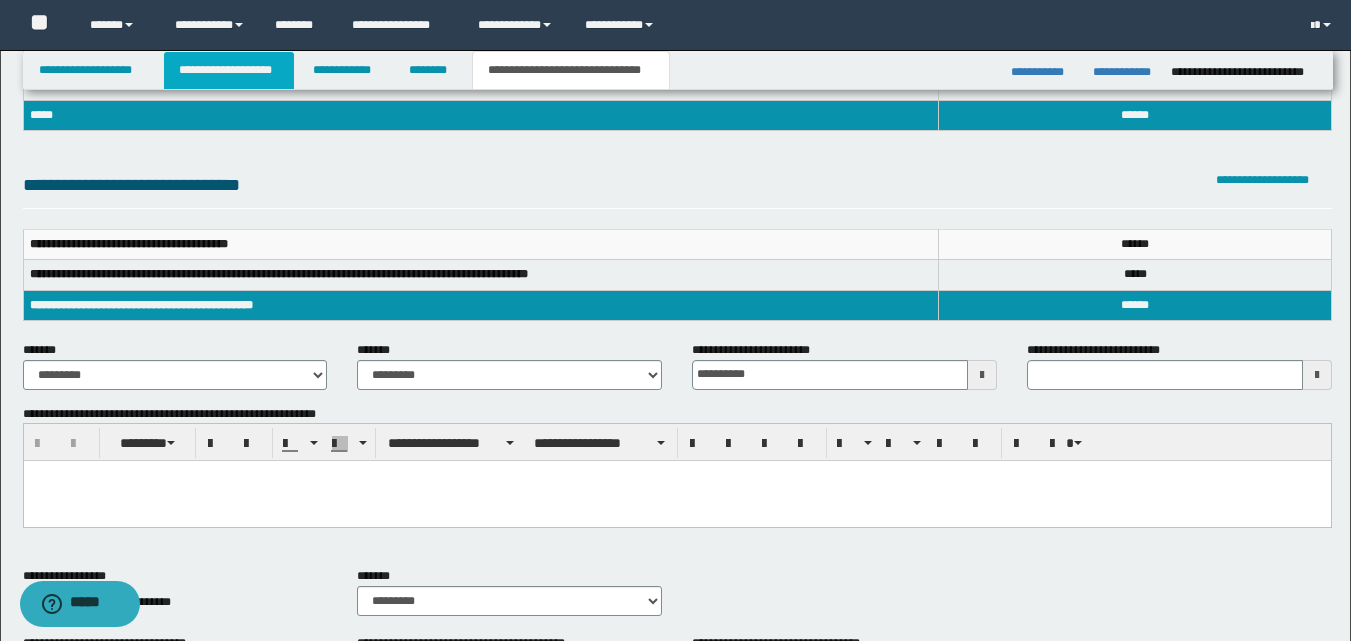 click on "**********" at bounding box center [229, 70] 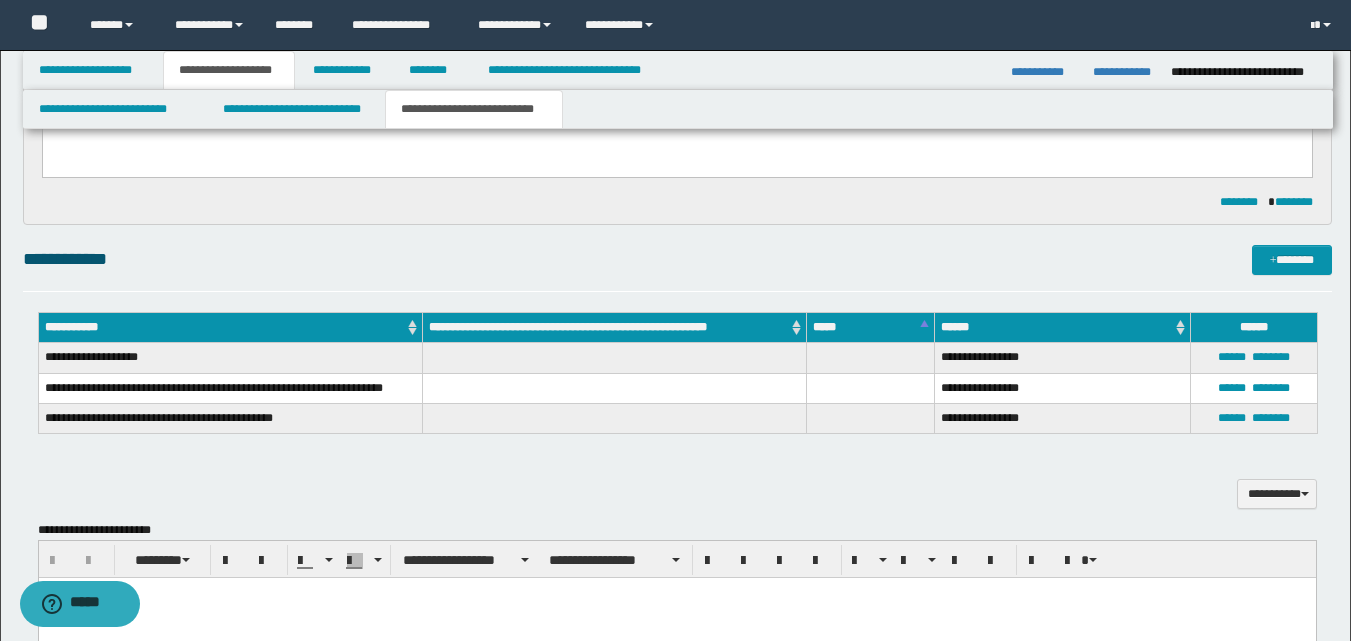 scroll, scrollTop: 538, scrollLeft: 0, axis: vertical 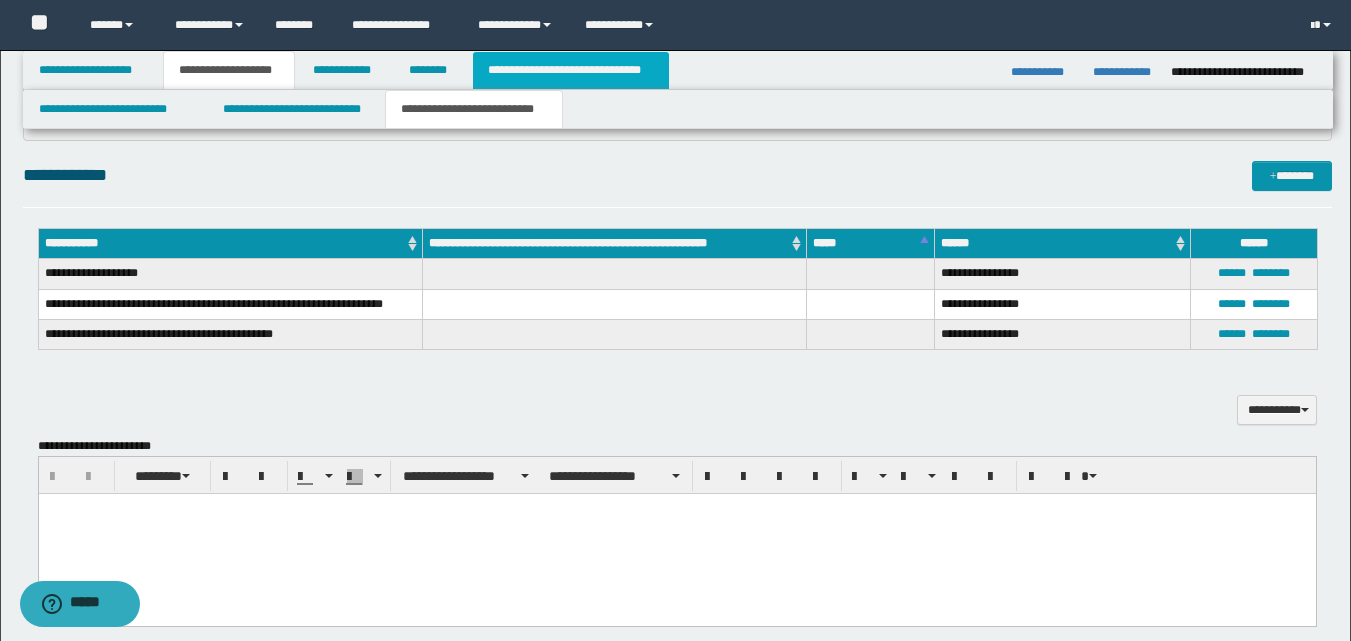 click on "**********" at bounding box center [570, 70] 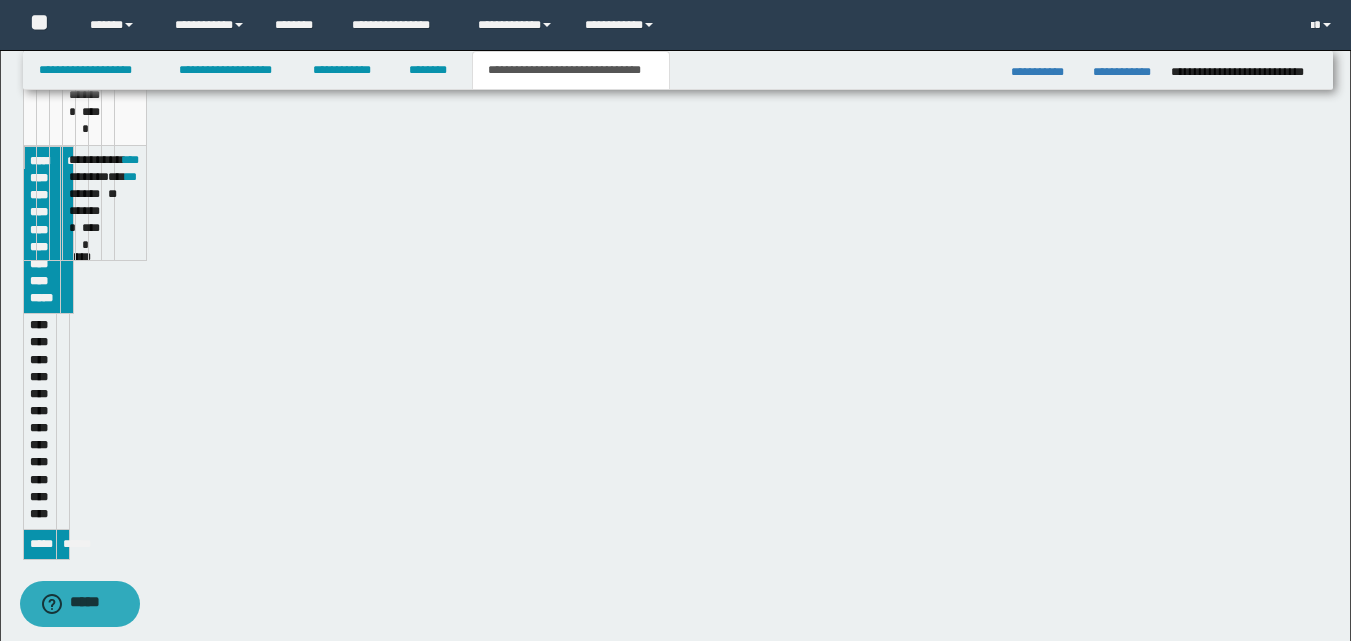 scroll, scrollTop: 507, scrollLeft: 0, axis: vertical 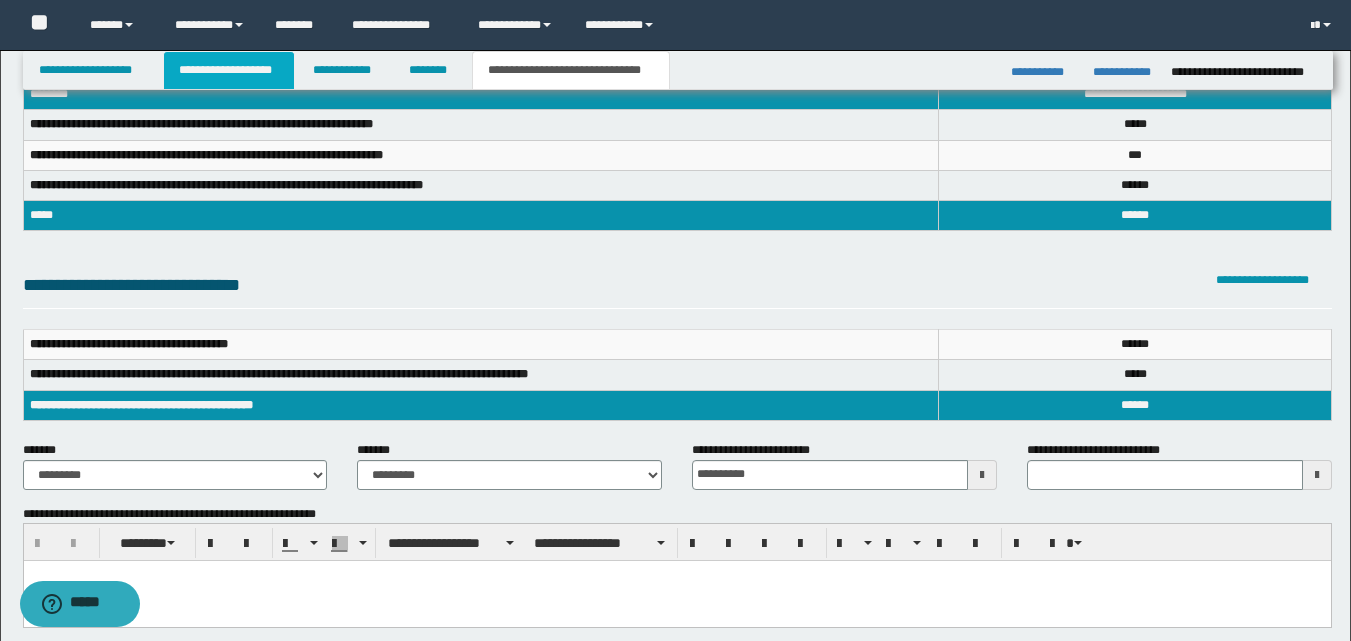 click on "**********" at bounding box center [229, 70] 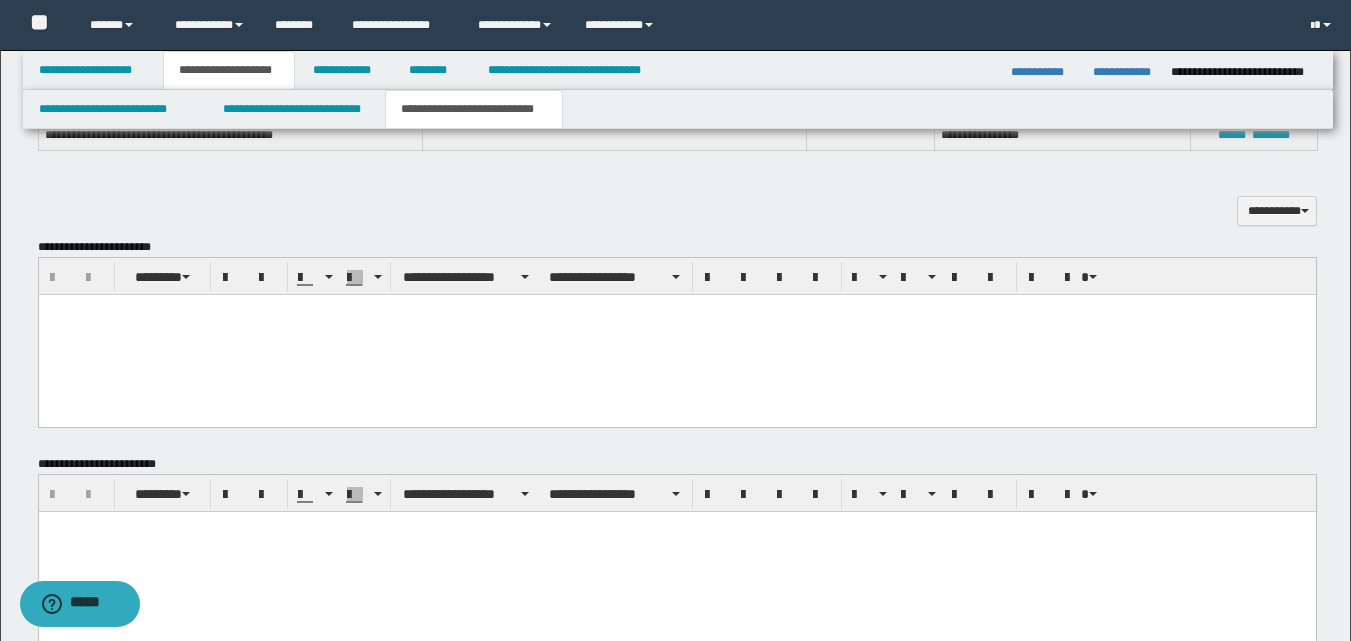scroll, scrollTop: 738, scrollLeft: 0, axis: vertical 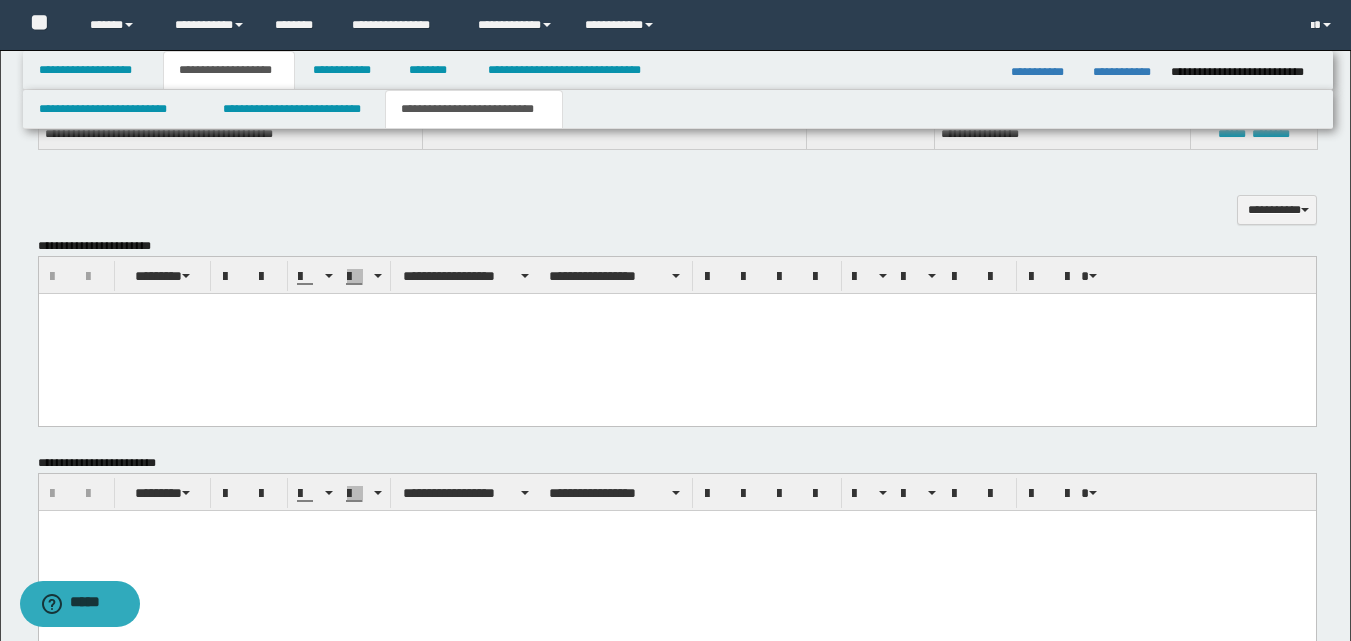 click at bounding box center (676, 334) 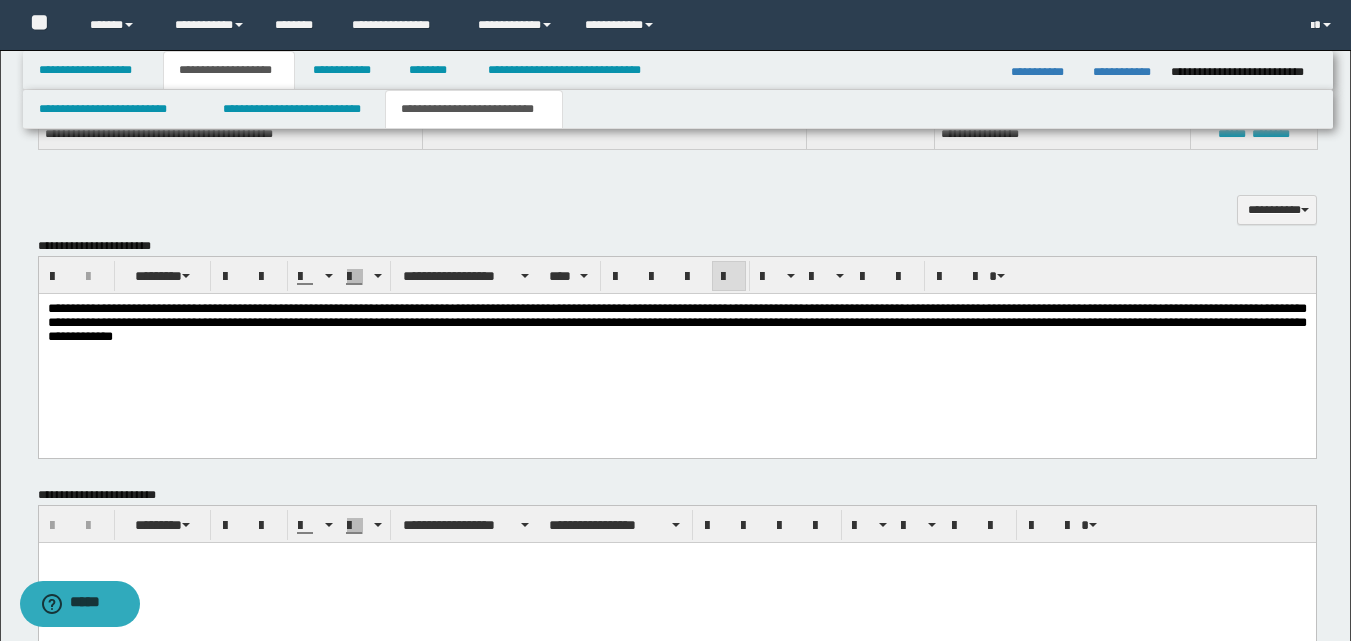 click on "**********" at bounding box center [676, 322] 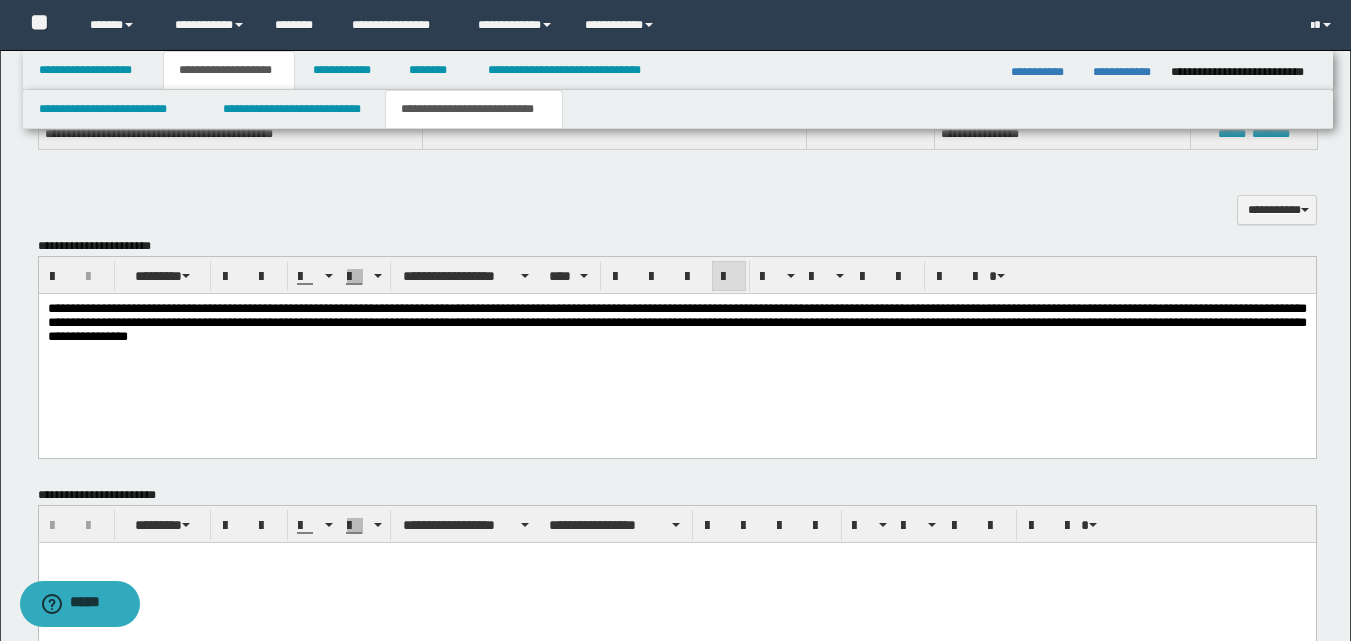 click on "**********" at bounding box center [676, 322] 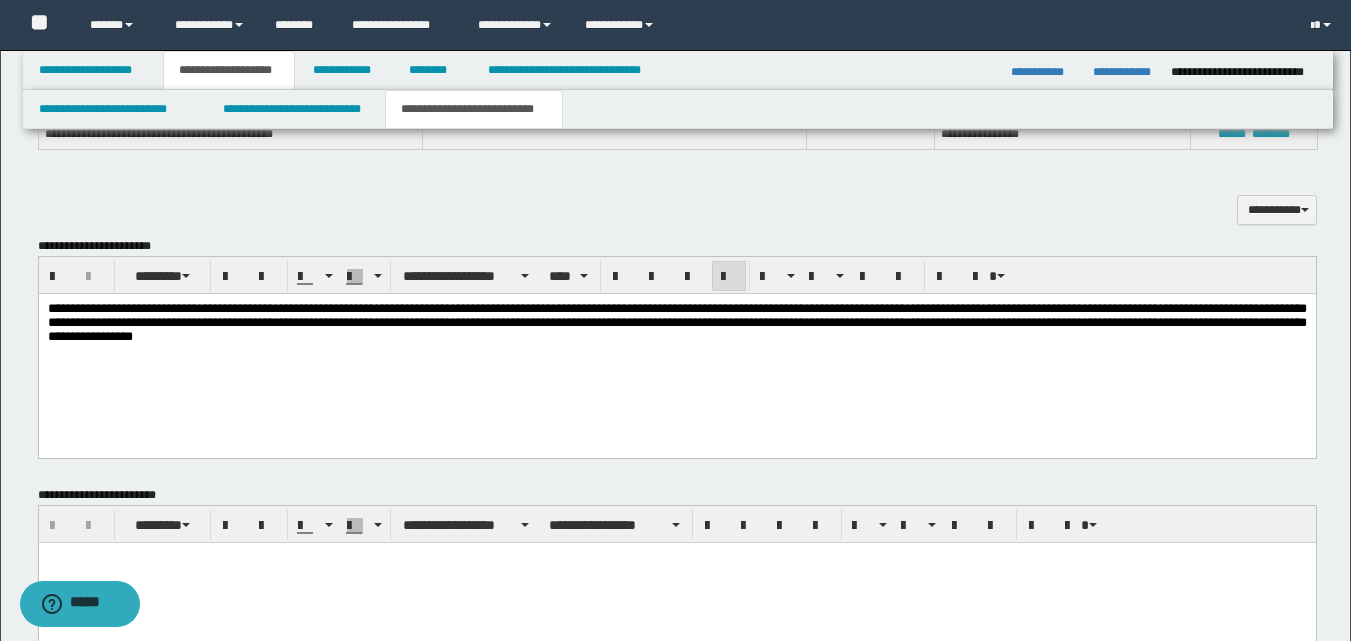 click on "**********" at bounding box center (676, 322) 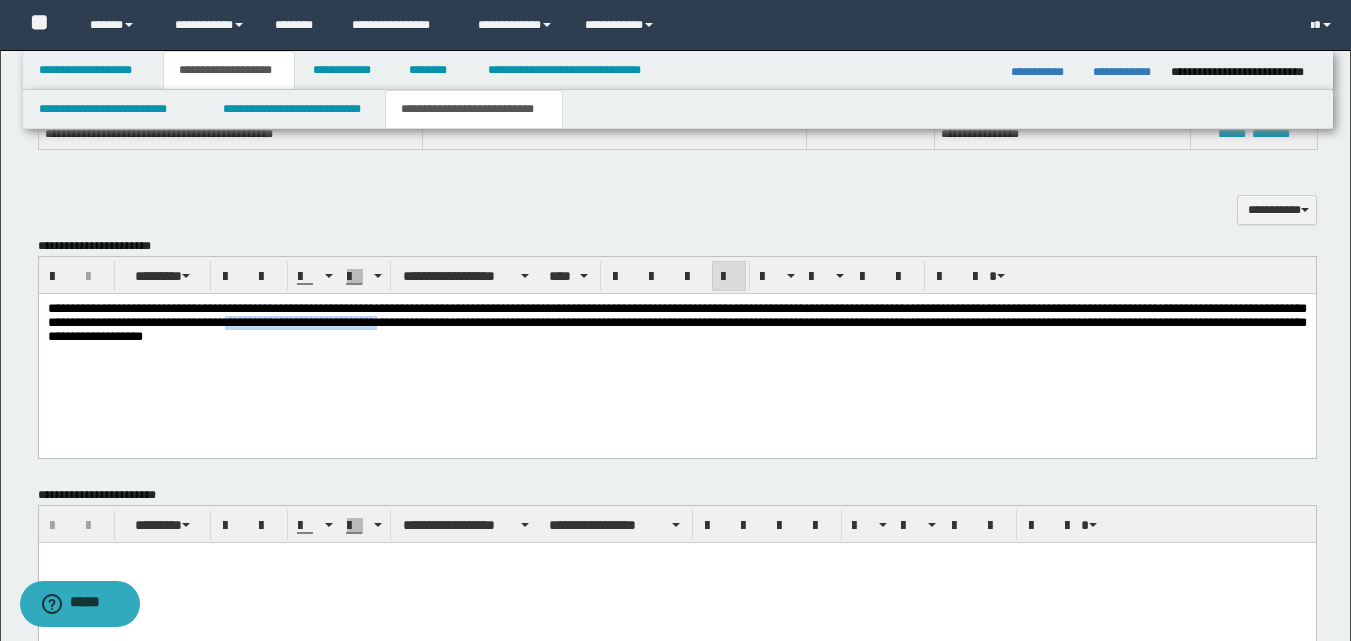 drag, startPoint x: 522, startPoint y: 322, endPoint x: 757, endPoint y: 326, distance: 235.03404 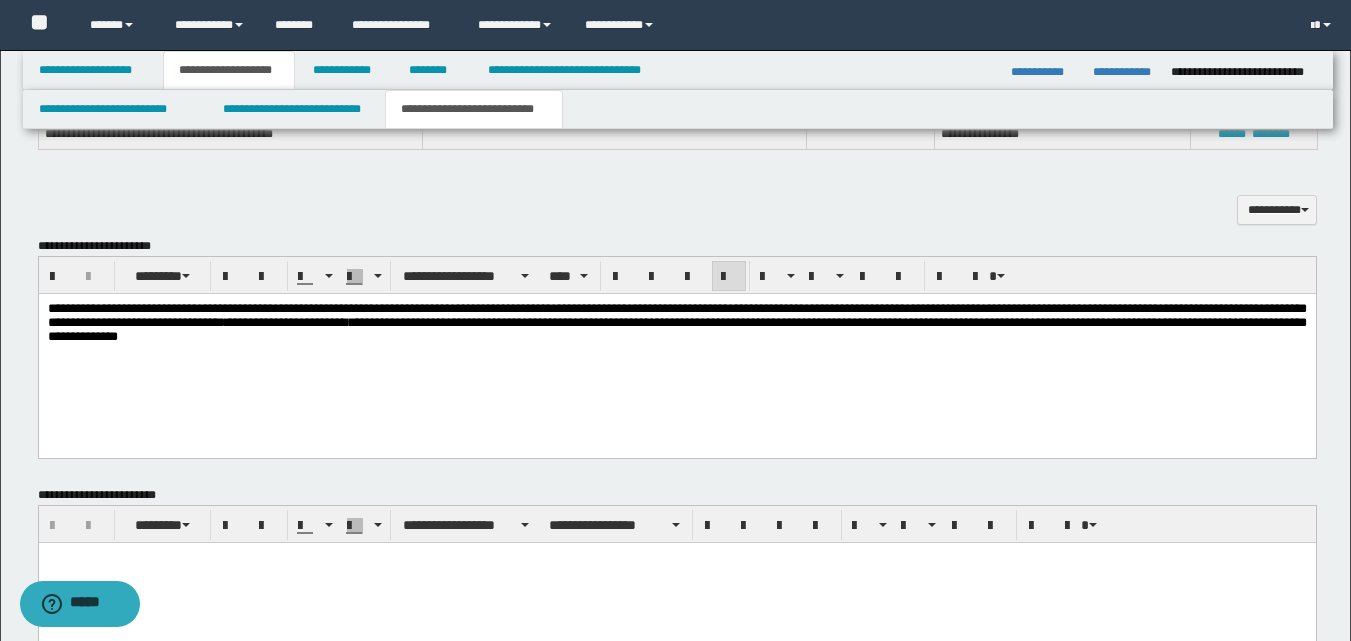 click on "**********" at bounding box center (676, 323) 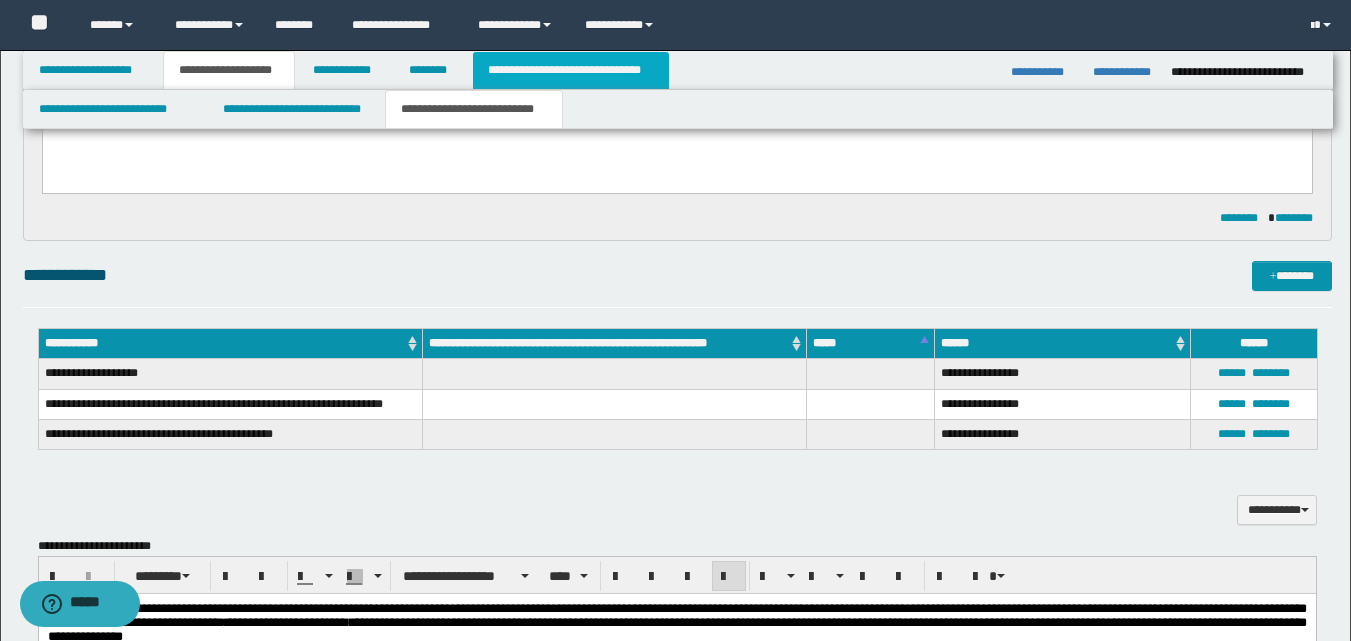 click on "**********" at bounding box center (570, 70) 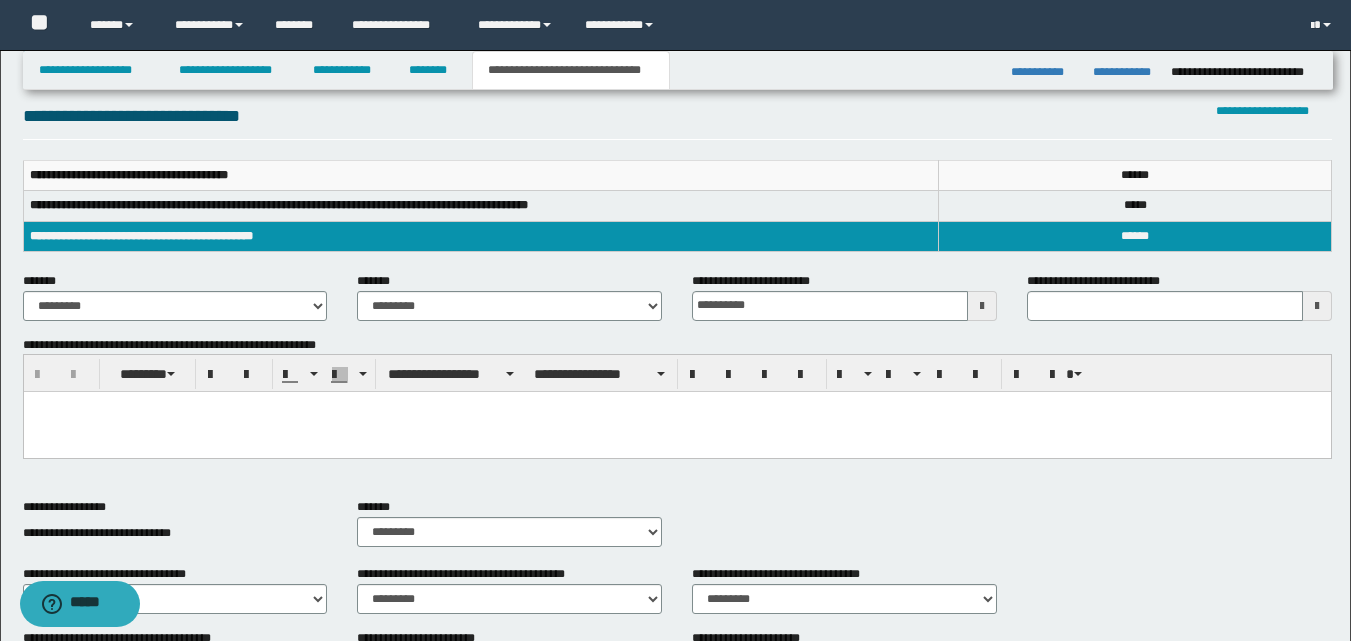 scroll, scrollTop: 0, scrollLeft: 0, axis: both 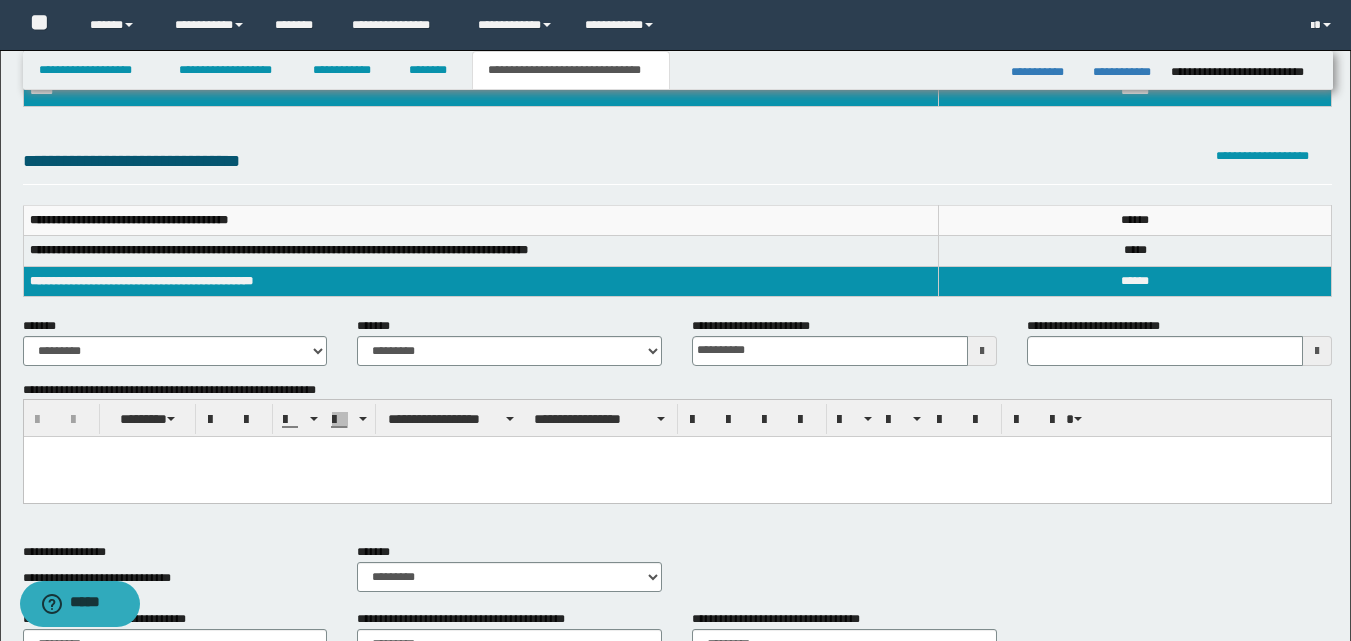 type 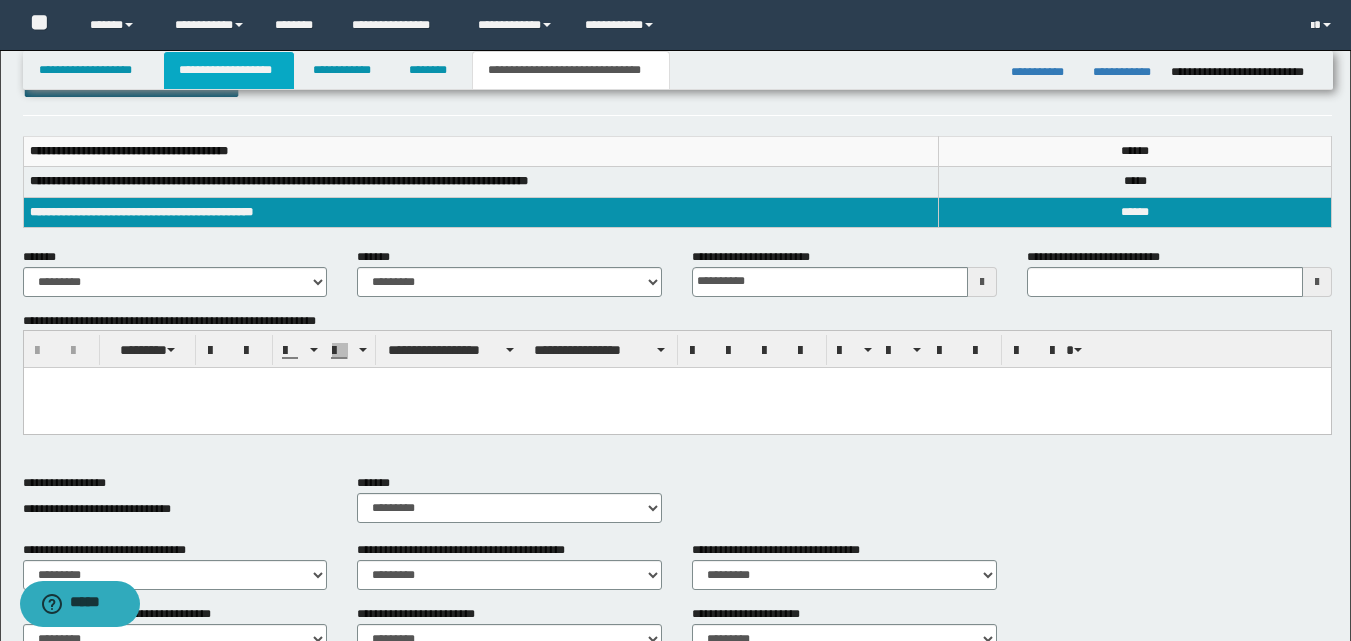 click on "**********" at bounding box center (229, 70) 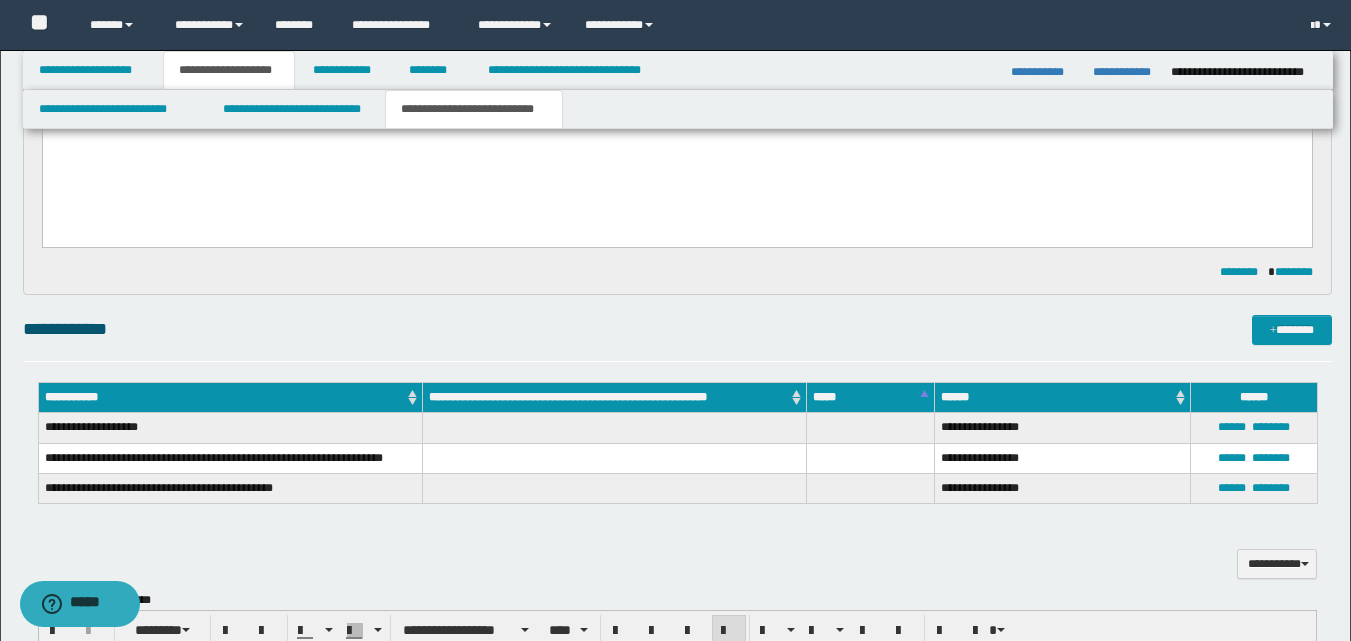 scroll, scrollTop: 431, scrollLeft: 0, axis: vertical 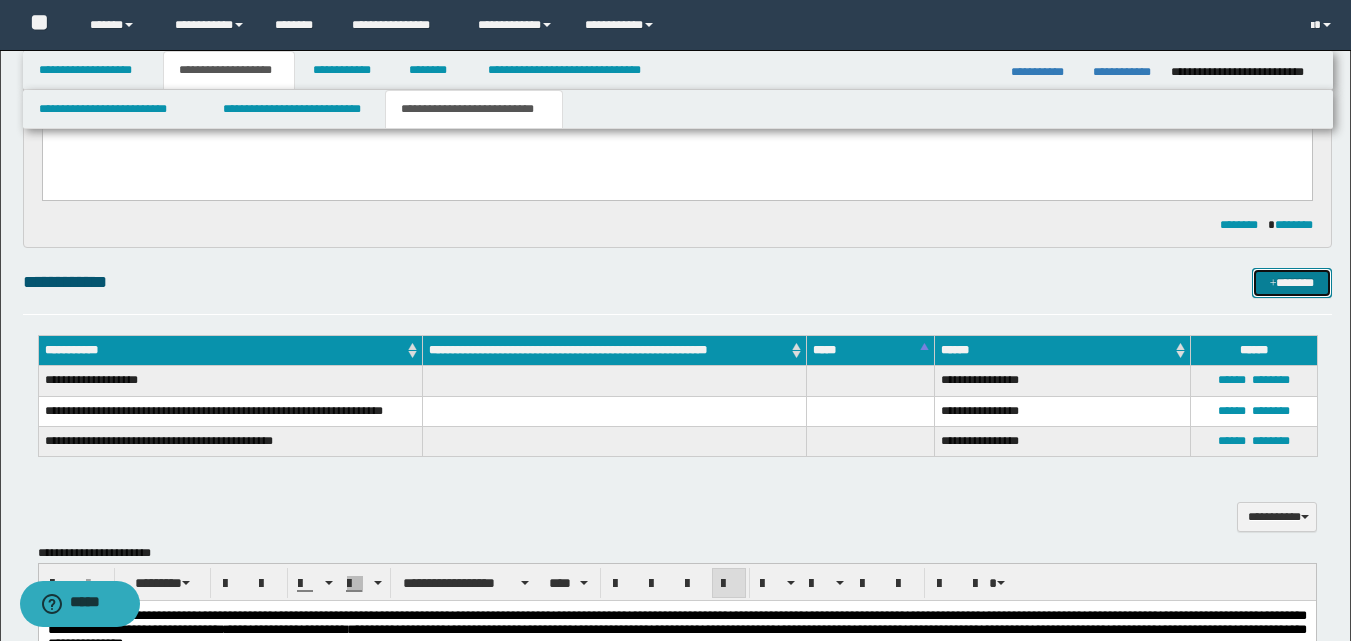 click on "*******" at bounding box center [1292, 283] 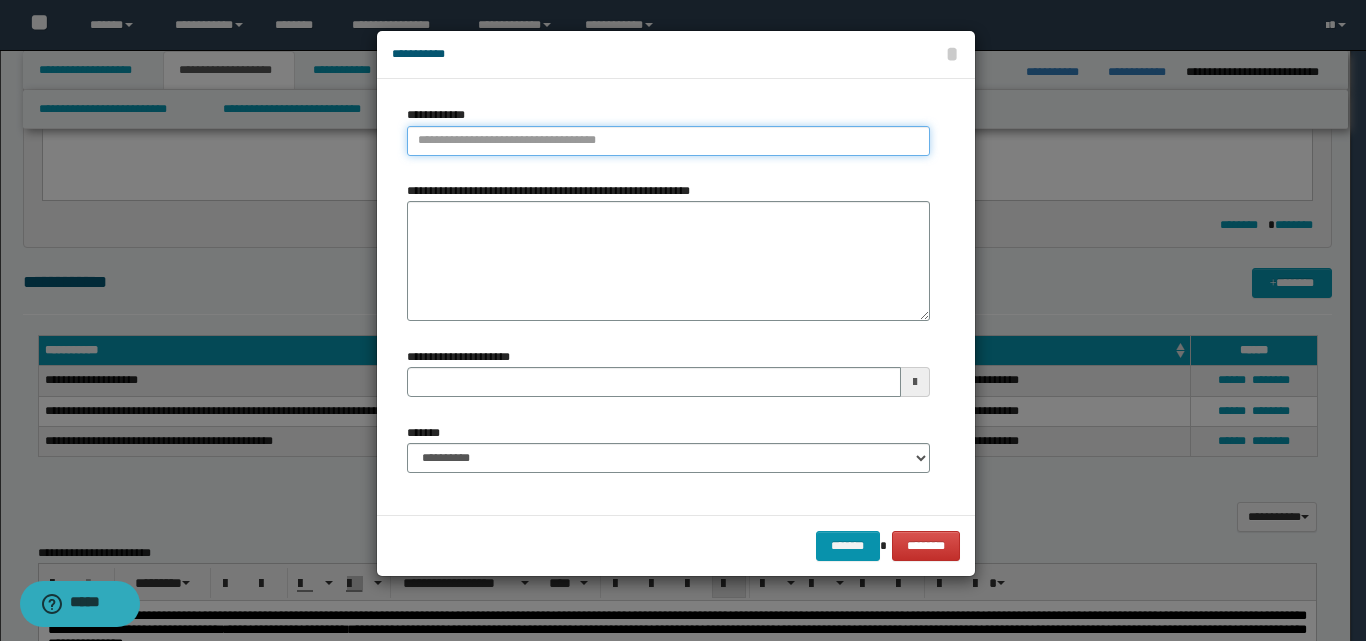 type on "**********" 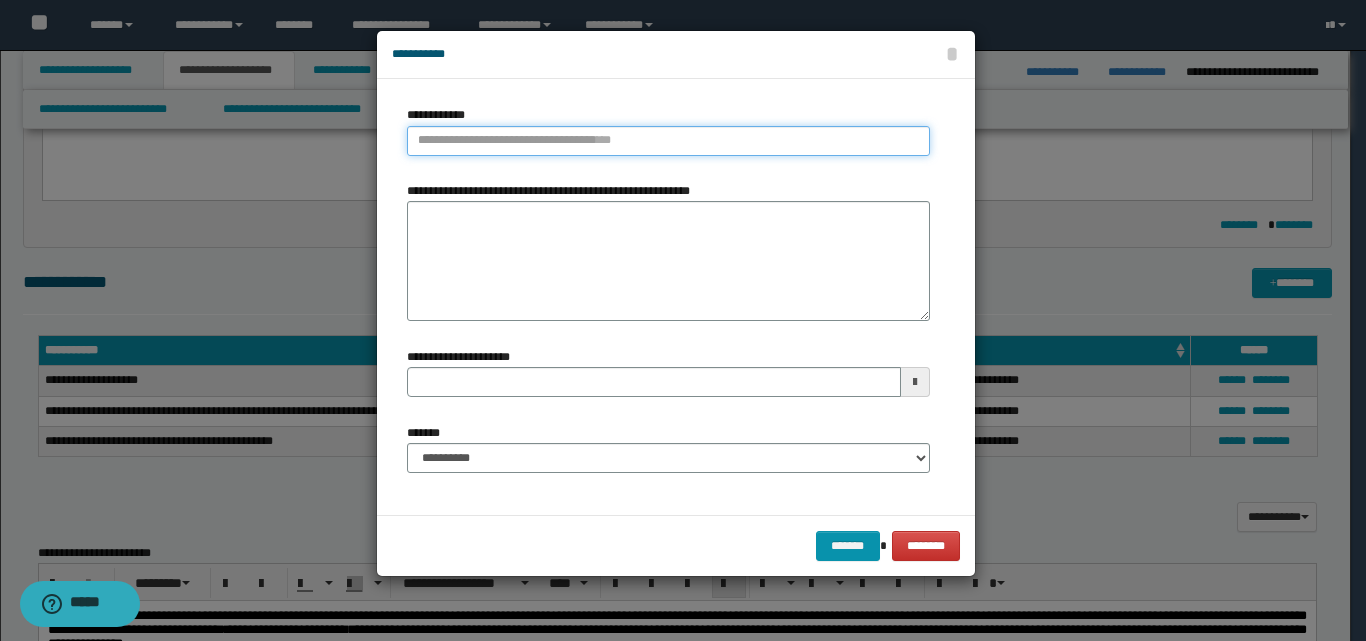 click on "**********" at bounding box center (668, 141) 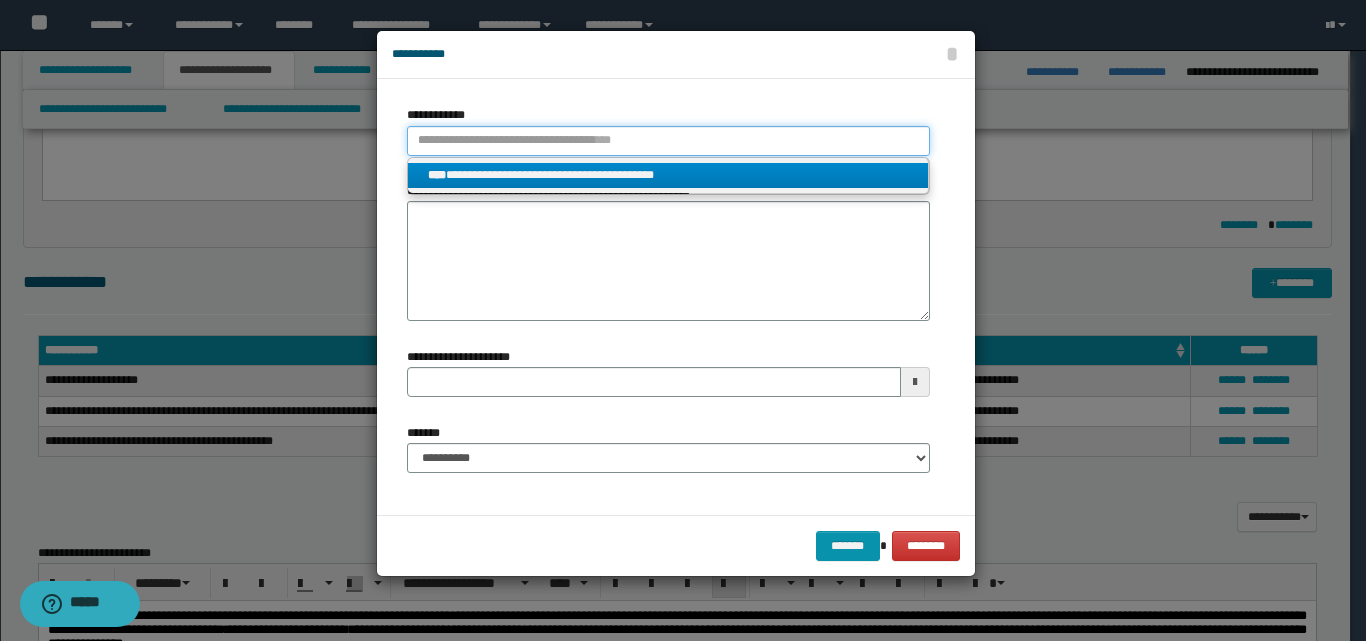 type 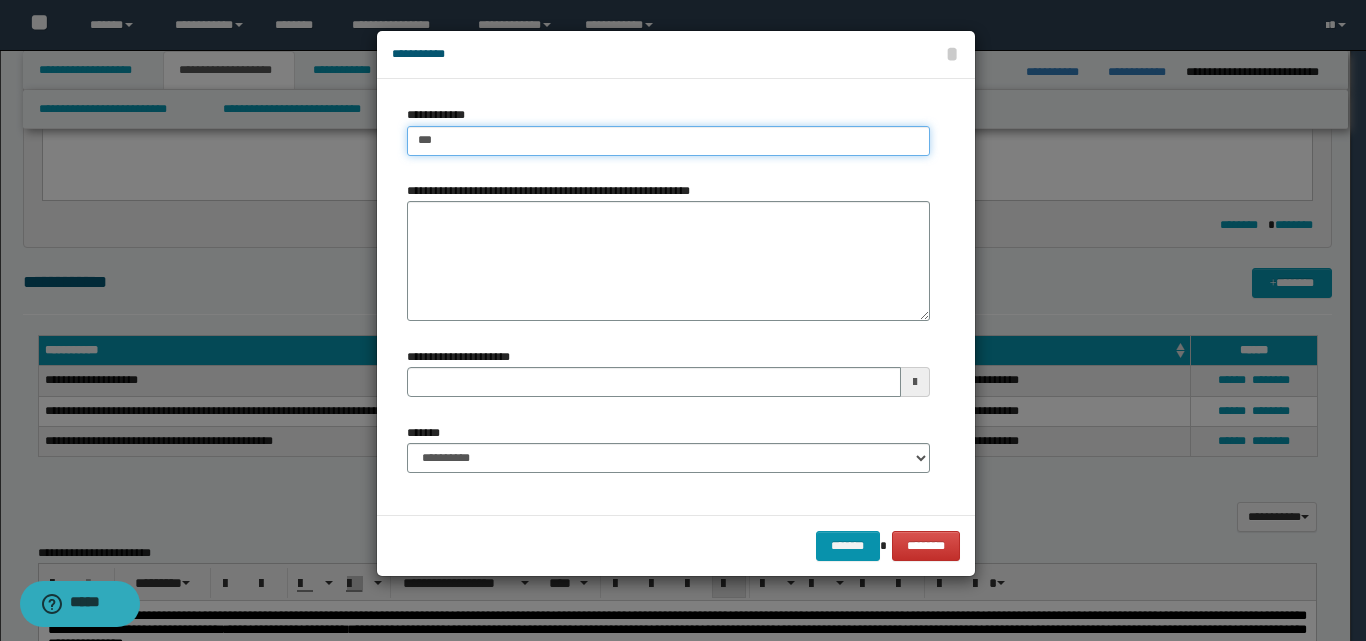 type on "****" 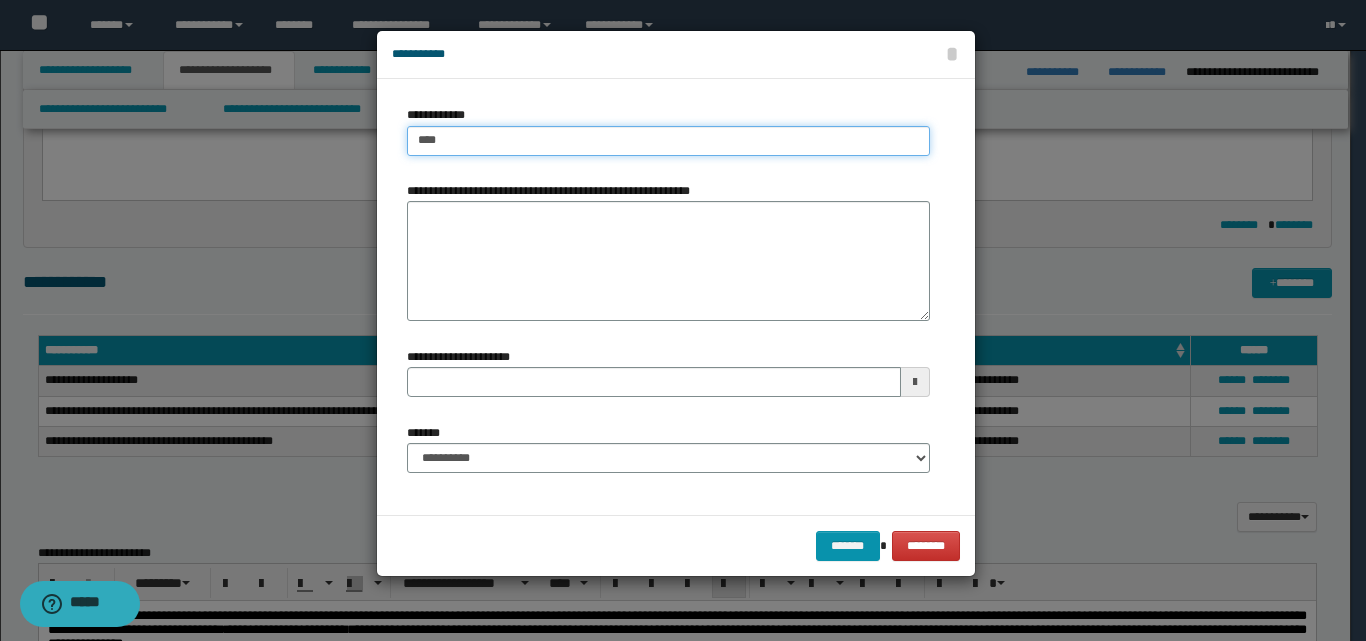 type 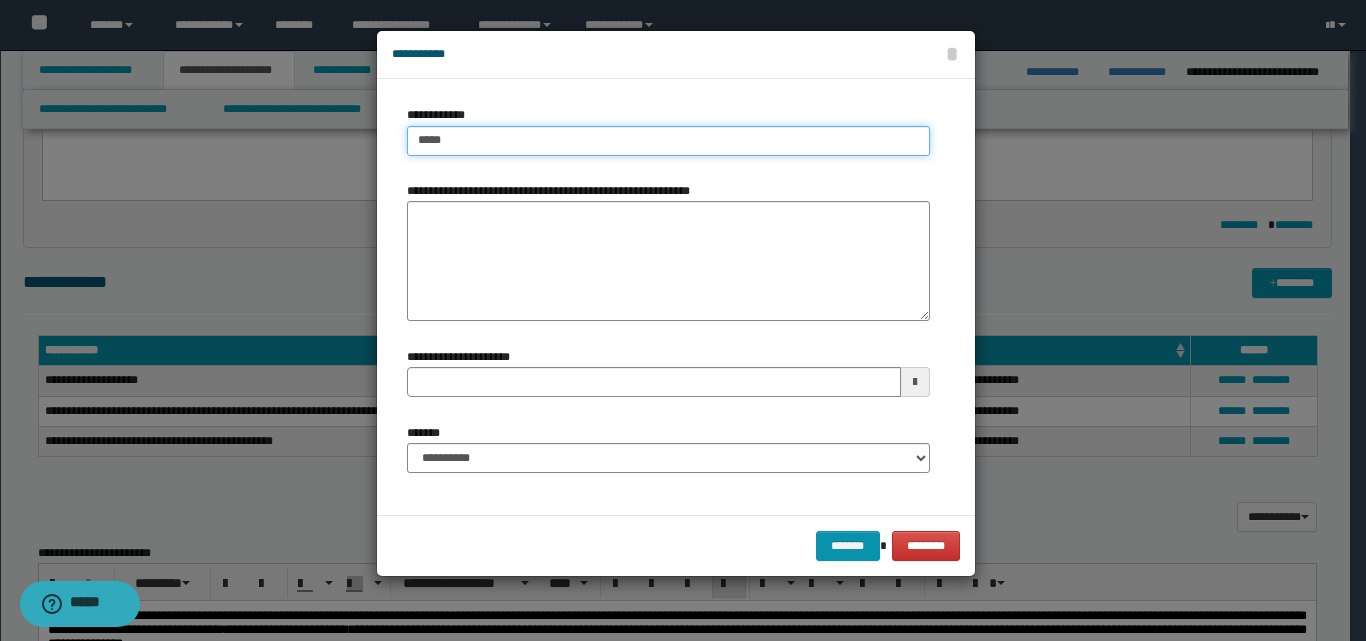 type on "*****" 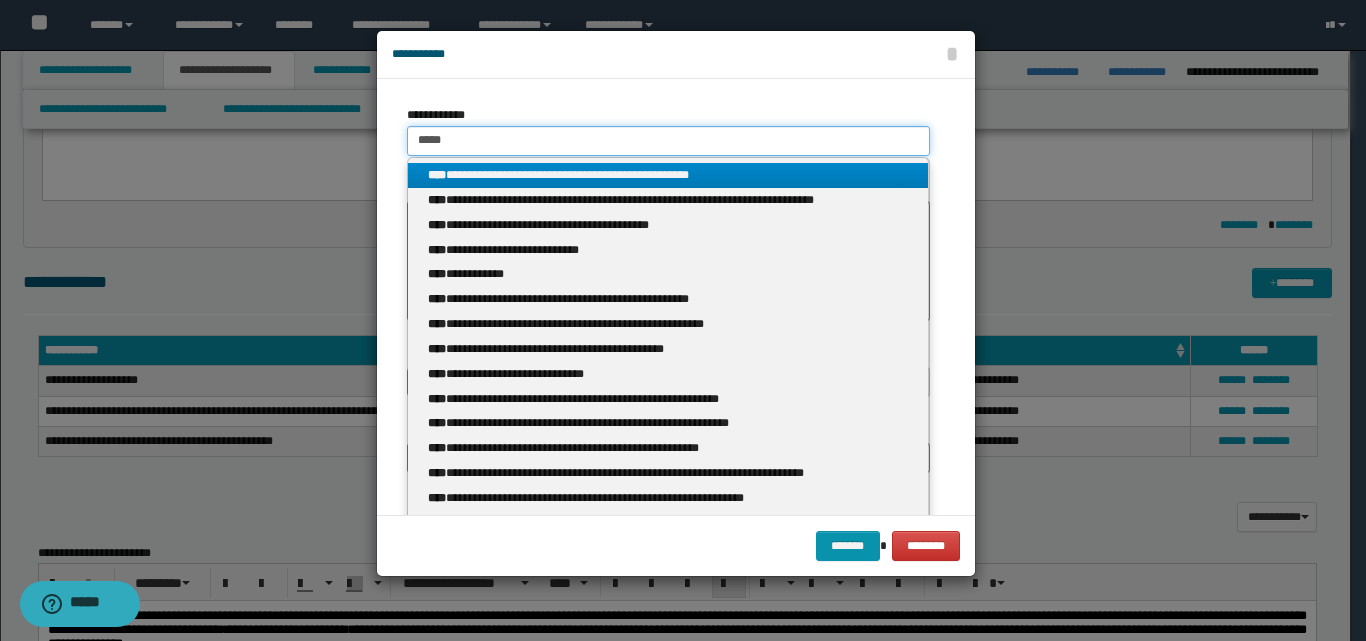 type 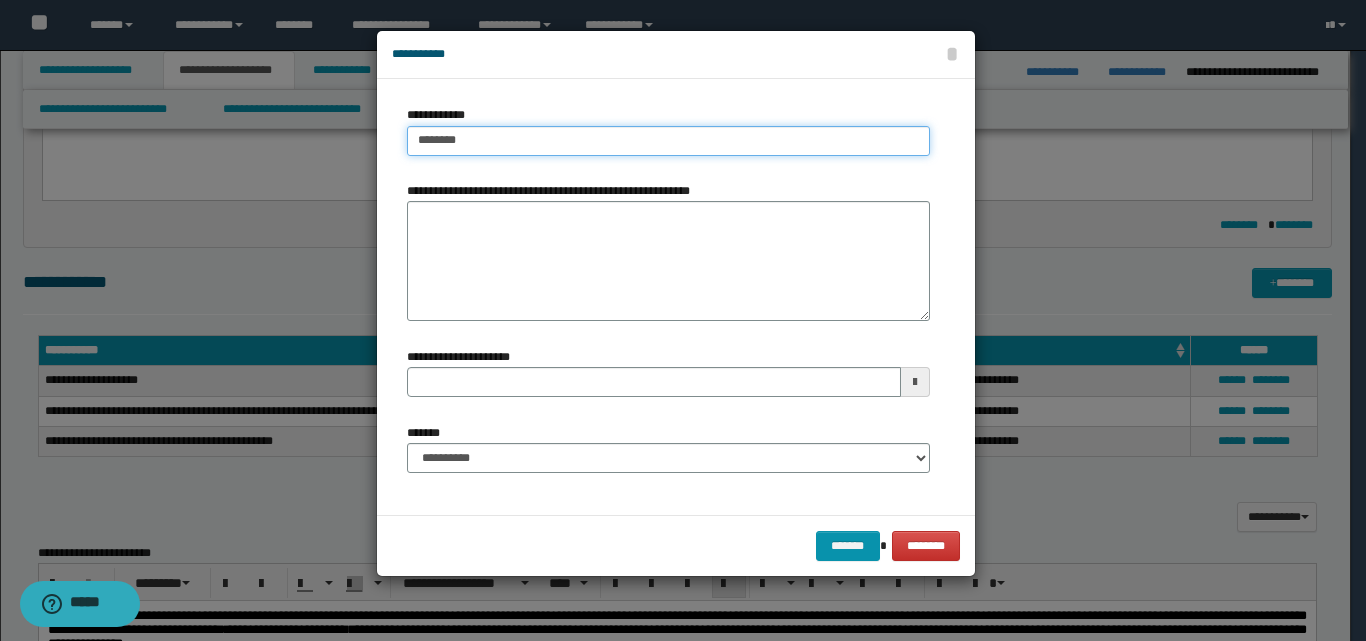 type on "*********" 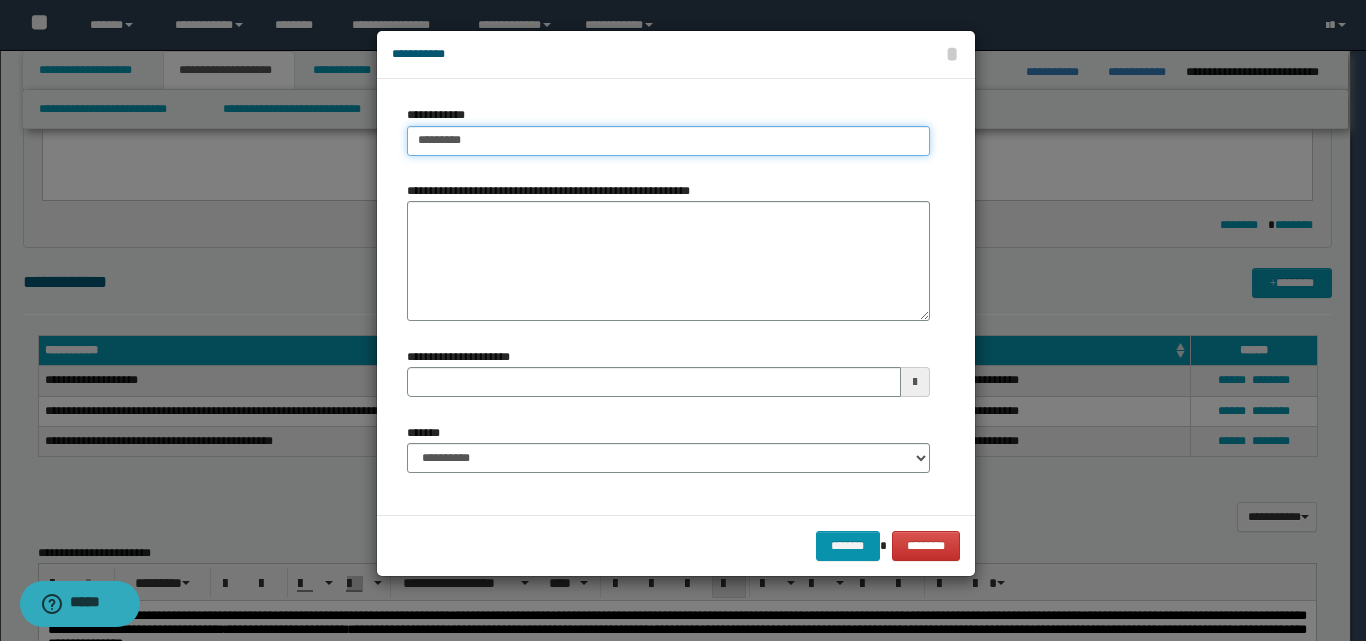 type on "*********" 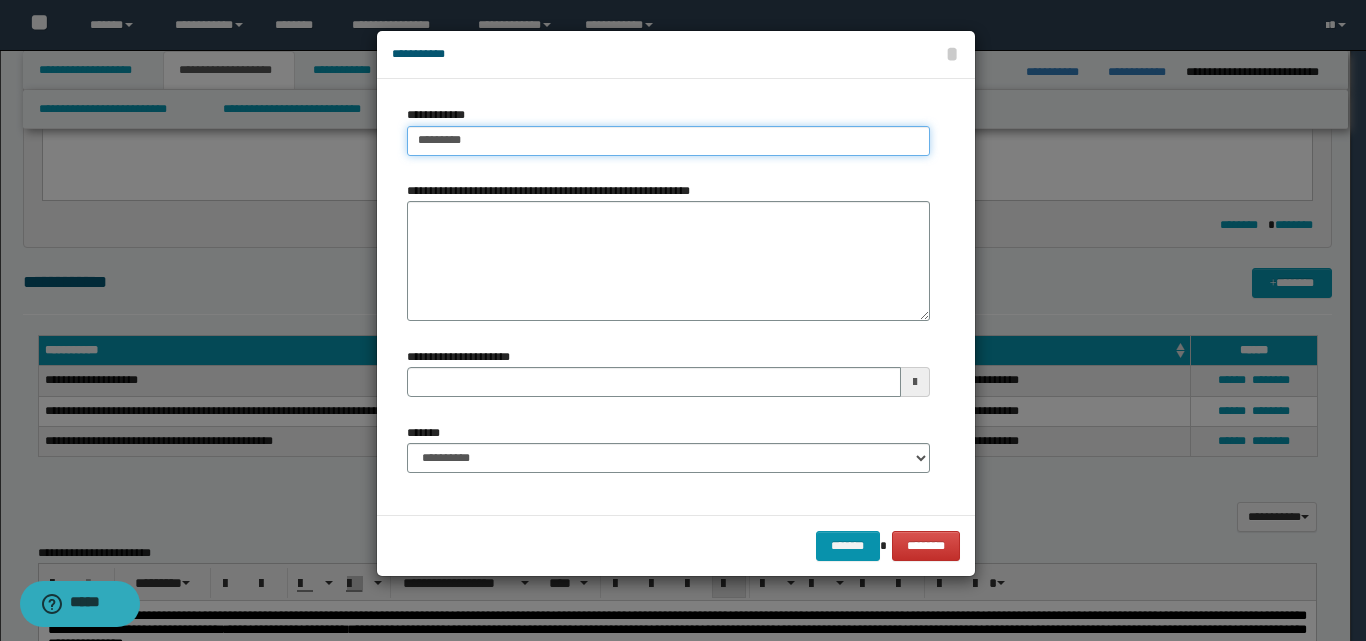 type 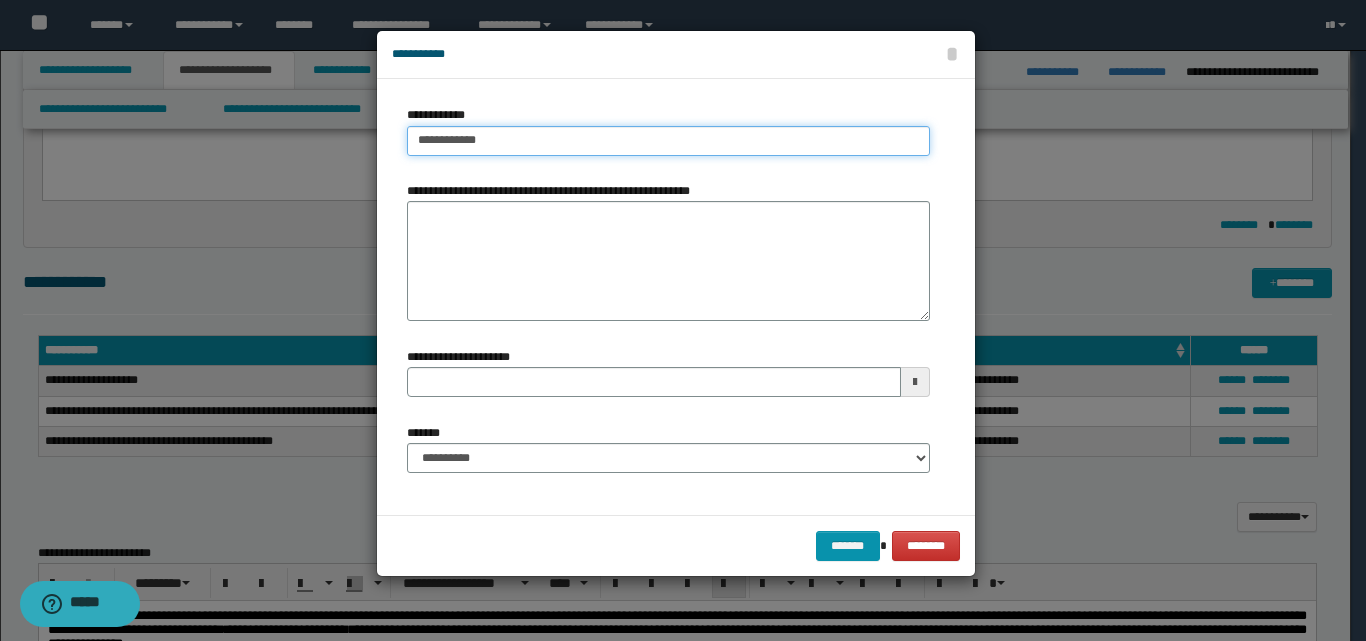 type on "**********" 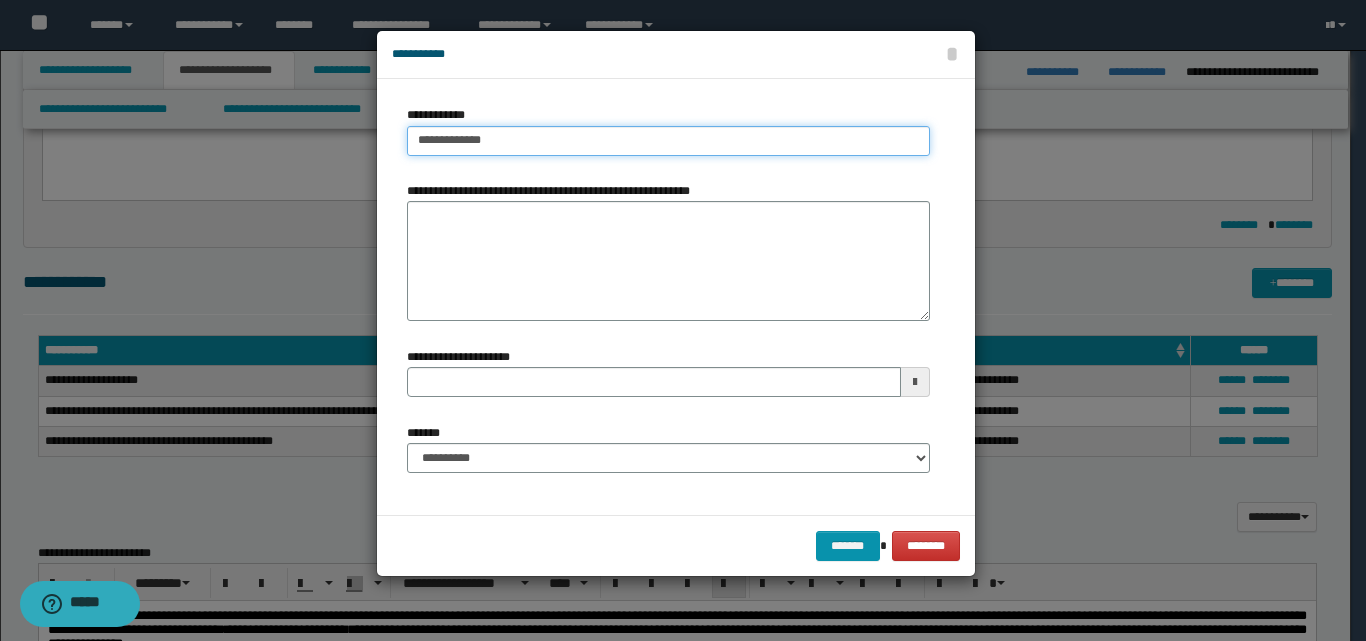 type 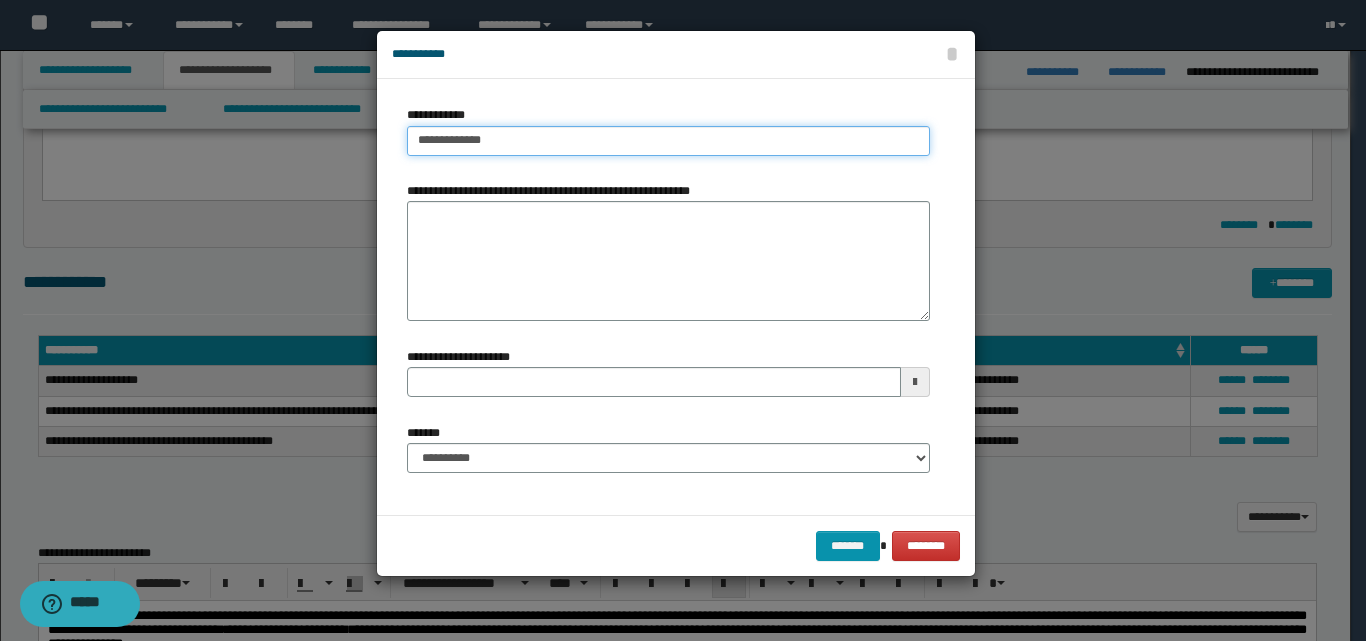 click on "**********" at bounding box center (668, 141) 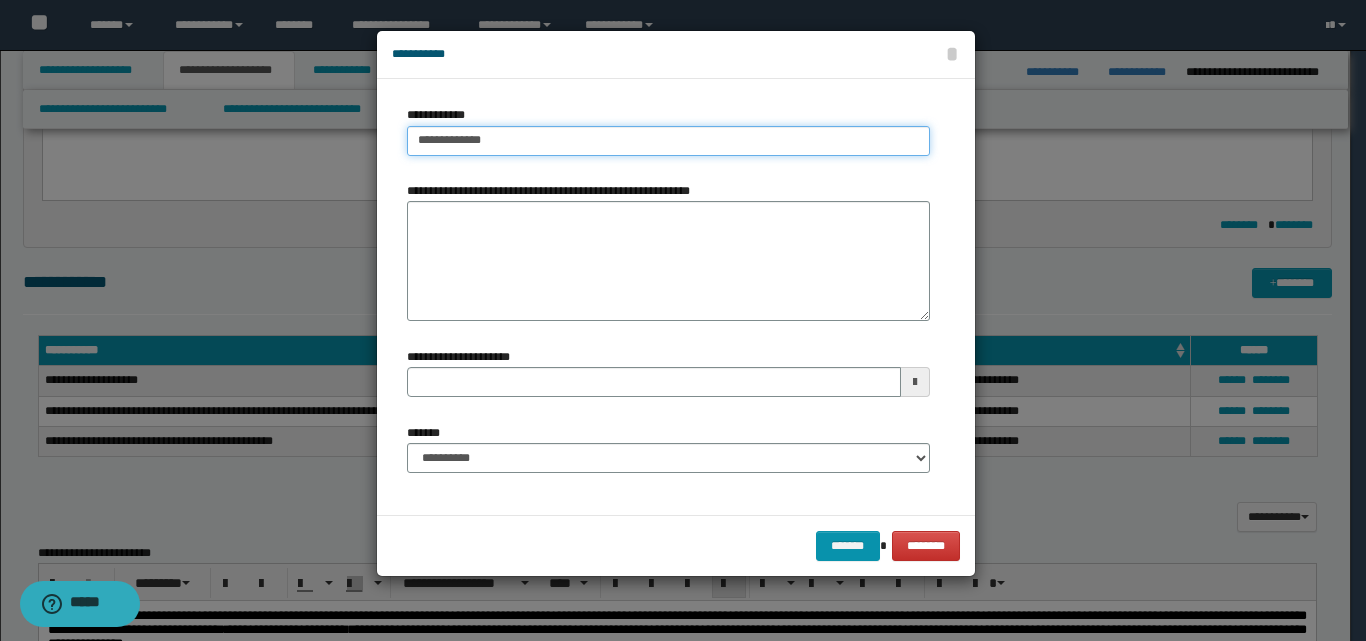 drag, startPoint x: 491, startPoint y: 145, endPoint x: 408, endPoint y: 147, distance: 83.02409 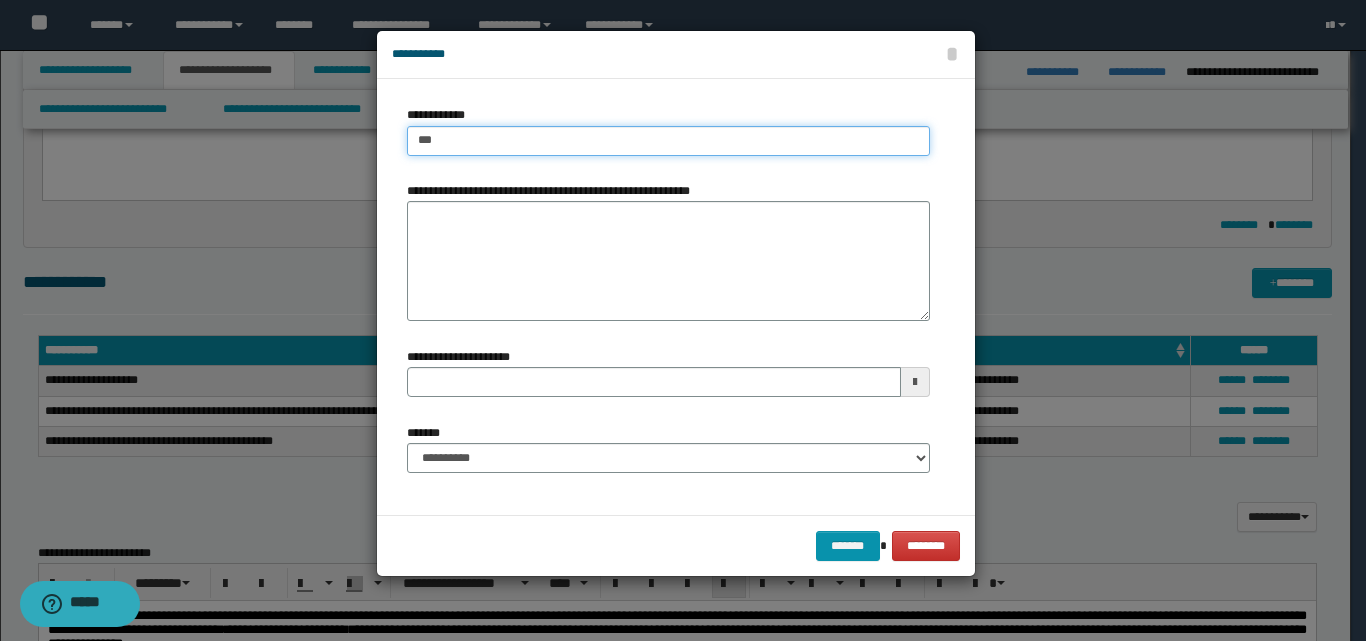 type on "****" 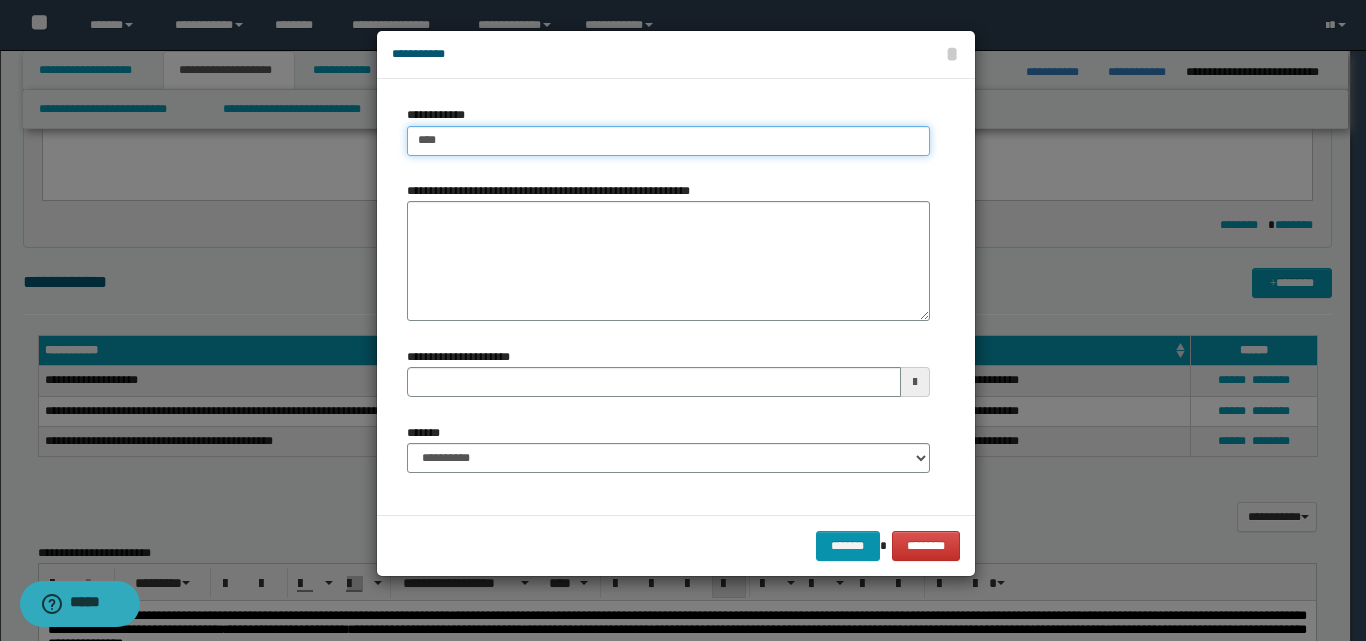 type on "****" 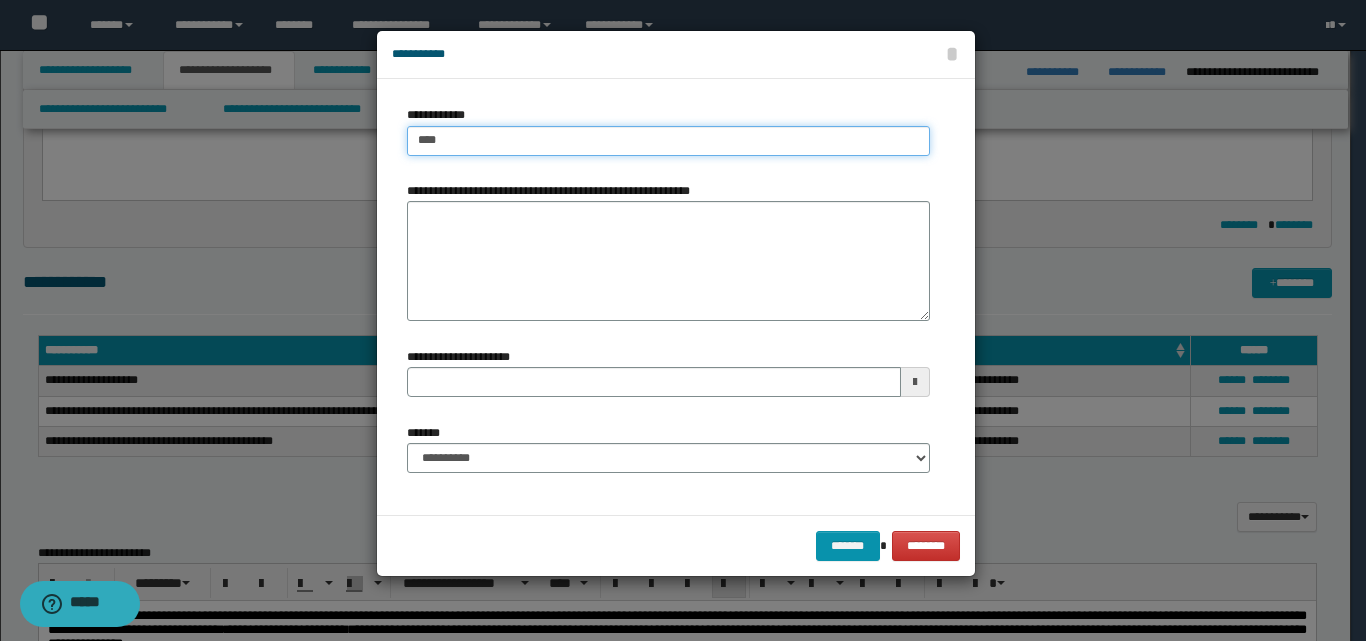type 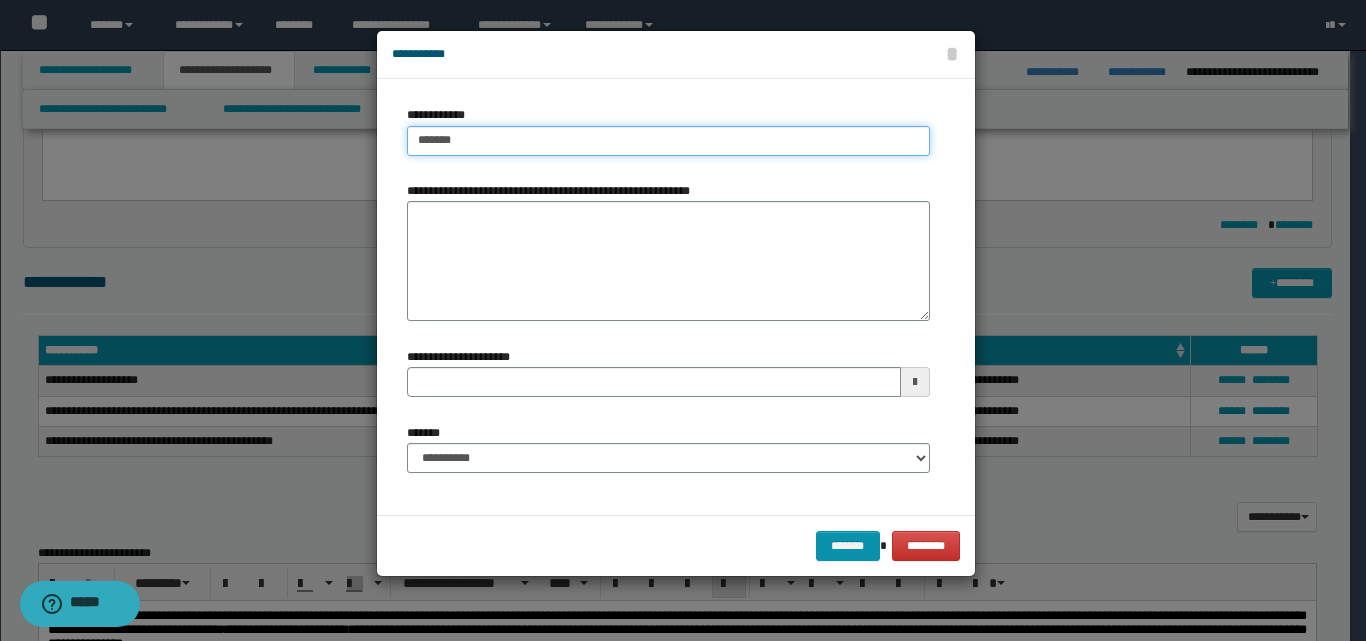 type on "********" 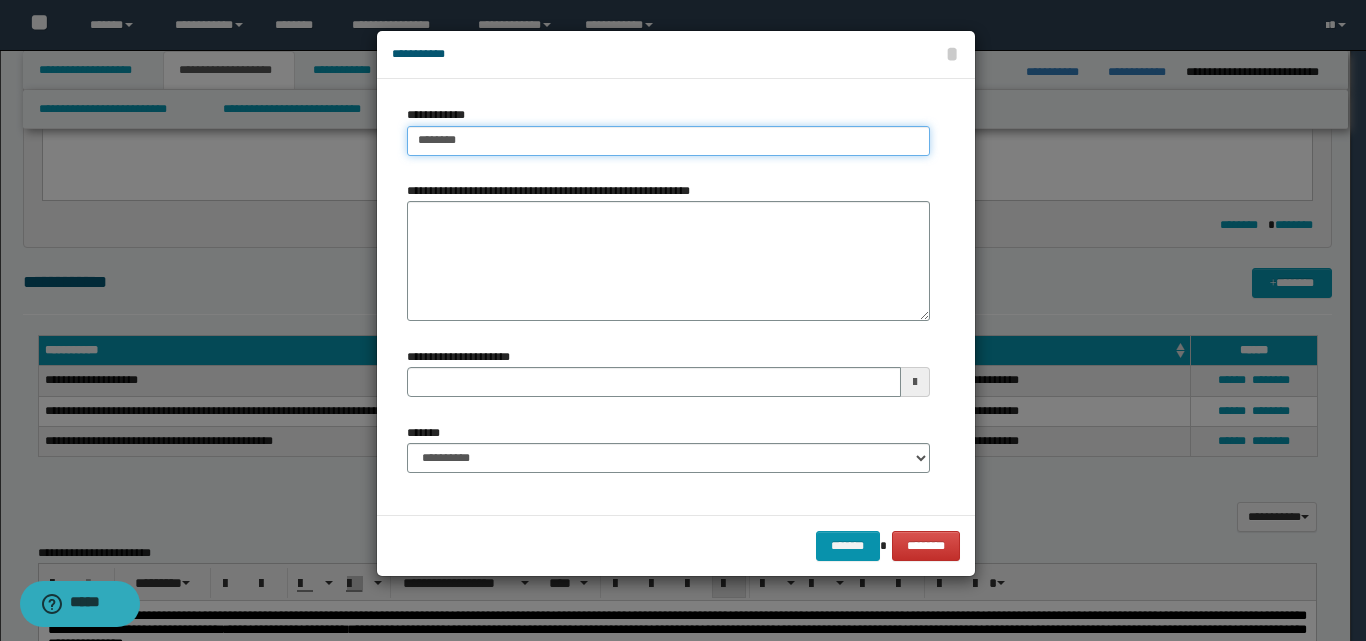 type on "********" 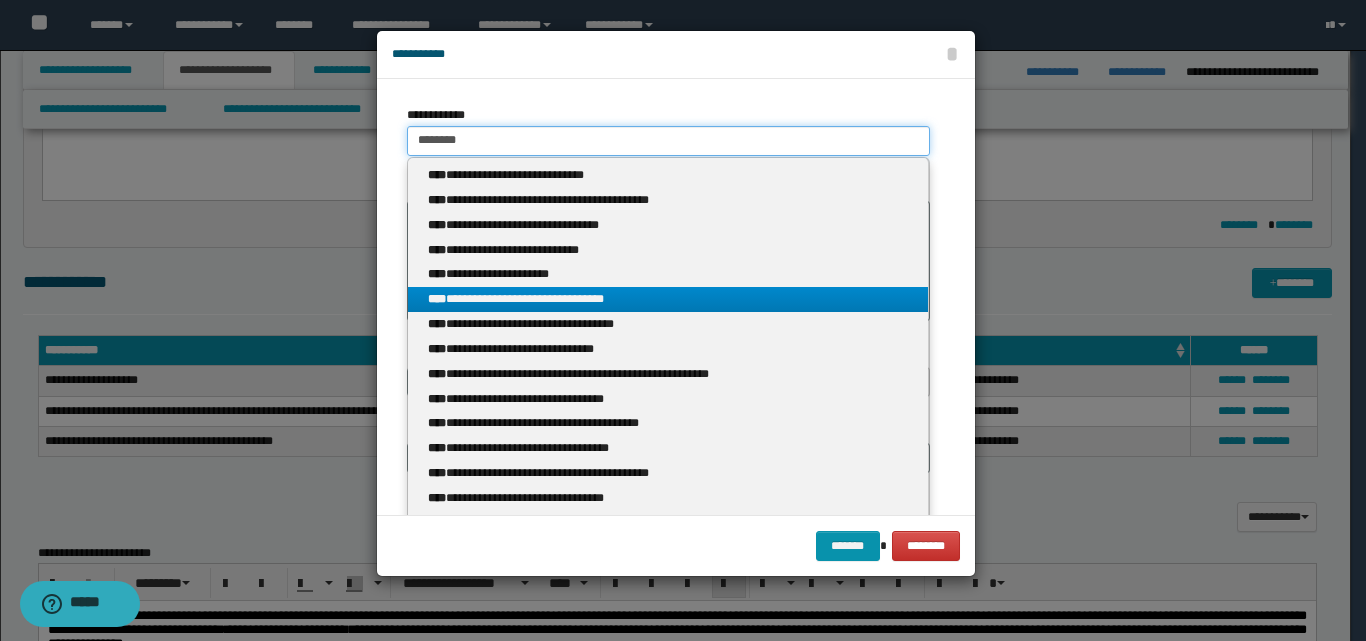 type on "********" 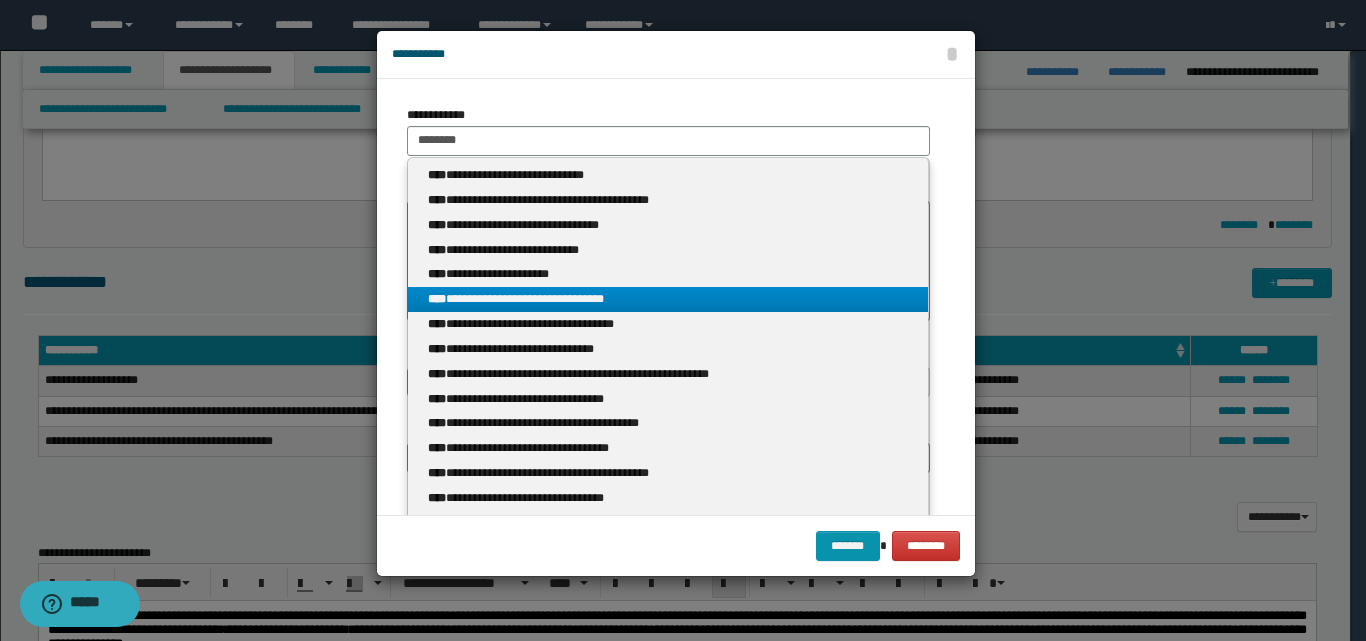 drag, startPoint x: 538, startPoint y: 305, endPoint x: 545, endPoint y: 297, distance: 10.630146 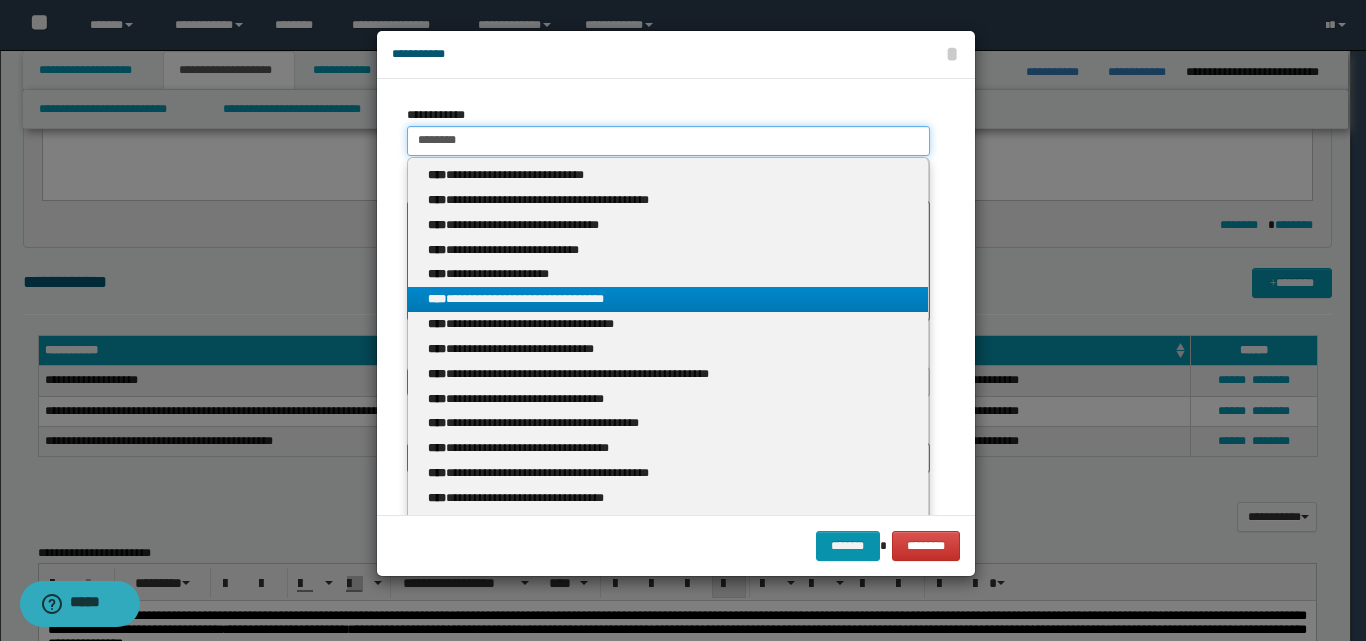 type 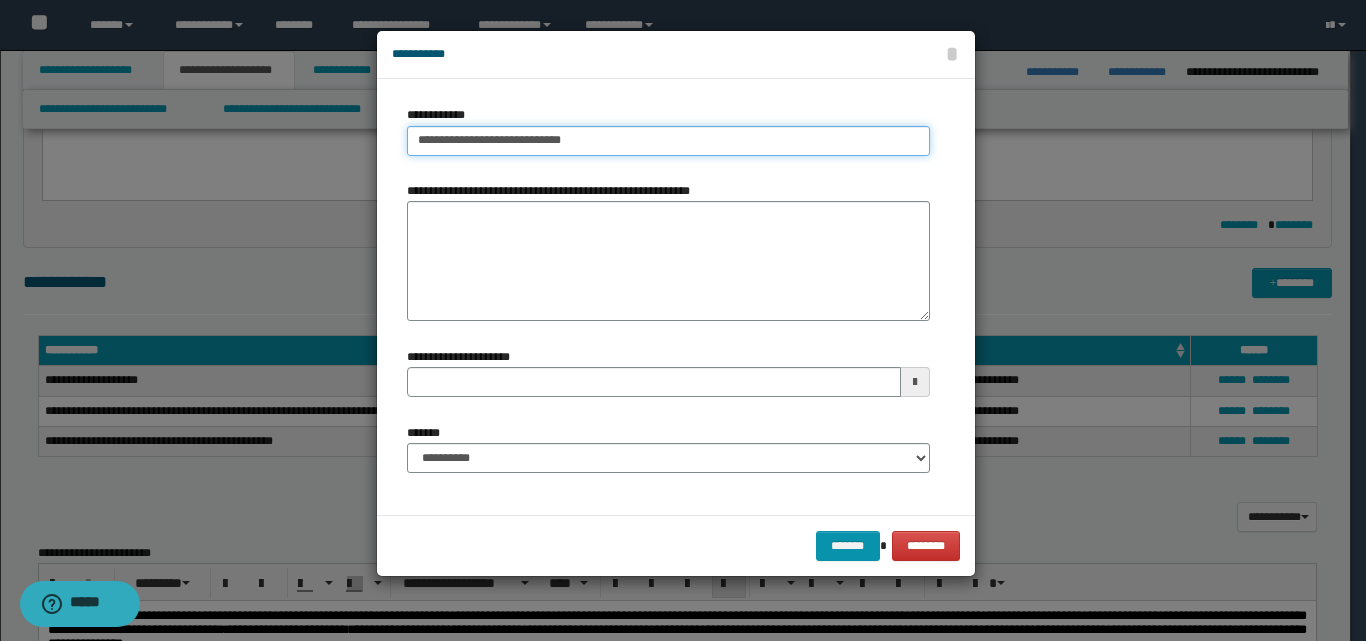 type 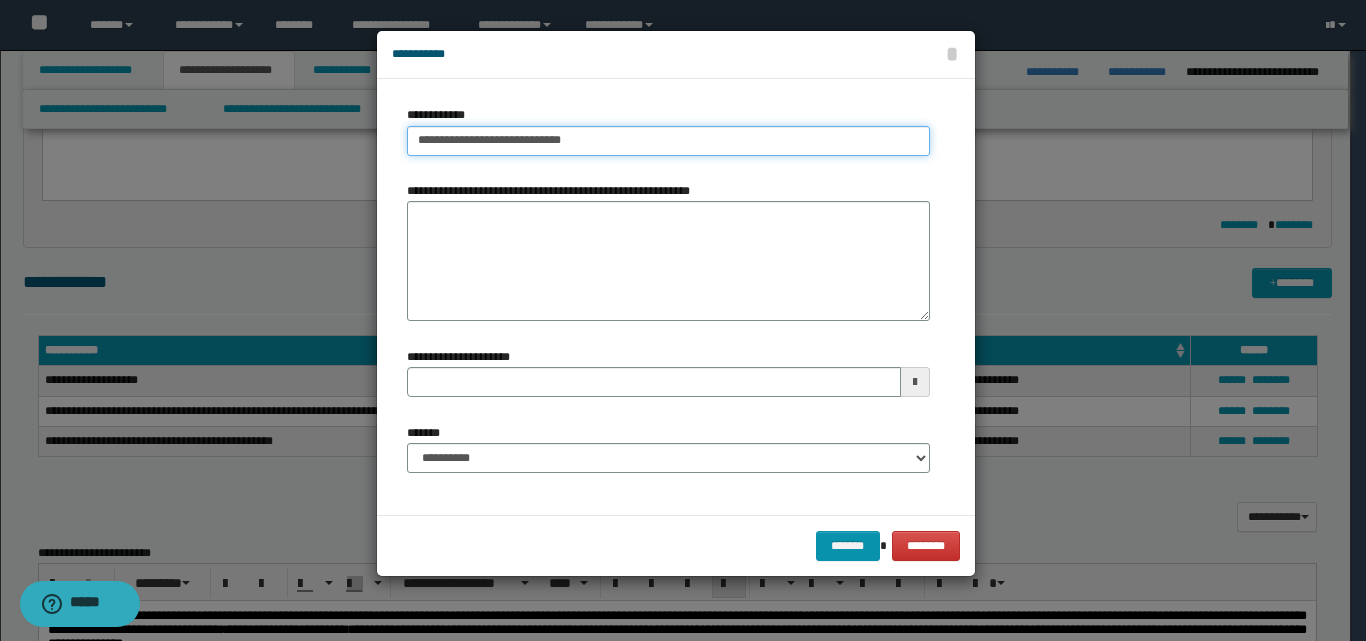 type on "**********" 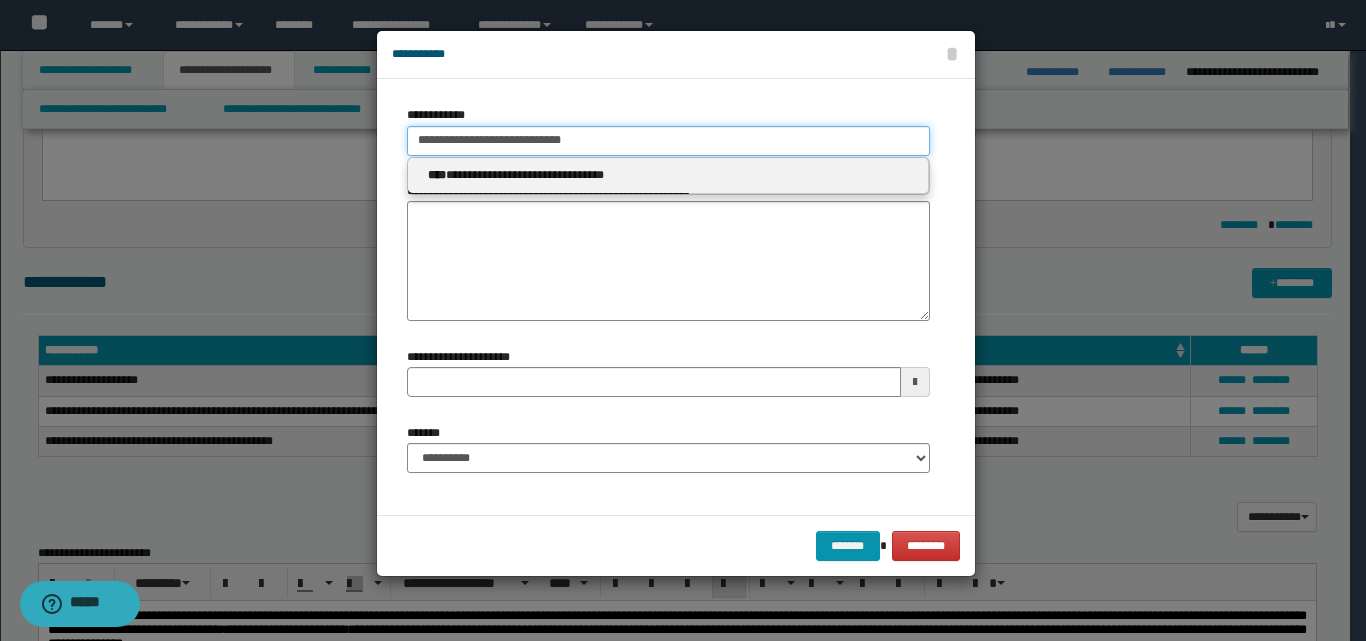 type 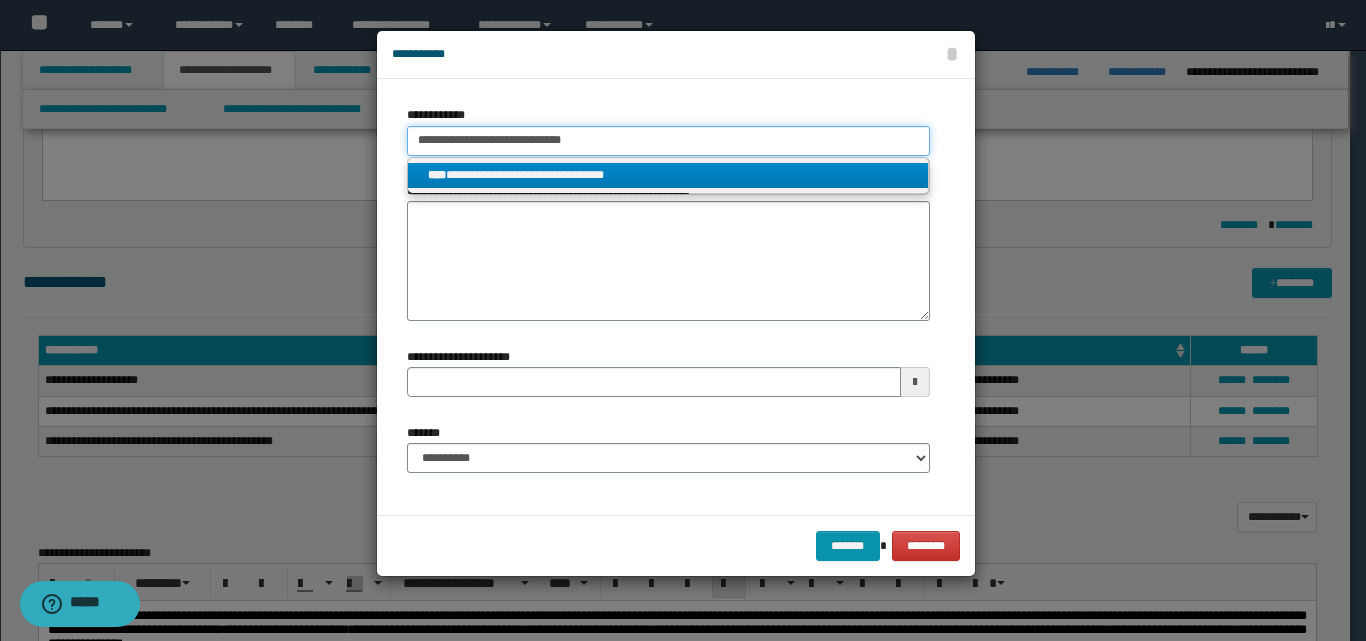 drag, startPoint x: 568, startPoint y: 136, endPoint x: 388, endPoint y: 150, distance: 180.54362 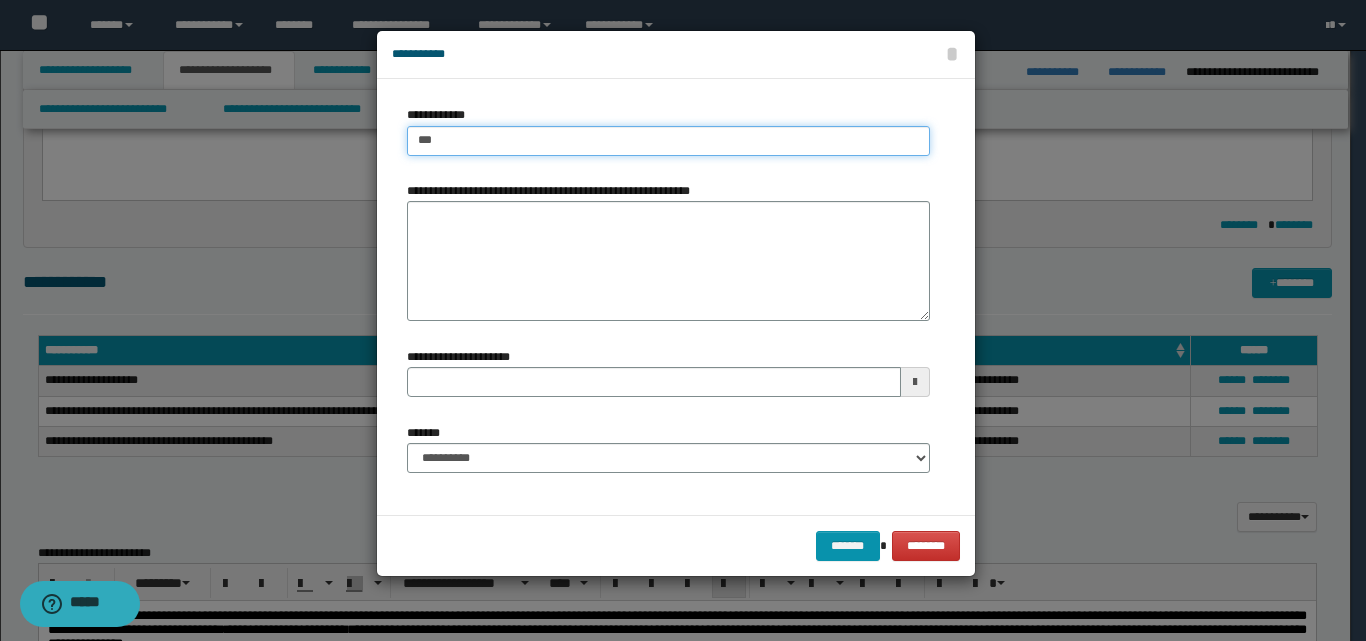 type on "****" 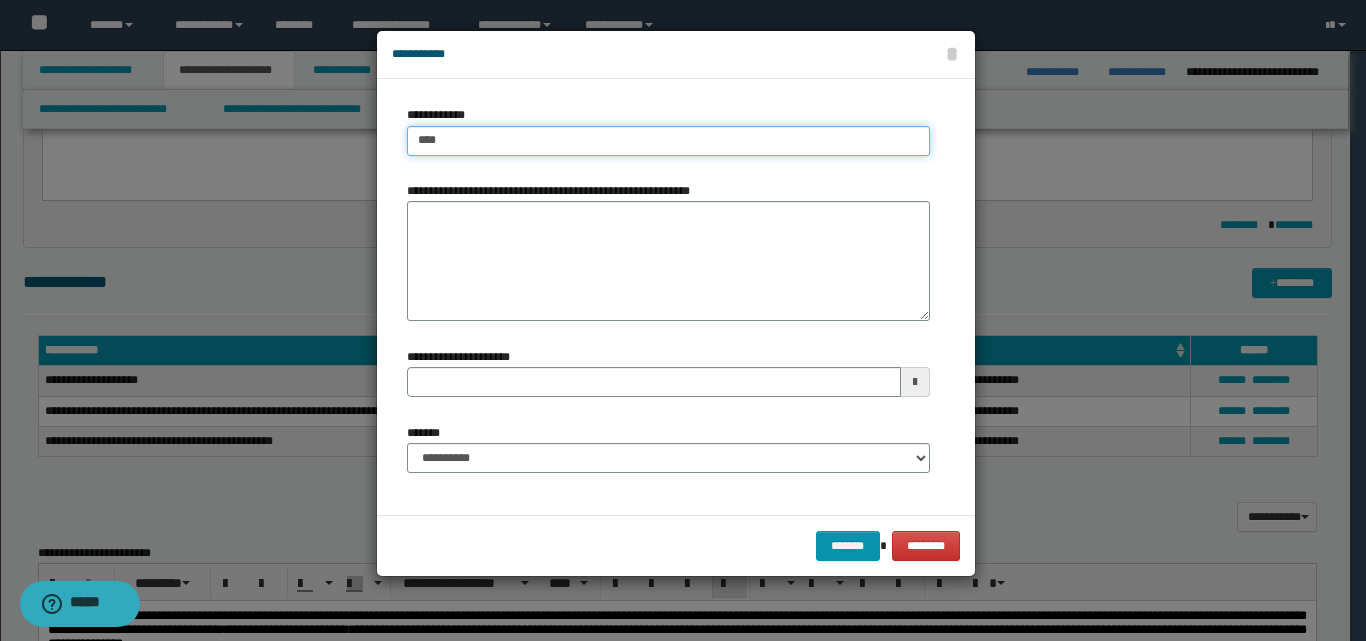 type on "****" 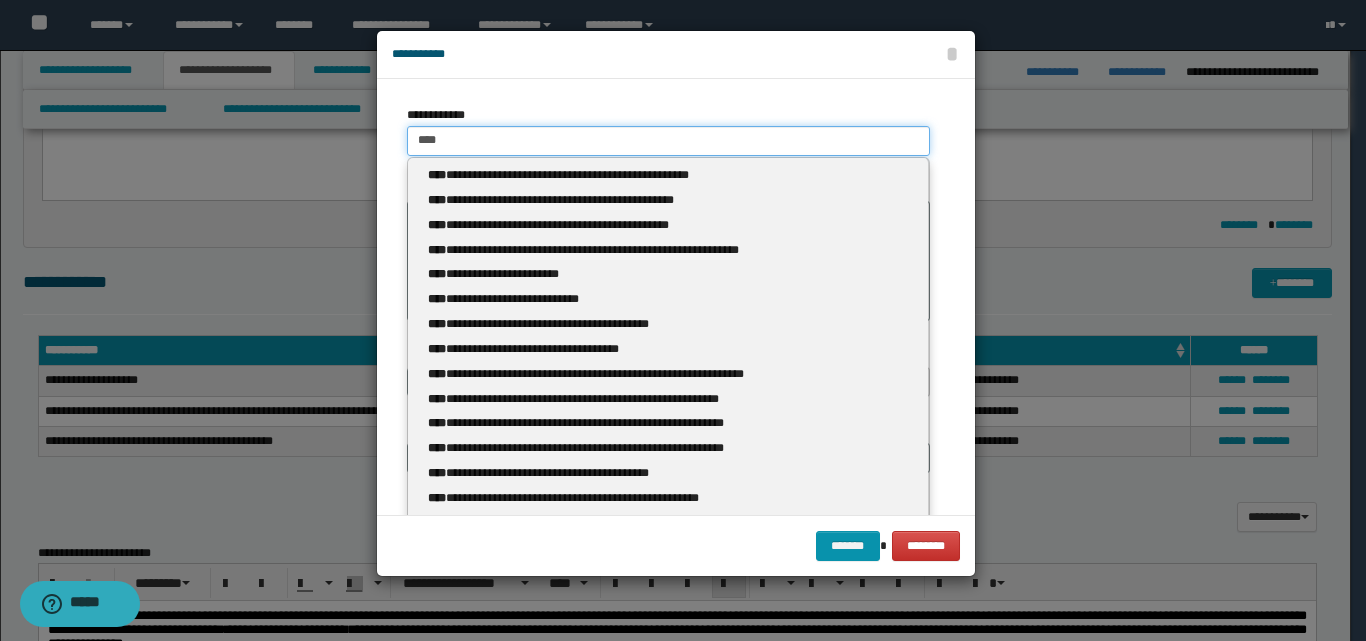 type 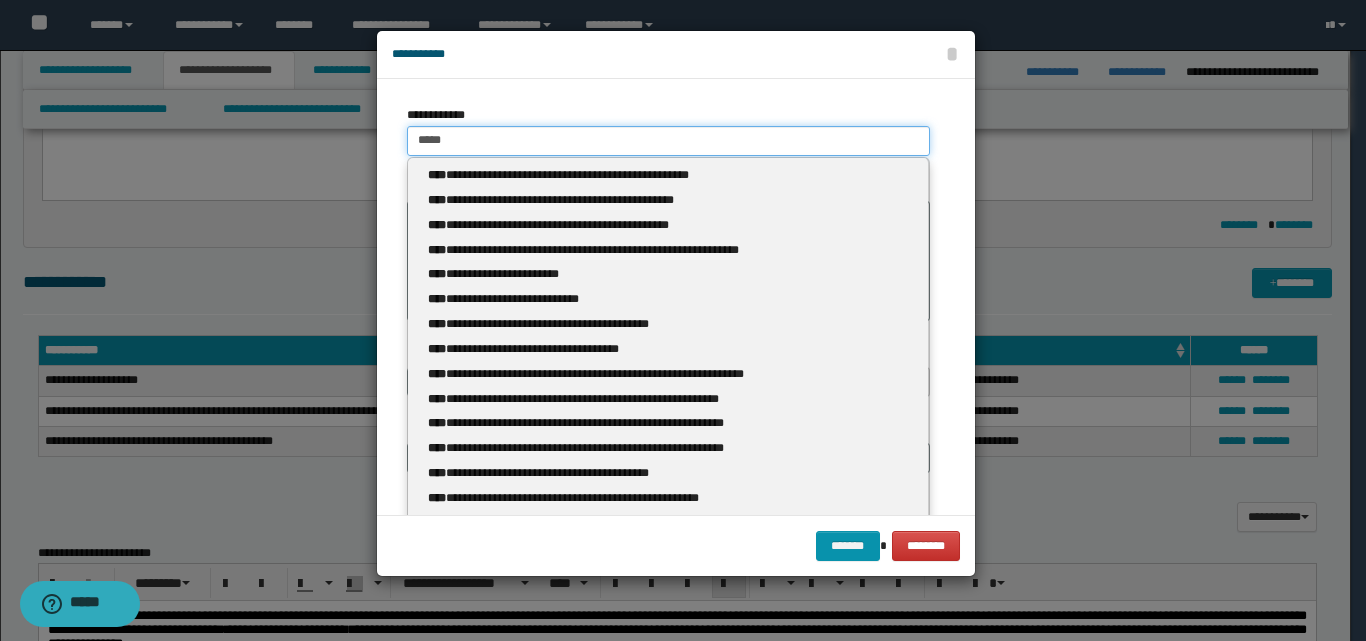 type on "*****" 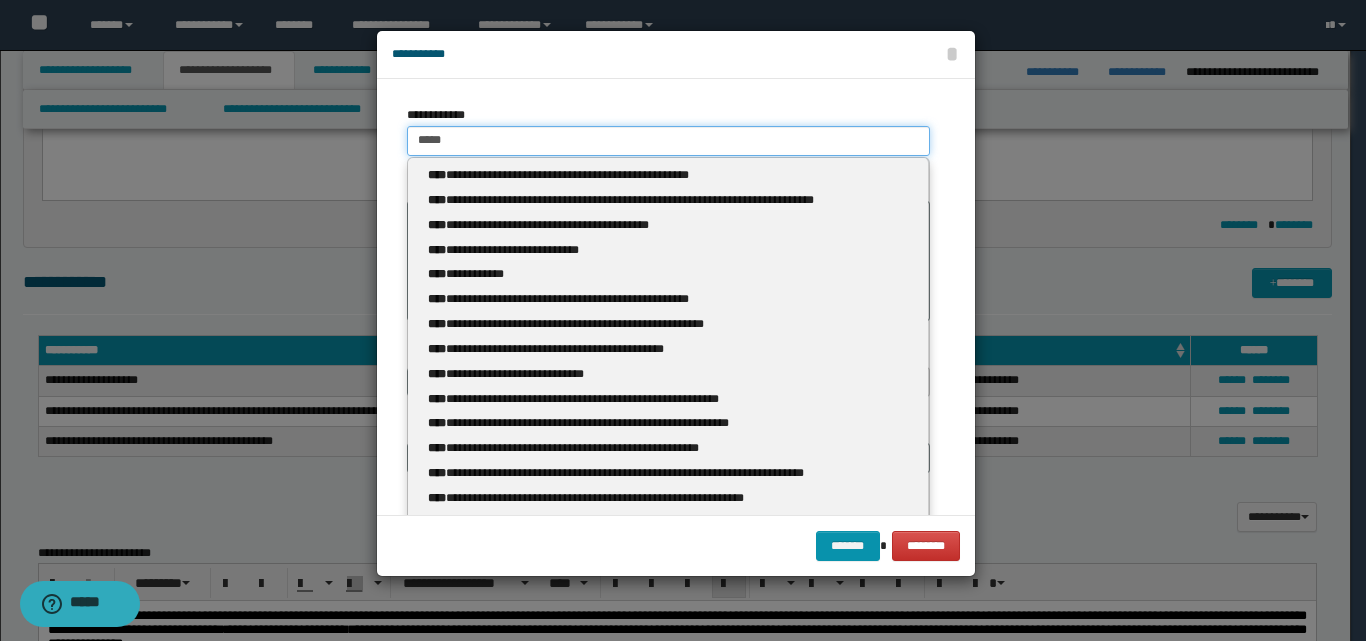 type 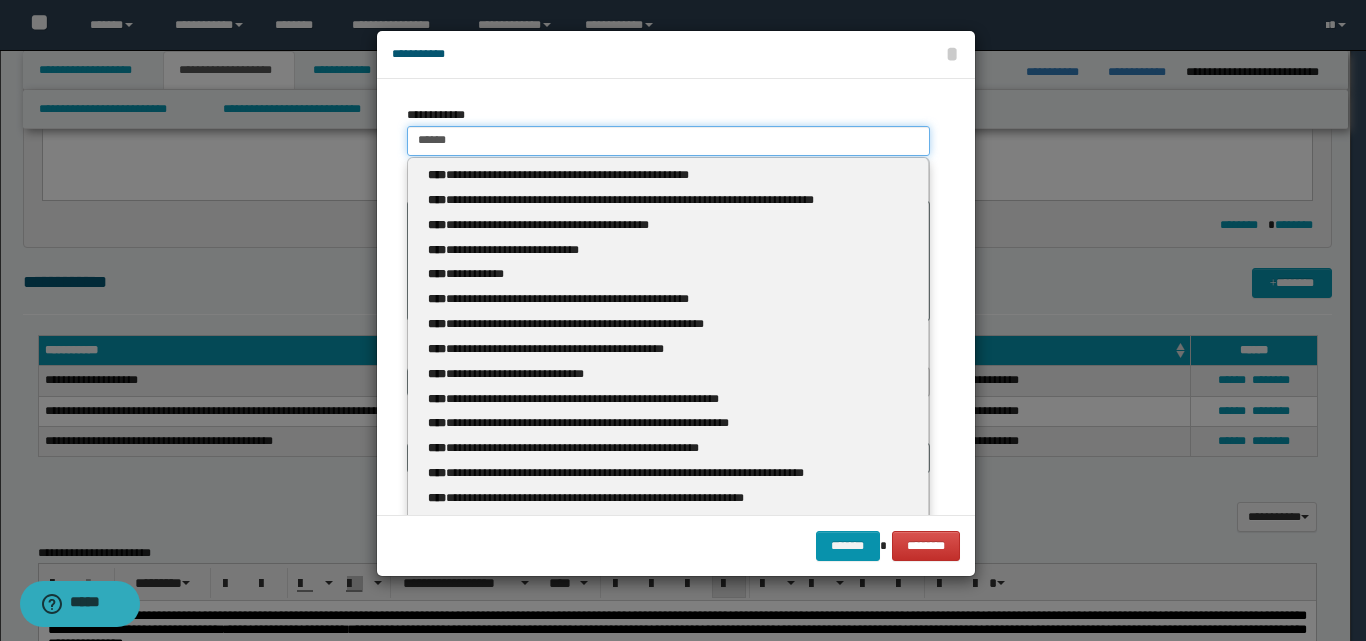 type on "******" 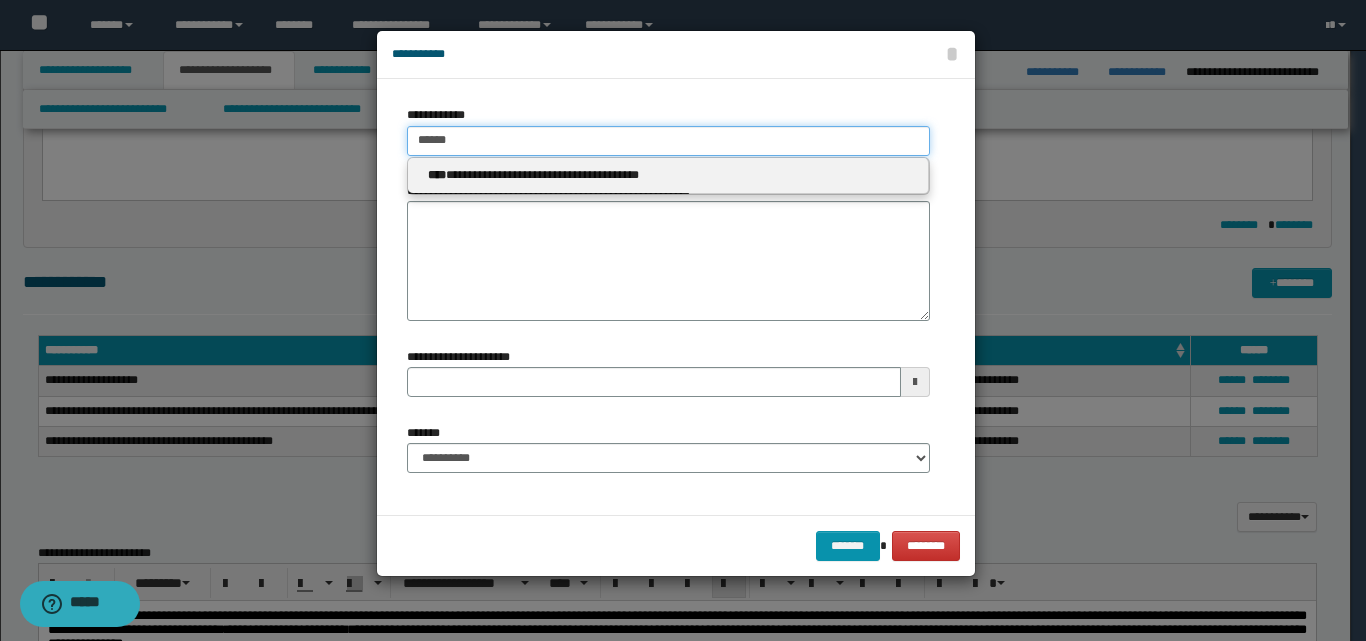 type 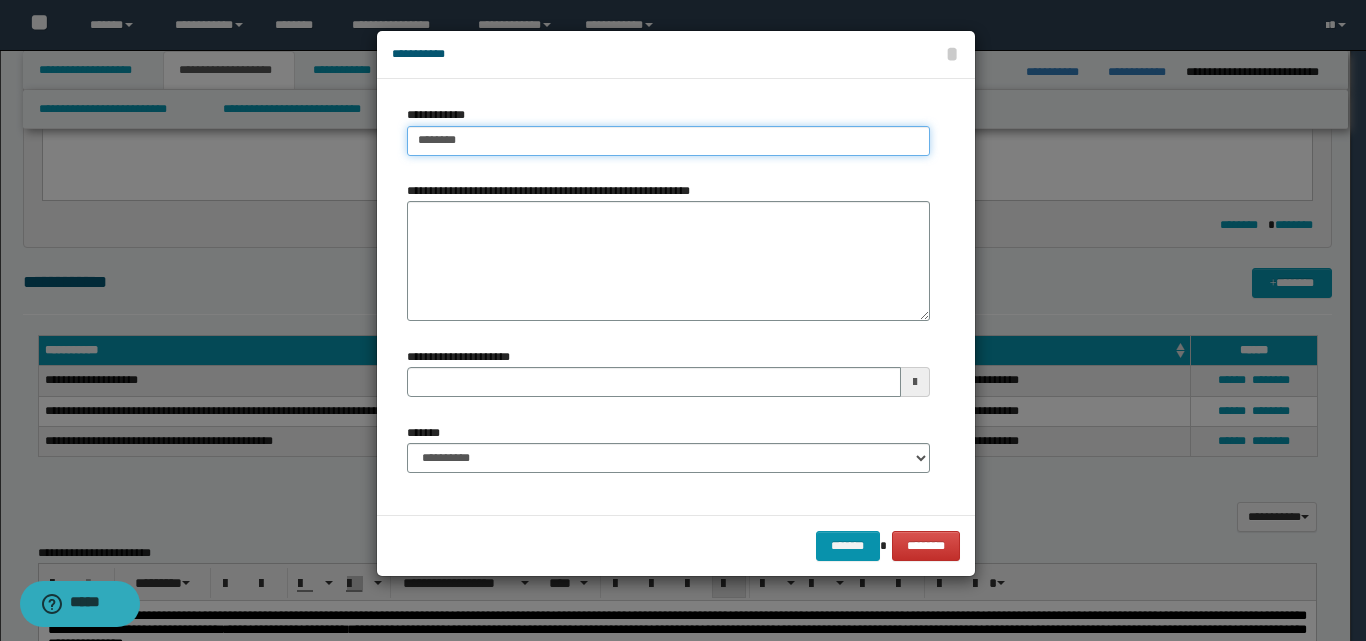 type on "*********" 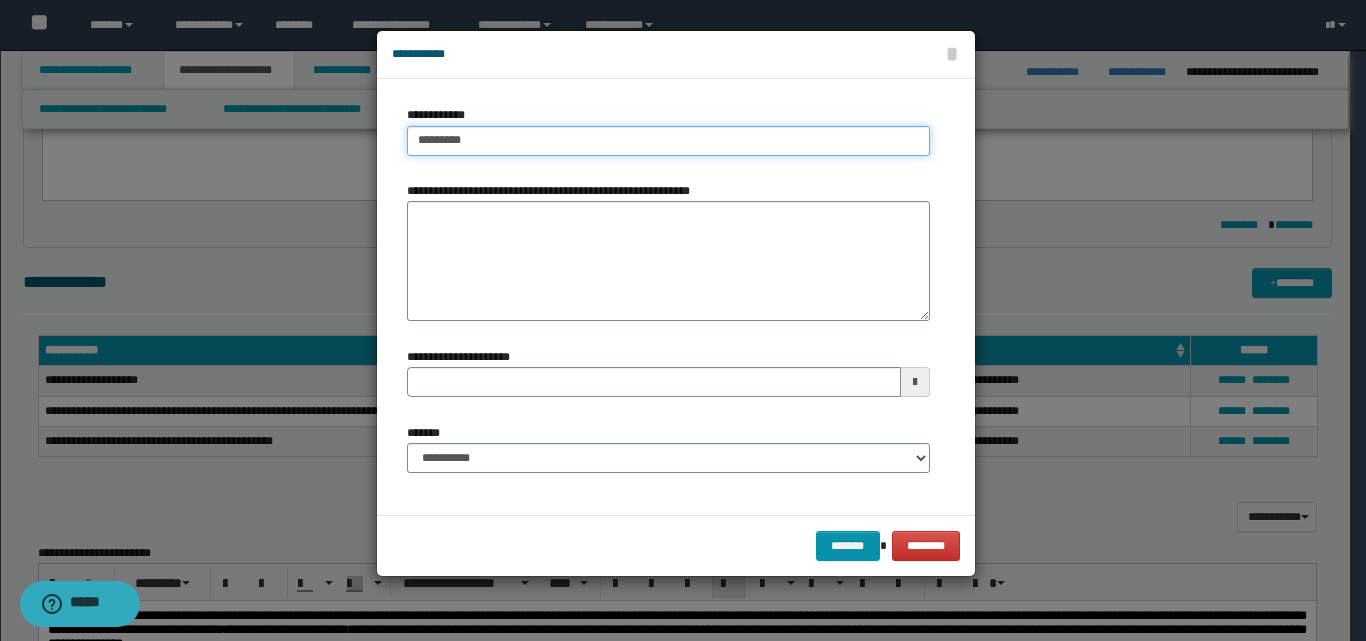 type on "*********" 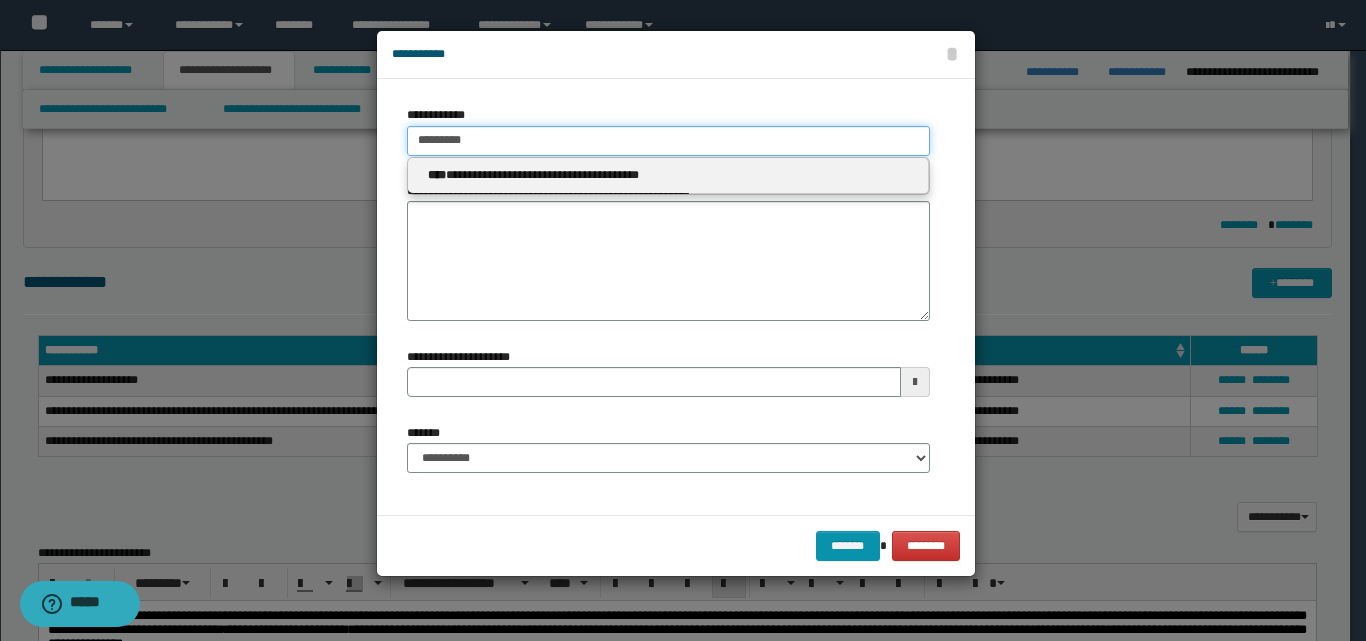 type 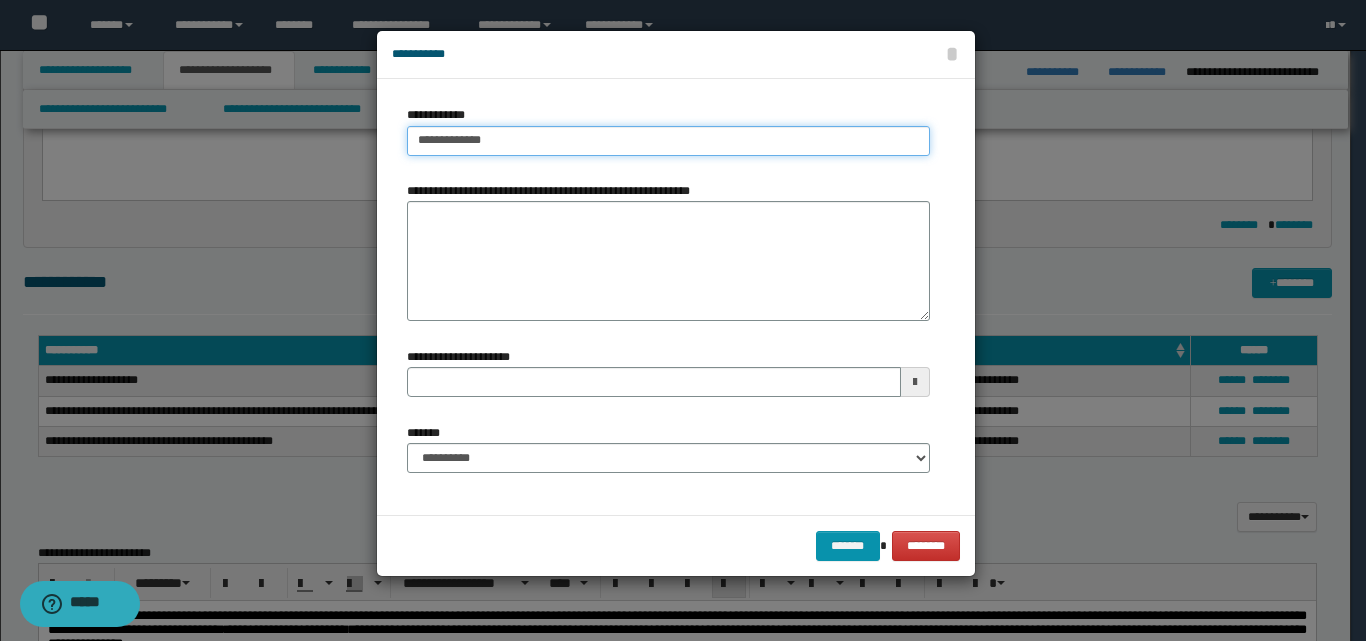 drag, startPoint x: 445, startPoint y: 137, endPoint x: 402, endPoint y: 145, distance: 43.737854 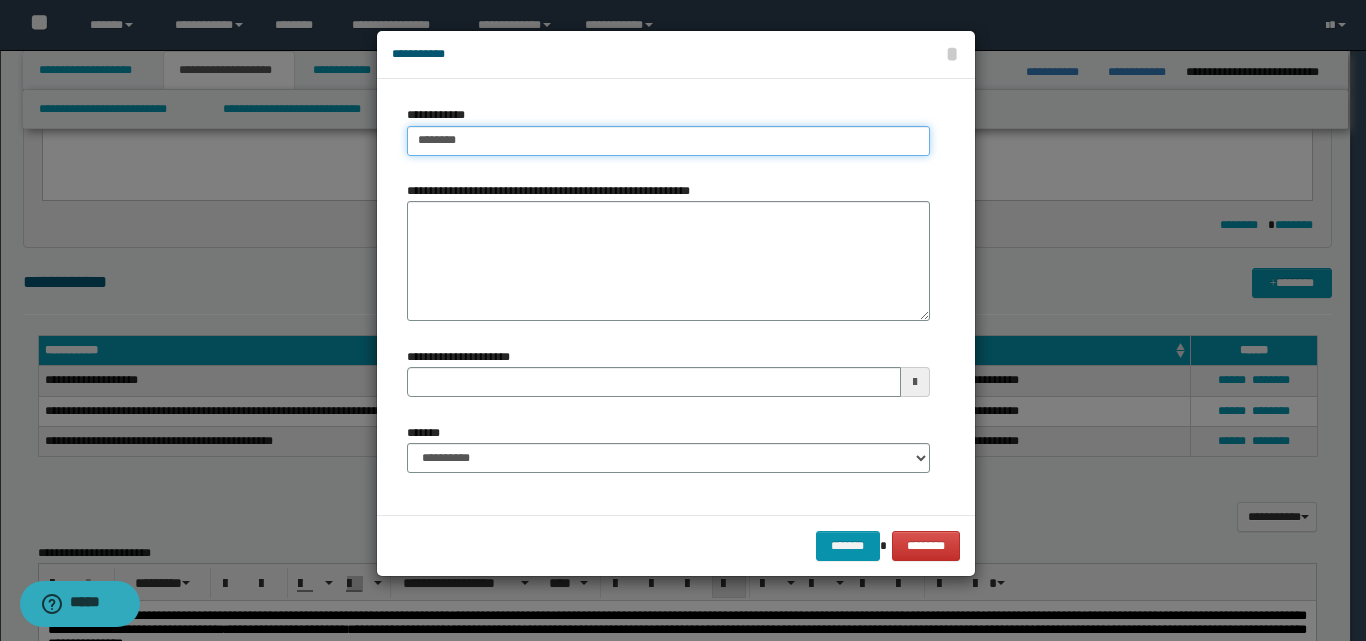 type on "********" 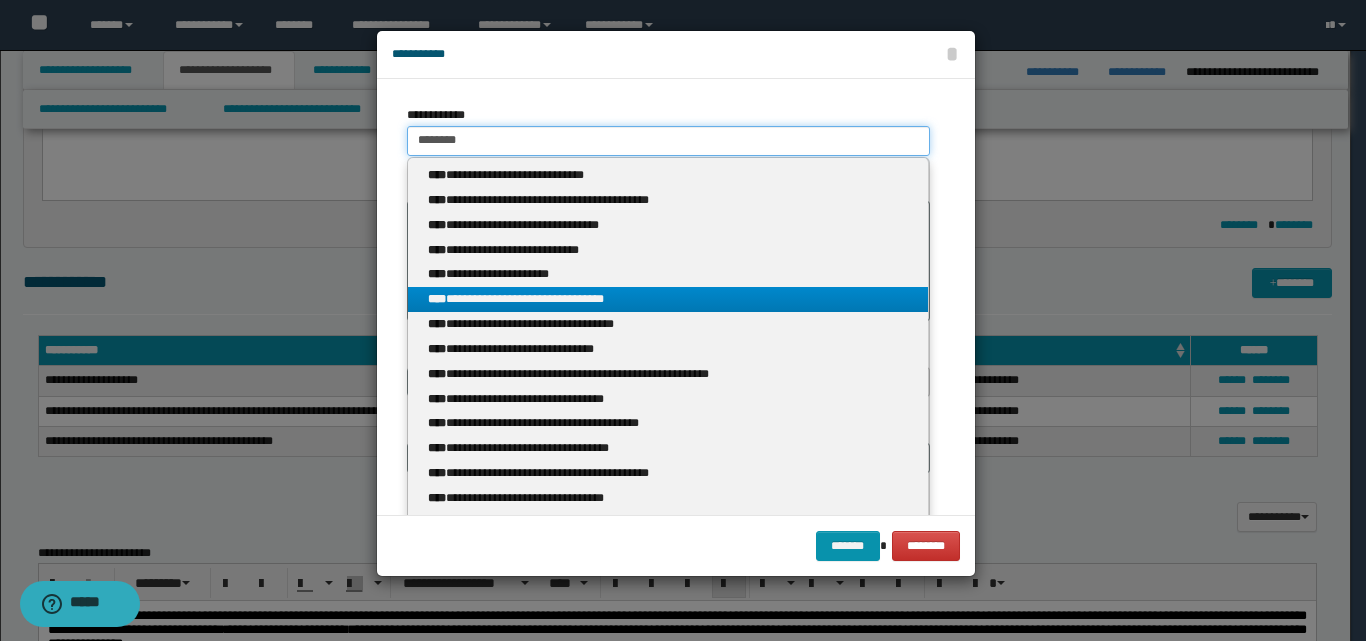 type on "********" 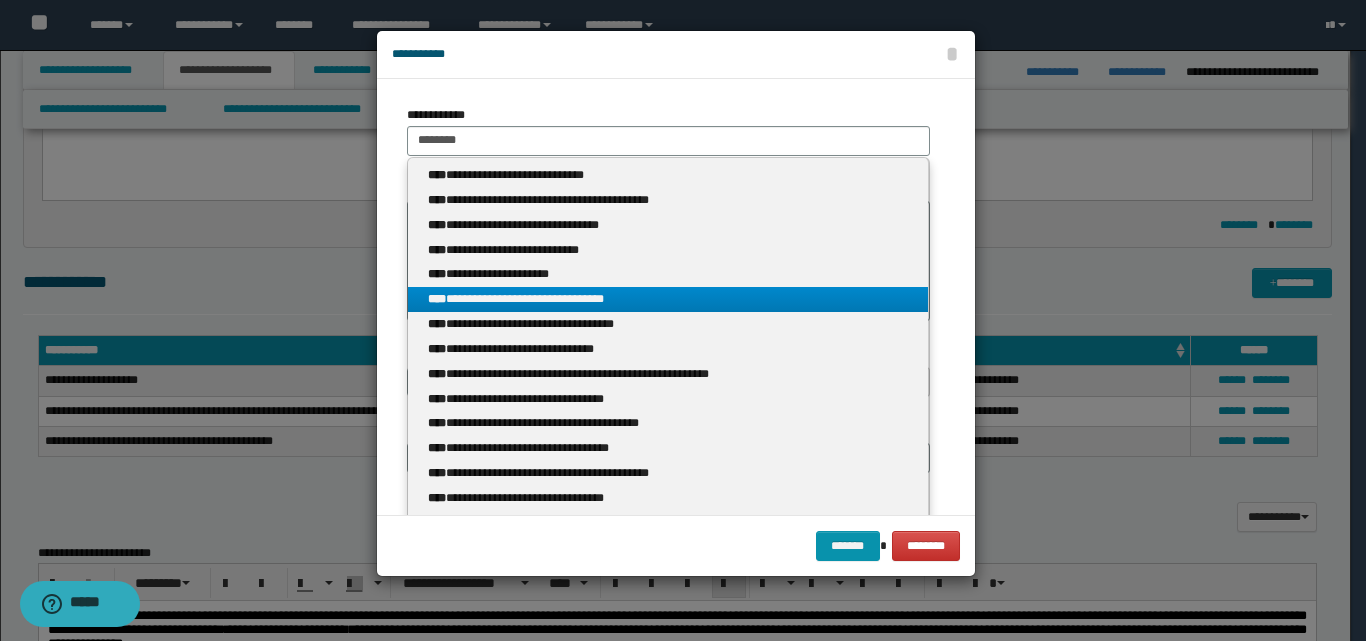 click on "**********" at bounding box center (668, 299) 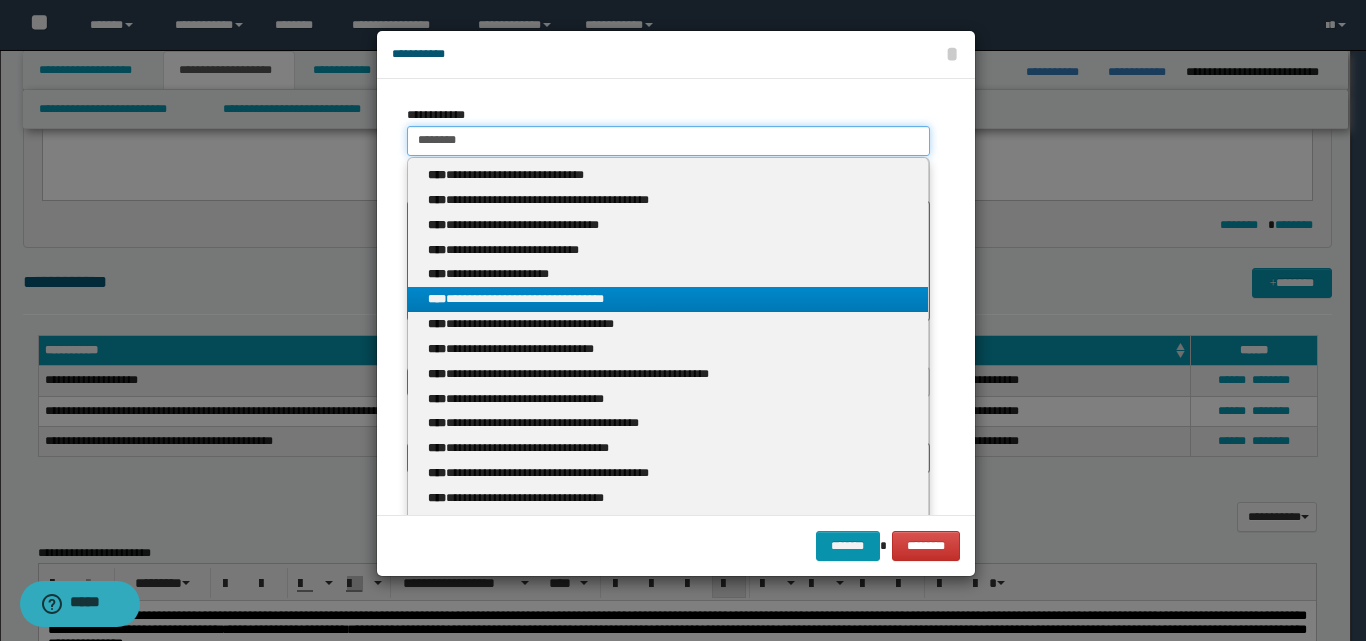 type 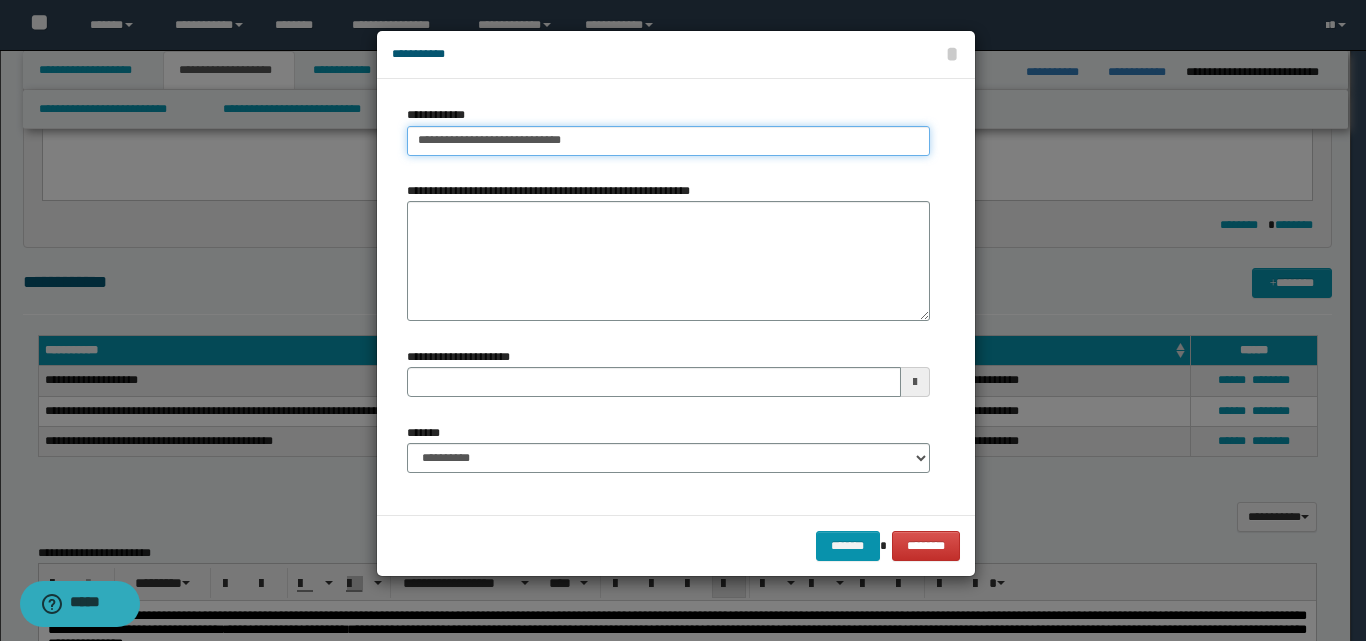 type 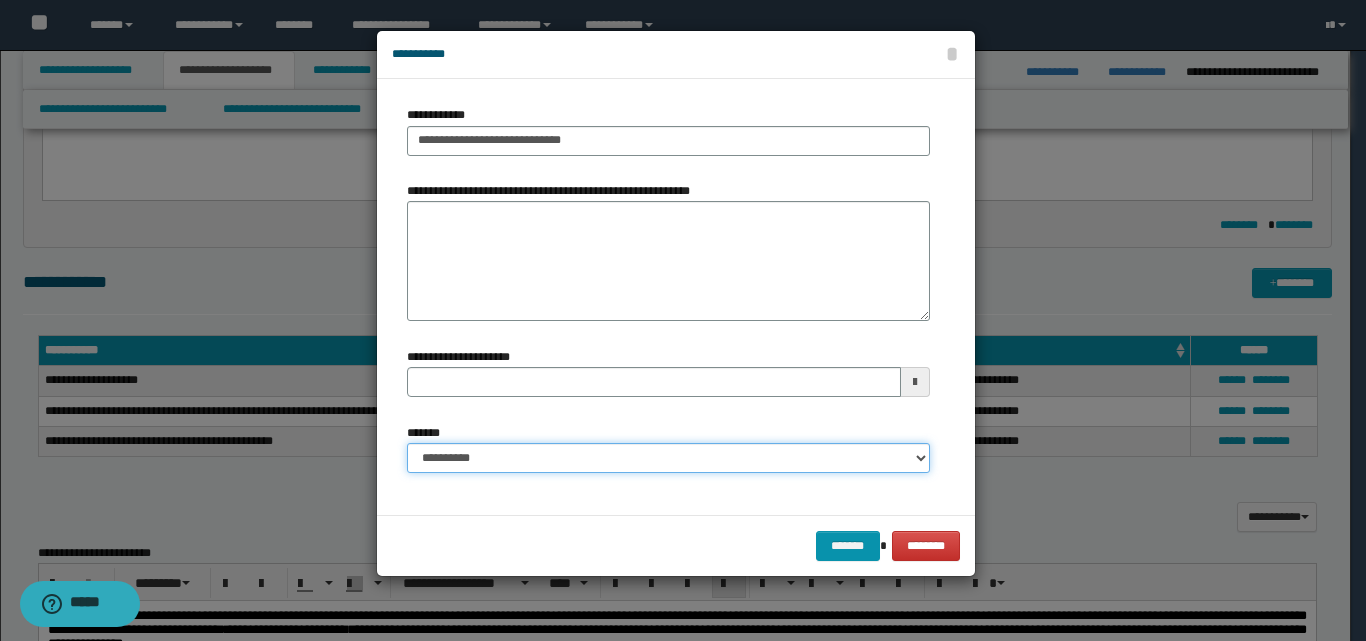 click on "**********" at bounding box center (668, 458) 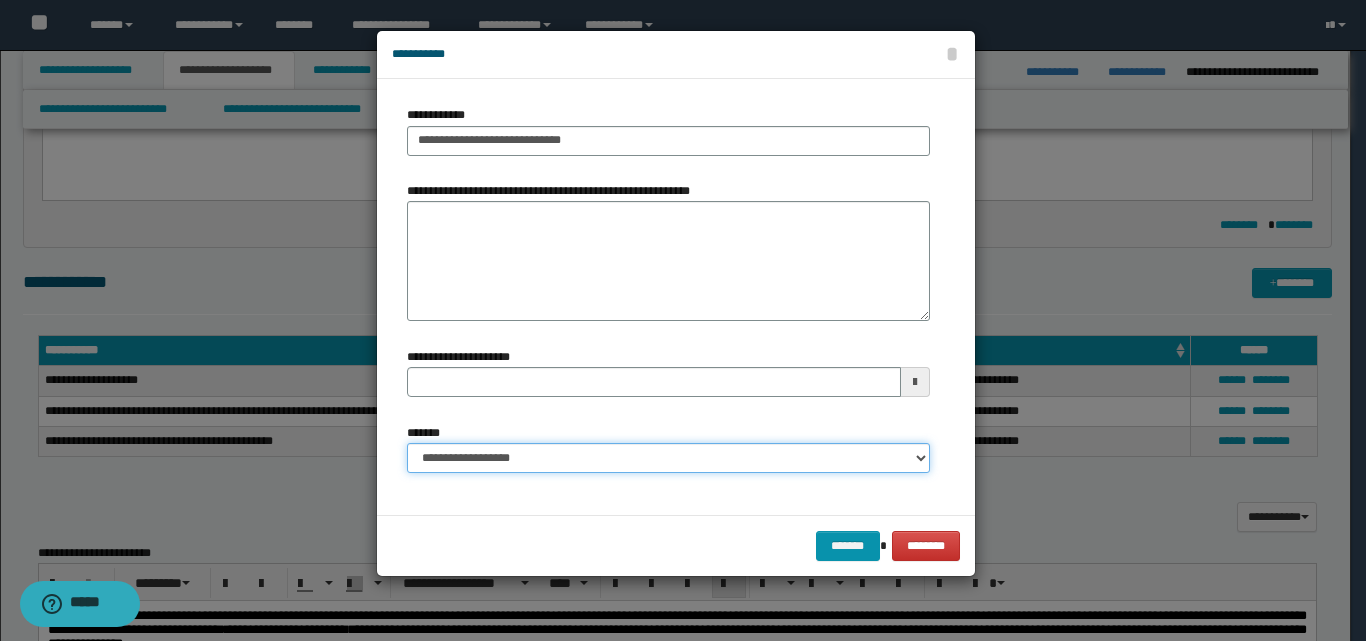 click on "**********" at bounding box center [668, 458] 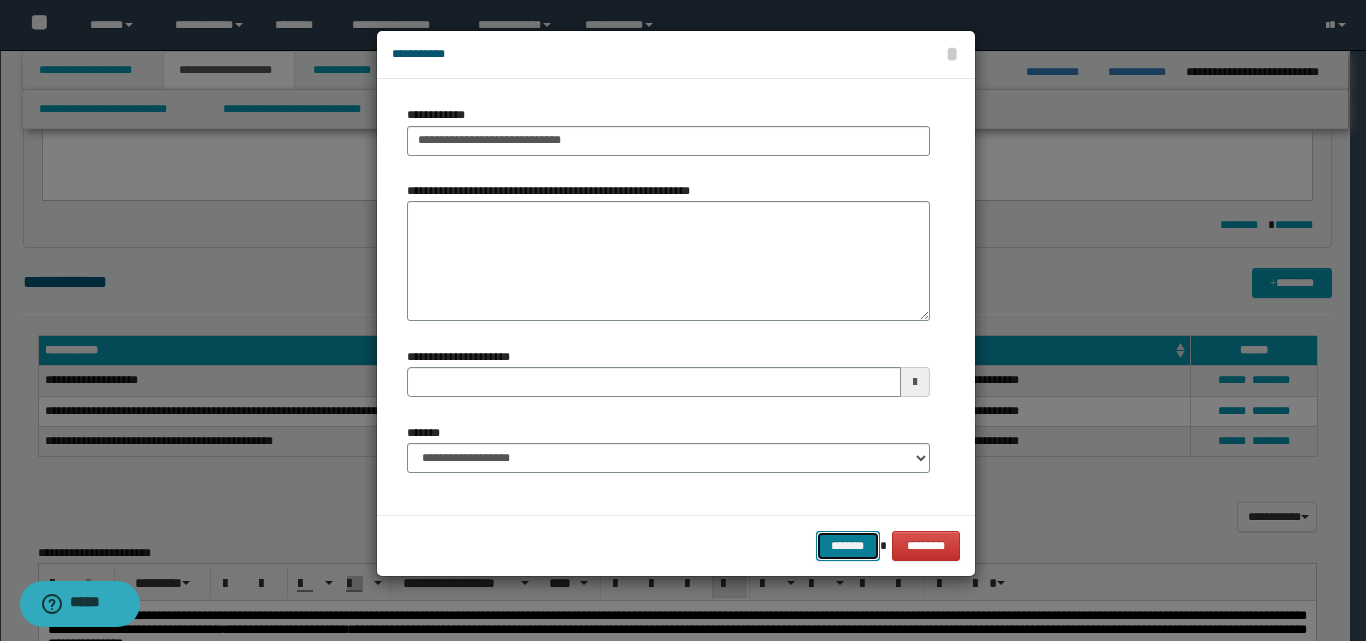 click on "*******" at bounding box center (848, 546) 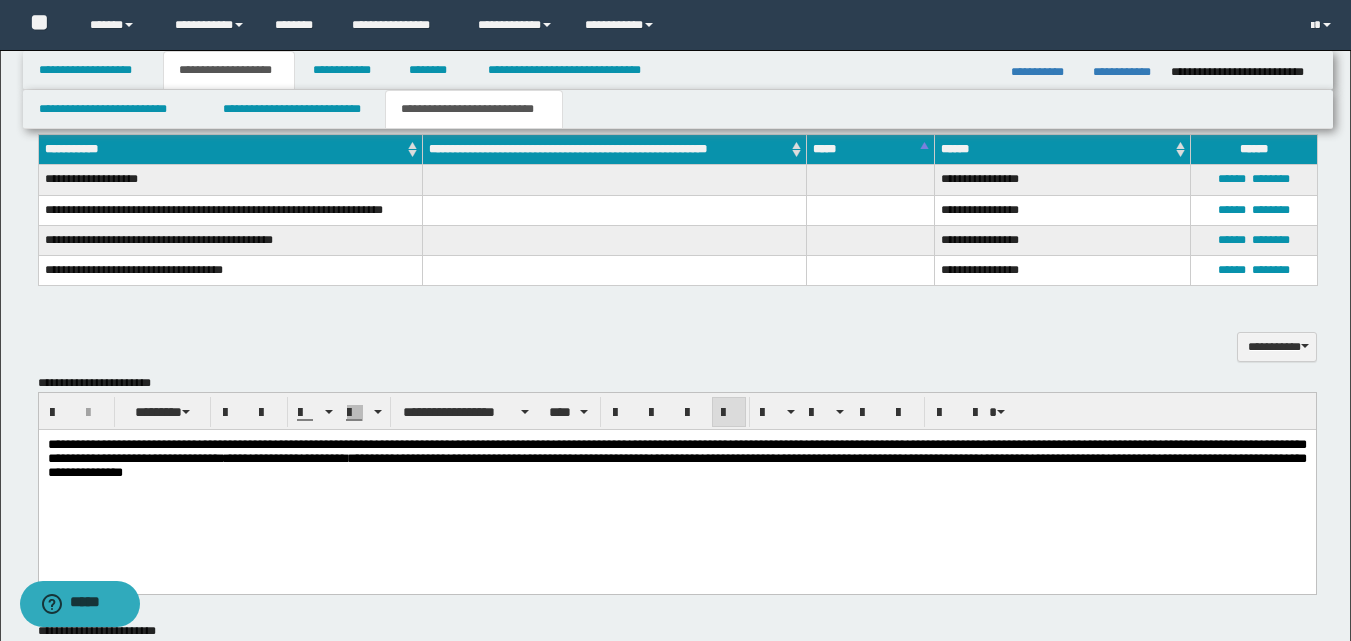 scroll, scrollTop: 631, scrollLeft: 0, axis: vertical 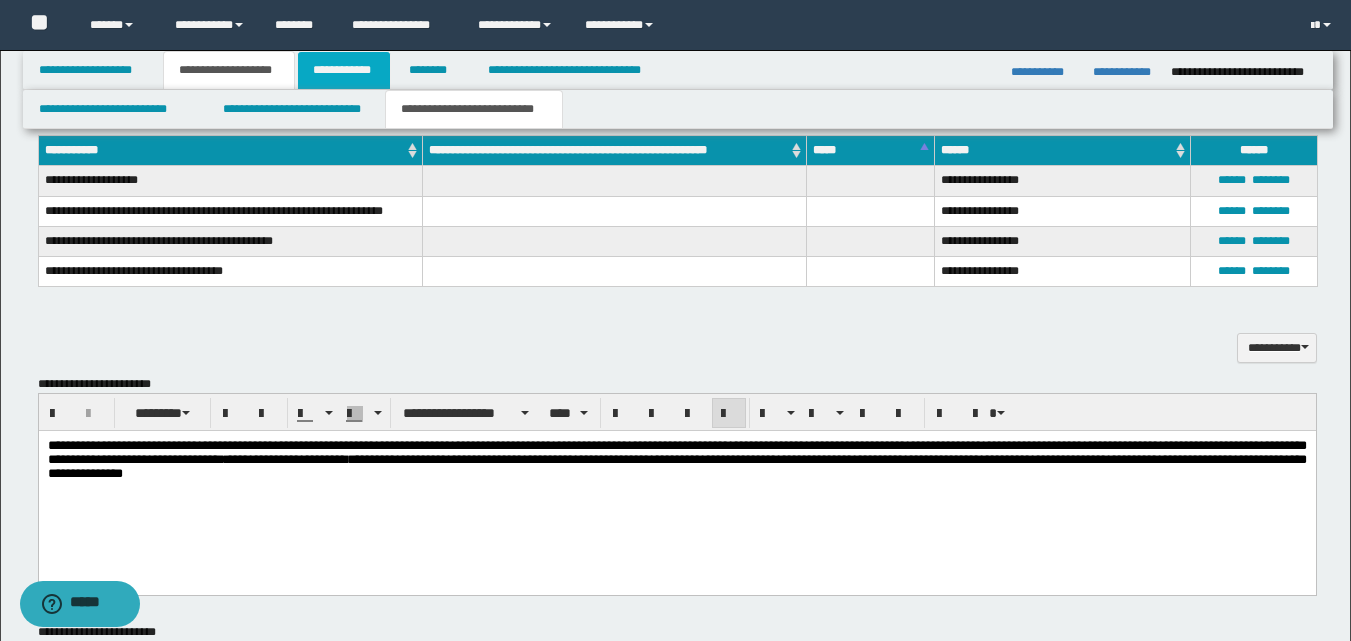 click on "**********" at bounding box center [344, 70] 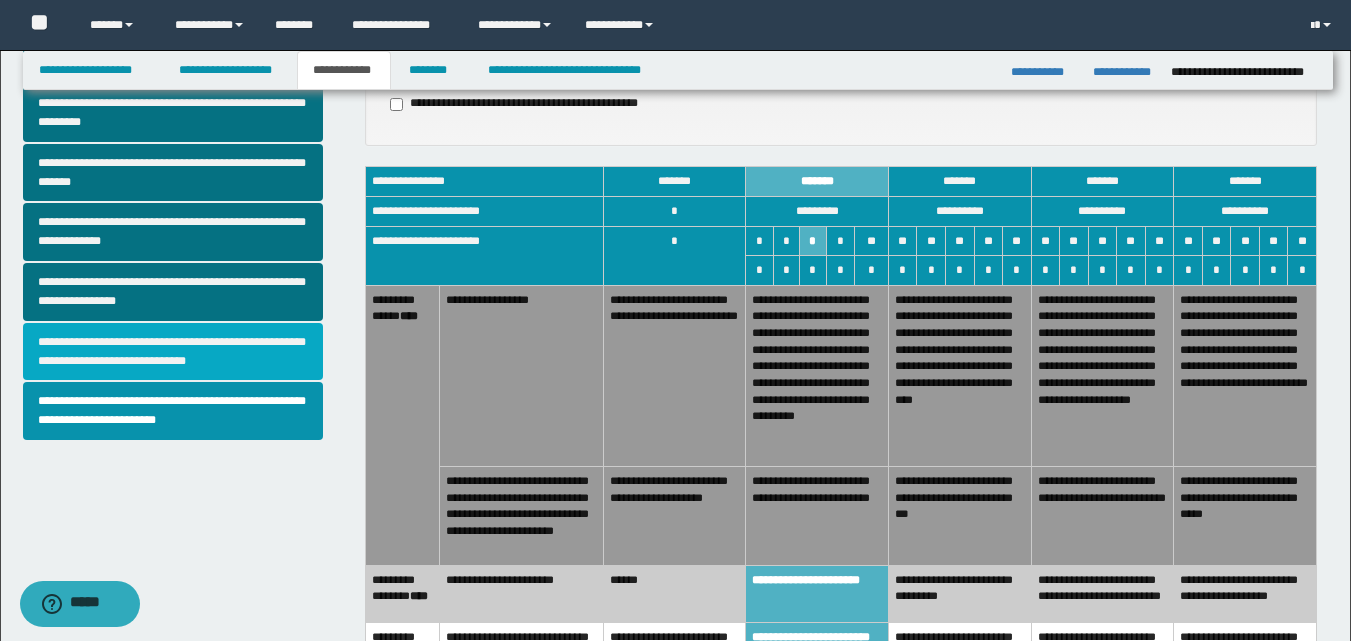 click on "**********" at bounding box center [173, 352] 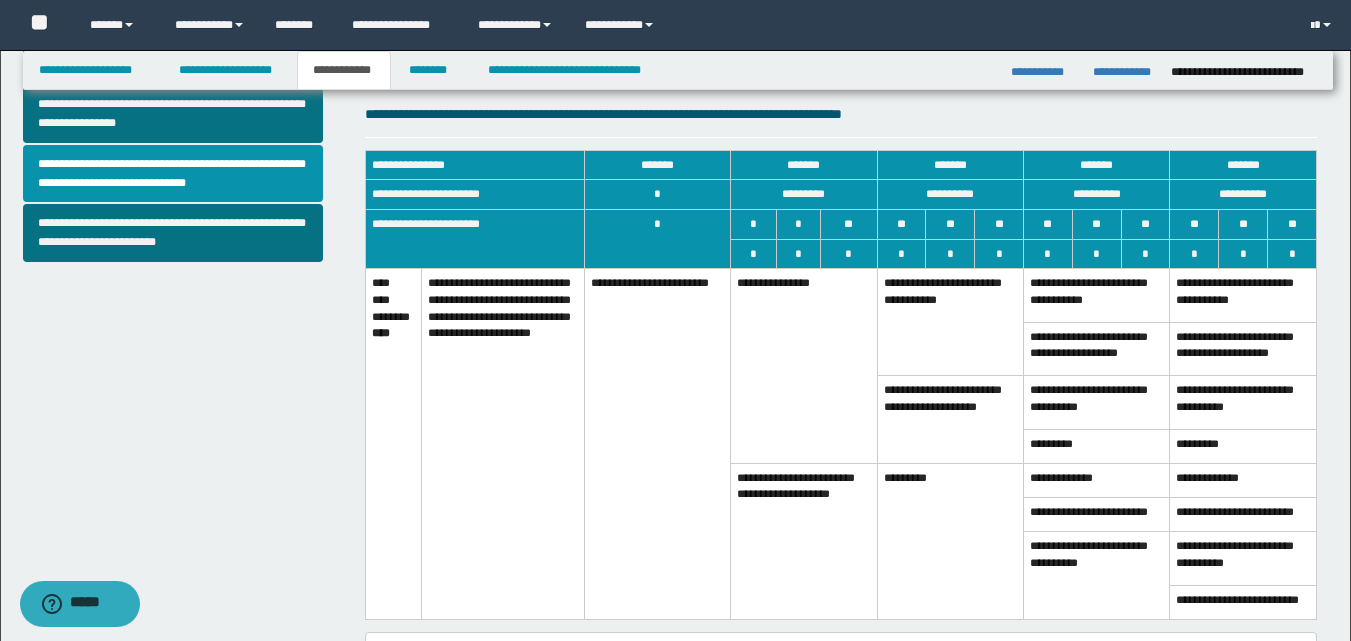 scroll, scrollTop: 800, scrollLeft: 0, axis: vertical 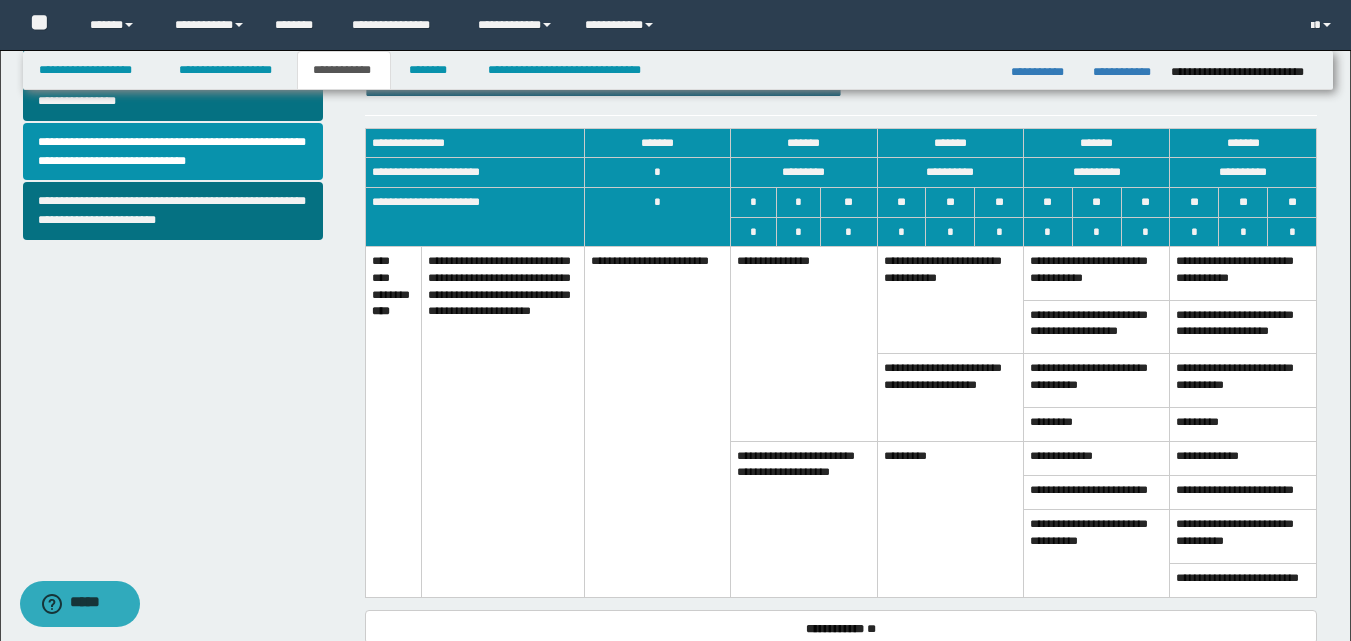 click on "**********" at bounding box center [804, 519] 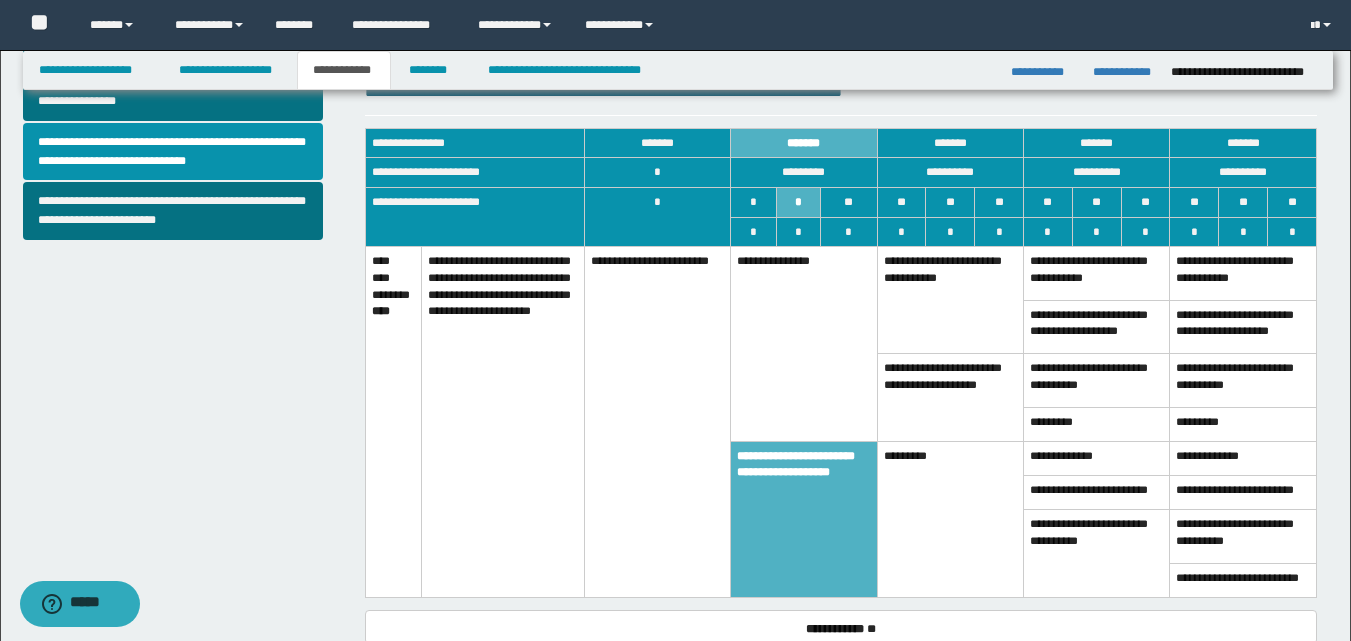 click on "**********" at bounding box center [804, 344] 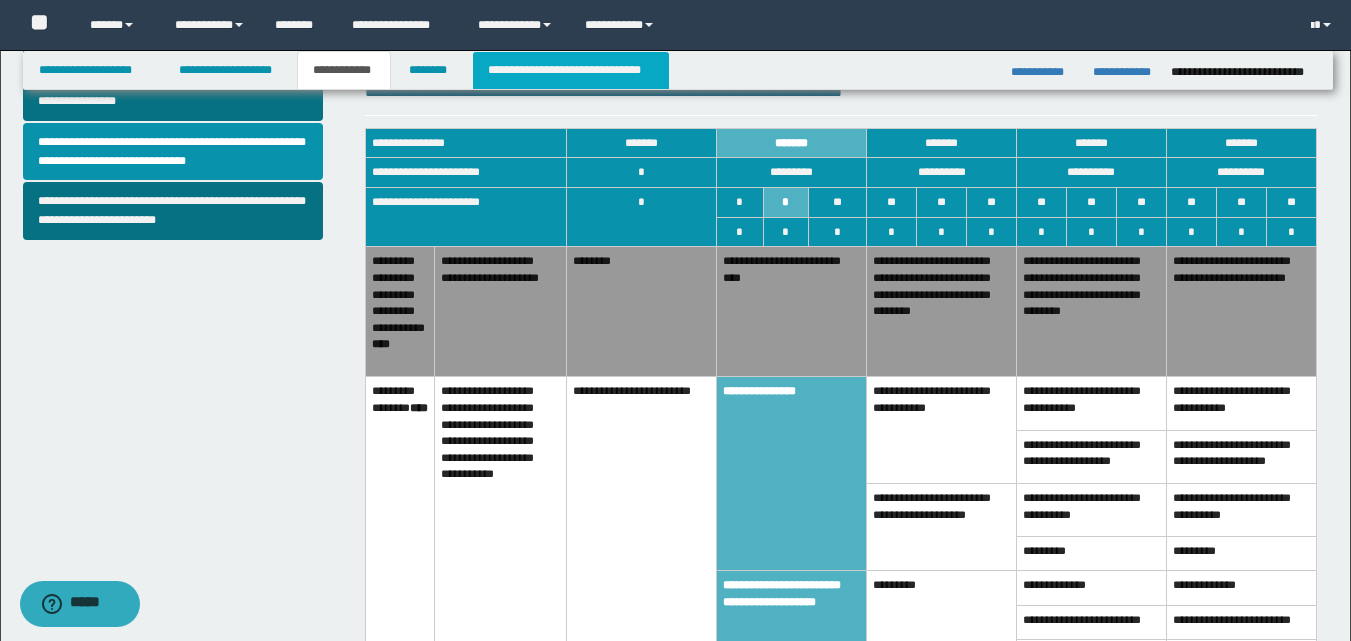 click on "**********" at bounding box center (570, 70) 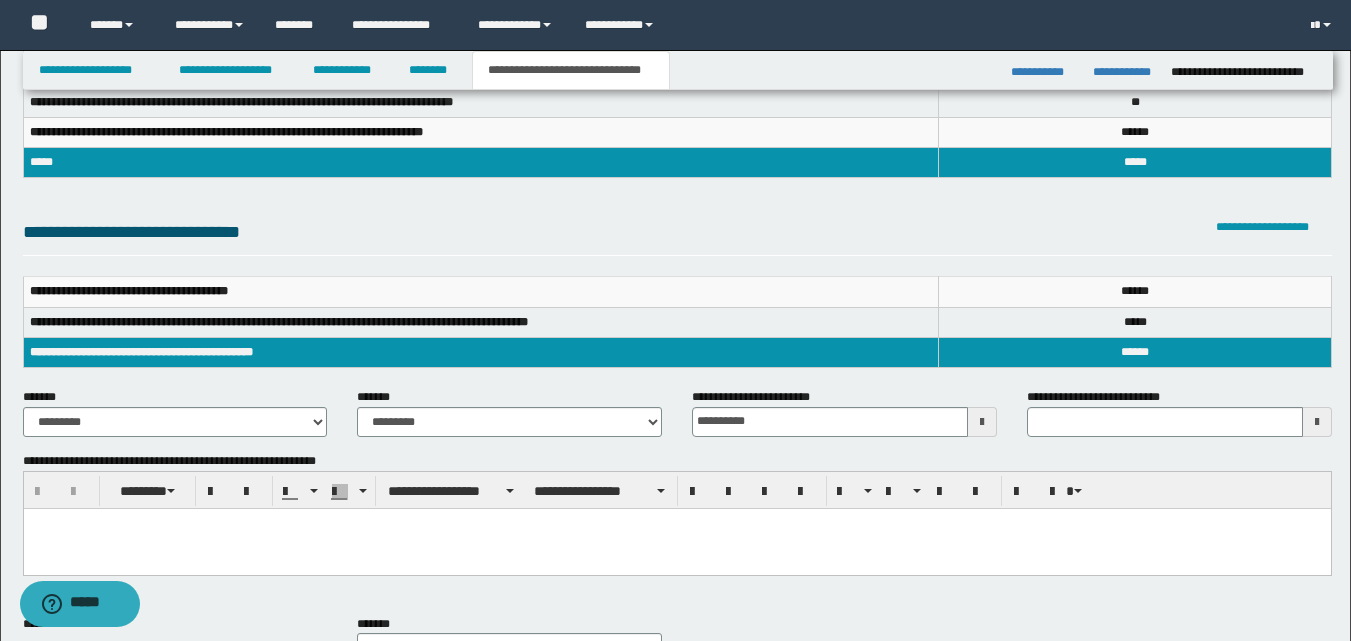 scroll, scrollTop: 200, scrollLeft: 0, axis: vertical 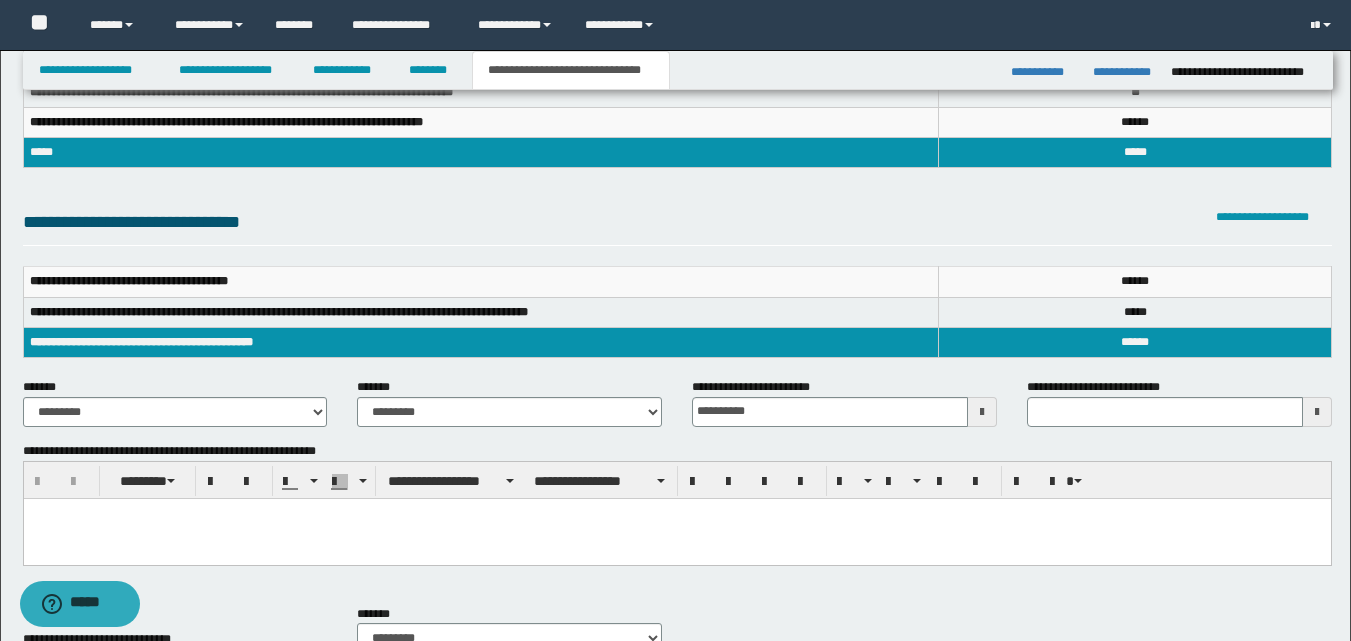 type 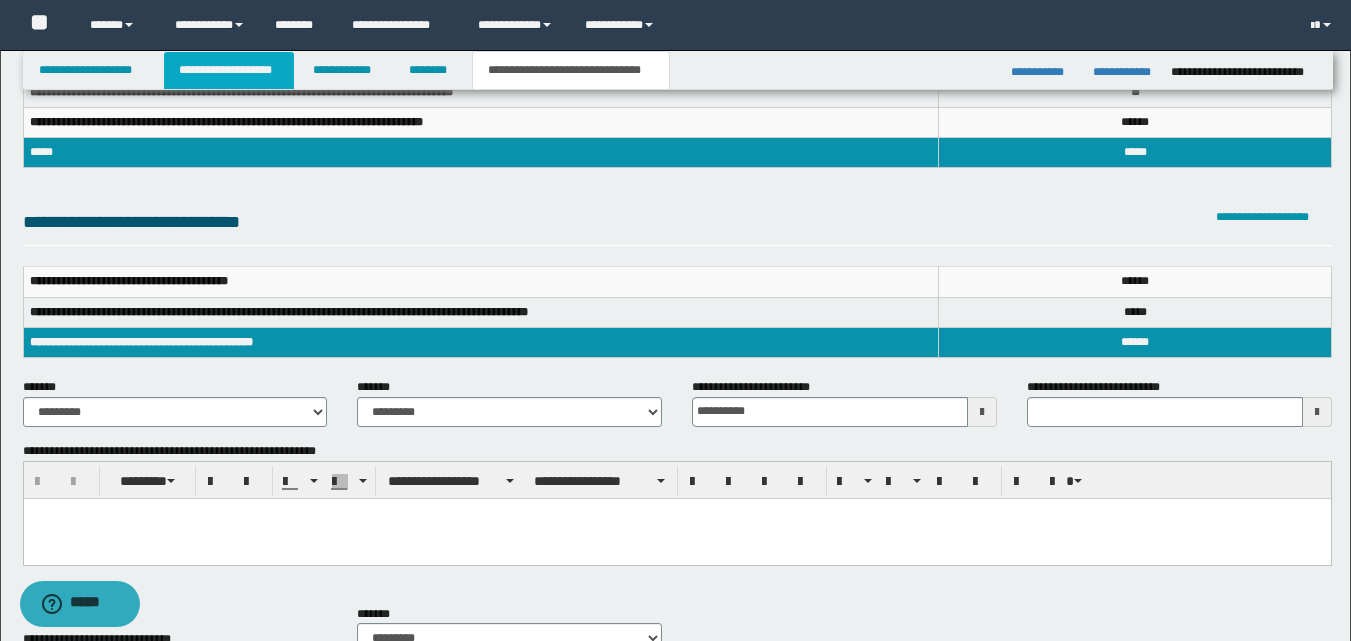 click on "**********" at bounding box center [229, 70] 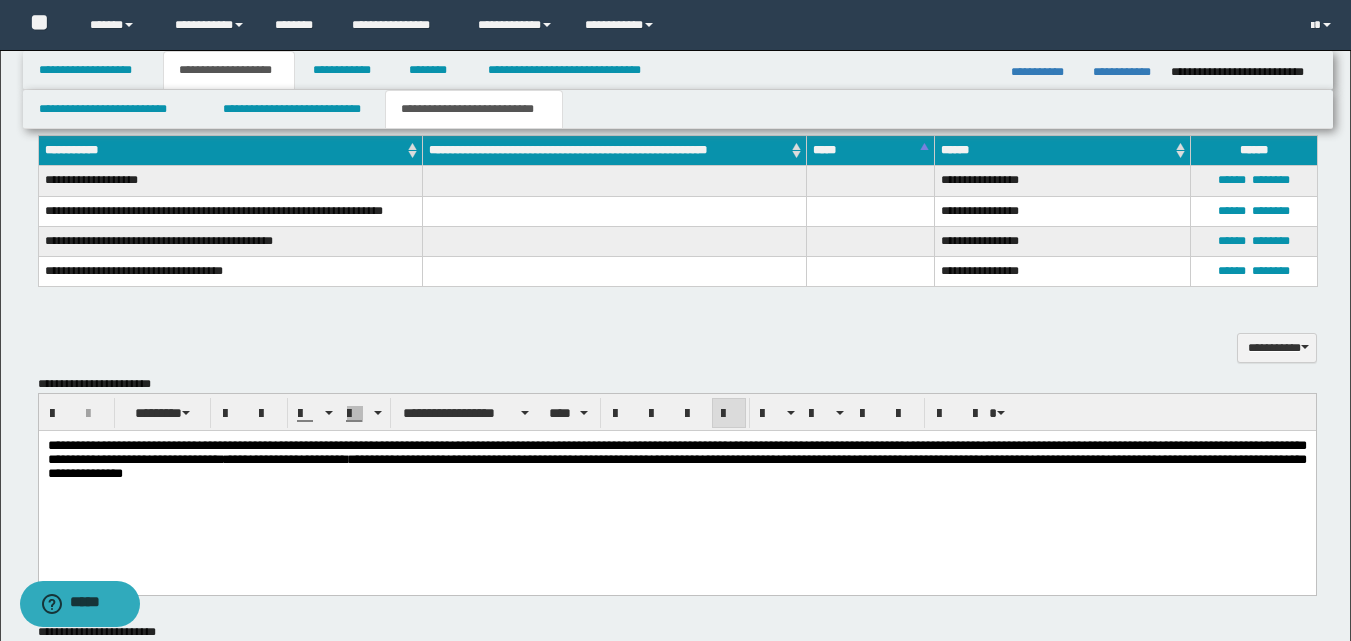 scroll, scrollTop: 831, scrollLeft: 0, axis: vertical 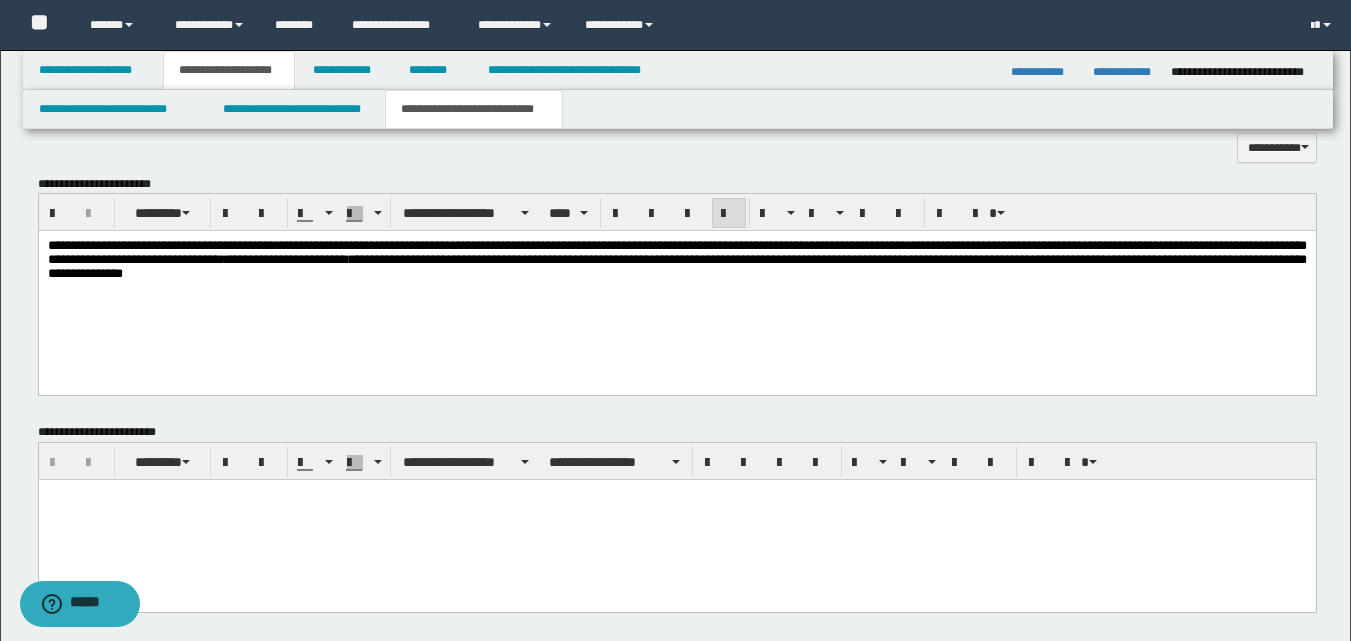 click on "**********" at bounding box center (676, 259) 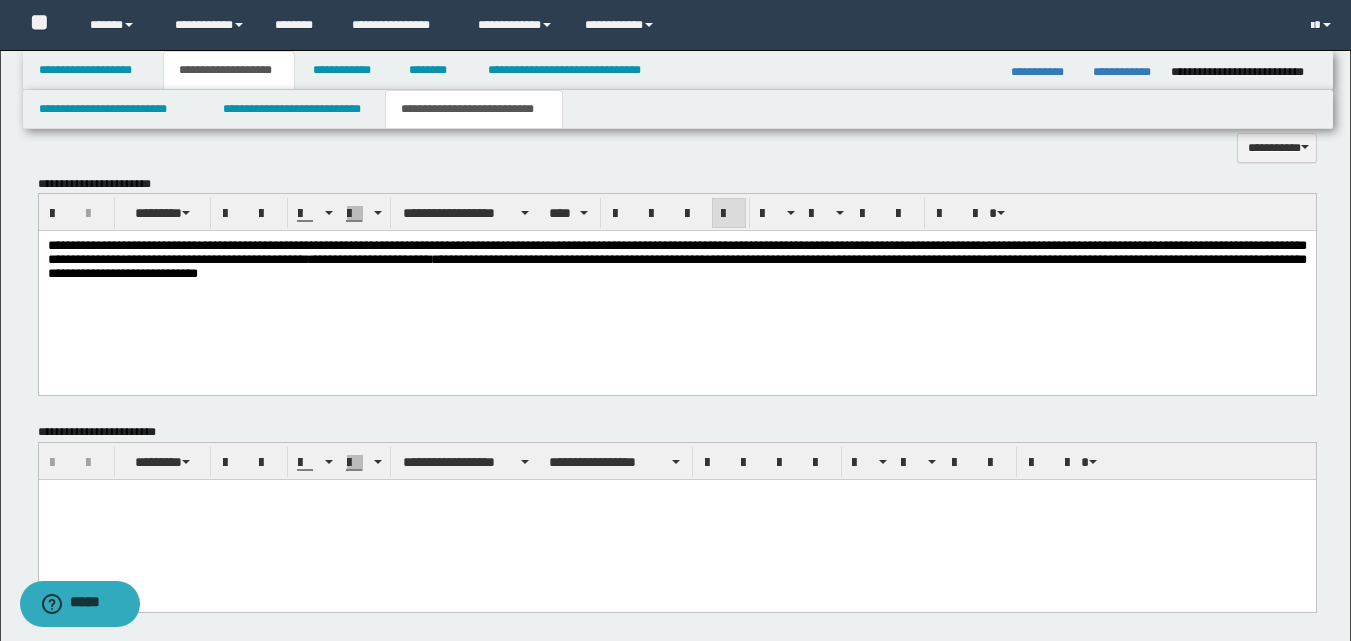 click on "**********" at bounding box center (676, 259) 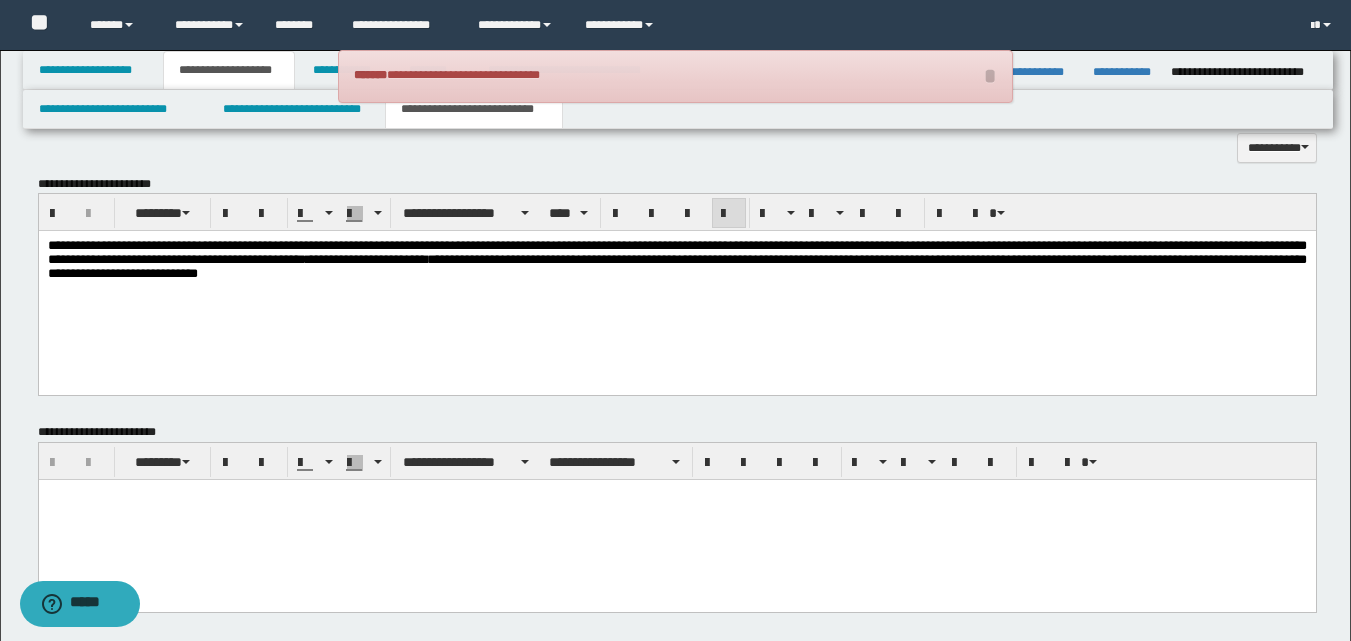 click on "**********" at bounding box center [676, 285] 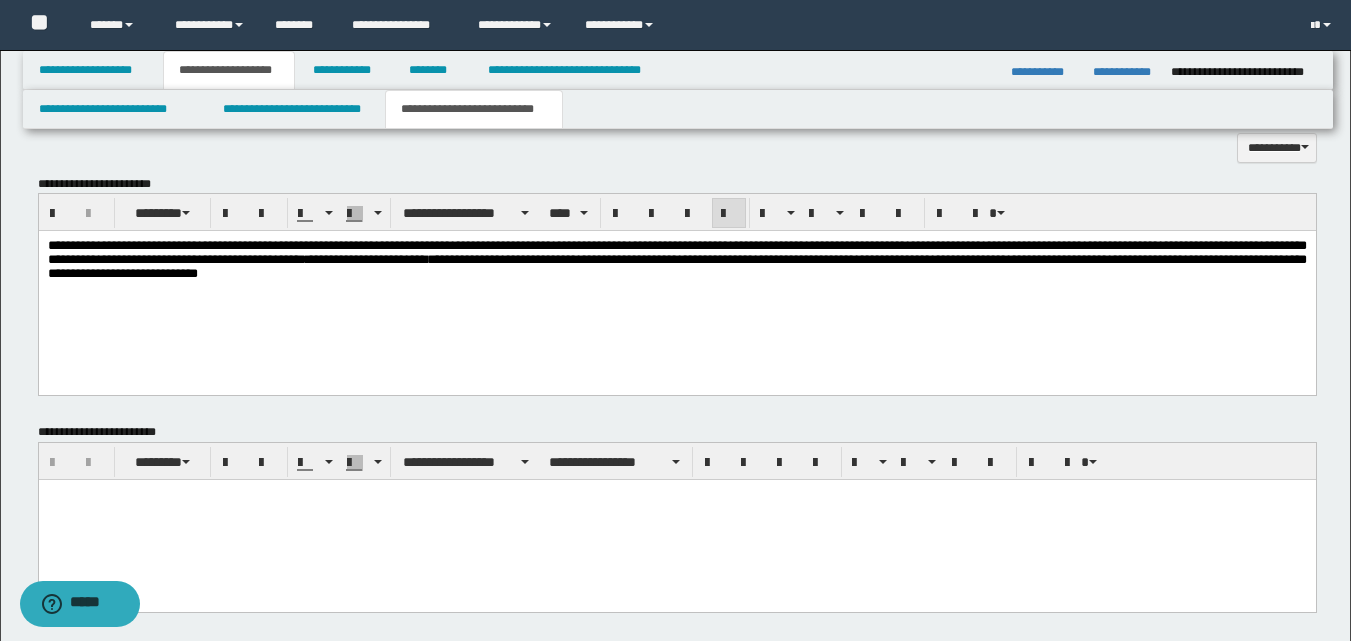 click on "**********" at bounding box center (676, 285) 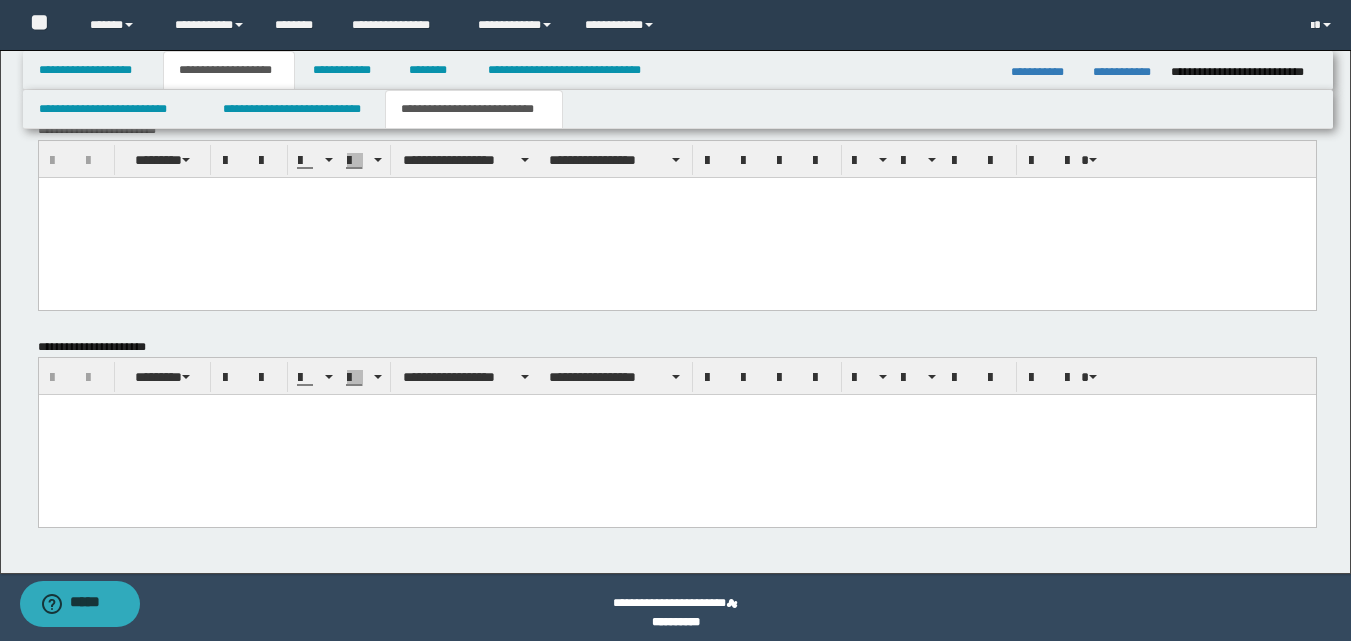scroll, scrollTop: 1144, scrollLeft: 0, axis: vertical 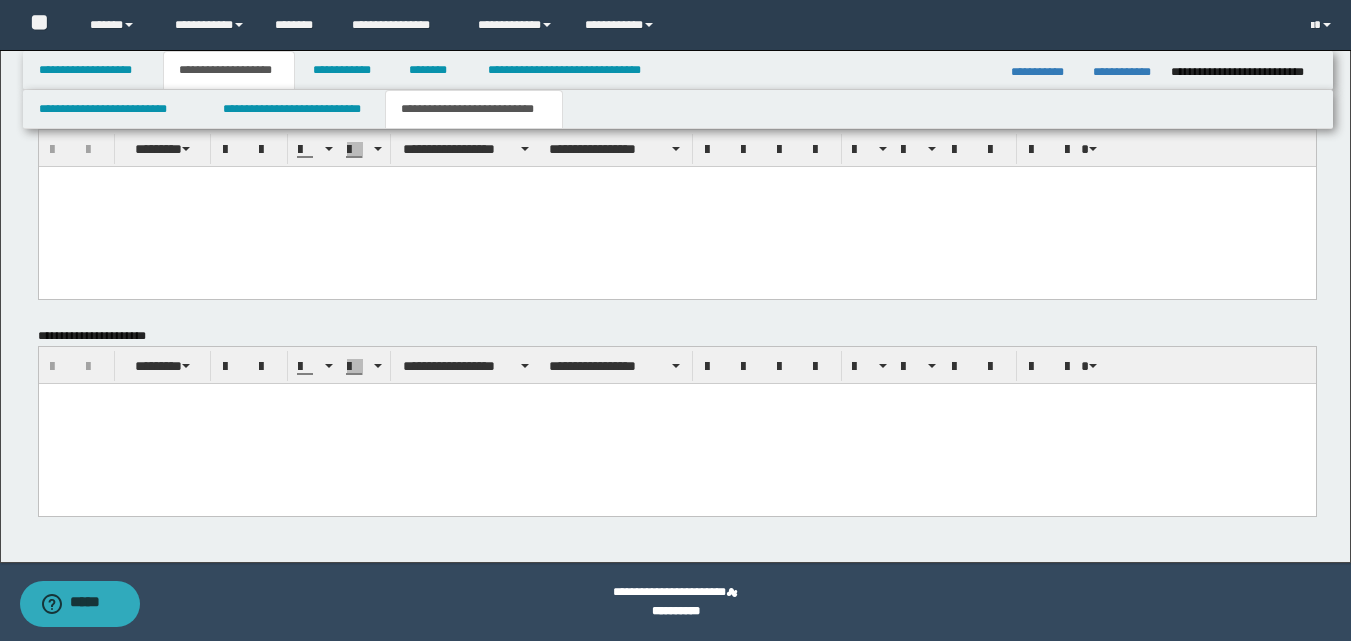 click at bounding box center (676, 424) 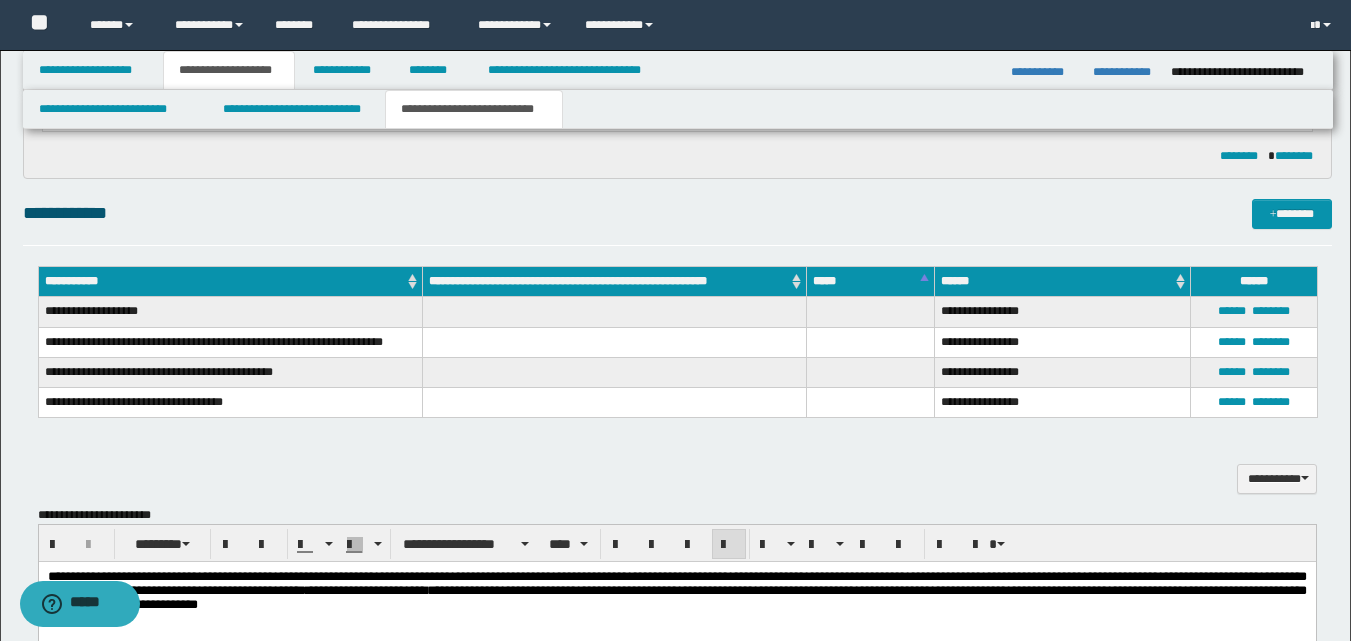 scroll, scrollTop: 800, scrollLeft: 0, axis: vertical 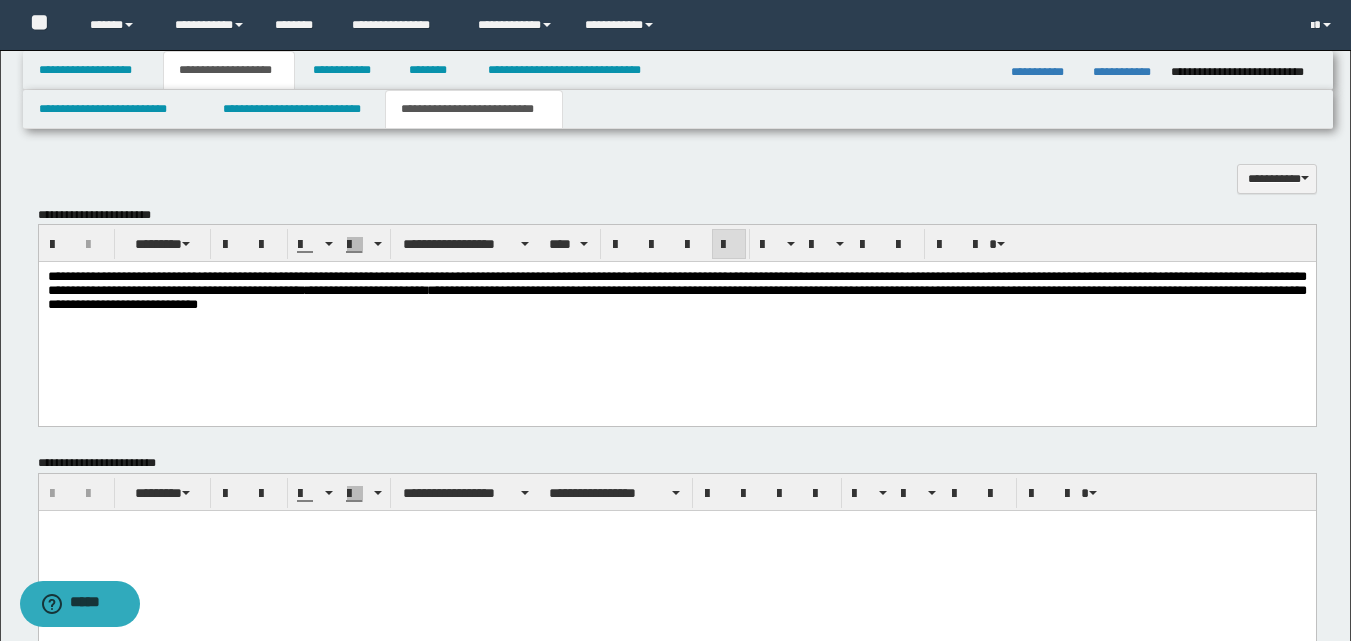 drag, startPoint x: 64, startPoint y: 331, endPoint x: 96, endPoint y: 341, distance: 33.526108 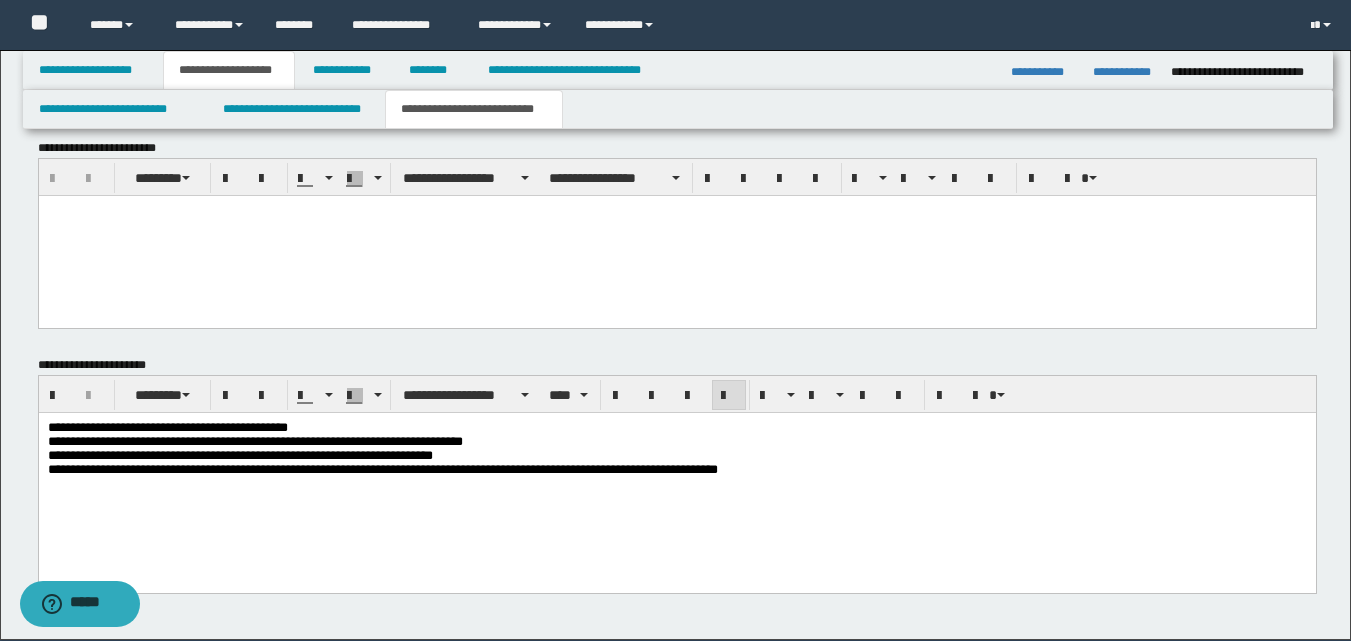scroll, scrollTop: 1192, scrollLeft: 0, axis: vertical 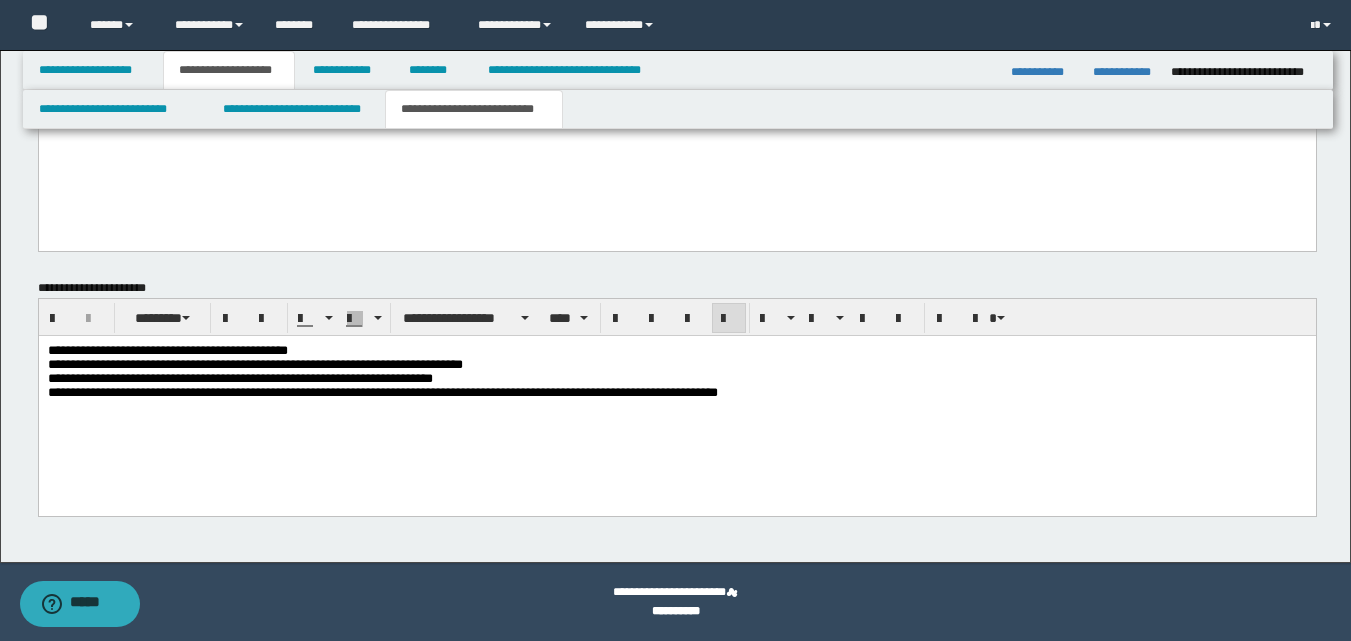 click on "**********" at bounding box center [676, 397] 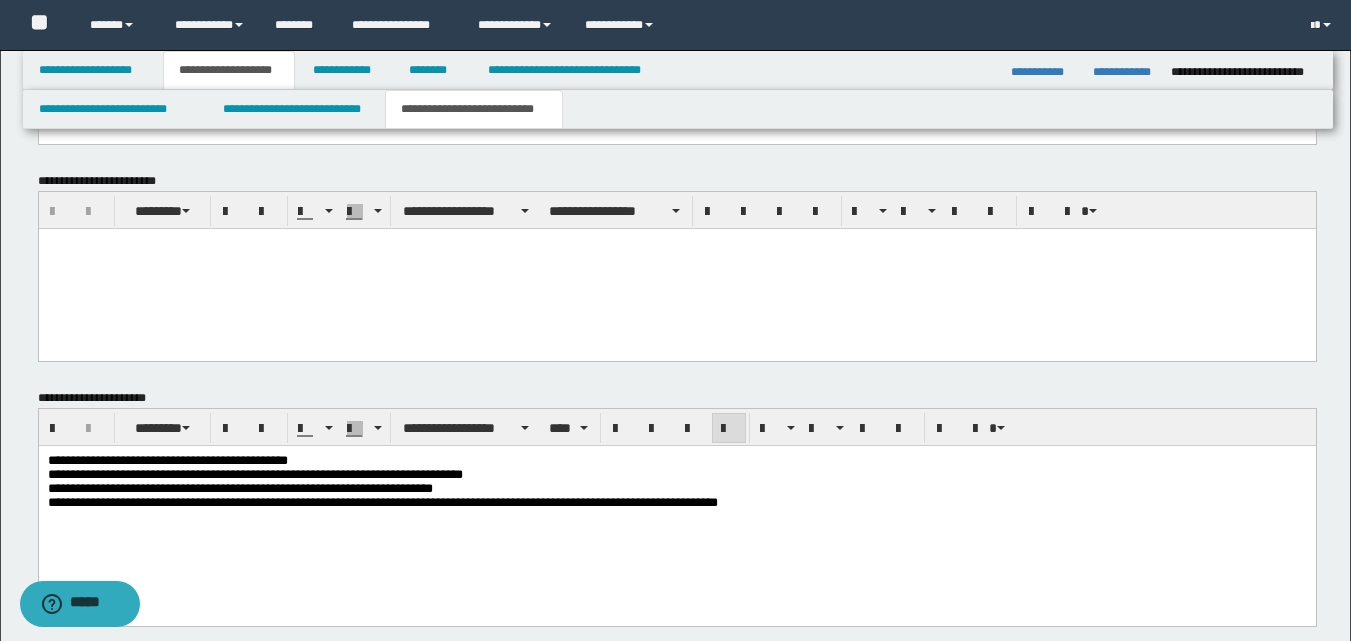 scroll, scrollTop: 892, scrollLeft: 0, axis: vertical 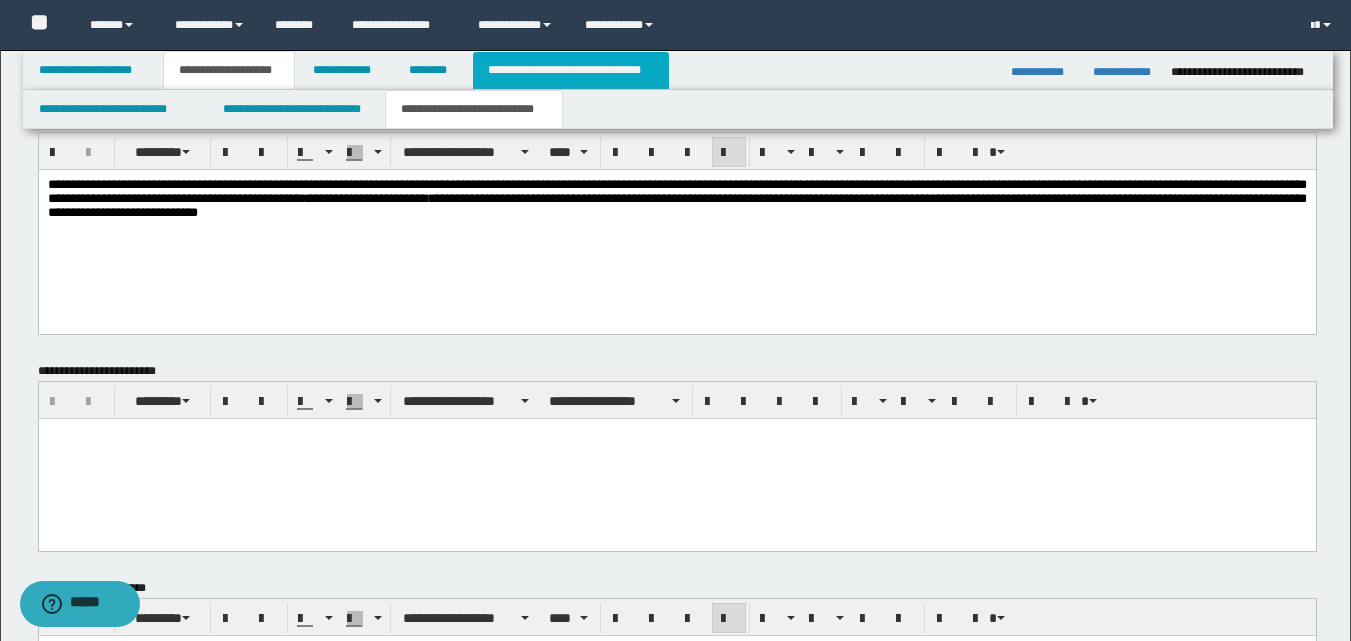 click on "**********" at bounding box center (570, 70) 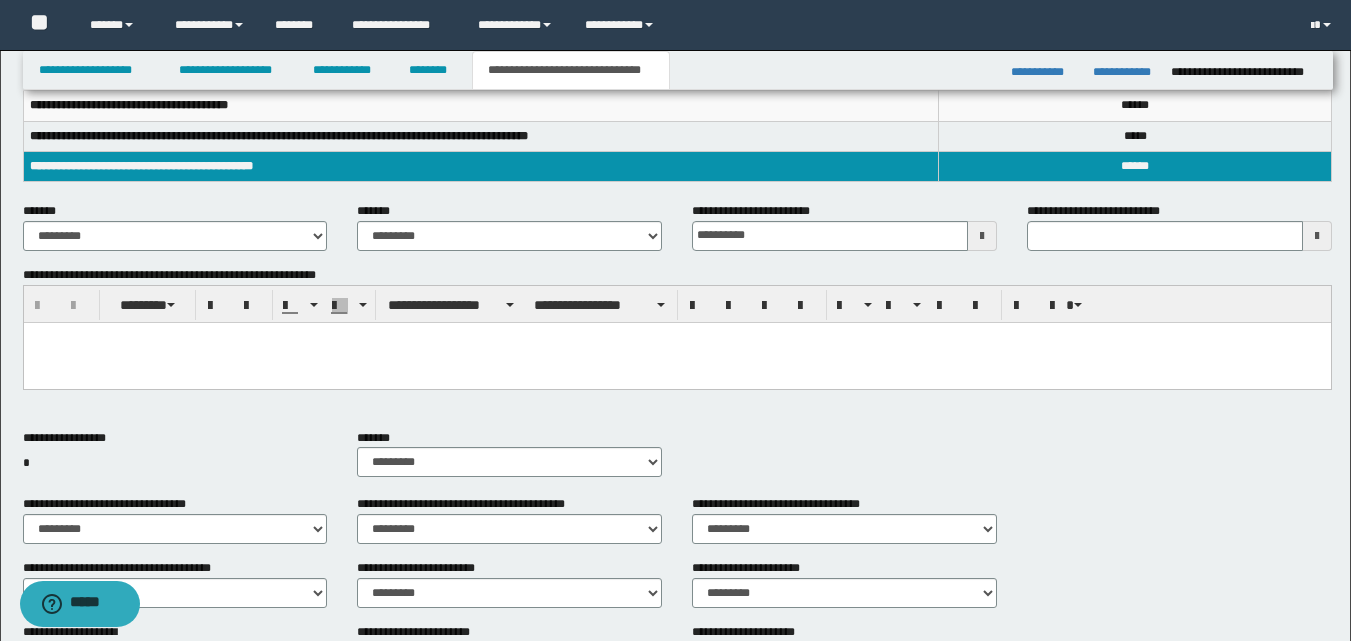 scroll, scrollTop: 400, scrollLeft: 0, axis: vertical 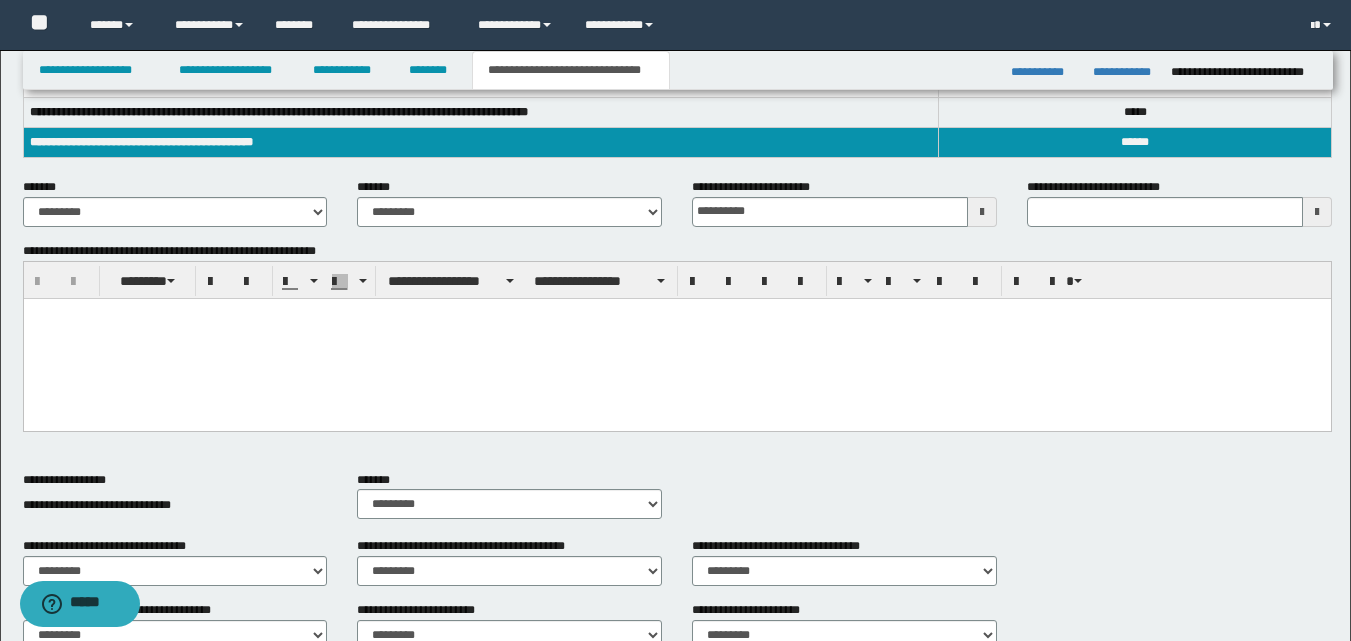 click at bounding box center [676, 338] 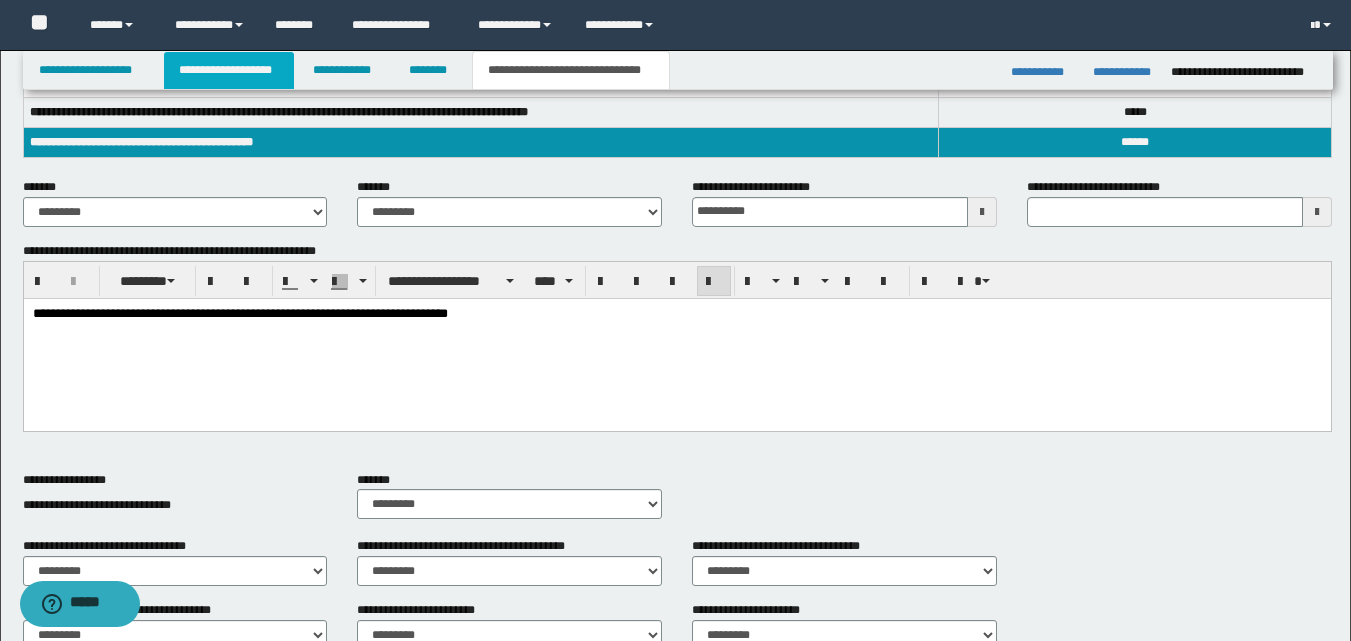 click on "**********" at bounding box center [229, 70] 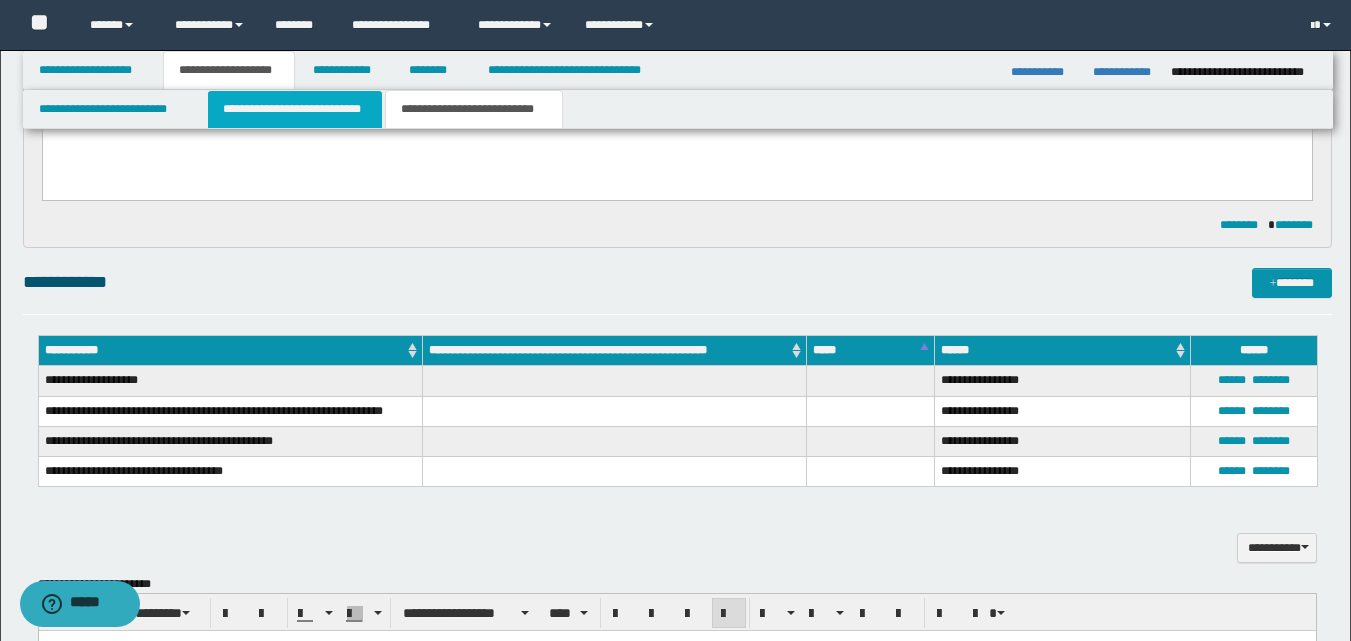click on "**********" at bounding box center (295, 109) 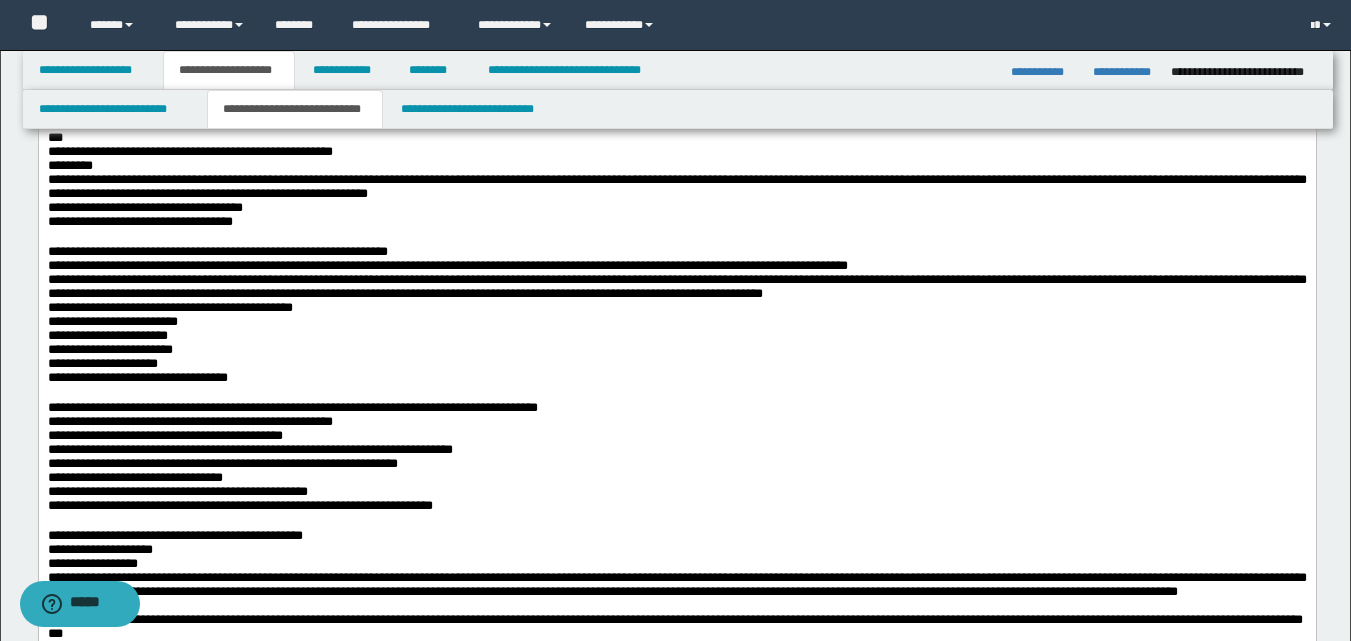 scroll, scrollTop: 1100, scrollLeft: 0, axis: vertical 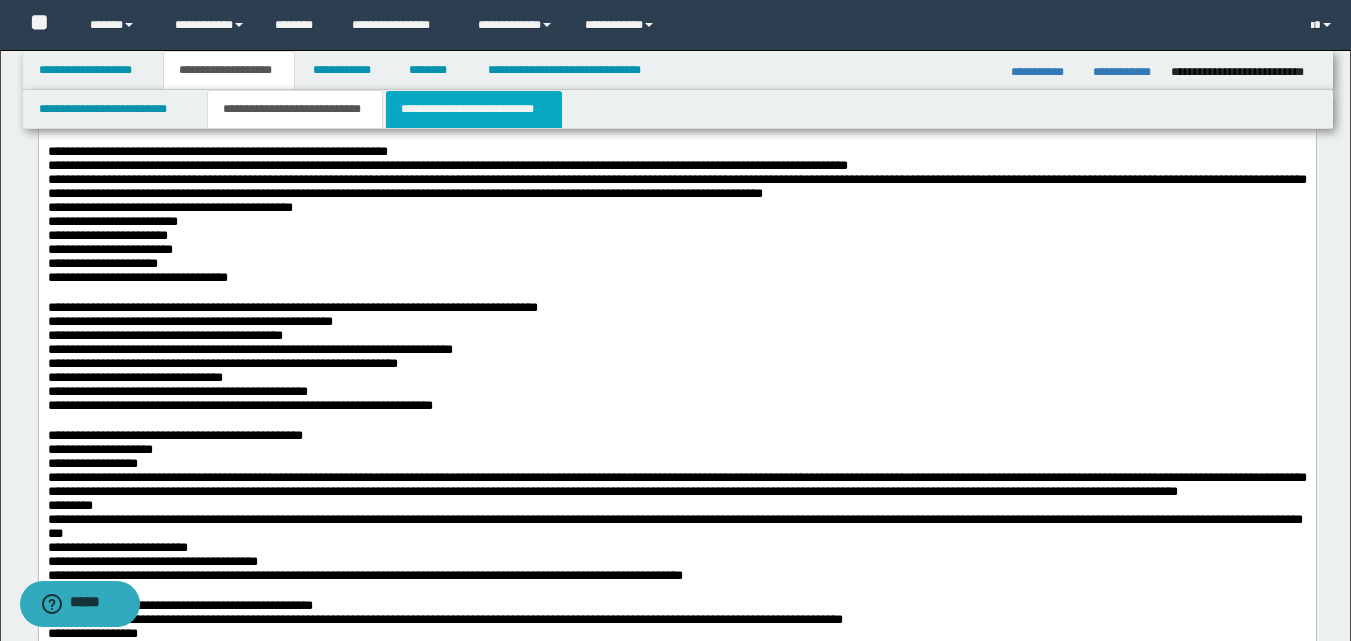 click on "**********" at bounding box center (474, 109) 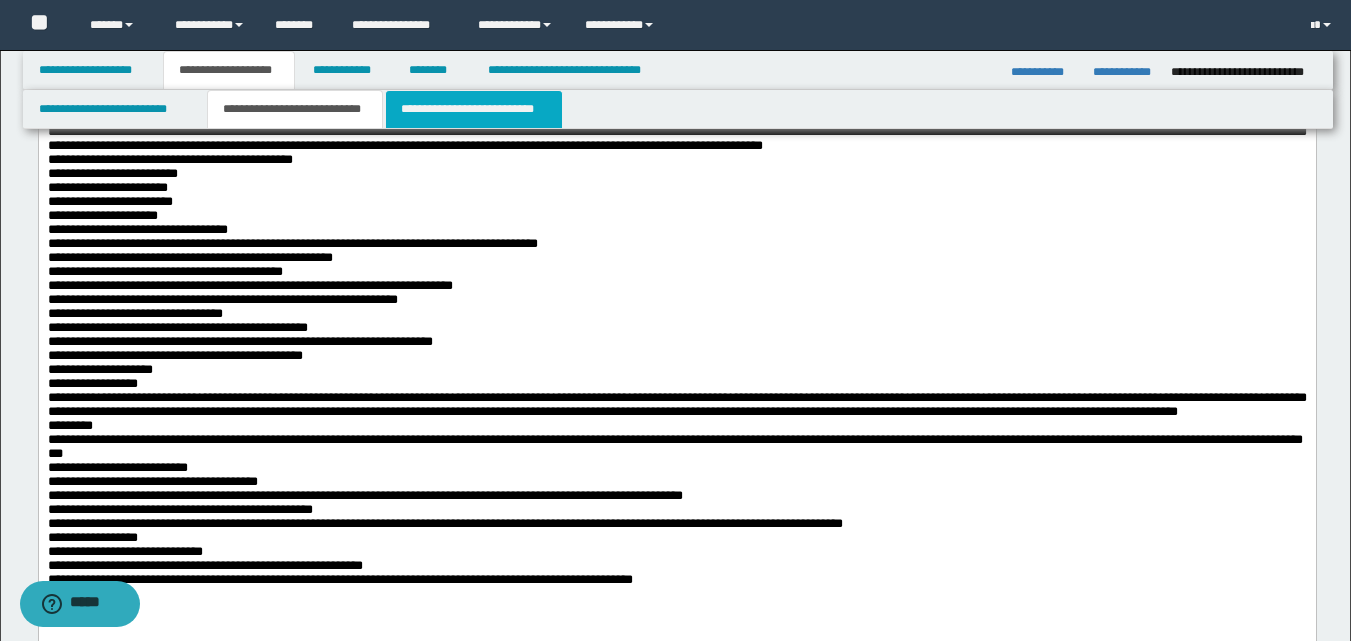 scroll, scrollTop: 1096, scrollLeft: 0, axis: vertical 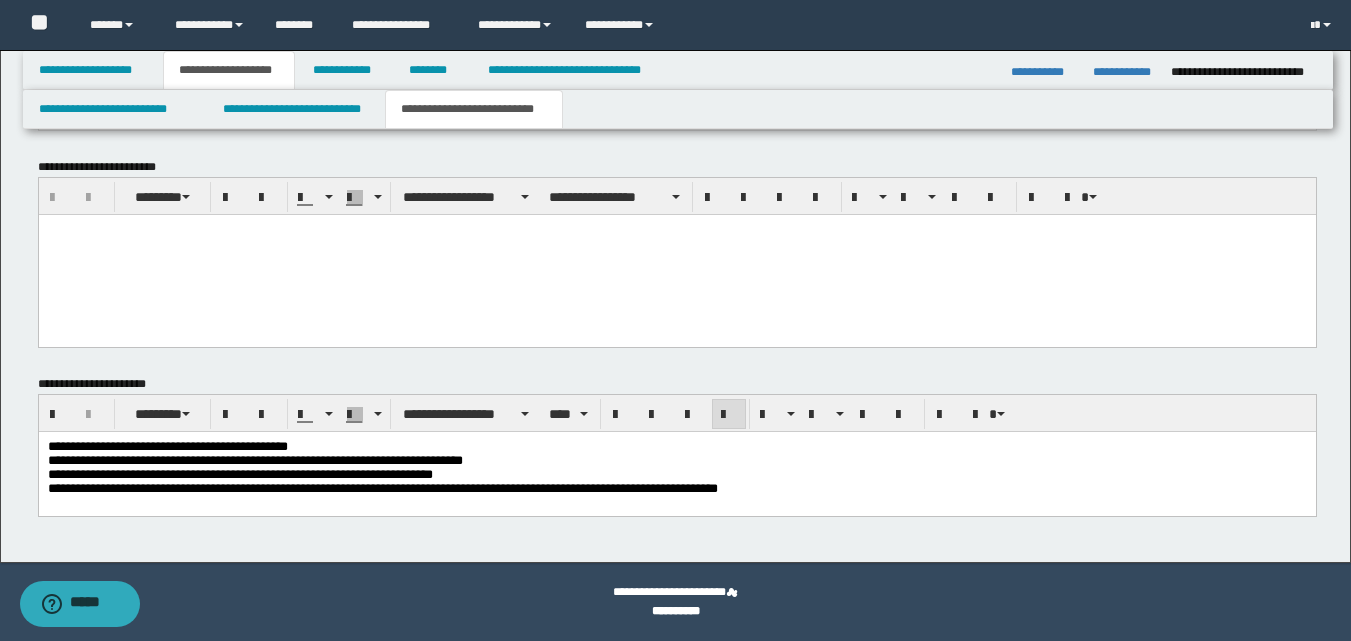 click on "**********" at bounding box center [254, 460] 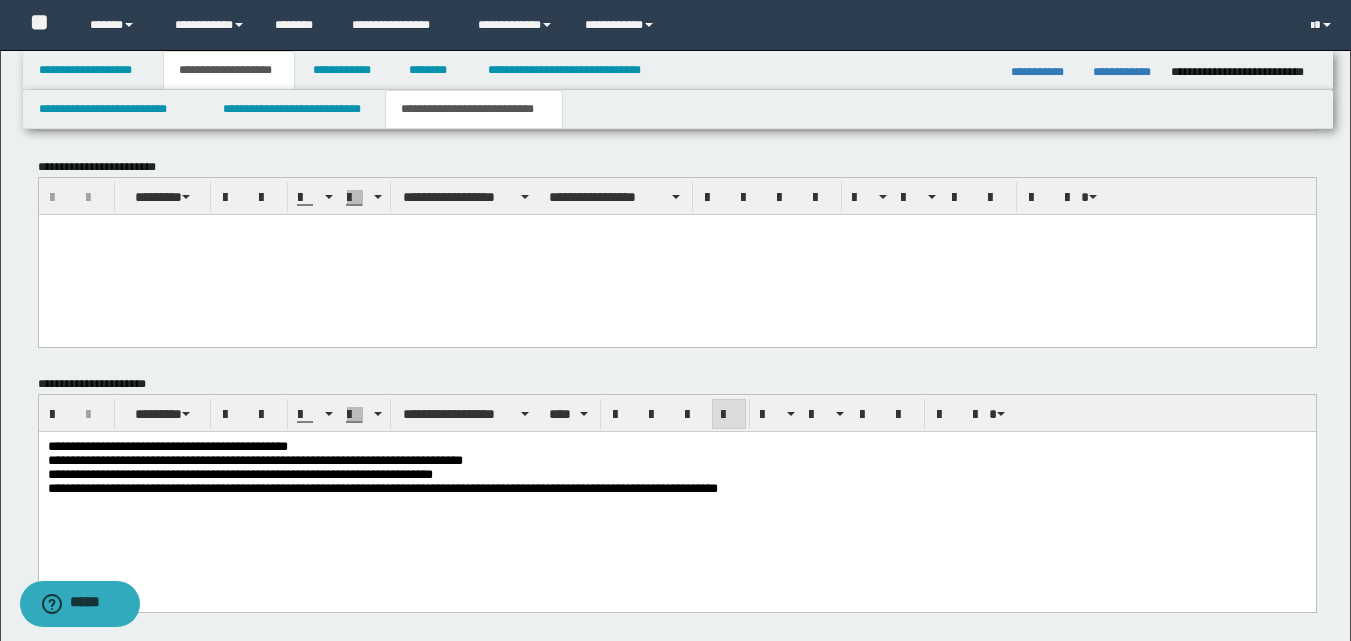 scroll, scrollTop: 1192, scrollLeft: 0, axis: vertical 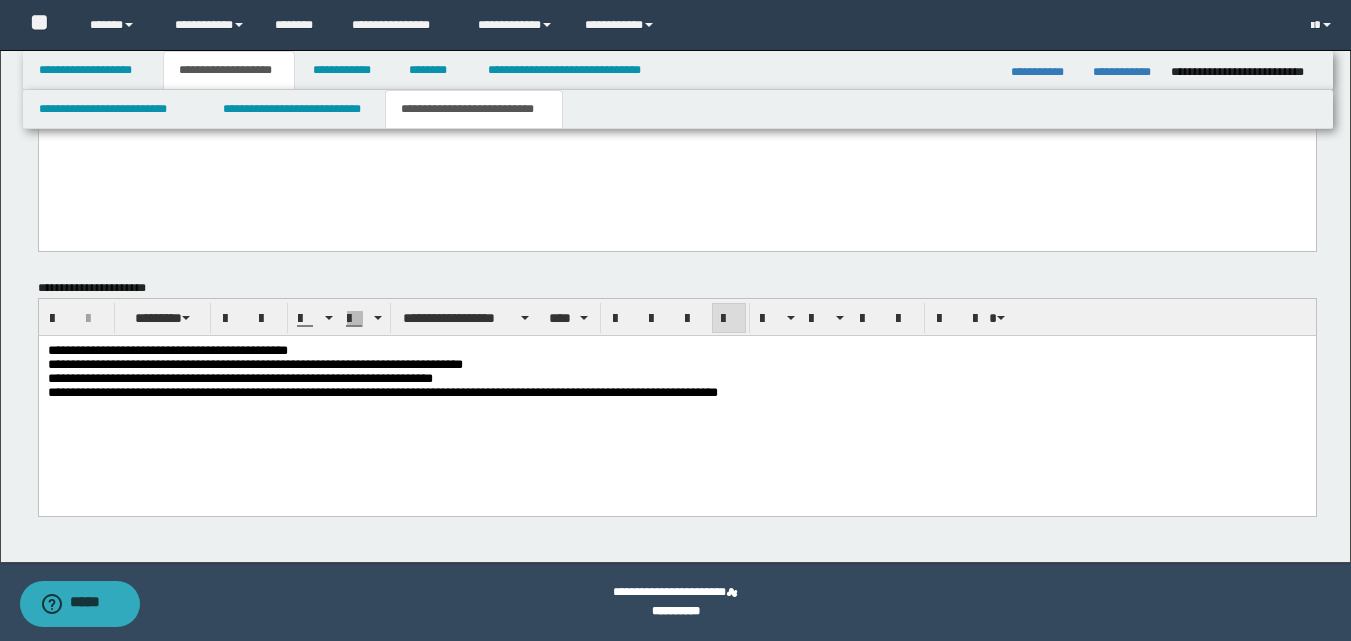 click on "**********" at bounding box center (676, 397) 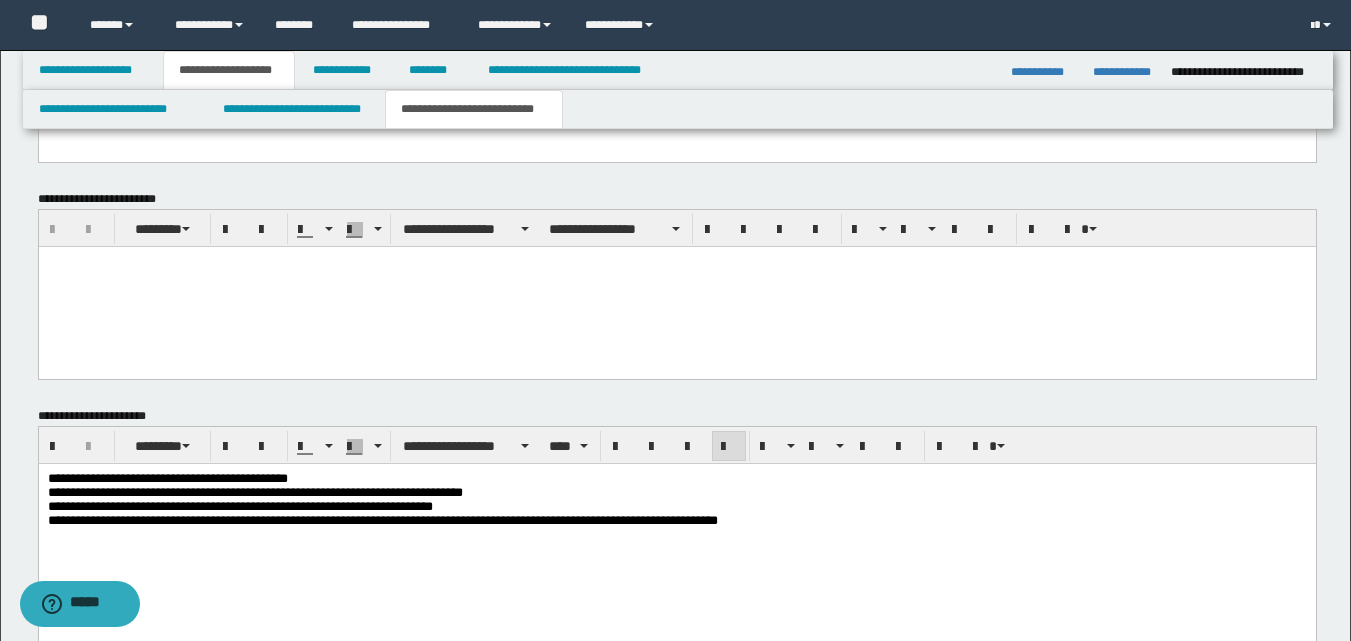 scroll, scrollTop: 892, scrollLeft: 0, axis: vertical 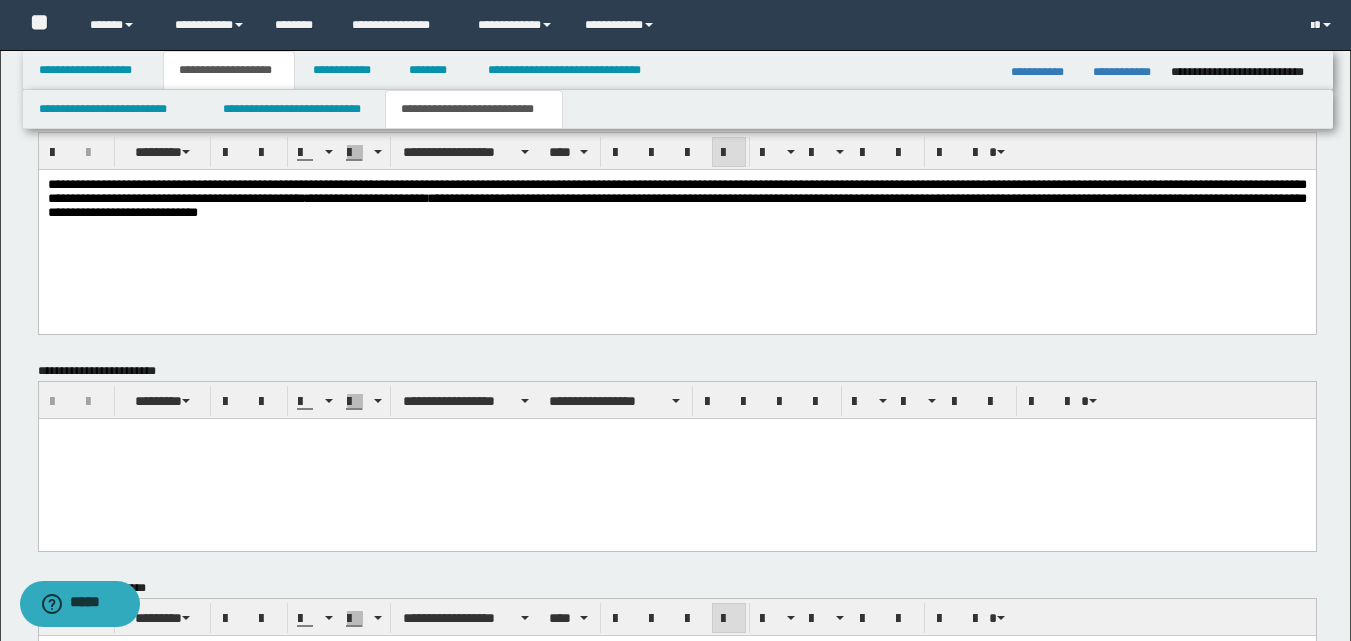 click on "**********" at bounding box center [676, 224] 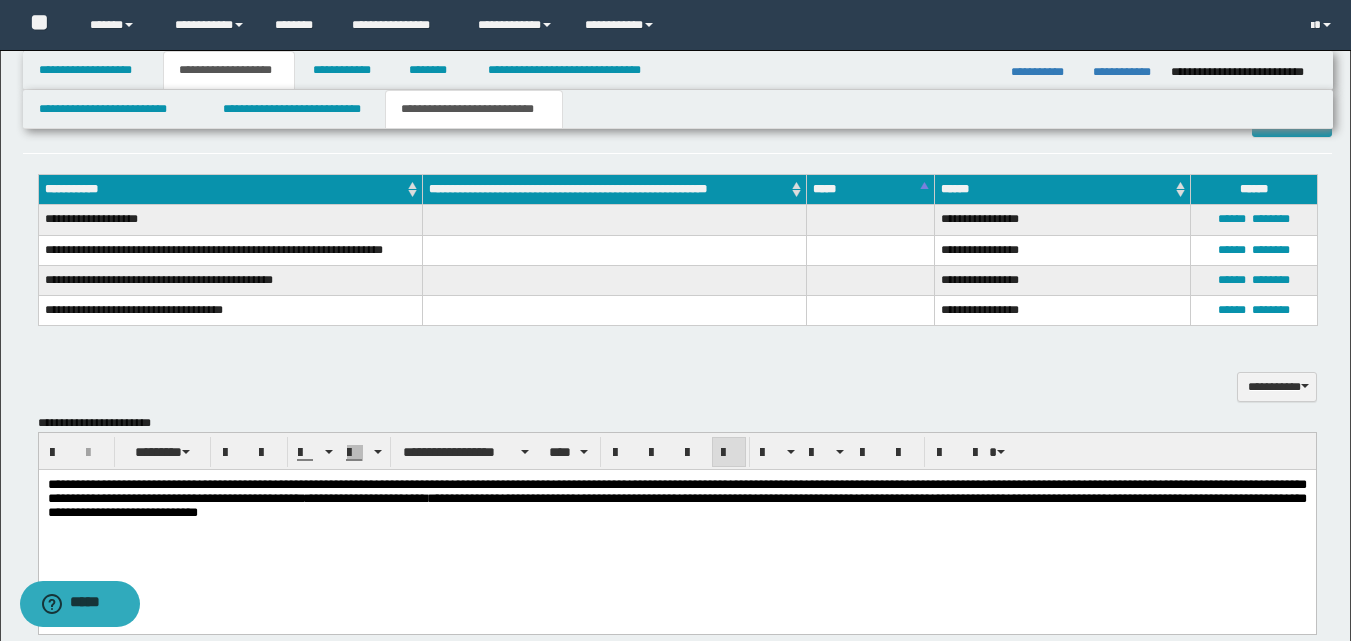 scroll, scrollTop: 292, scrollLeft: 0, axis: vertical 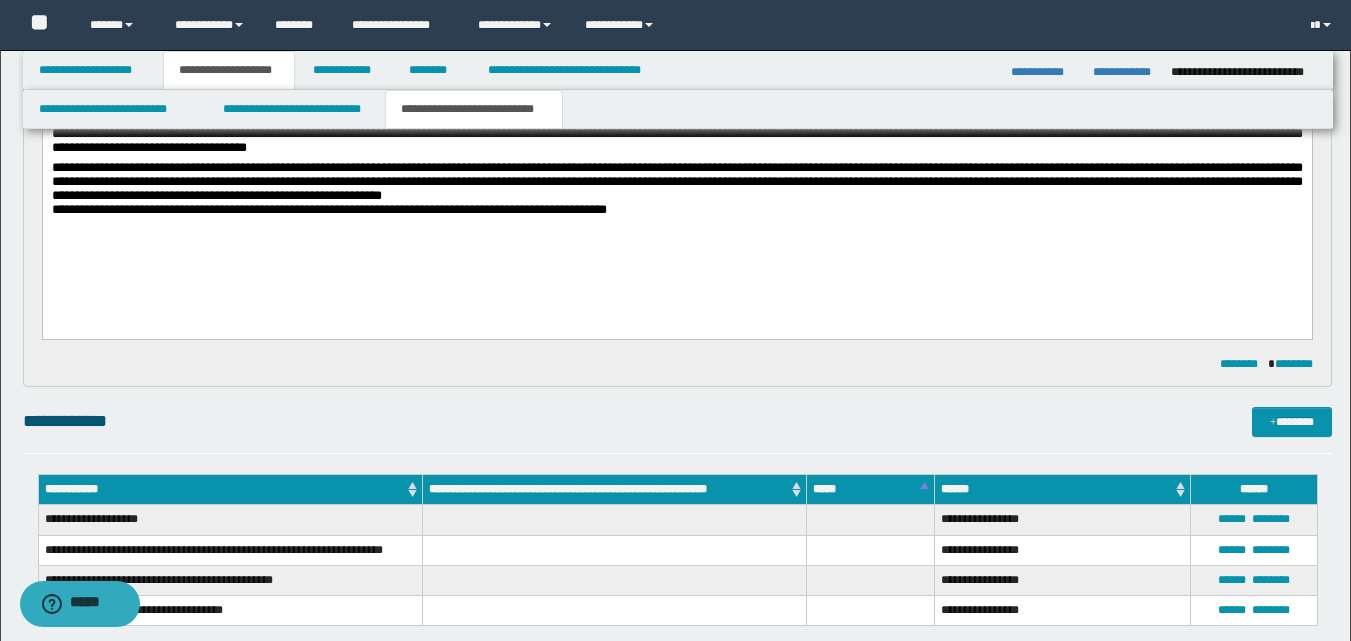 click on "**********" at bounding box center [676, 169] 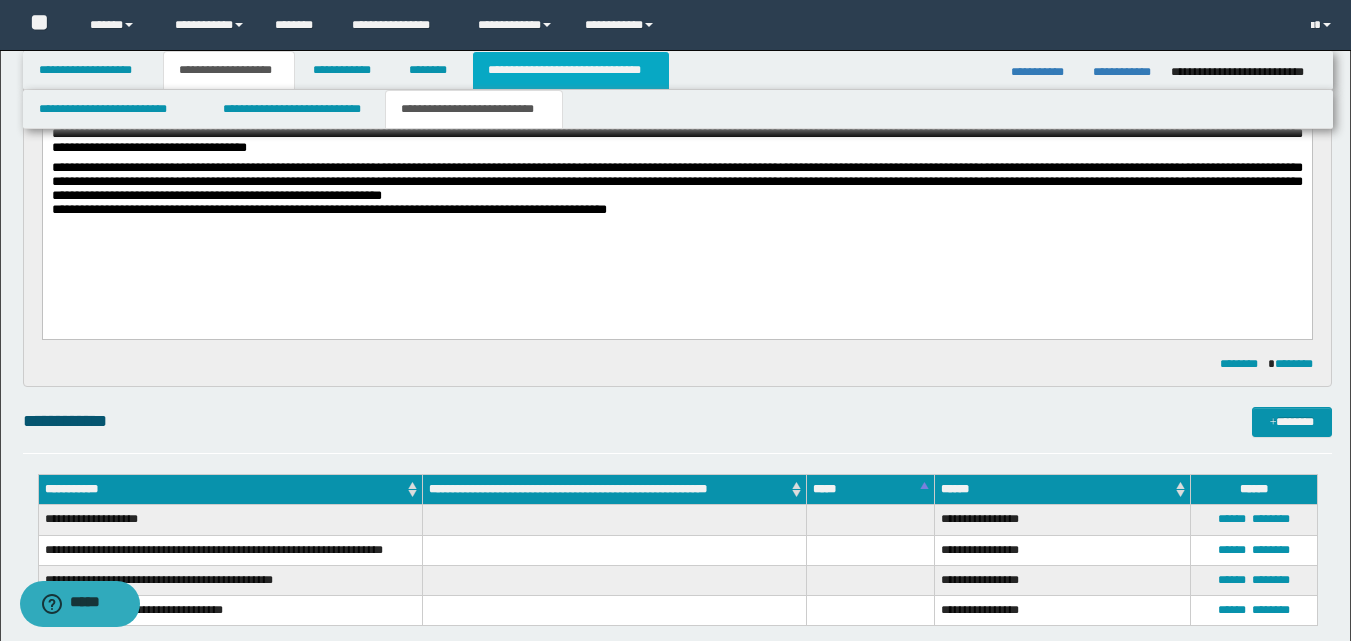 click on "**********" at bounding box center (570, 70) 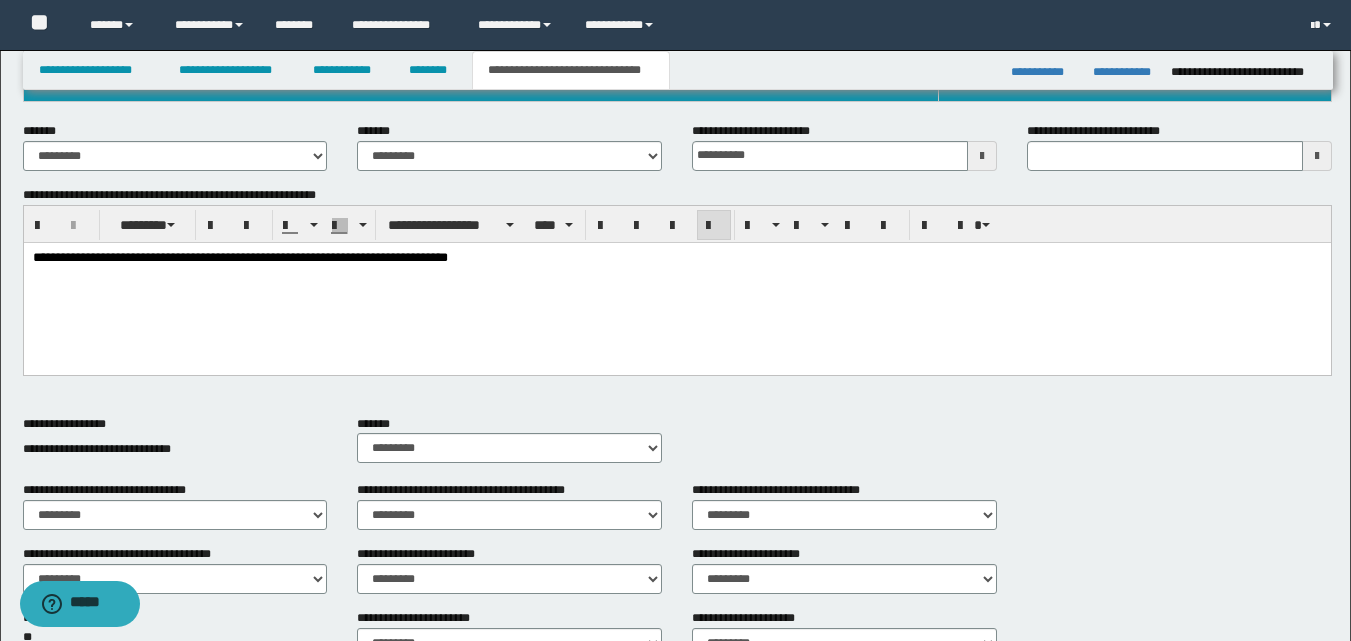 scroll, scrollTop: 461, scrollLeft: 0, axis: vertical 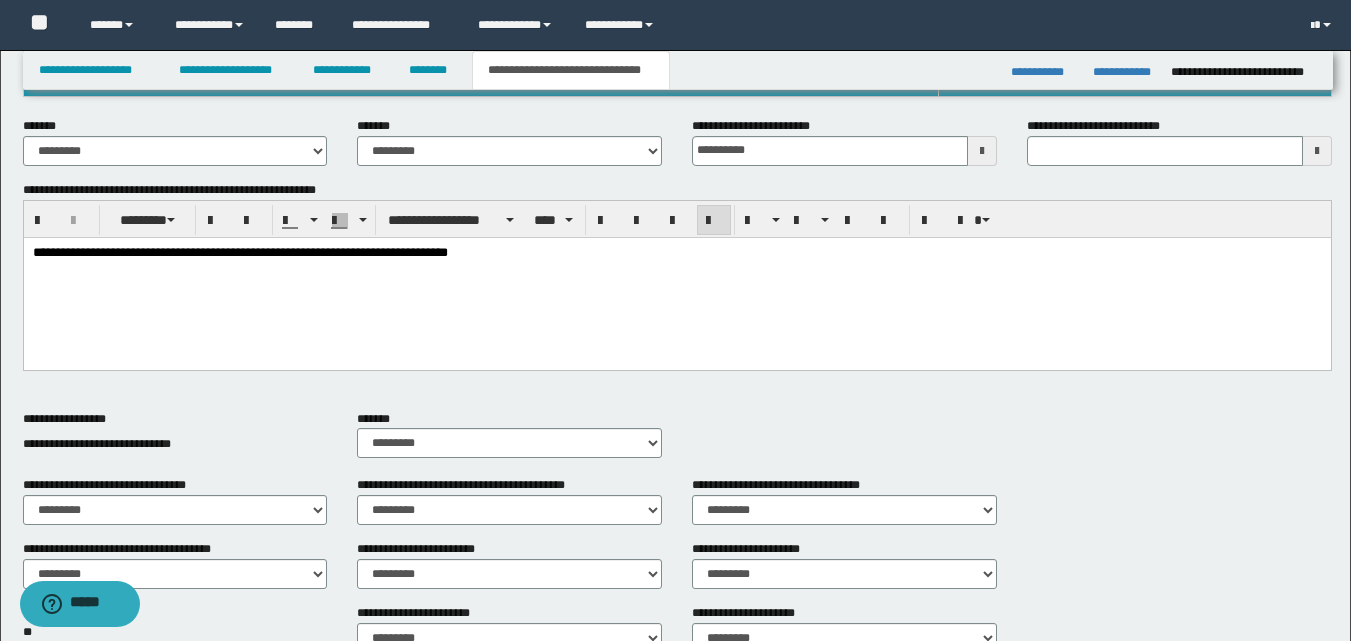 click on "**********" at bounding box center [676, 277] 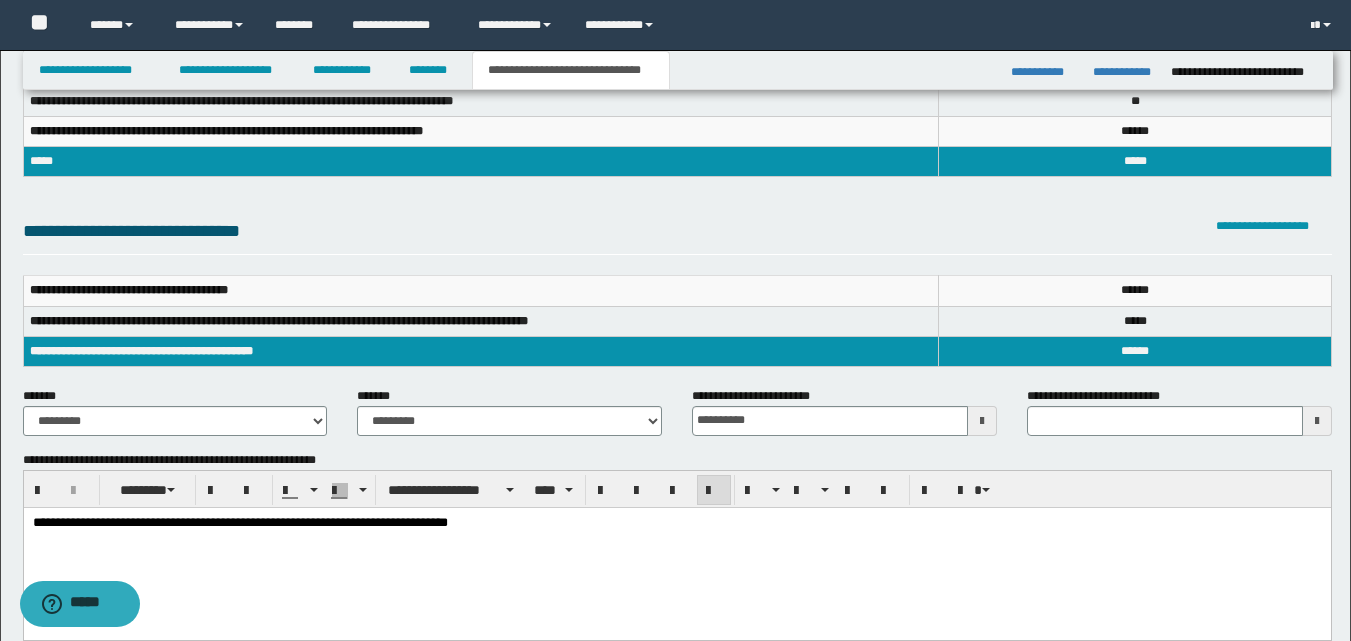 scroll, scrollTop: 161, scrollLeft: 0, axis: vertical 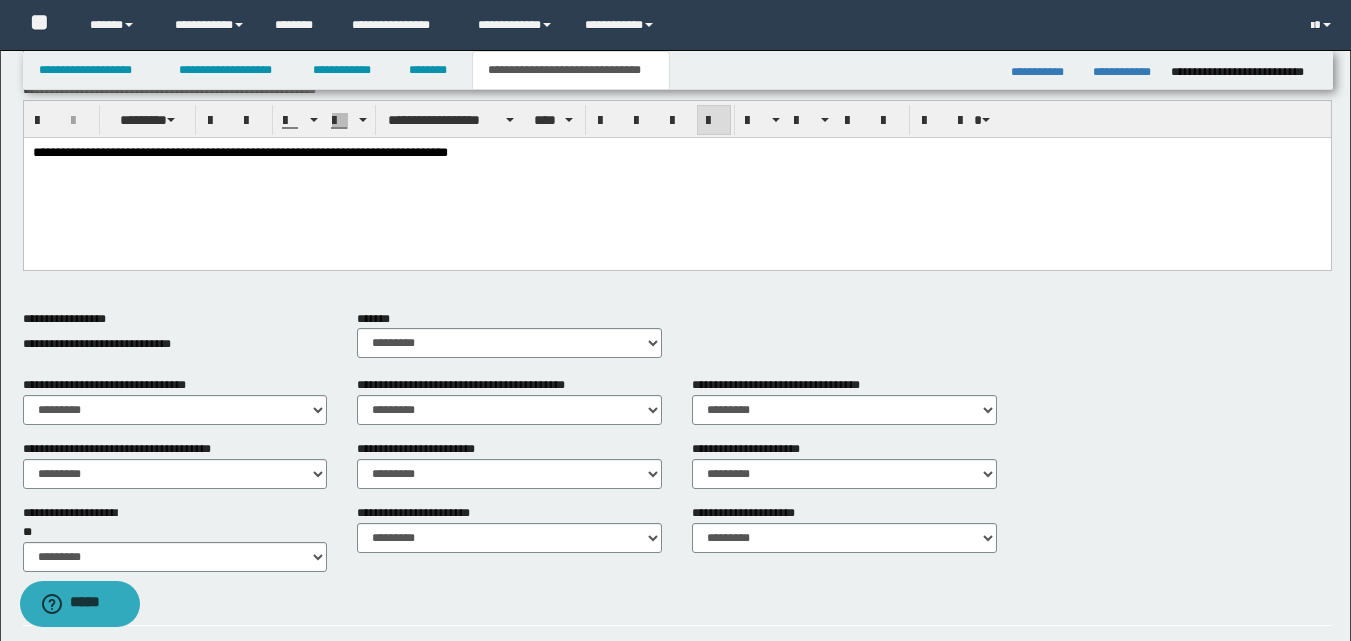 click on "**********" at bounding box center [677, 185] 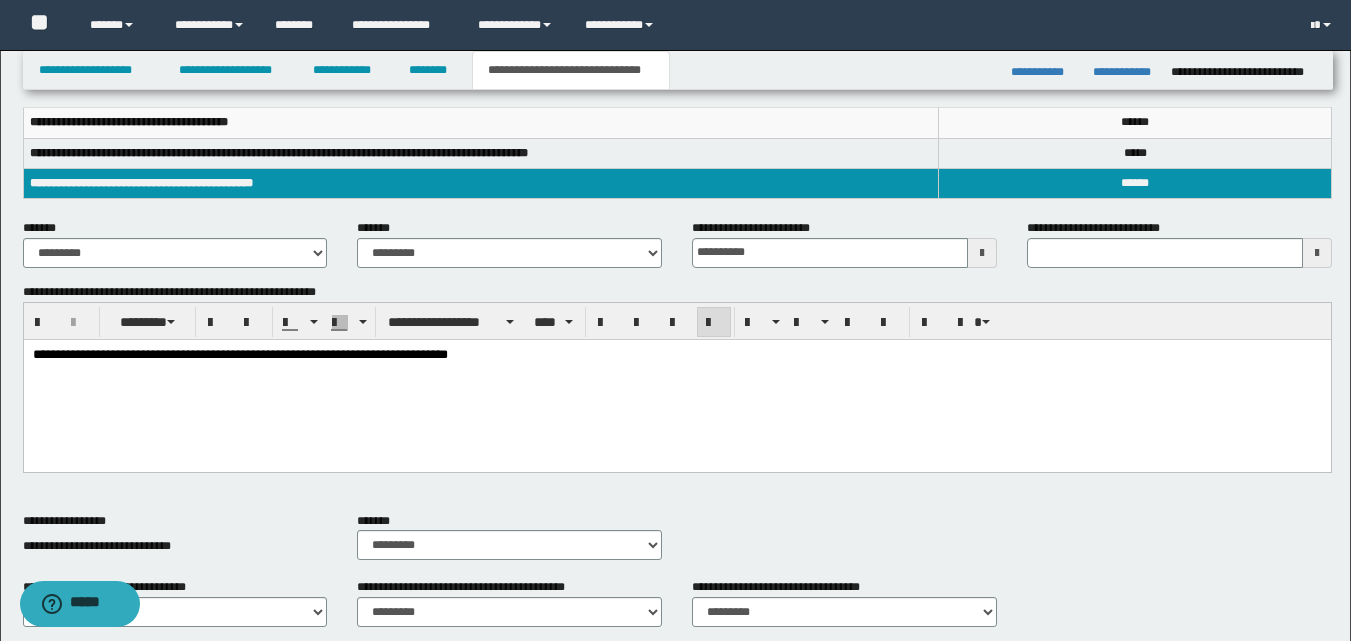 scroll, scrollTop: 161, scrollLeft: 0, axis: vertical 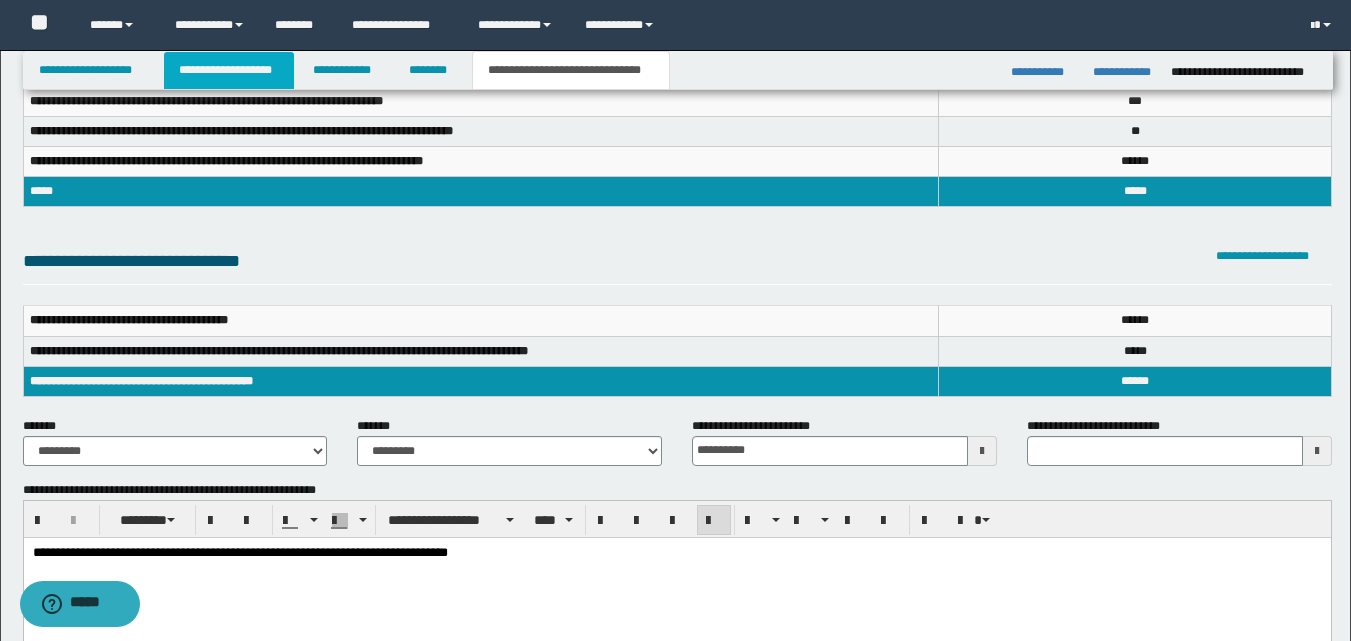 click on "**********" at bounding box center (229, 70) 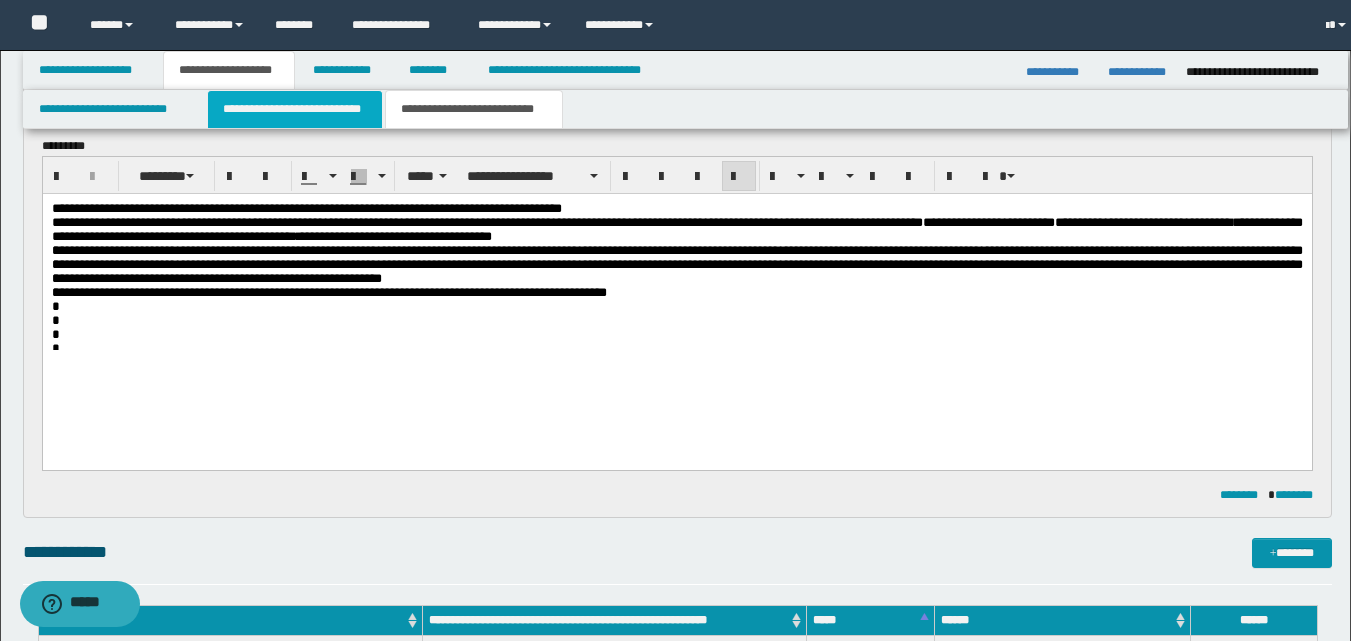 scroll, scrollTop: 192, scrollLeft: 0, axis: vertical 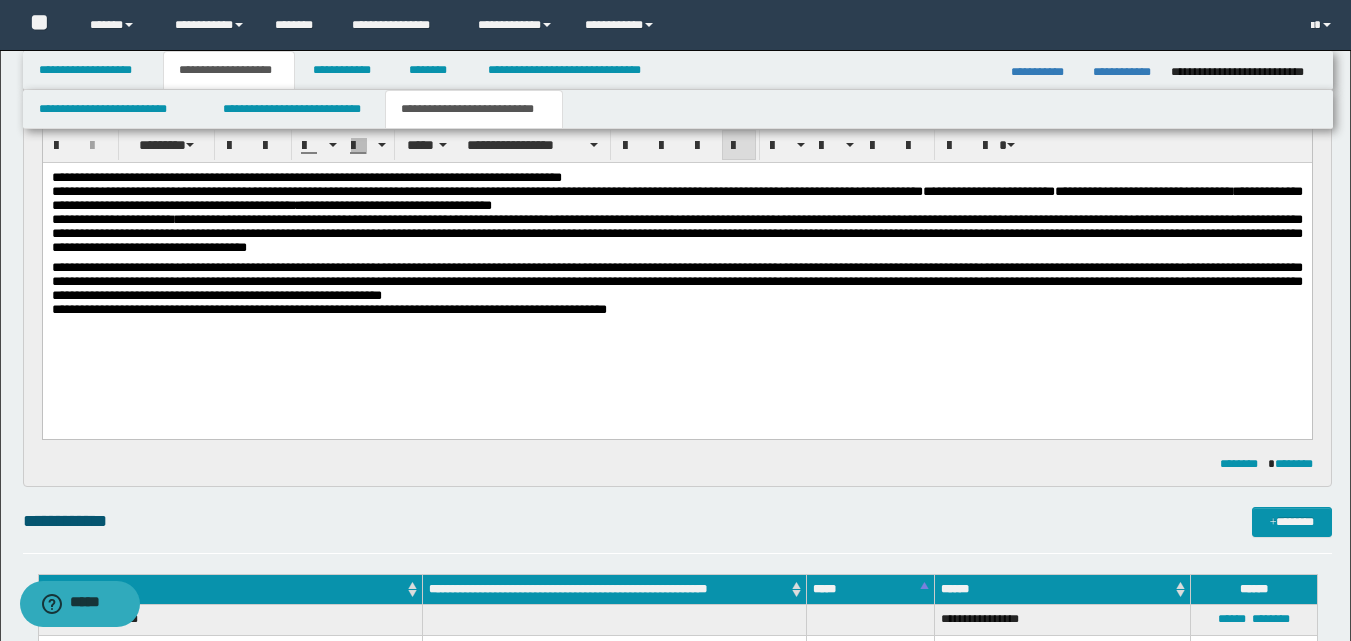 click on "**********" at bounding box center [676, 269] 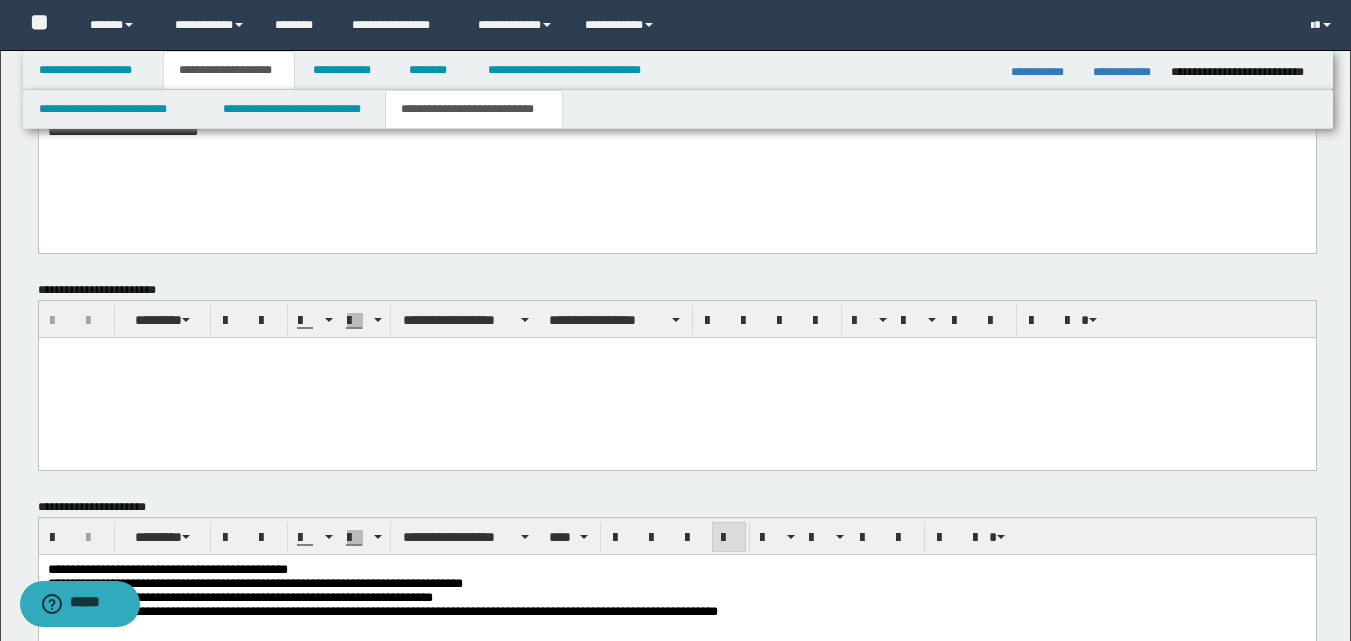 scroll, scrollTop: 992, scrollLeft: 0, axis: vertical 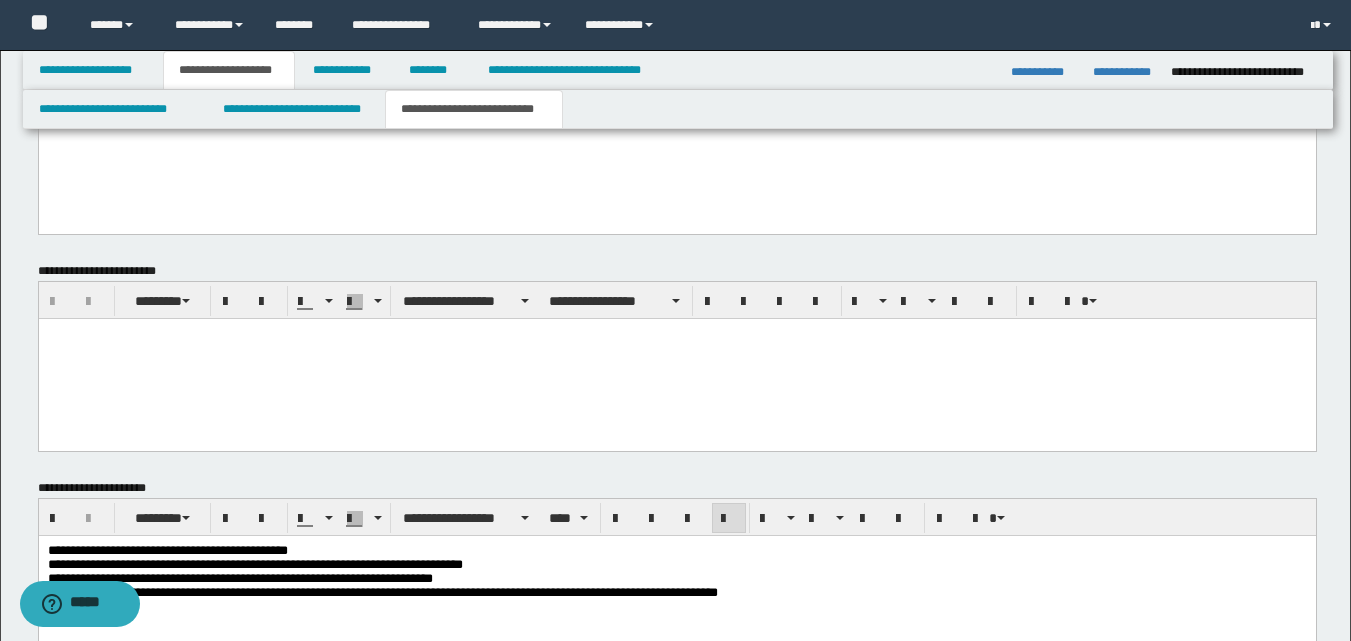 click on "**********" at bounding box center [676, 124] 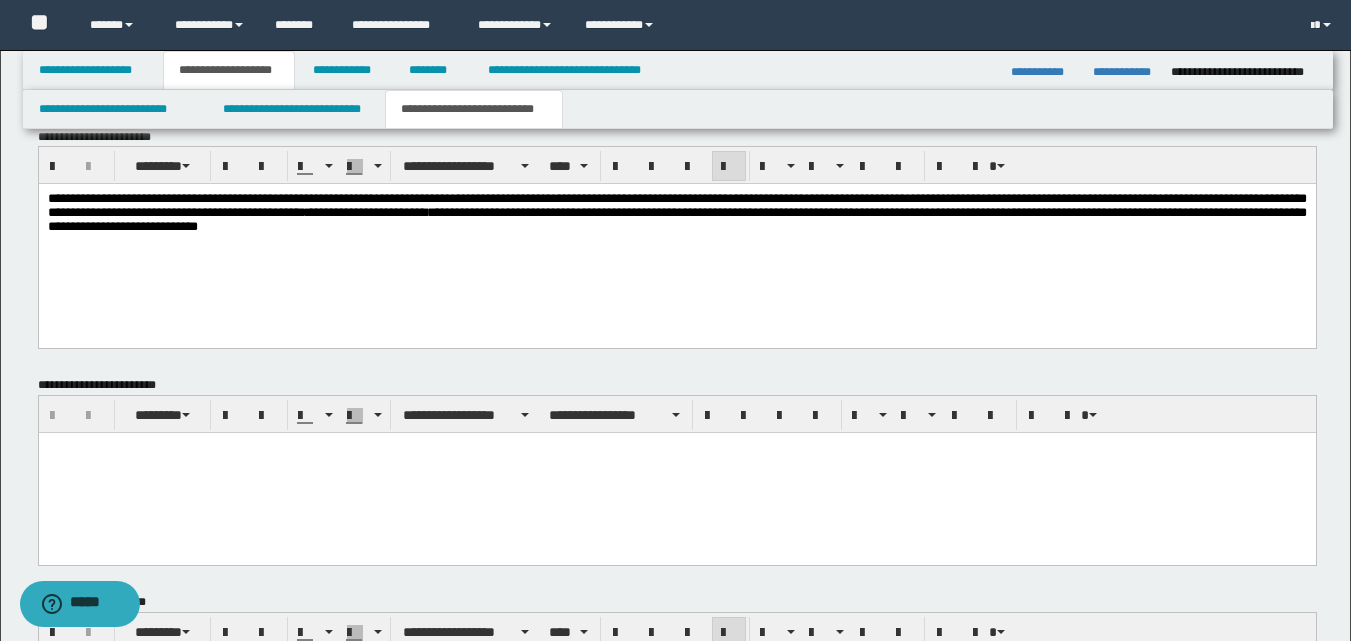 scroll, scrollTop: 792, scrollLeft: 0, axis: vertical 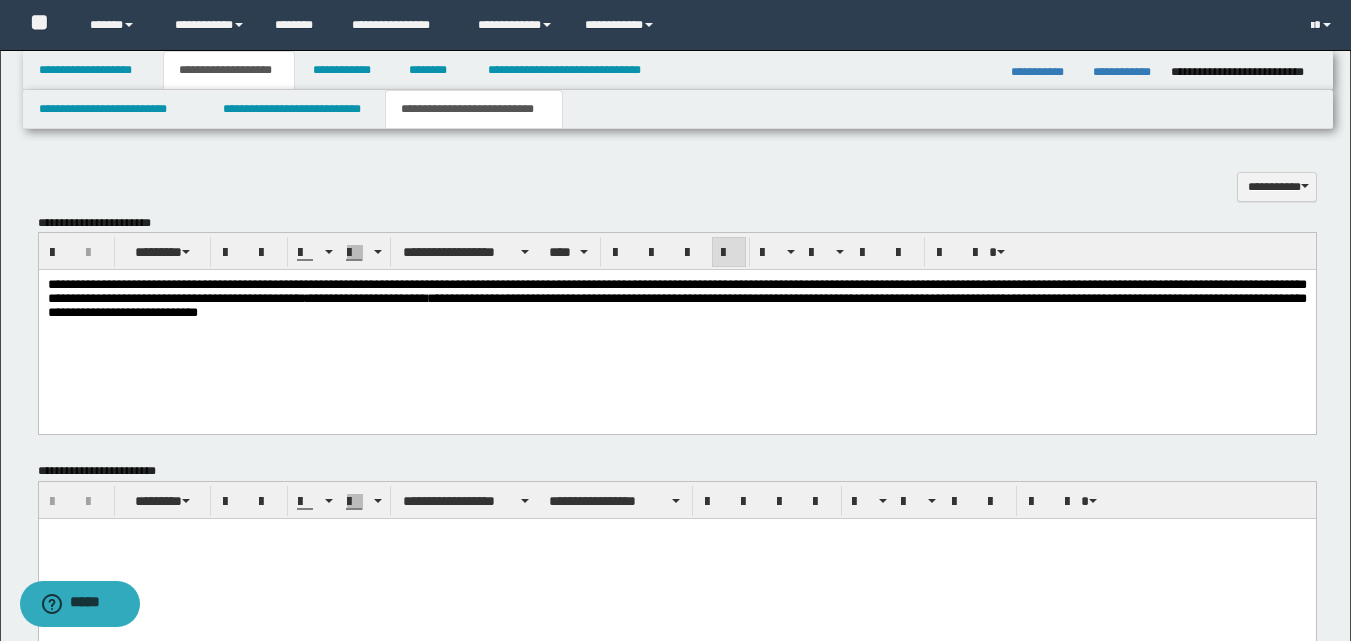 click on "**********" at bounding box center (676, 324) 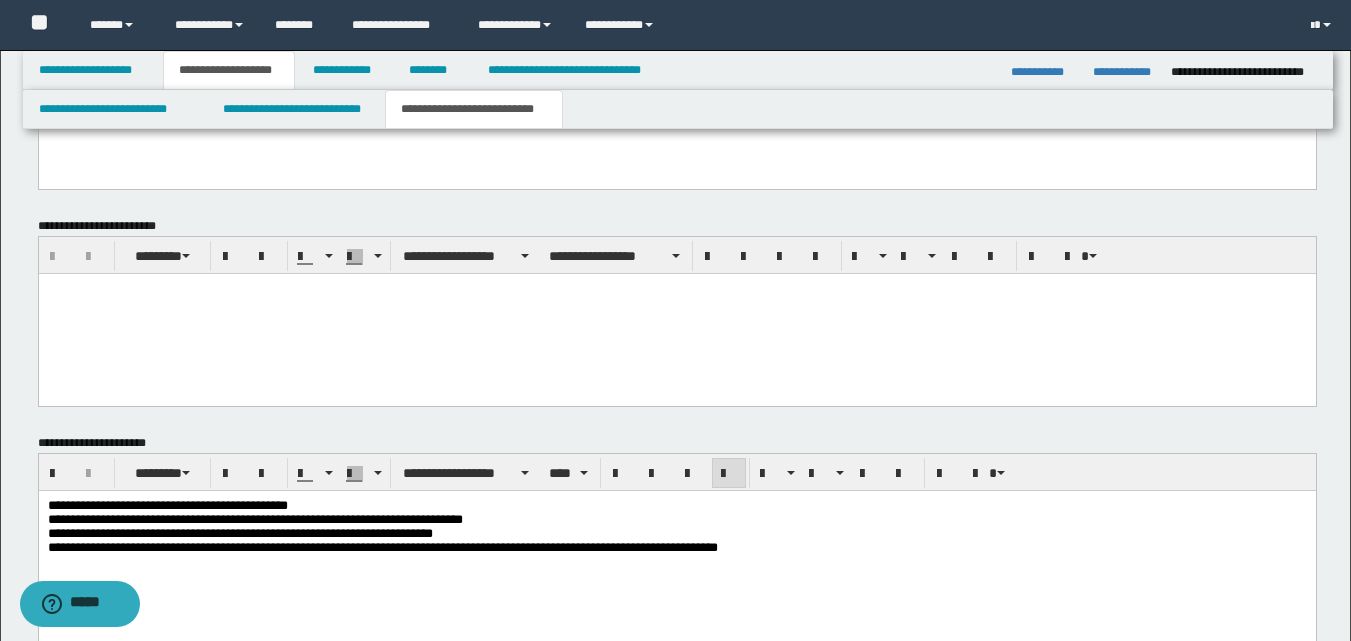 scroll, scrollTop: 1192, scrollLeft: 0, axis: vertical 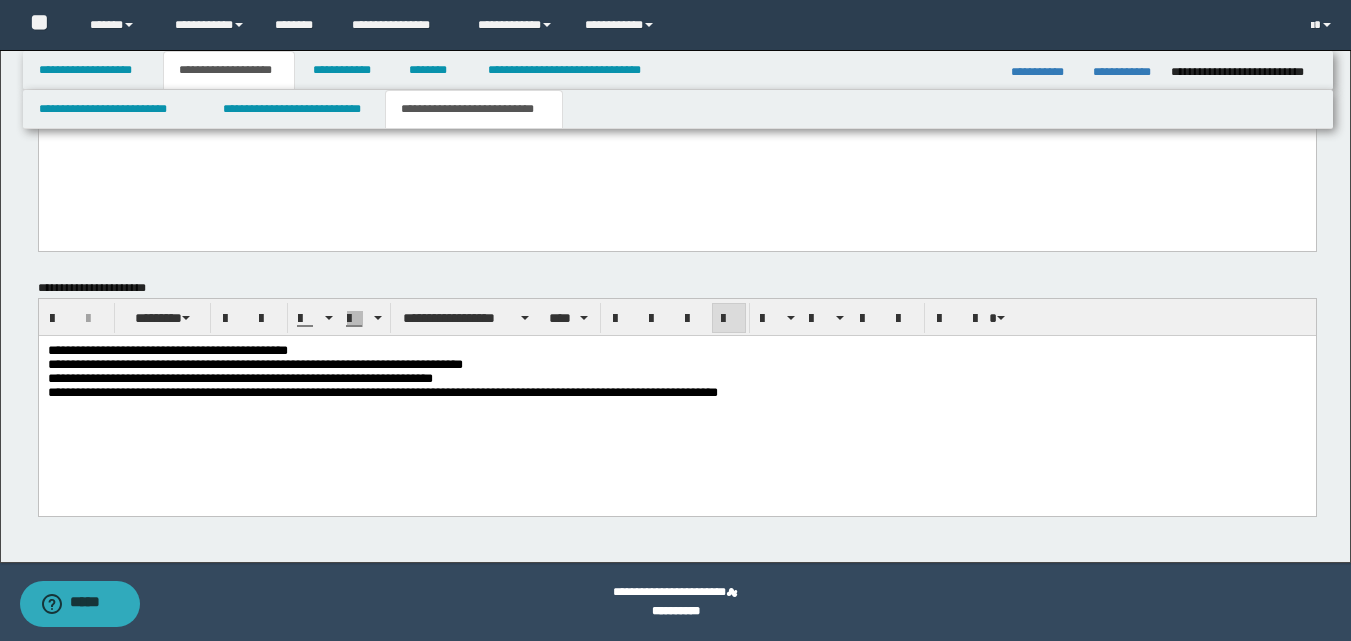 click on "**********" at bounding box center [676, 397] 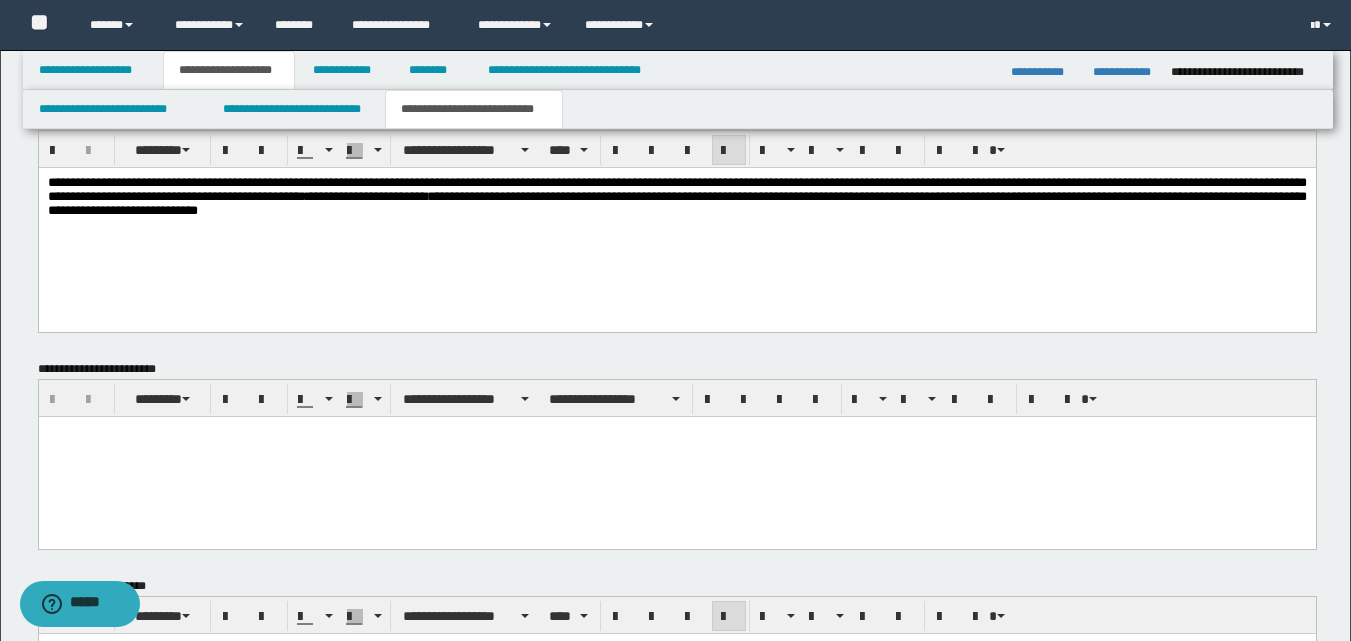 scroll, scrollTop: 892, scrollLeft: 0, axis: vertical 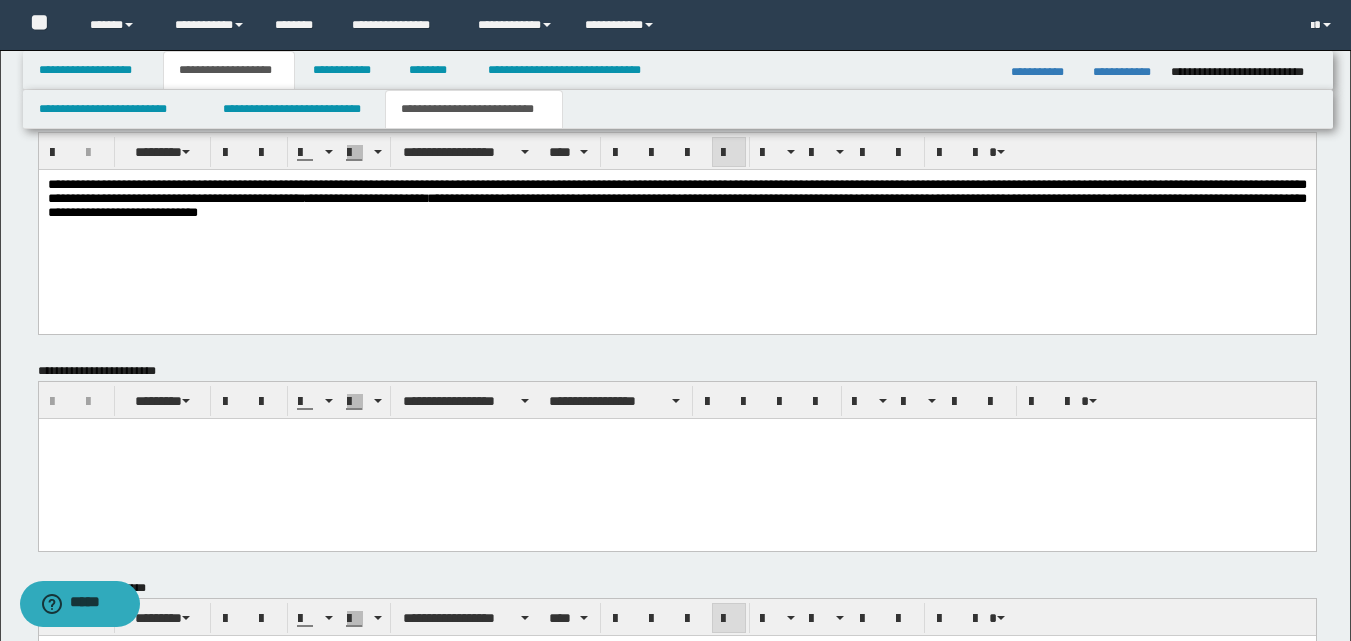 click on "**********" at bounding box center [676, 224] 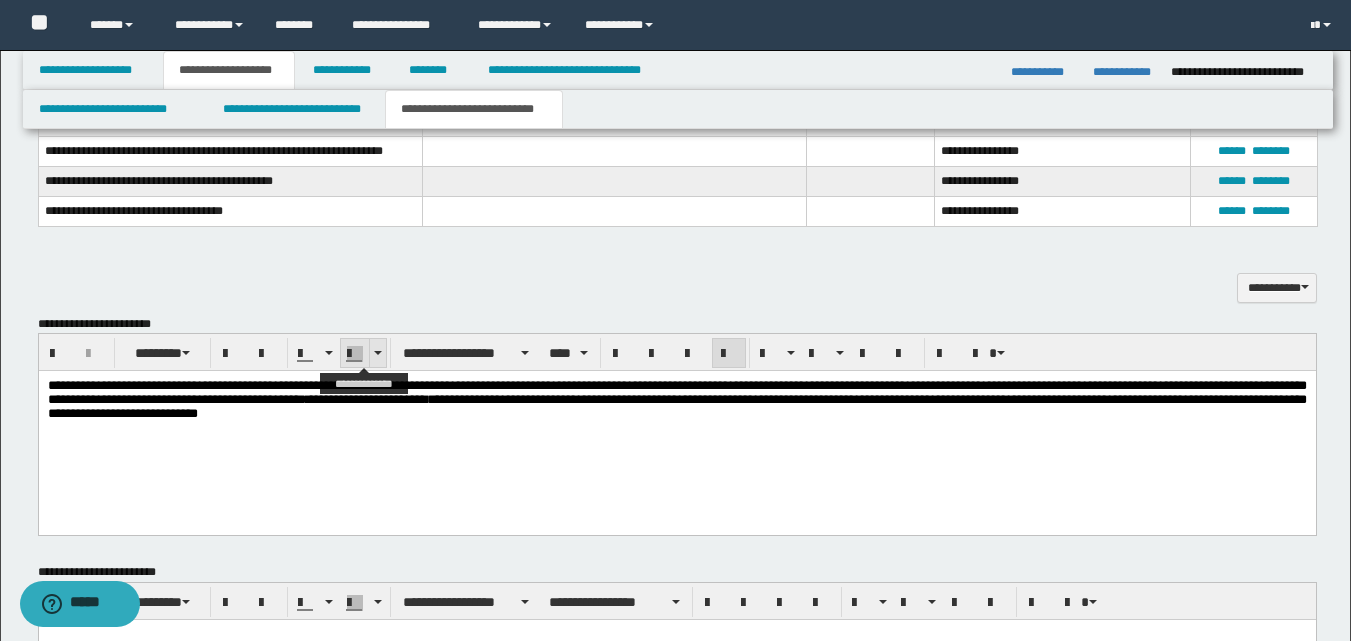scroll, scrollTop: 692, scrollLeft: 0, axis: vertical 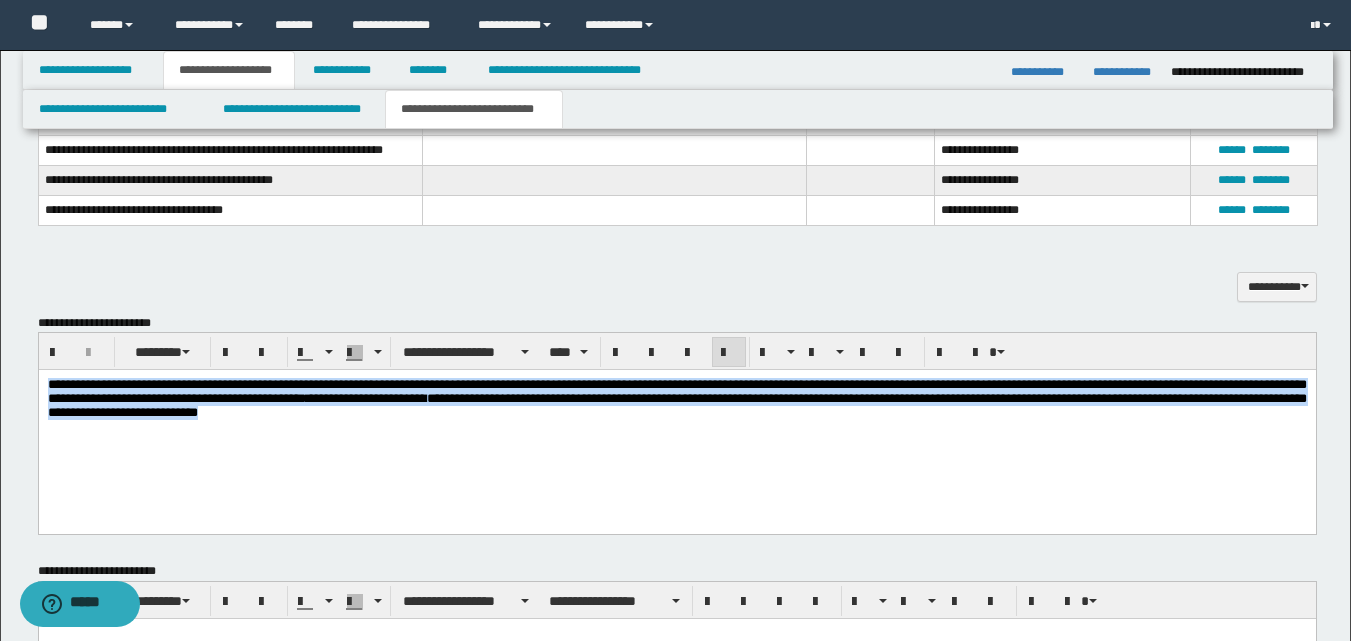 drag, startPoint x: 46, startPoint y: 386, endPoint x: 1000, endPoint y: 449, distance: 956.07794 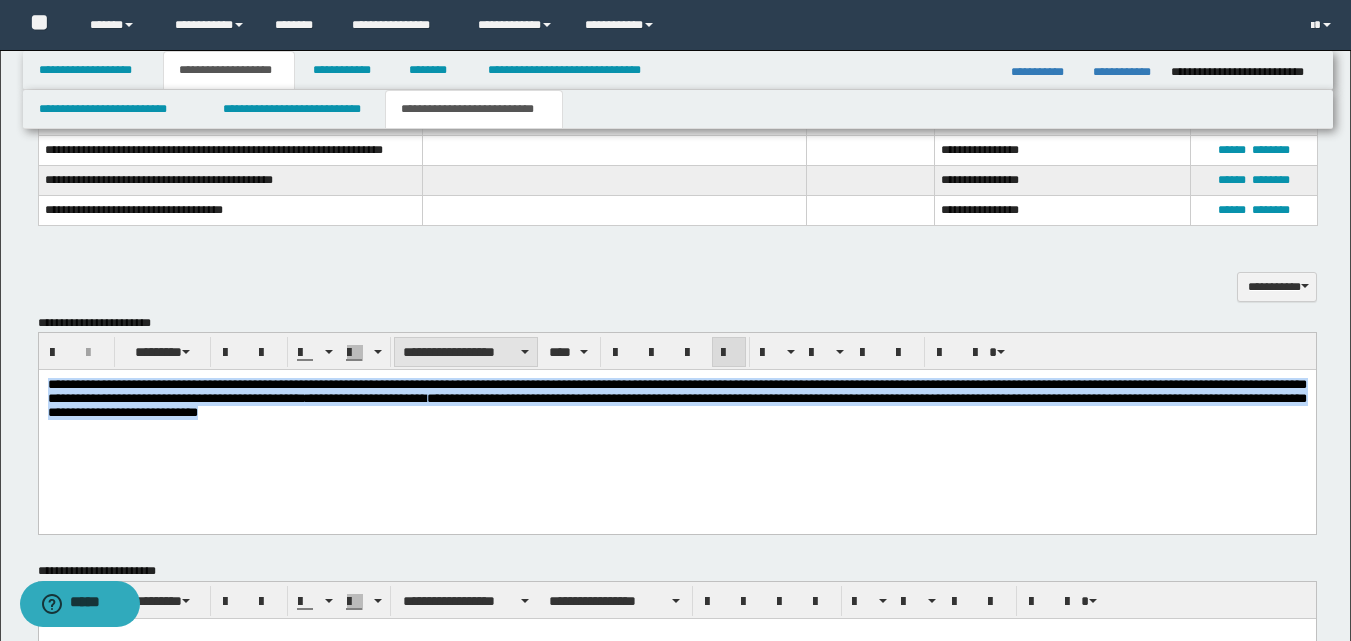 click at bounding box center [525, 352] 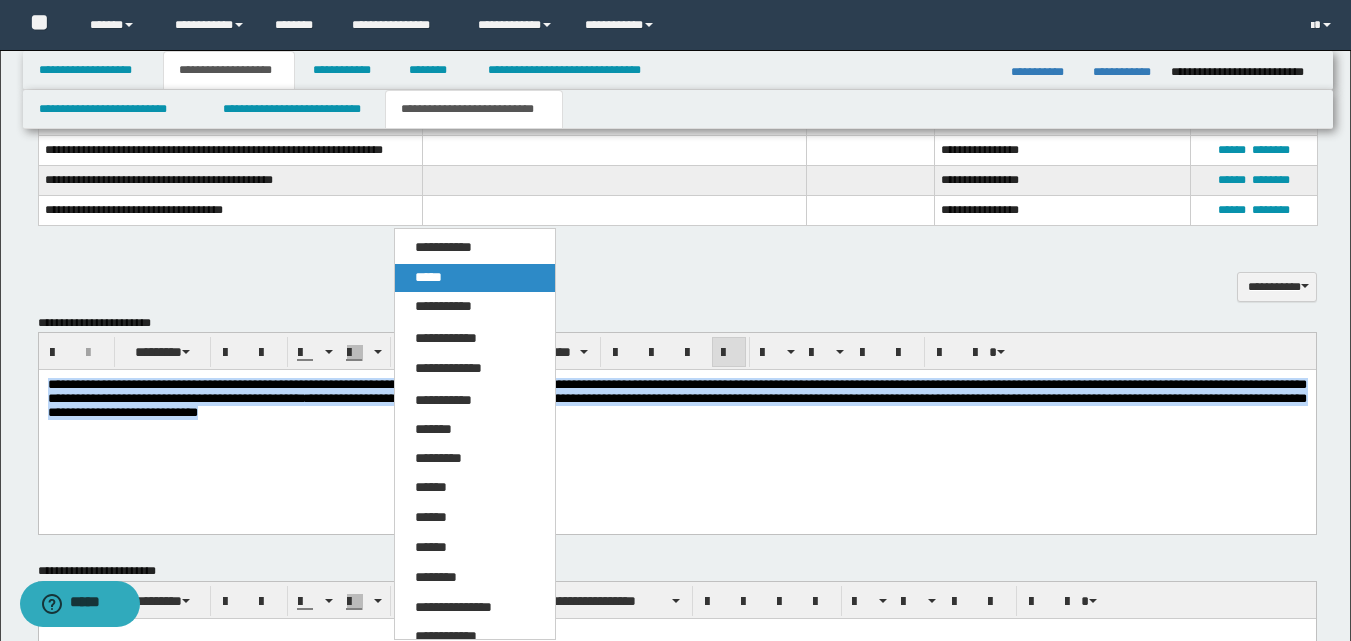 click on "*****" at bounding box center (428, 277) 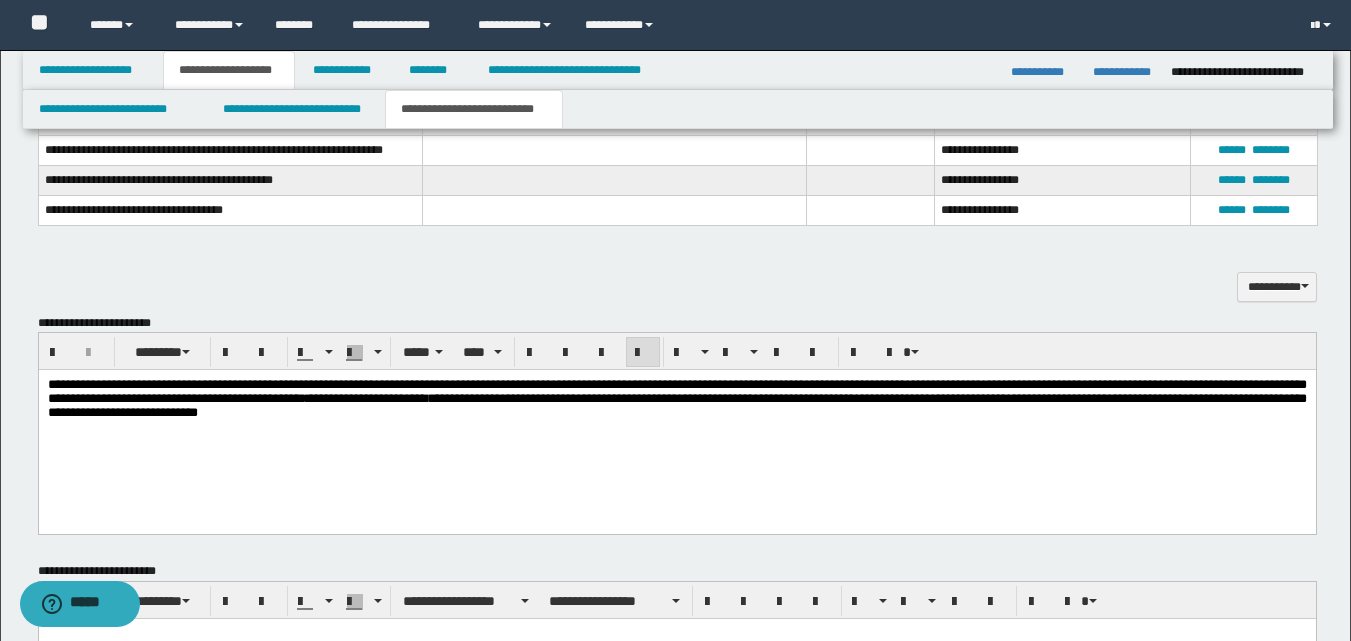 click on "**********" at bounding box center (676, 424) 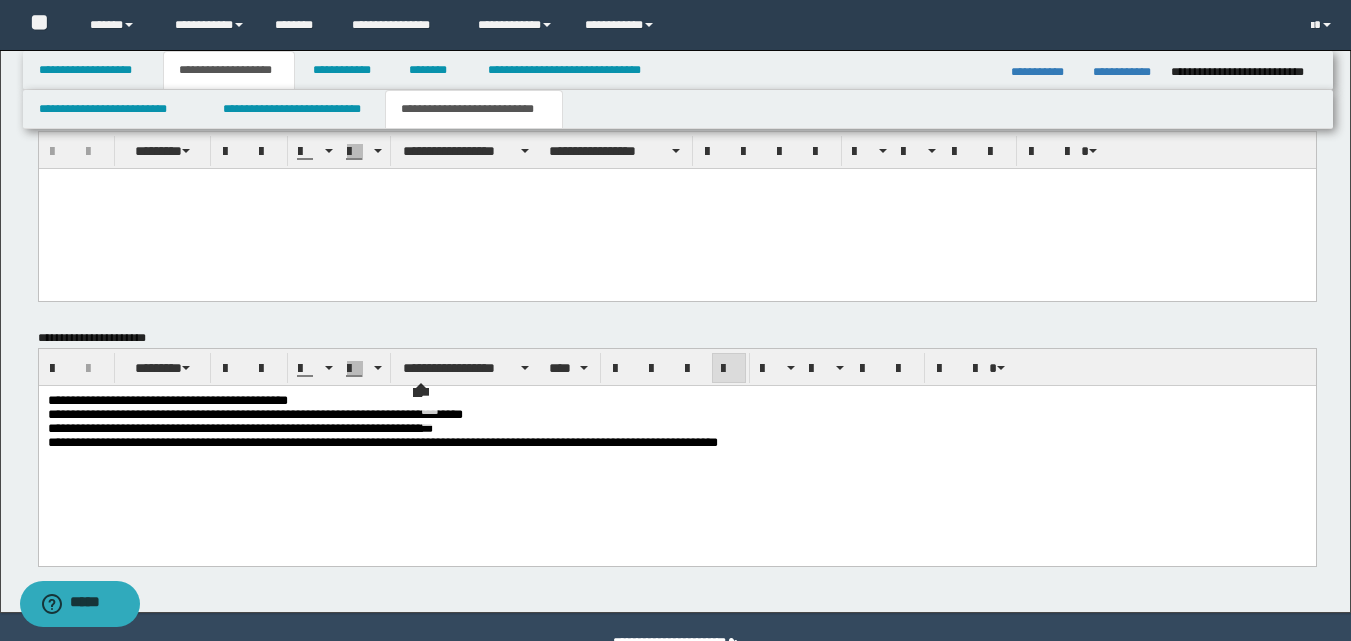 scroll, scrollTop: 1192, scrollLeft: 0, axis: vertical 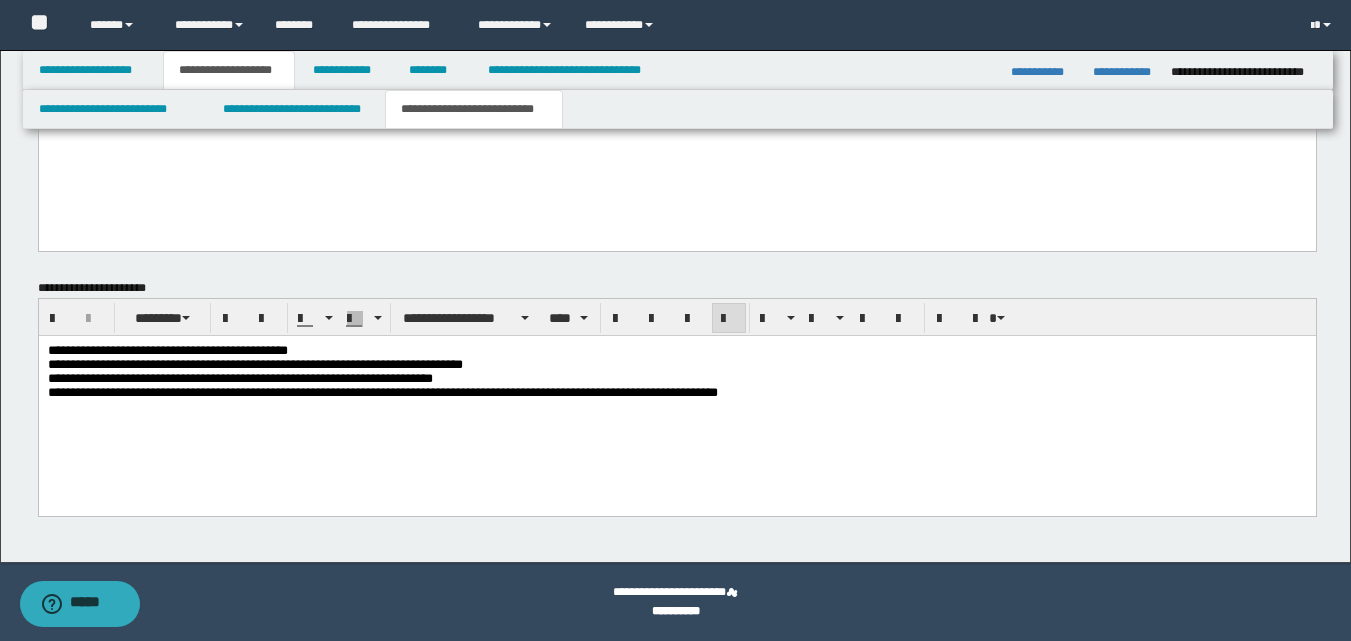 click on "**********" at bounding box center (677, 405) 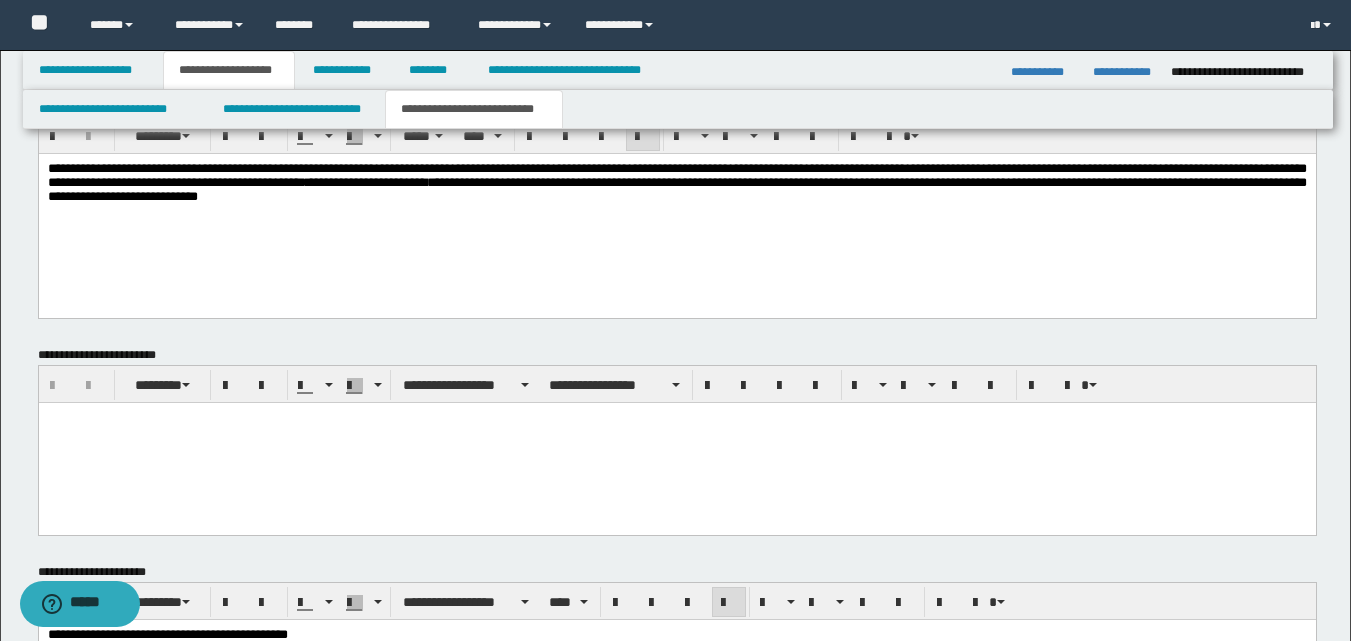 scroll, scrollTop: 792, scrollLeft: 0, axis: vertical 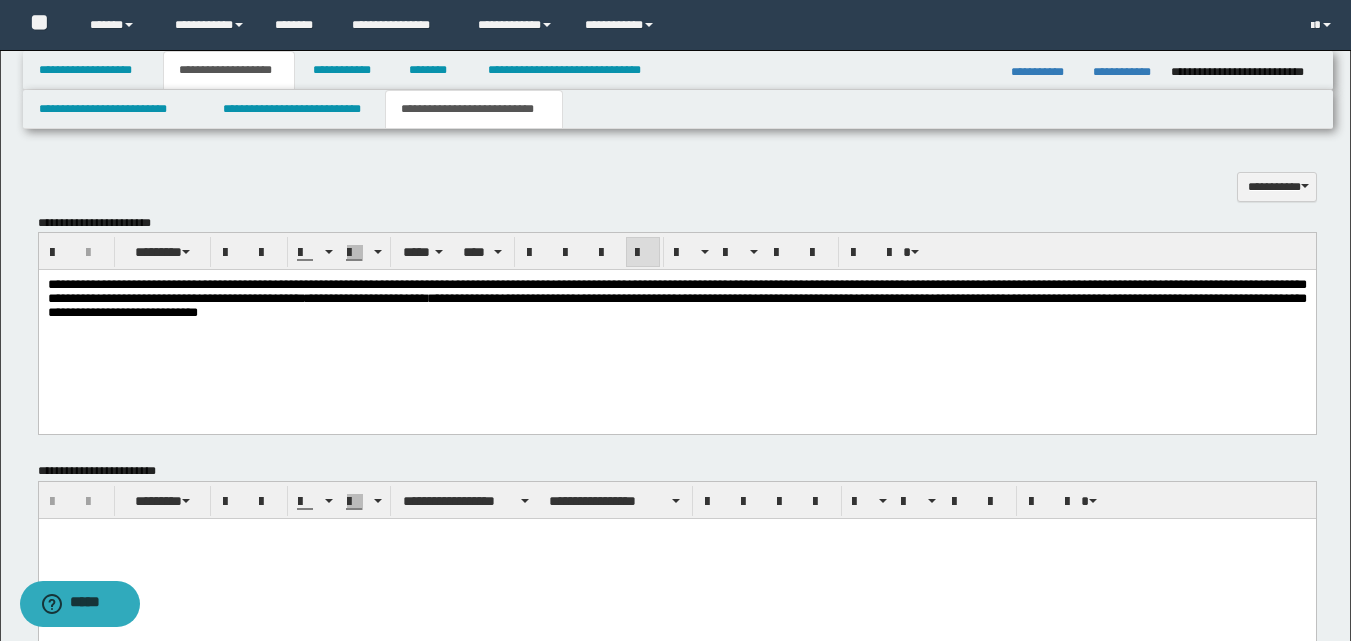 click on "**********" at bounding box center [676, 324] 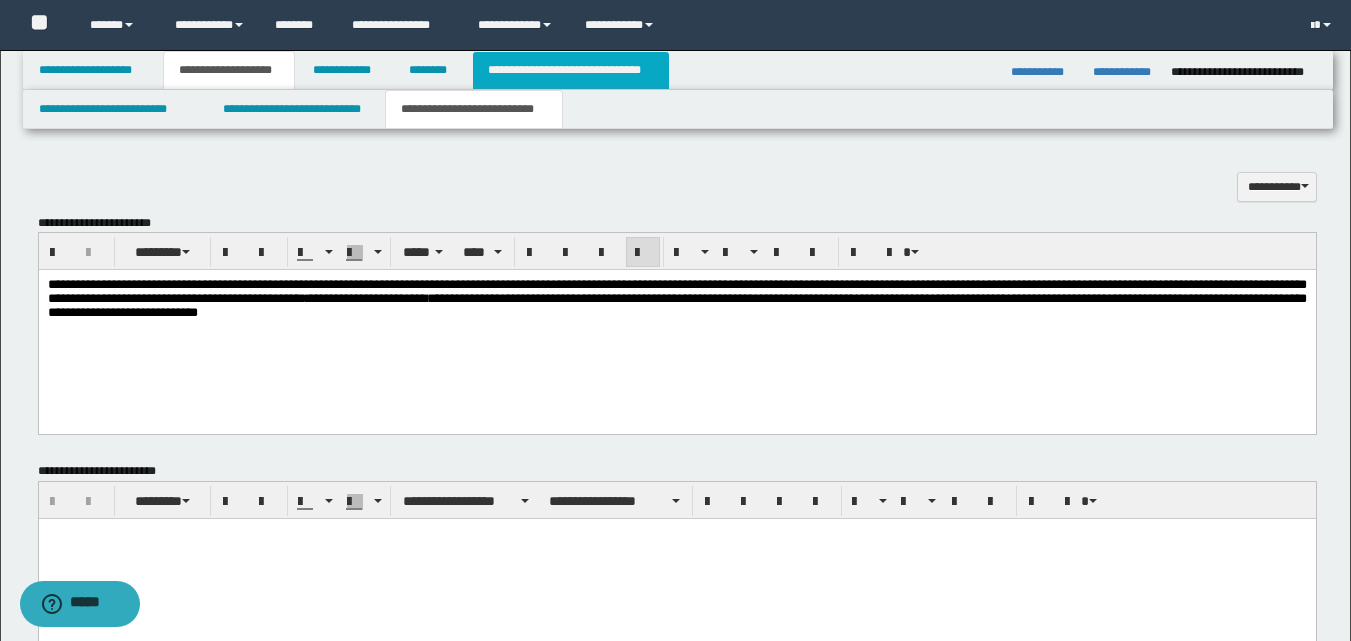 click on "**********" at bounding box center [570, 70] 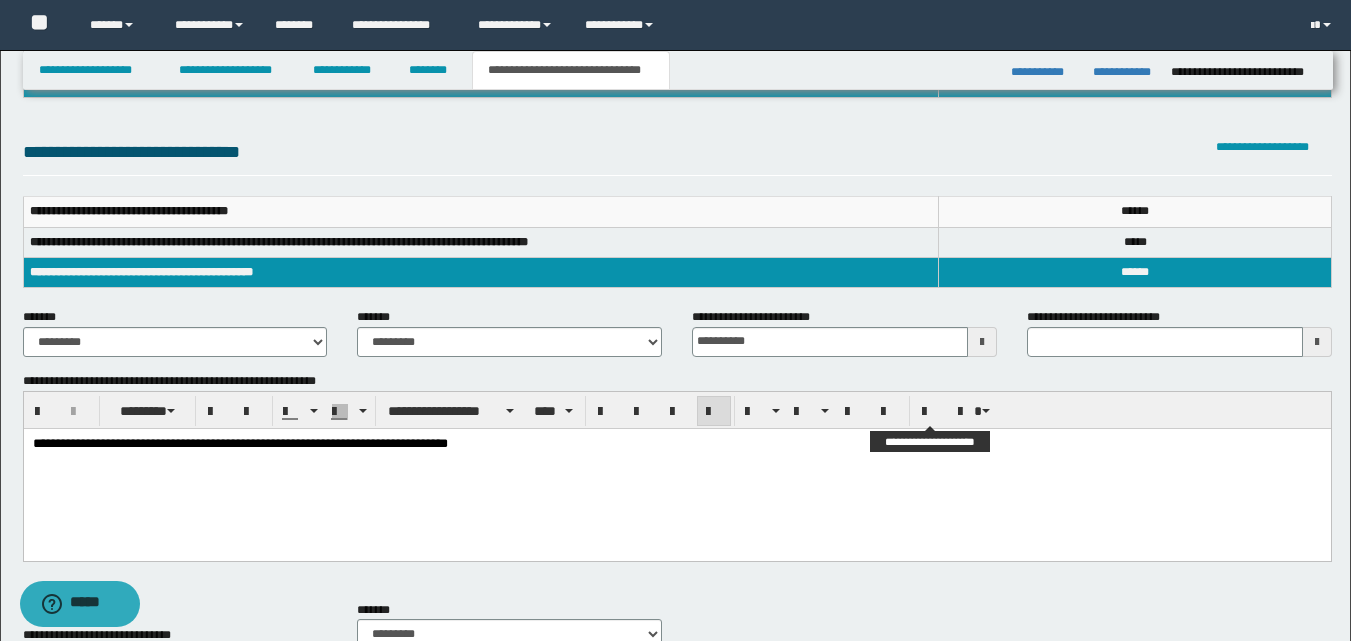 scroll, scrollTop: 161, scrollLeft: 0, axis: vertical 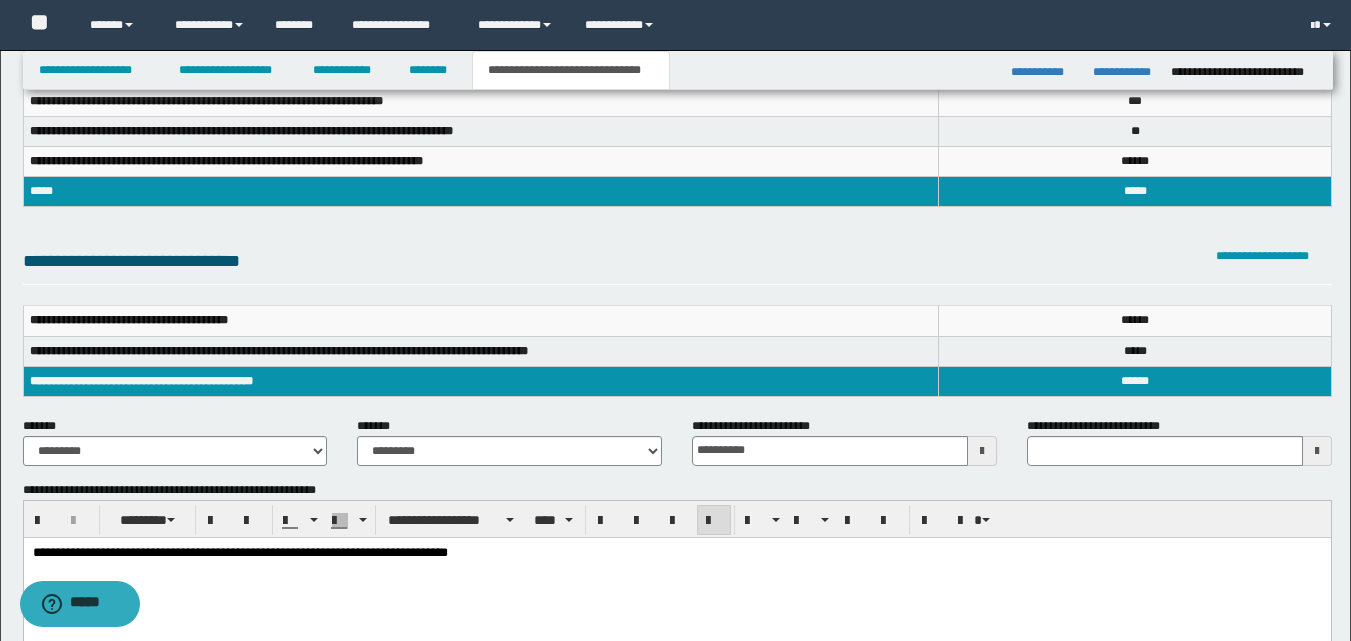 type 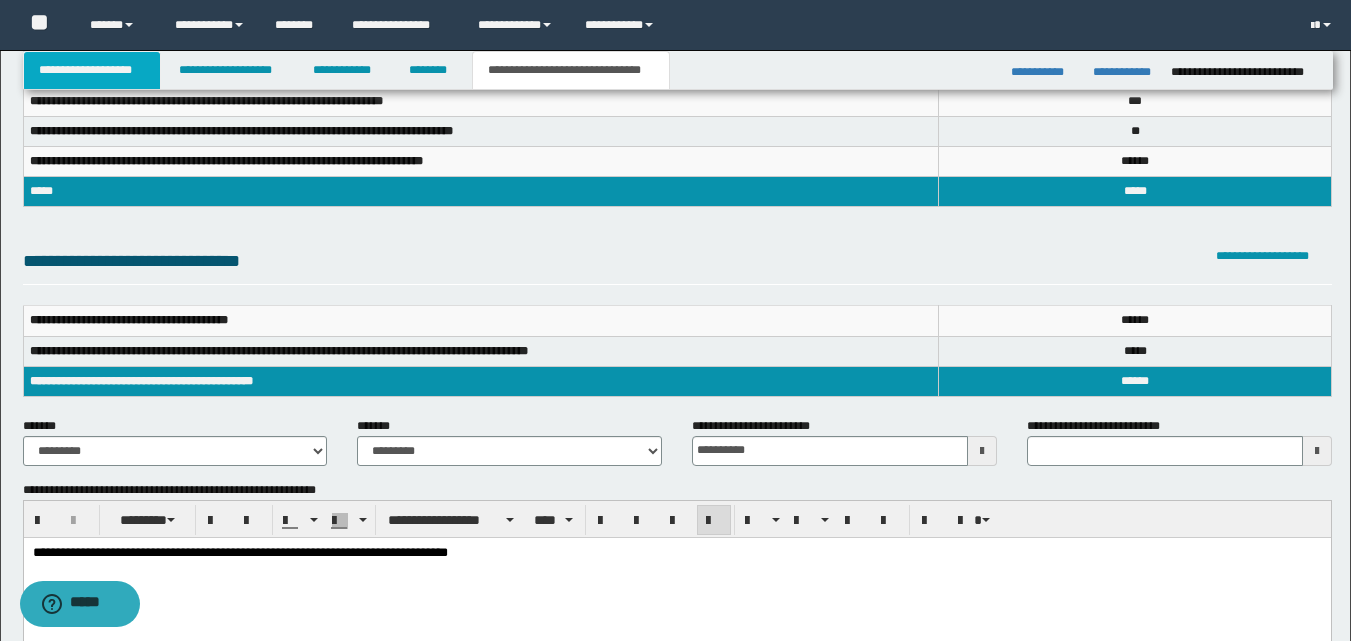 click on "**********" at bounding box center (92, 70) 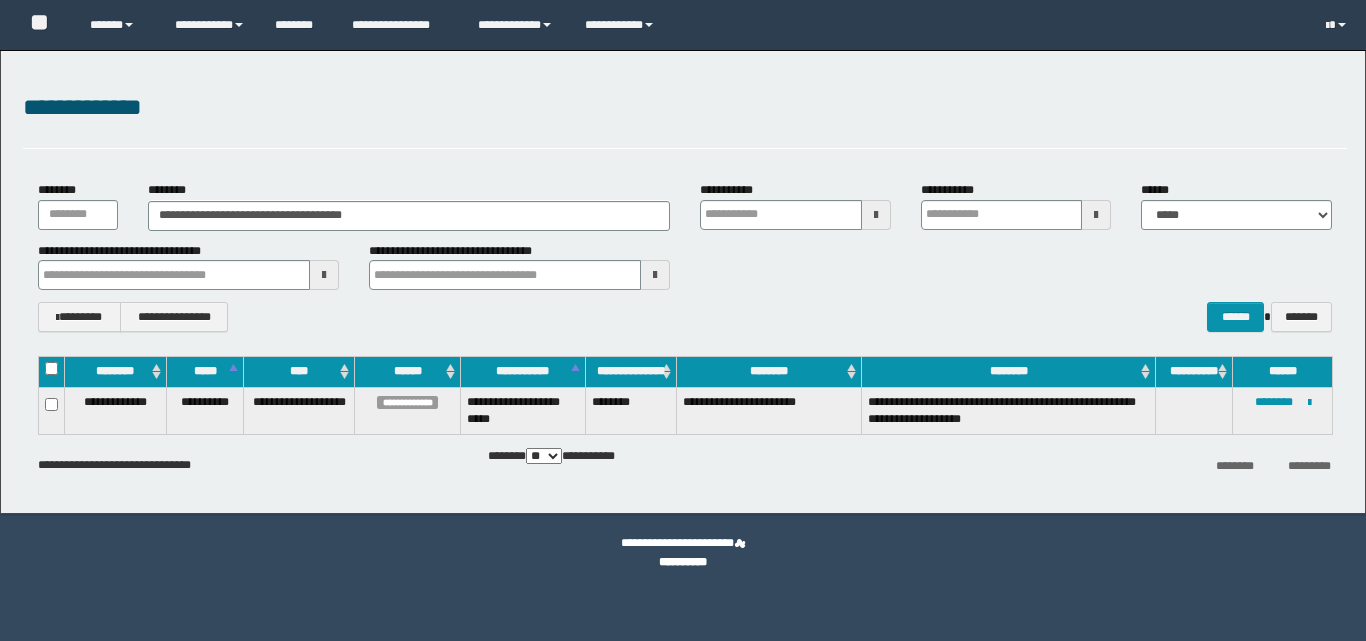 scroll, scrollTop: 0, scrollLeft: 0, axis: both 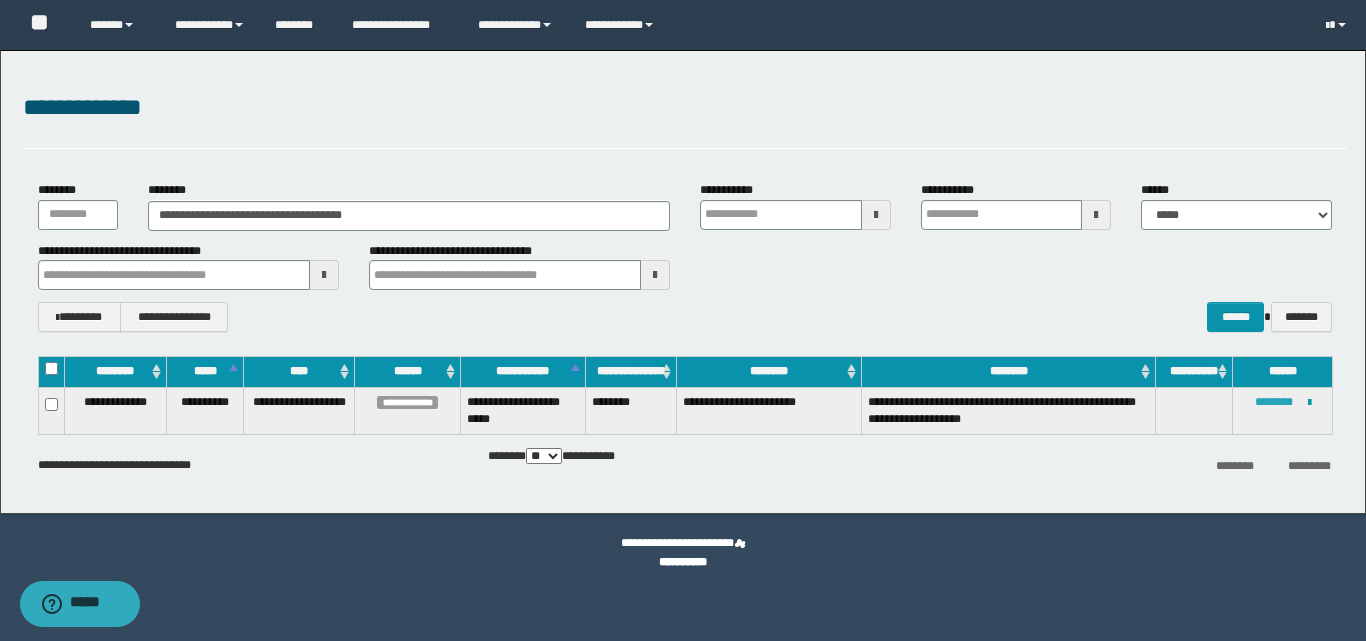 click on "********" at bounding box center (1274, 402) 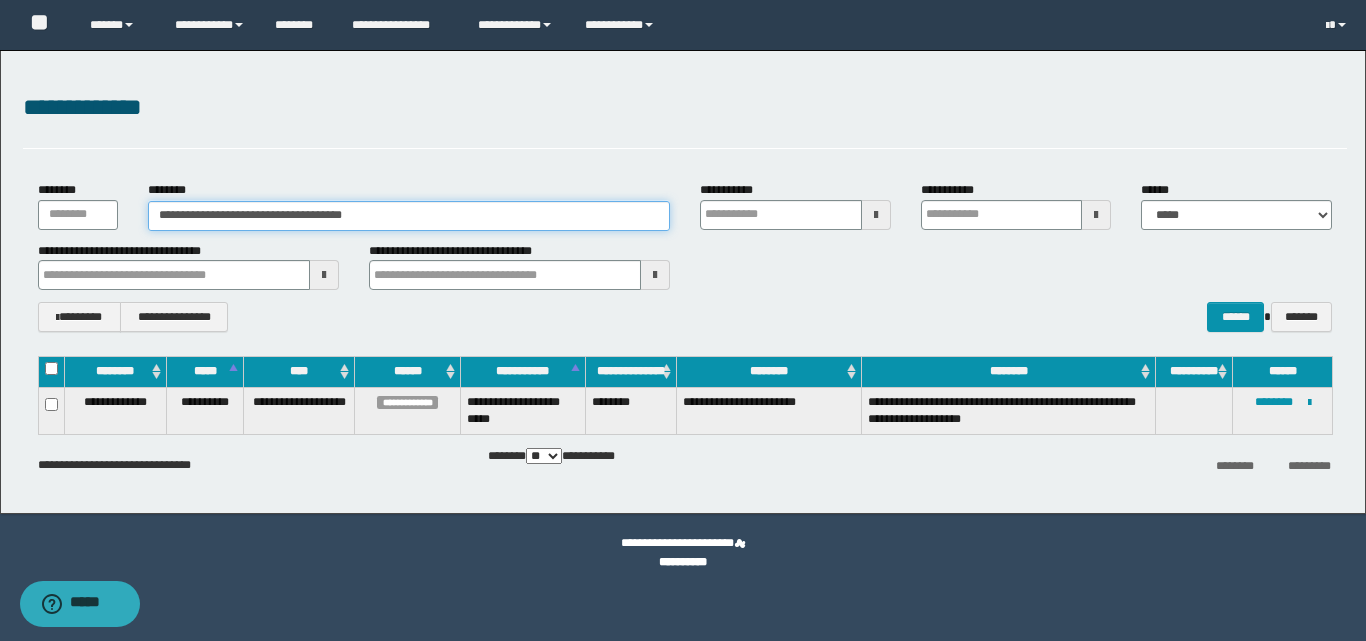 drag, startPoint x: 396, startPoint y: 225, endPoint x: 0, endPoint y: 253, distance: 396.98868 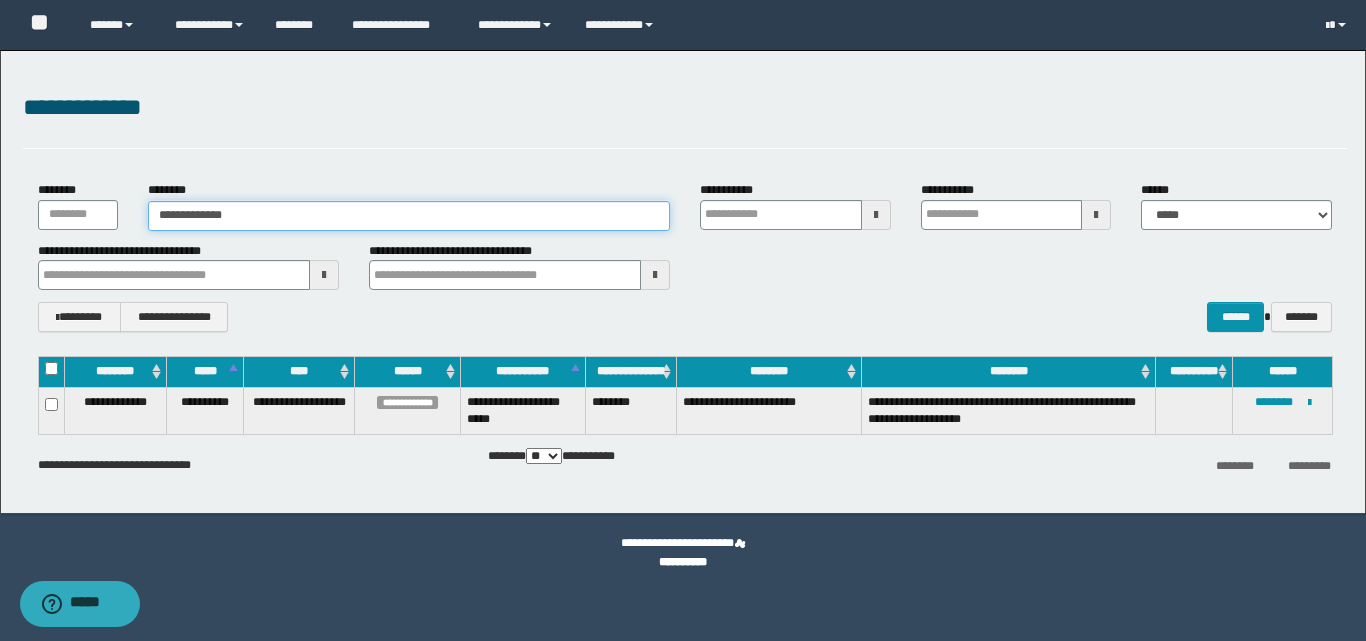 type on "**********" 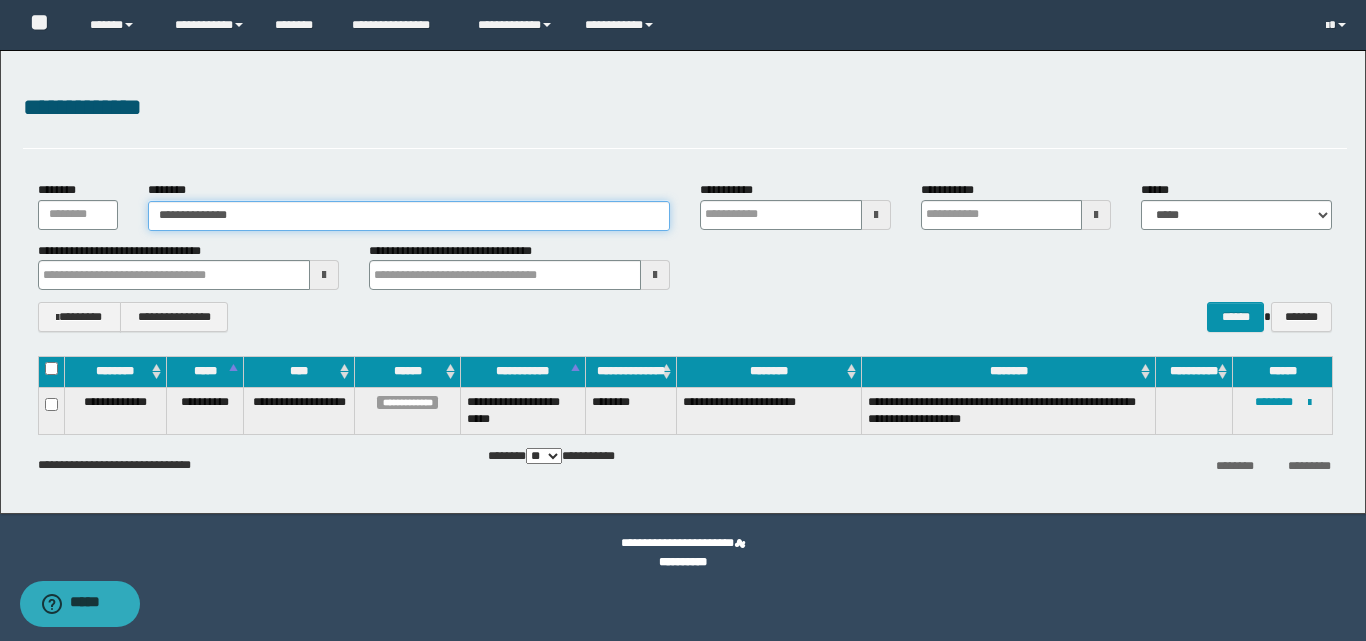 type on "**********" 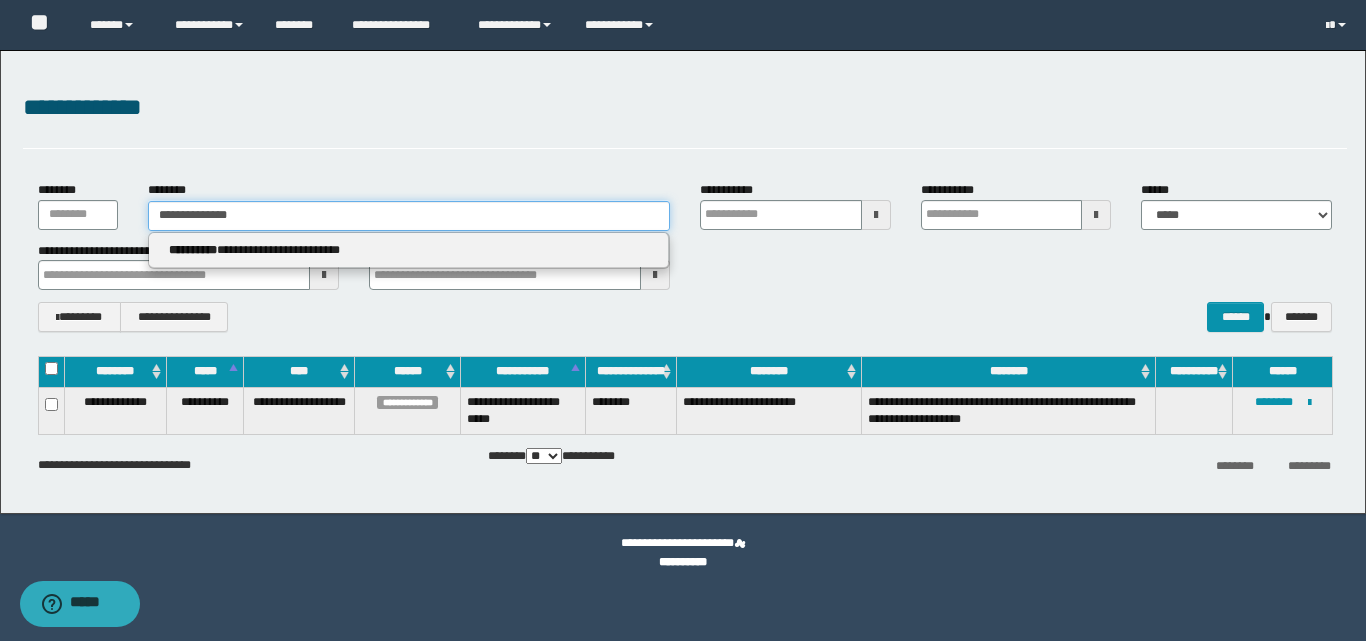 type 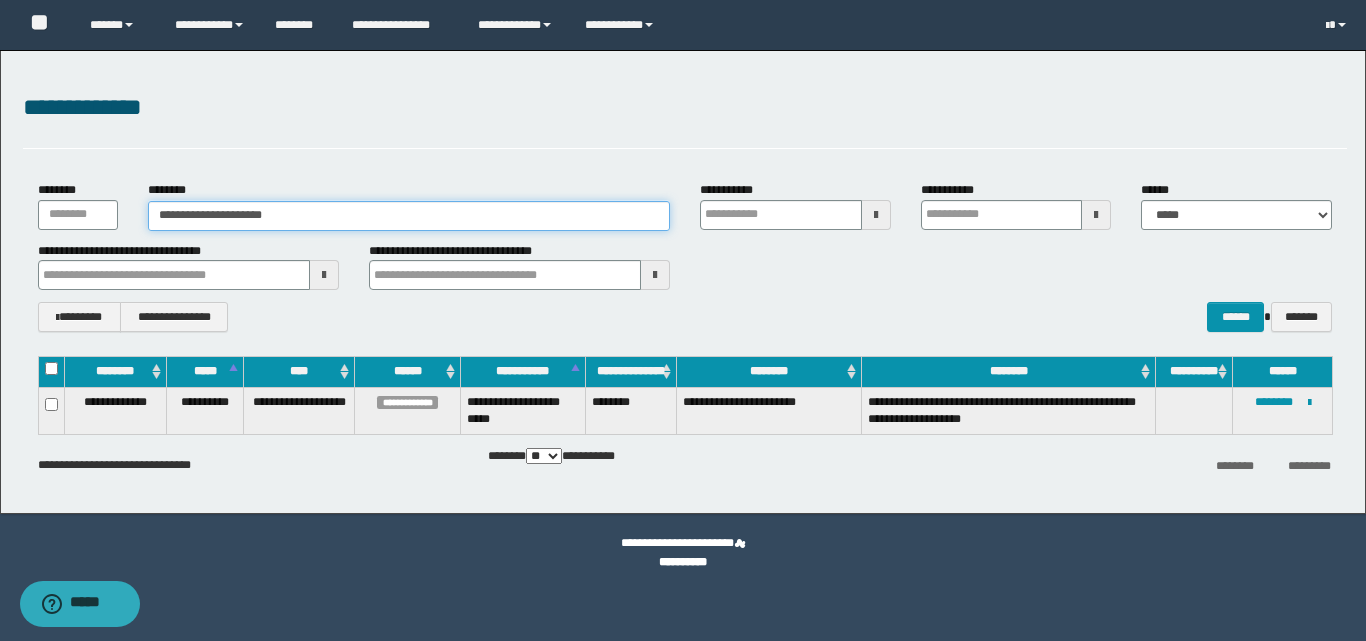 type on "**********" 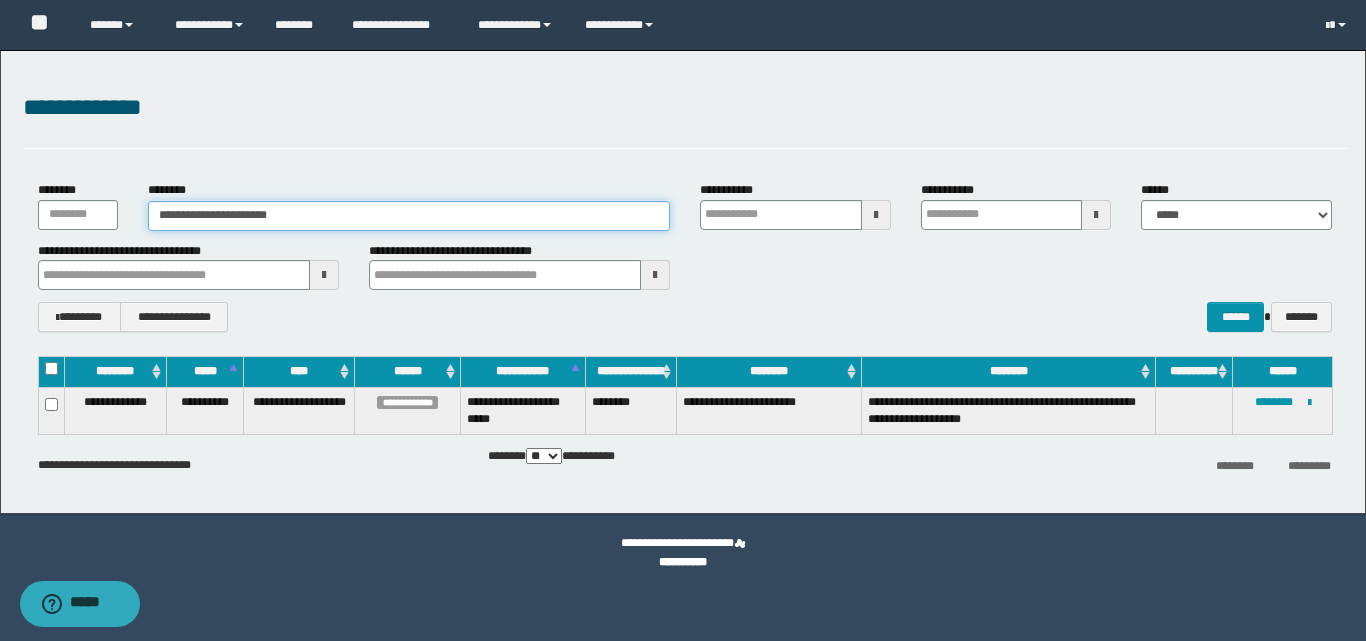 type on "**********" 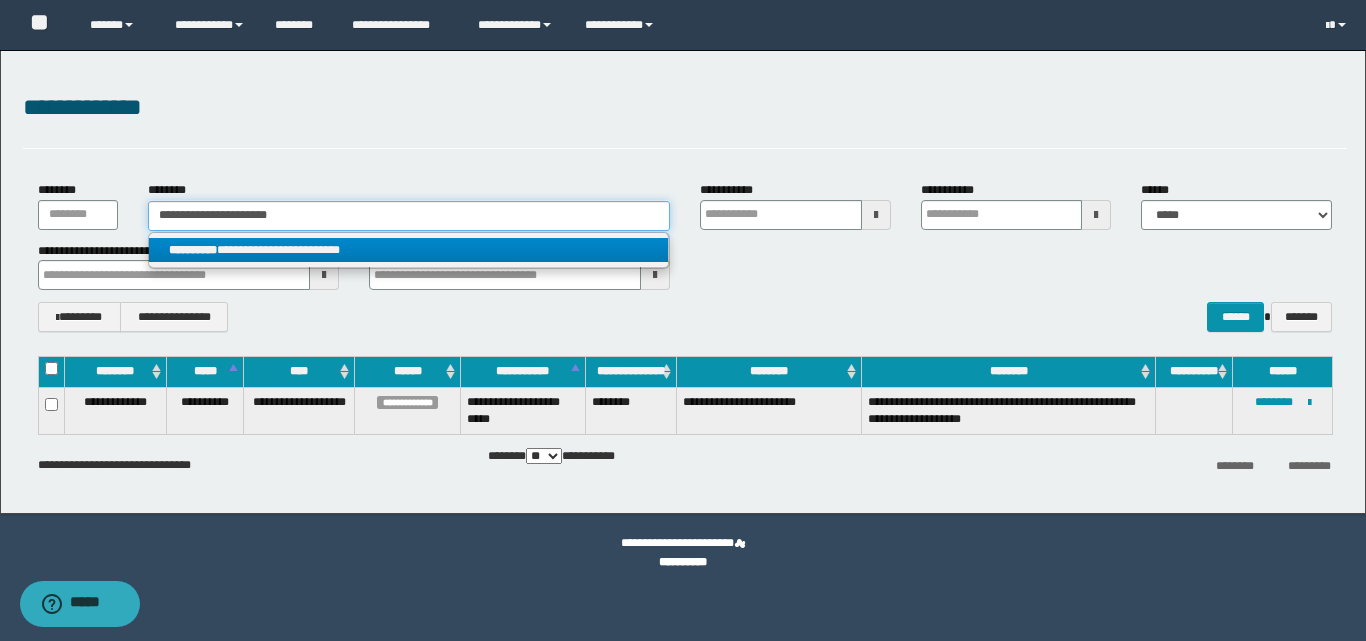 type on "**********" 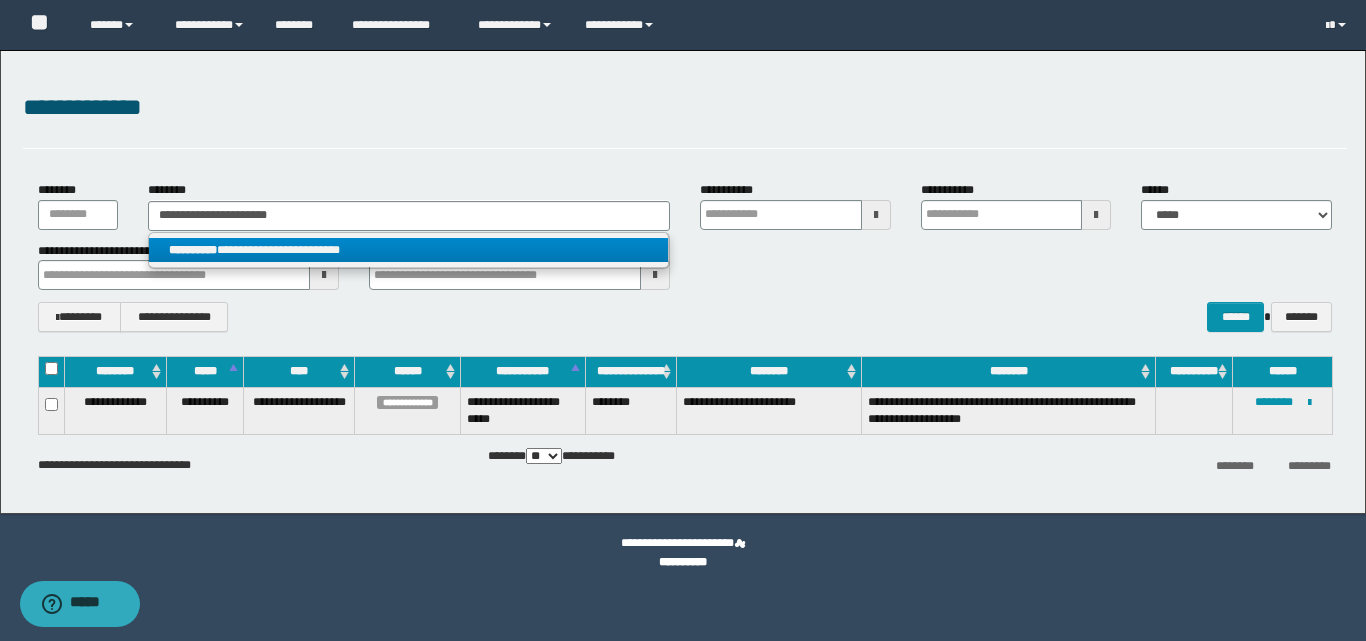 click on "**********" at bounding box center [408, 250] 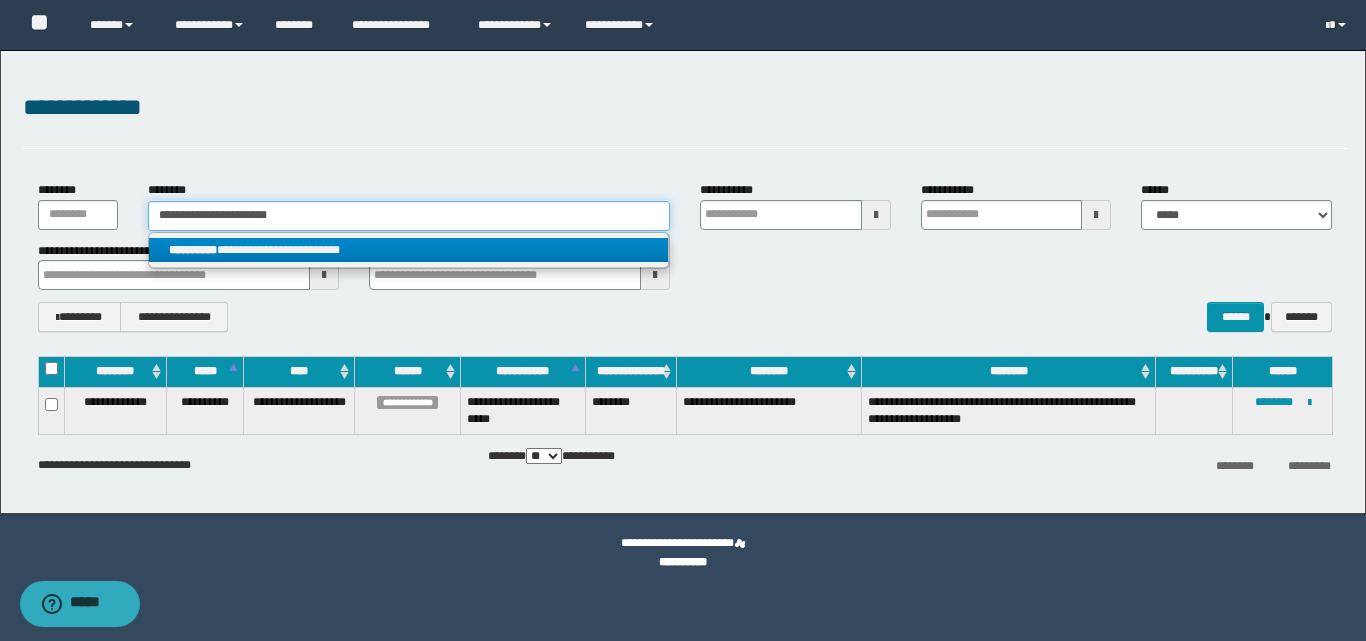 type 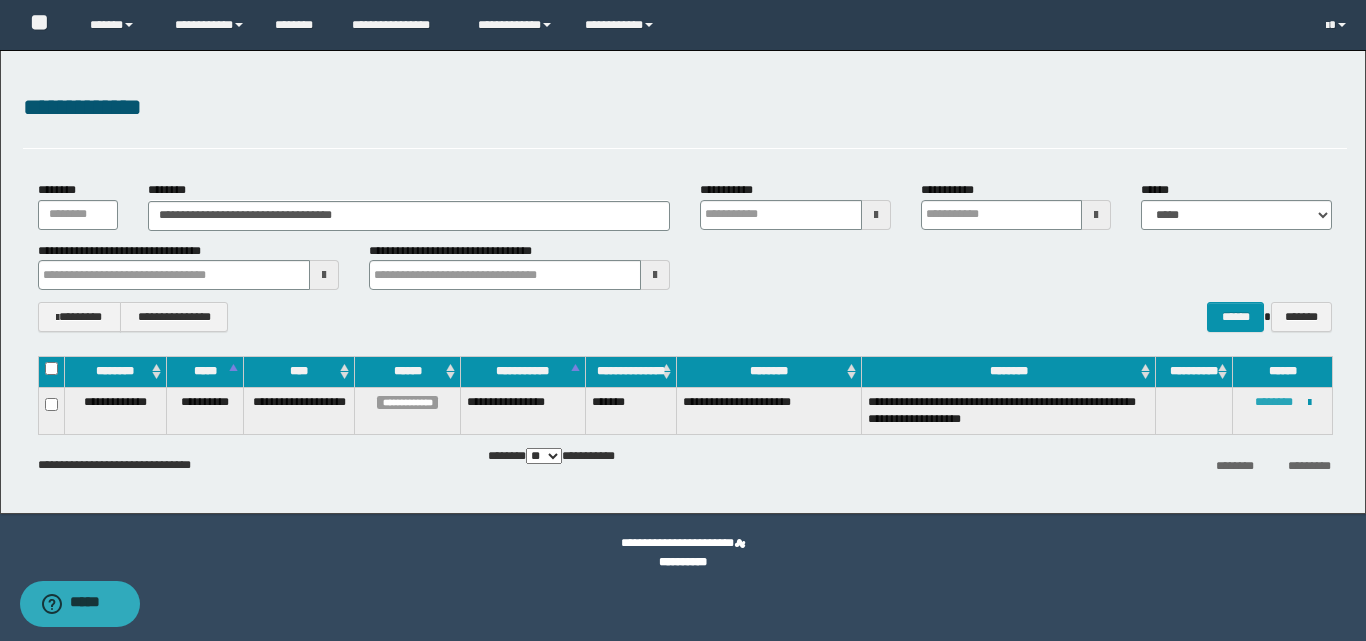 click on "********" at bounding box center [1274, 402] 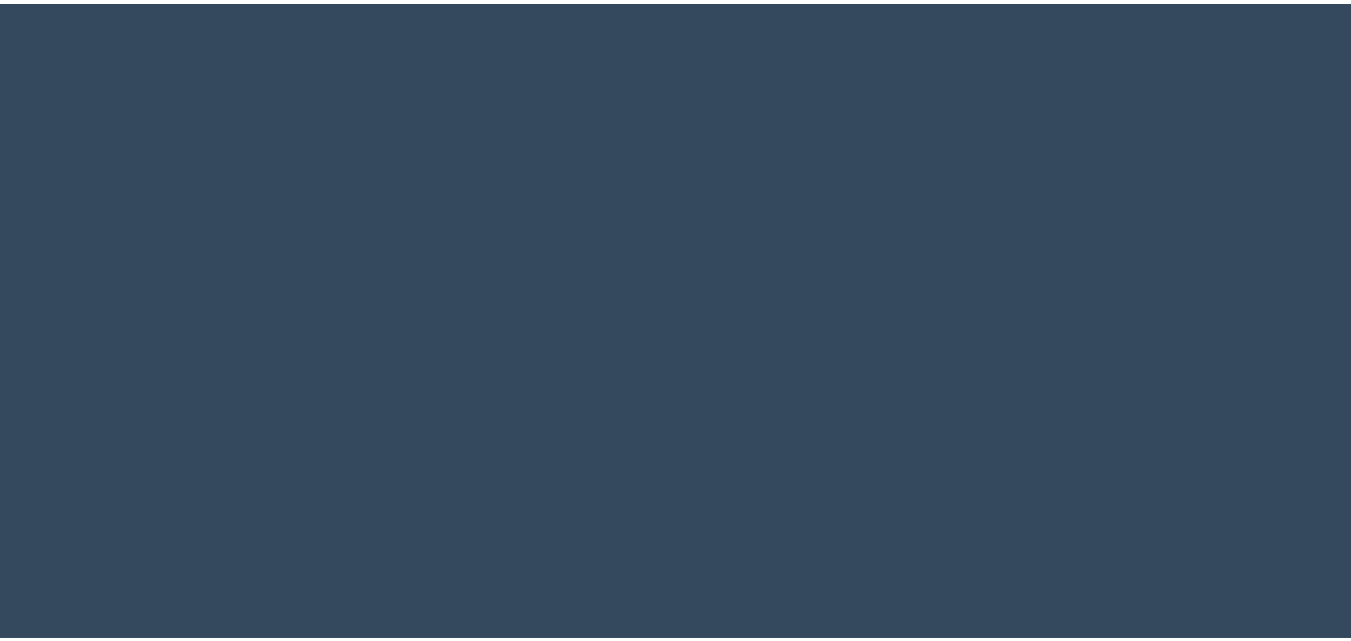 scroll, scrollTop: 0, scrollLeft: 0, axis: both 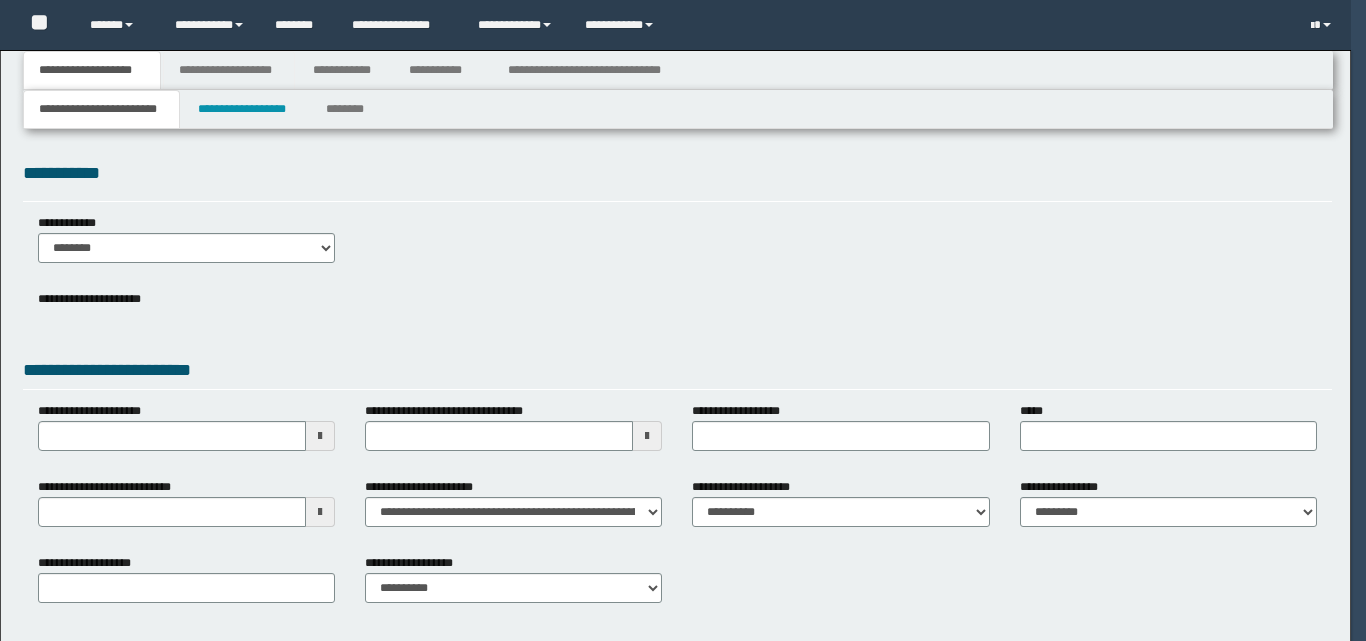 type 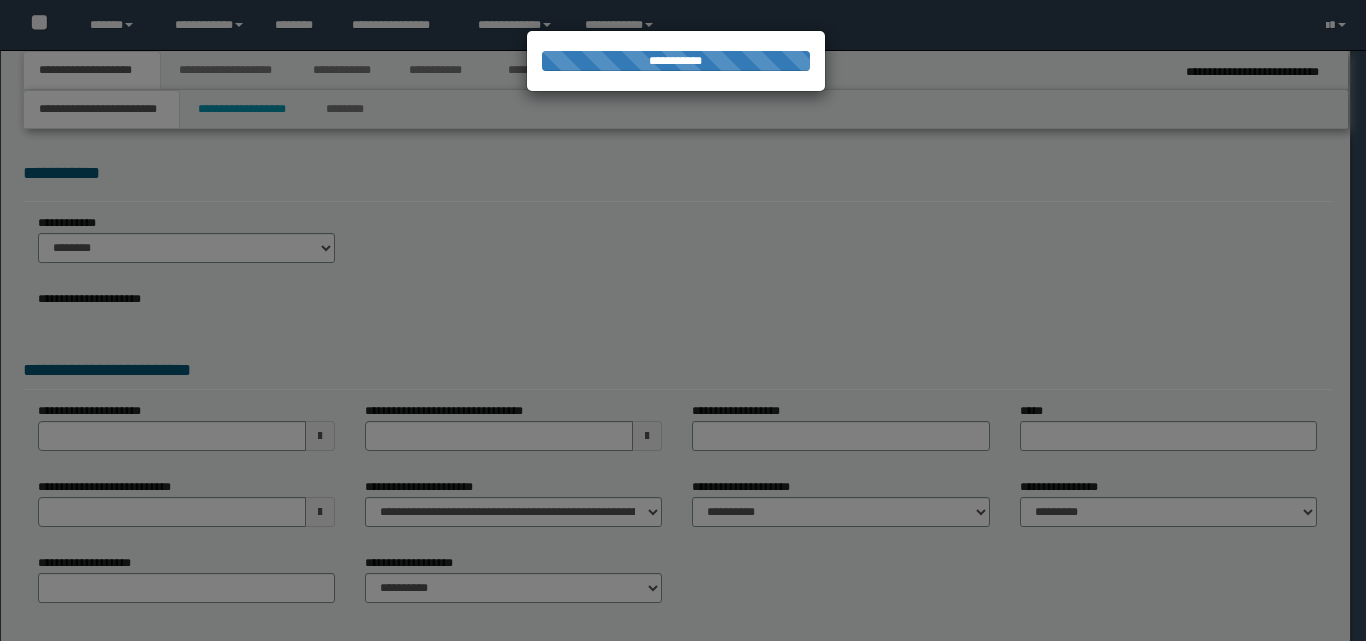 type on "**********" 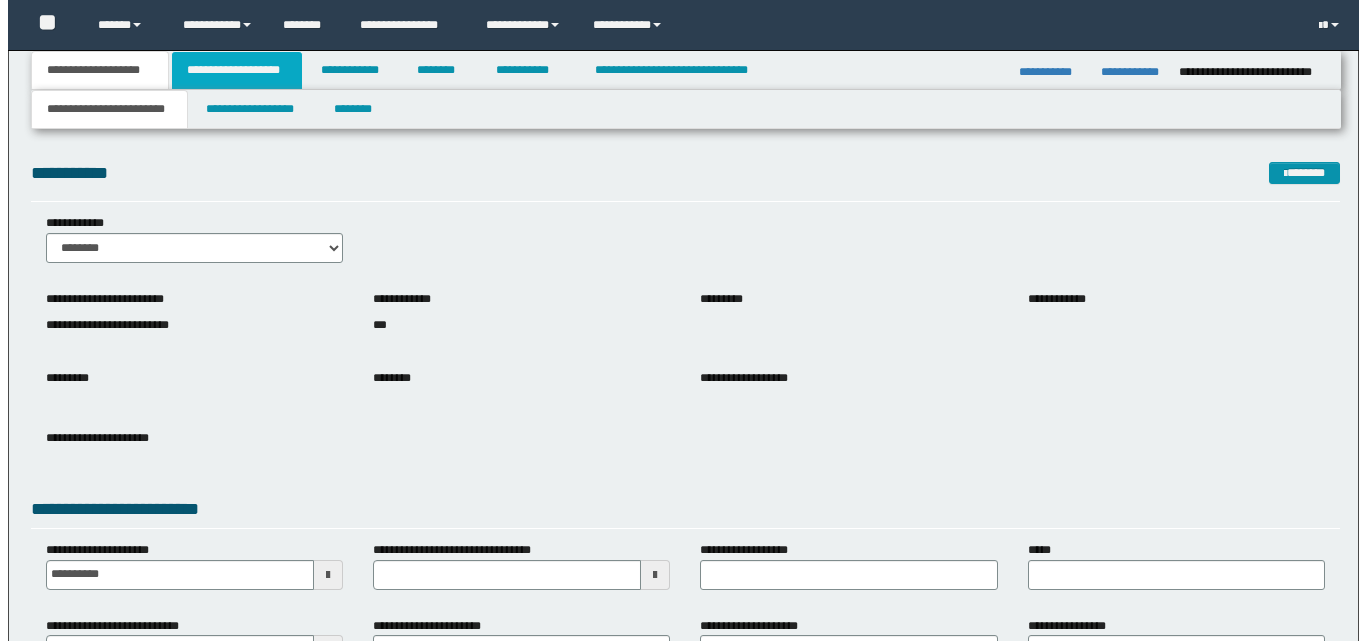 scroll, scrollTop: 0, scrollLeft: 0, axis: both 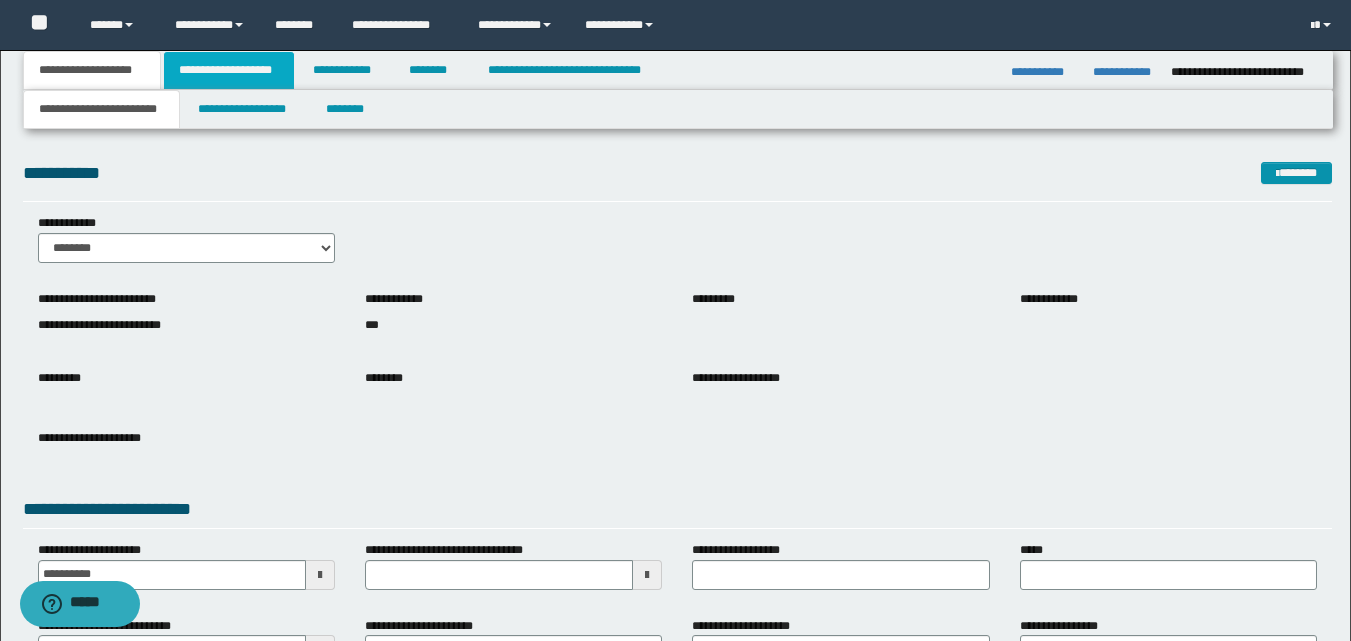 click on "**********" at bounding box center (229, 70) 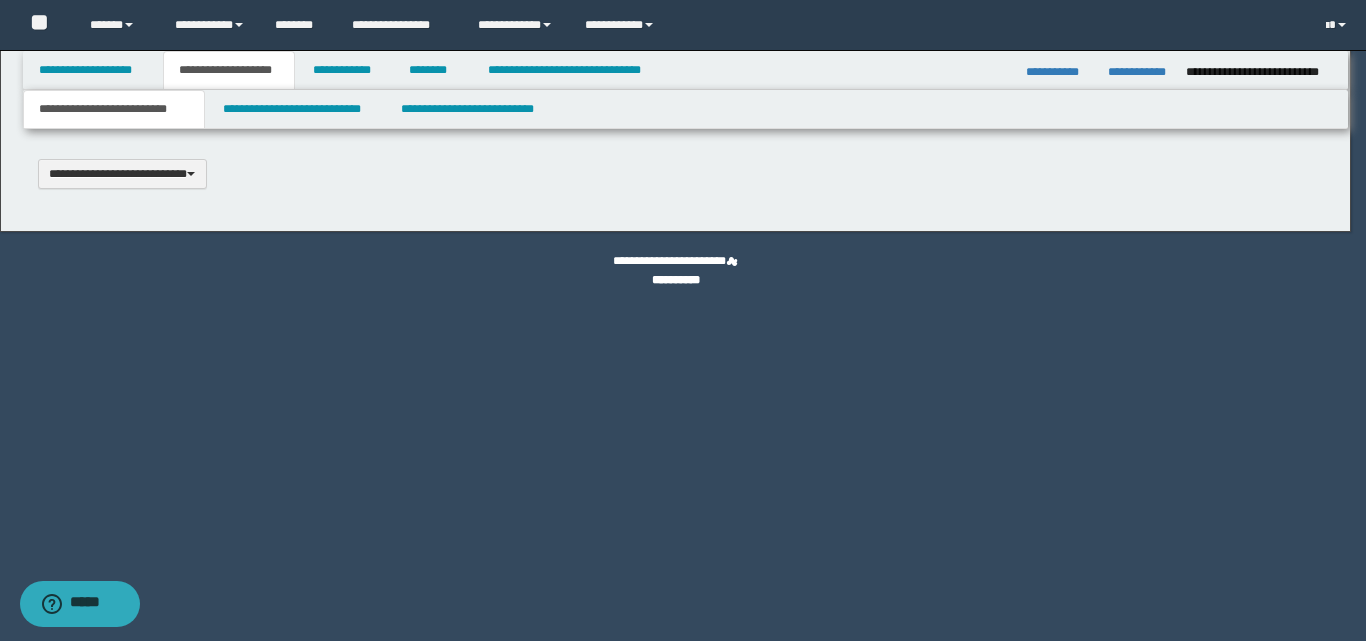 scroll, scrollTop: 0, scrollLeft: 0, axis: both 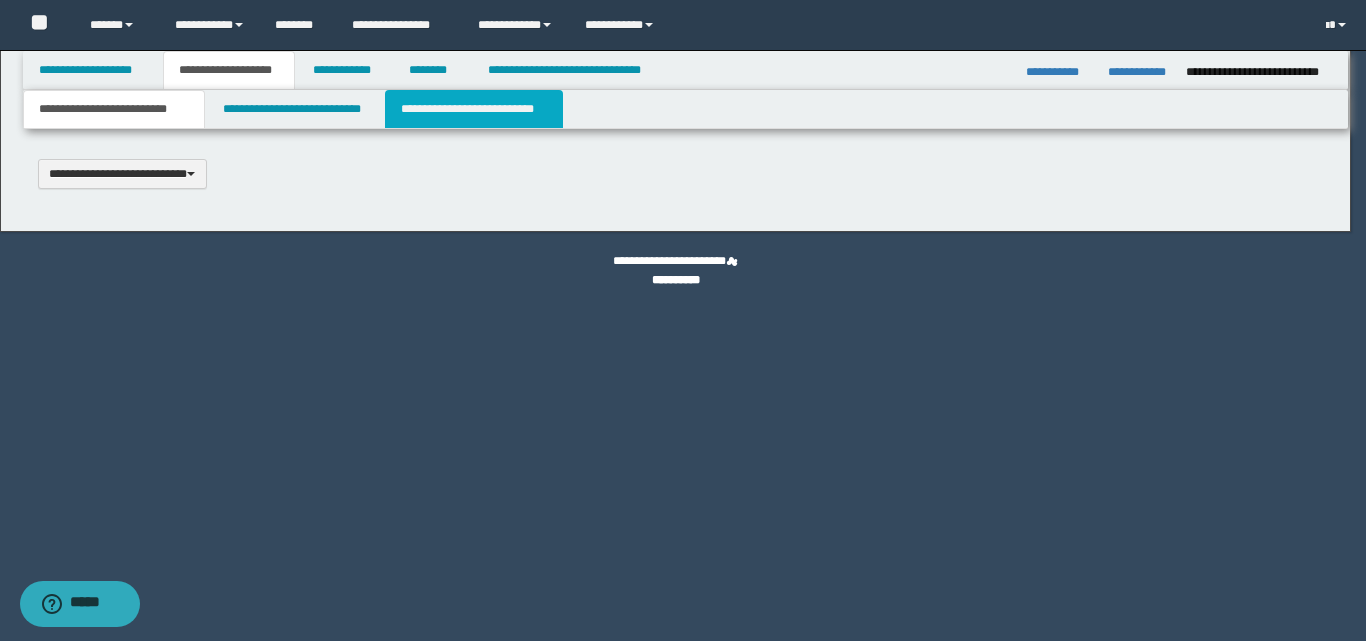 type 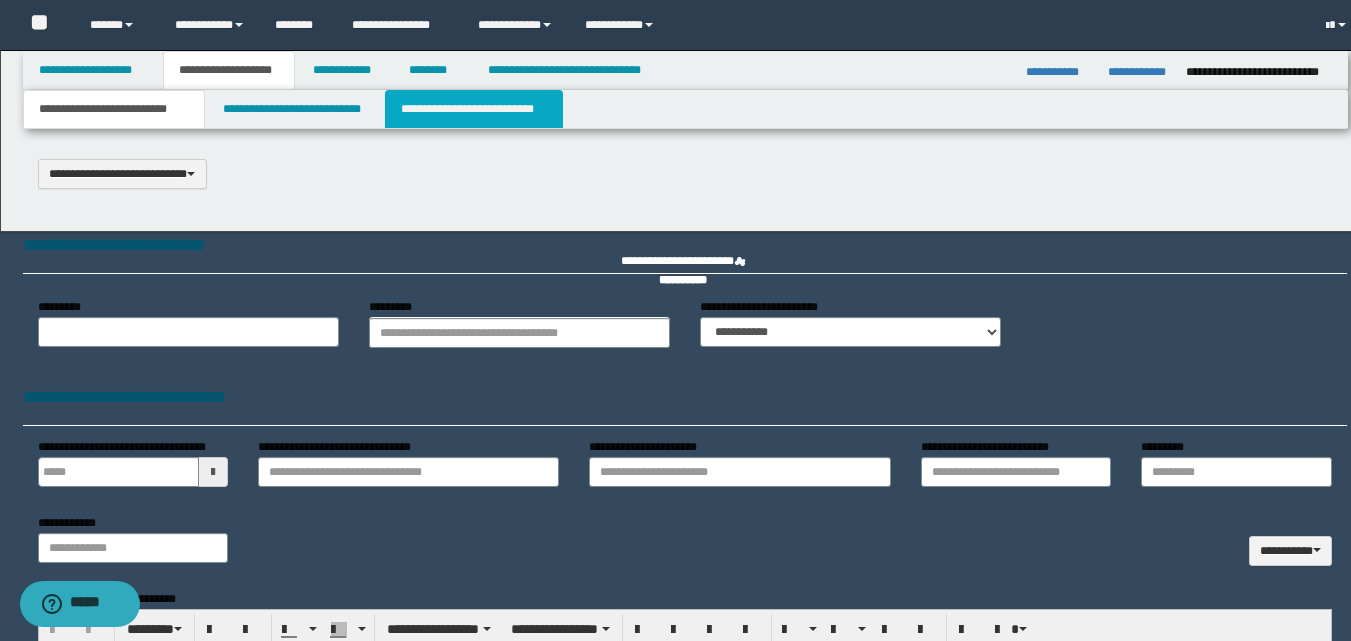 click on "**********" at bounding box center [474, 109] 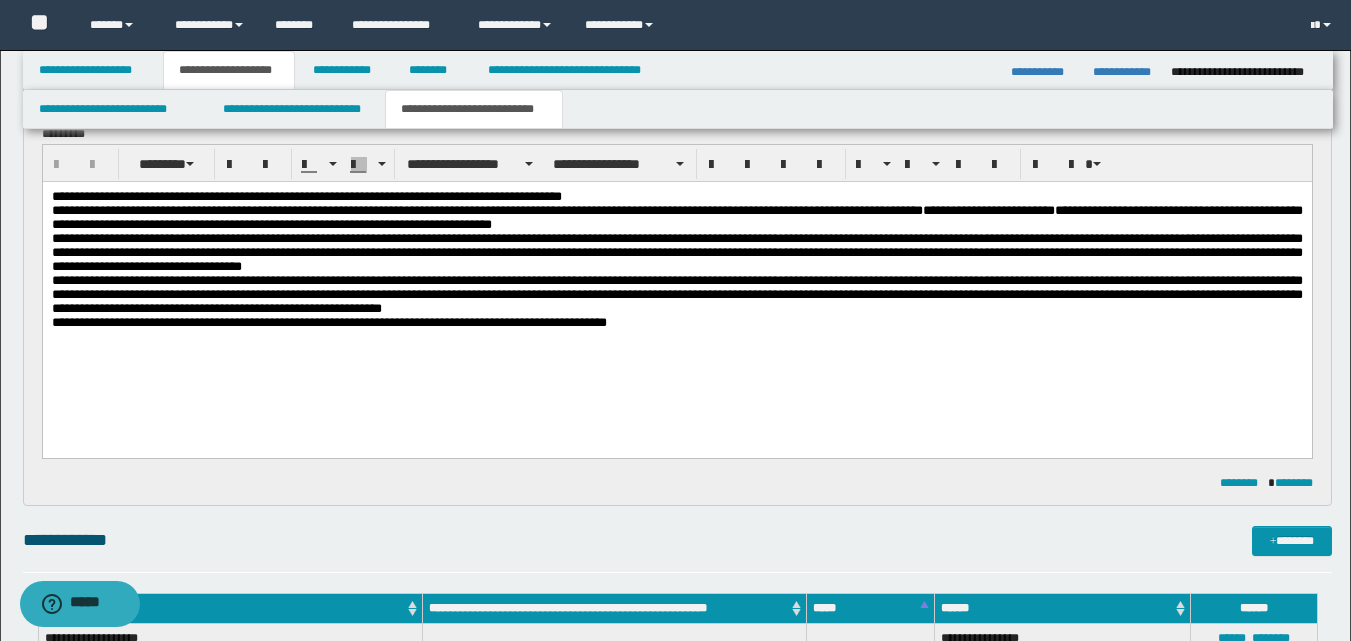 scroll, scrollTop: 200, scrollLeft: 0, axis: vertical 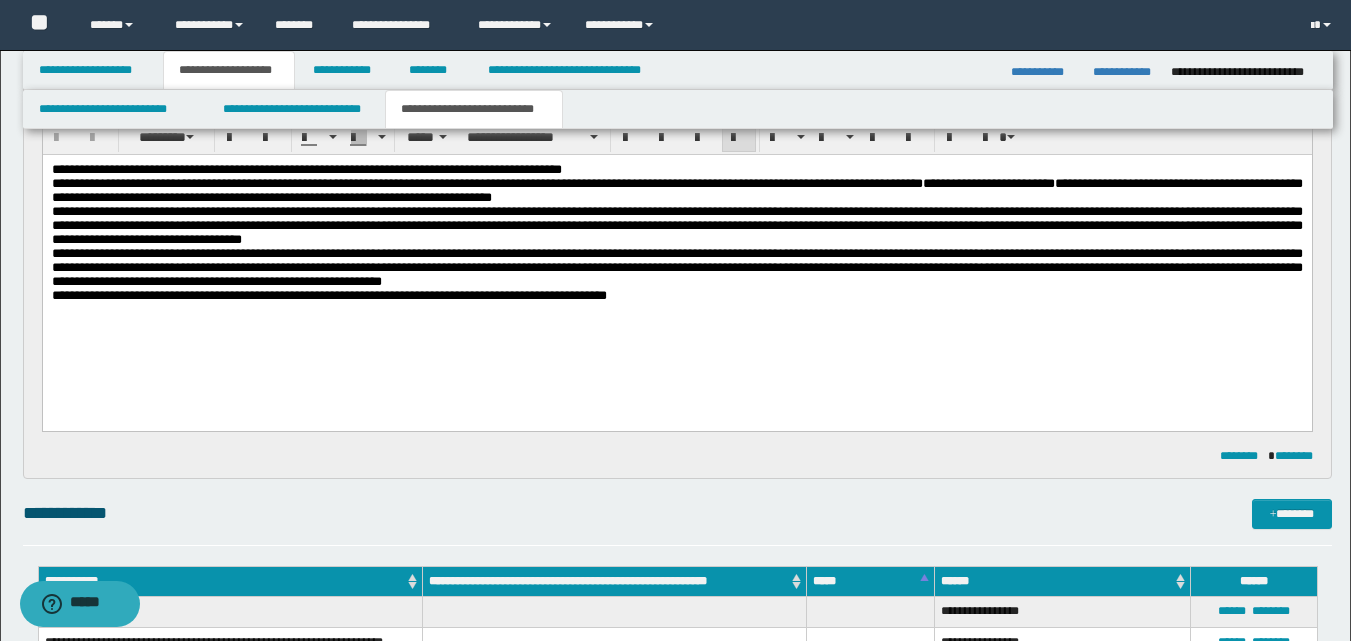 click on "**********" at bounding box center [676, 258] 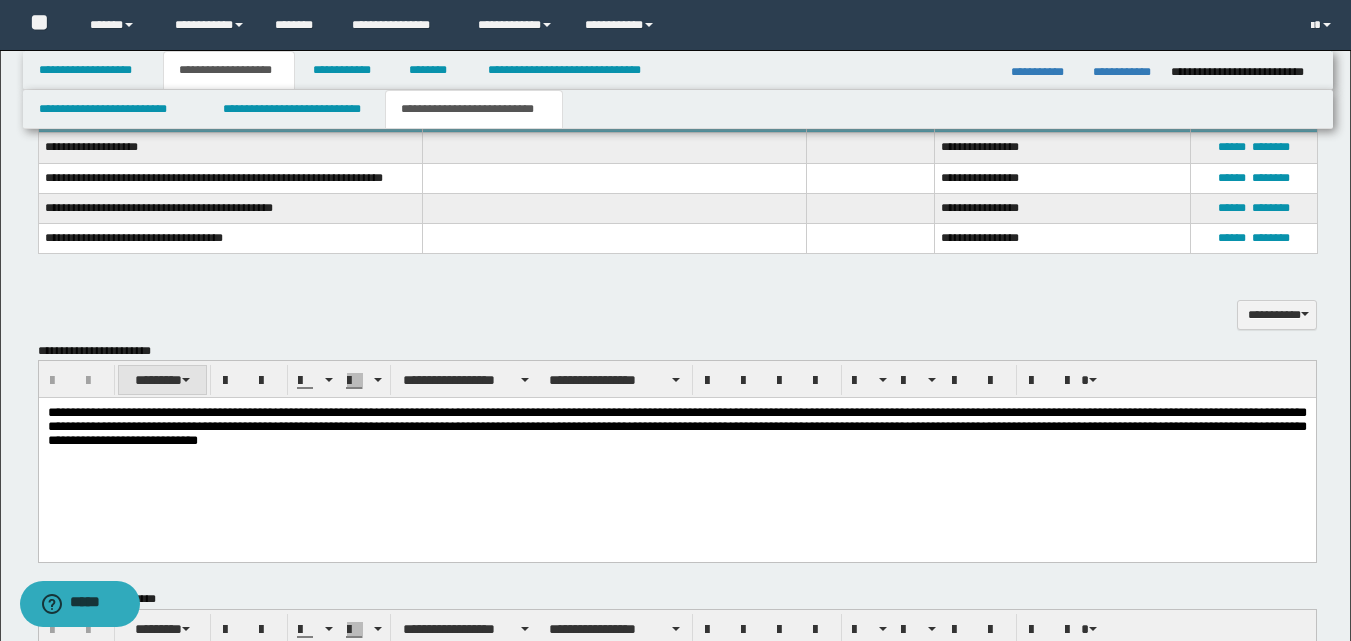 scroll, scrollTop: 700, scrollLeft: 0, axis: vertical 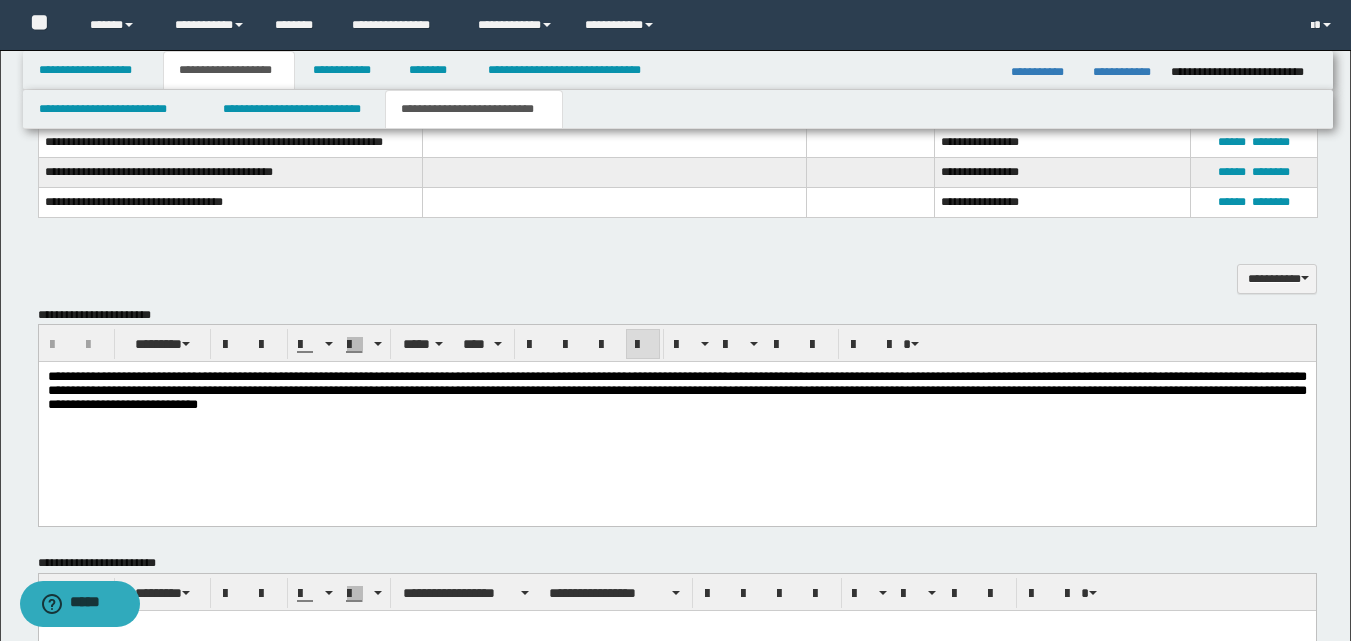 click on "**********" at bounding box center [676, 416] 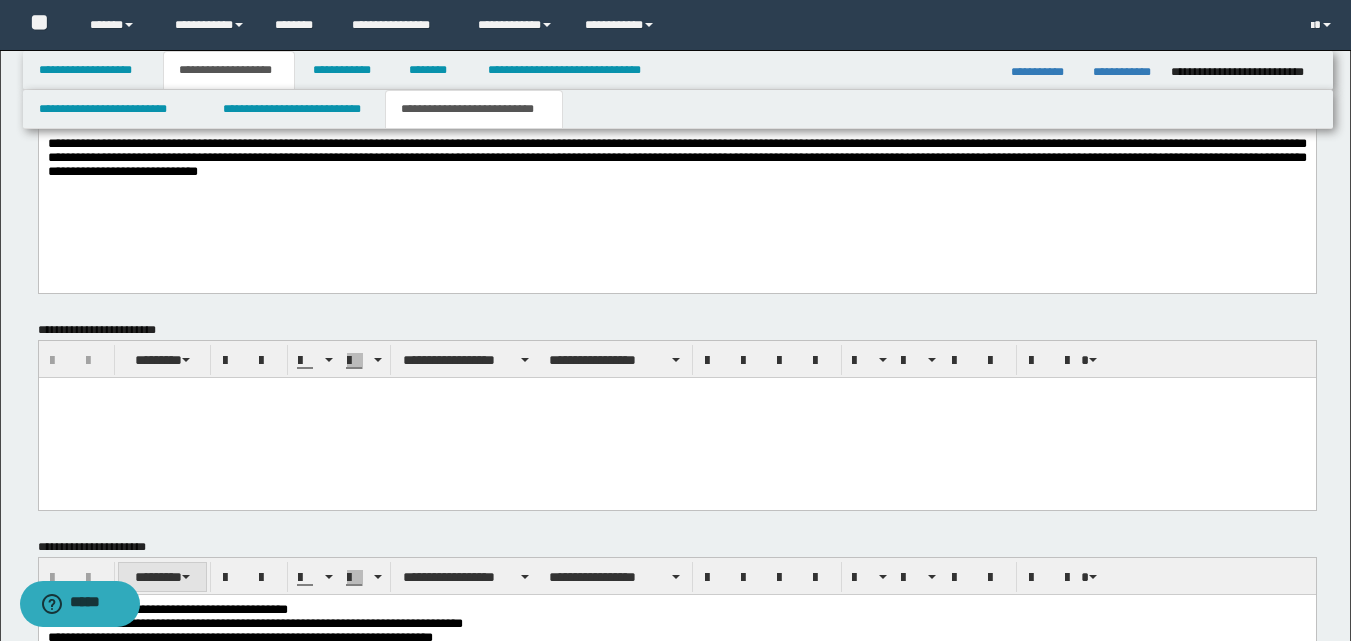 scroll, scrollTop: 1192, scrollLeft: 0, axis: vertical 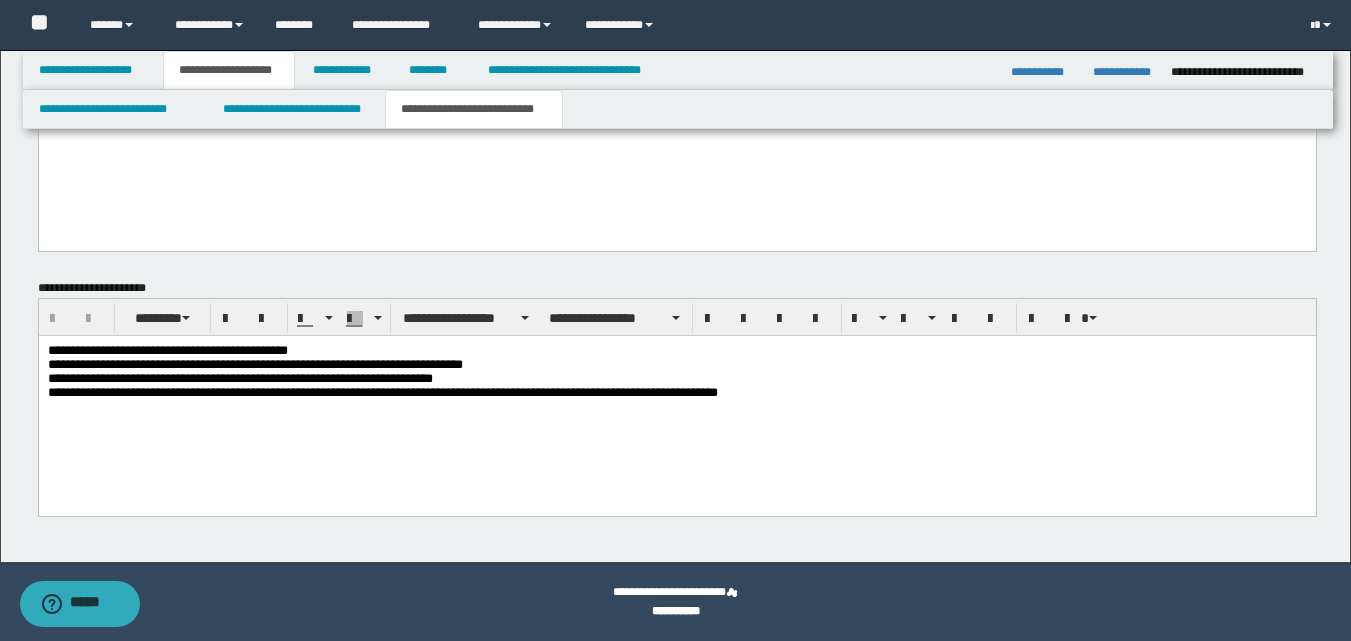 click on "**********" at bounding box center (676, 397) 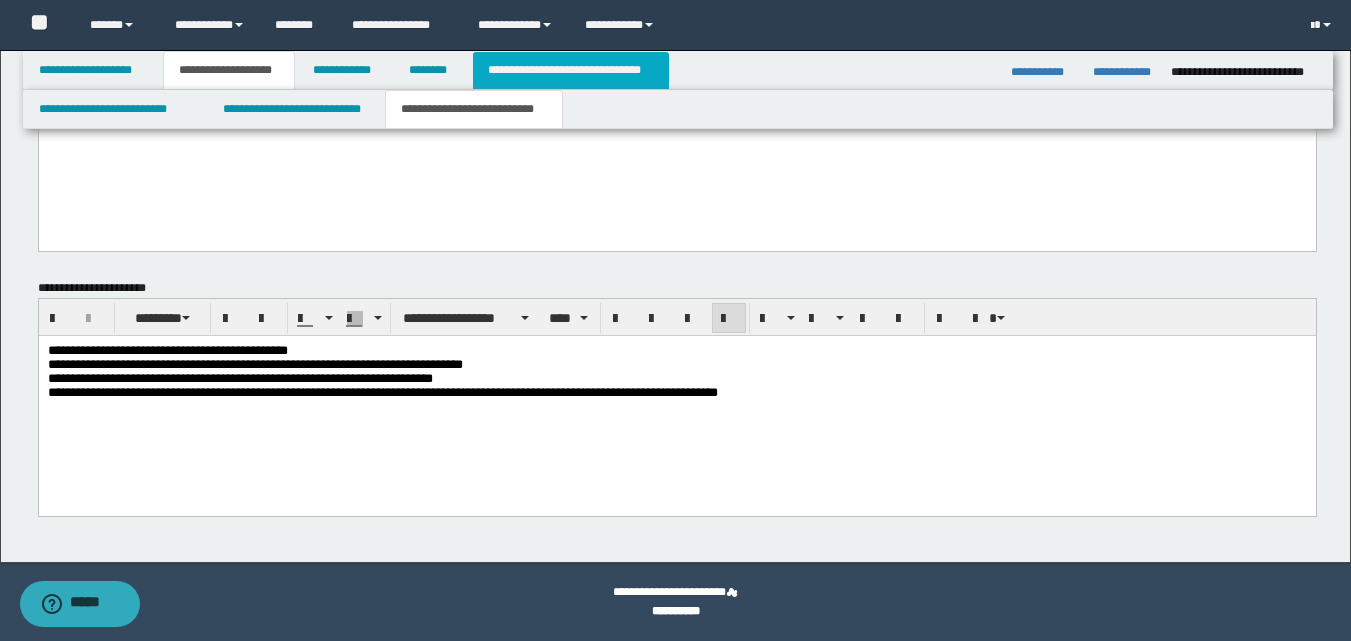 click on "**********" at bounding box center [570, 70] 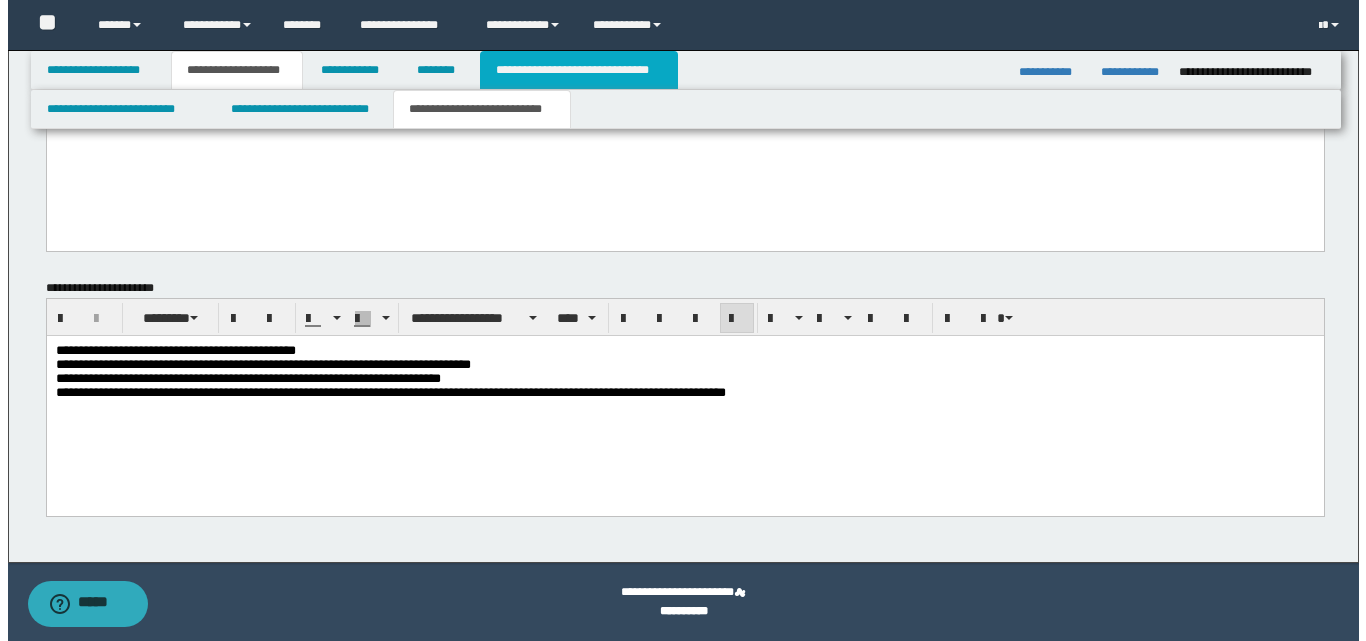 scroll, scrollTop: 0, scrollLeft: 0, axis: both 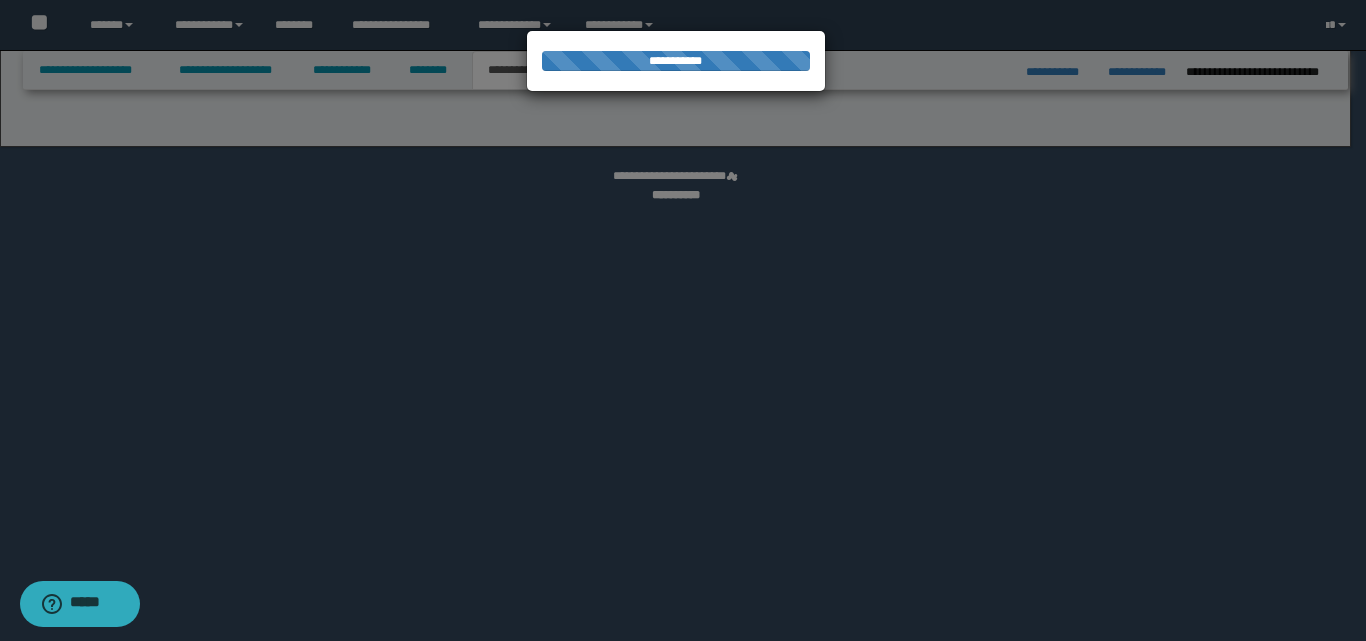 select on "*" 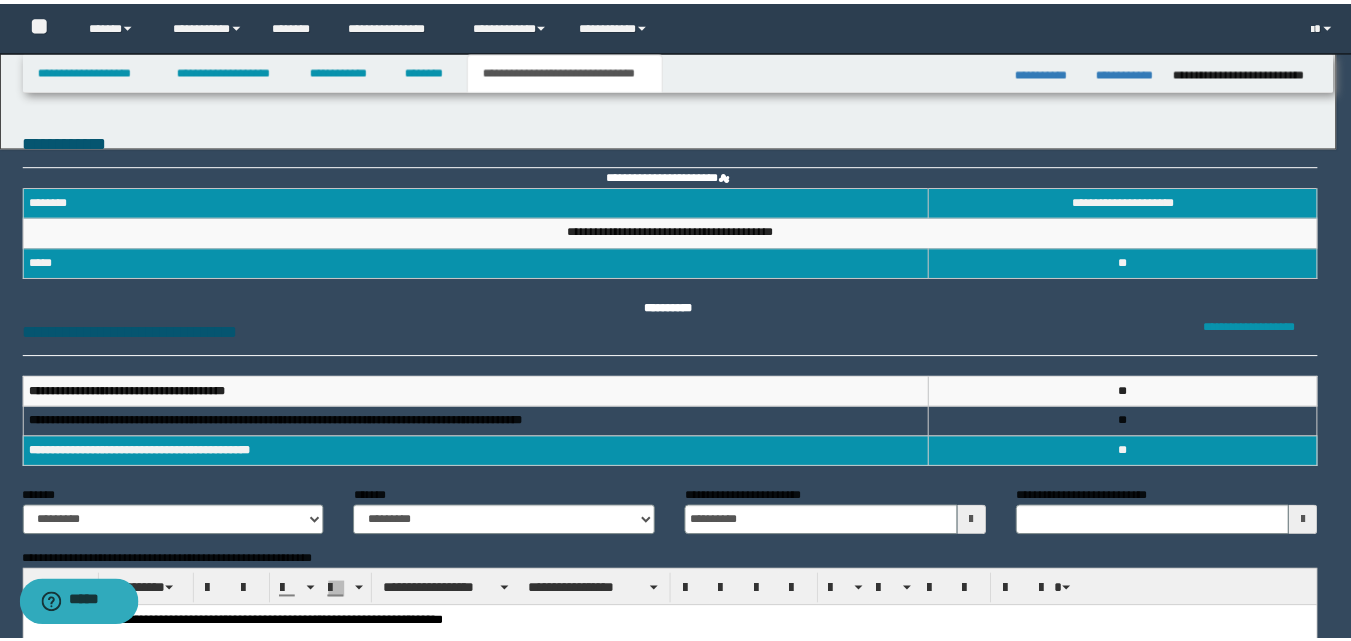 scroll, scrollTop: 0, scrollLeft: 0, axis: both 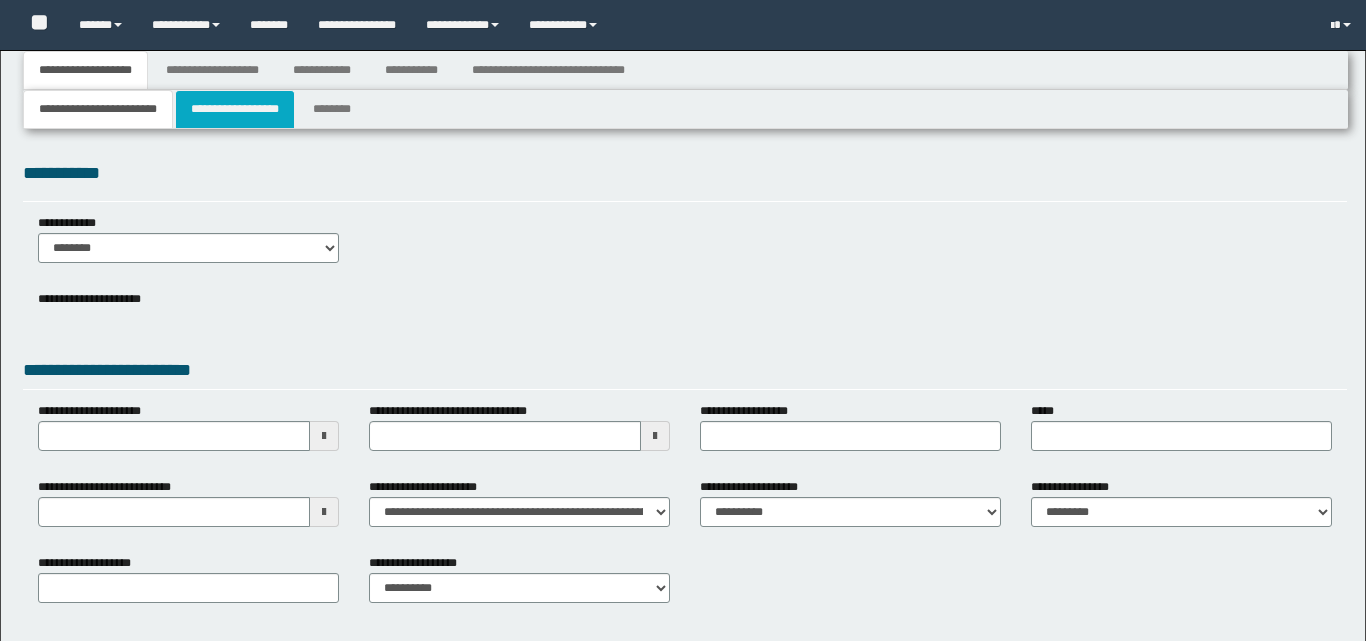 type 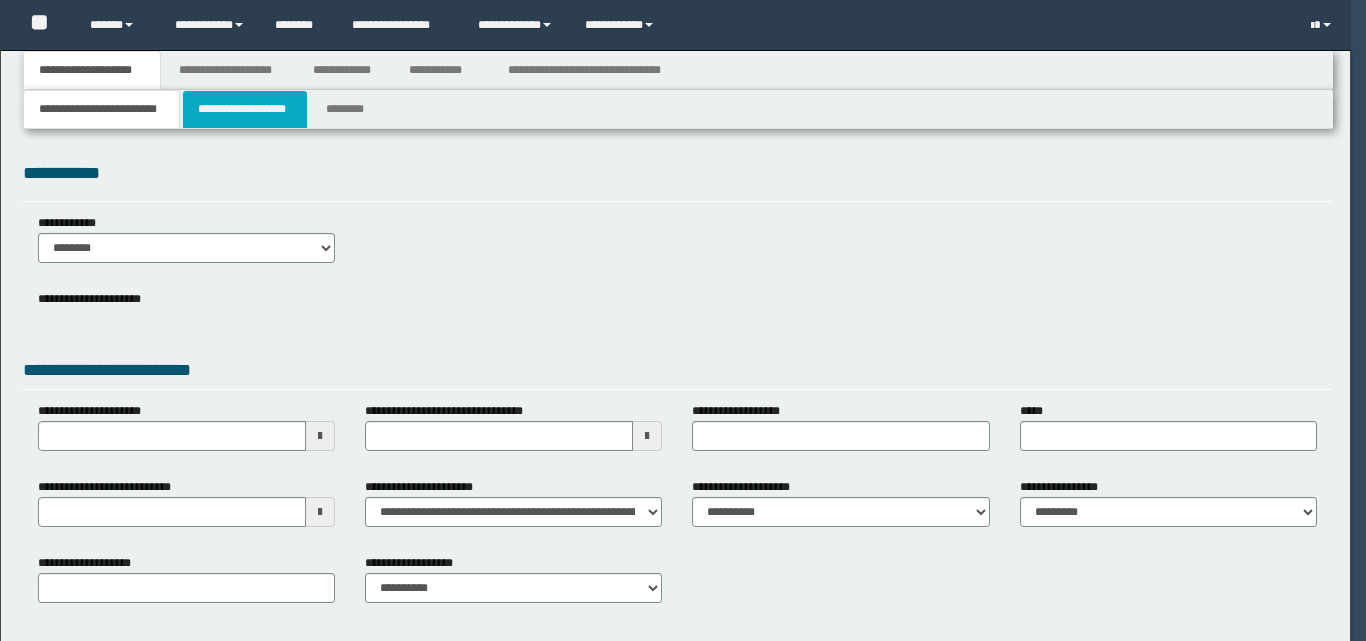 scroll, scrollTop: 0, scrollLeft: 0, axis: both 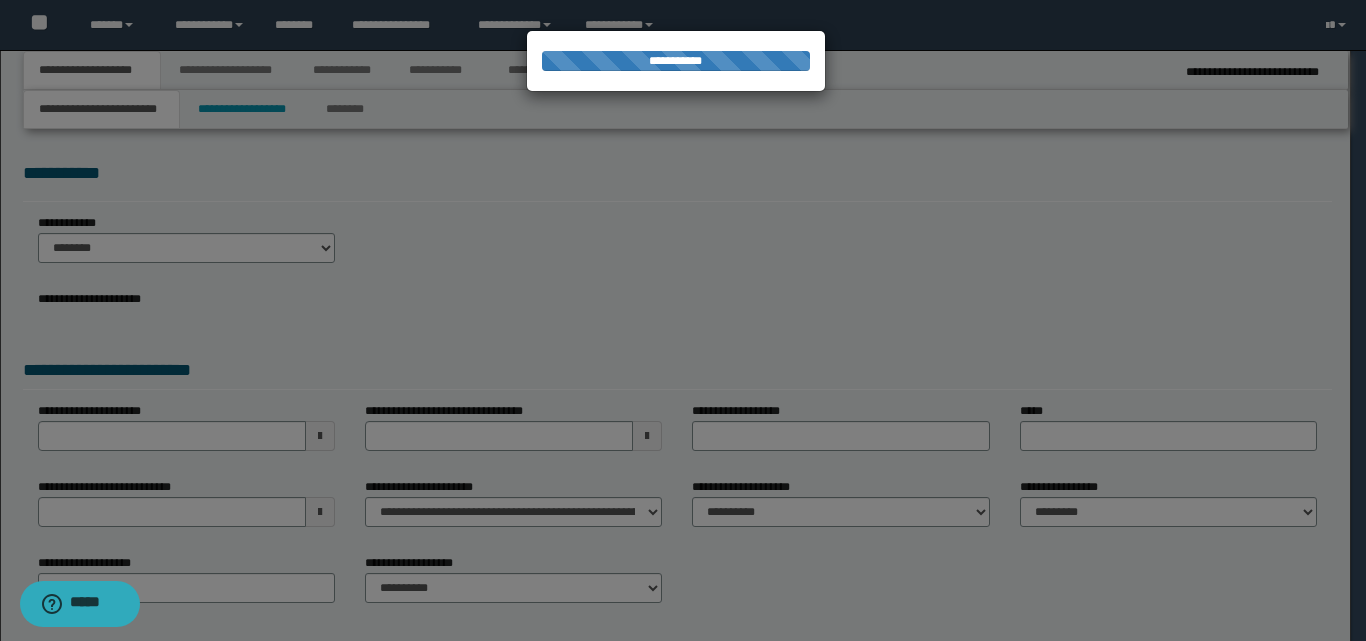 type on "**********" 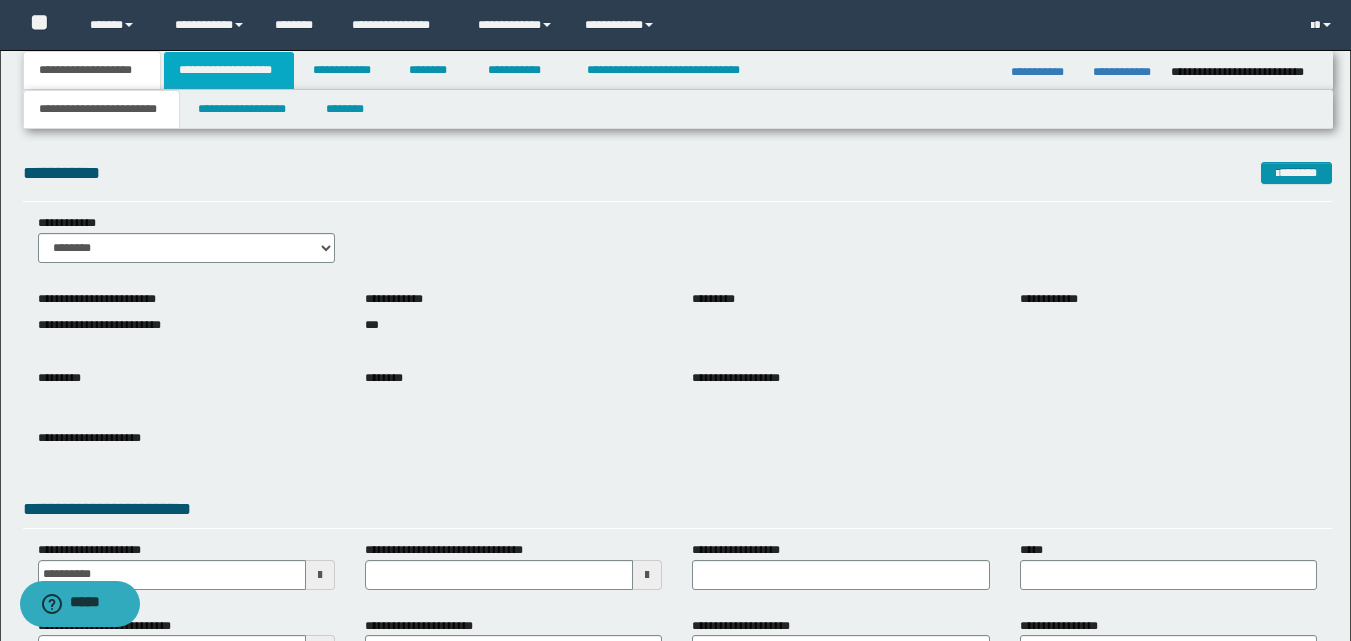 click on "**********" at bounding box center (229, 70) 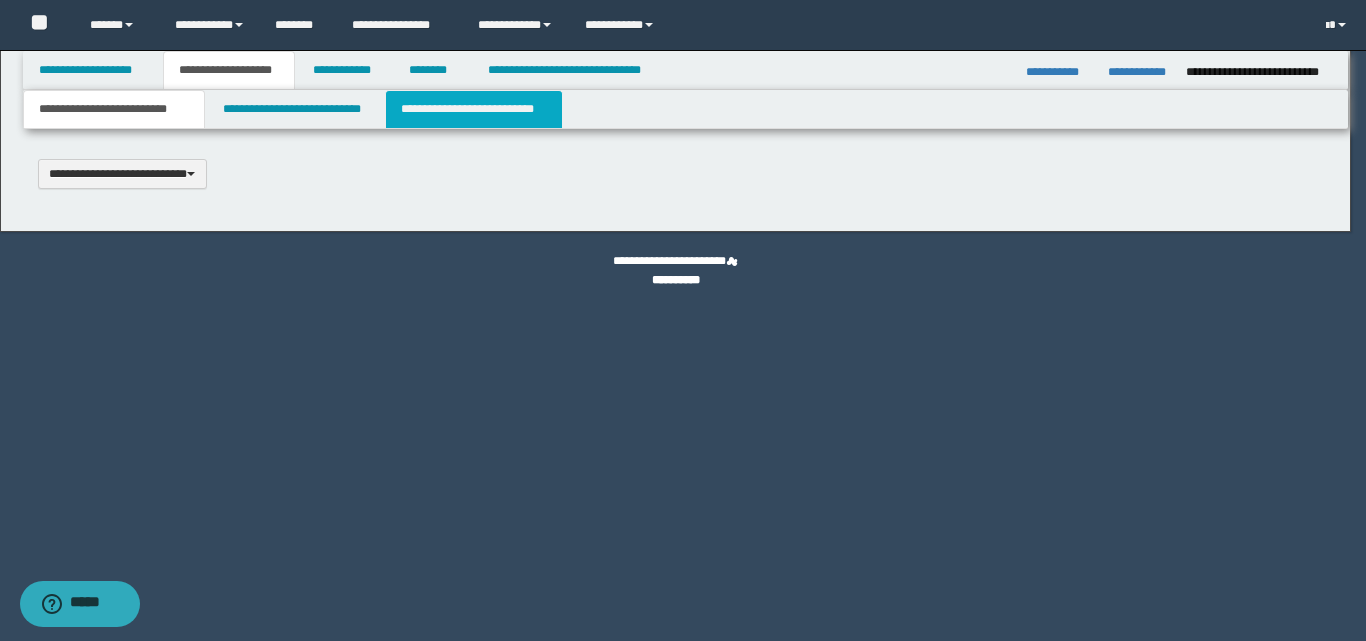 type 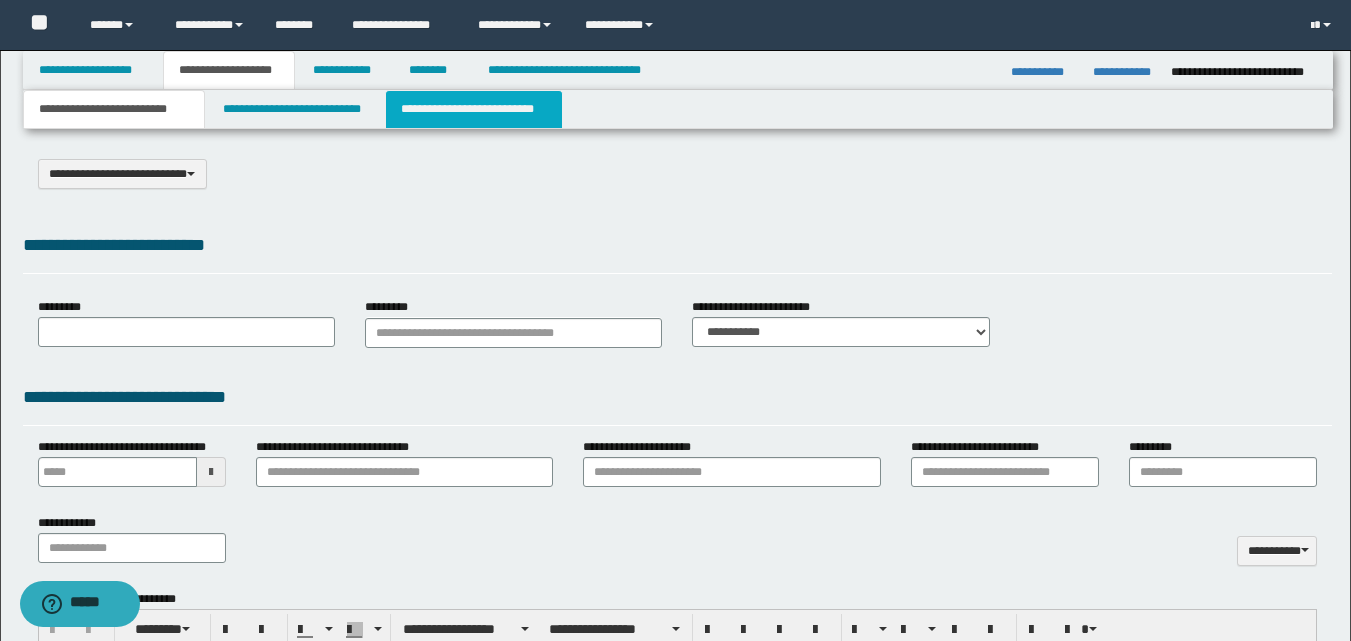 click on "**********" at bounding box center (474, 109) 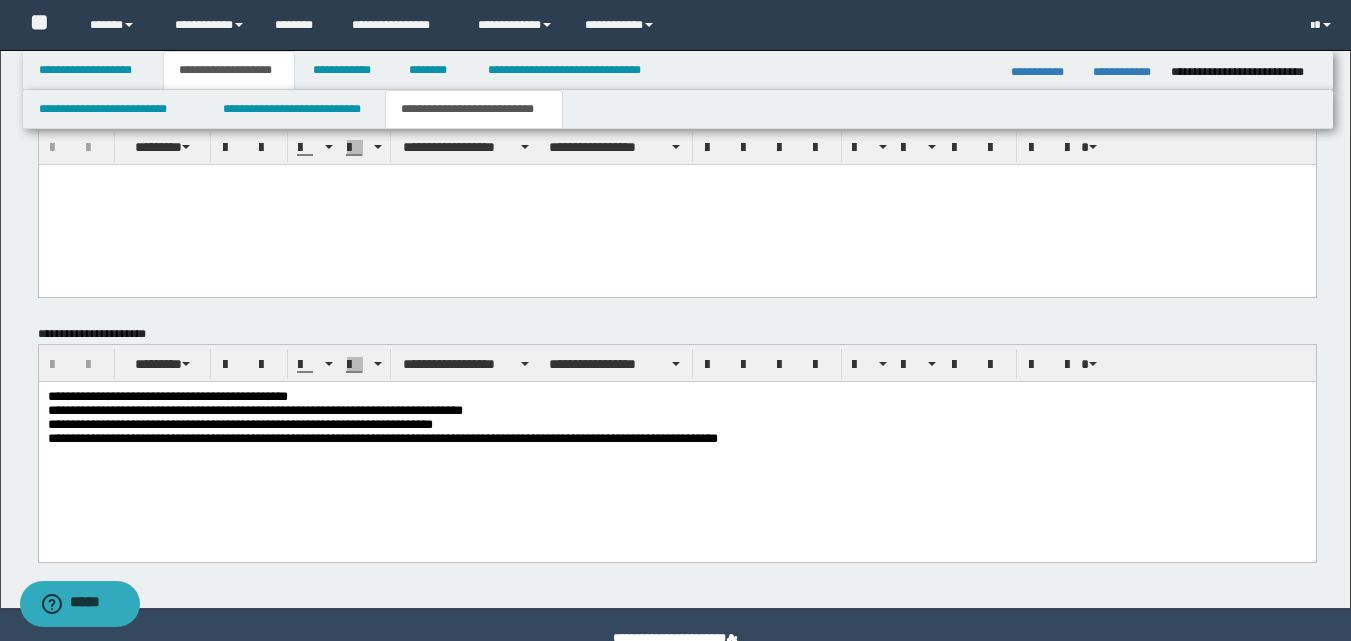 scroll, scrollTop: 1192, scrollLeft: 0, axis: vertical 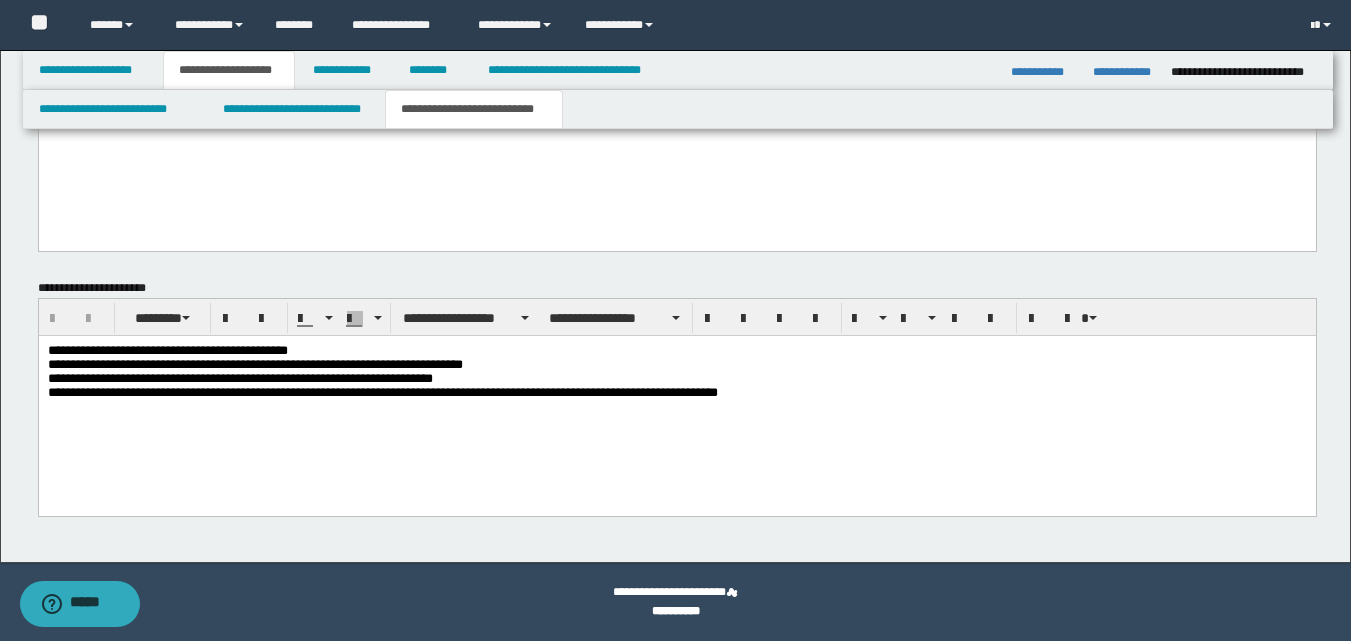 click on "**********" at bounding box center (676, 397) 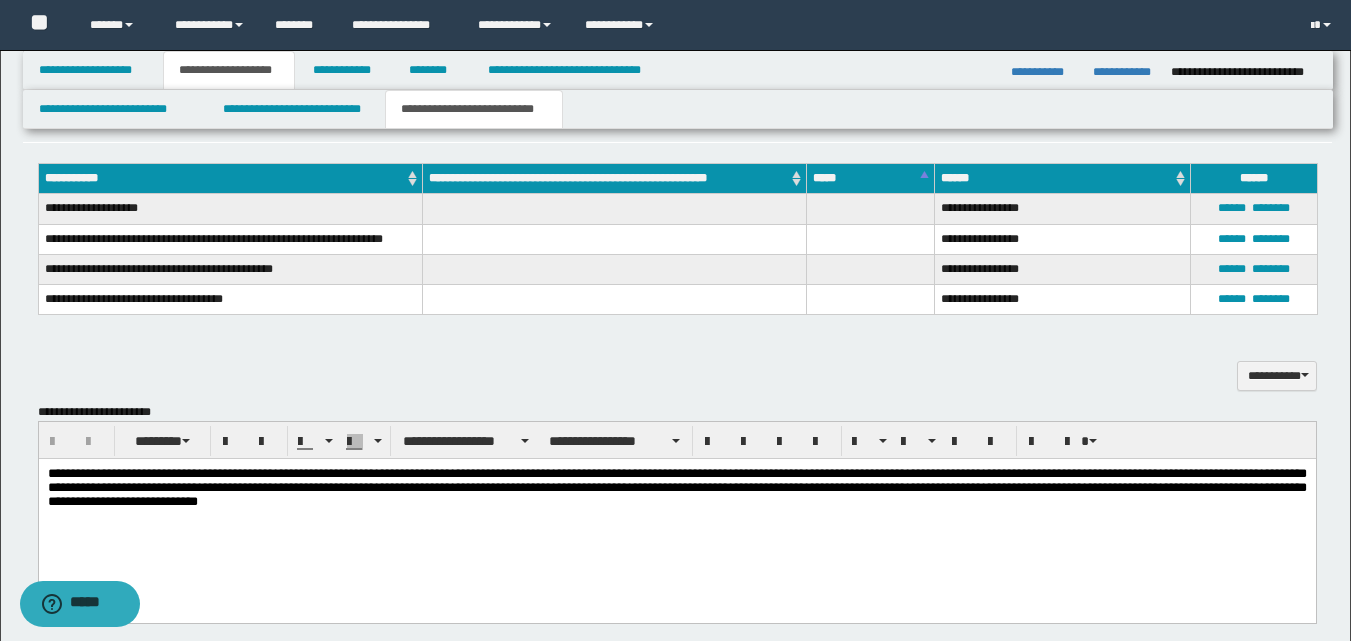 scroll, scrollTop: 392, scrollLeft: 0, axis: vertical 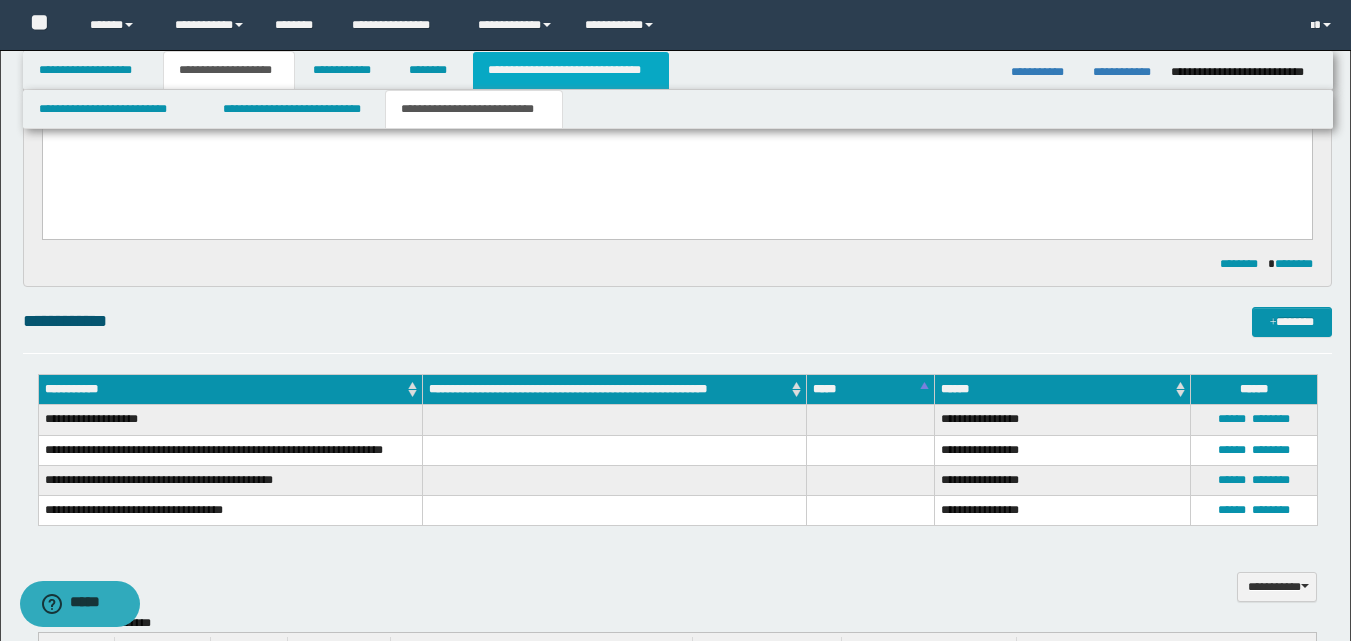 click on "**********" at bounding box center [570, 70] 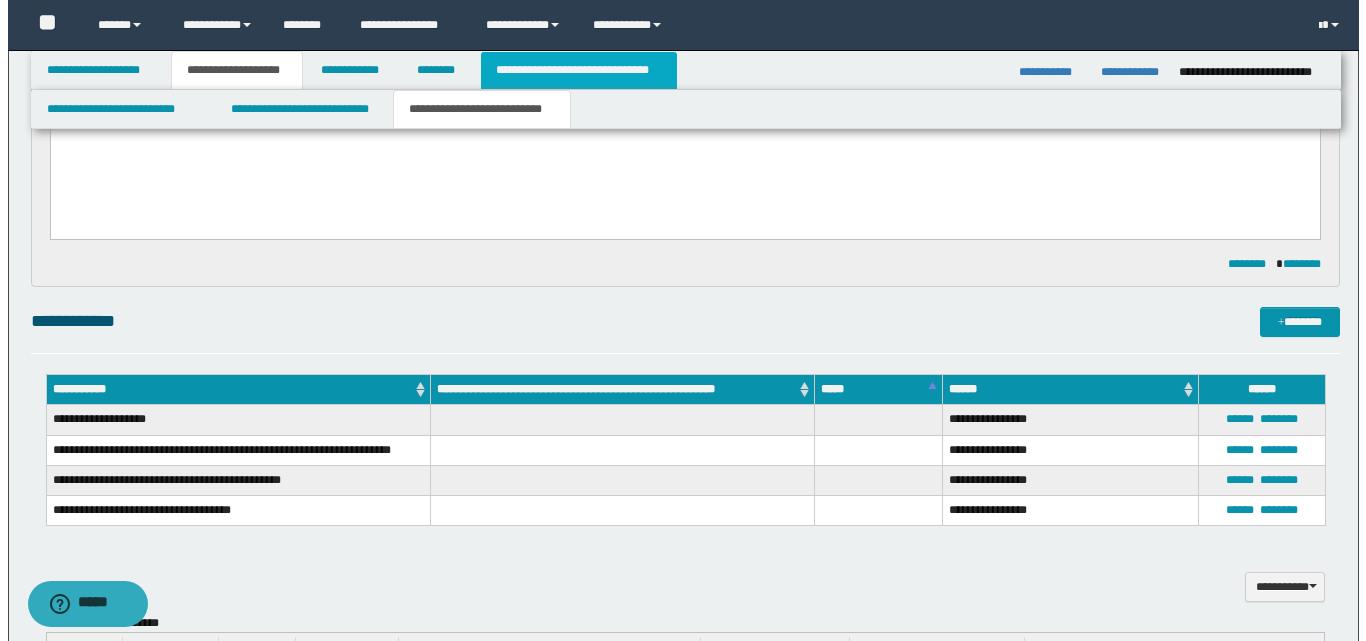 scroll, scrollTop: 0, scrollLeft: 0, axis: both 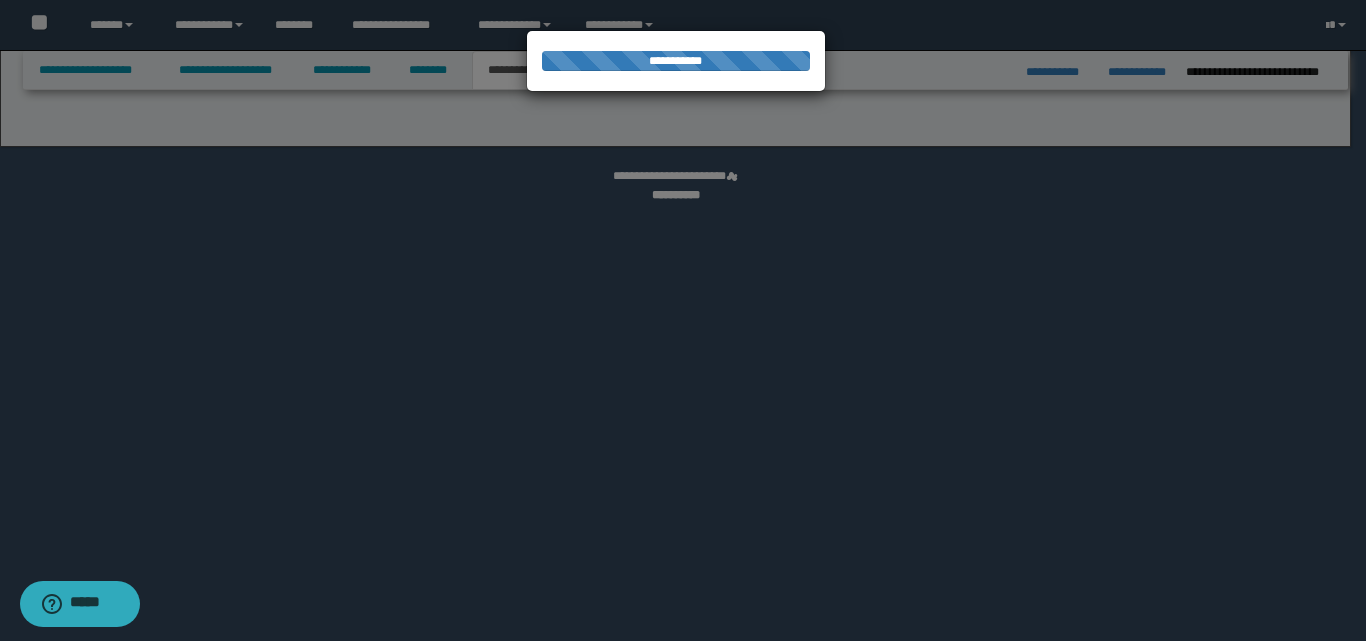 select on "*" 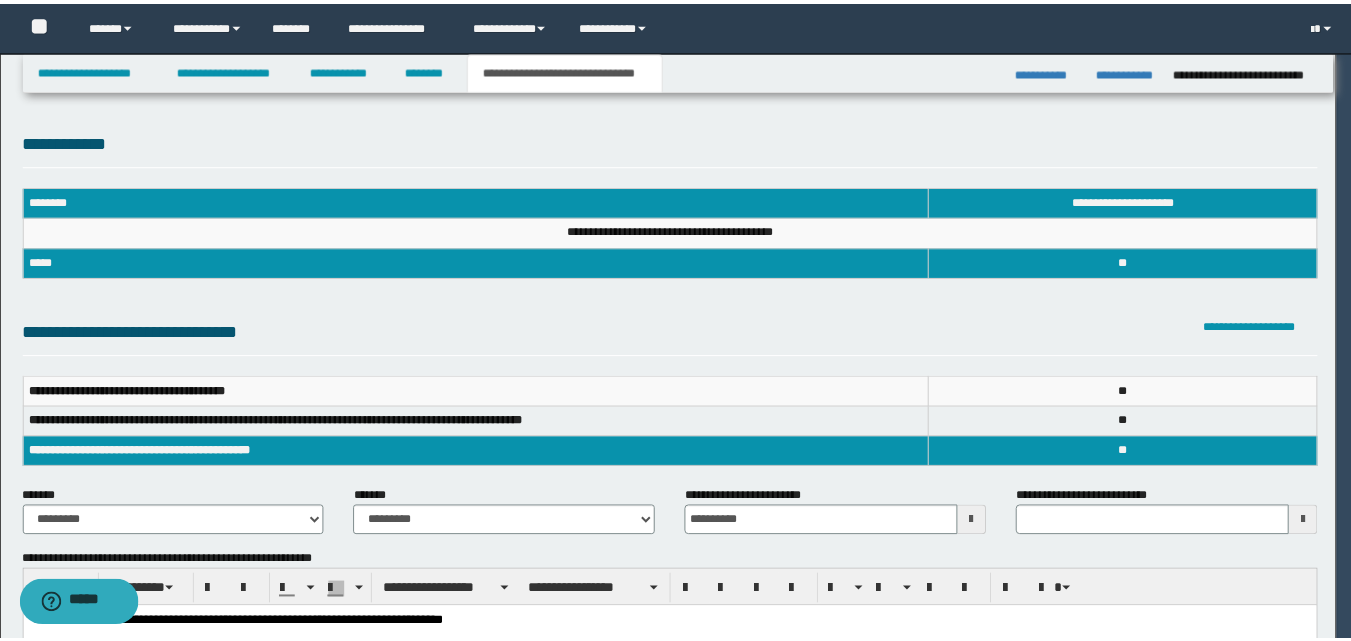 scroll, scrollTop: 0, scrollLeft: 0, axis: both 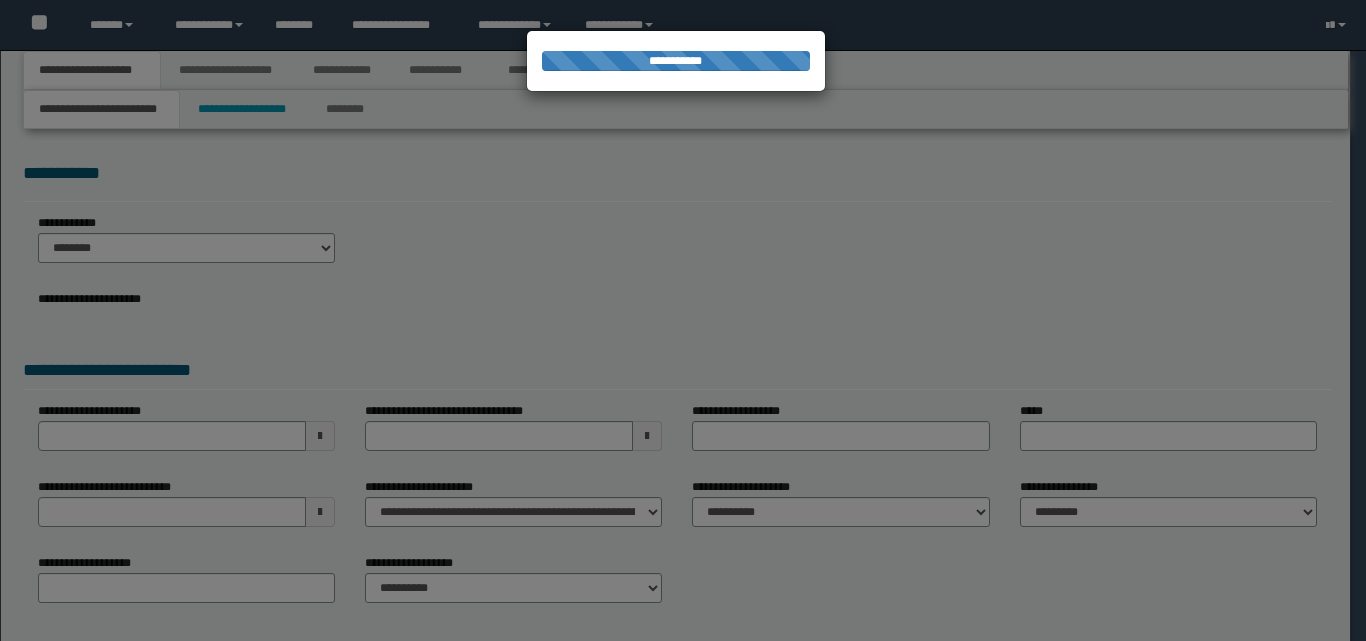 select on "*" 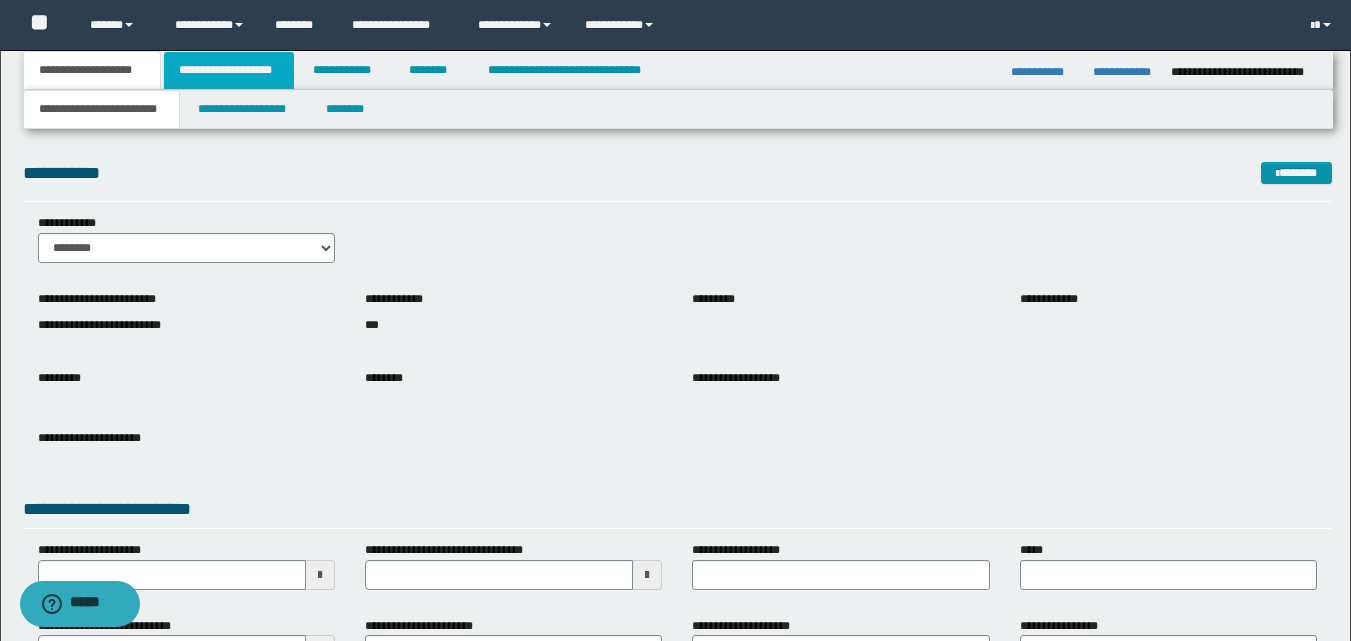 click on "**********" at bounding box center (229, 70) 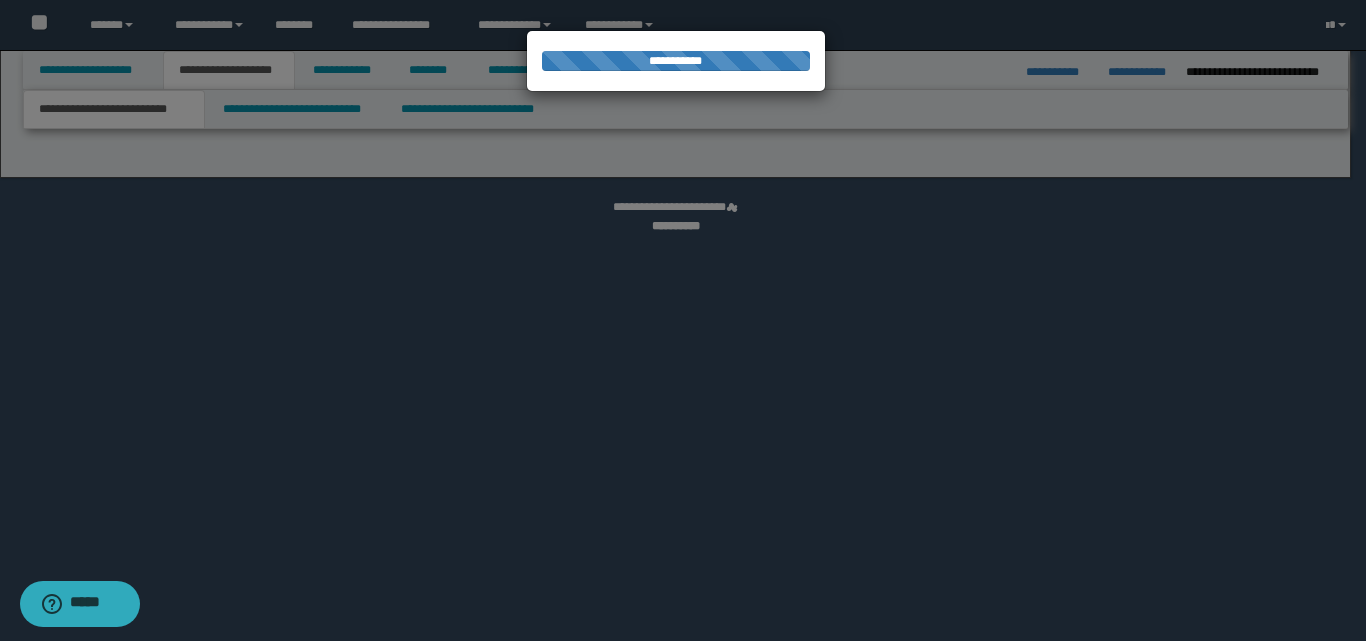 click at bounding box center [683, 320] 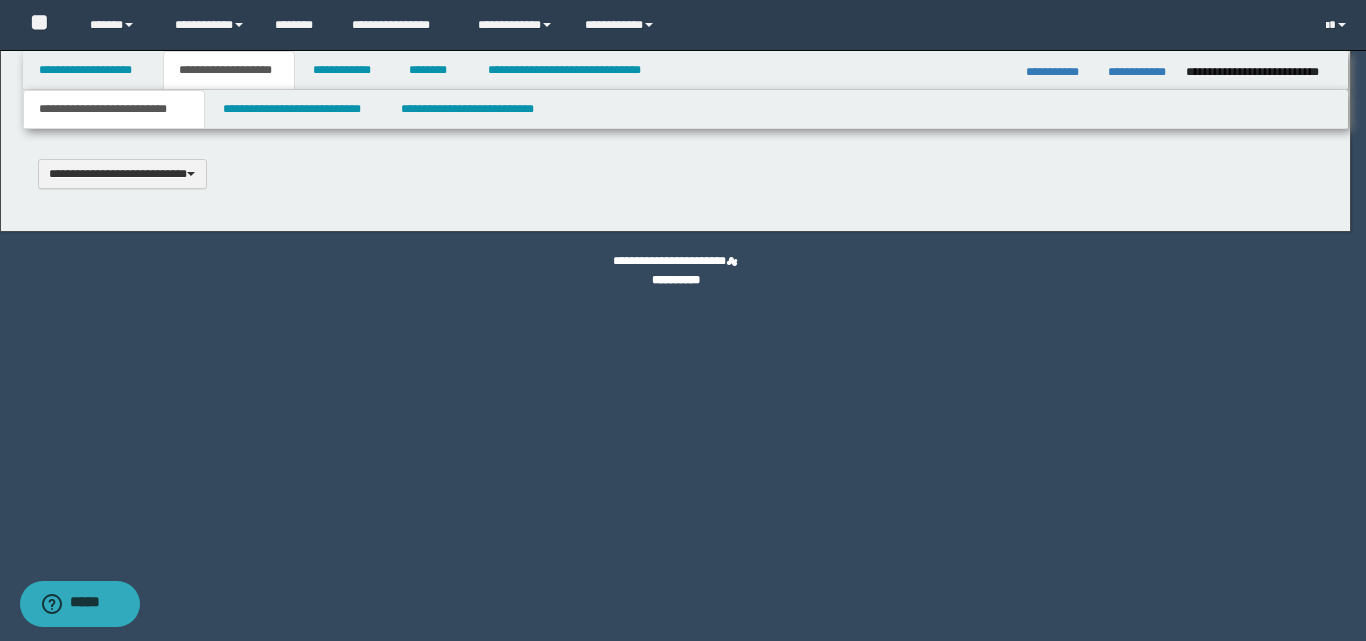 type 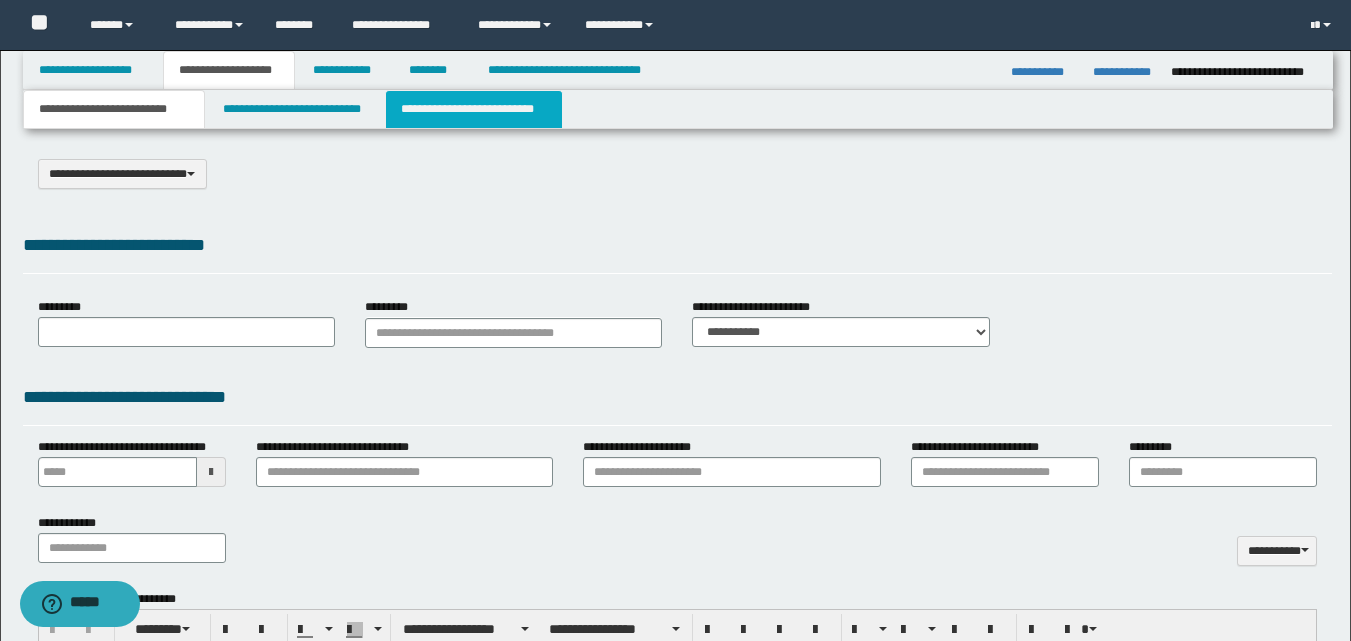 click on "**********" at bounding box center [474, 109] 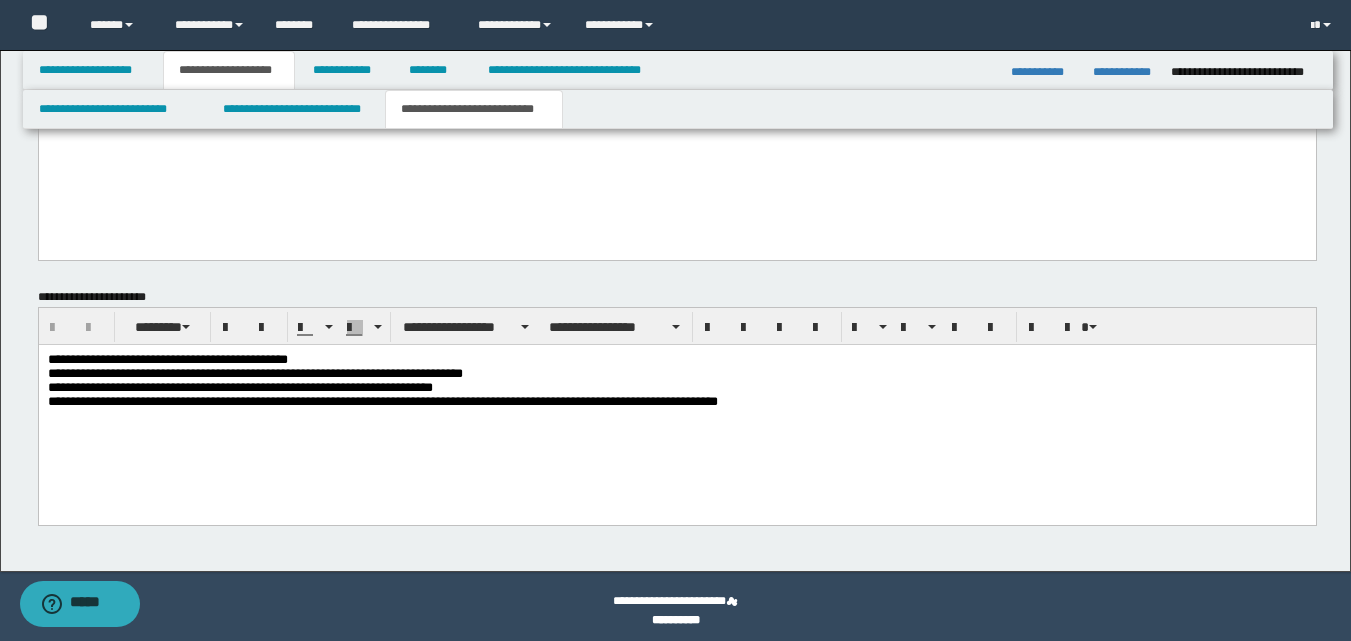 scroll, scrollTop: 1192, scrollLeft: 0, axis: vertical 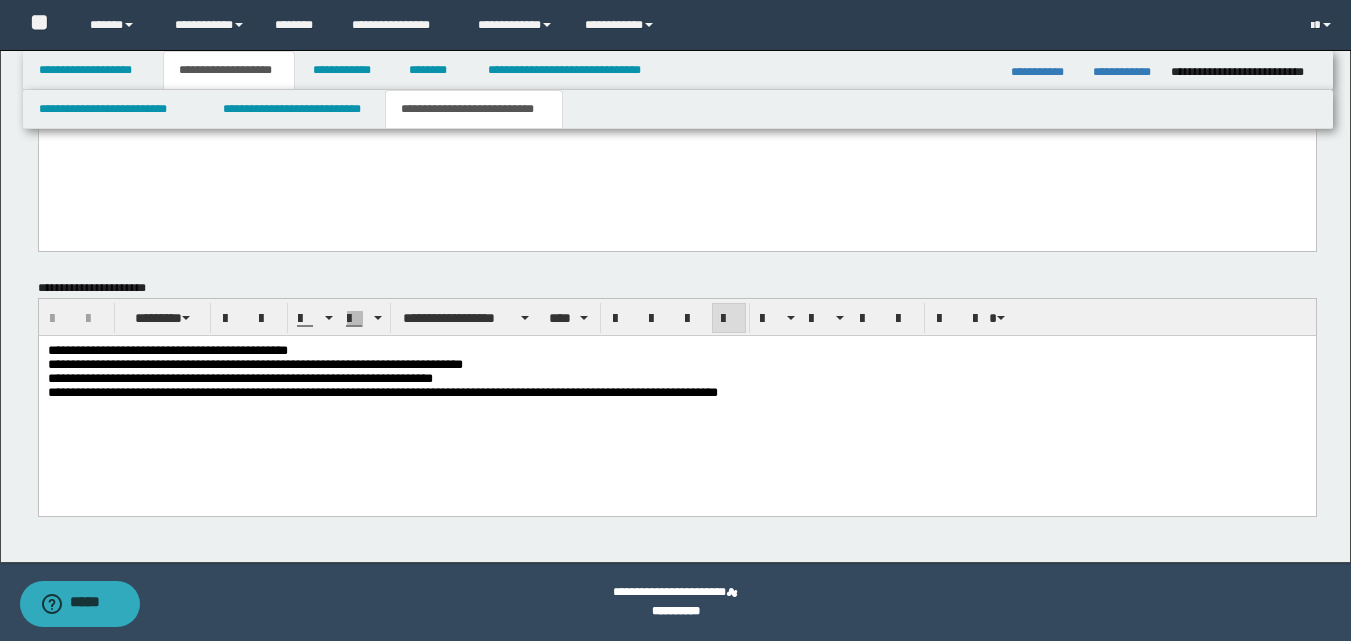 drag, startPoint x: 125, startPoint y: 463, endPoint x: 238, endPoint y: 482, distance: 114.58621 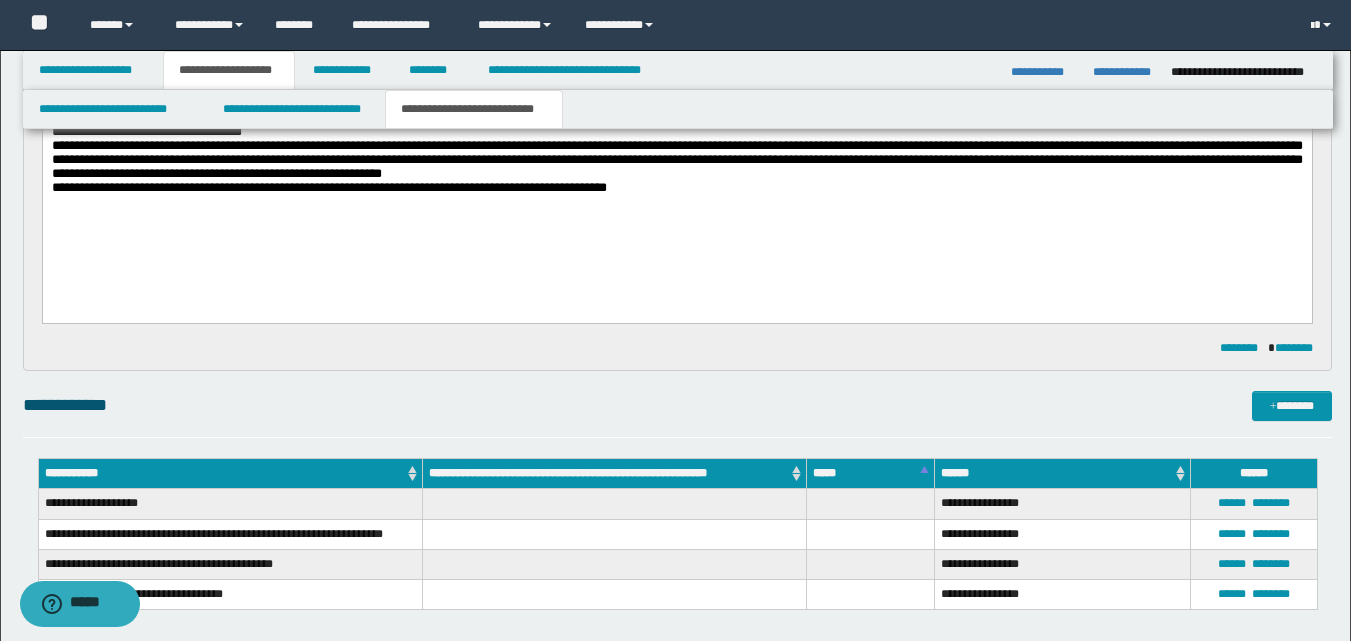 scroll, scrollTop: 92, scrollLeft: 0, axis: vertical 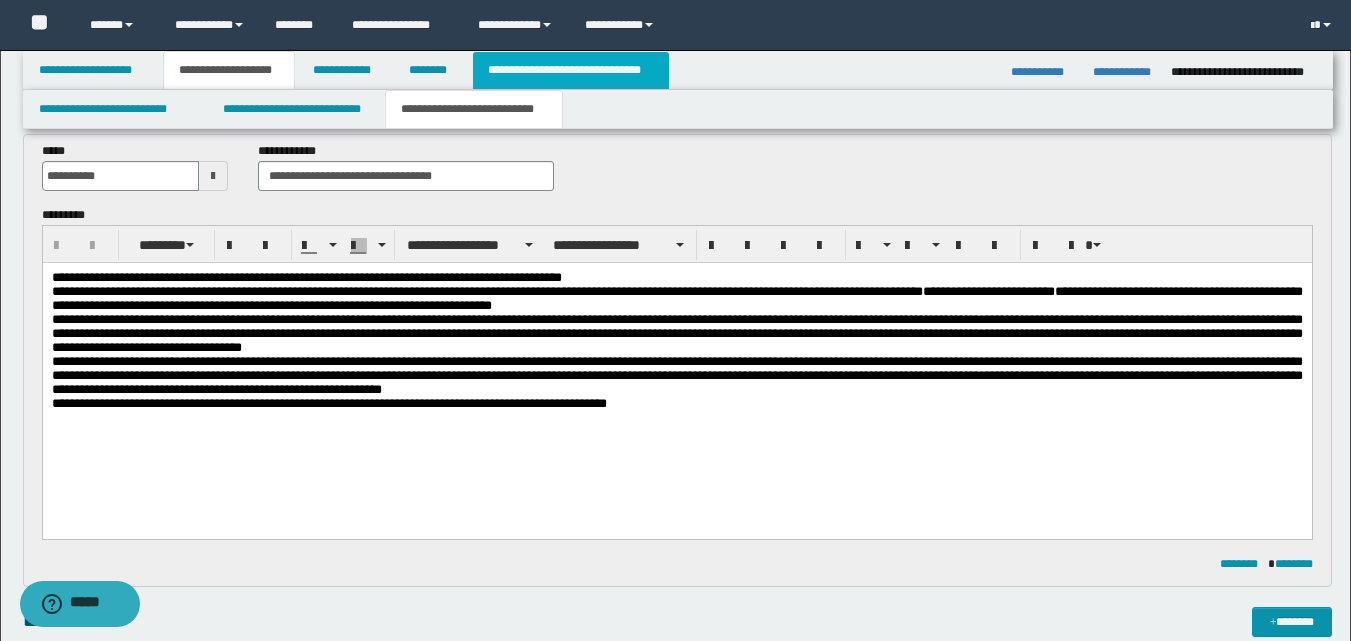 click on "**********" at bounding box center (570, 70) 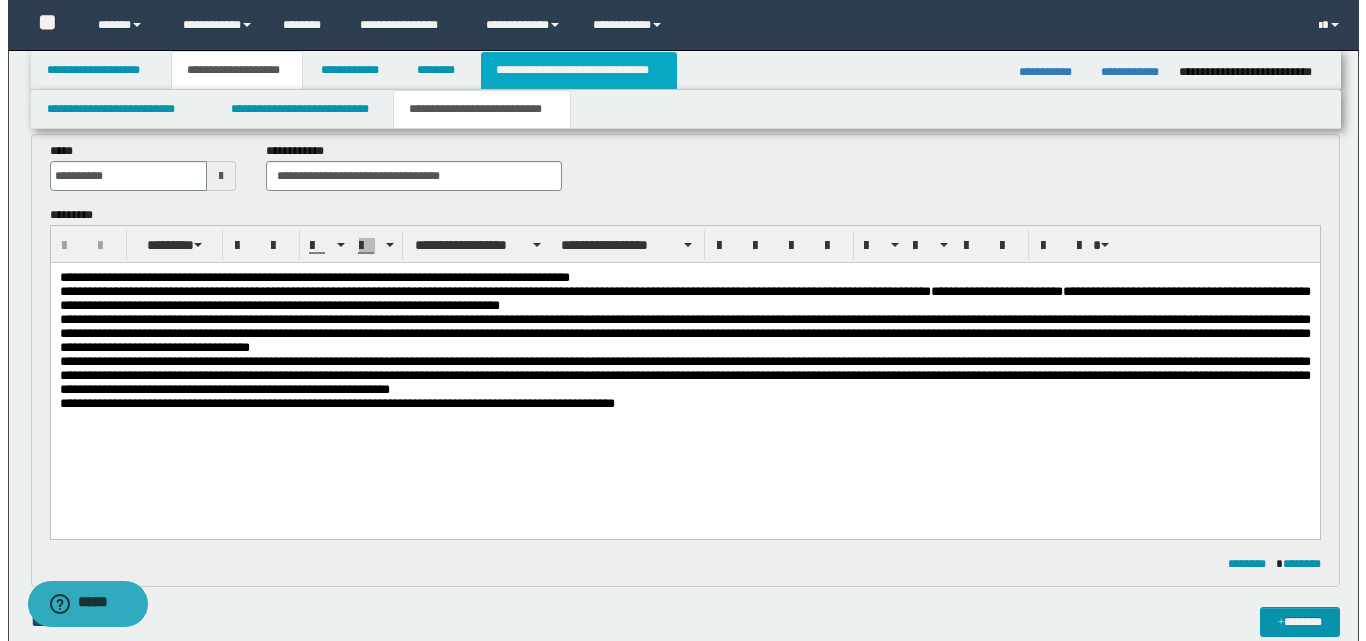 scroll, scrollTop: 0, scrollLeft: 0, axis: both 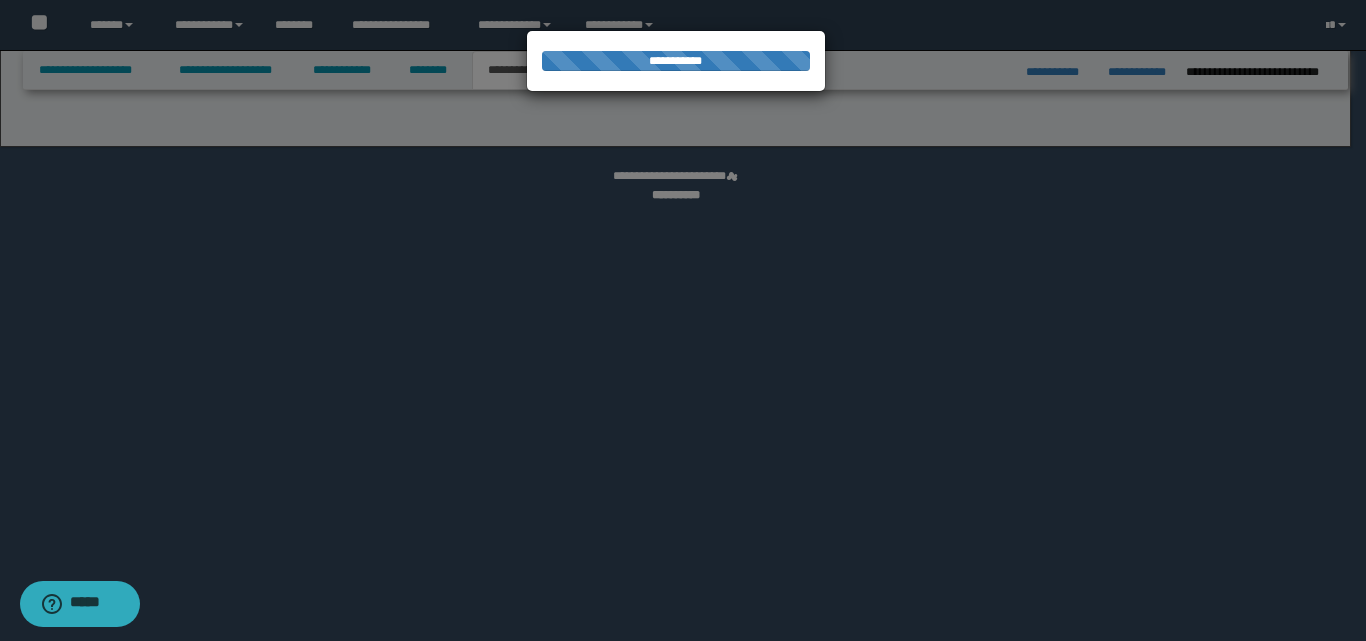 select on "*" 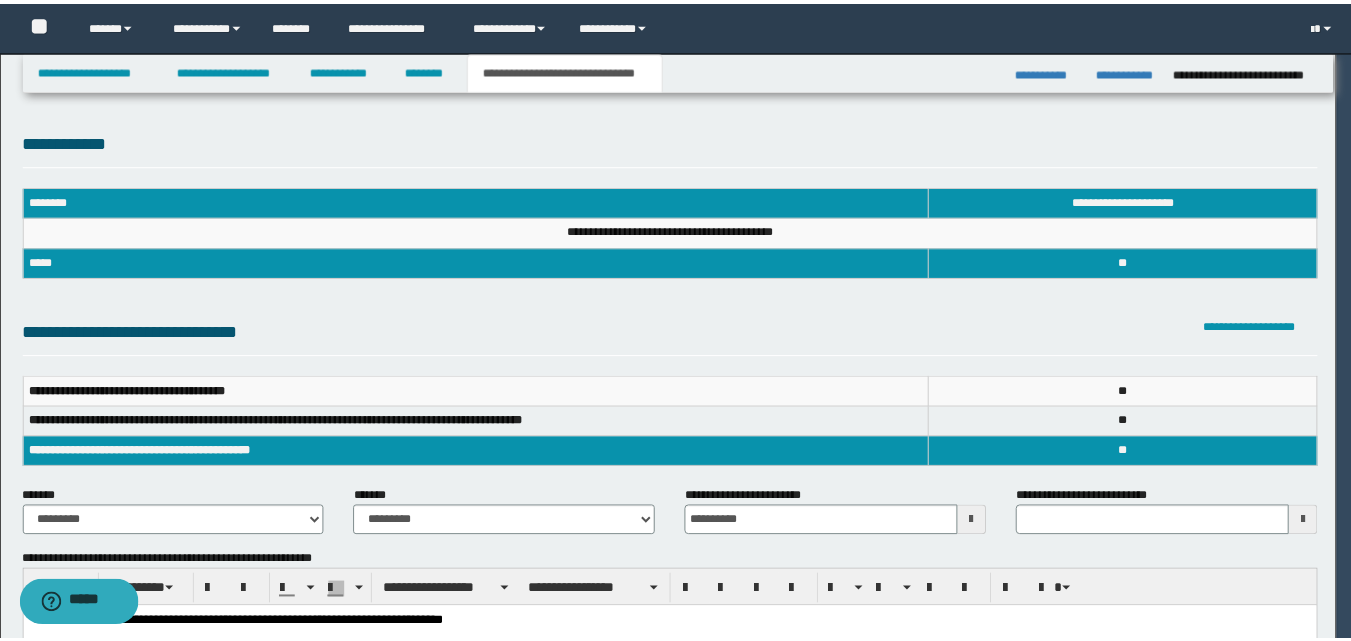scroll, scrollTop: 0, scrollLeft: 0, axis: both 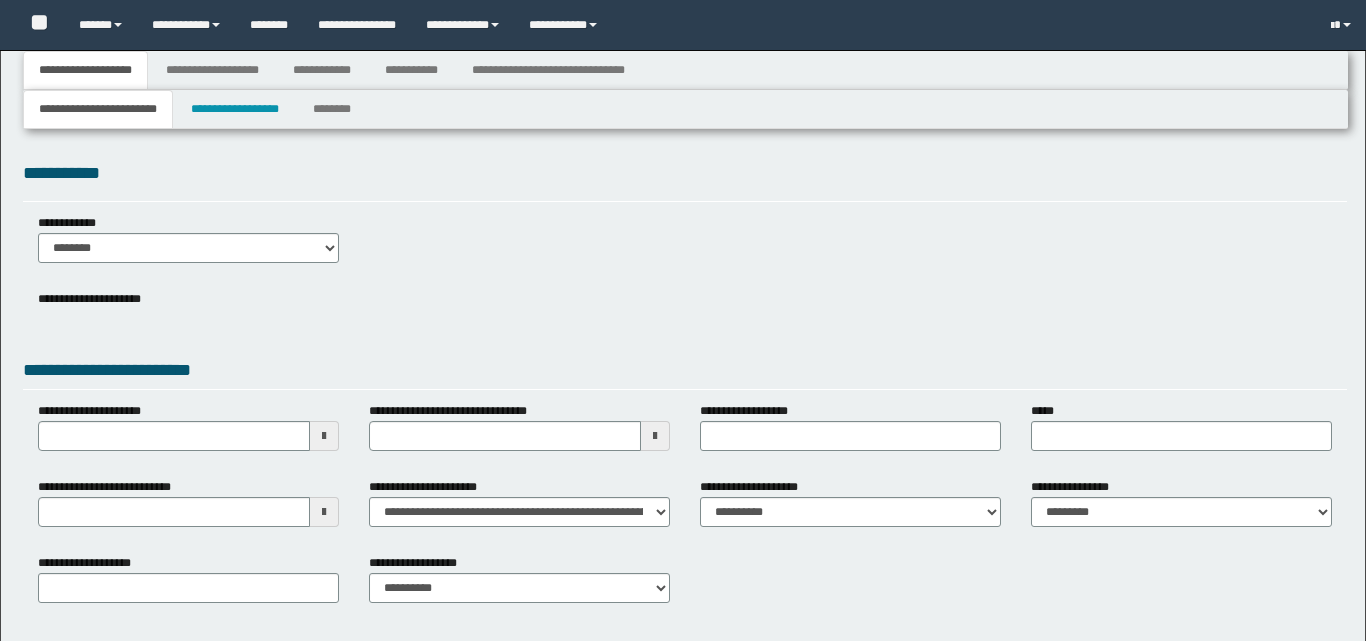 type 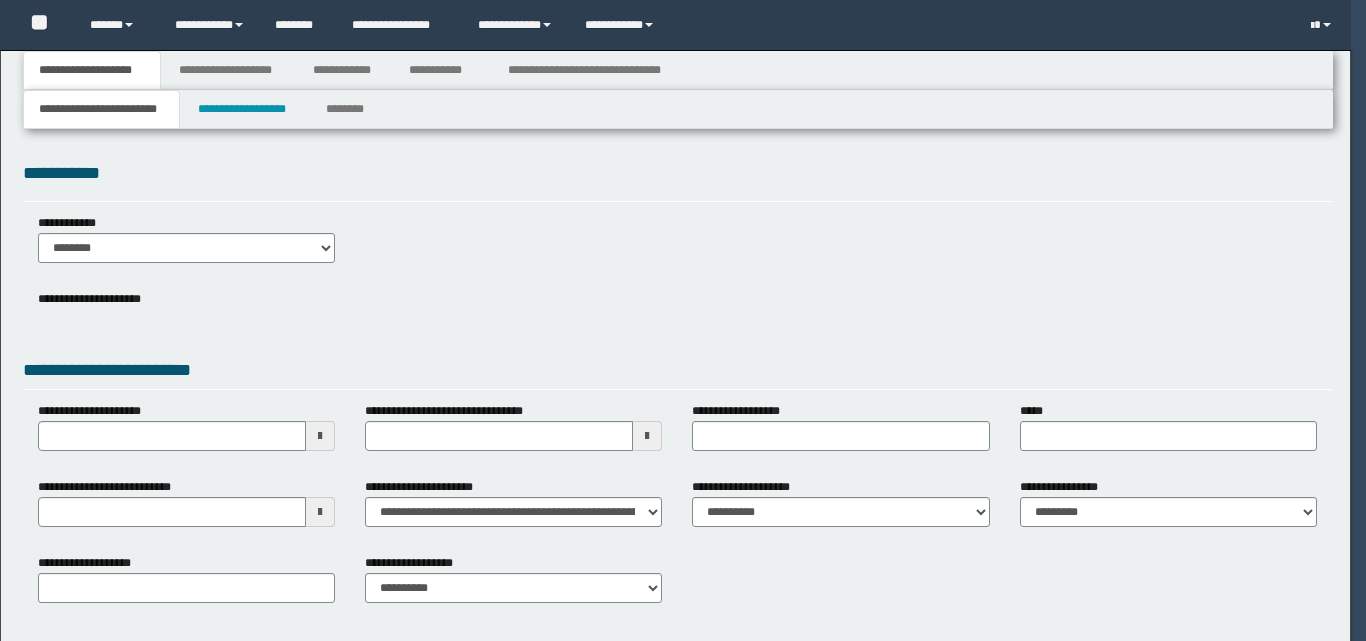 scroll, scrollTop: 0, scrollLeft: 0, axis: both 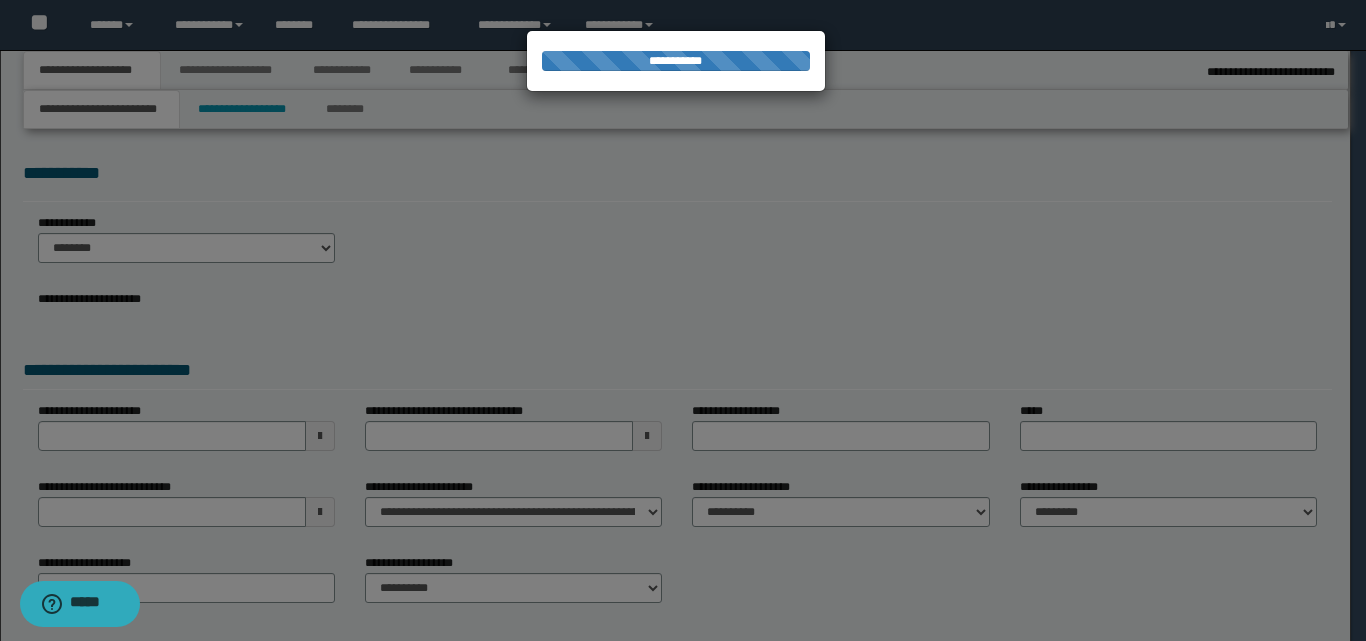 type on "**********" 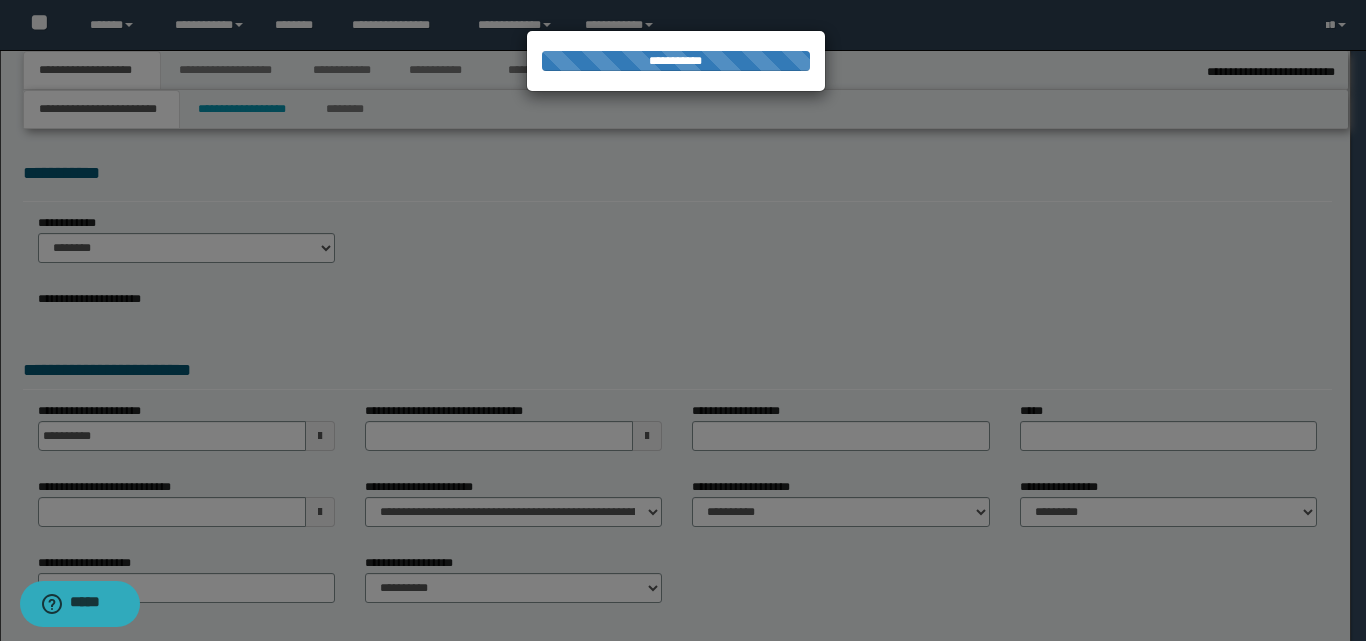 select on "*" 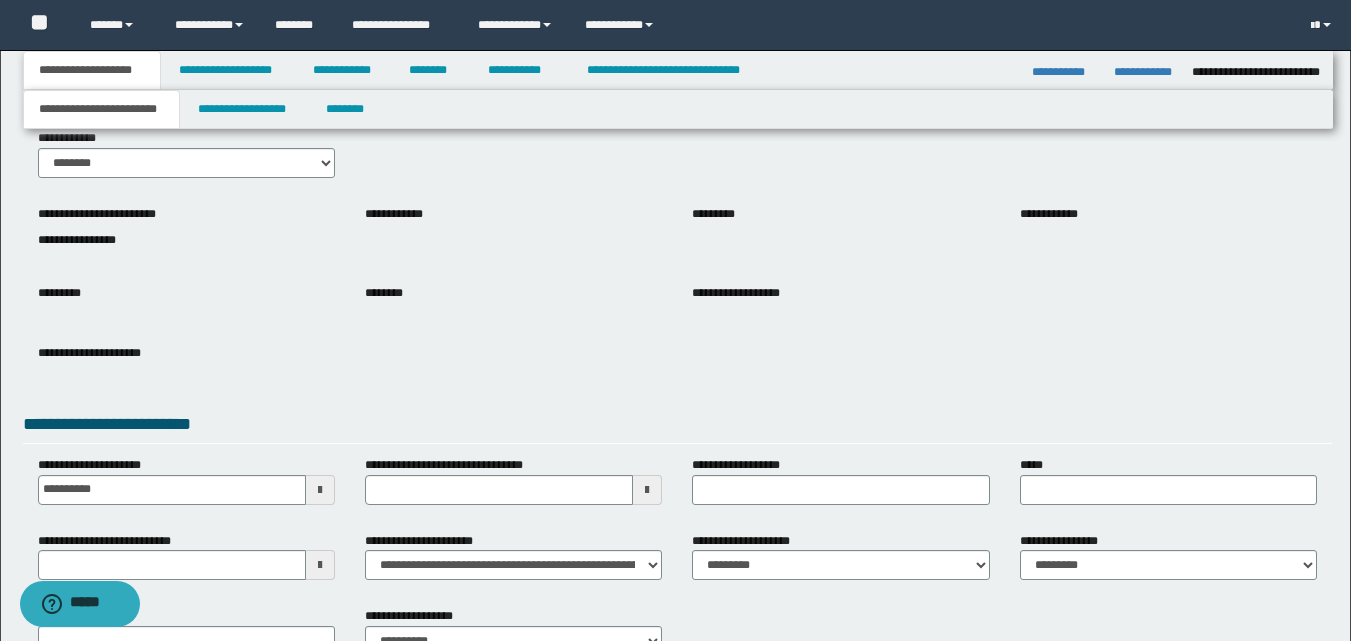 scroll, scrollTop: 200, scrollLeft: 0, axis: vertical 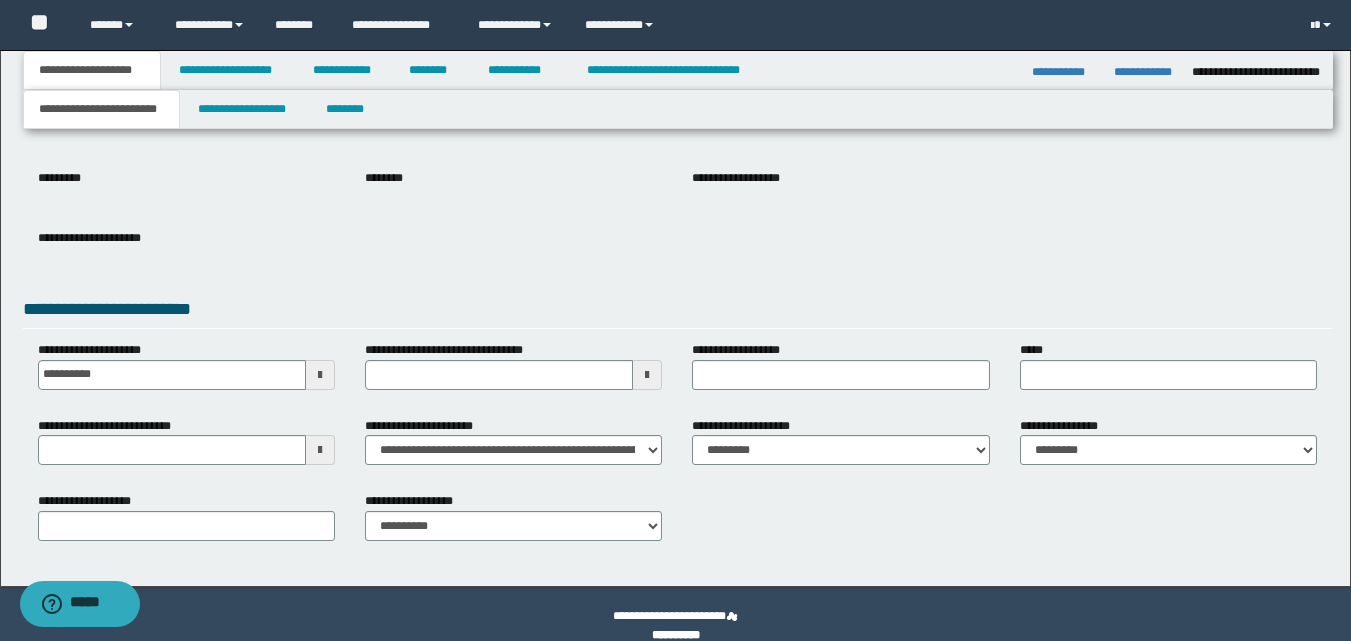 type 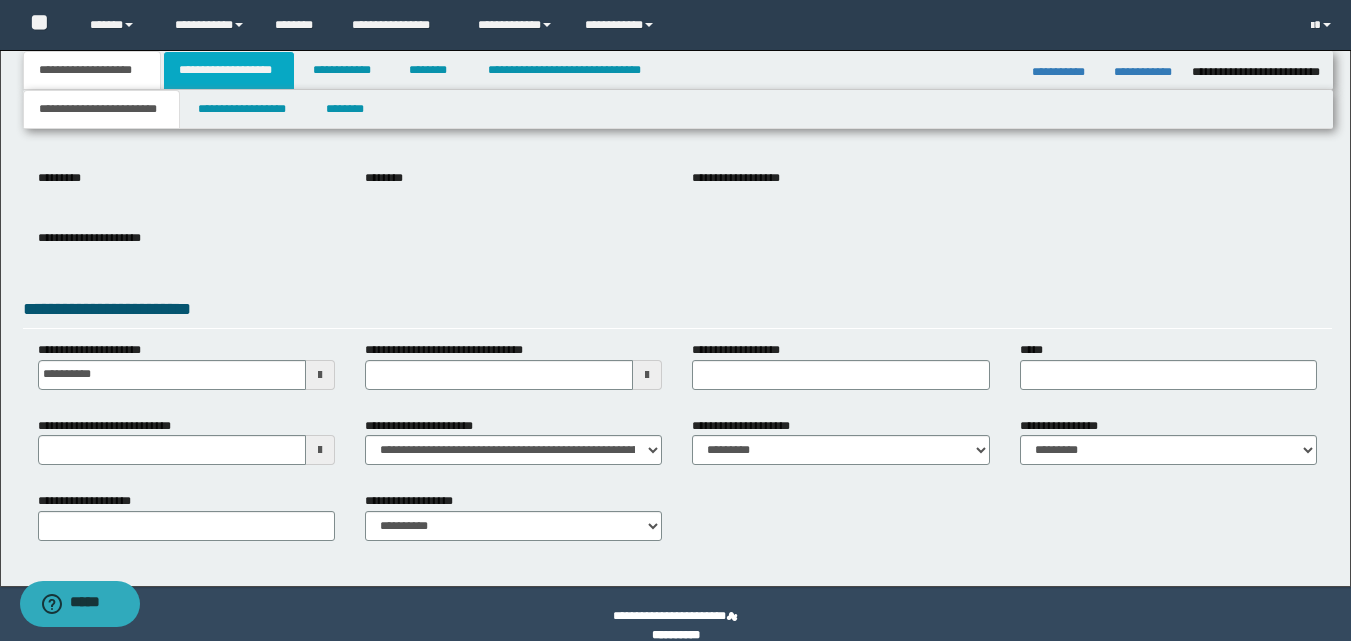 click on "**********" at bounding box center [229, 70] 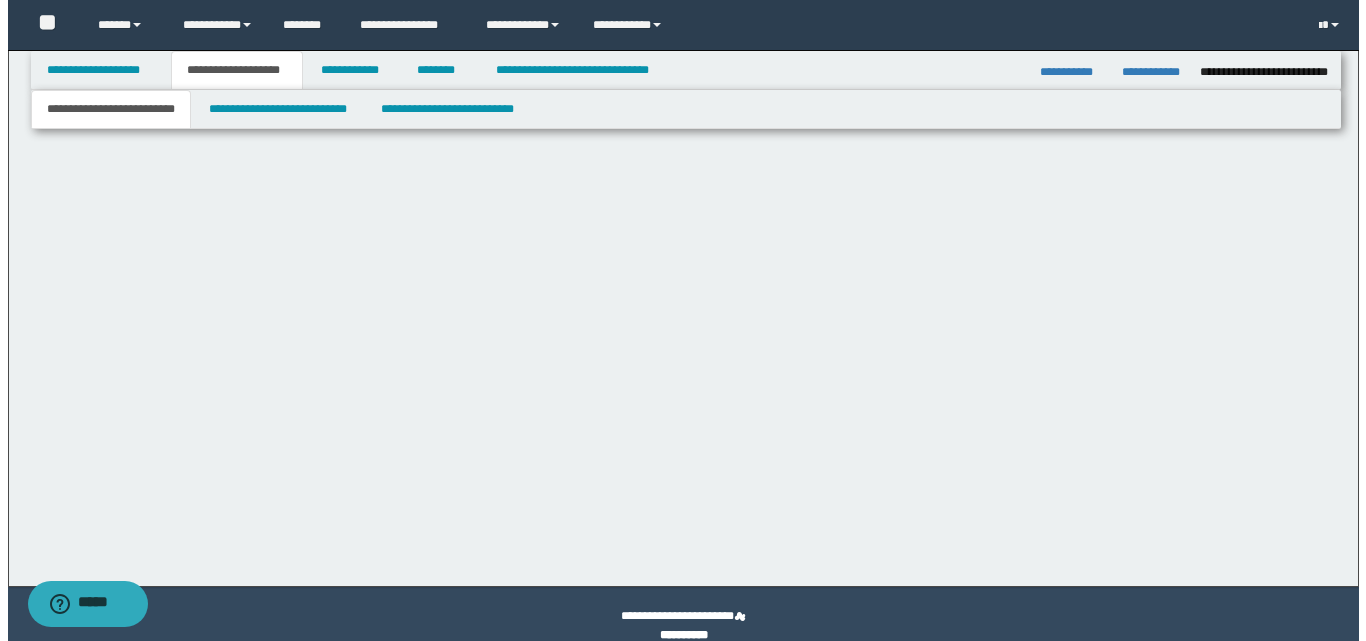 scroll, scrollTop: 0, scrollLeft: 0, axis: both 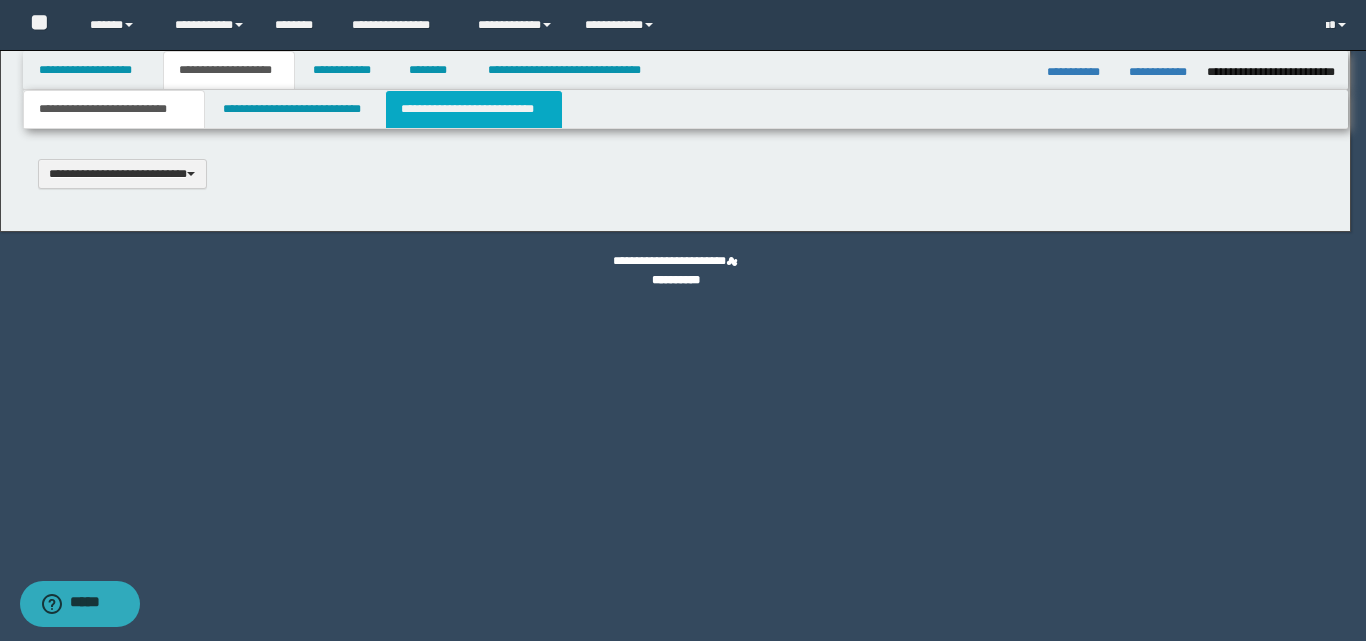 type 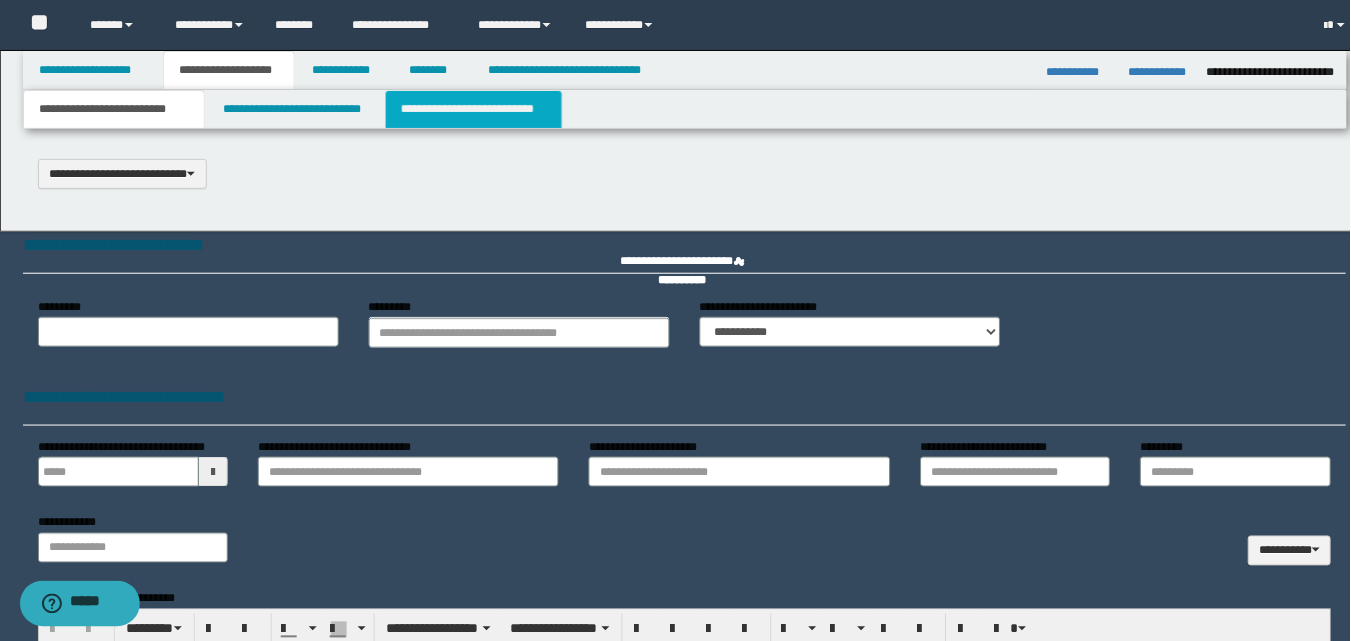 click on "**********" at bounding box center [474, 109] 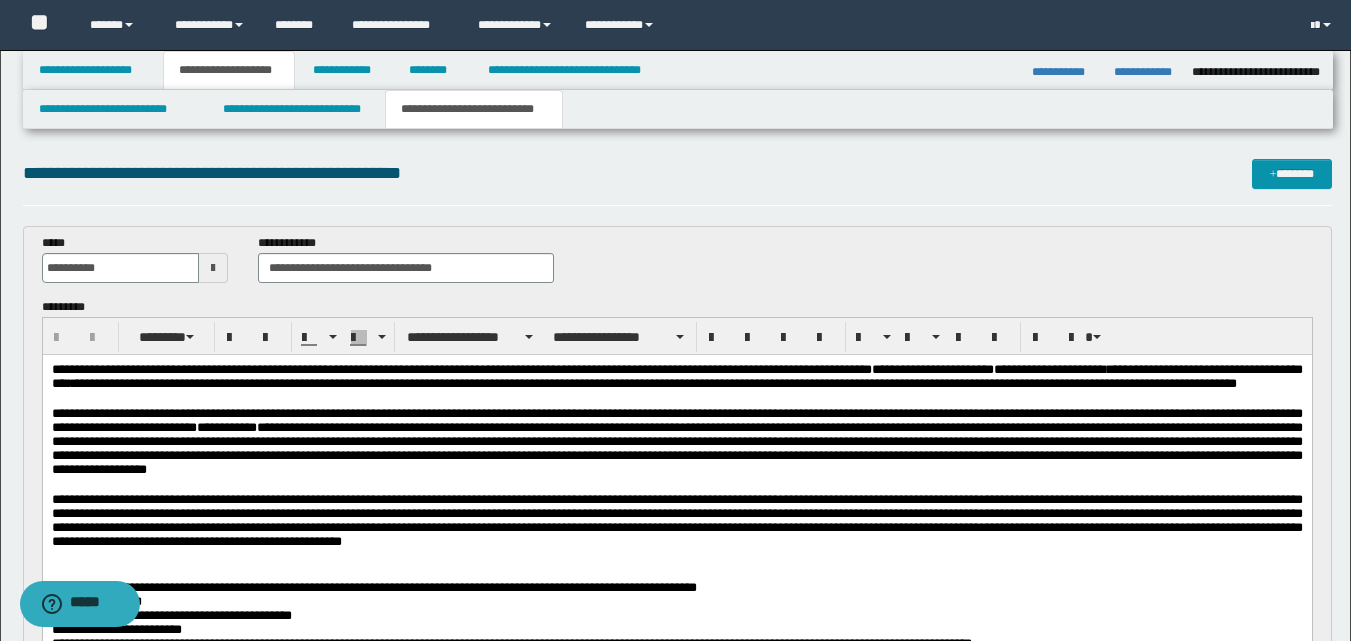 scroll, scrollTop: 100, scrollLeft: 0, axis: vertical 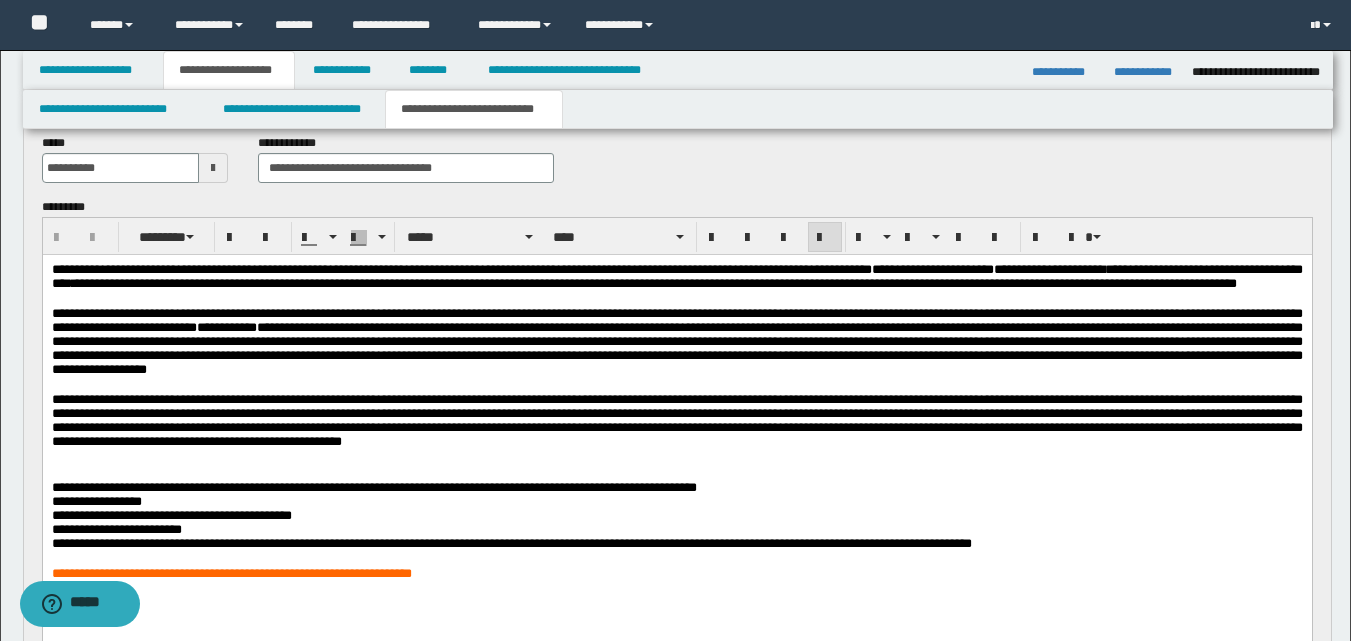 click on "**********" at bounding box center [676, 341] 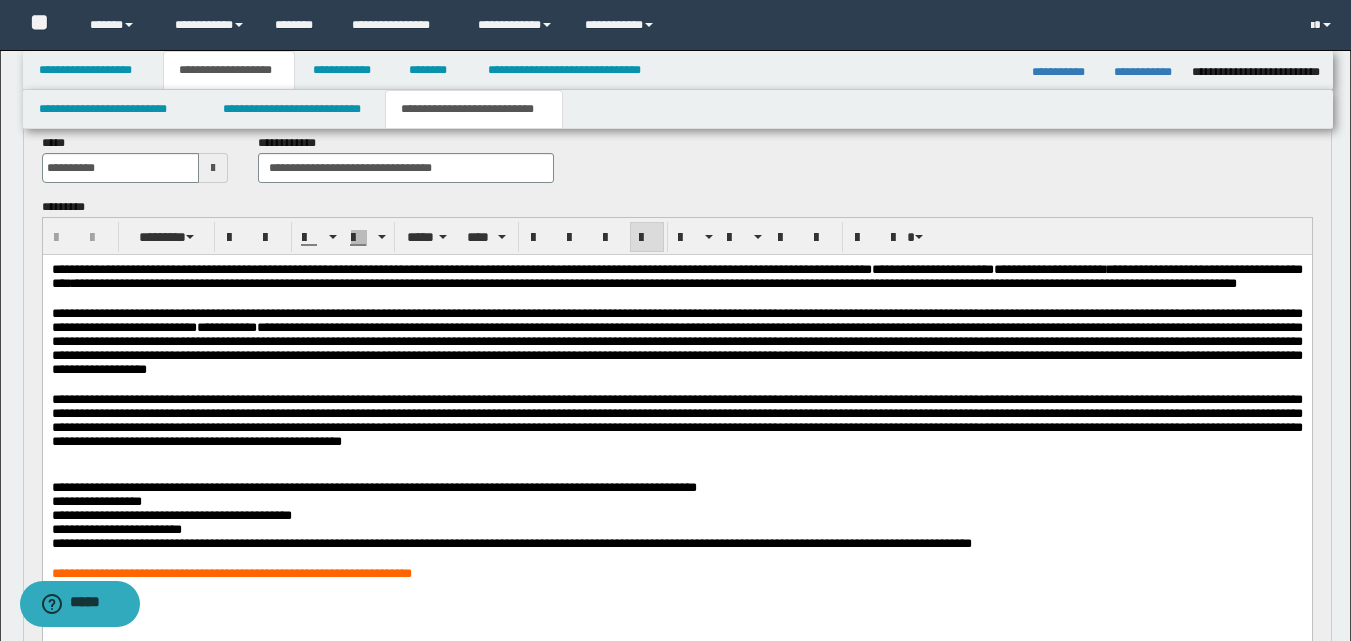 type 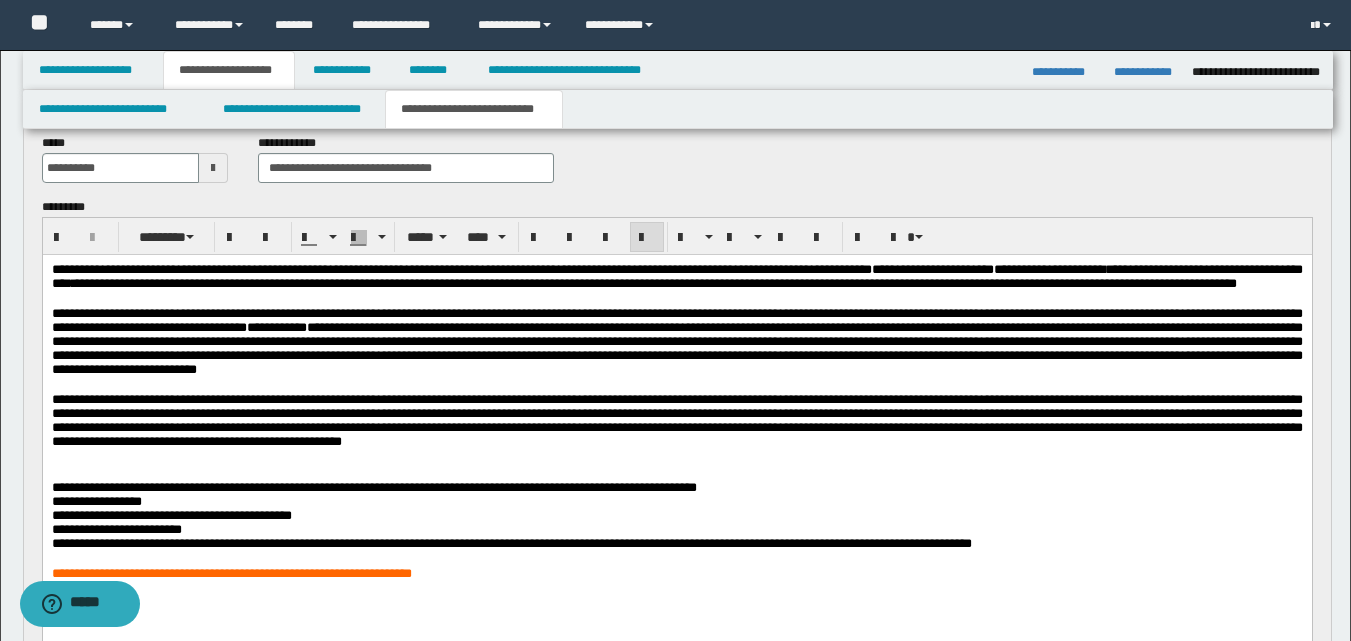 click on "**********" at bounding box center (676, 341) 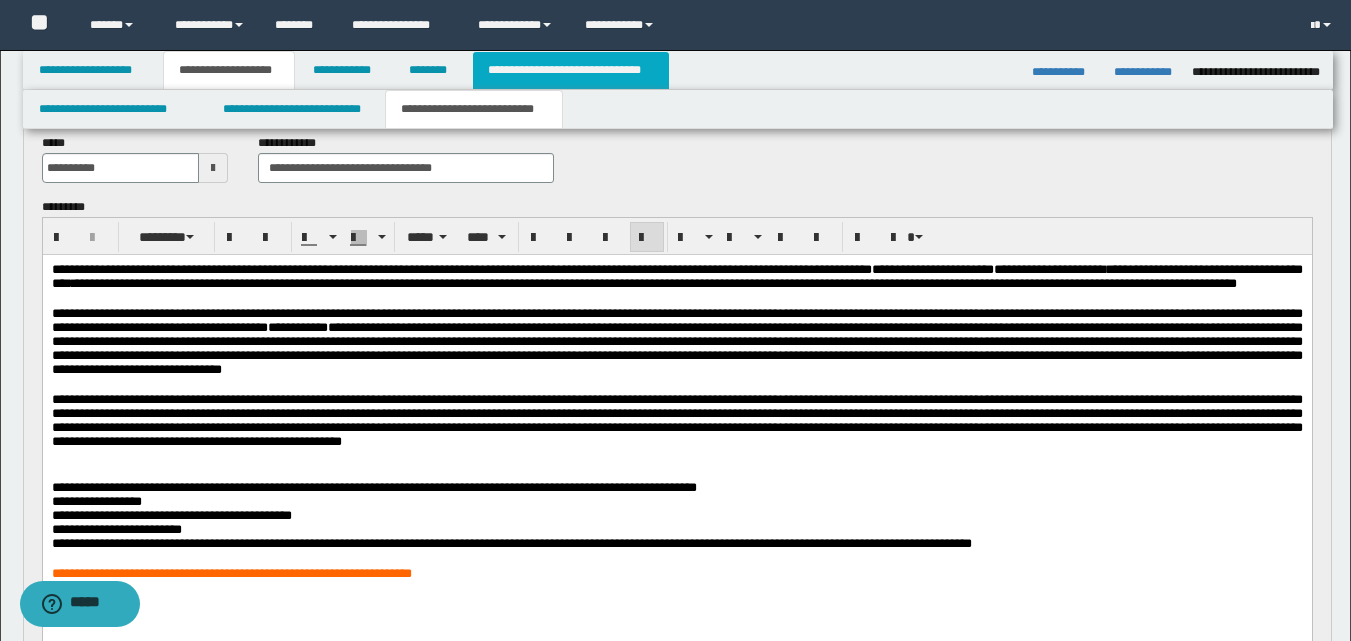 click on "**********" at bounding box center (570, 70) 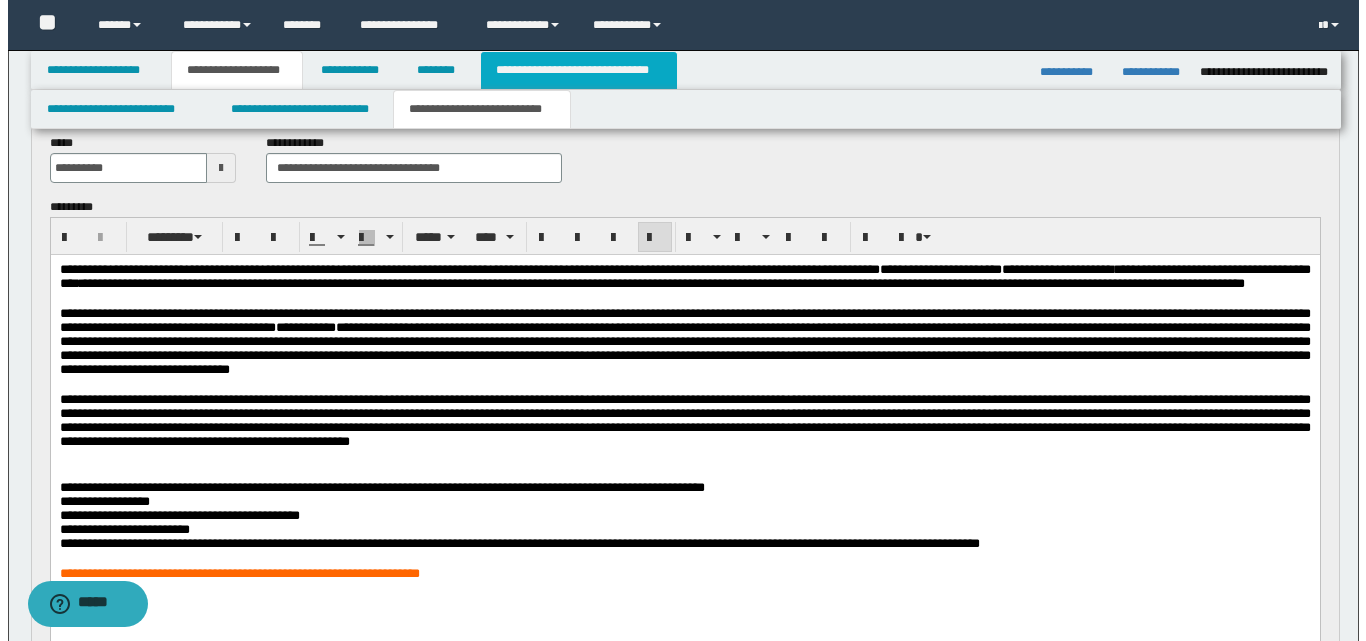 scroll, scrollTop: 0, scrollLeft: 0, axis: both 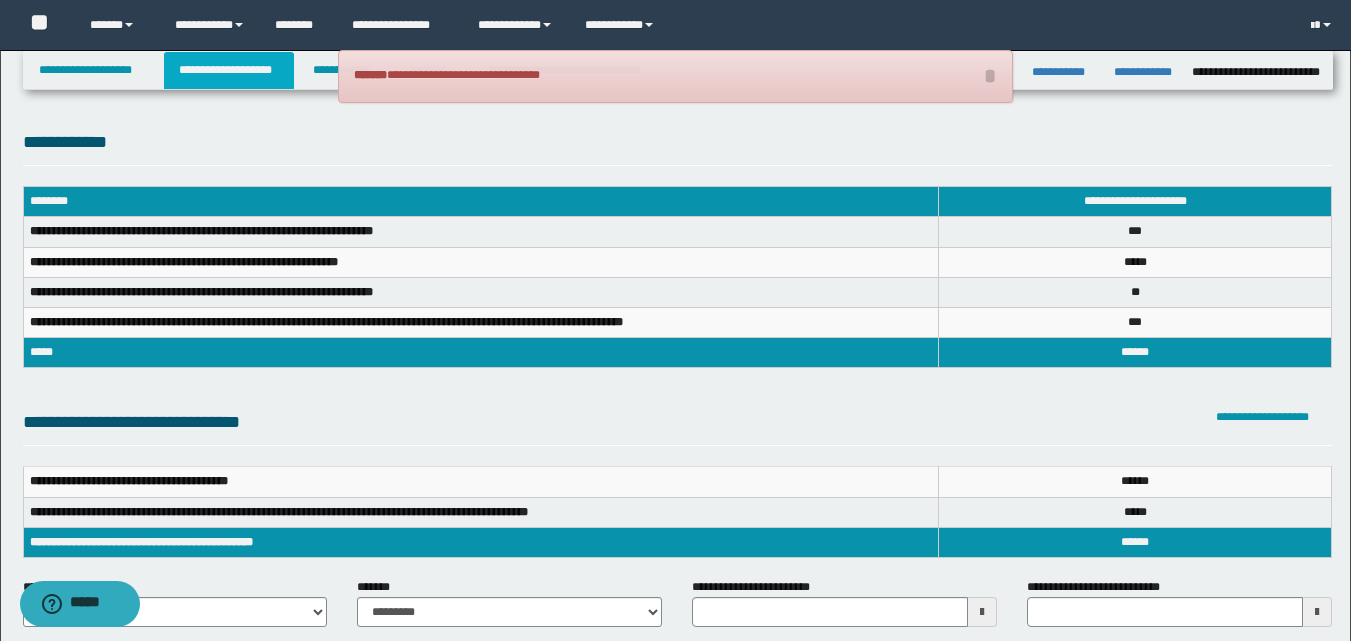 drag, startPoint x: 223, startPoint y: 72, endPoint x: 232, endPoint y: 87, distance: 17.492855 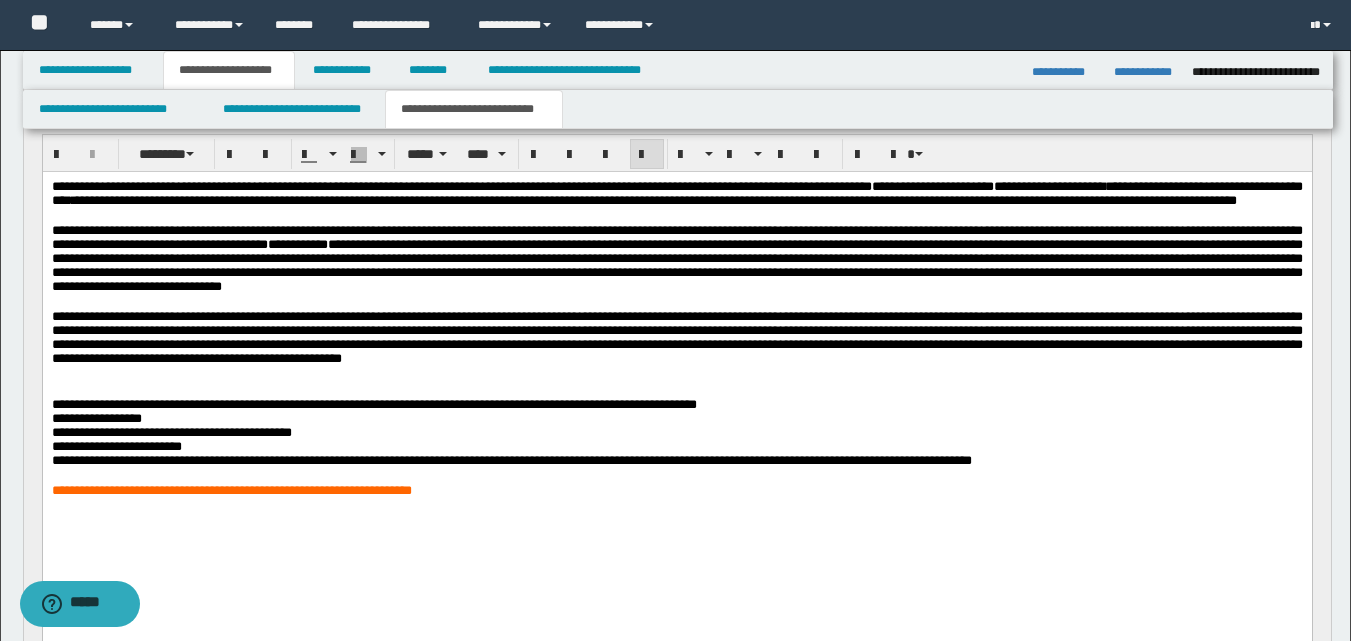 scroll, scrollTop: 200, scrollLeft: 0, axis: vertical 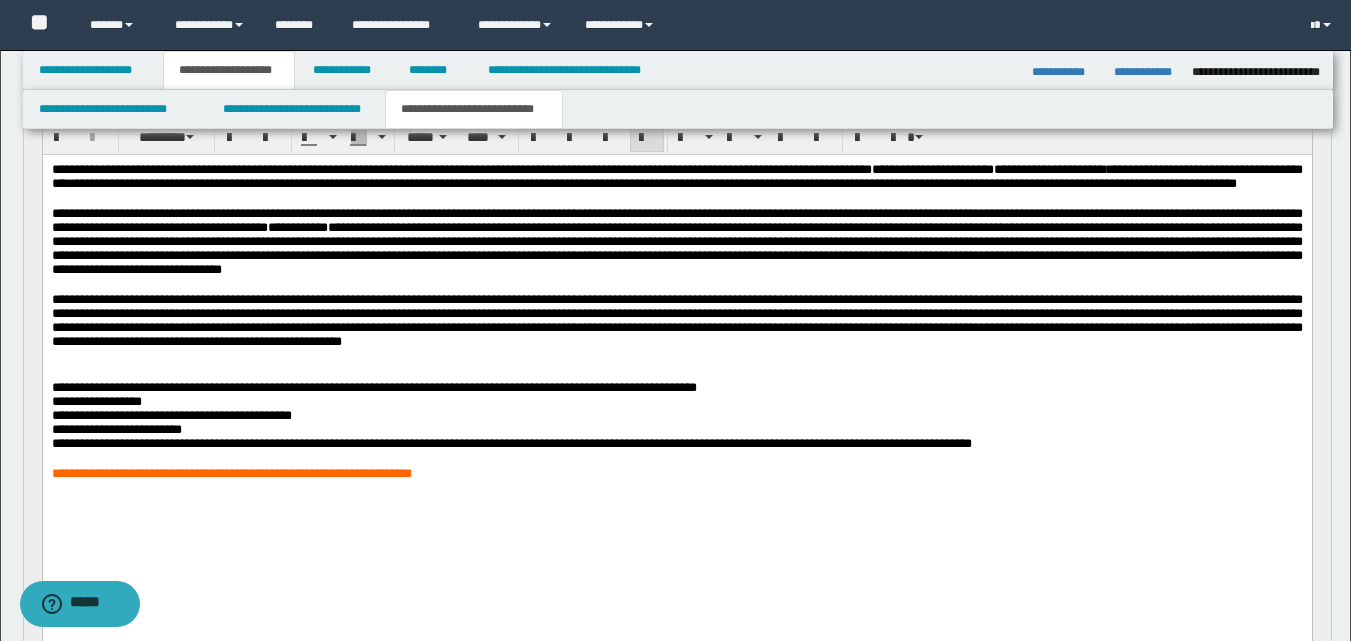 click on "**********" at bounding box center [511, 443] 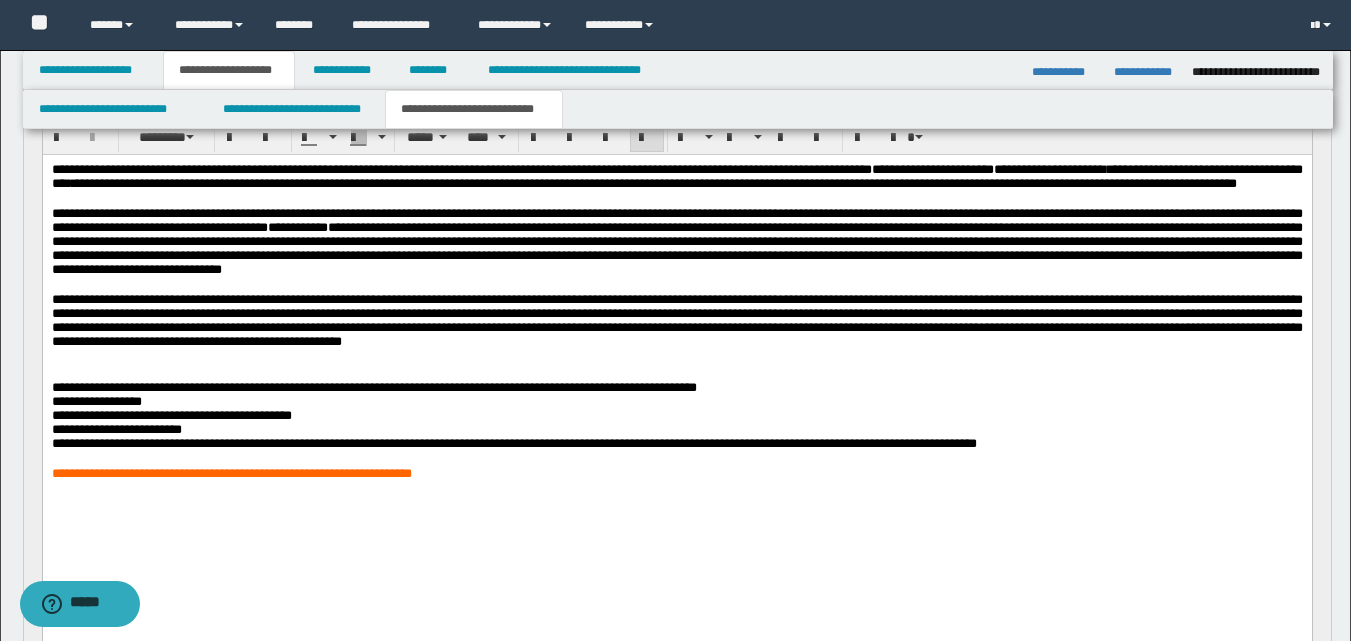 click on "**********" at bounding box center (513, 443) 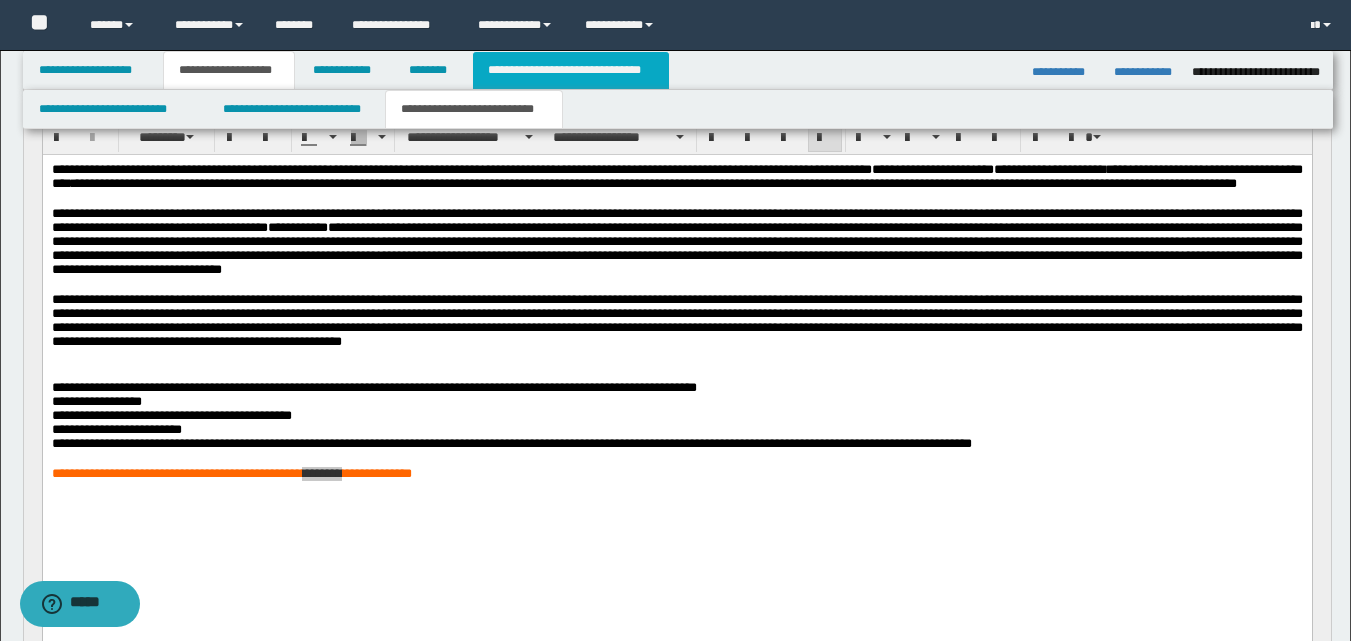 drag, startPoint x: 284, startPoint y: 366, endPoint x: 594, endPoint y: 66, distance: 431.3931 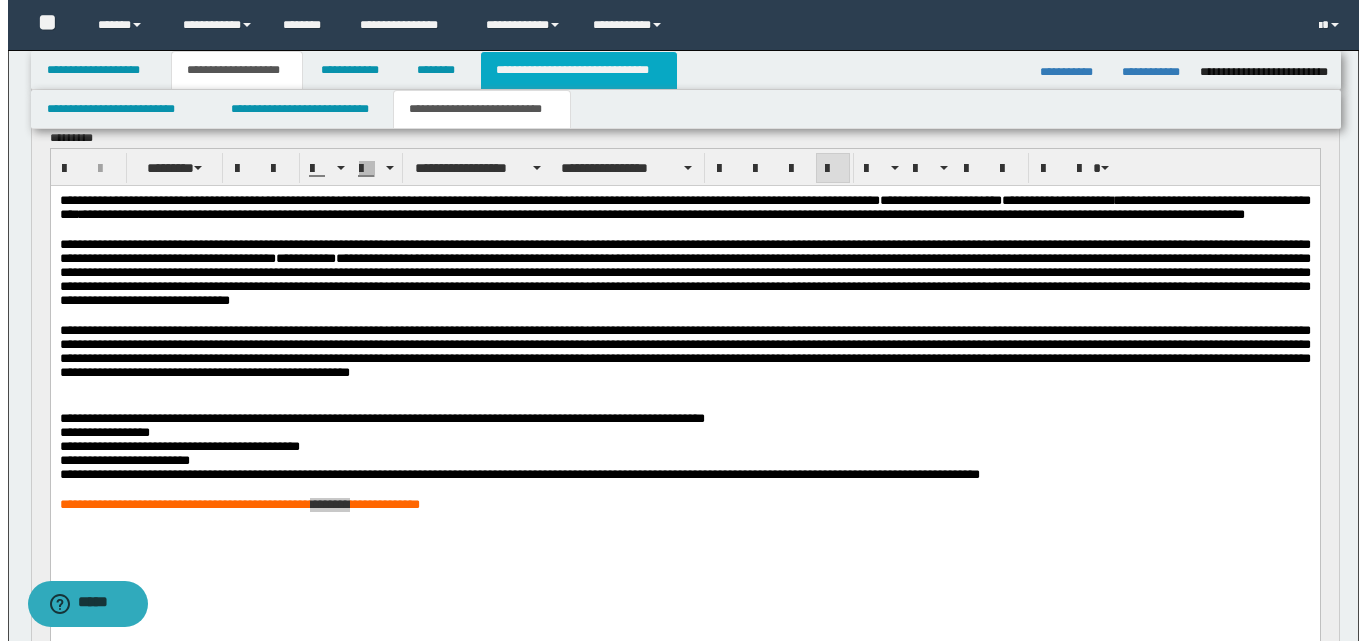 type 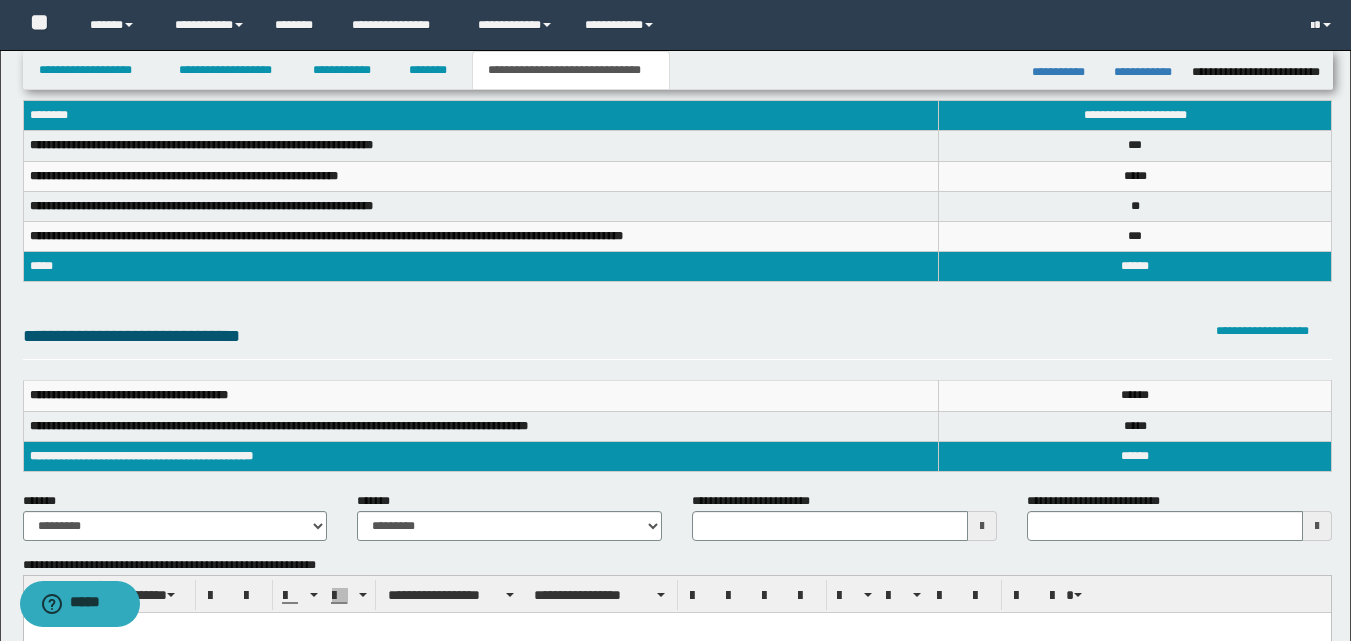 scroll, scrollTop: 0, scrollLeft: 0, axis: both 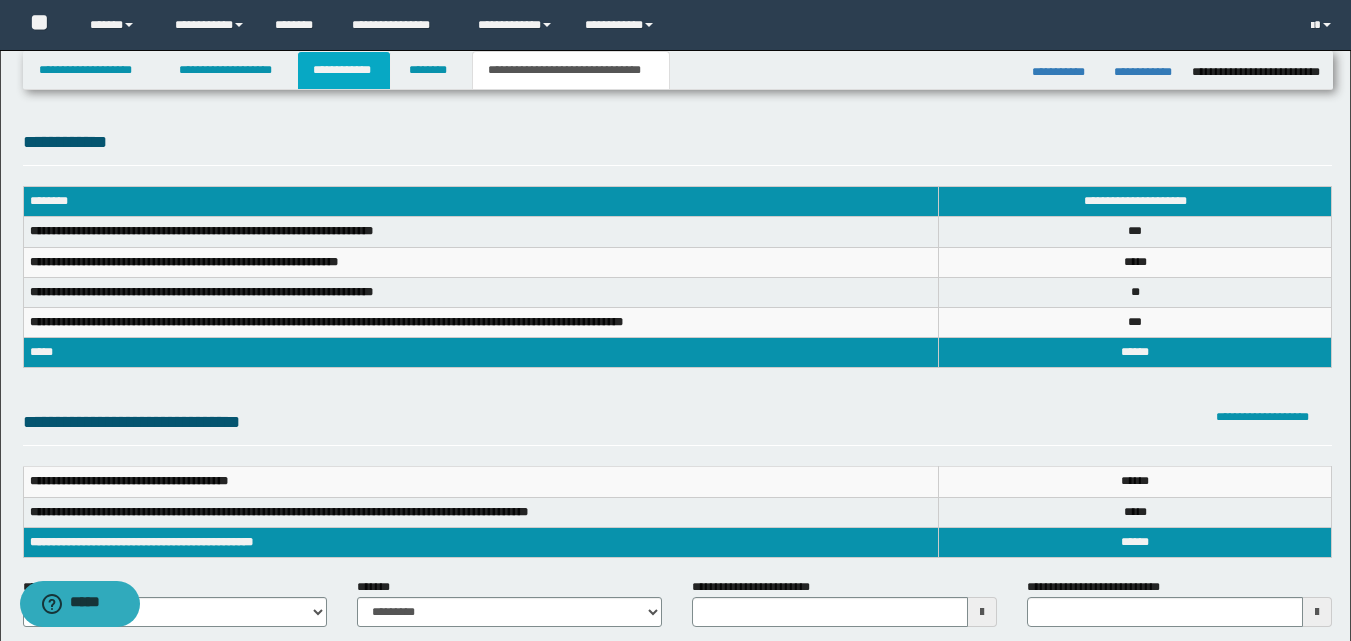 click on "**********" at bounding box center (344, 70) 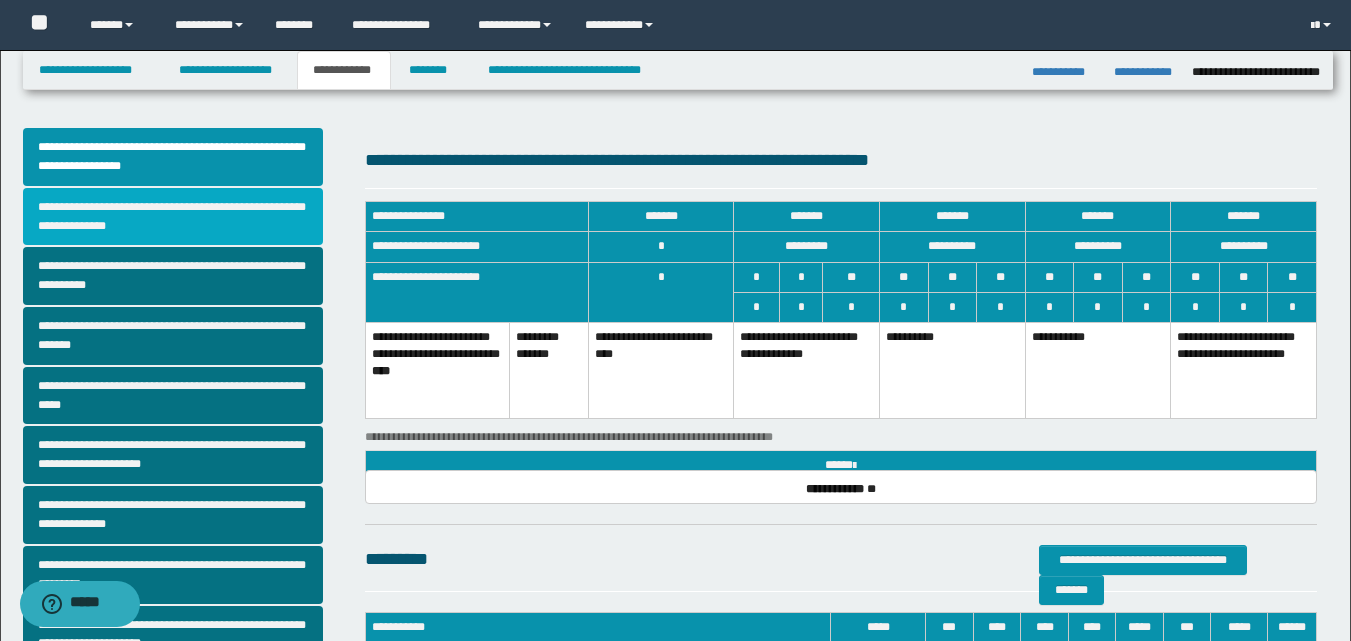 click on "**********" at bounding box center (173, 217) 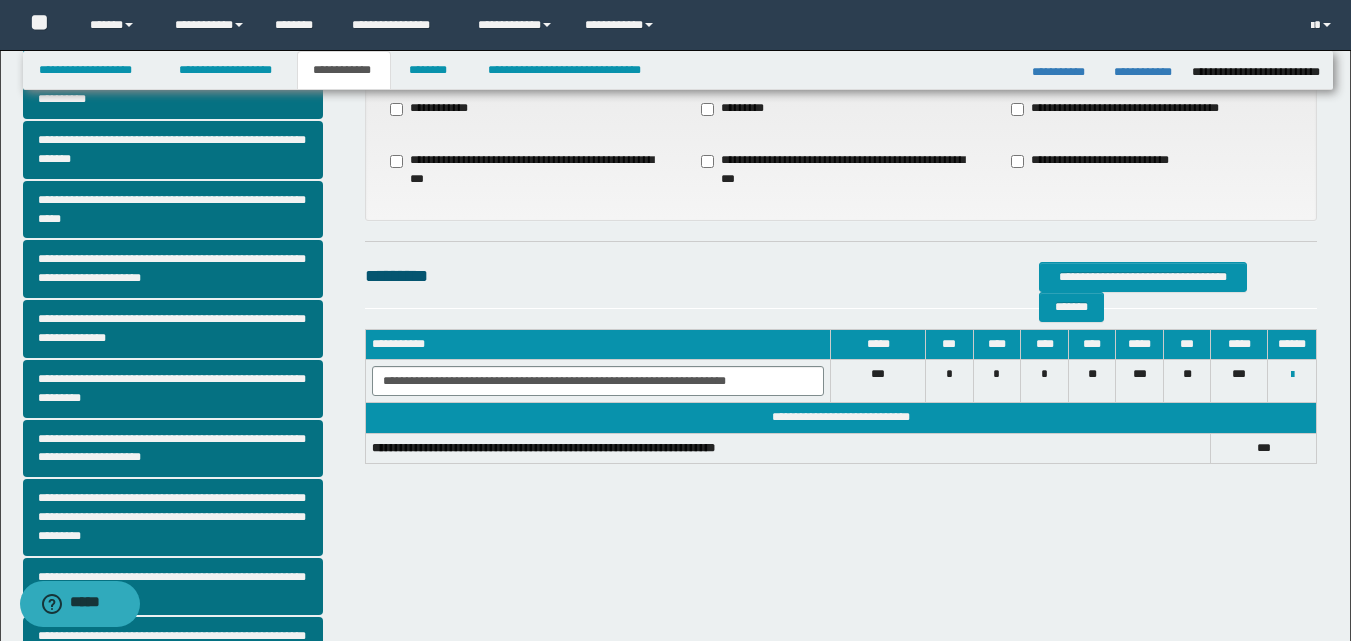 scroll, scrollTop: 200, scrollLeft: 0, axis: vertical 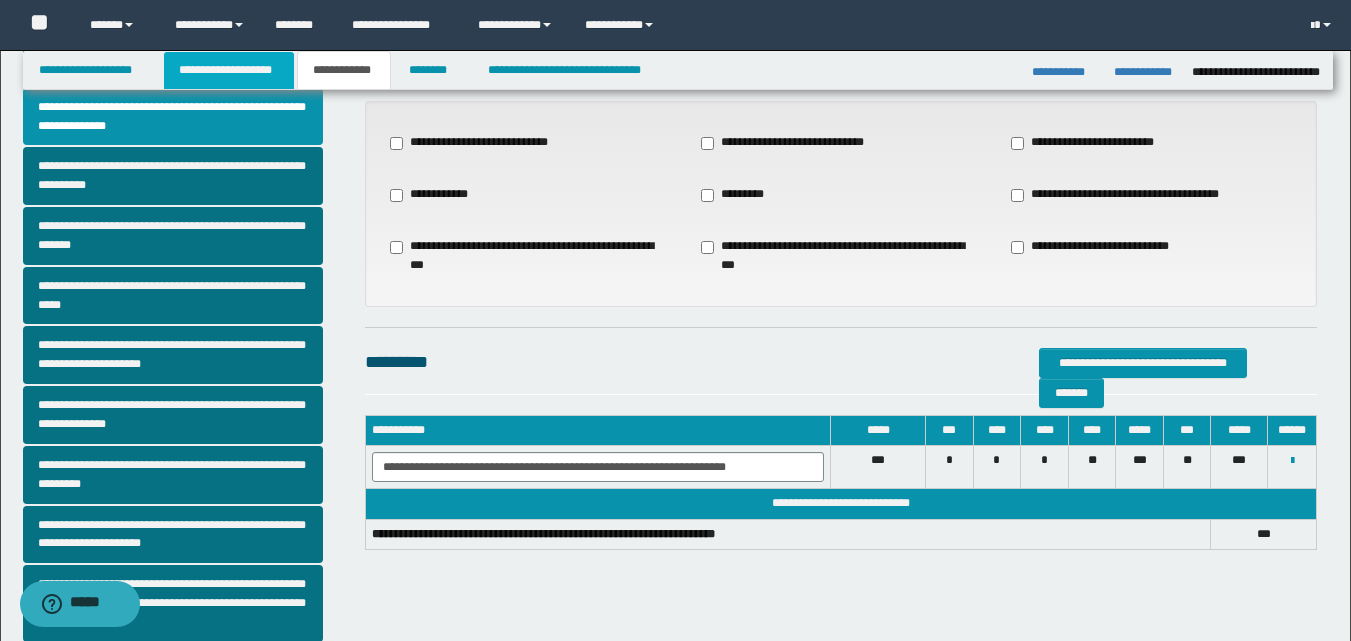 click on "**********" at bounding box center (229, 70) 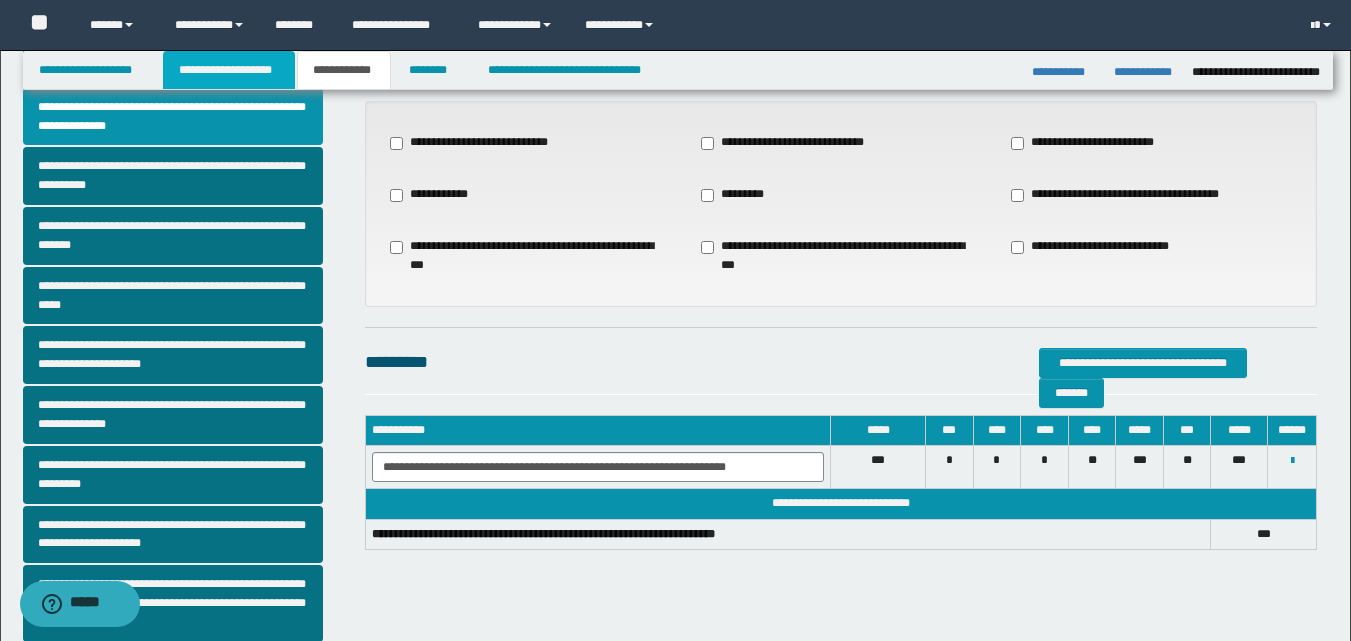 scroll, scrollTop: 131, scrollLeft: 0, axis: vertical 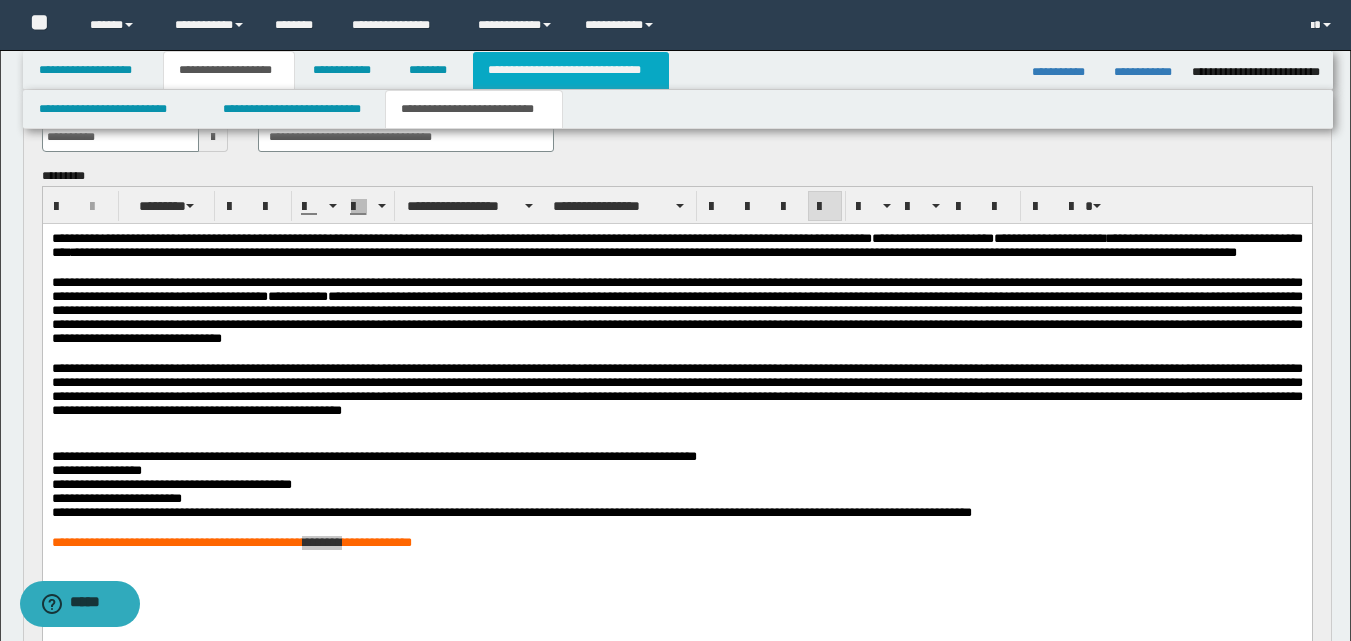 click on "**********" at bounding box center [570, 70] 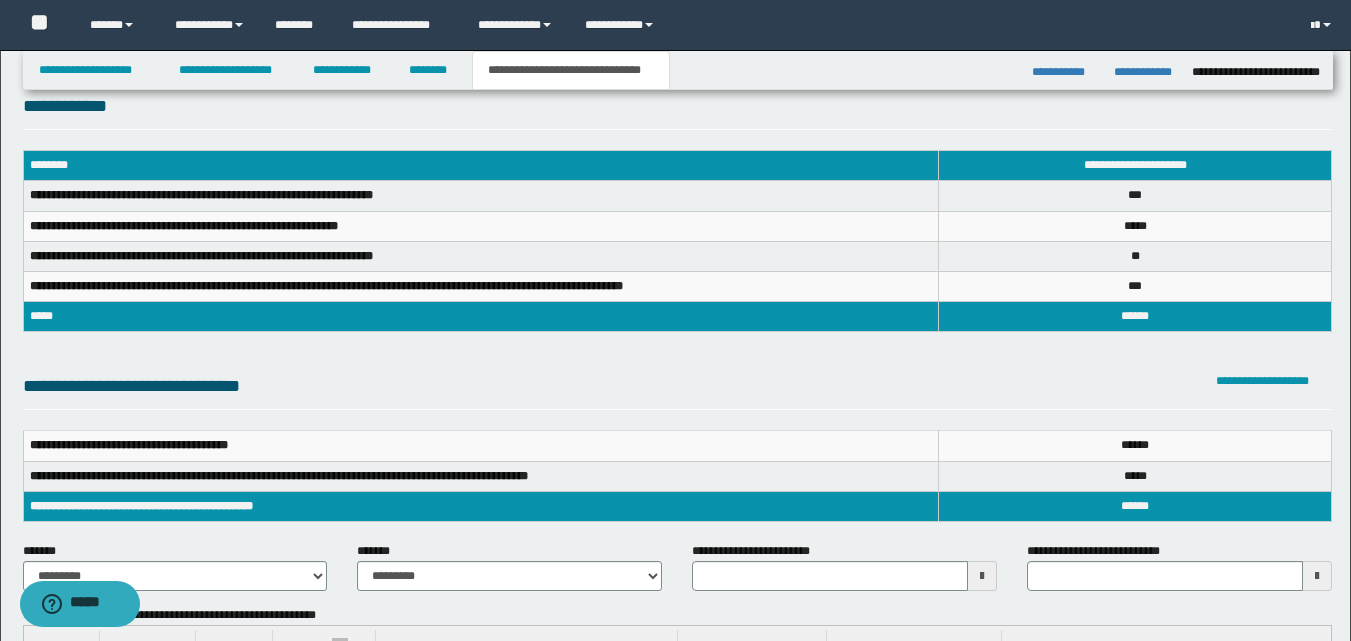 scroll, scrollTop: 0, scrollLeft: 0, axis: both 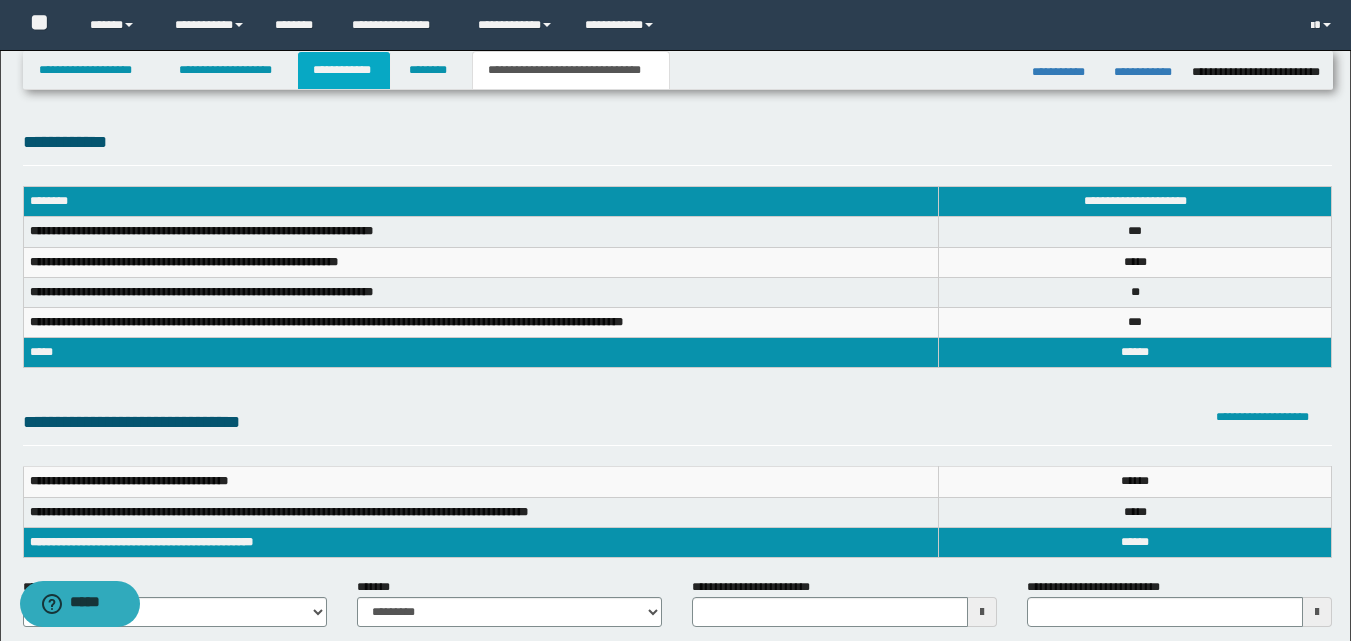 click on "**********" at bounding box center [344, 70] 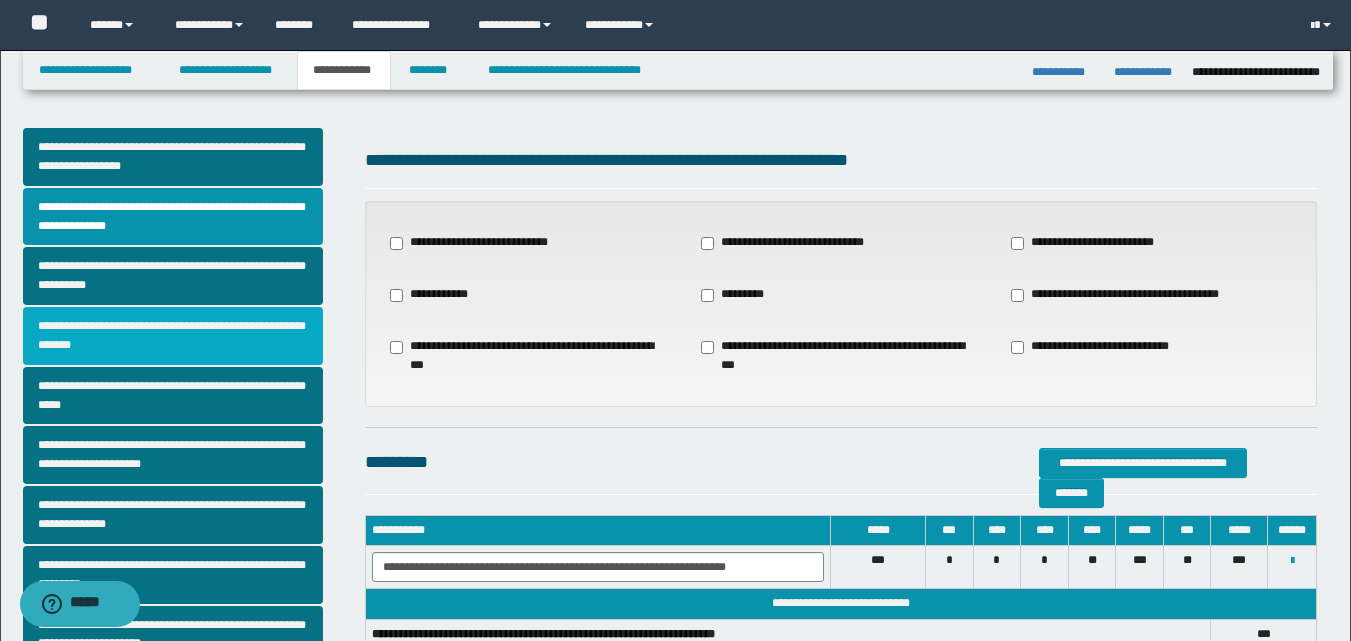 click on "**********" at bounding box center [173, 336] 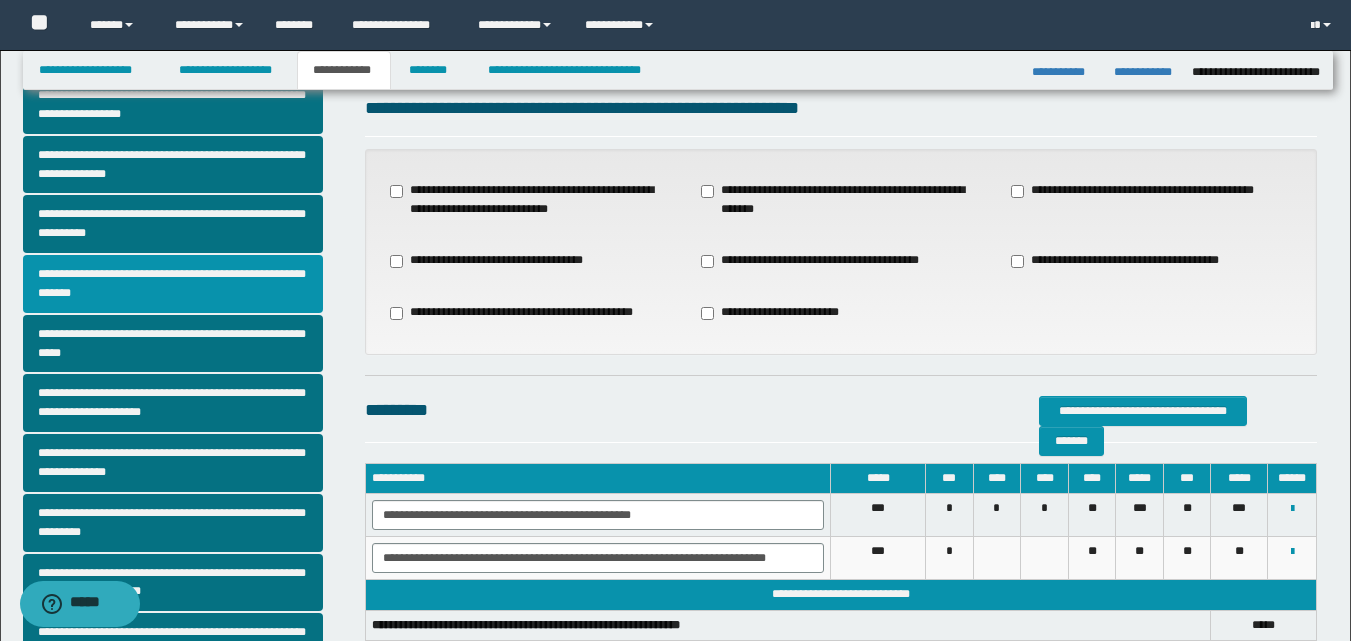 scroll, scrollTop: 0, scrollLeft: 0, axis: both 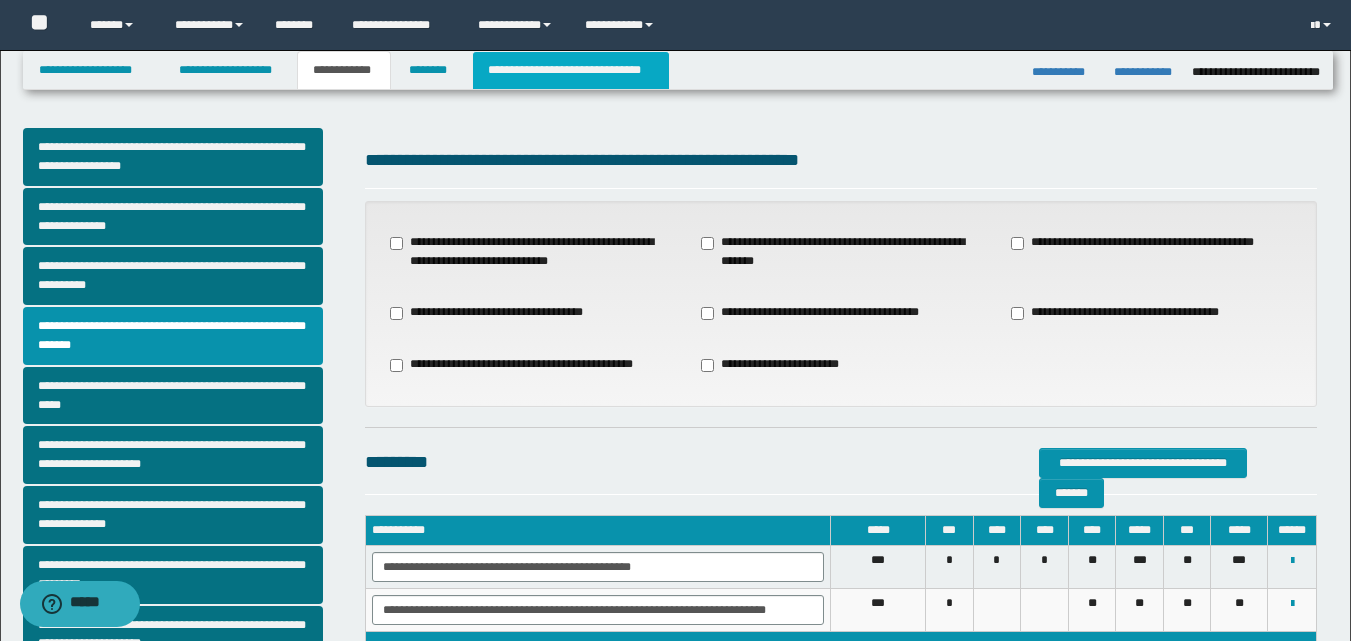 click on "**********" at bounding box center [570, 70] 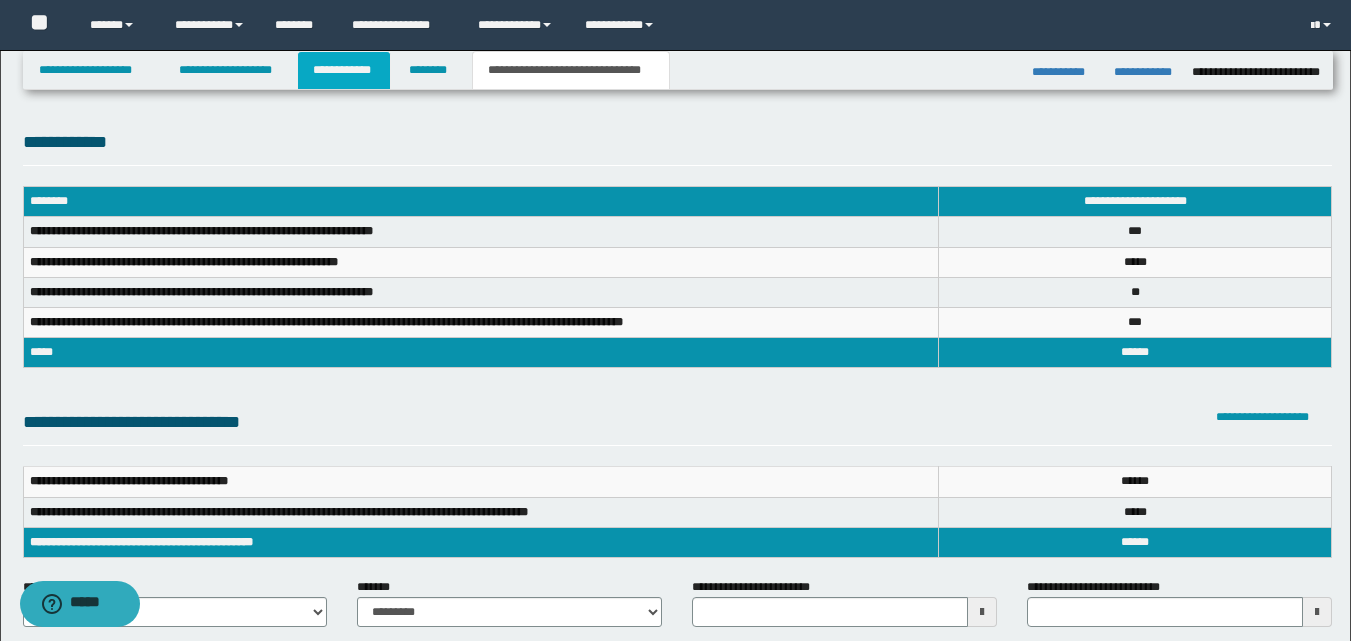 click on "**********" at bounding box center [344, 70] 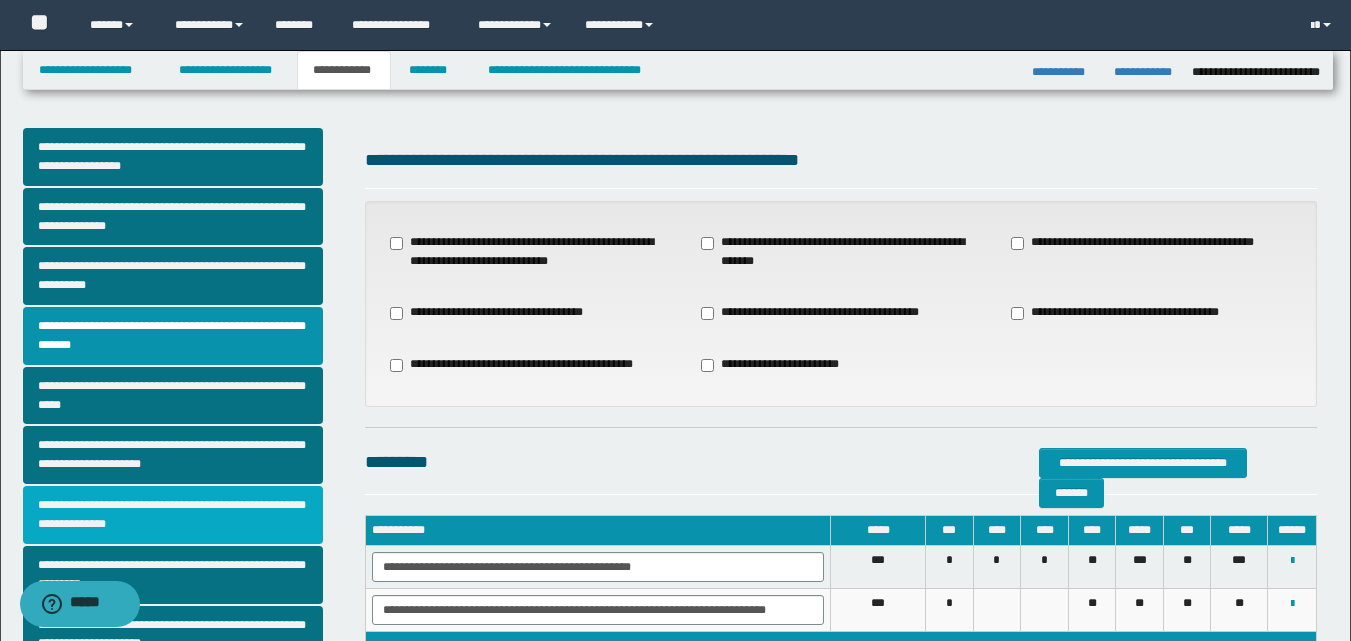 click on "**********" at bounding box center (173, 515) 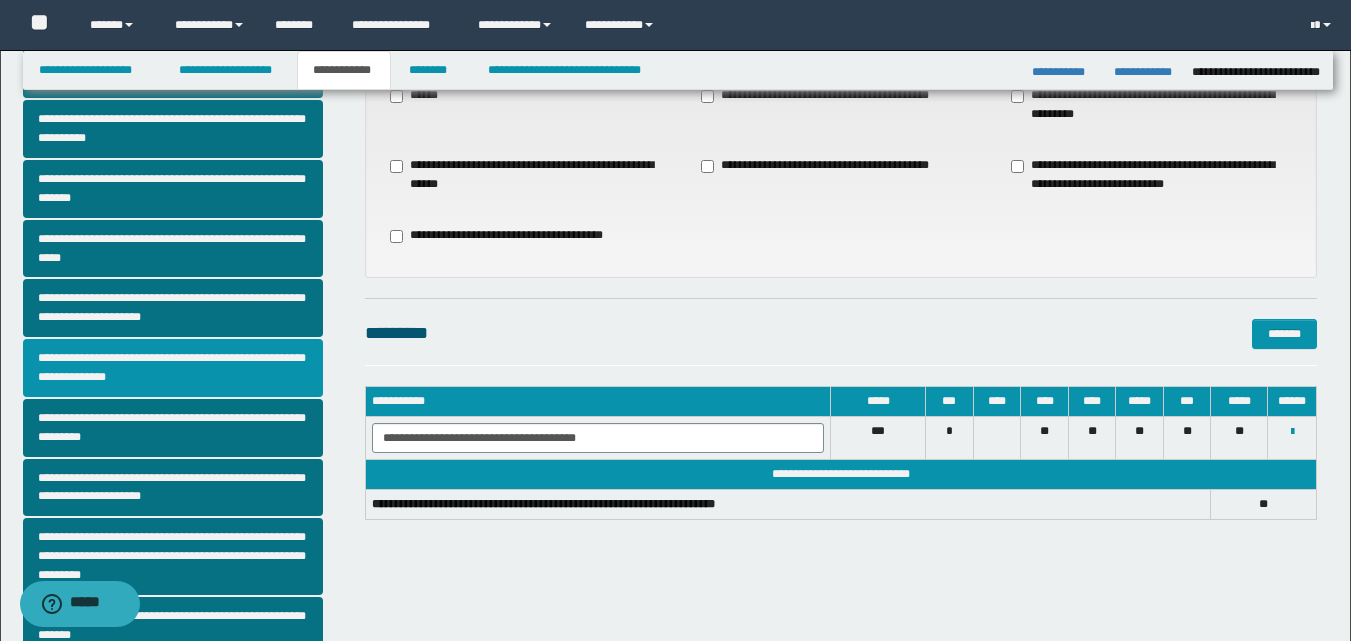 scroll, scrollTop: 100, scrollLeft: 0, axis: vertical 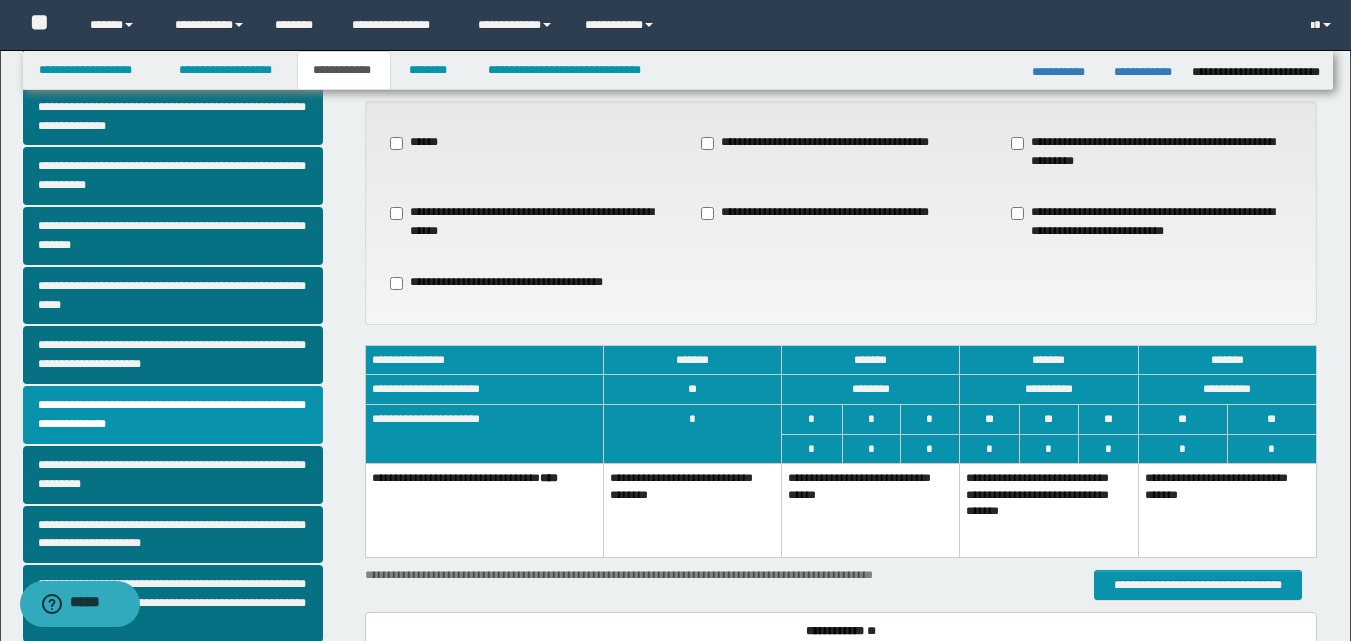 click on "**********" at bounding box center (871, 510) 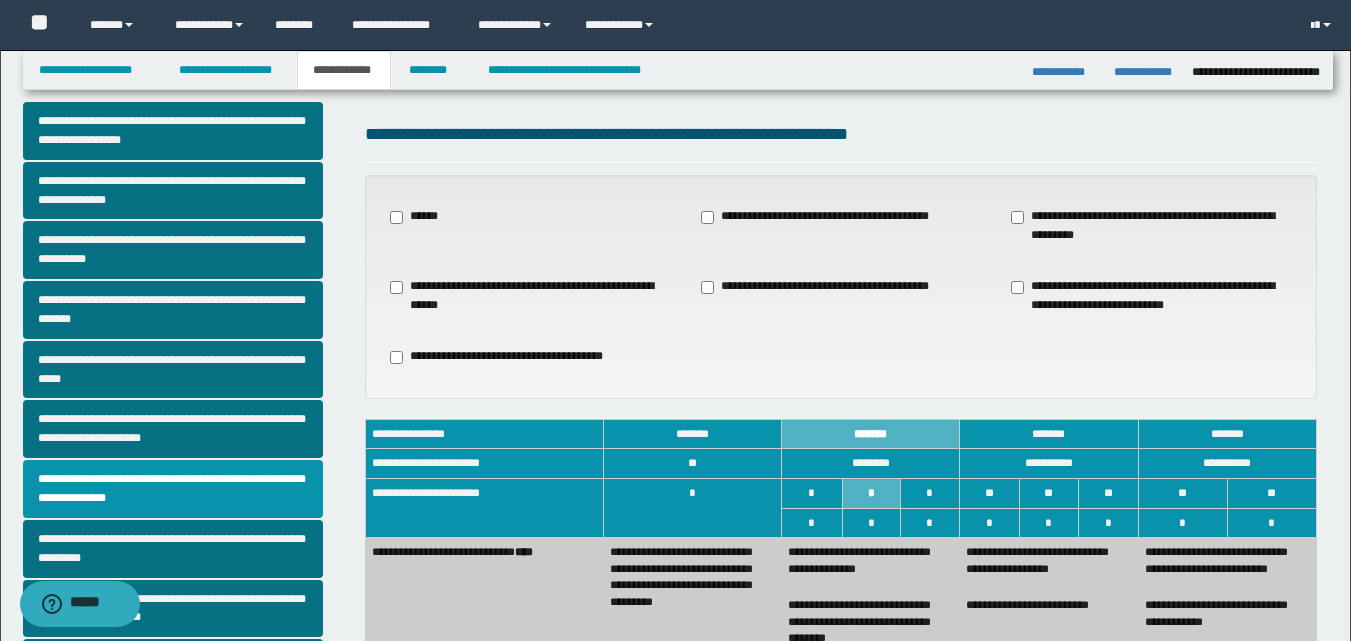 scroll, scrollTop: 0, scrollLeft: 0, axis: both 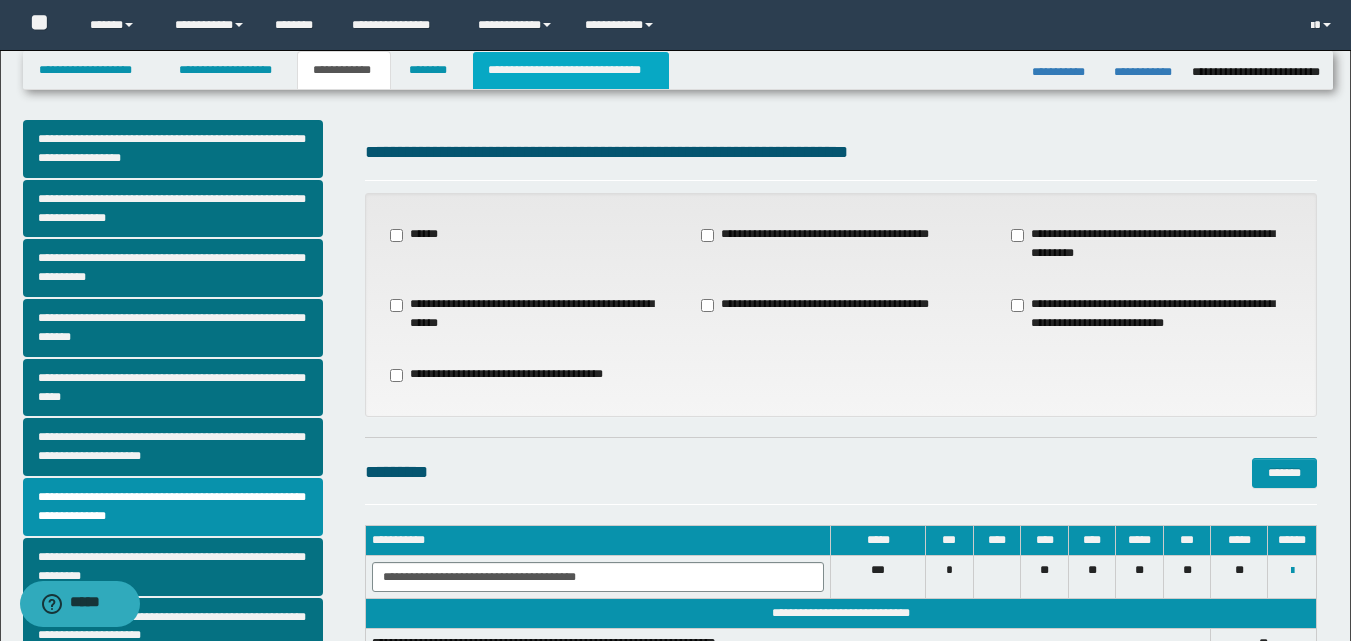 click on "**********" at bounding box center [570, 70] 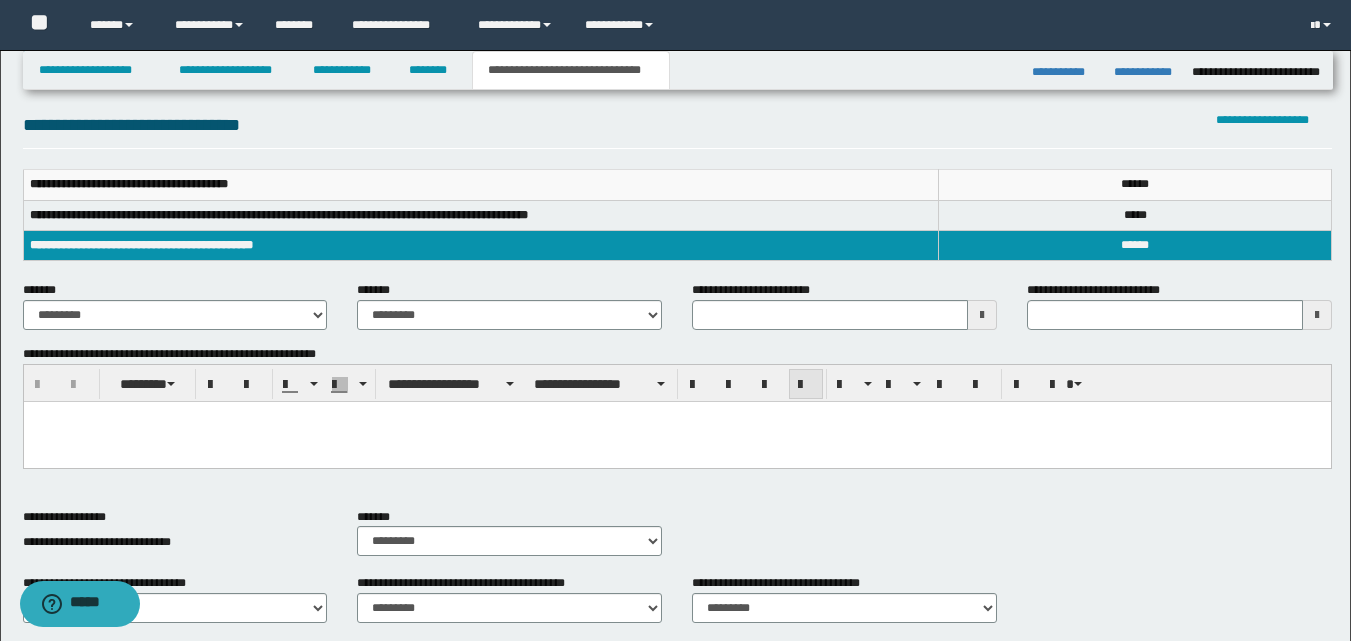 scroll, scrollTop: 308, scrollLeft: 0, axis: vertical 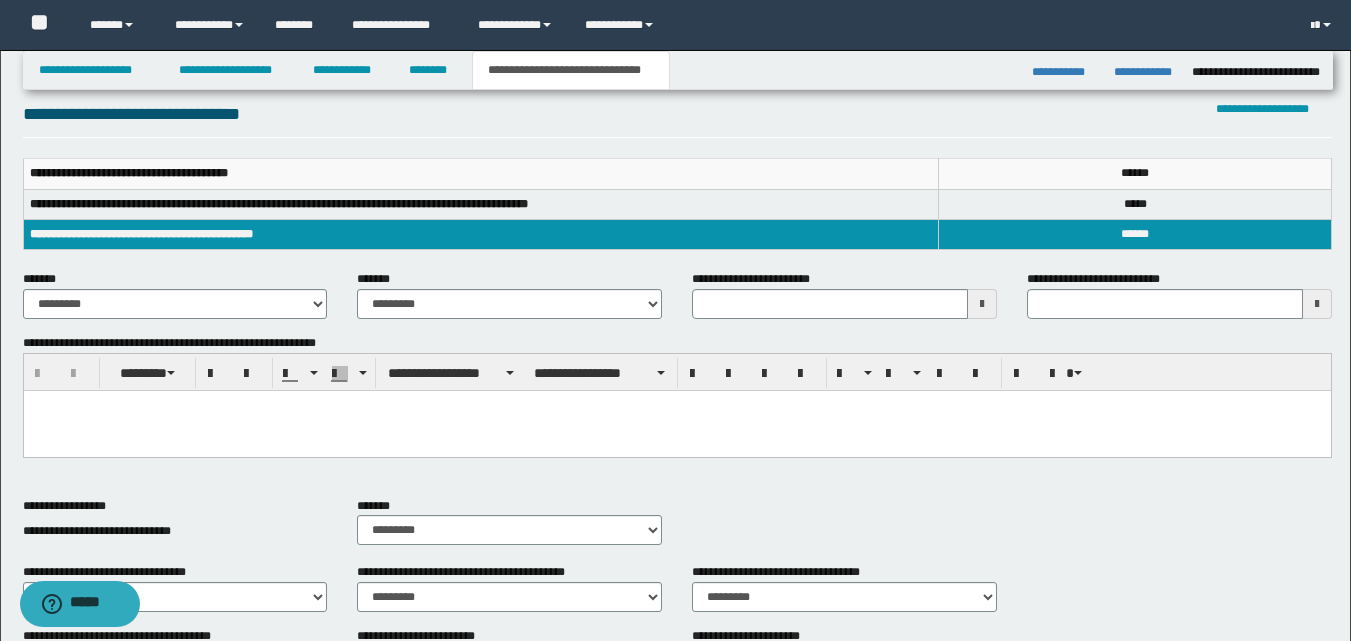 click at bounding box center [982, 304] 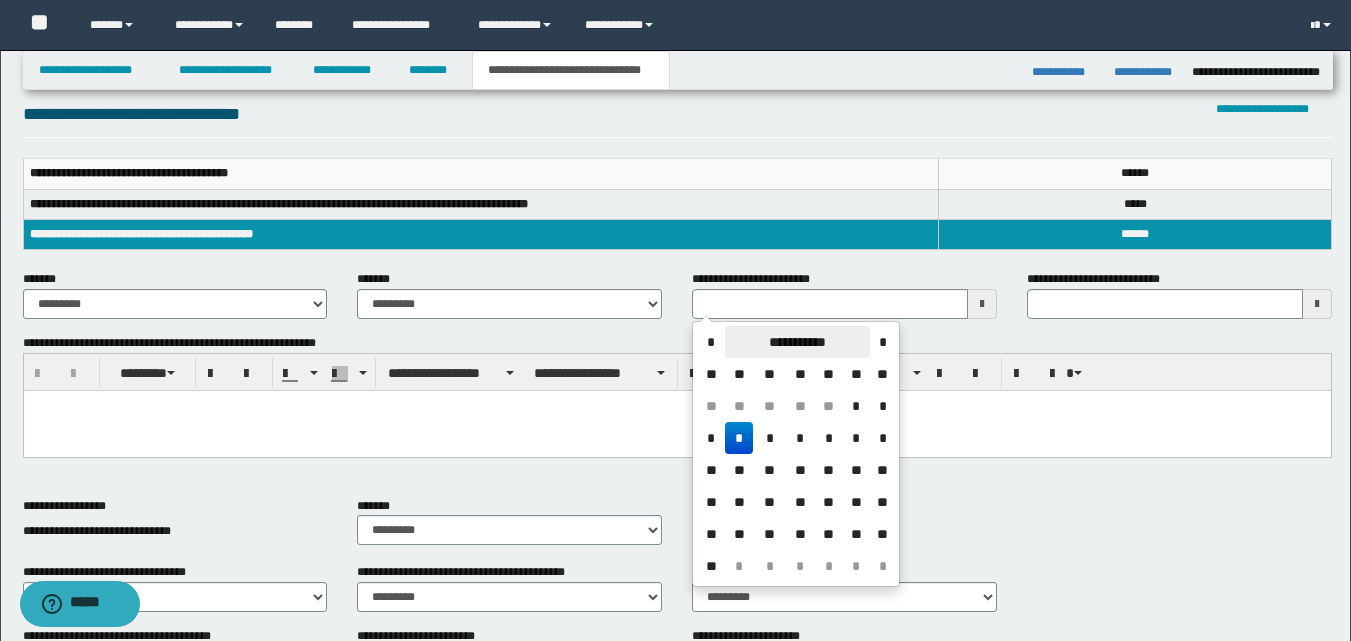 click on "**********" at bounding box center [797, 342] 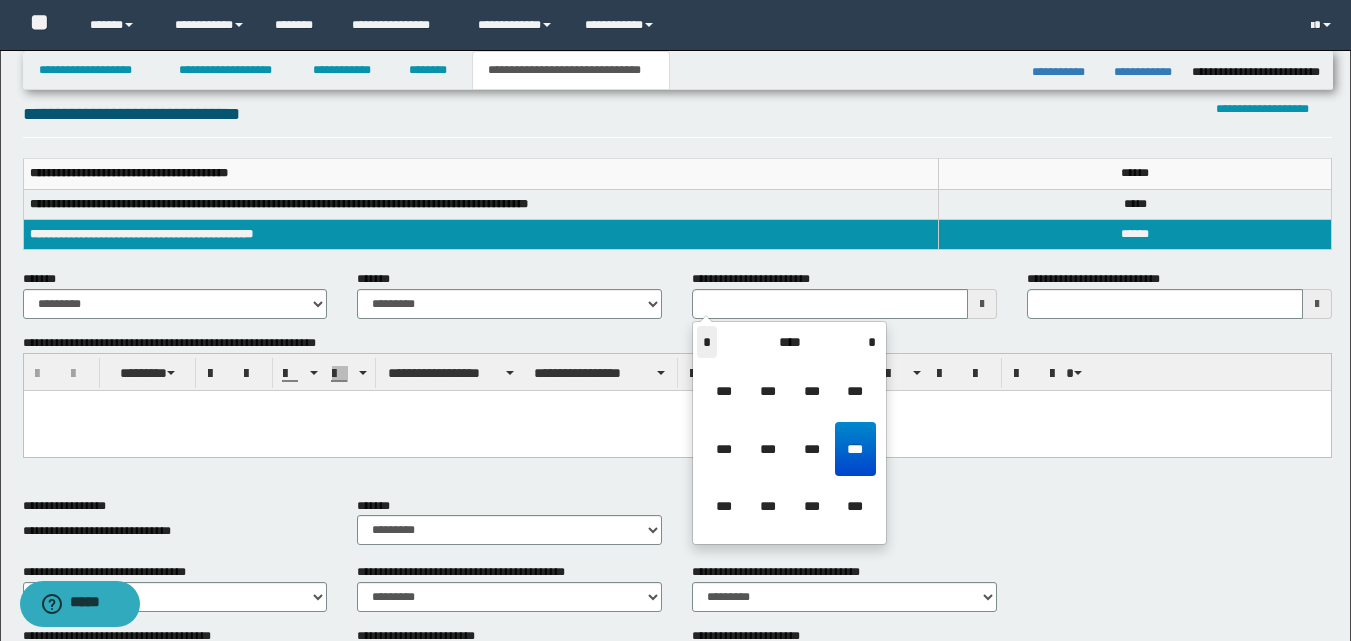 click on "*" at bounding box center [707, 342] 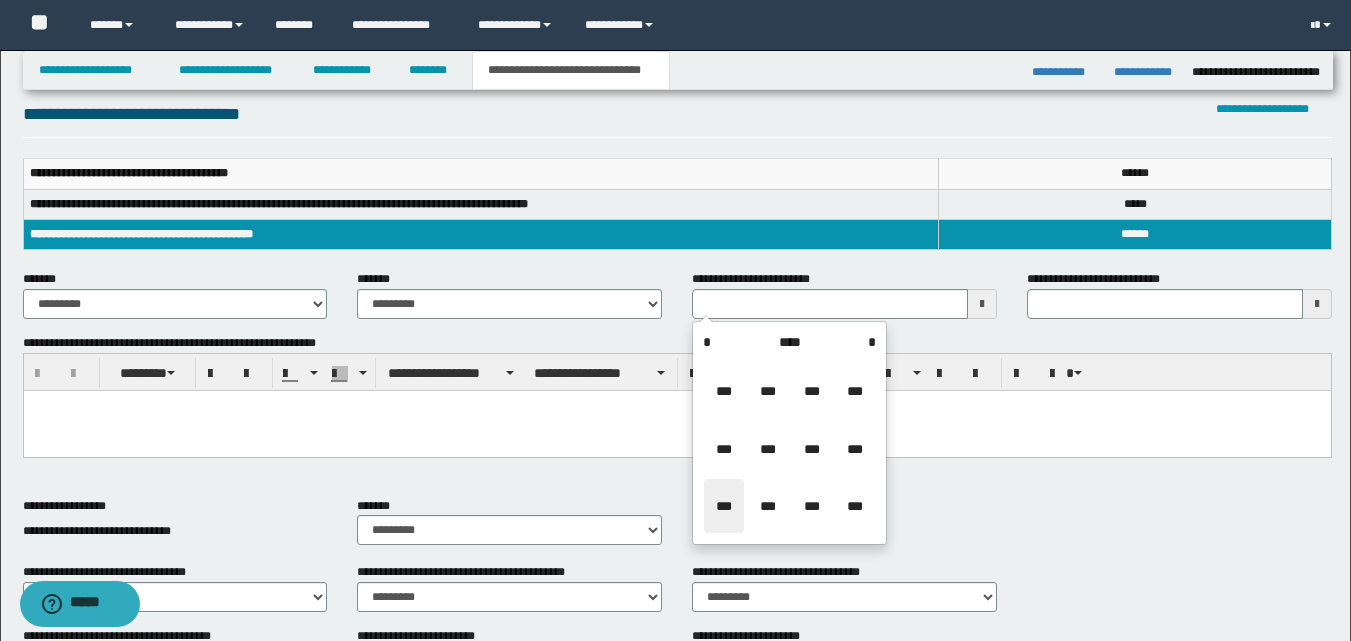 click on "***" at bounding box center [724, 506] 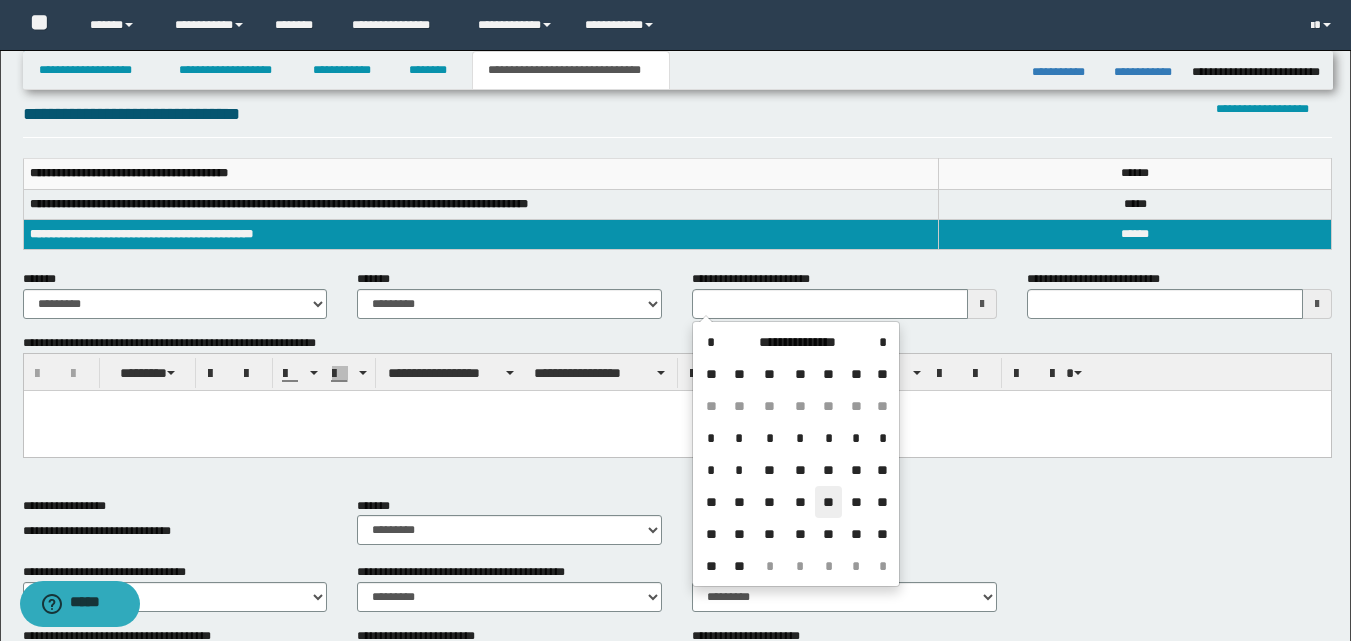 click on "**" at bounding box center (829, 502) 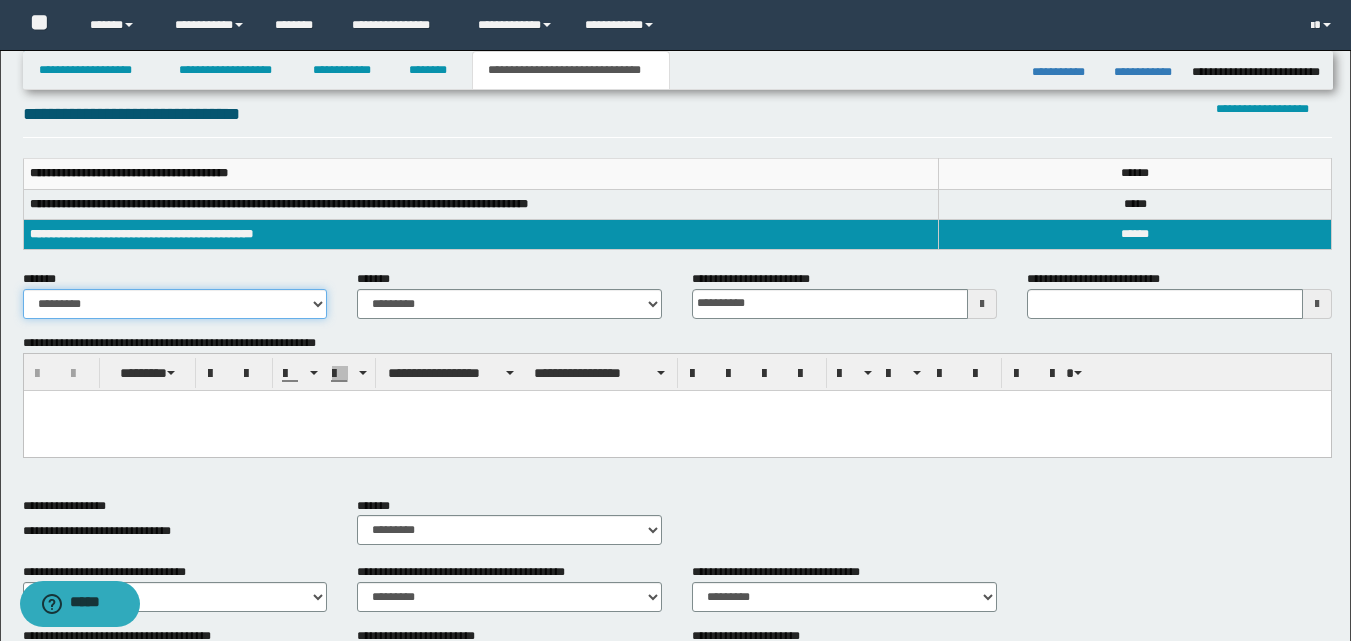 click on "**********" at bounding box center [175, 304] 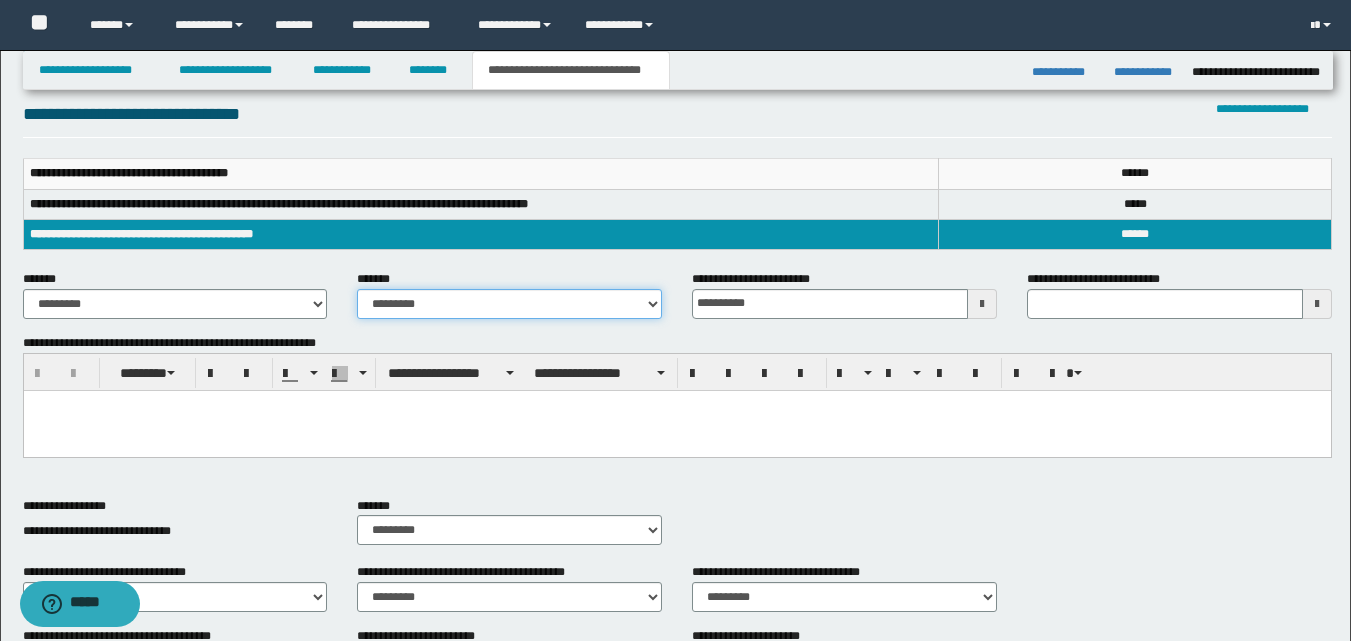click on "**********" at bounding box center (509, 304) 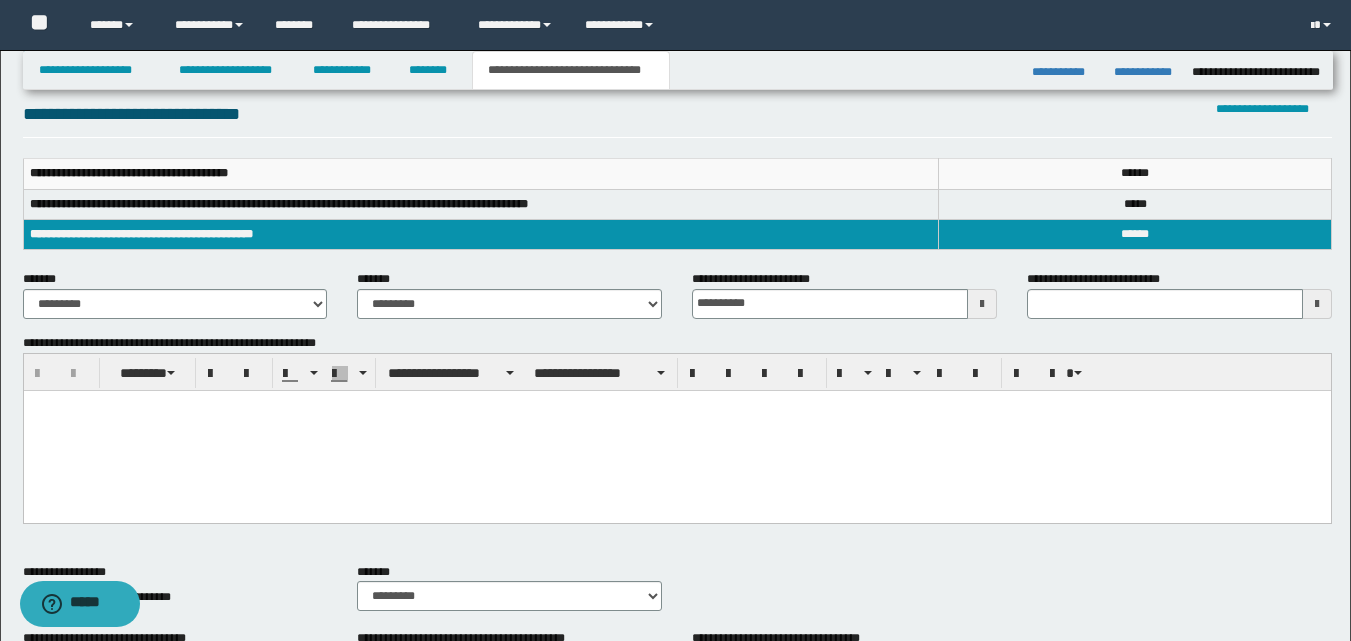 click at bounding box center [676, 430] 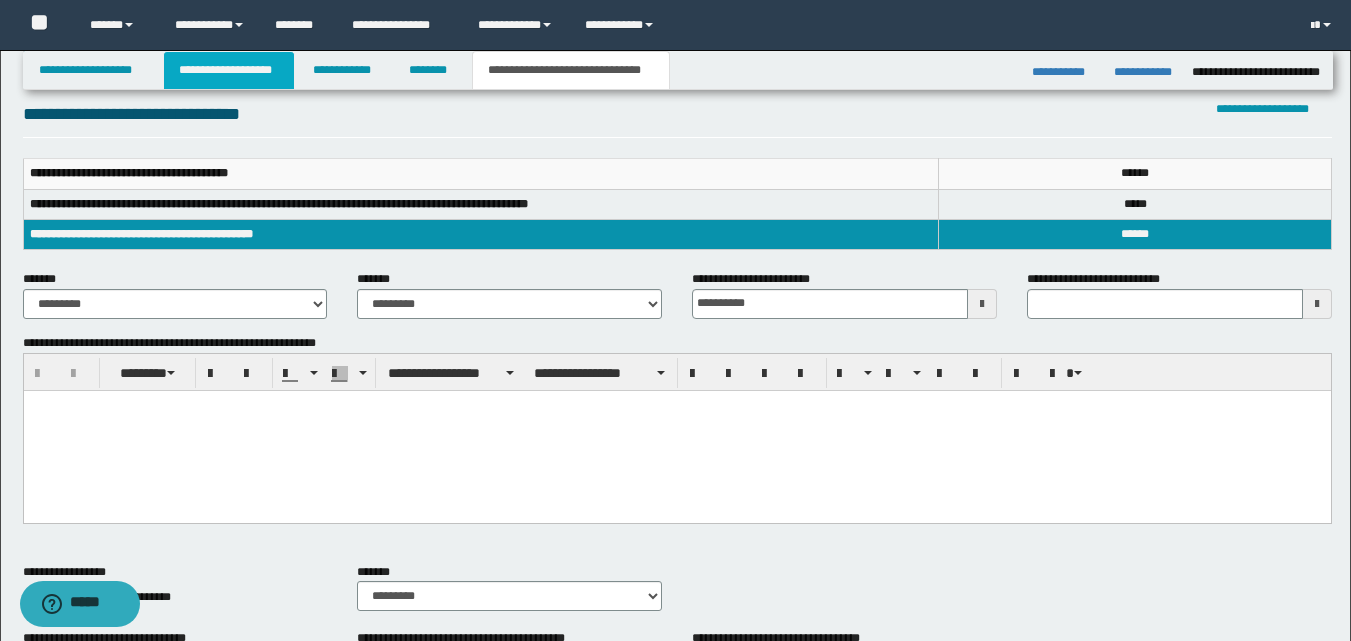 click on "**********" at bounding box center (229, 70) 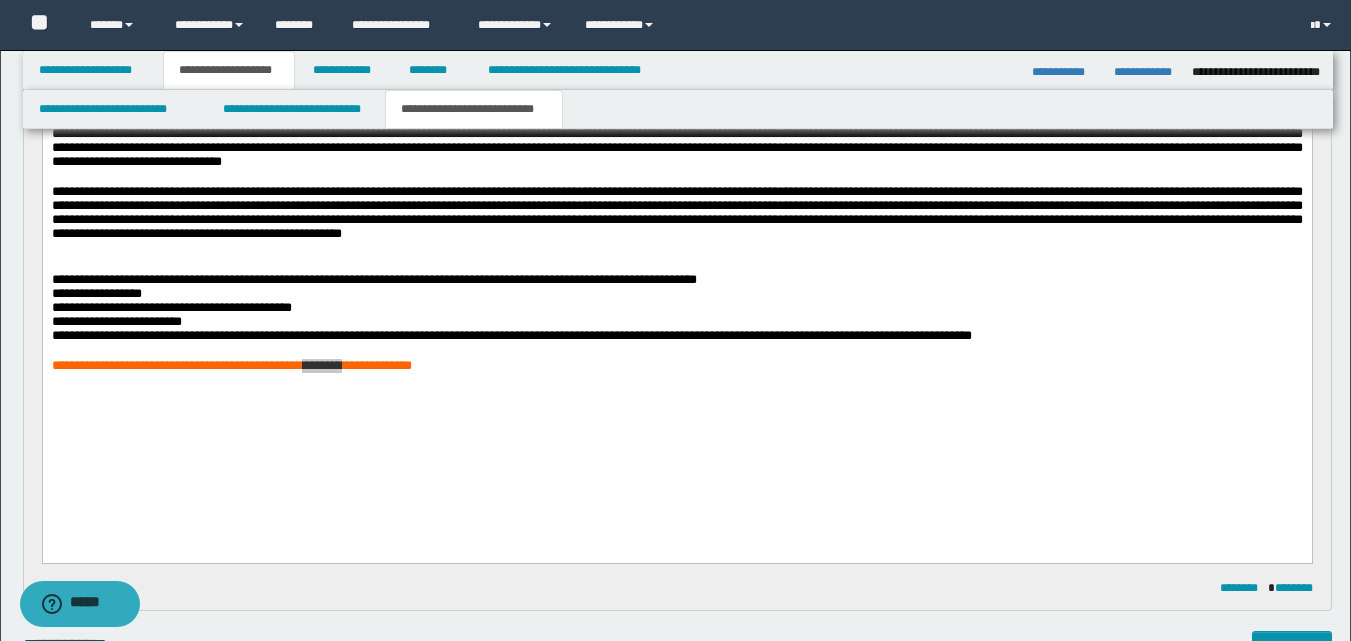 scroll, scrollTop: 339, scrollLeft: 0, axis: vertical 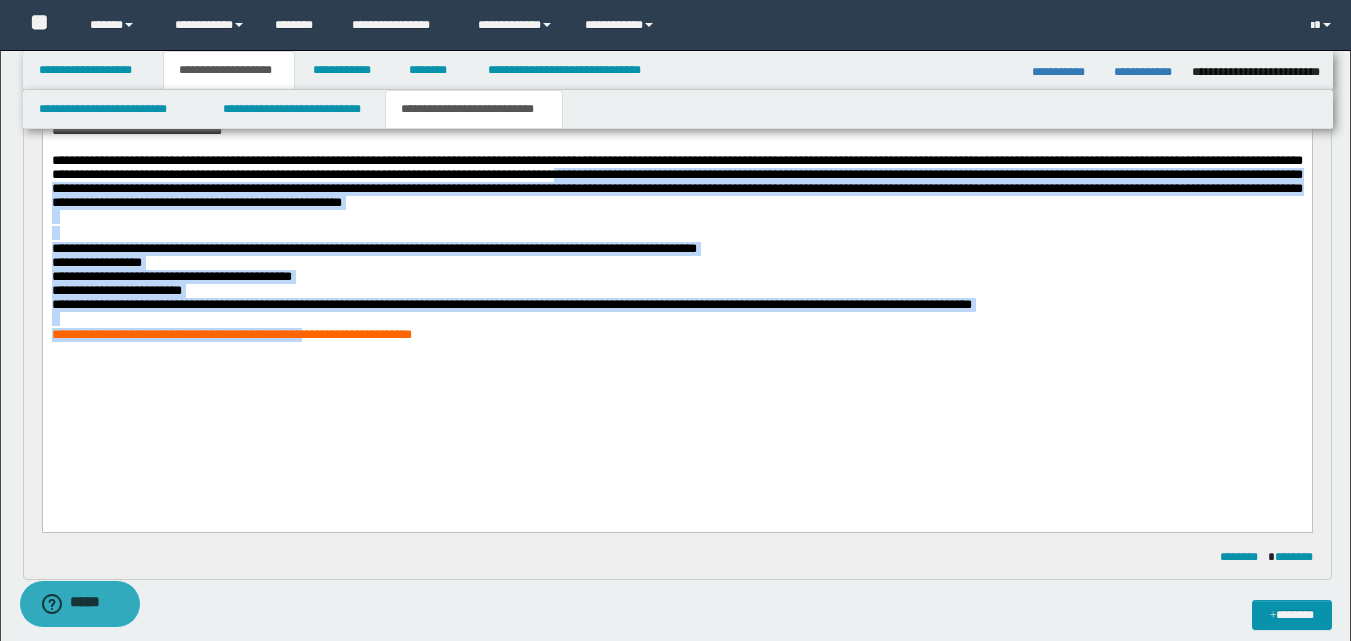 click on "**********" at bounding box center [676, 181] 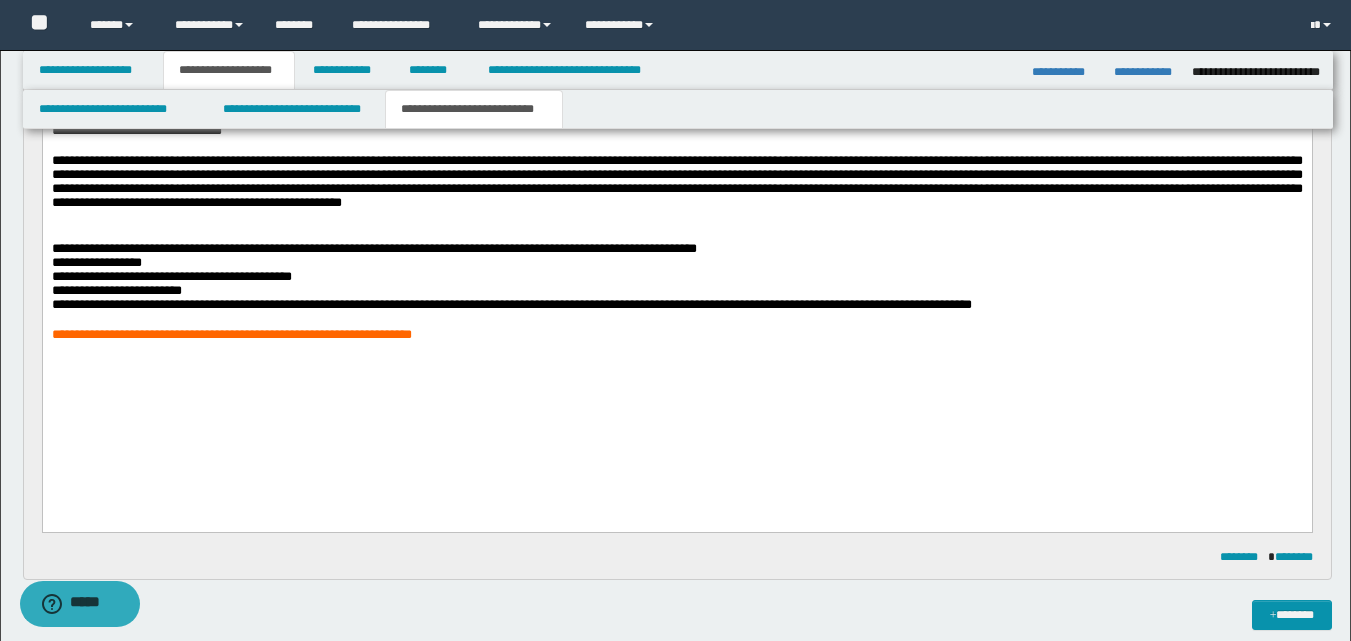 click on "**********" at bounding box center (676, 223) 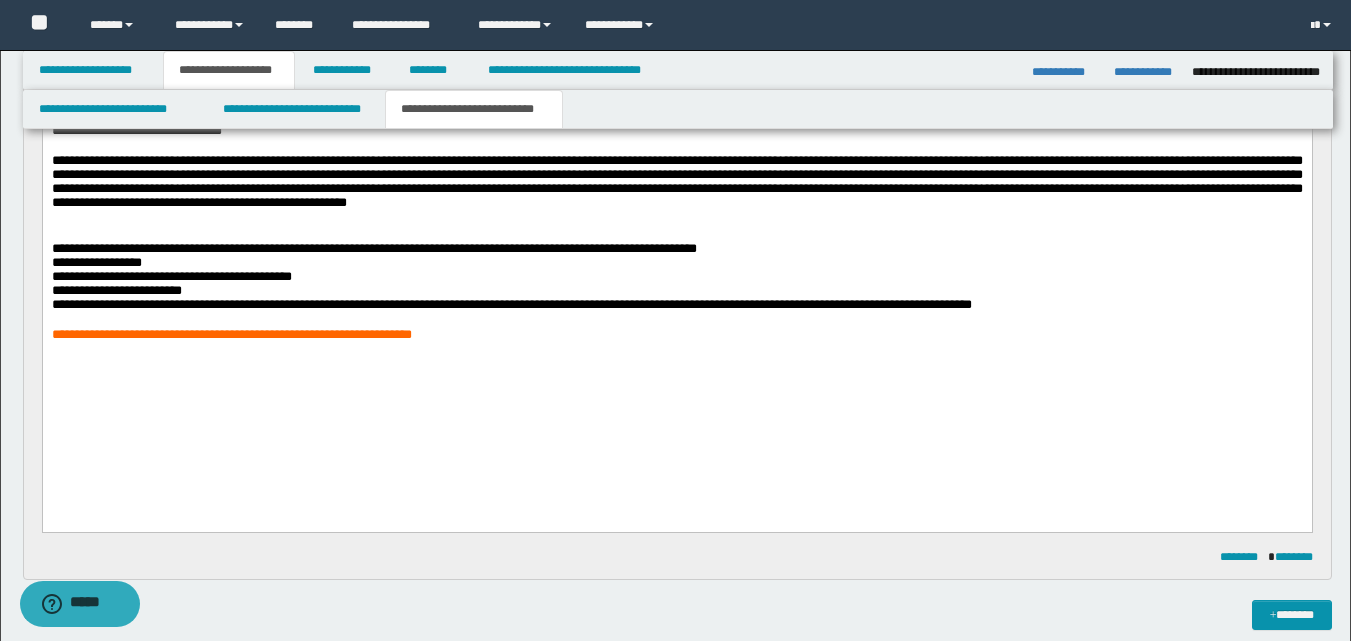 click at bounding box center [676, 234] 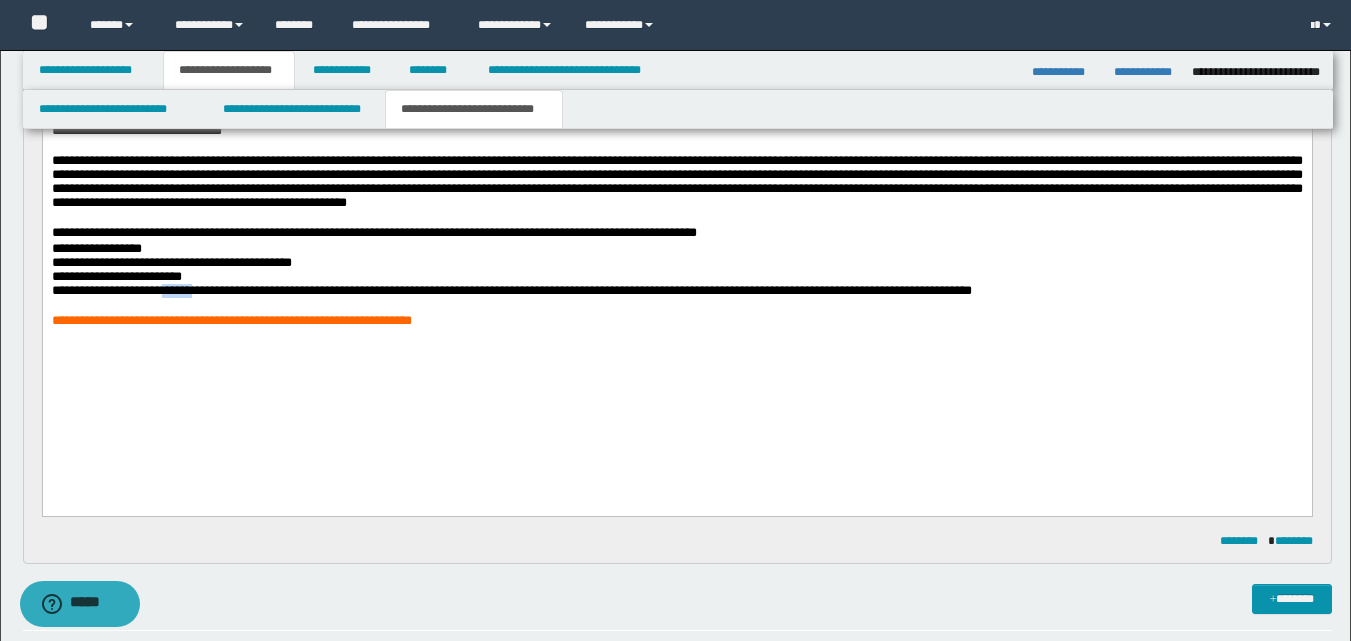 drag, startPoint x: 181, startPoint y: 335, endPoint x: 213, endPoint y: 340, distance: 32.38827 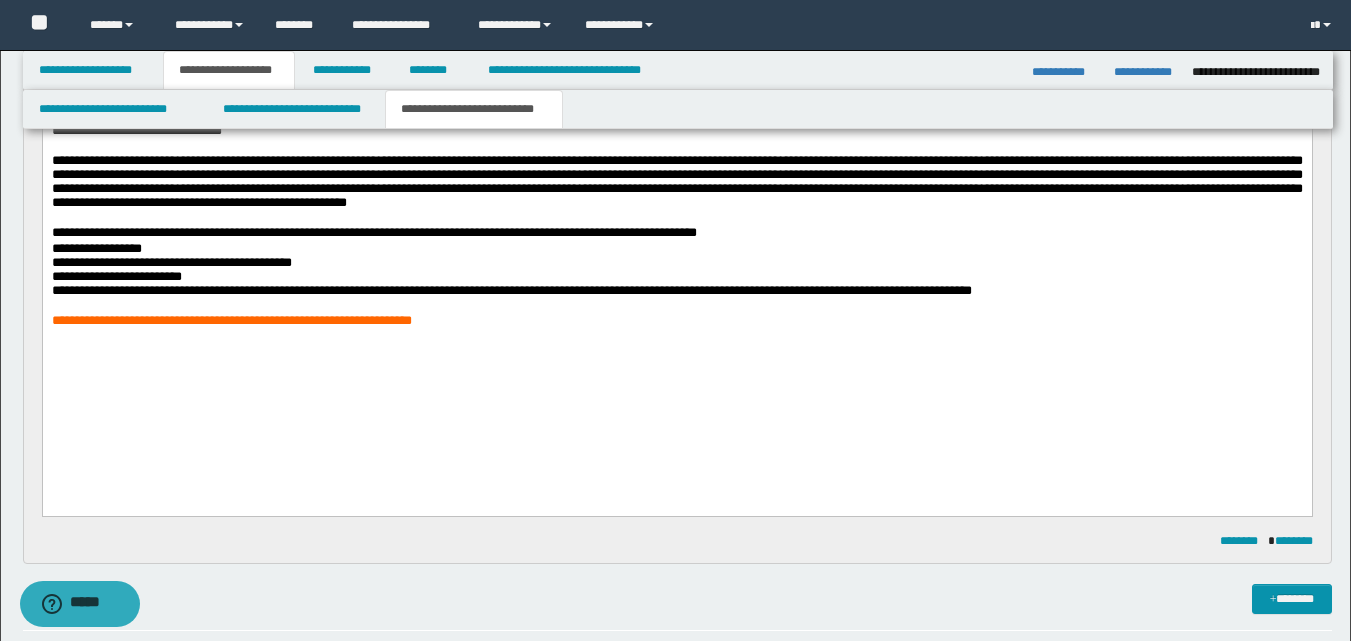 click on "**********" at bounding box center [676, 216] 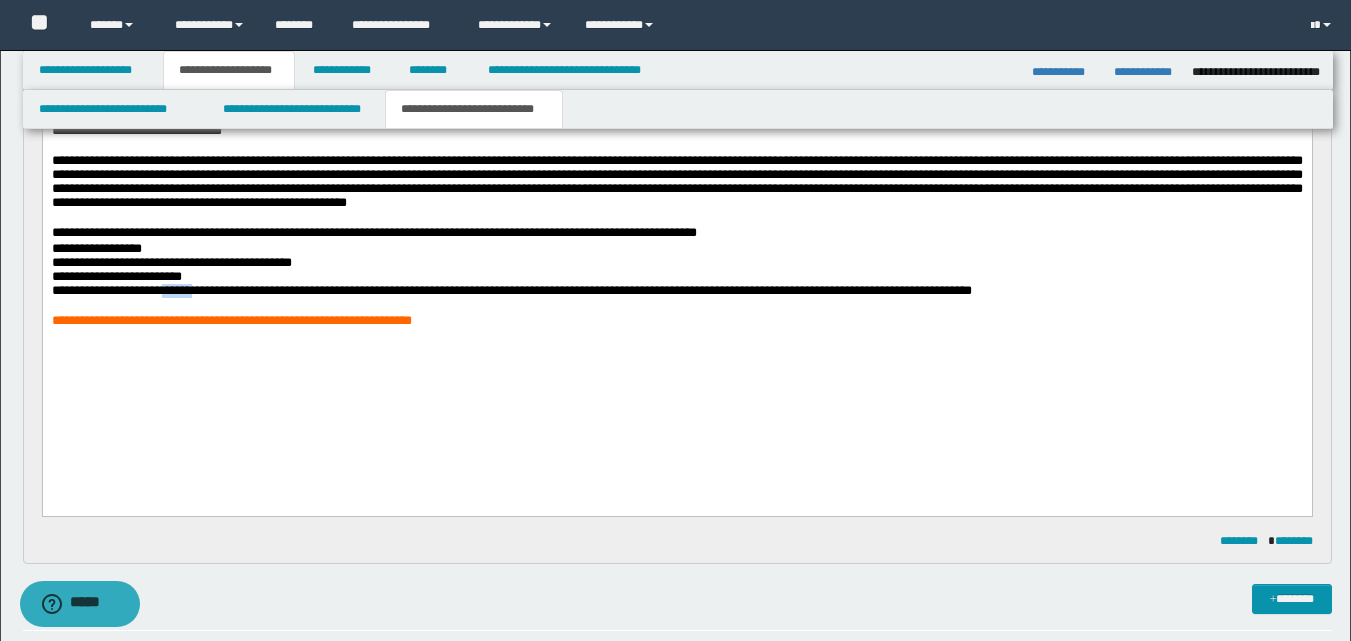 drag, startPoint x: 213, startPoint y: 333, endPoint x: 183, endPoint y: 334, distance: 30.016663 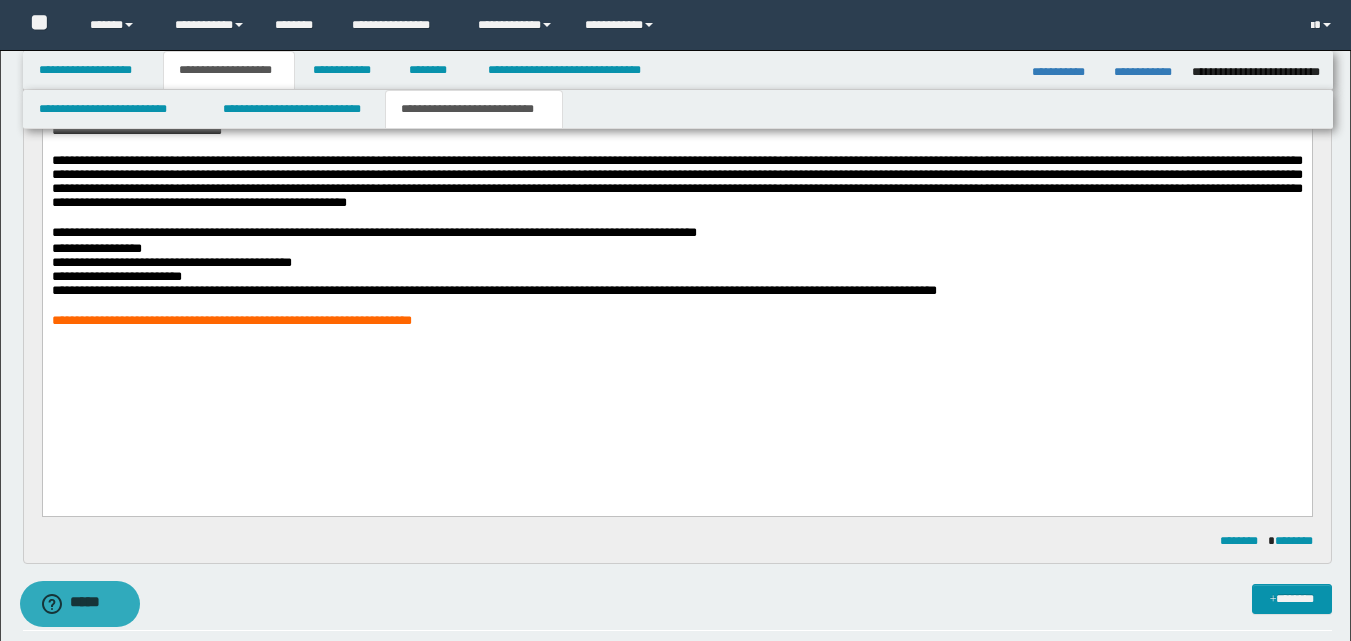 click on "**********" at bounding box center [493, 290] 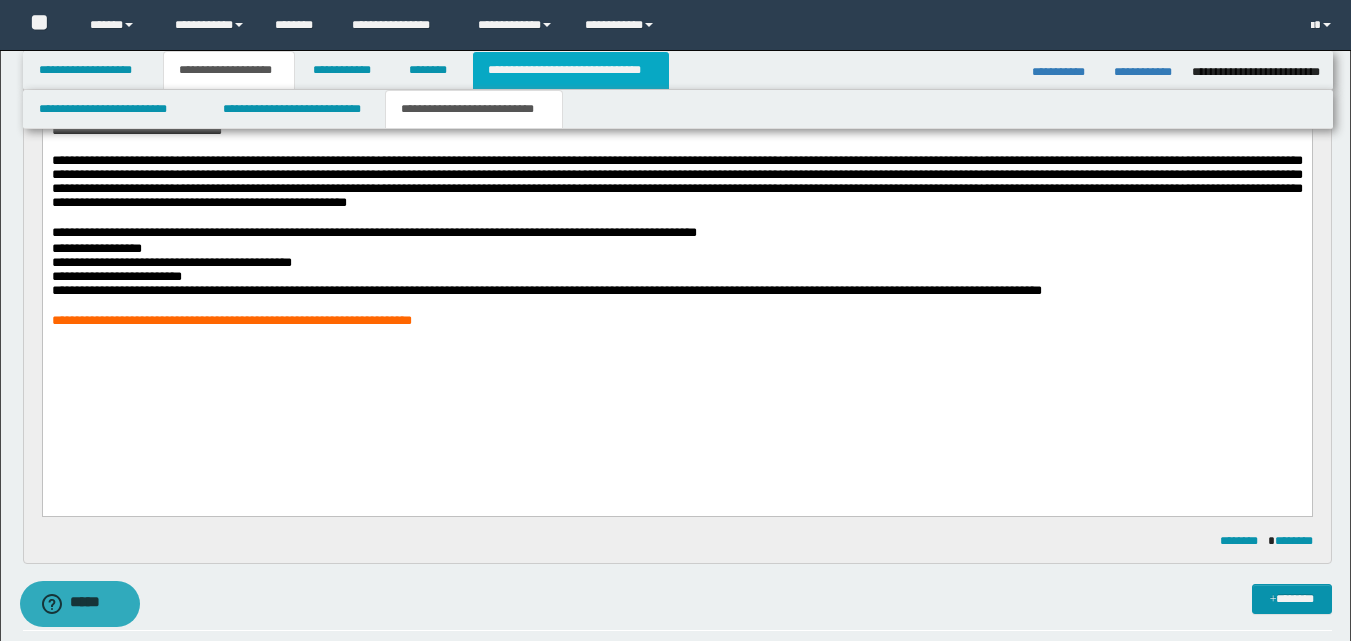 click on "**********" at bounding box center [570, 70] 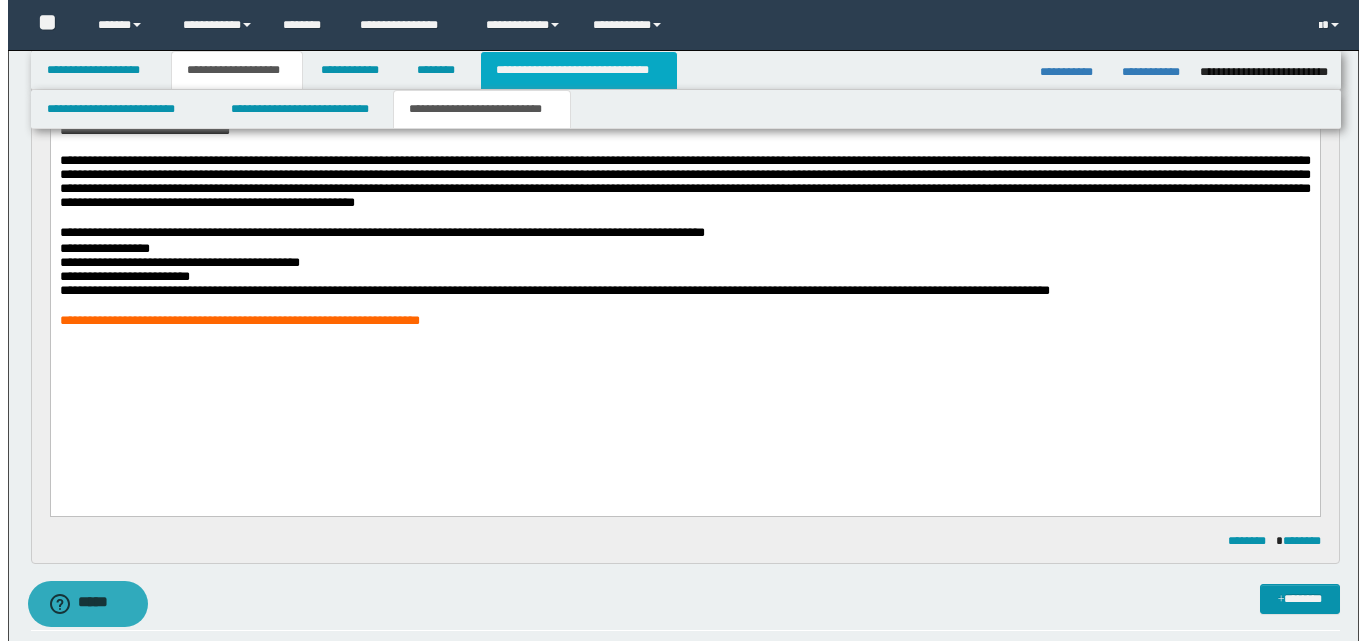 type on "**********" 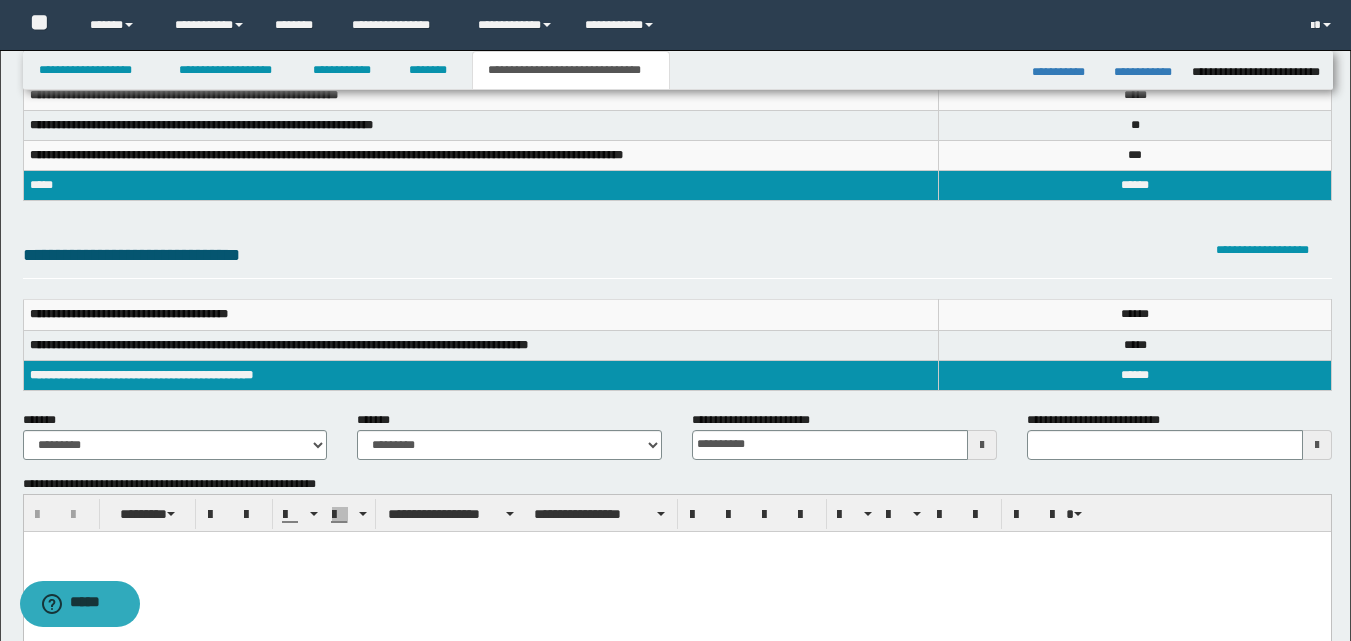 scroll, scrollTop: 0, scrollLeft: 0, axis: both 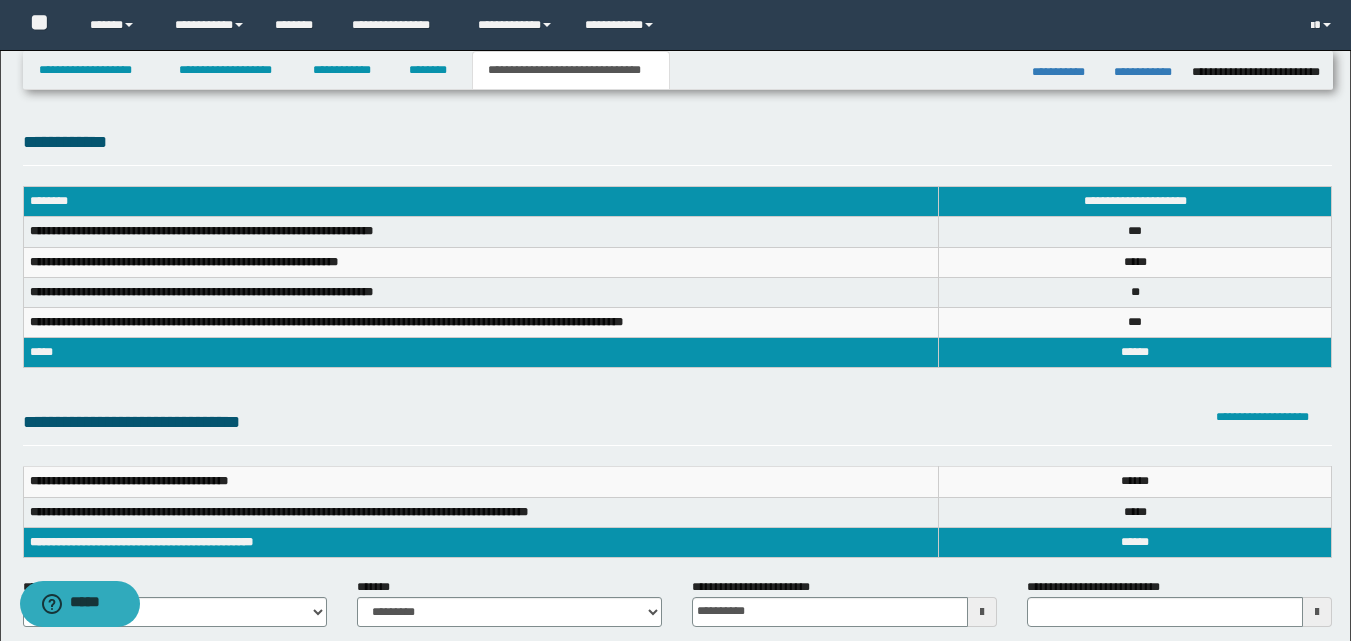 click on "**********" at bounding box center (675, 808) 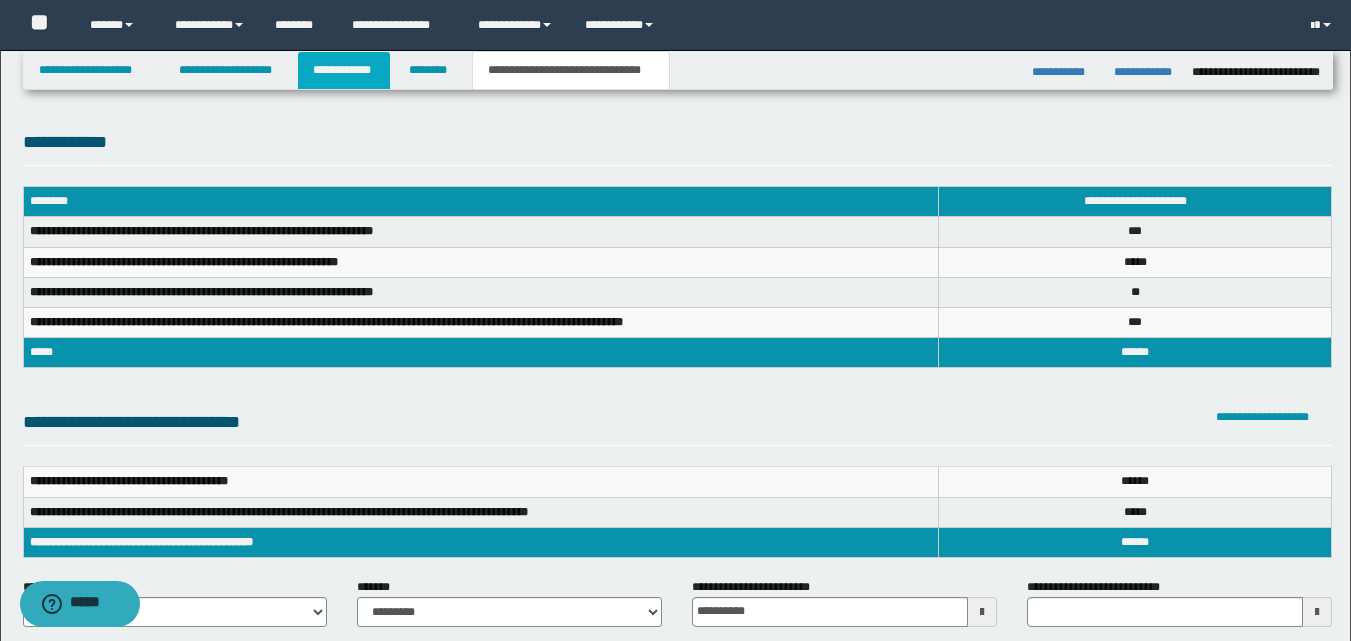 click on "**********" at bounding box center [344, 70] 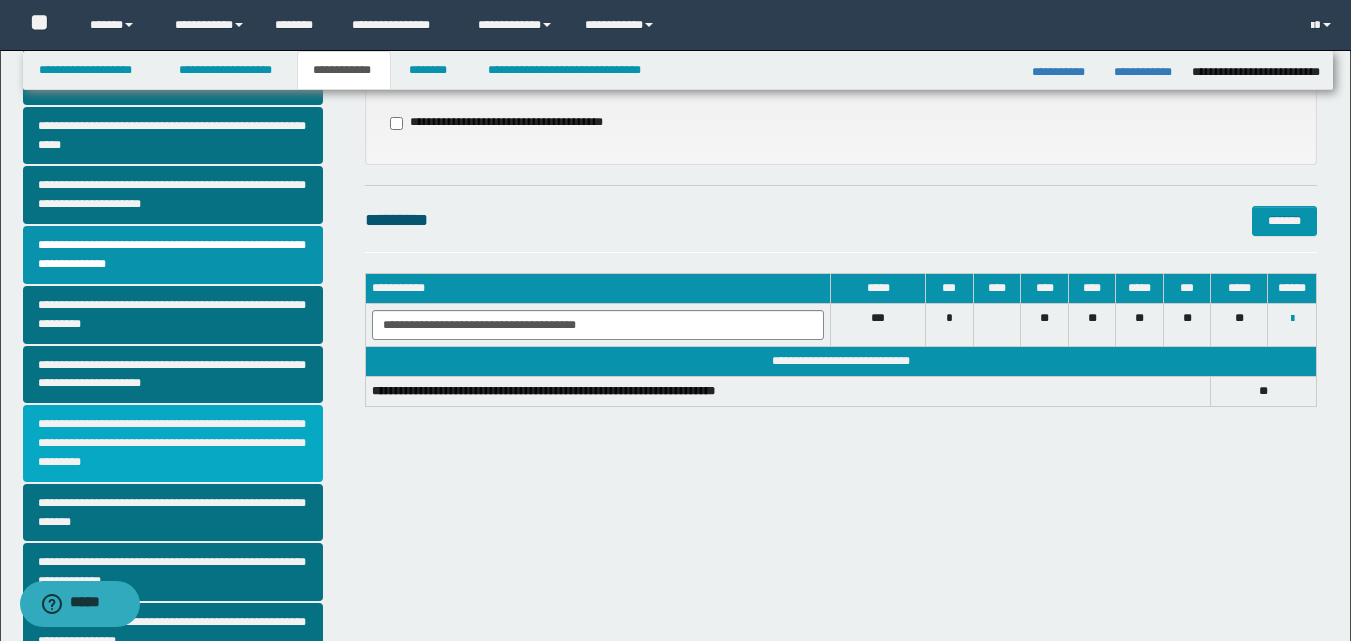 scroll, scrollTop: 300, scrollLeft: 0, axis: vertical 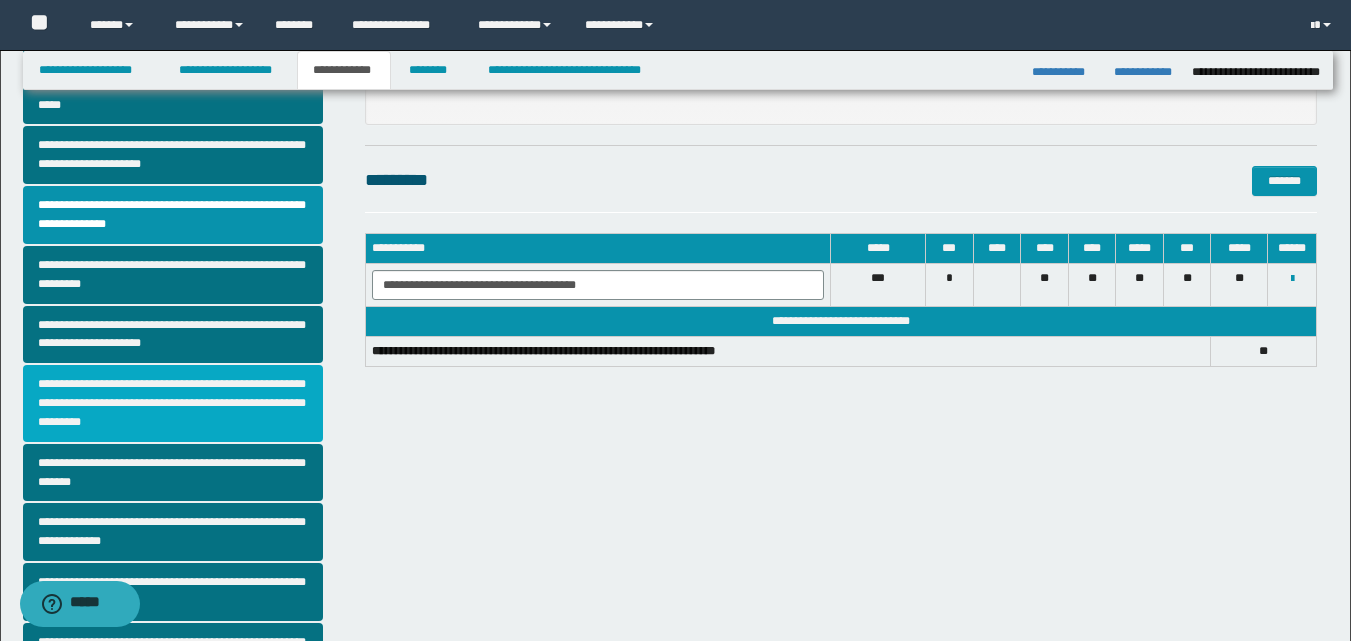 click on "**********" at bounding box center (173, 403) 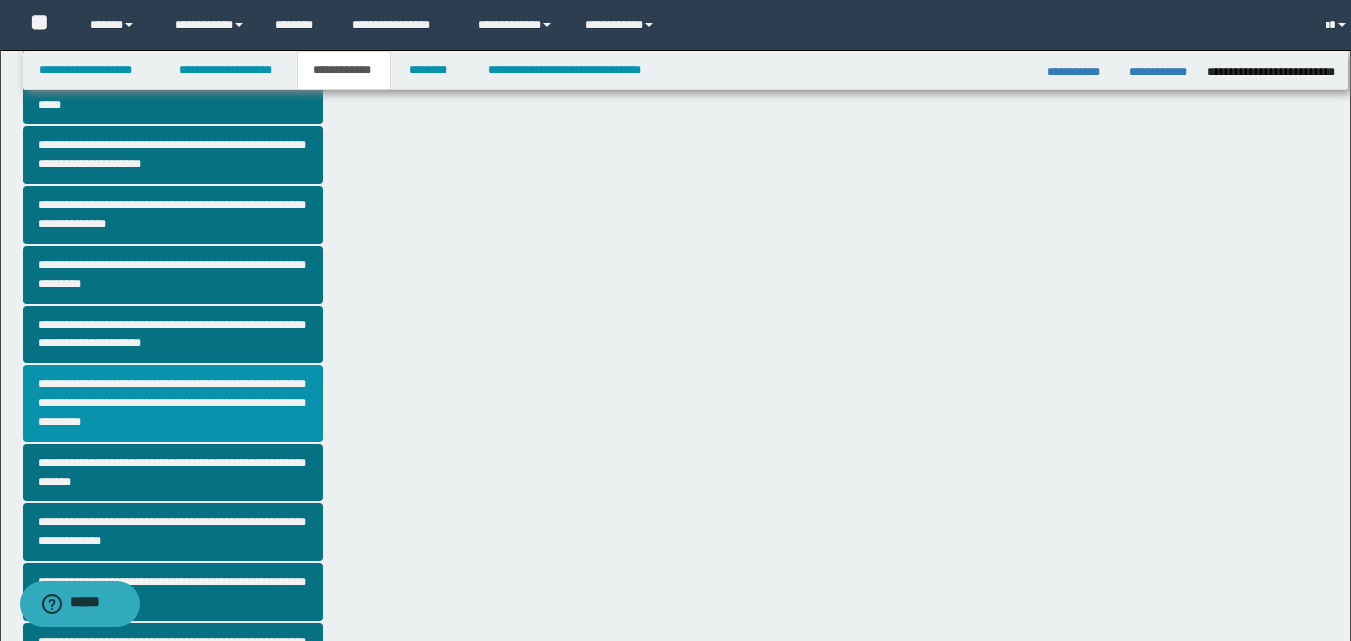 scroll, scrollTop: 0, scrollLeft: 0, axis: both 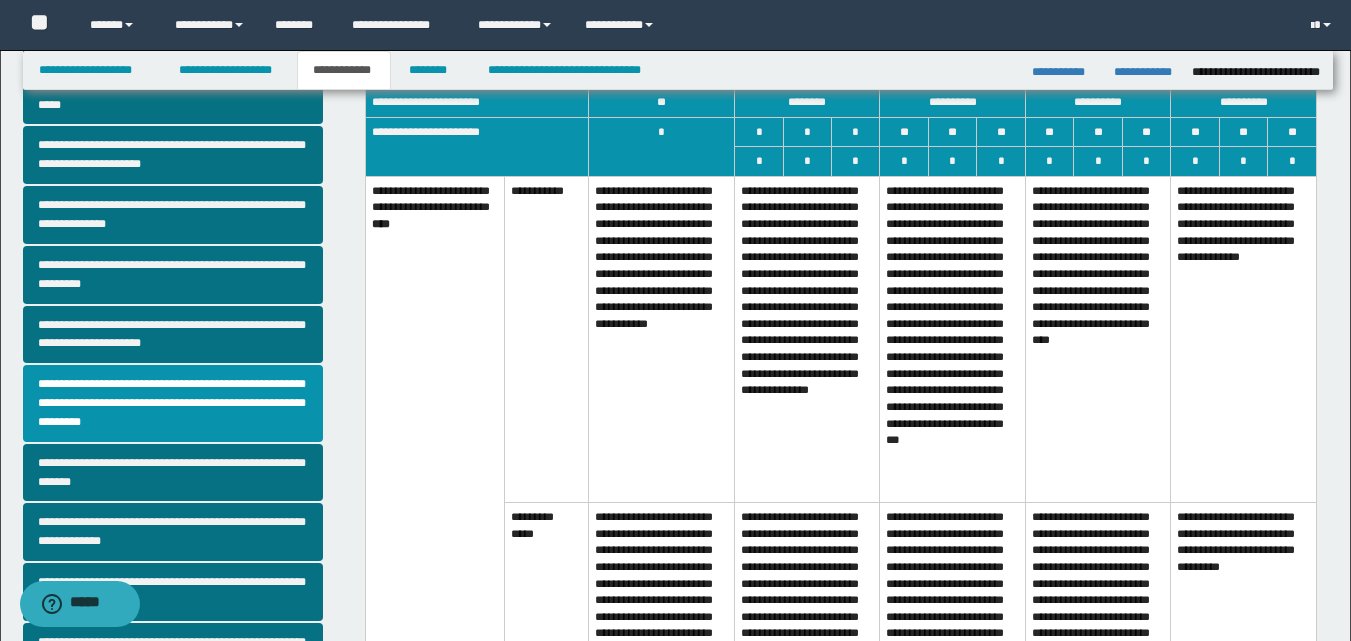 click on "**********" at bounding box center (1098, 339) 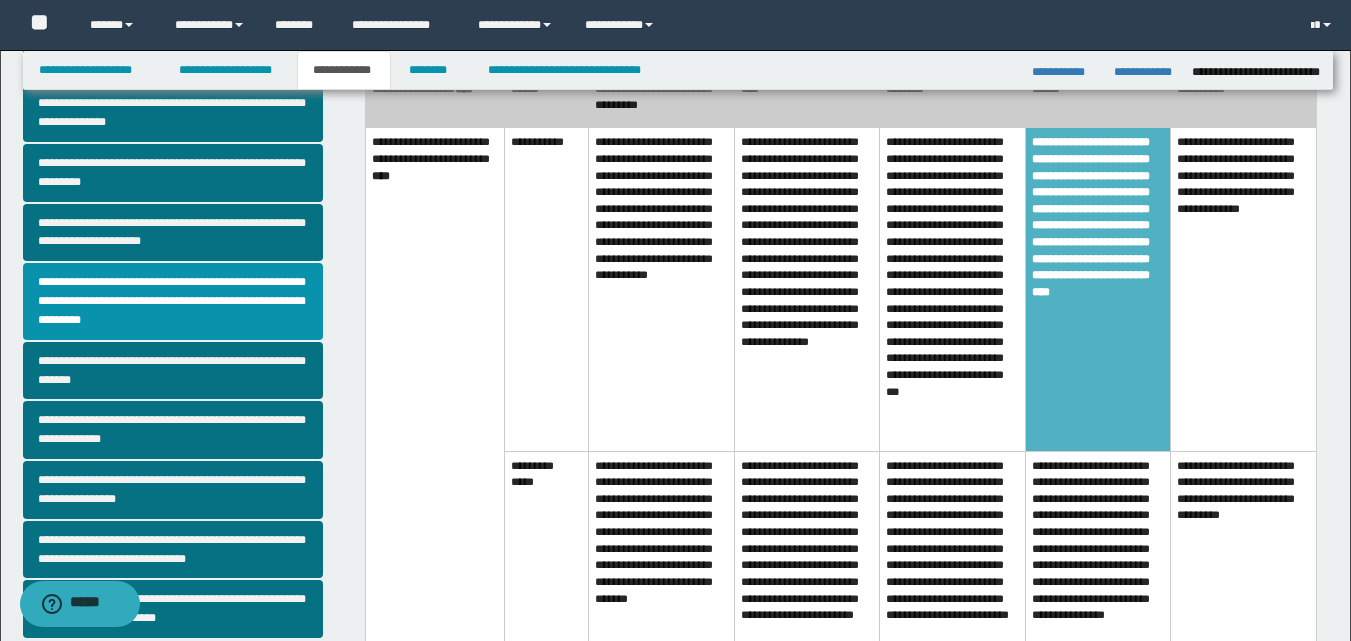 scroll, scrollTop: 400, scrollLeft: 0, axis: vertical 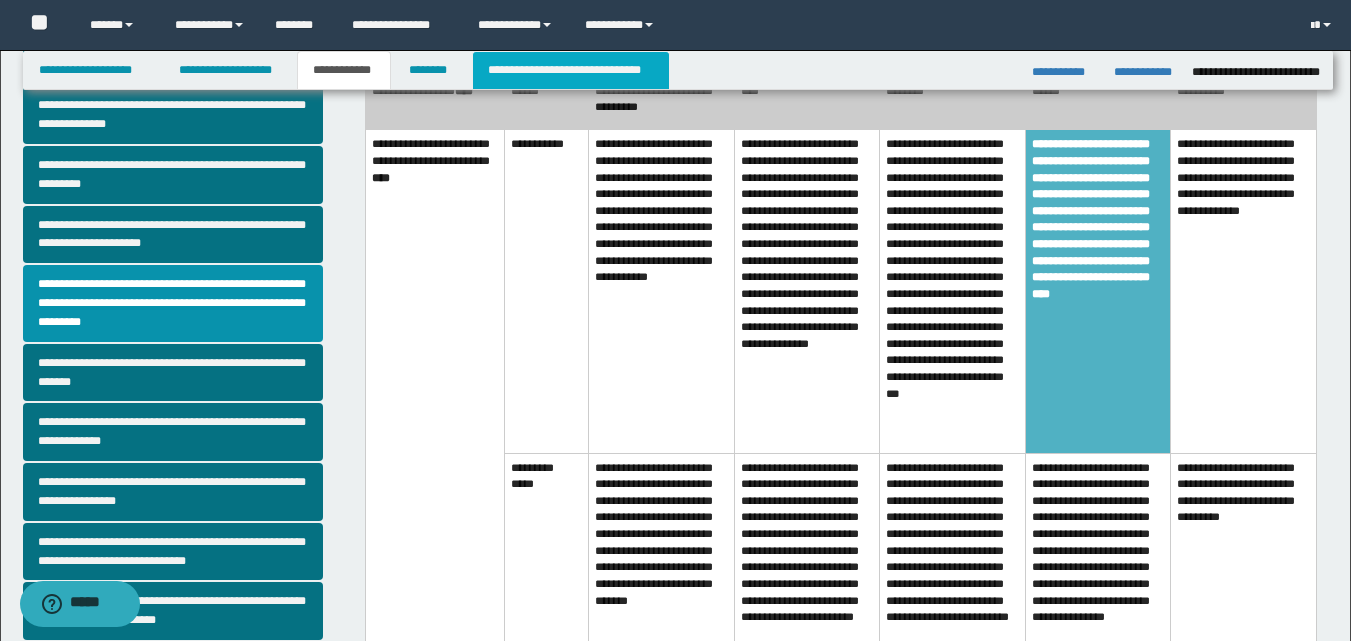 click on "**********" at bounding box center [570, 70] 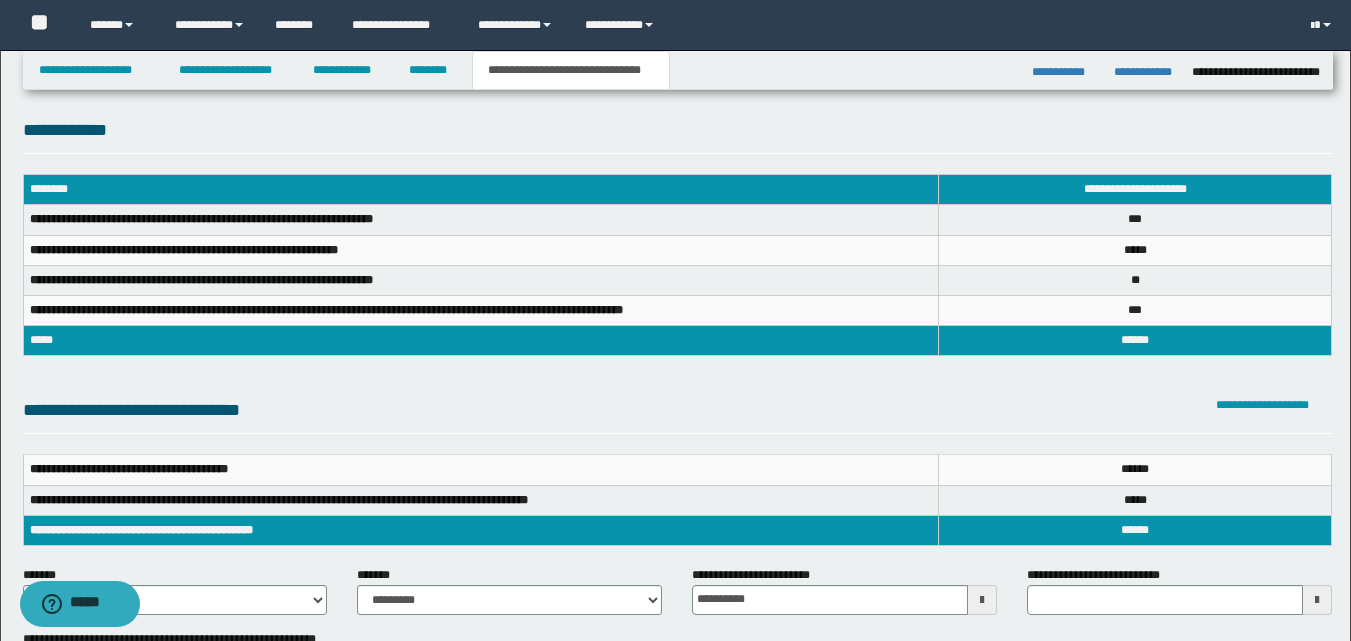 scroll, scrollTop: 0, scrollLeft: 0, axis: both 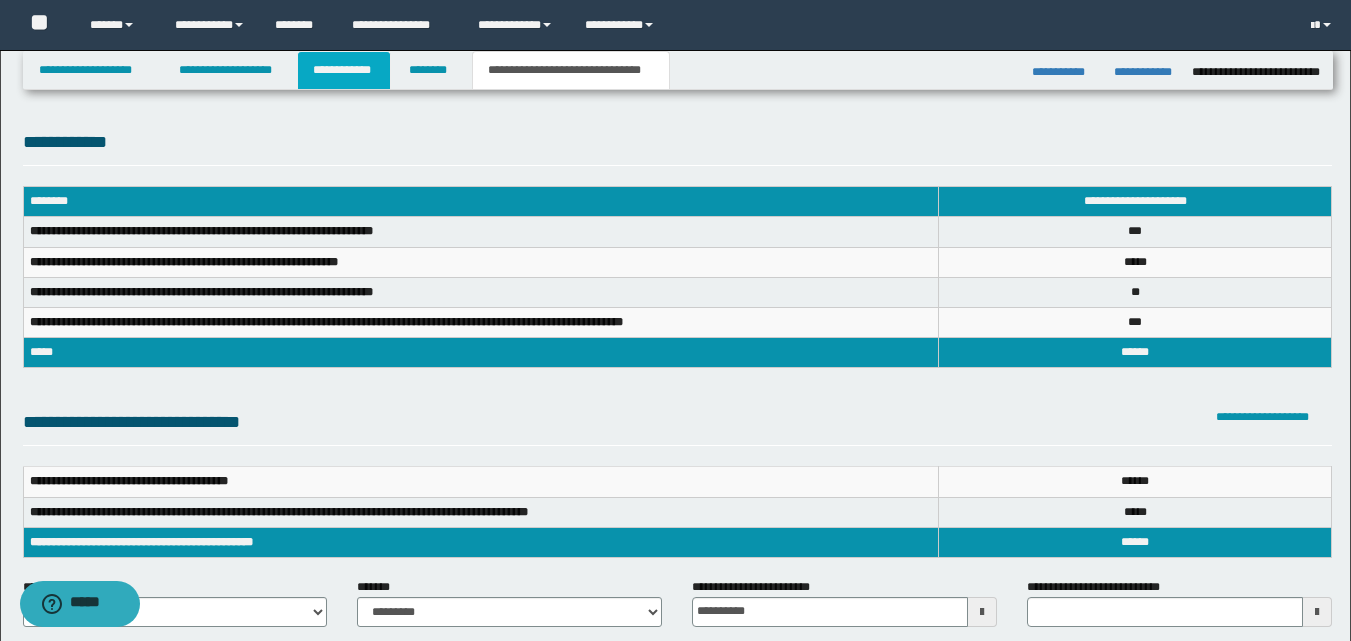 click on "**********" at bounding box center (344, 70) 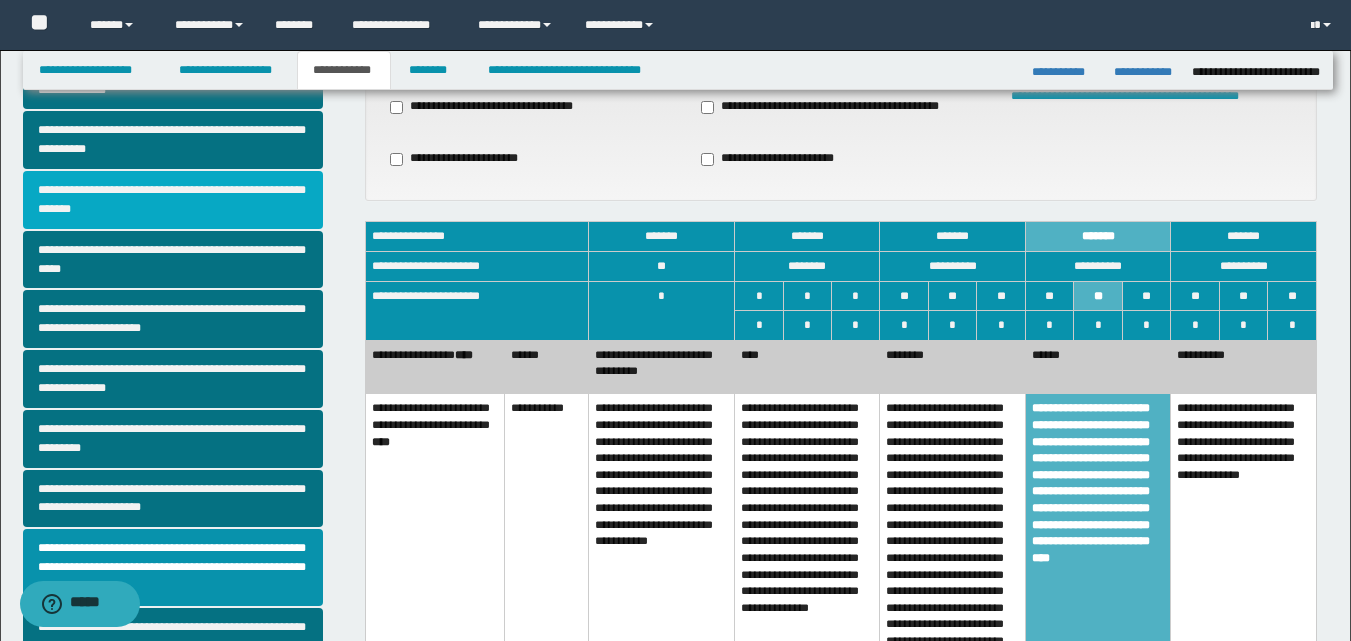 scroll, scrollTop: 0, scrollLeft: 0, axis: both 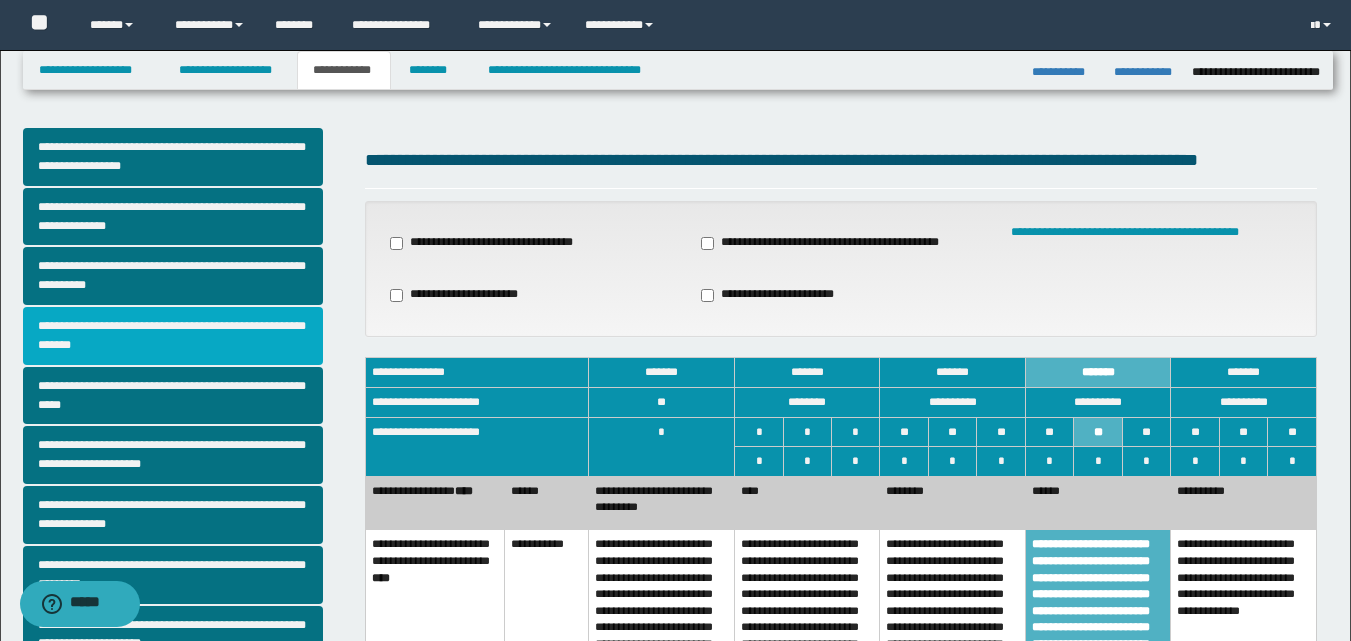 click on "**********" at bounding box center (173, 336) 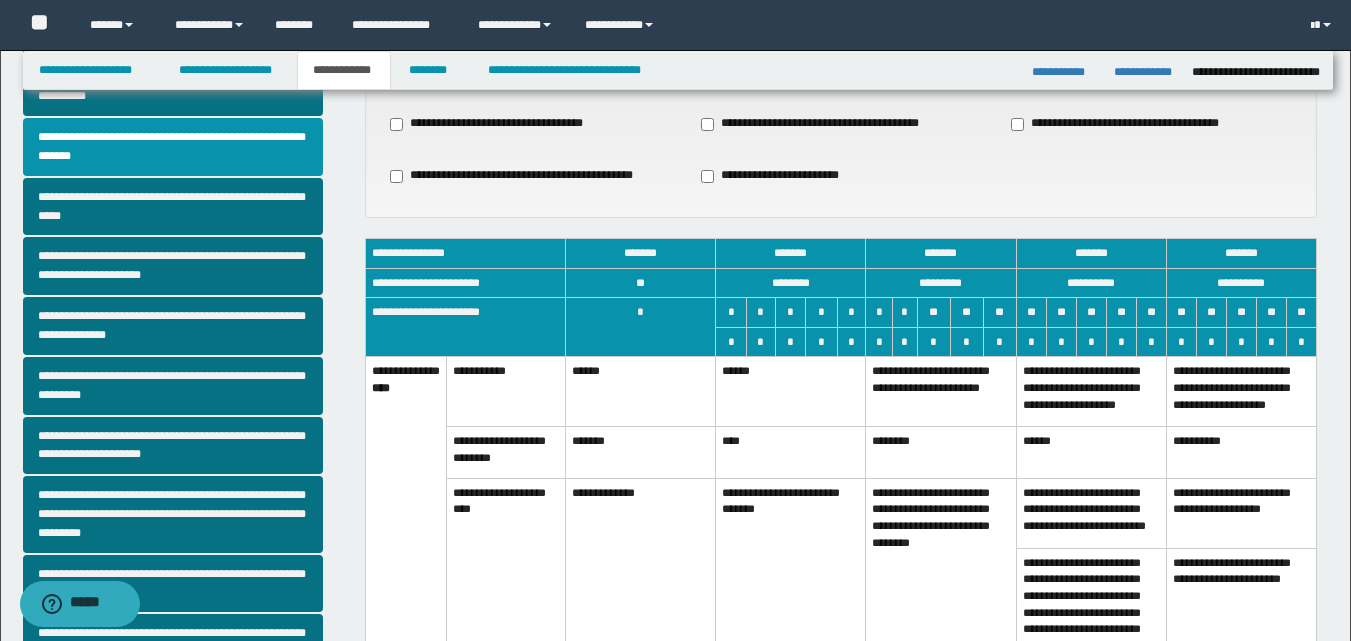 scroll, scrollTop: 200, scrollLeft: 0, axis: vertical 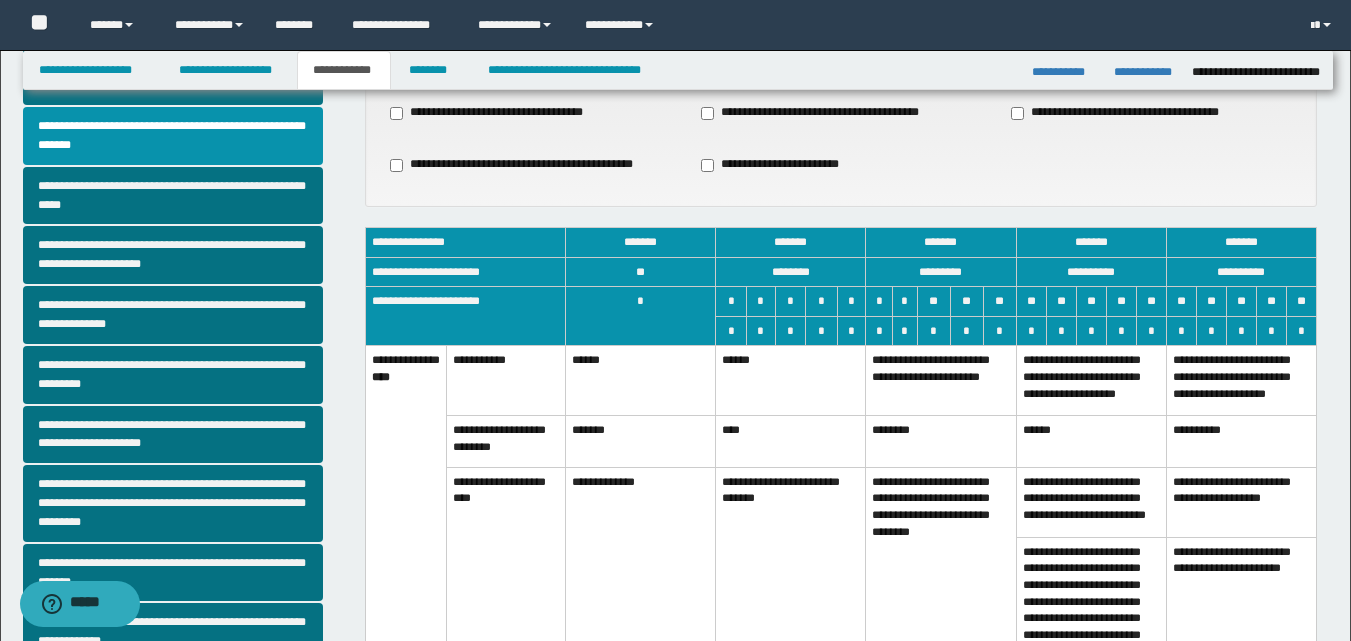 click on "******" at bounding box center [791, 381] 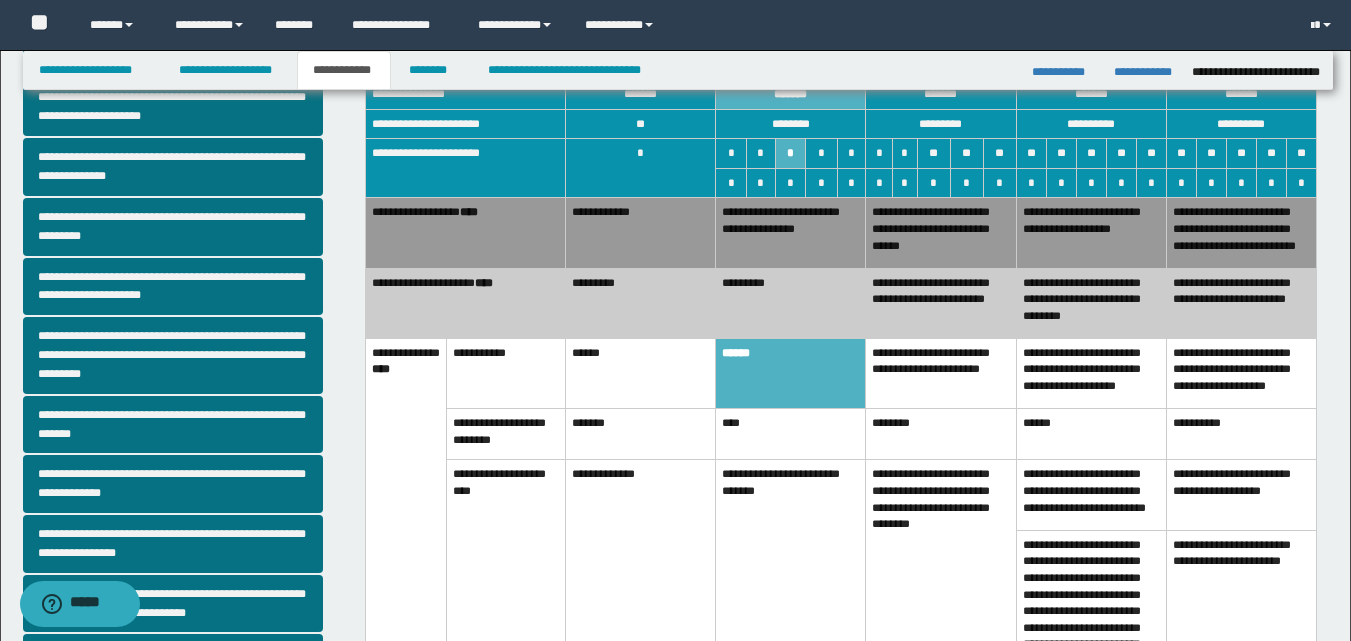 scroll, scrollTop: 300, scrollLeft: 0, axis: vertical 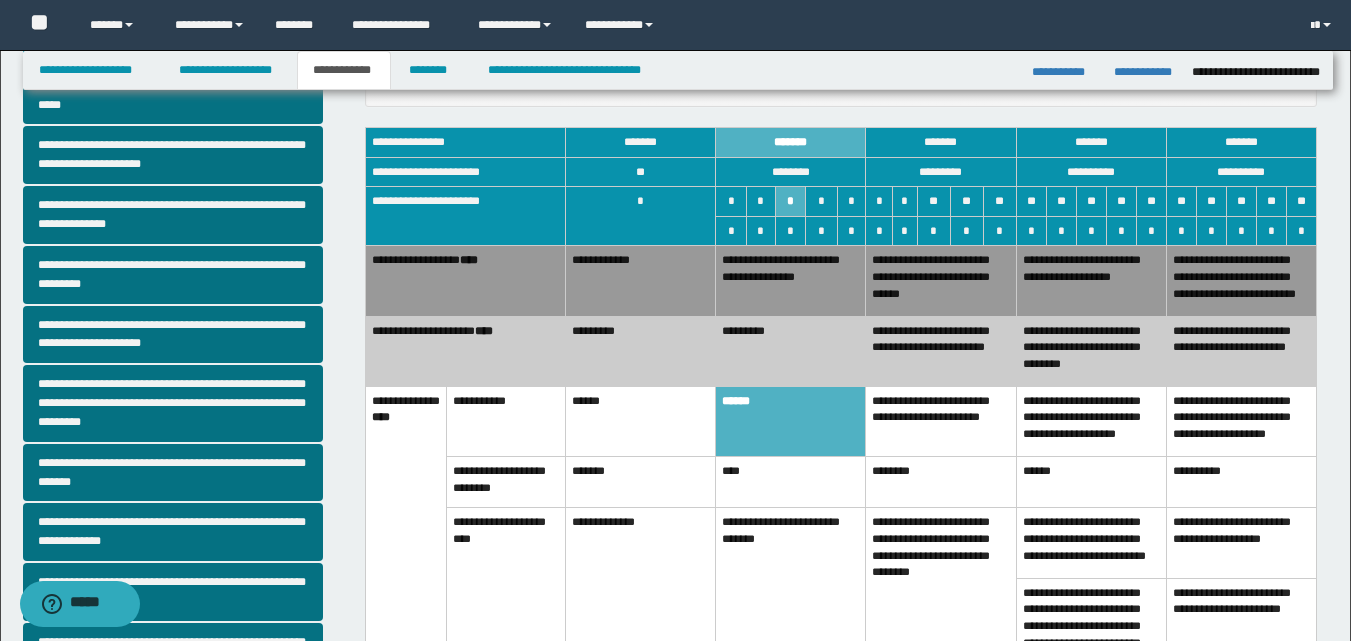 click on "**********" at bounding box center [641, 281] 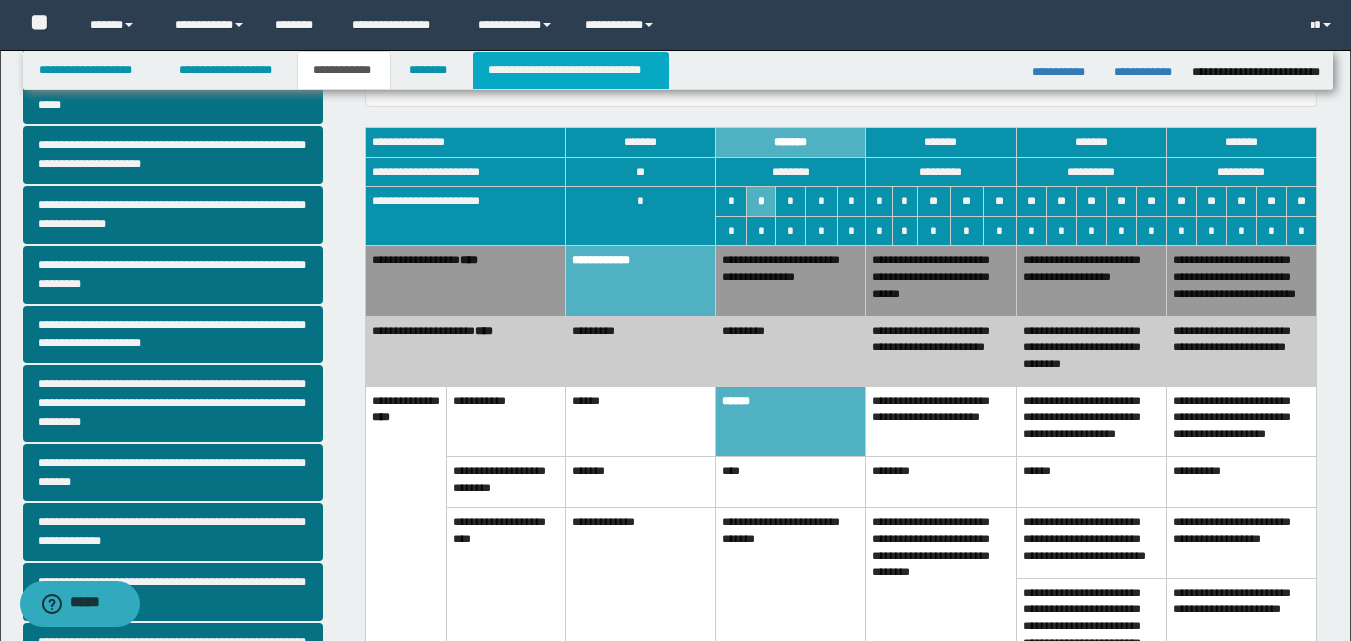 drag, startPoint x: 615, startPoint y: 64, endPoint x: 641, endPoint y: 73, distance: 27.513634 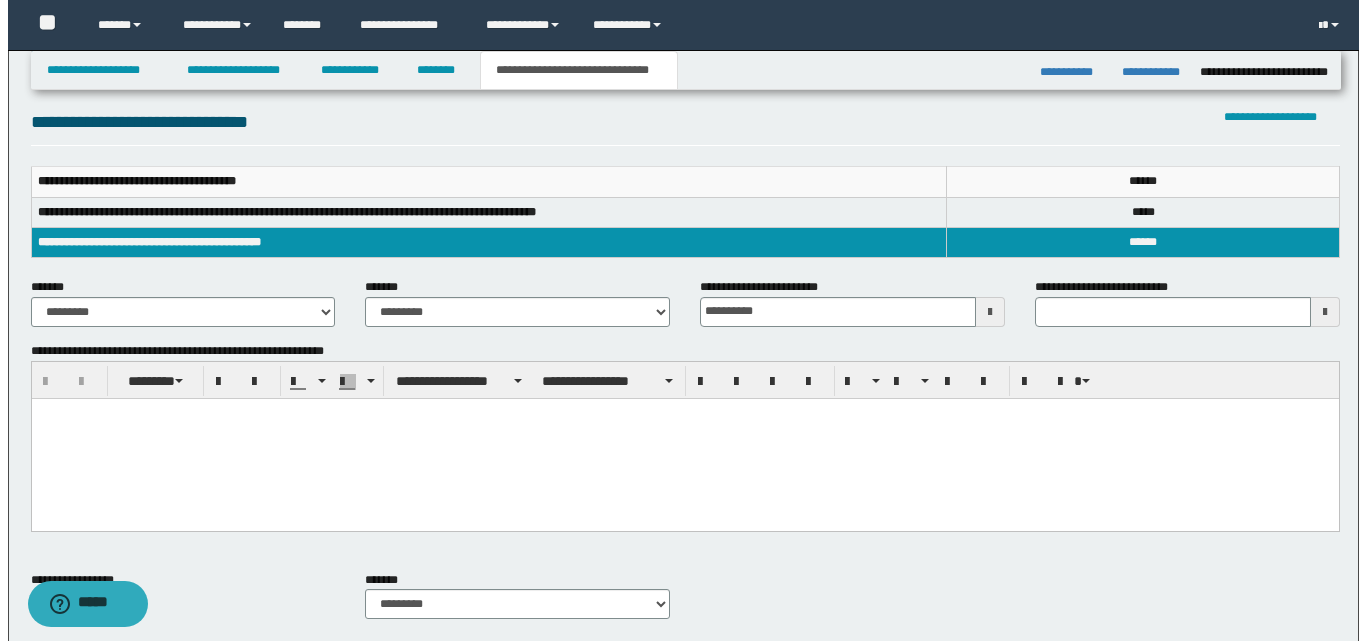 scroll, scrollTop: 0, scrollLeft: 0, axis: both 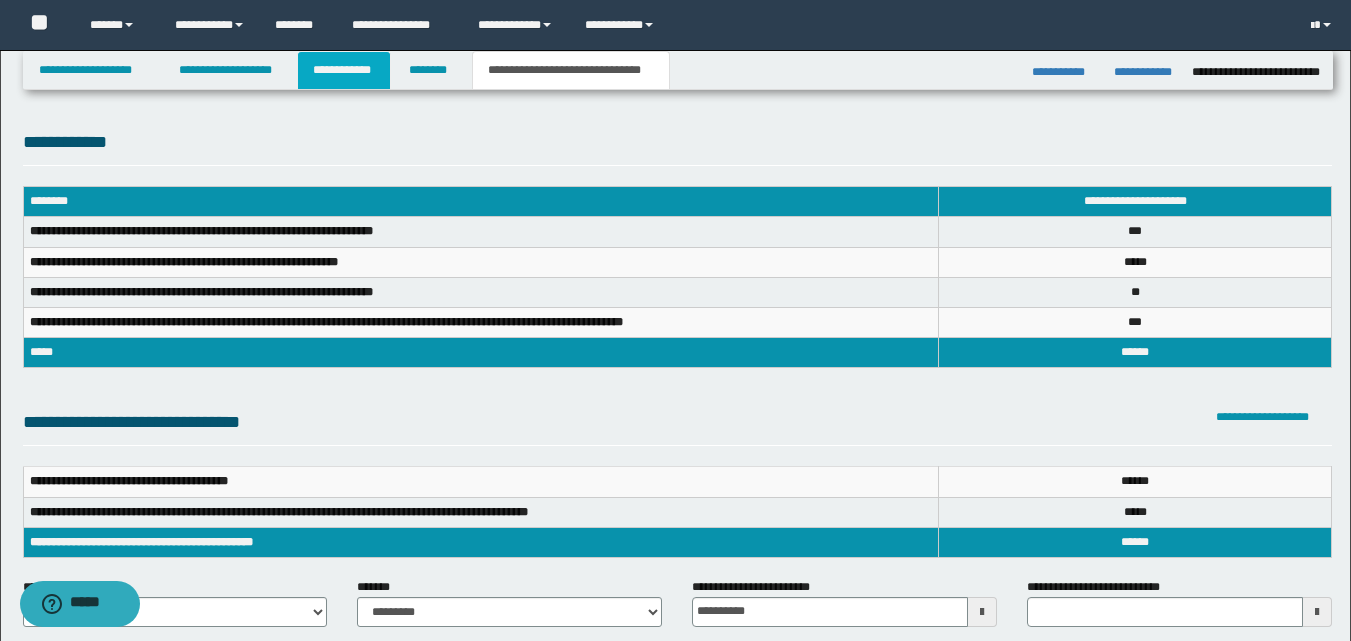 click on "**********" at bounding box center (344, 70) 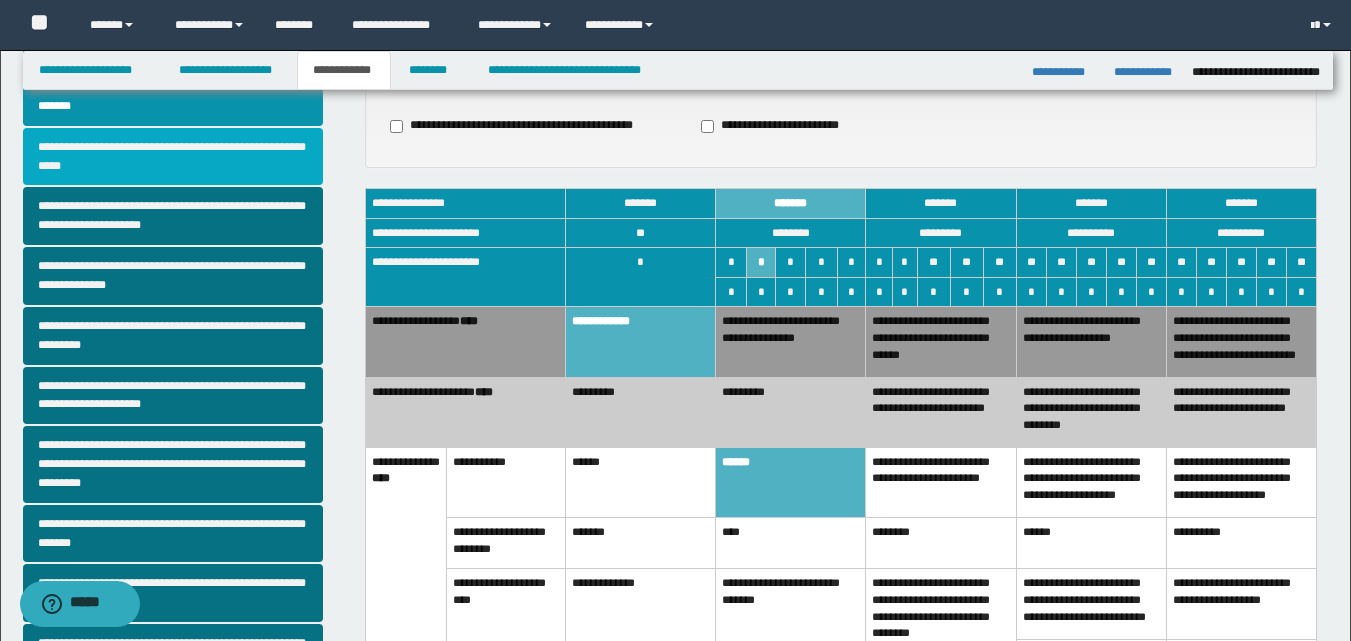 scroll, scrollTop: 100, scrollLeft: 0, axis: vertical 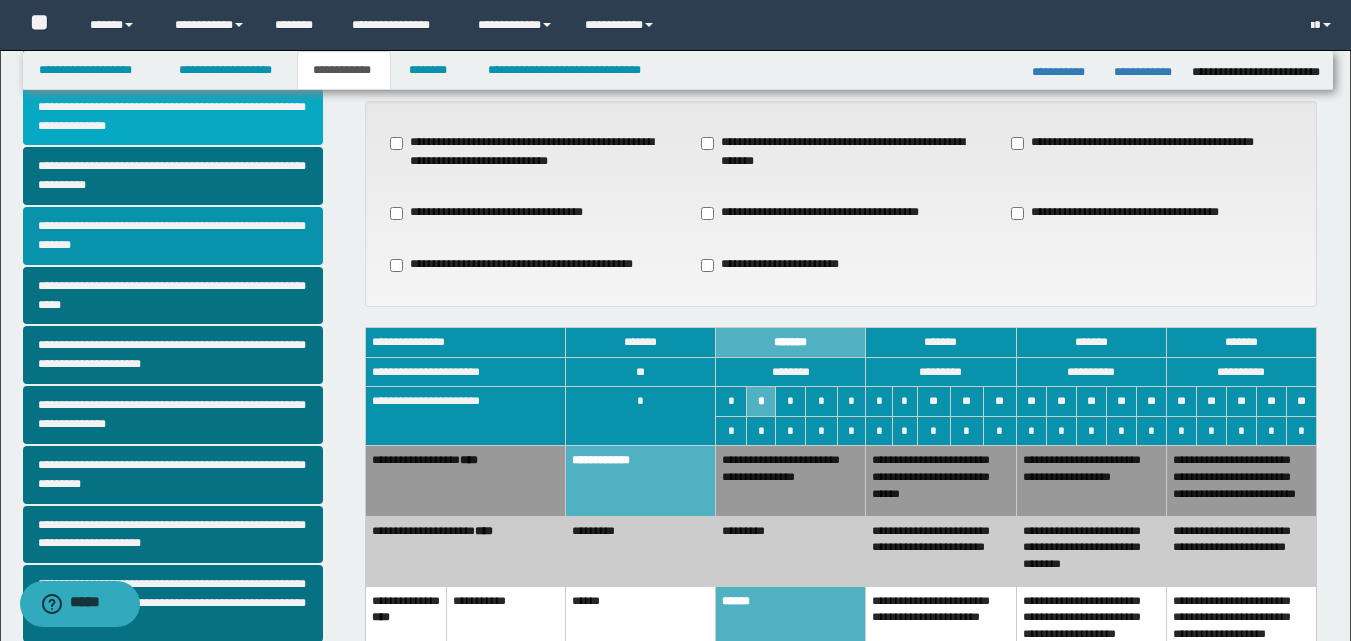 click on "**********" at bounding box center [173, 236] 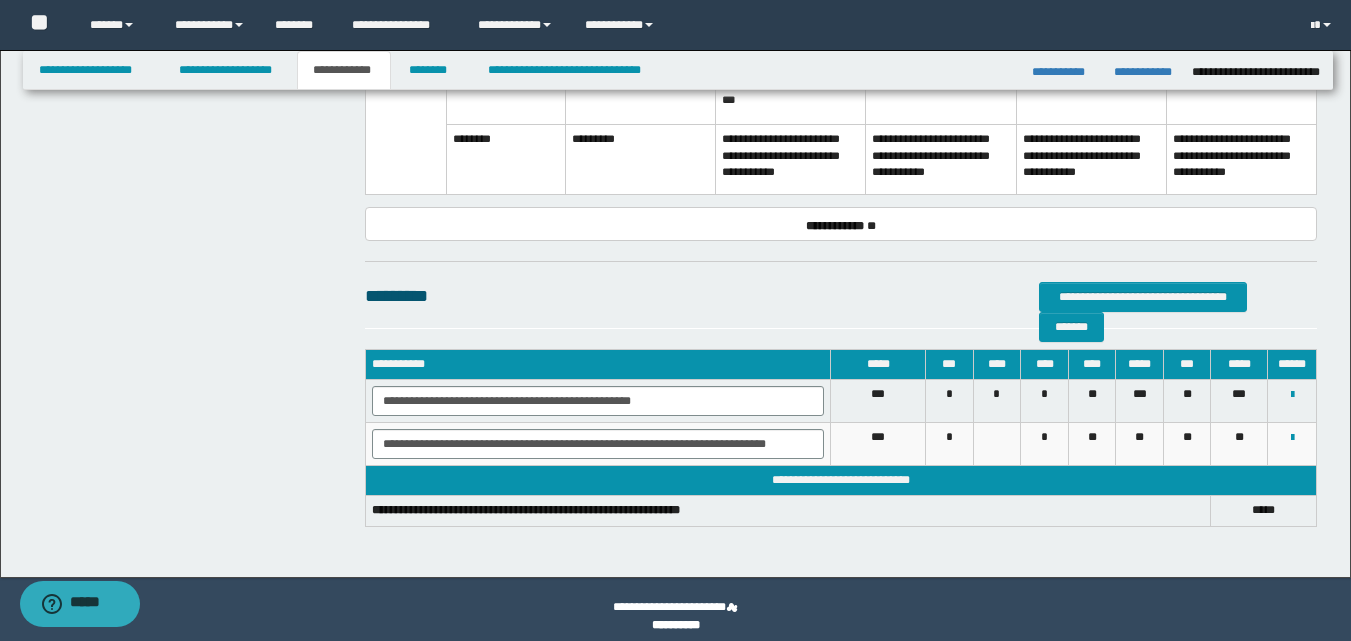 scroll, scrollTop: 1141, scrollLeft: 0, axis: vertical 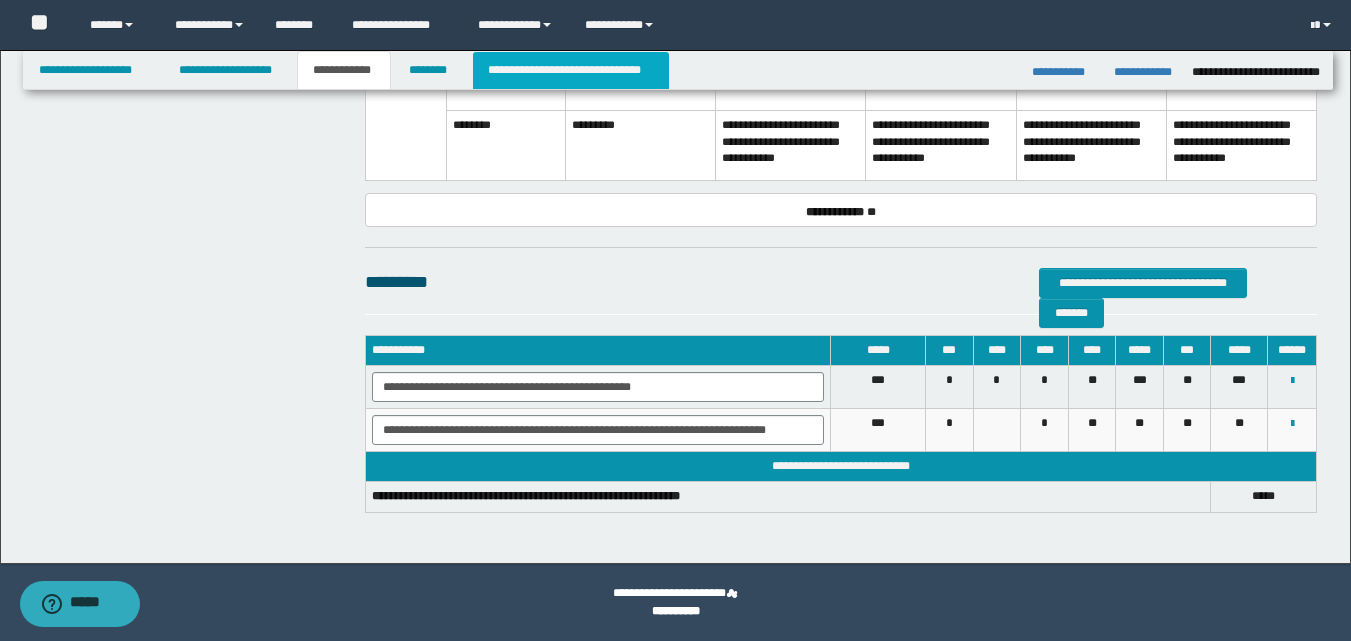 click on "**********" at bounding box center (570, 70) 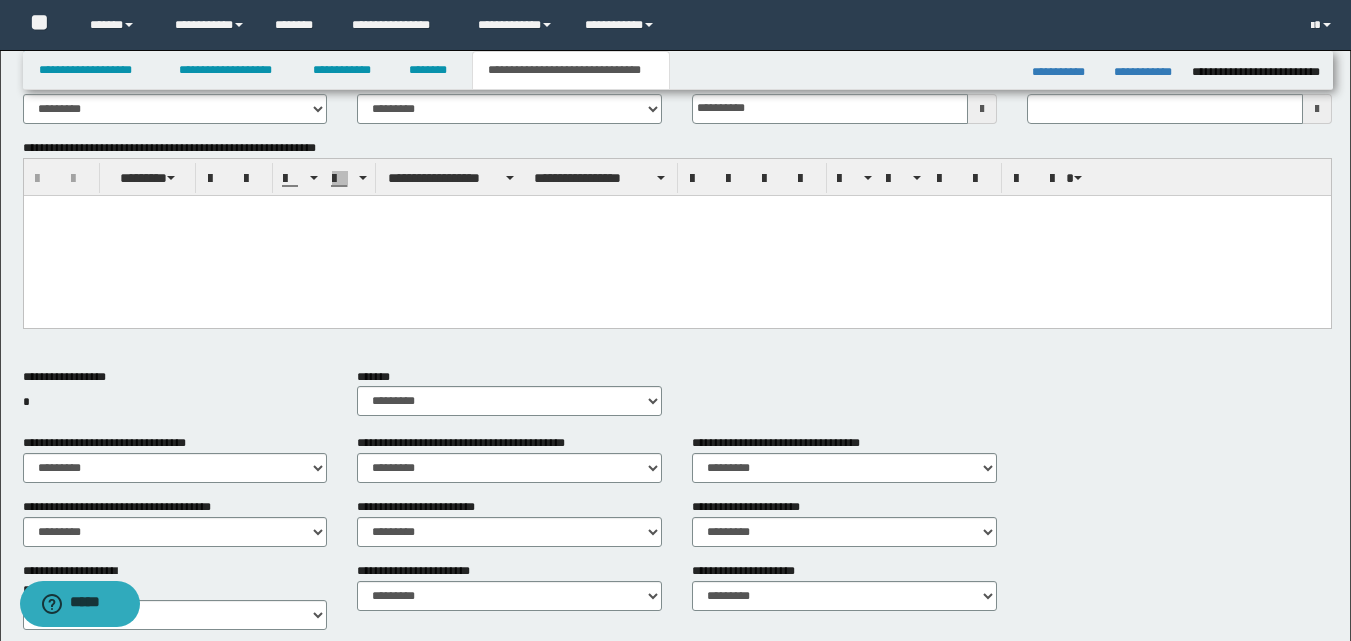 type 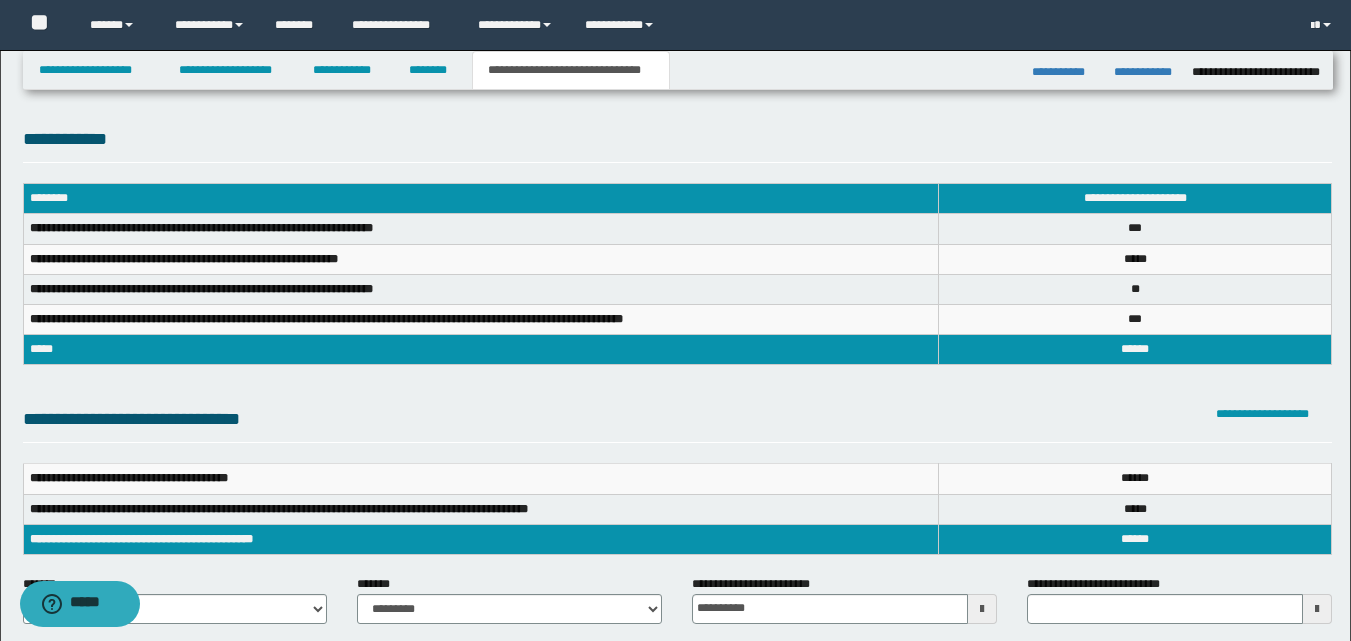 scroll, scrollTop: 0, scrollLeft: 0, axis: both 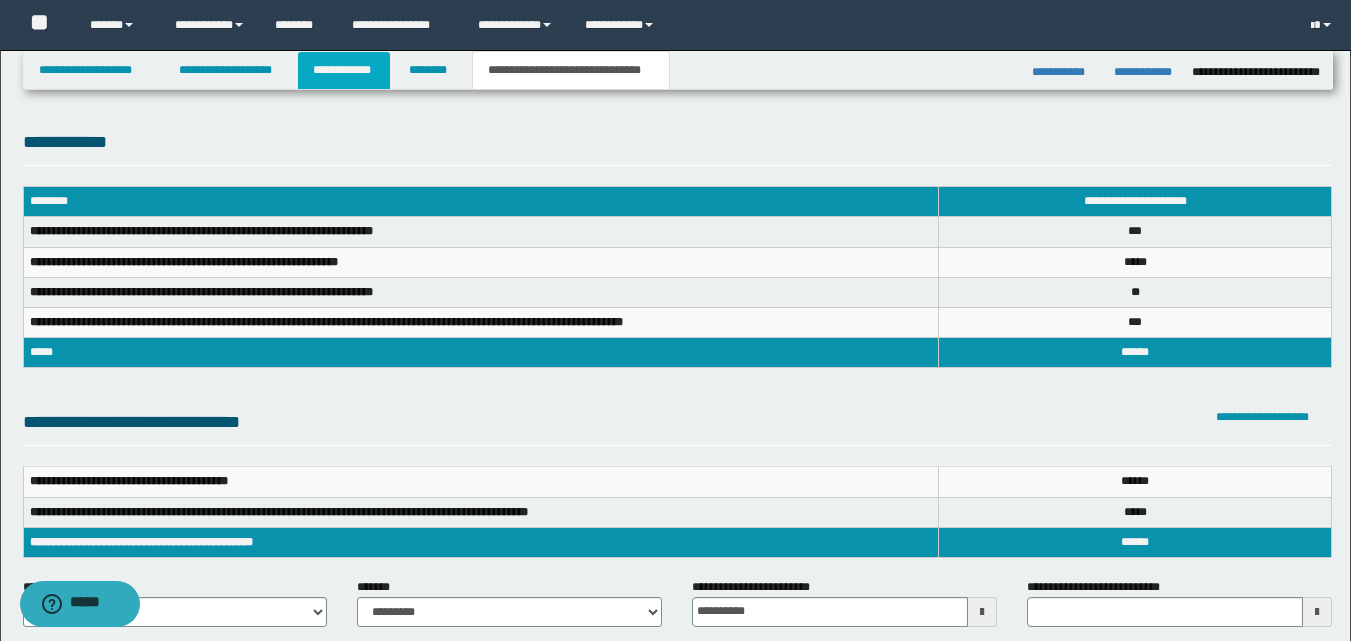 click on "**********" at bounding box center [344, 70] 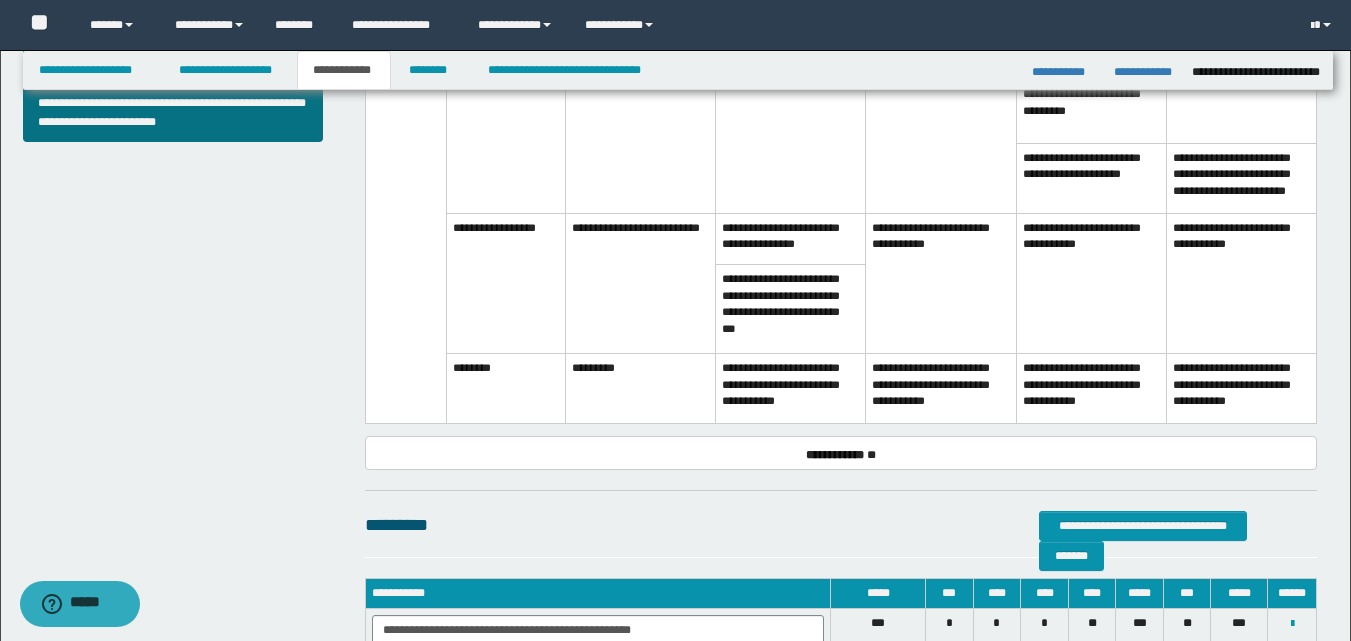 scroll, scrollTop: 800, scrollLeft: 0, axis: vertical 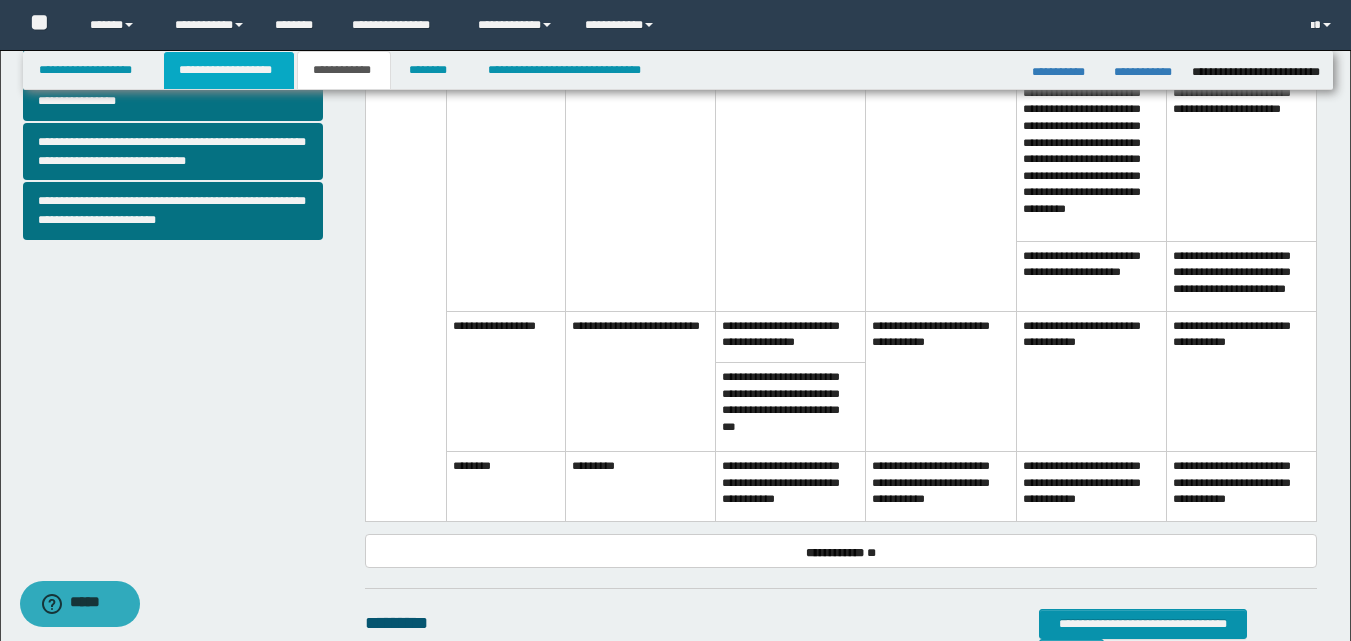 click on "**********" at bounding box center (229, 70) 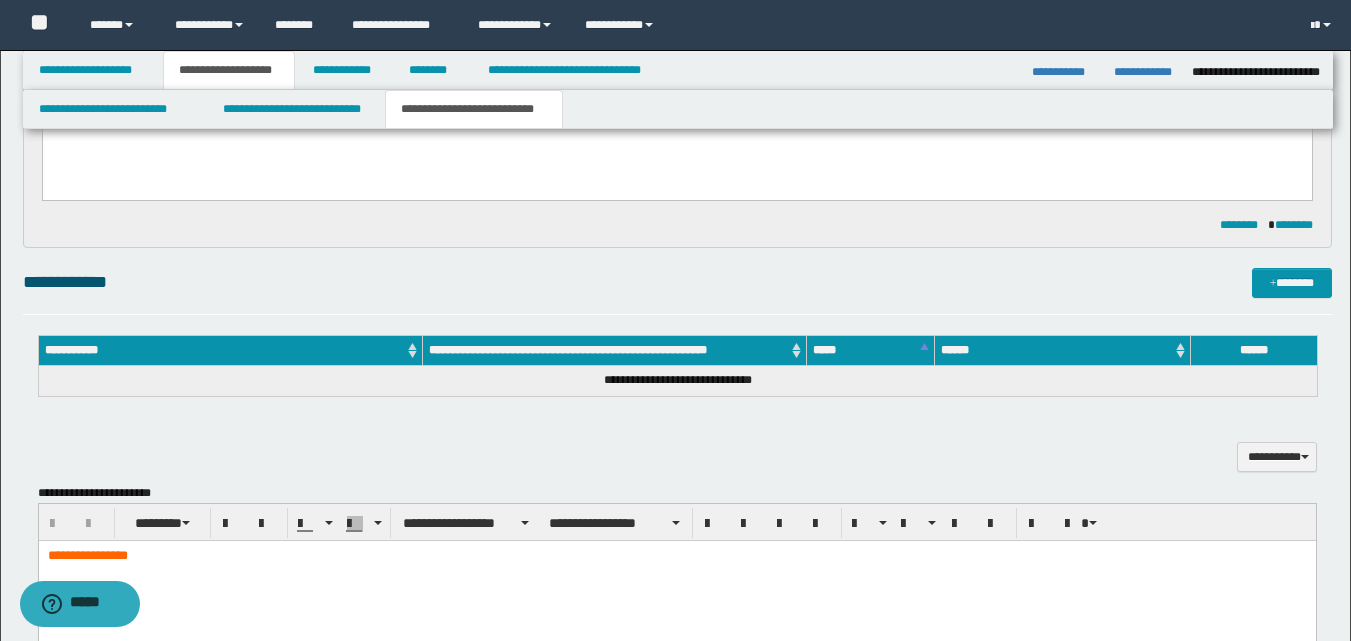 scroll, scrollTop: 531, scrollLeft: 0, axis: vertical 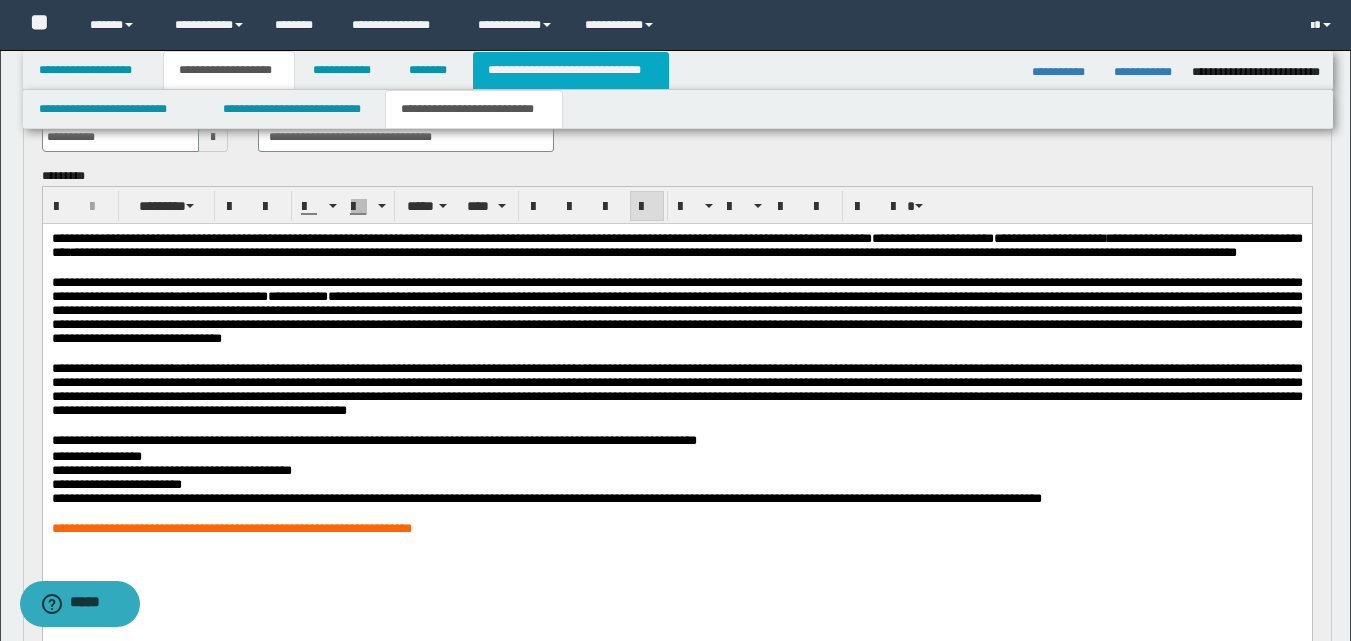 drag, startPoint x: 581, startPoint y: 61, endPoint x: 661, endPoint y: 76, distance: 81.394104 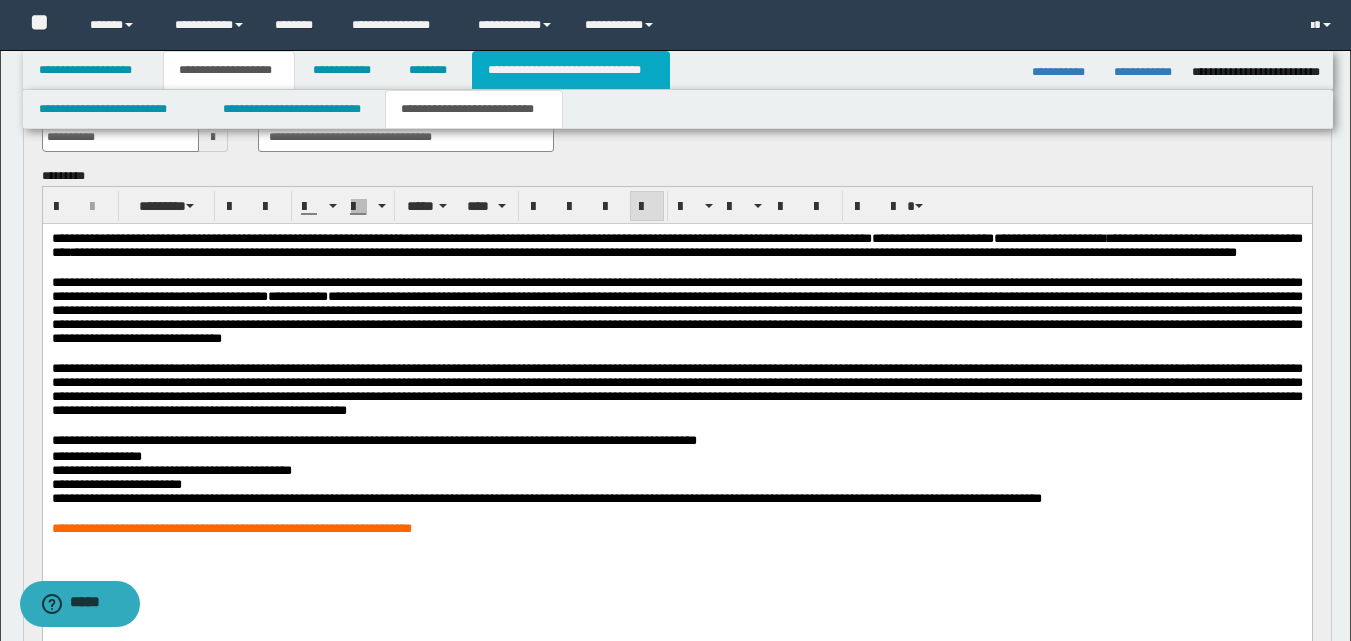 scroll, scrollTop: 100, scrollLeft: 0, axis: vertical 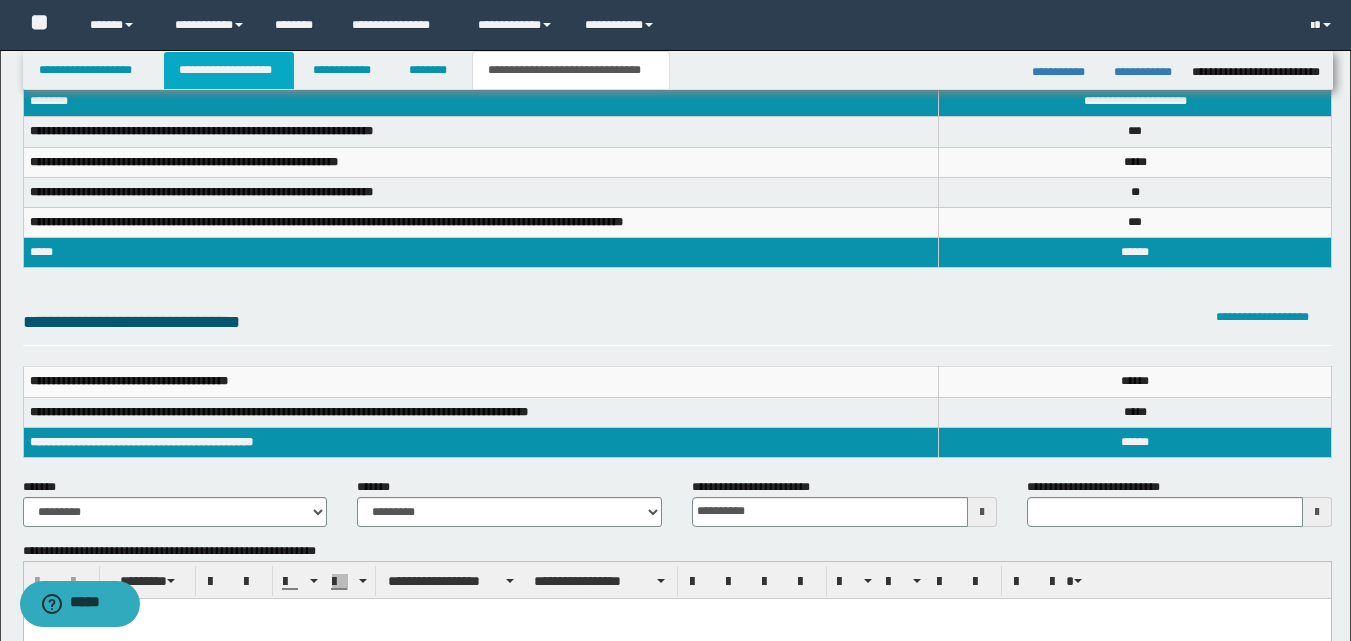 drag, startPoint x: 226, startPoint y: 66, endPoint x: 232, endPoint y: 76, distance: 11.661903 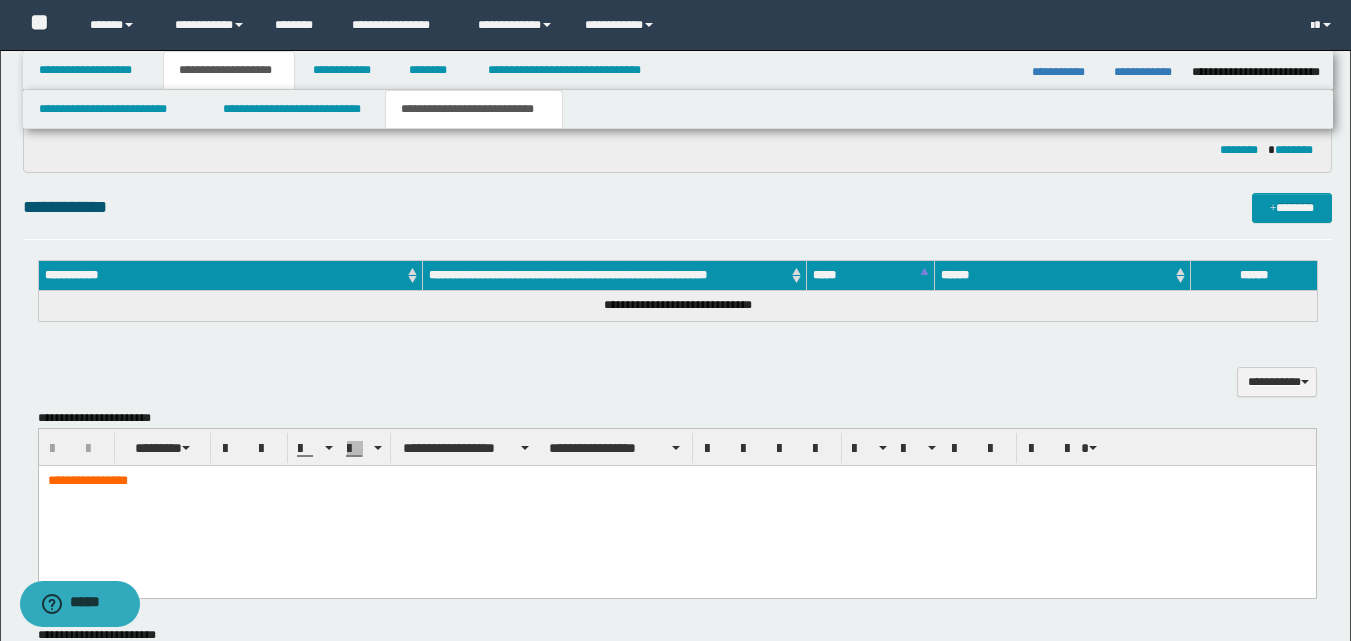 scroll, scrollTop: 731, scrollLeft: 0, axis: vertical 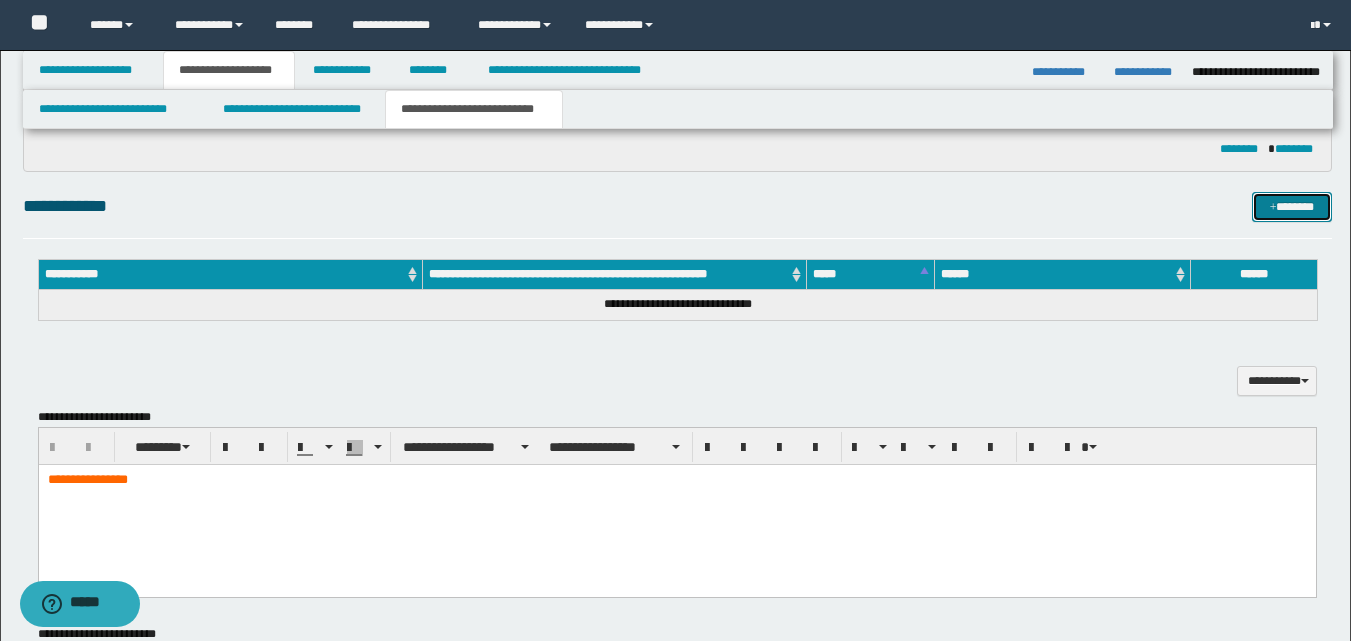 click on "*******" at bounding box center [1292, 207] 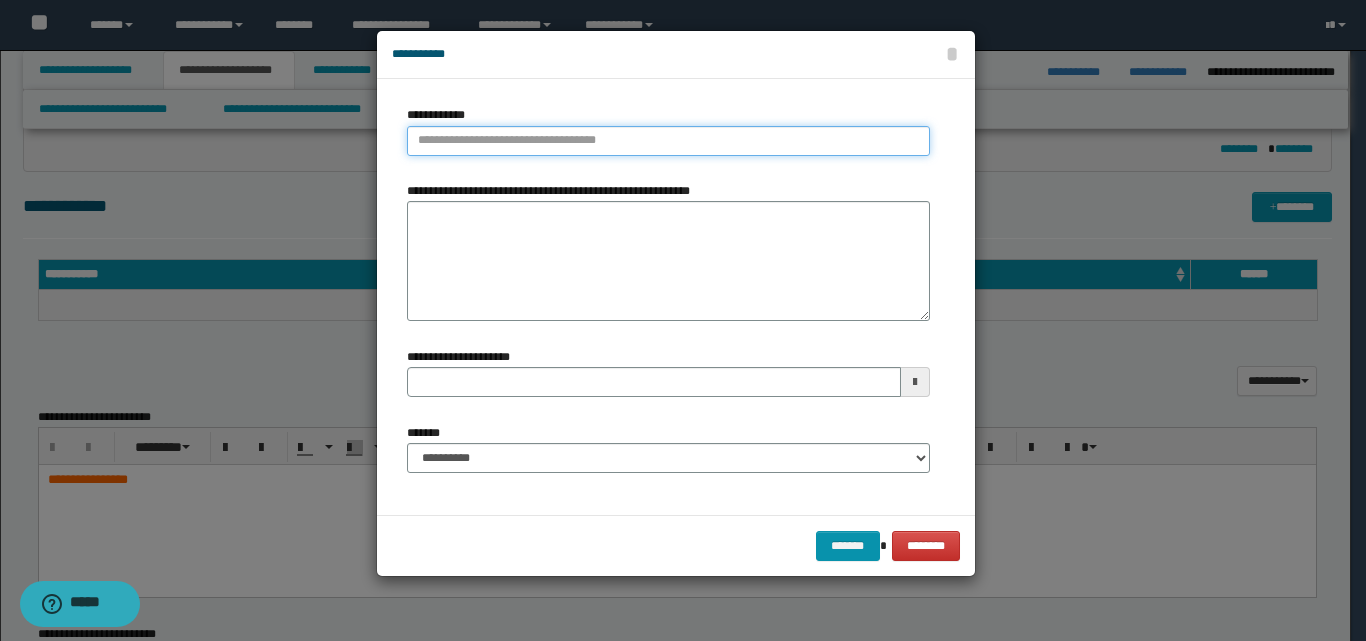 click on "**********" at bounding box center [668, 141] 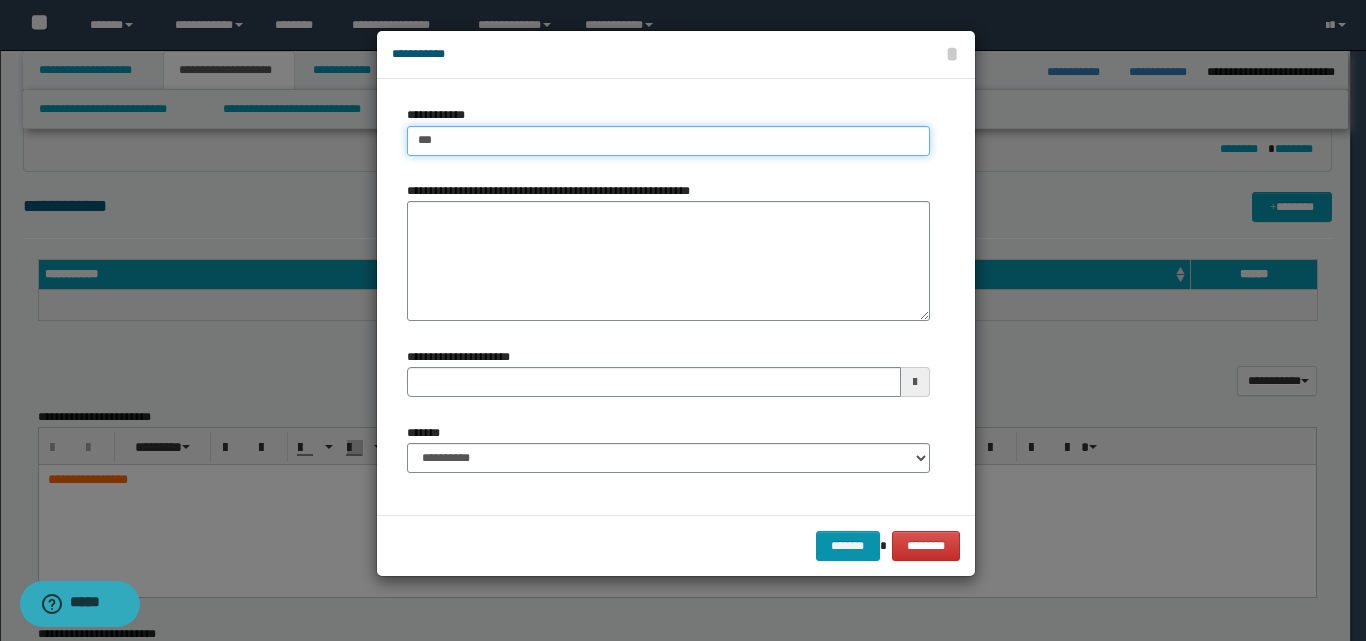 type on "****" 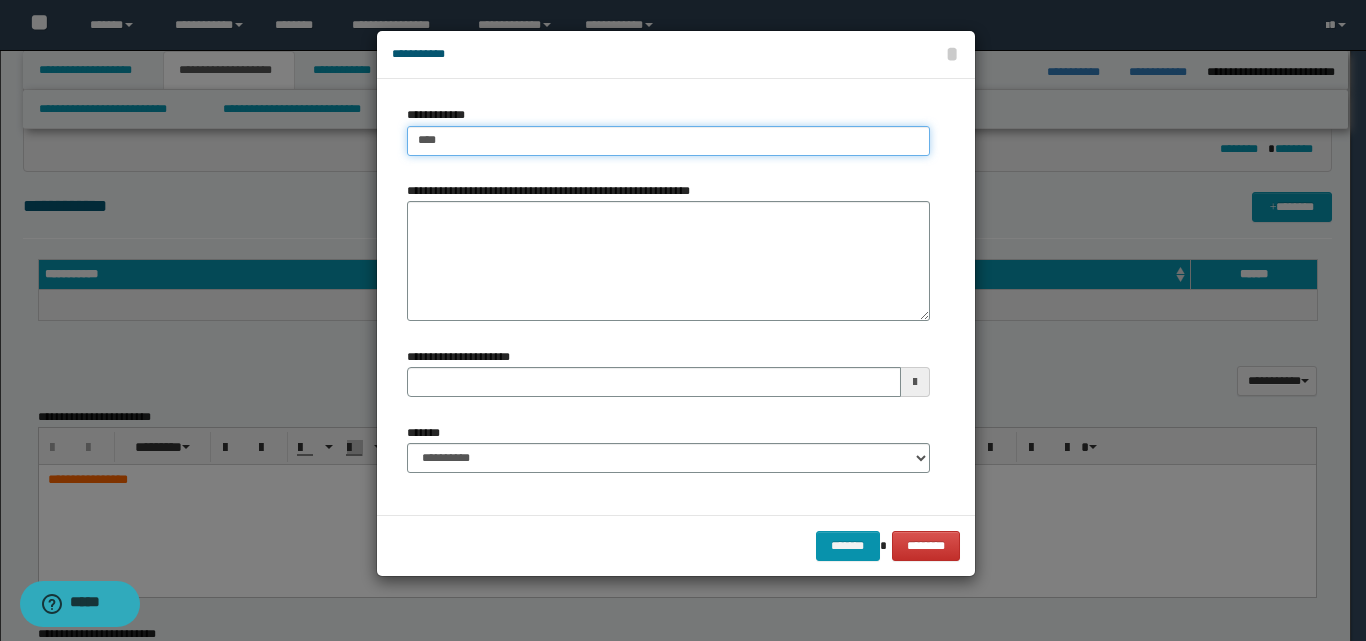 type on "****" 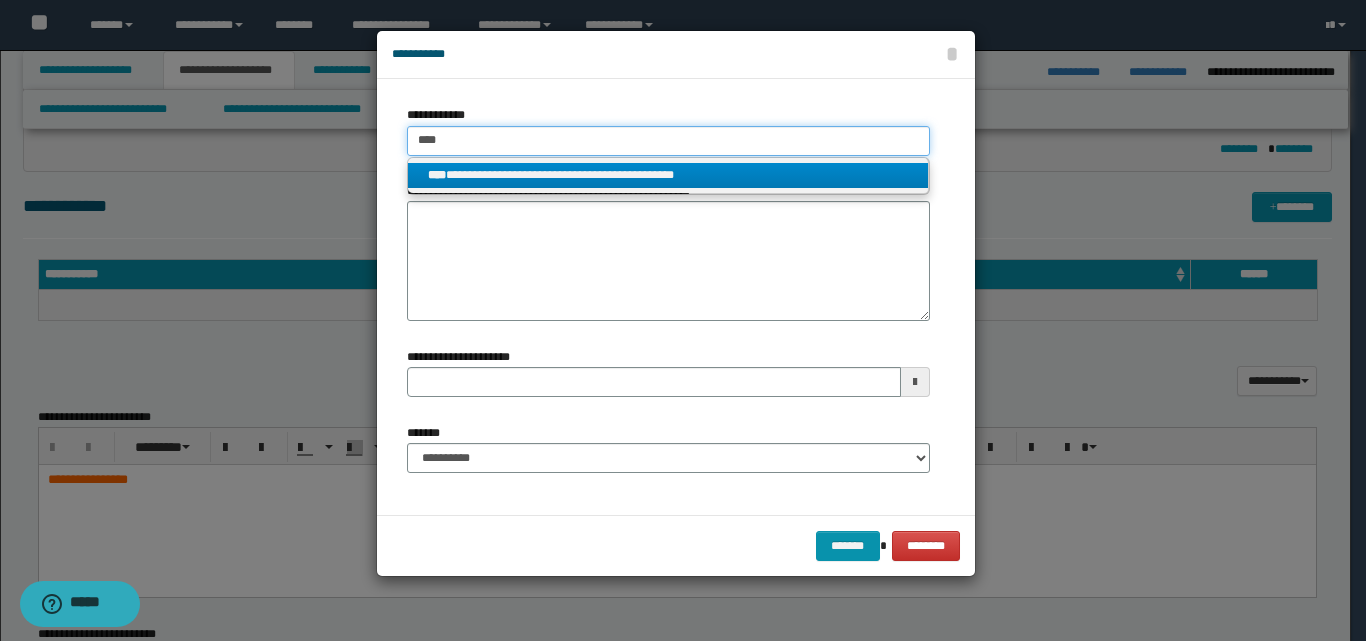type on "****" 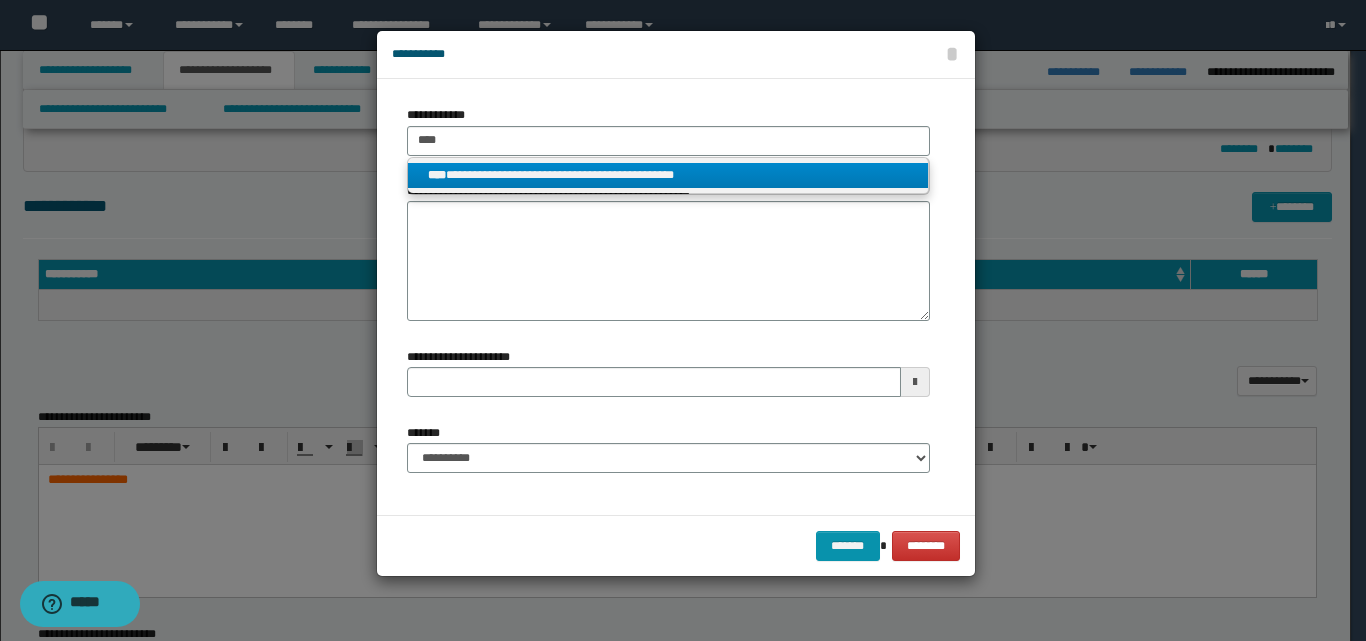 click on "**********" at bounding box center [668, 175] 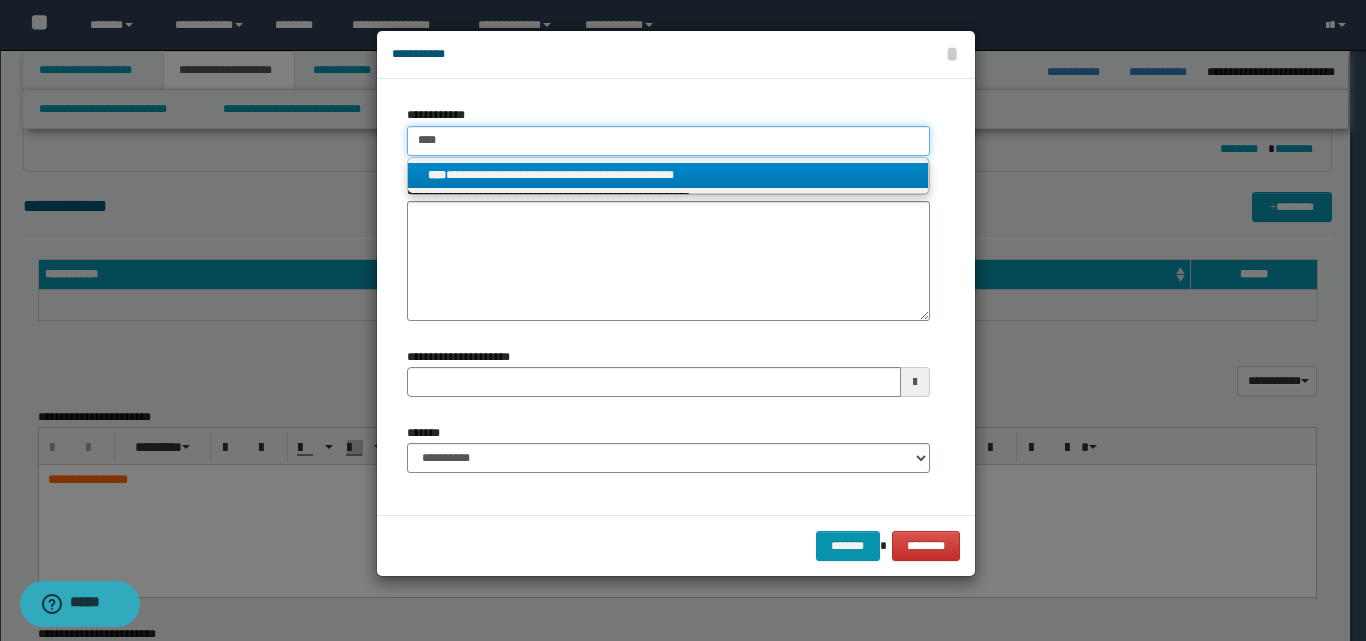 type 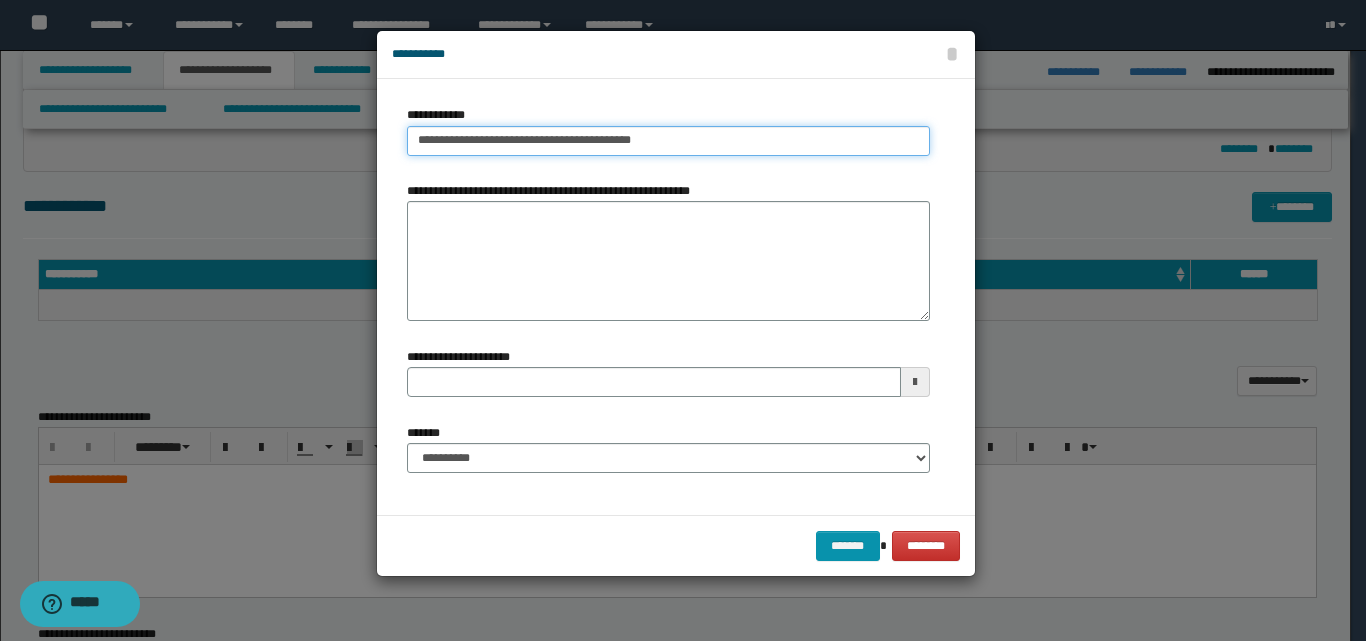 type 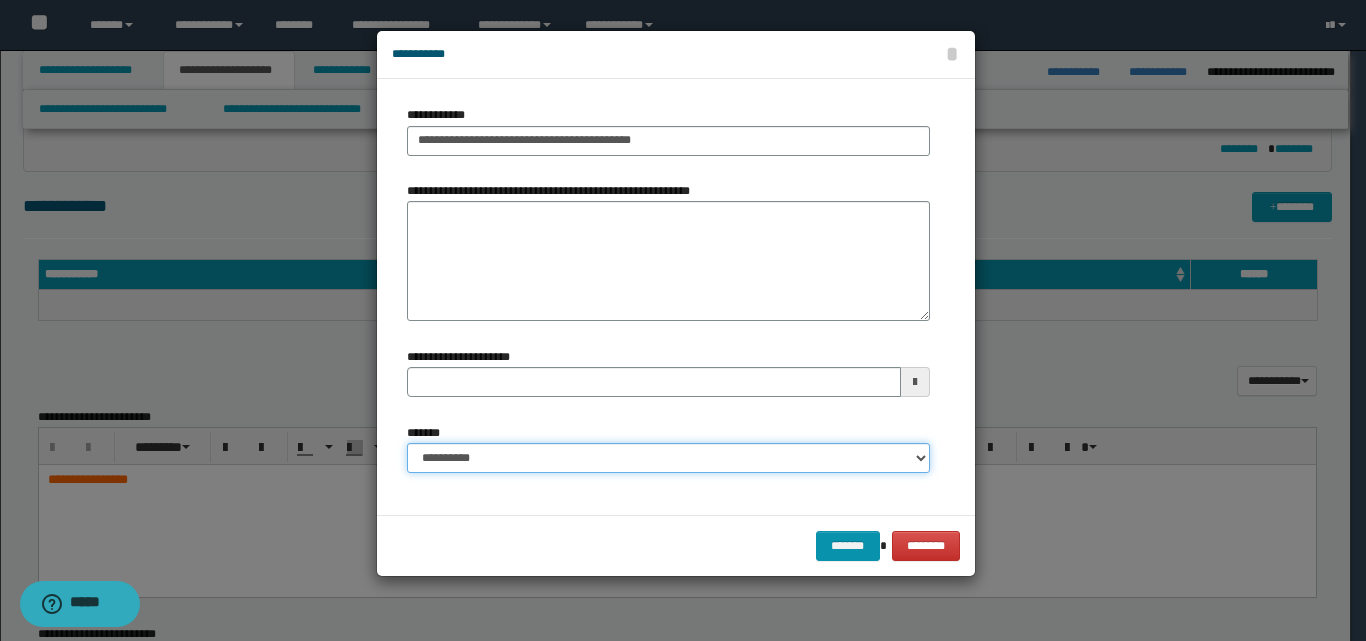 click on "**********" at bounding box center (668, 458) 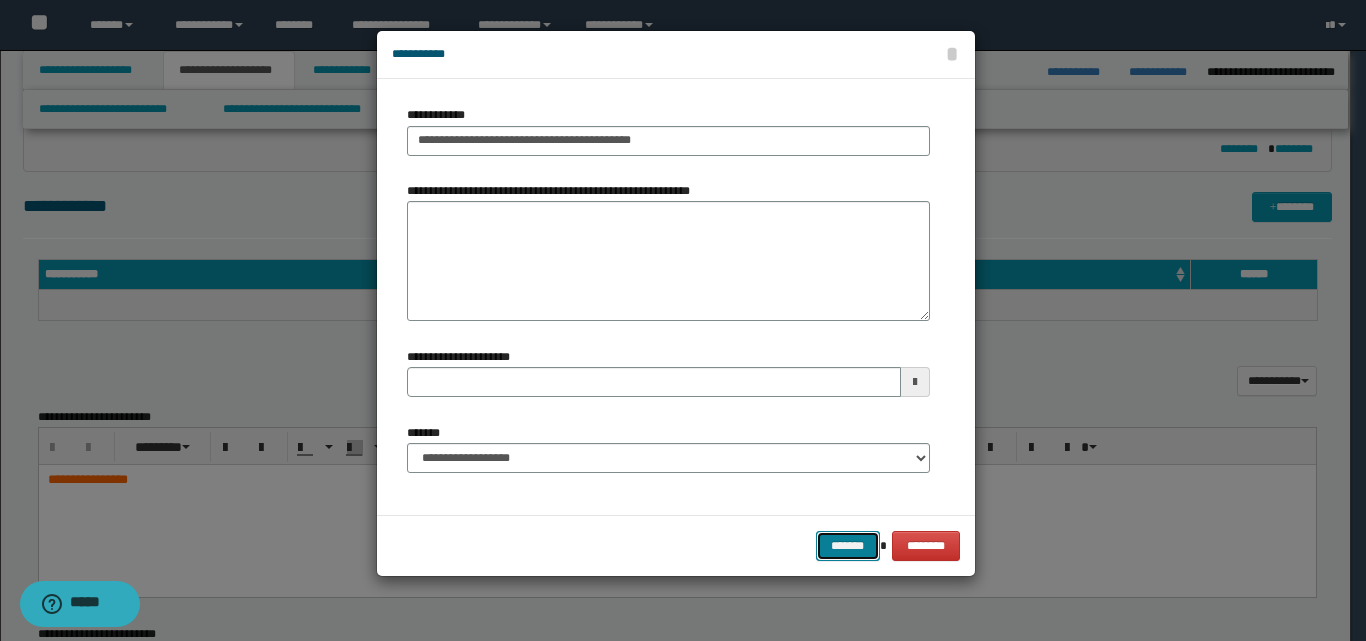 click on "*******" at bounding box center [848, 546] 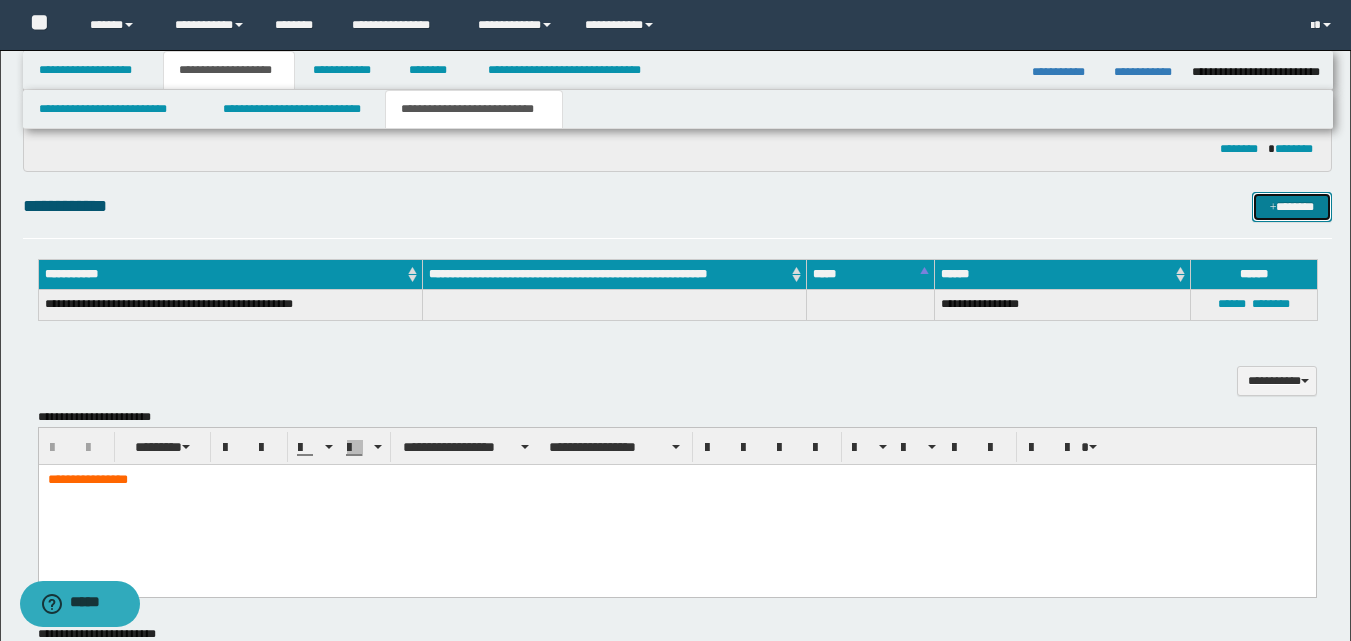 click on "*******" at bounding box center (1292, 207) 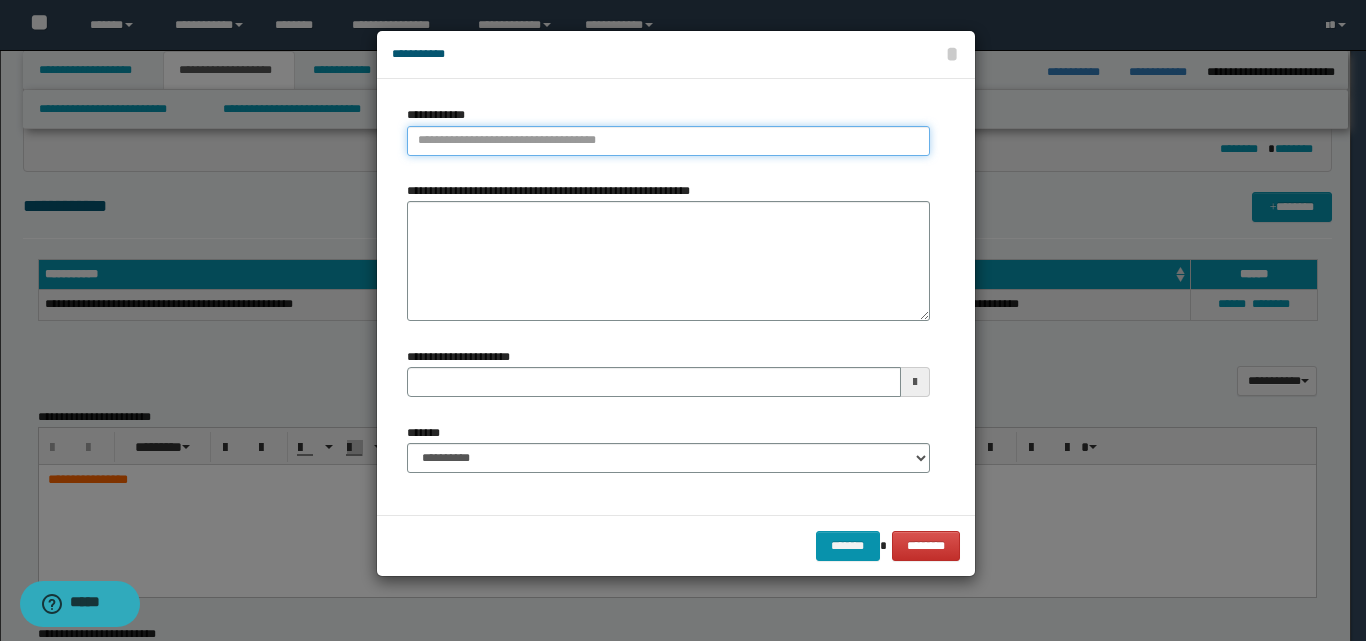 type on "**********" 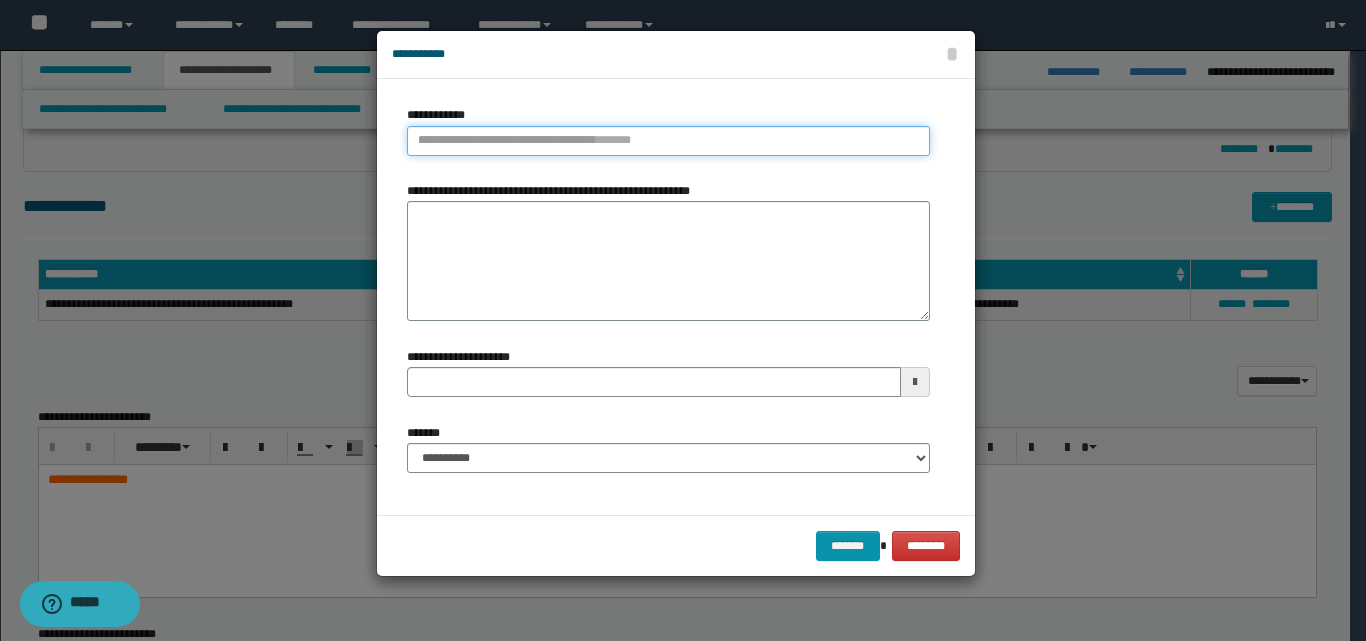 click on "**********" at bounding box center (668, 141) 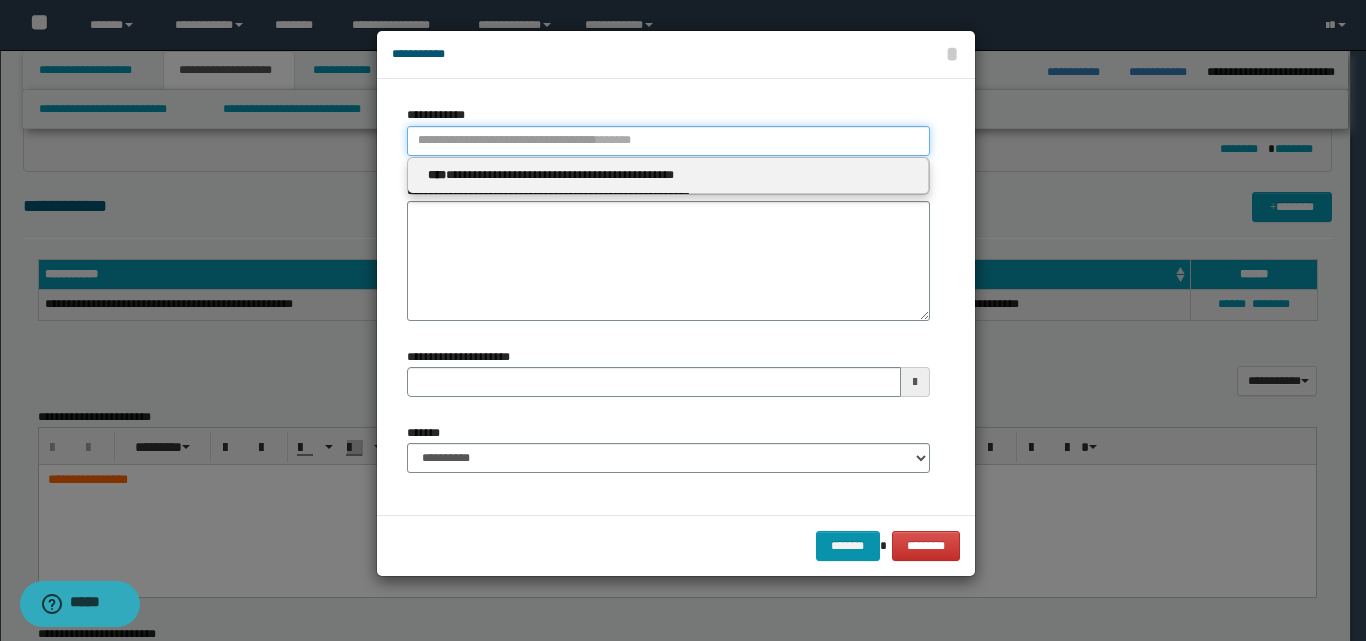 type 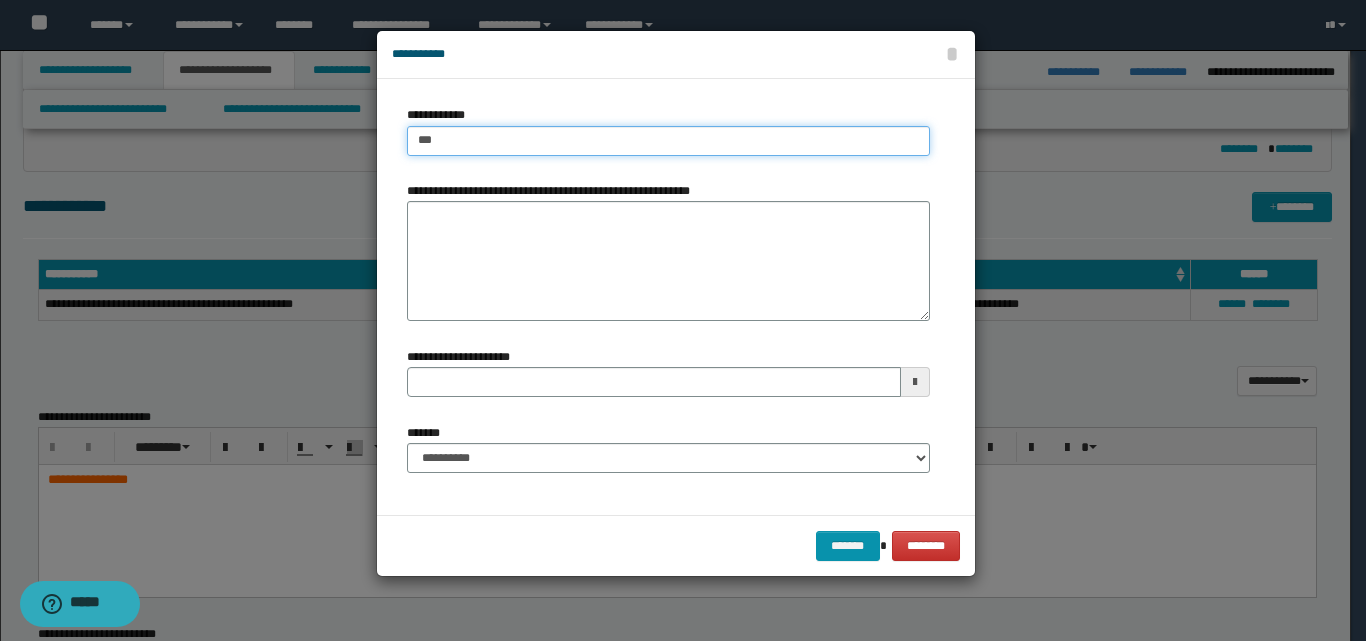 type on "****" 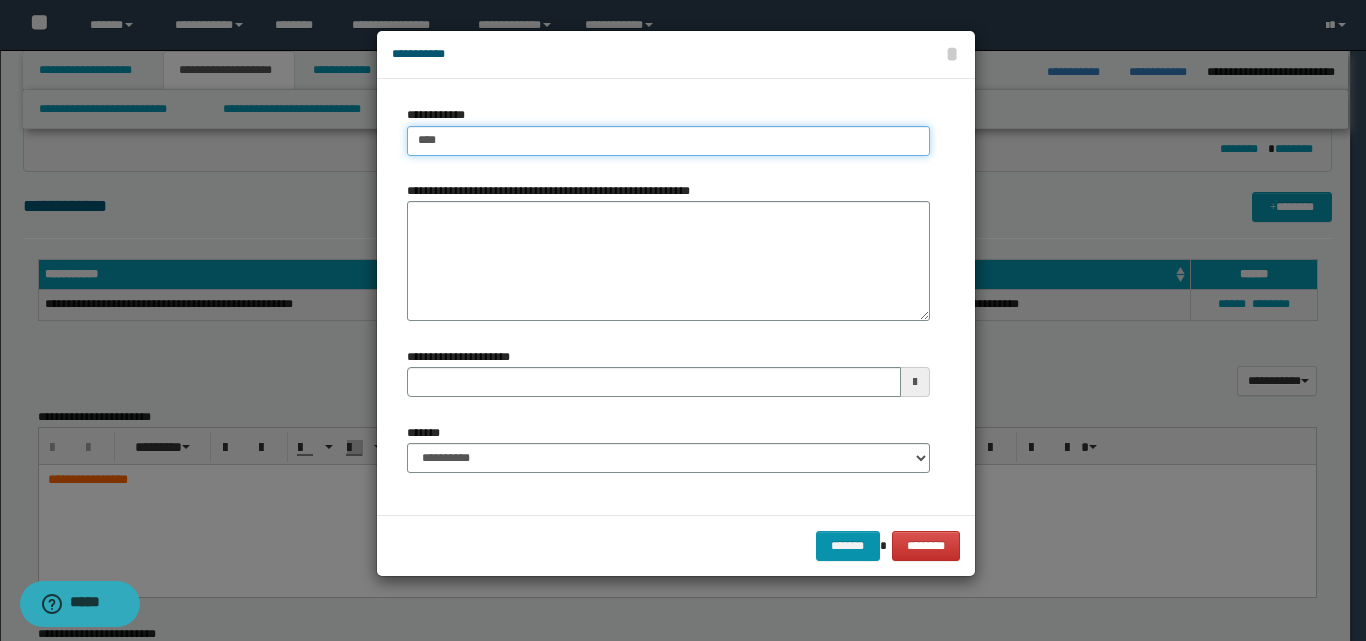 type on "****" 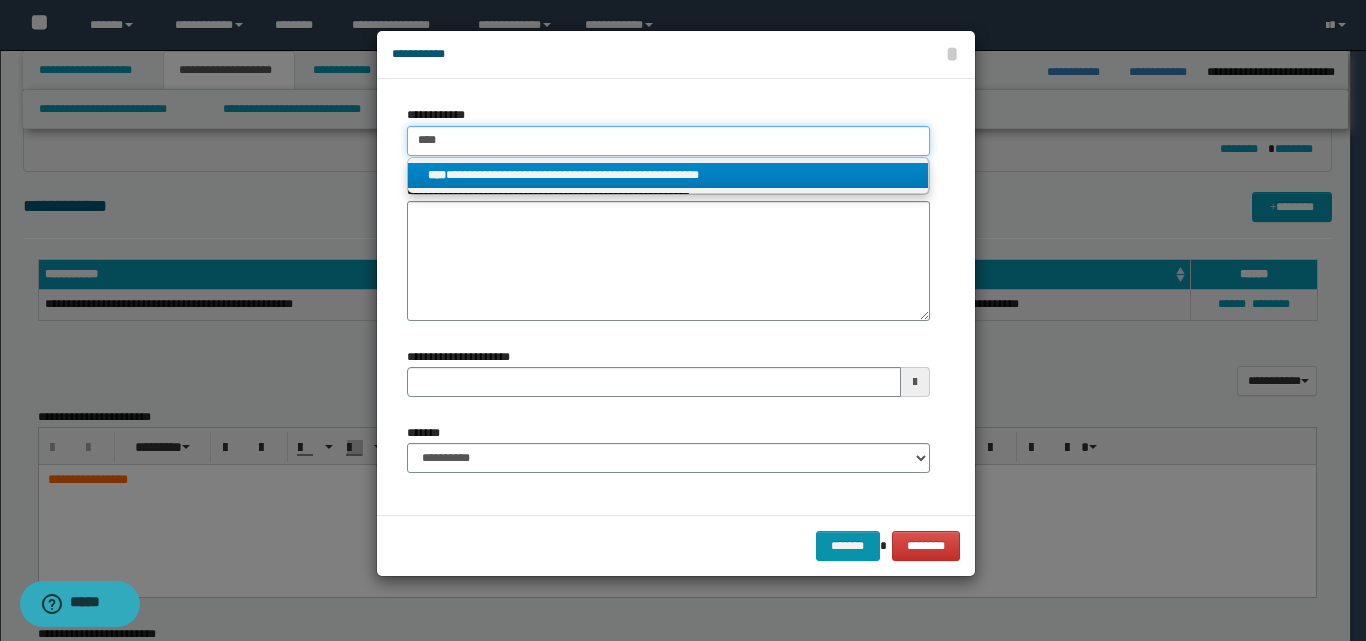 type on "****" 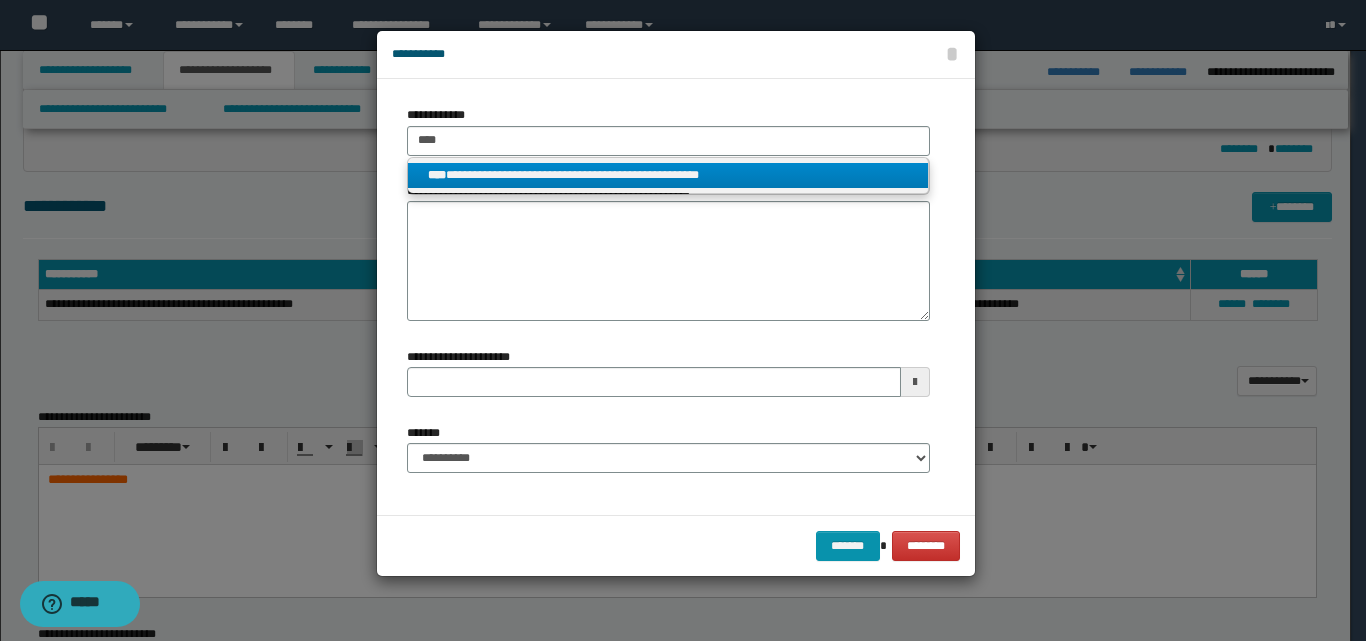 drag, startPoint x: 565, startPoint y: 167, endPoint x: 559, endPoint y: 177, distance: 11.661903 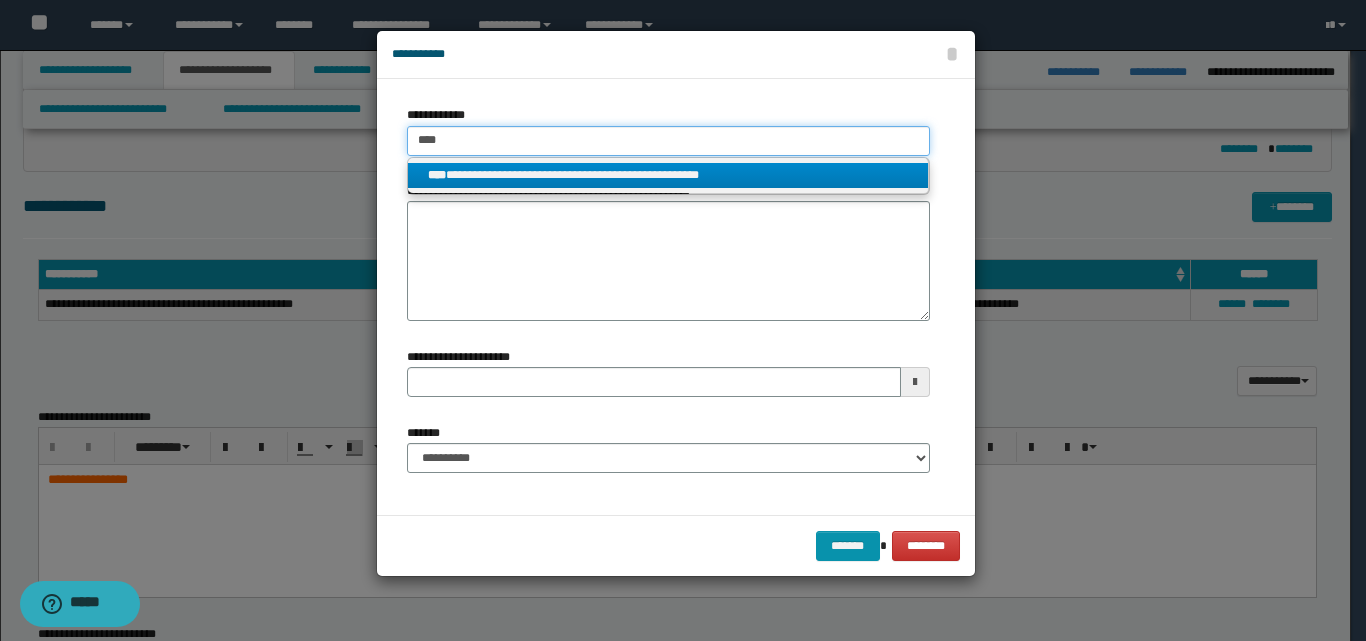 type 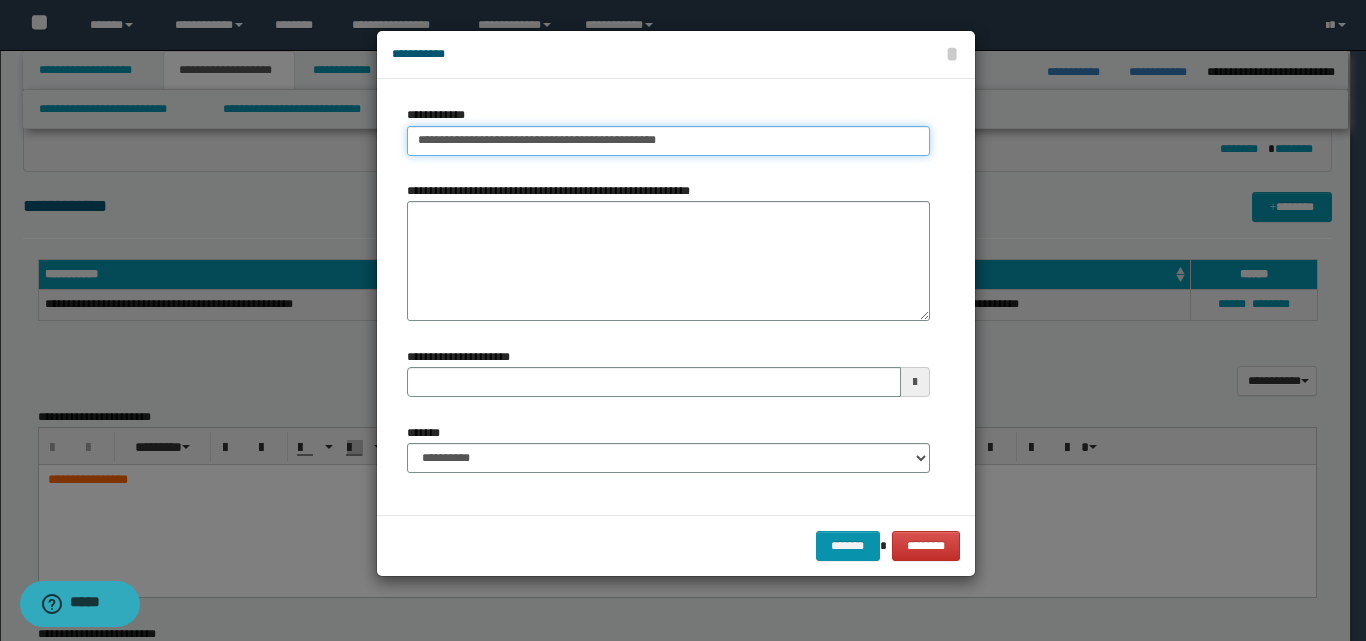 type 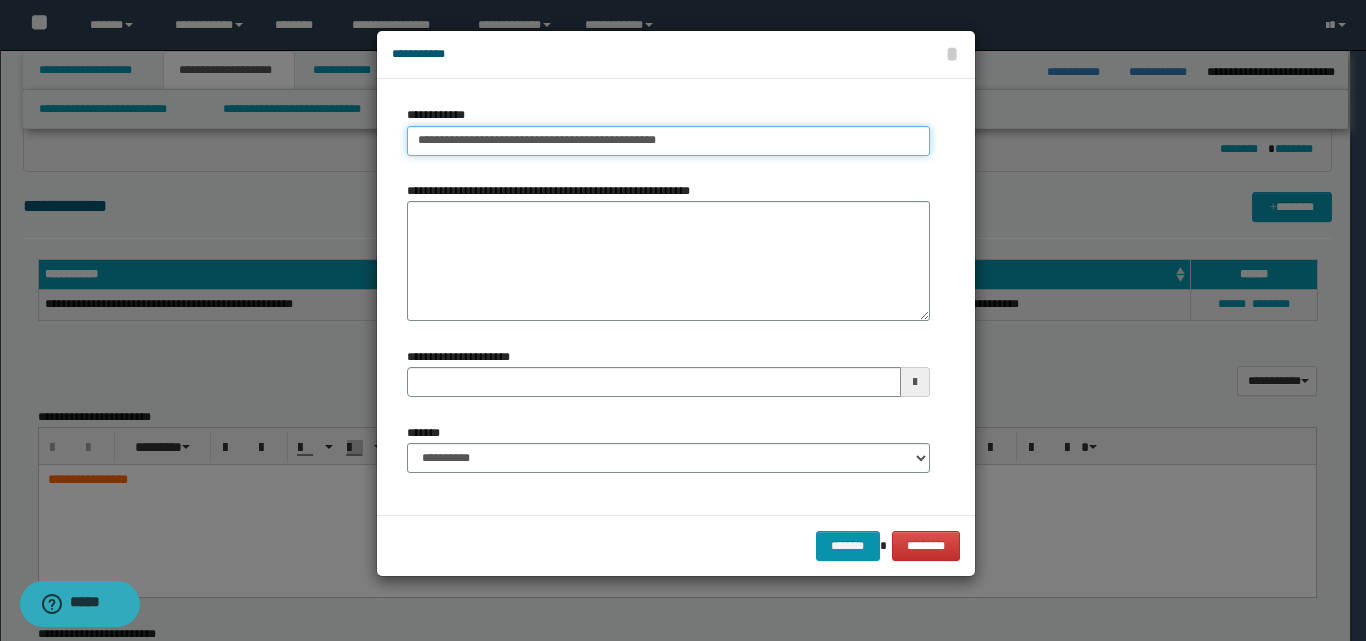 type on "**********" 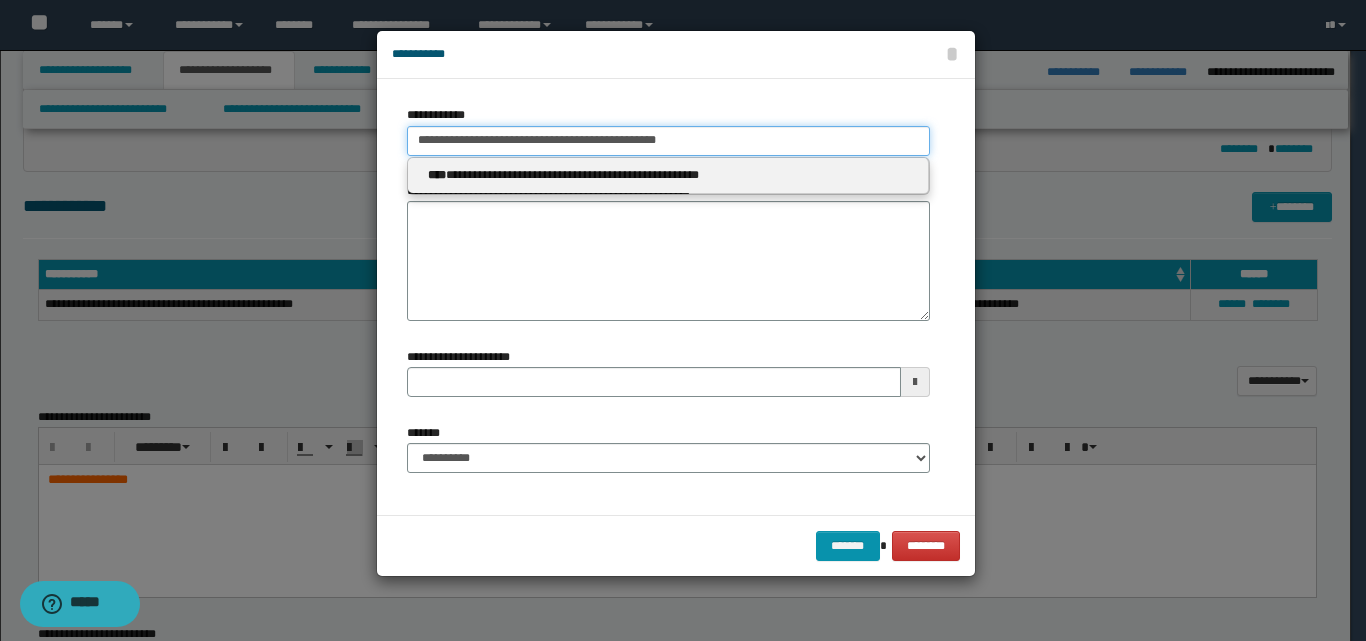 type 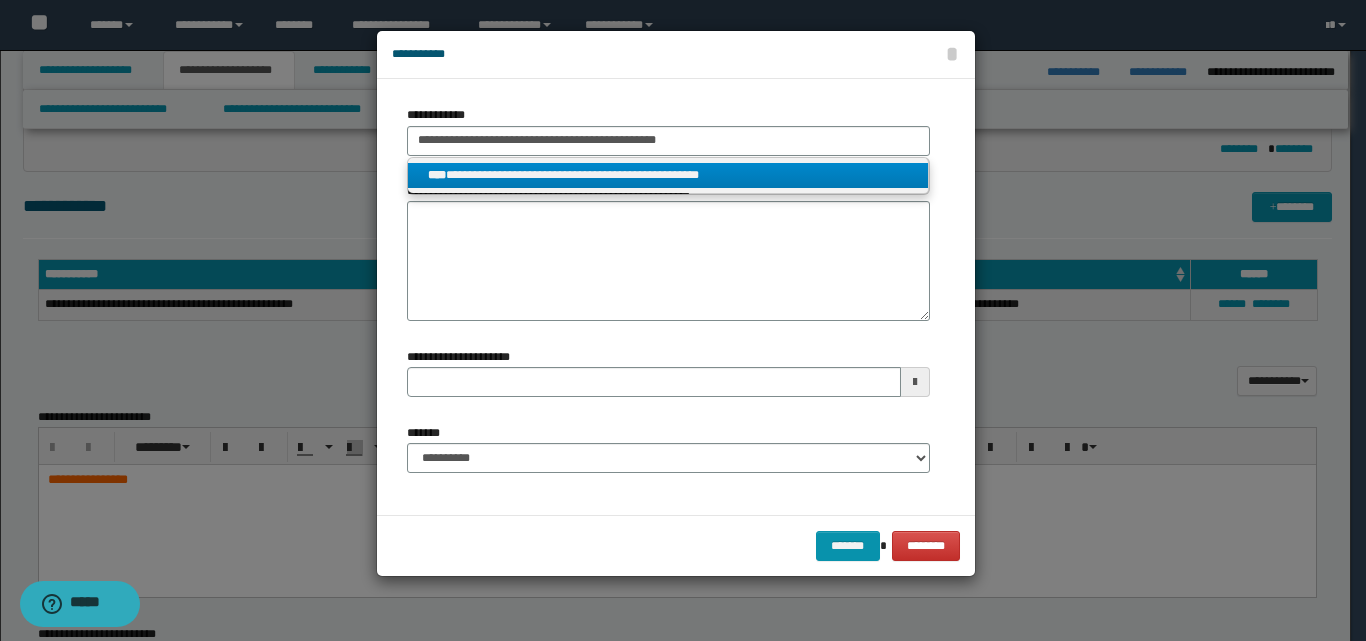 click on "**********" at bounding box center [668, 175] 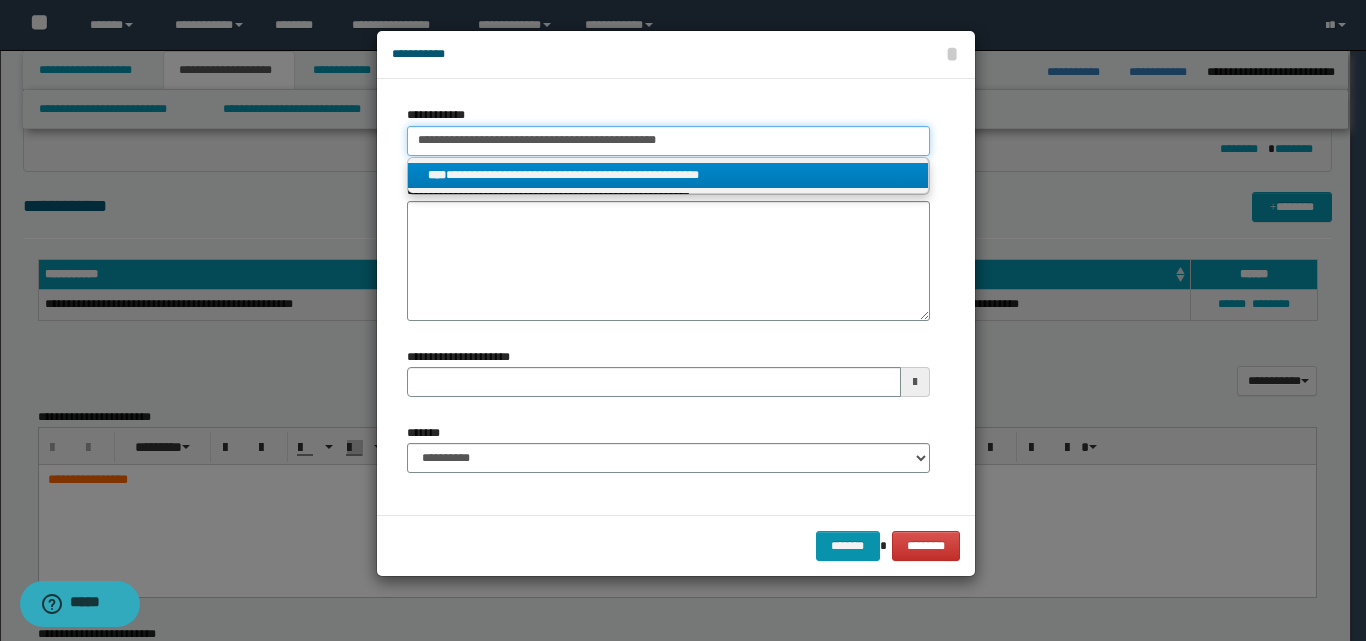 type 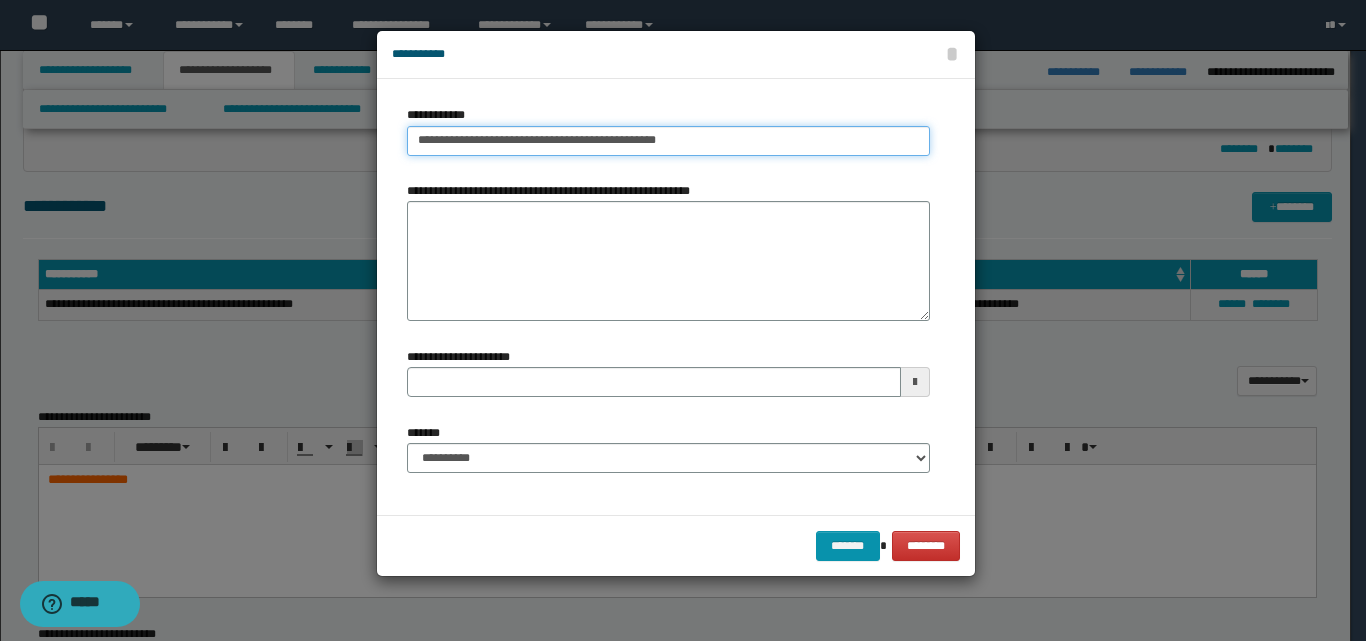 type 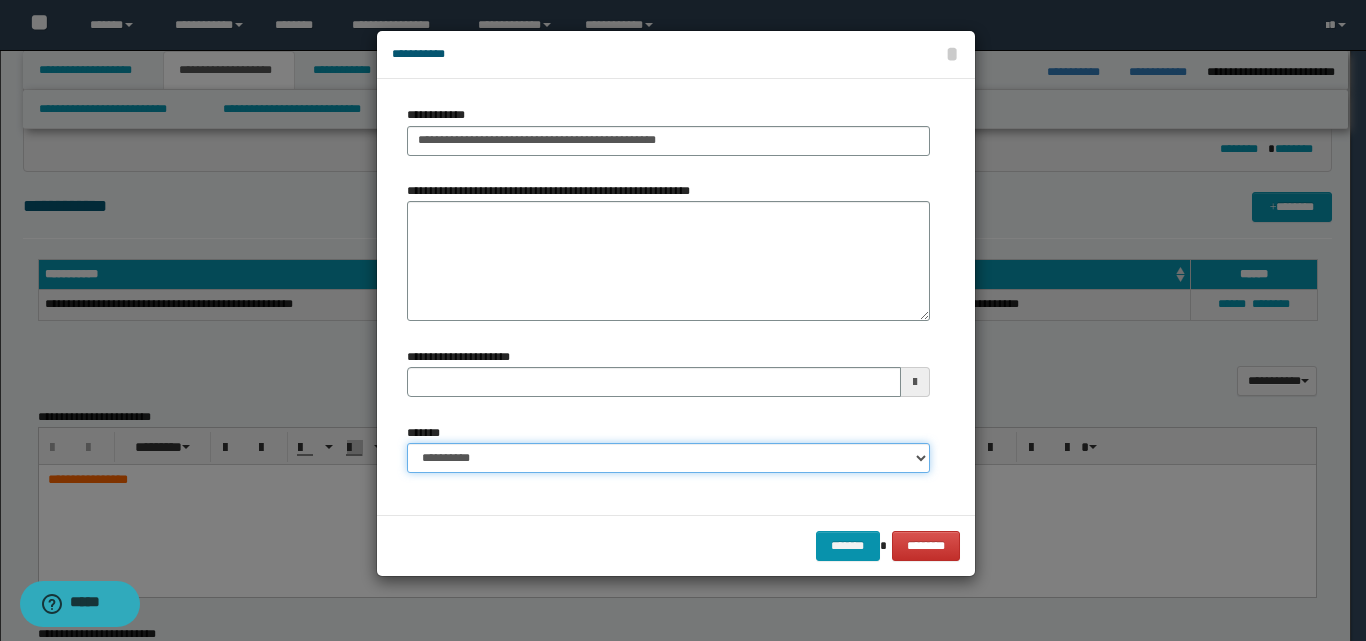 click on "**********" at bounding box center (668, 458) 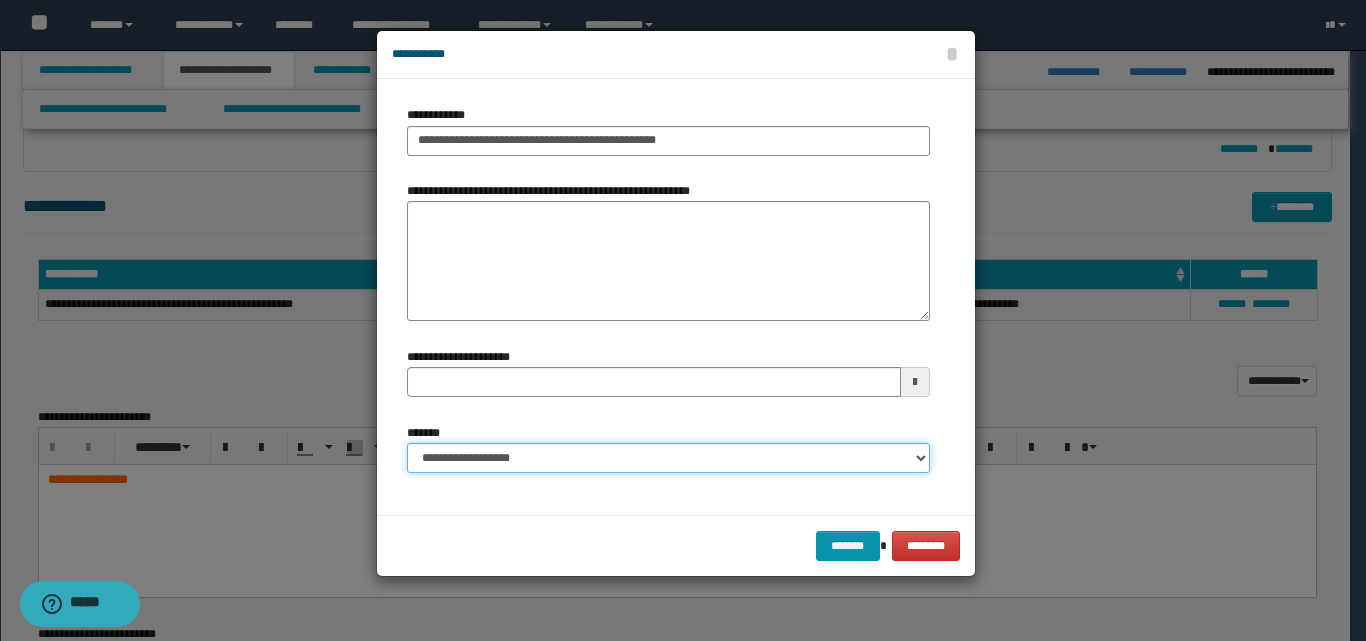 type 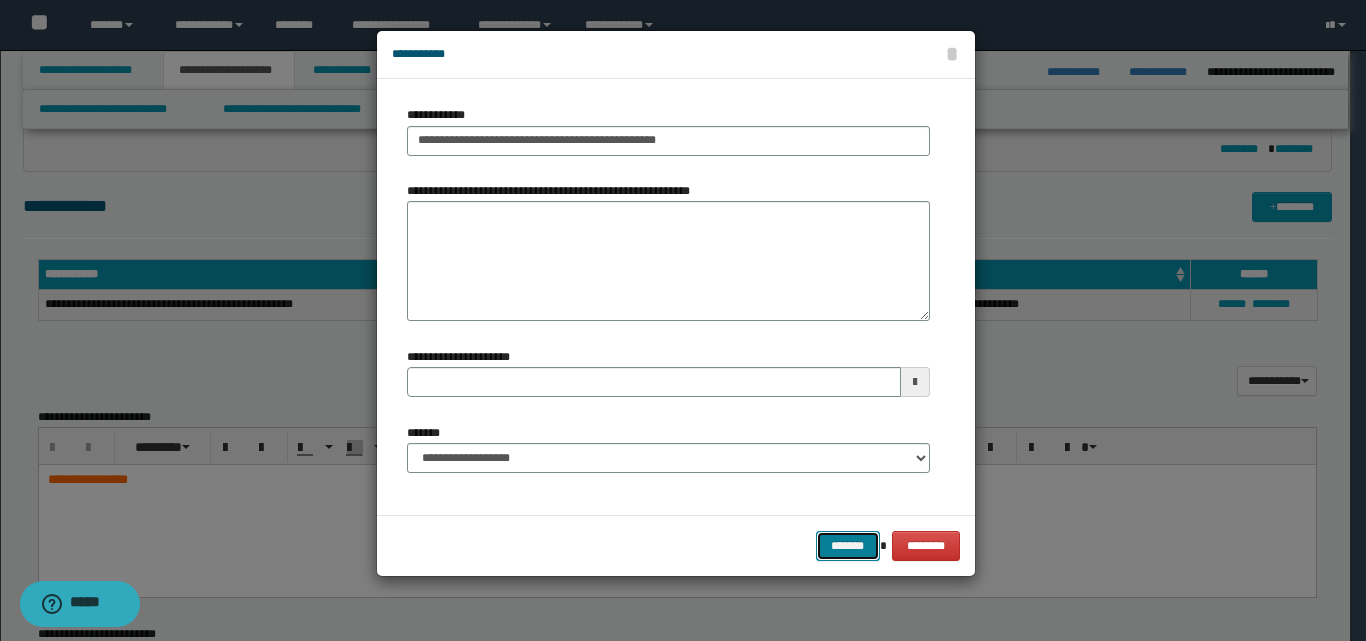 click on "*******" at bounding box center [848, 546] 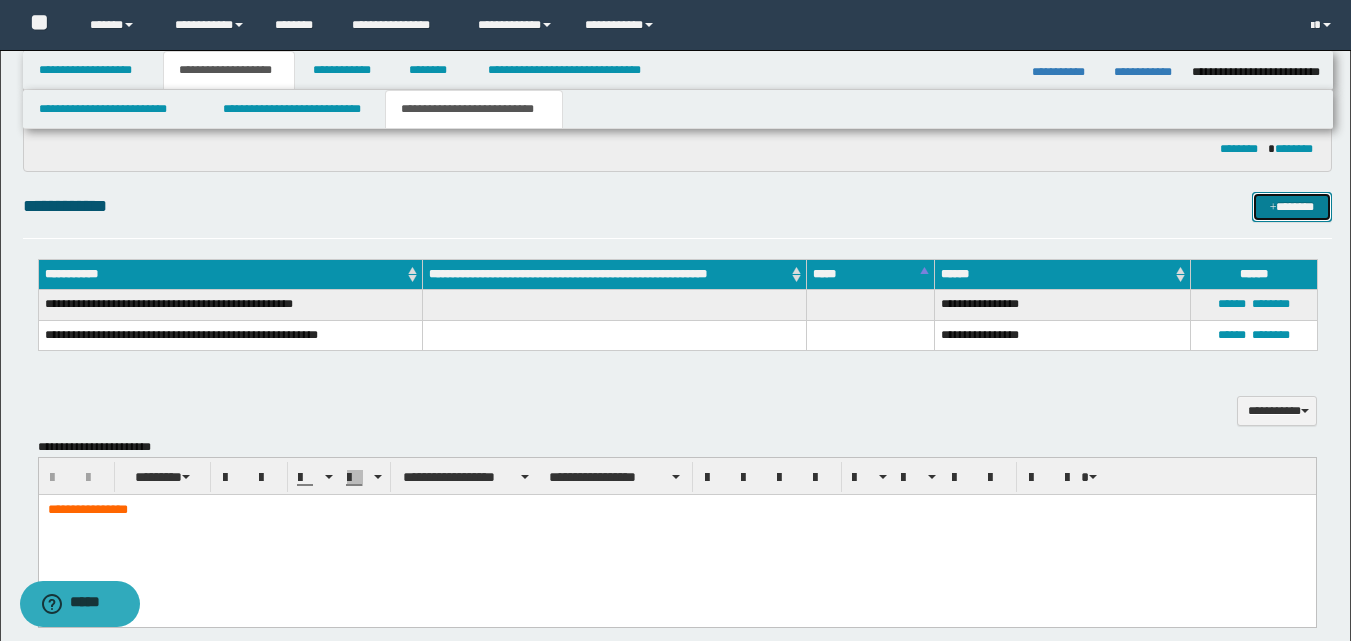 drag, startPoint x: 1285, startPoint y: 208, endPoint x: 1259, endPoint y: 206, distance: 26.076809 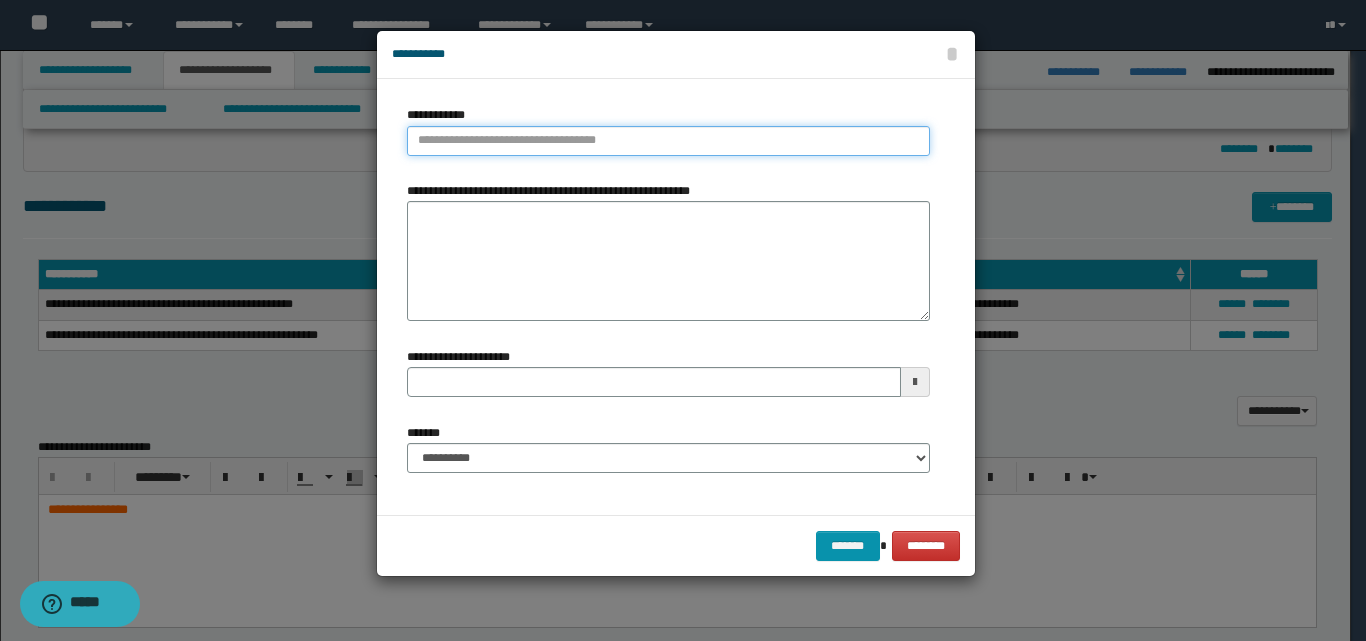 type on "**********" 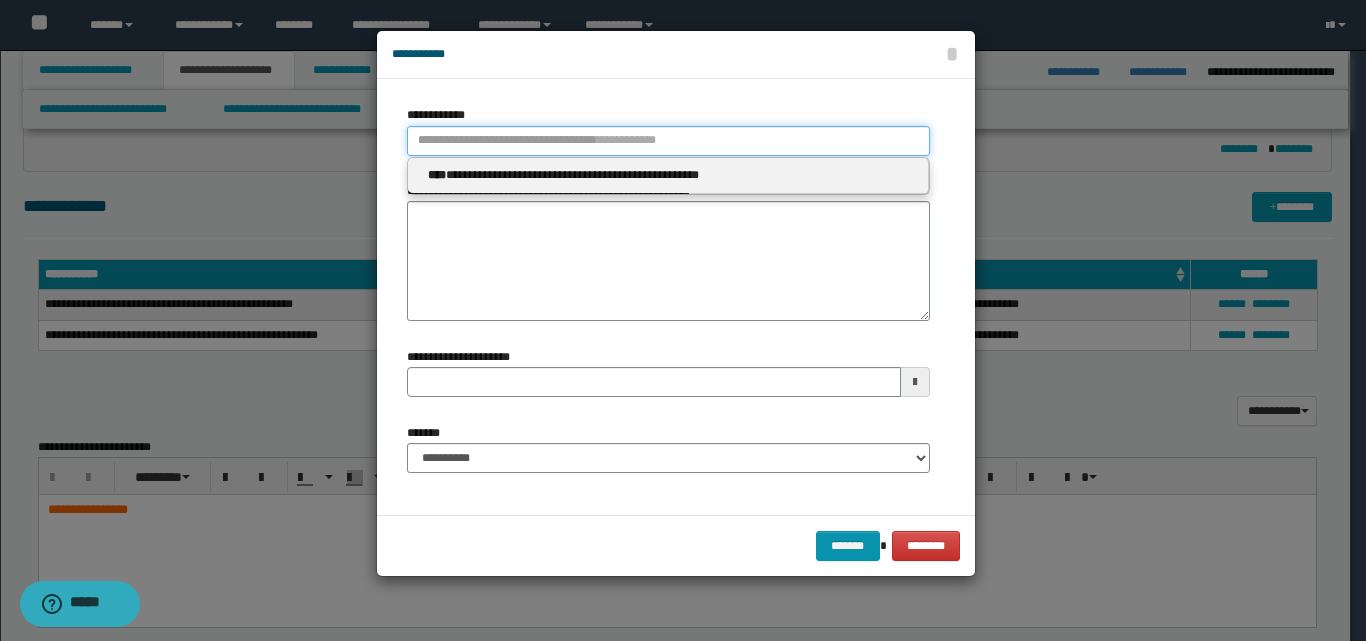 click on "**********" at bounding box center (668, 141) 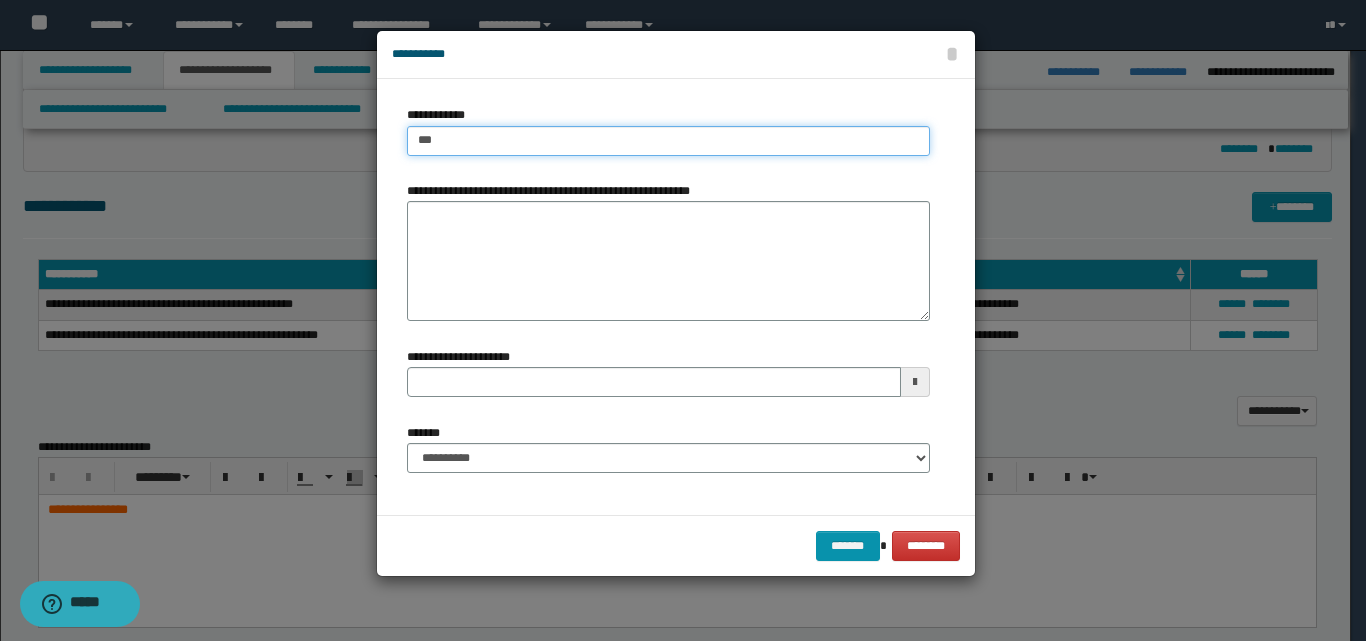 type on "****" 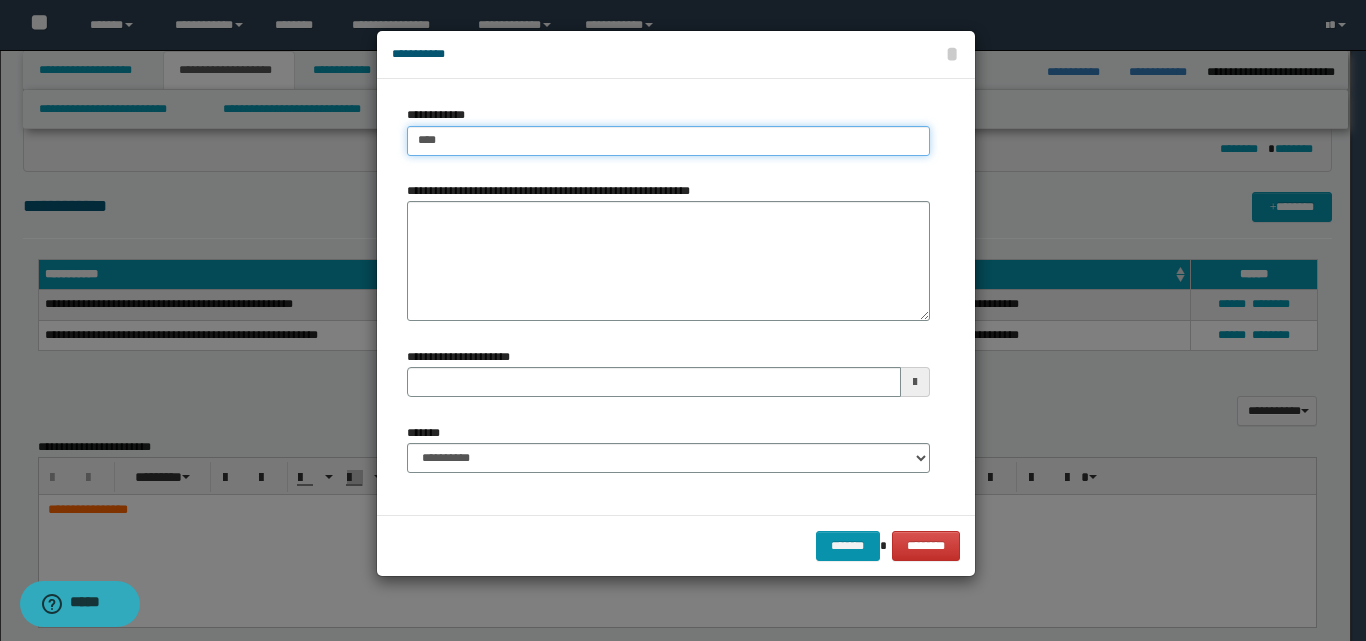 type 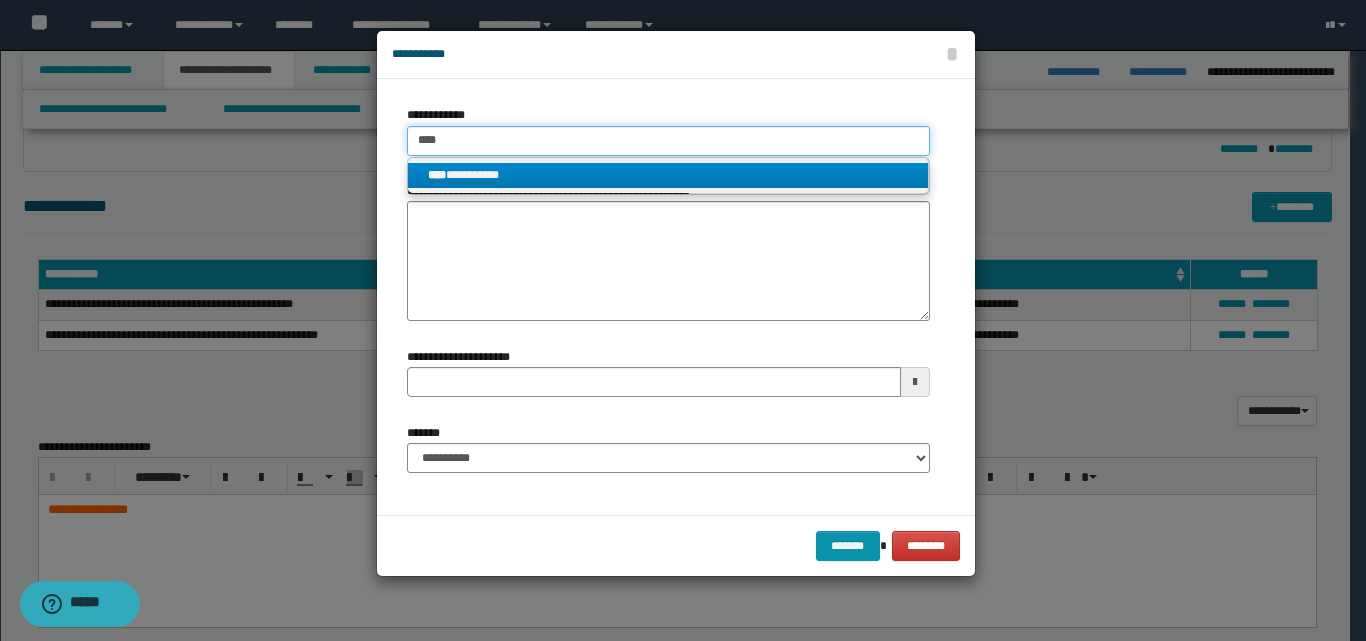 type on "****" 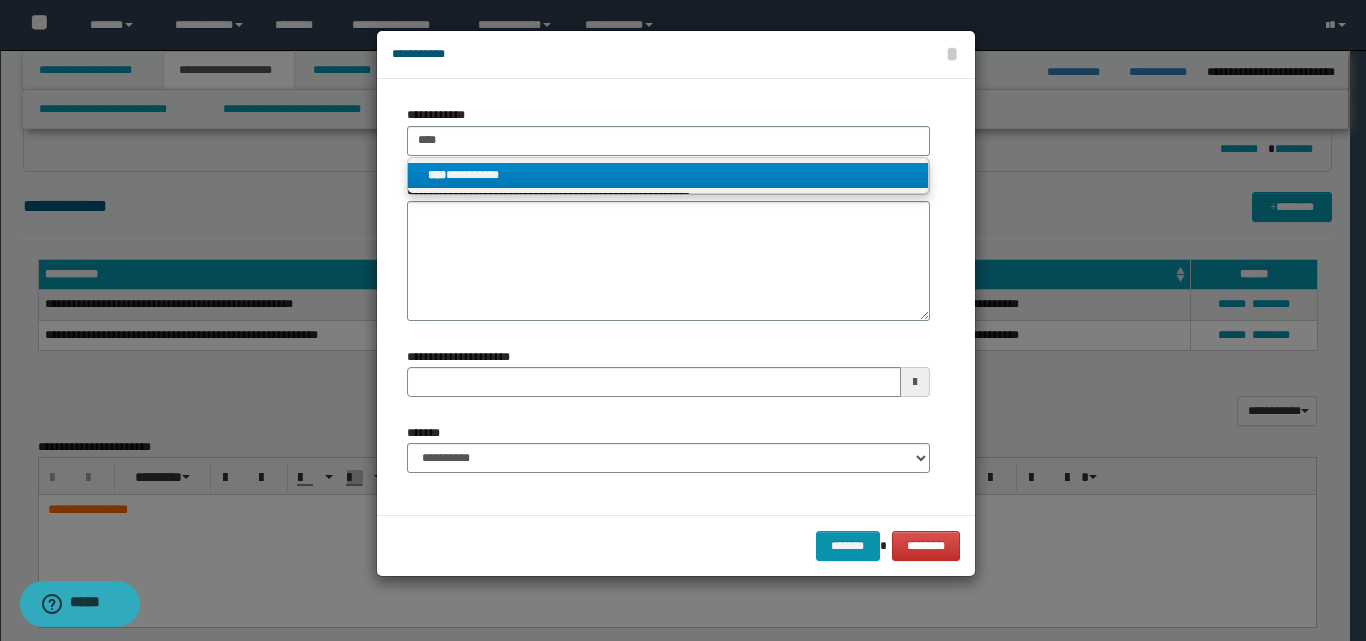 click on "**********" at bounding box center [668, 175] 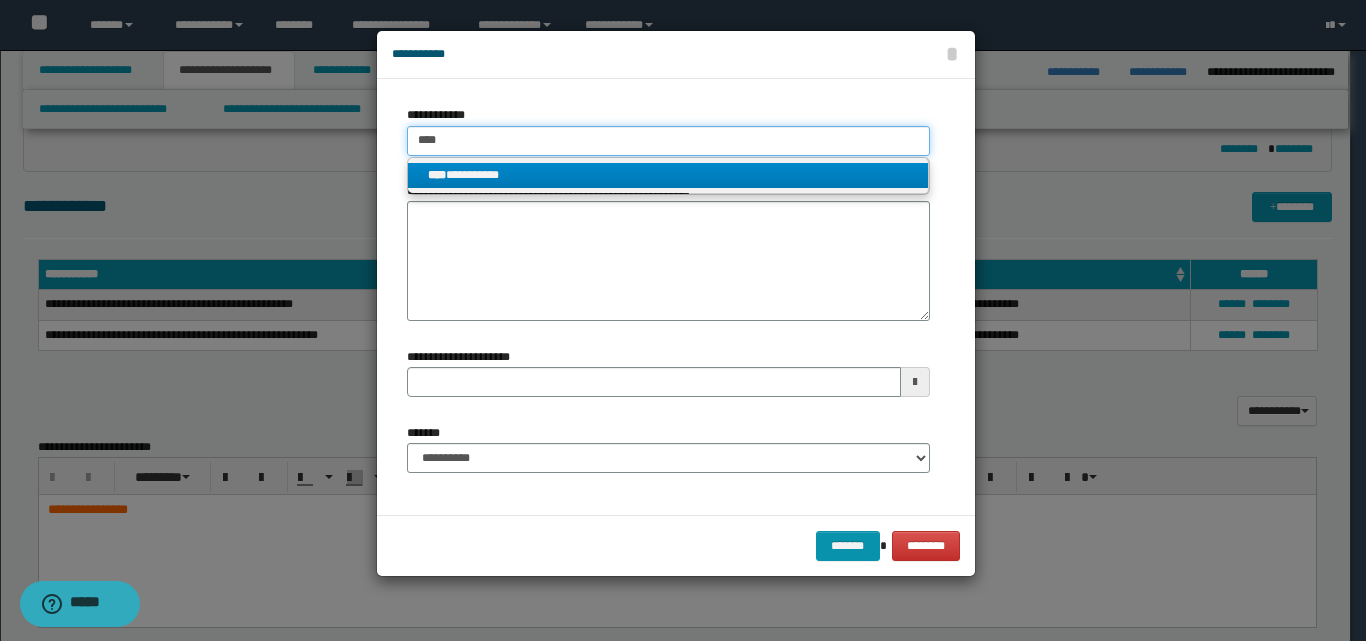 type 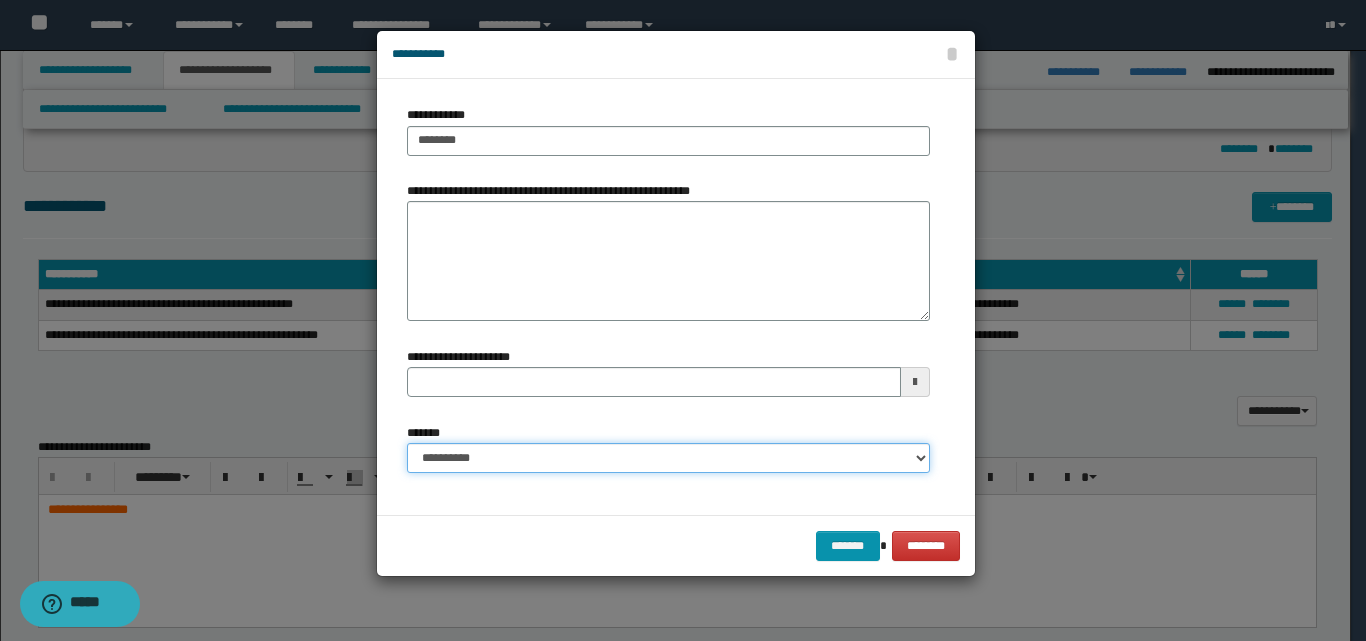 click on "**********" at bounding box center [668, 458] 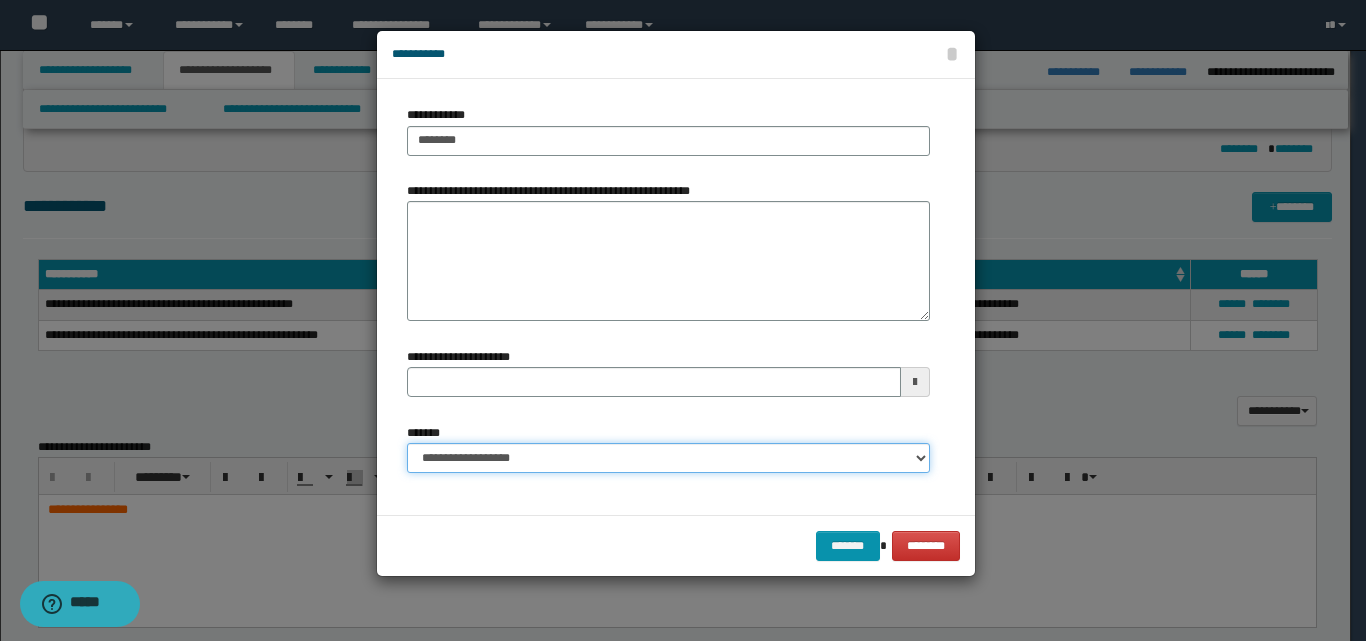click on "**********" at bounding box center [668, 458] 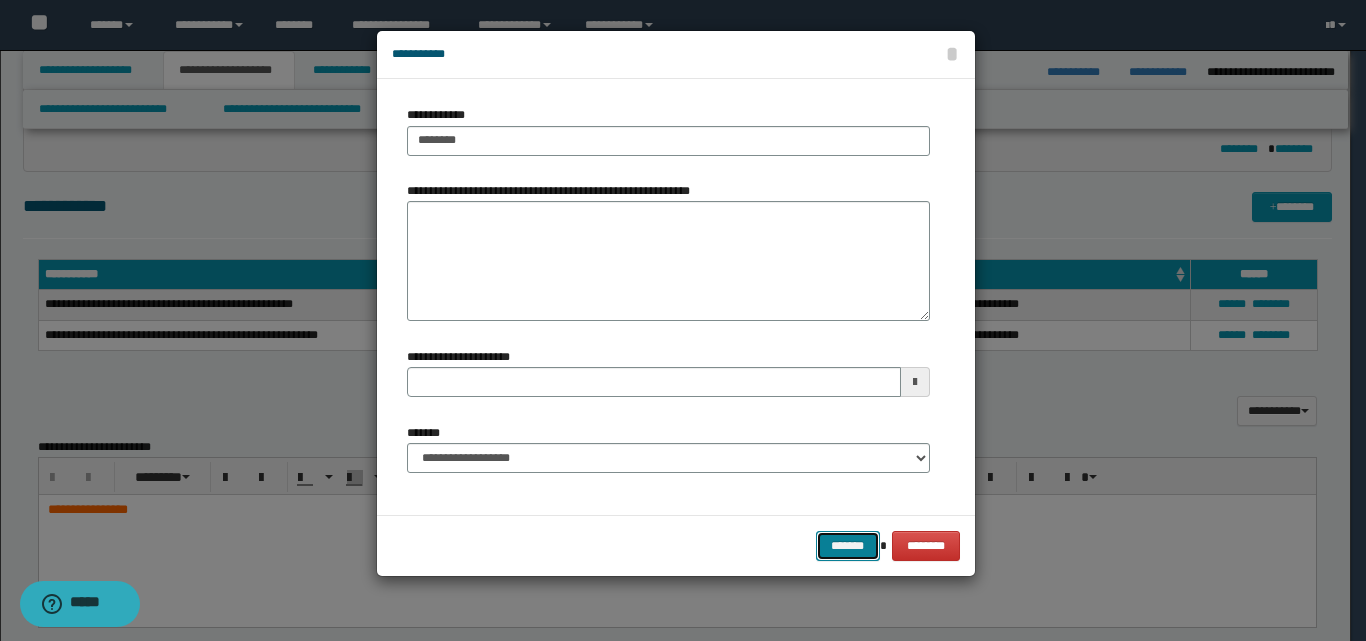 click on "*******" at bounding box center [848, 546] 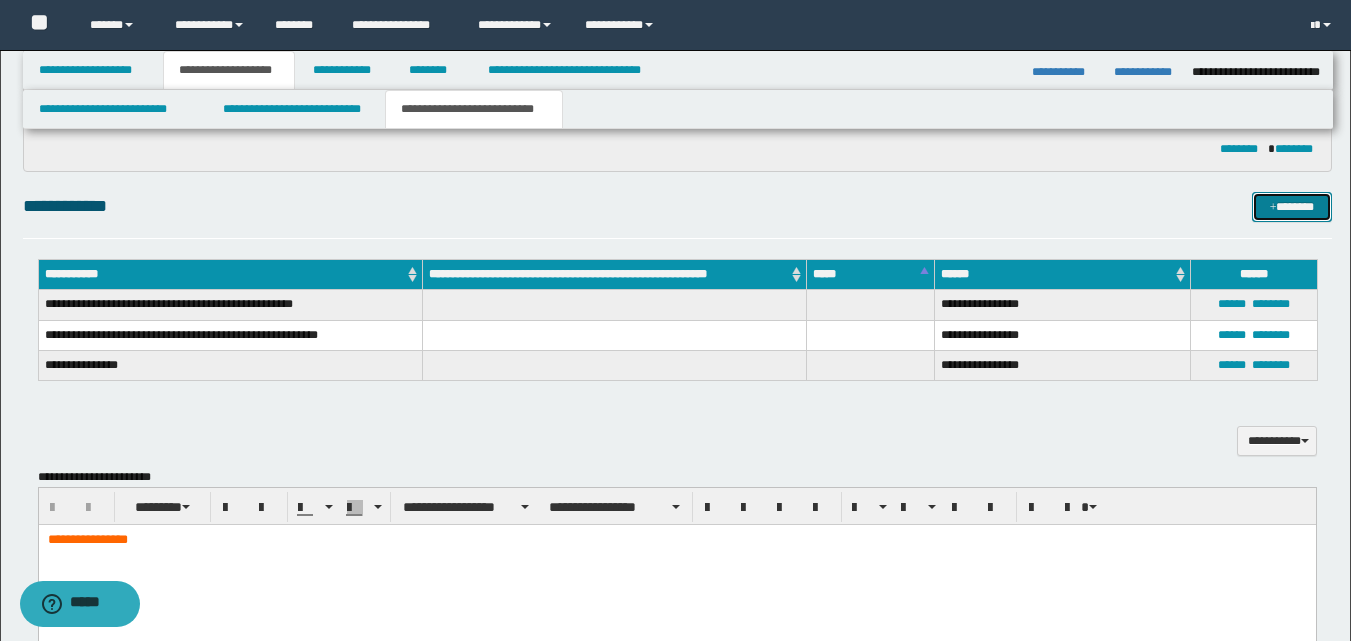 click on "*******" at bounding box center (1292, 207) 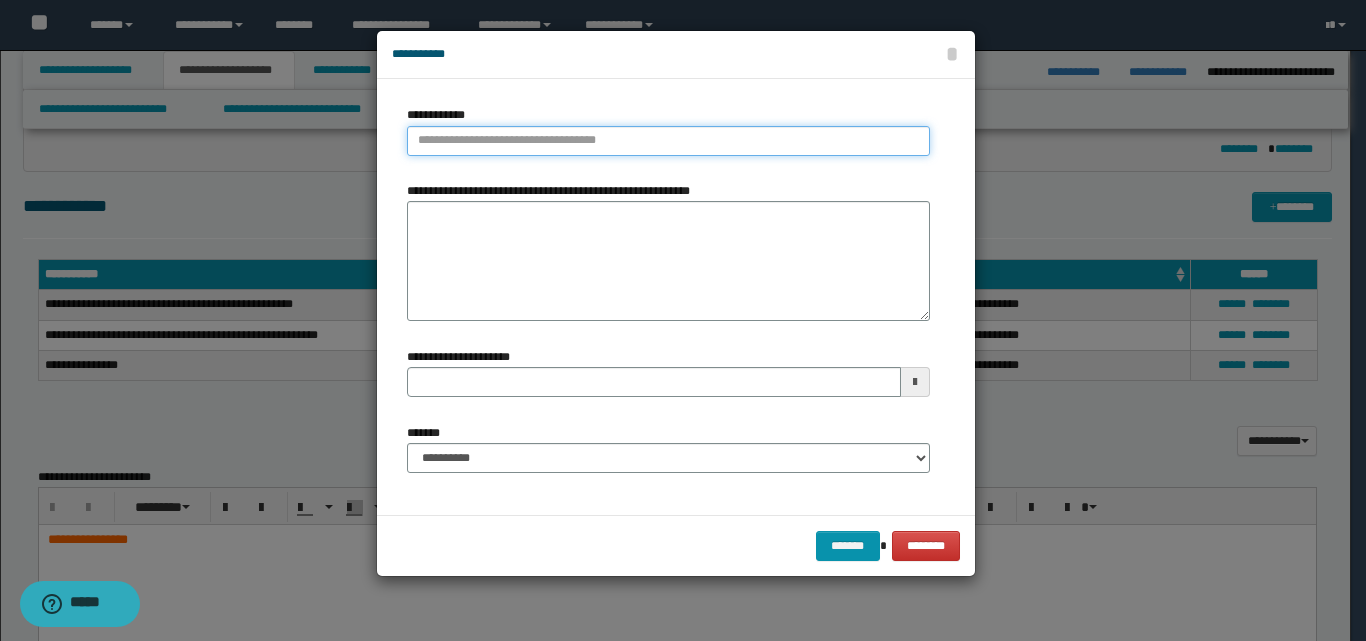 type on "********" 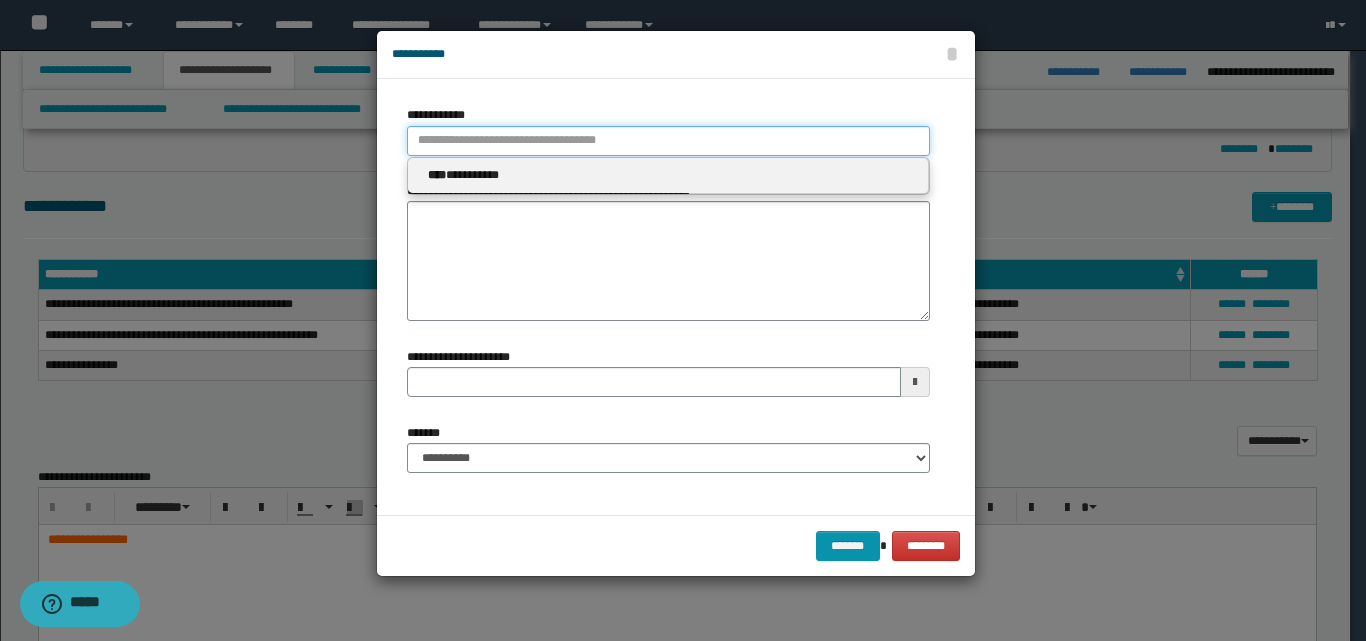 click on "**********" at bounding box center (668, 141) 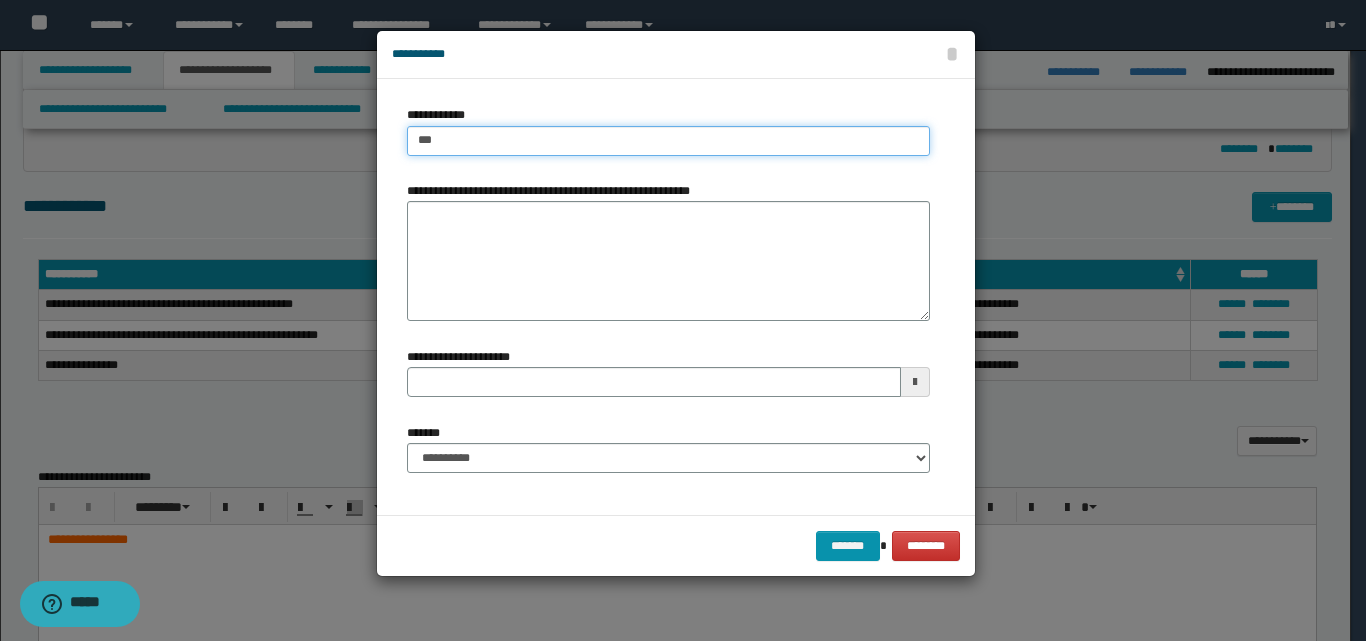 type on "****" 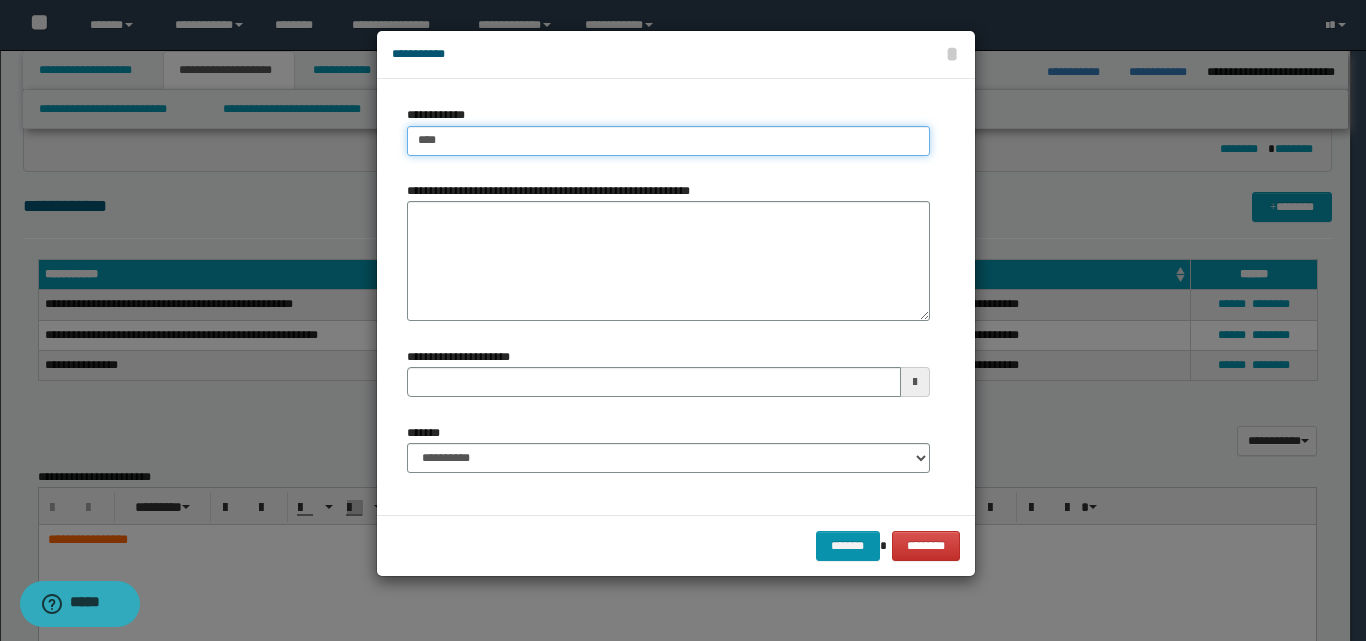 type on "****" 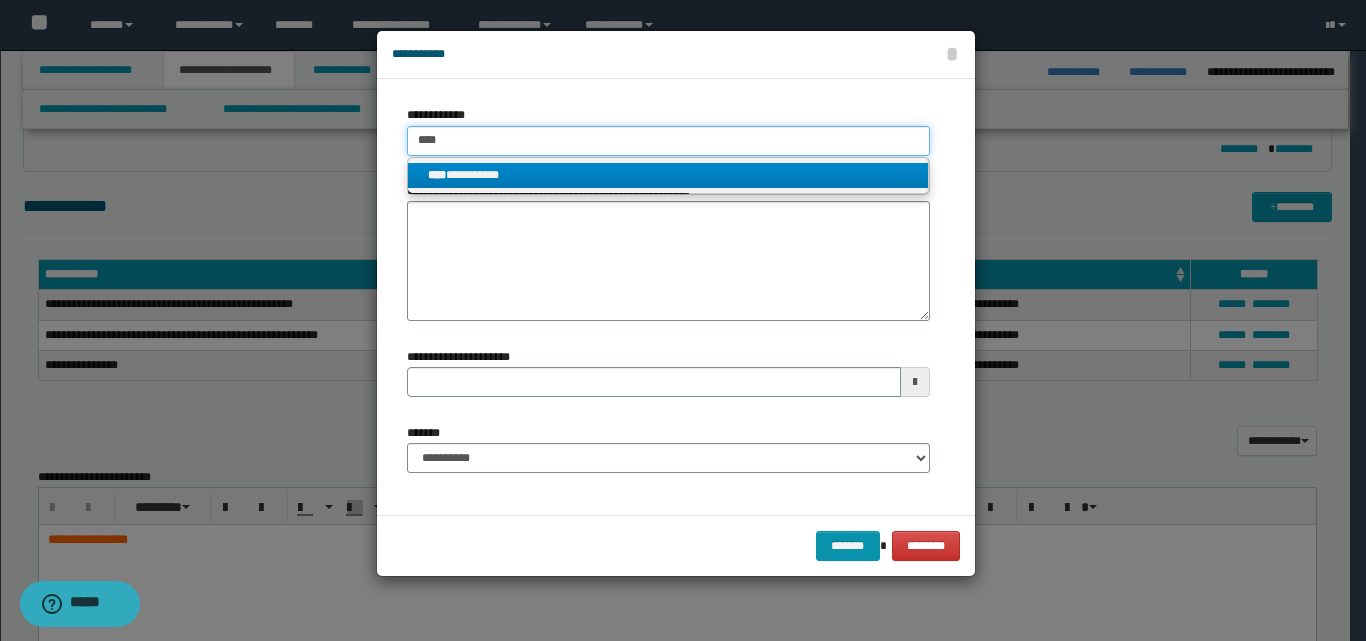 type on "****" 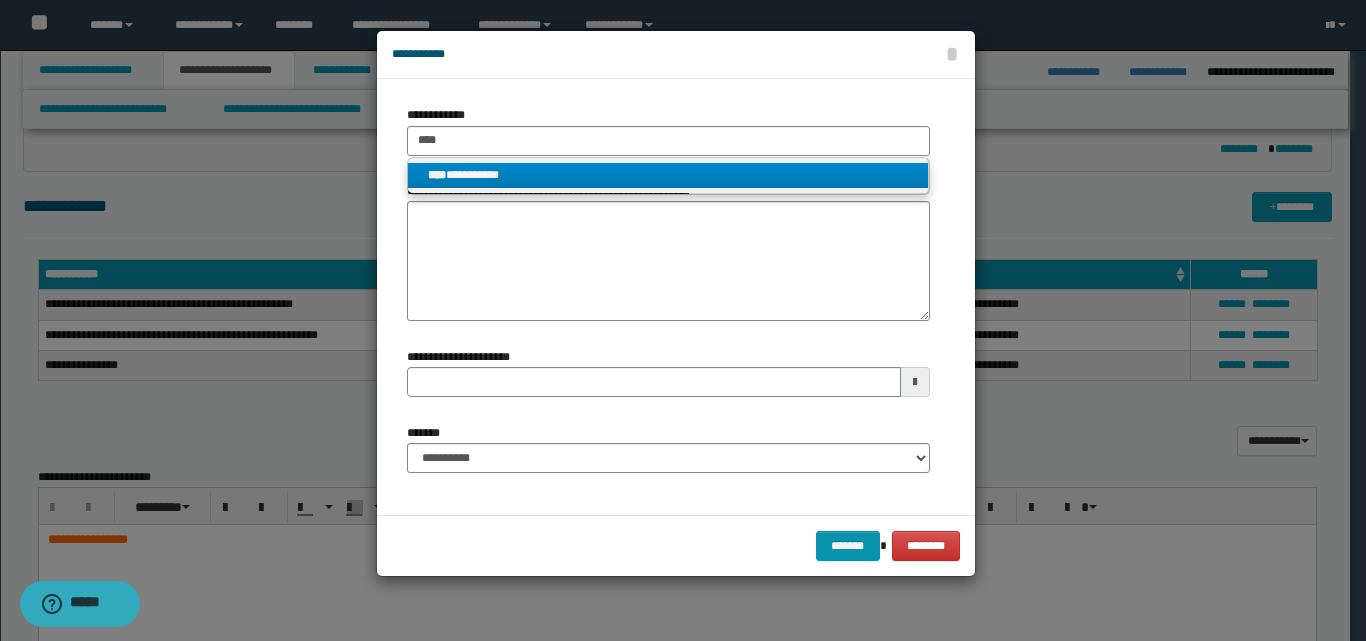 click on "**********" at bounding box center (668, 175) 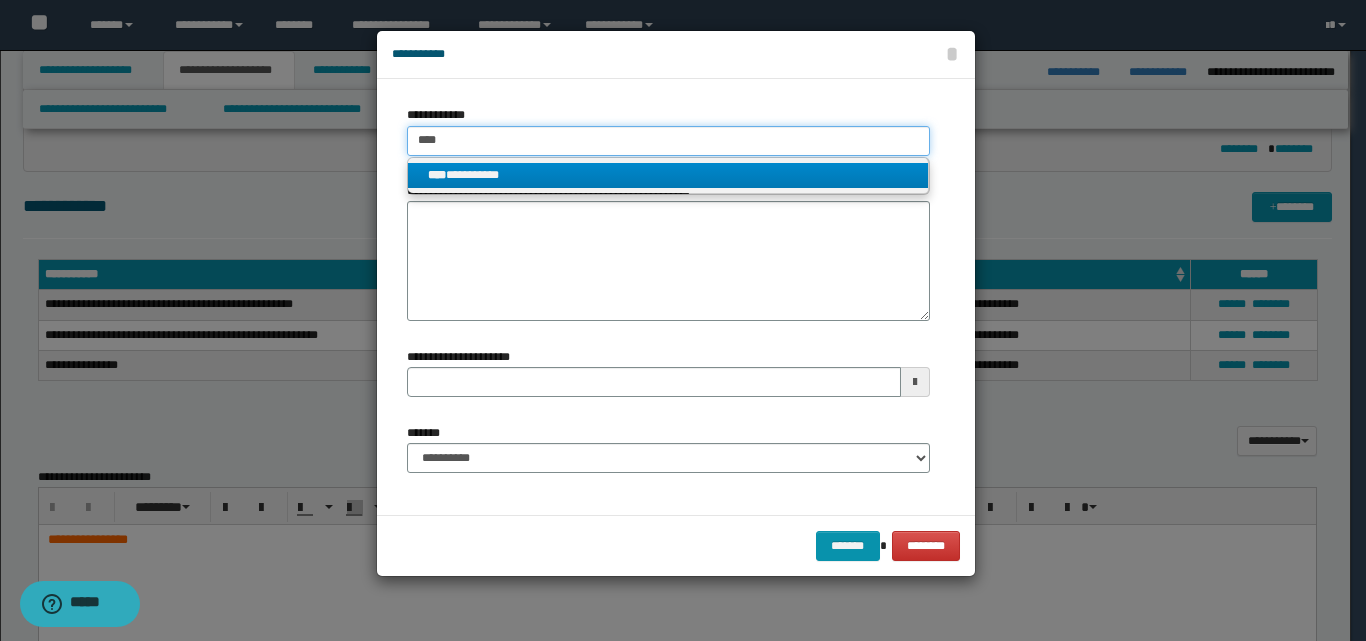 type 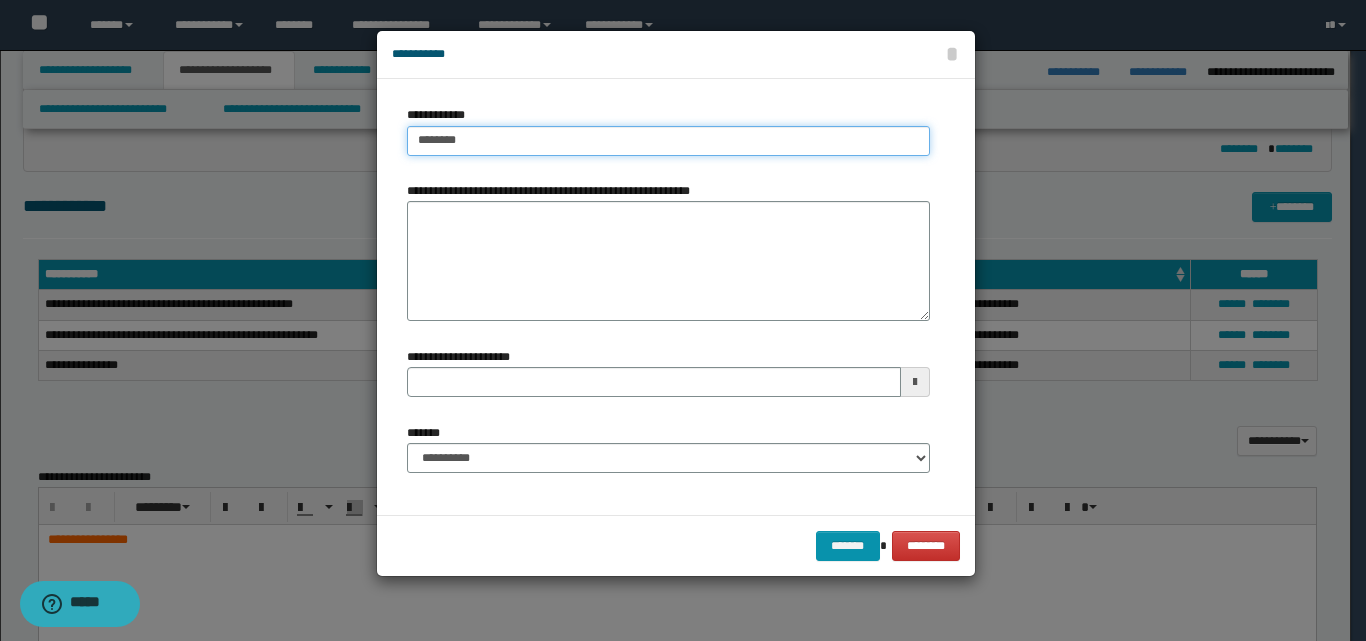 type 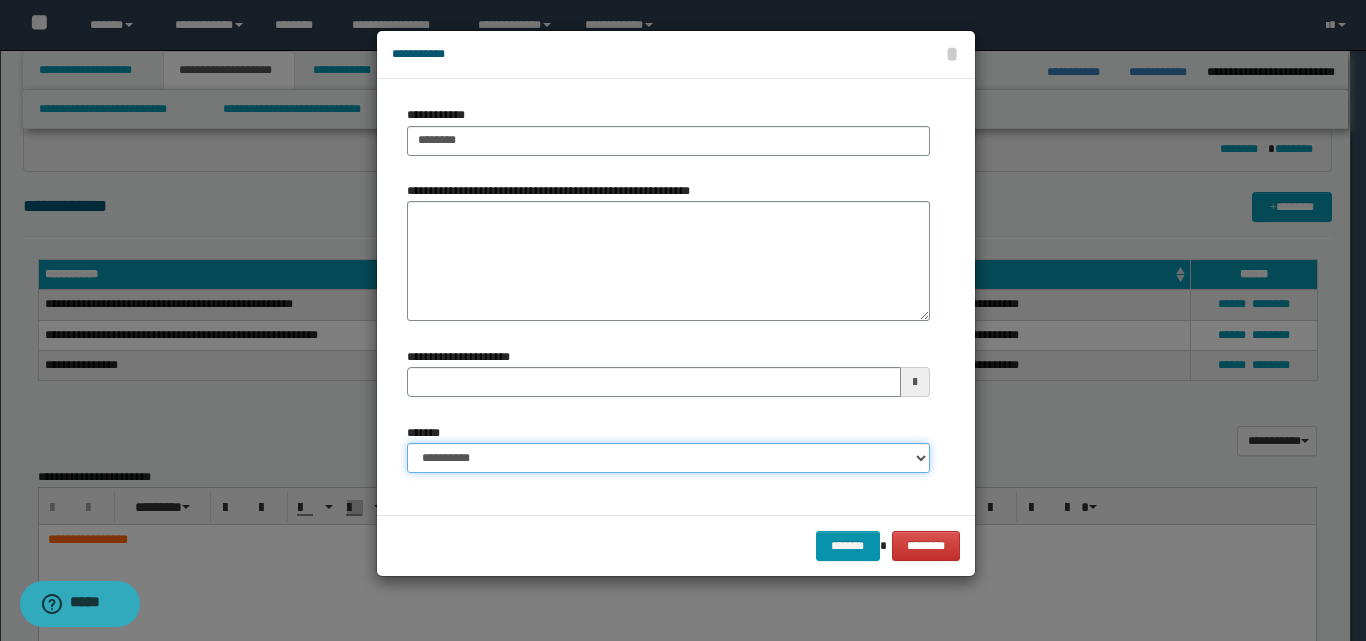 click on "**********" at bounding box center [668, 458] 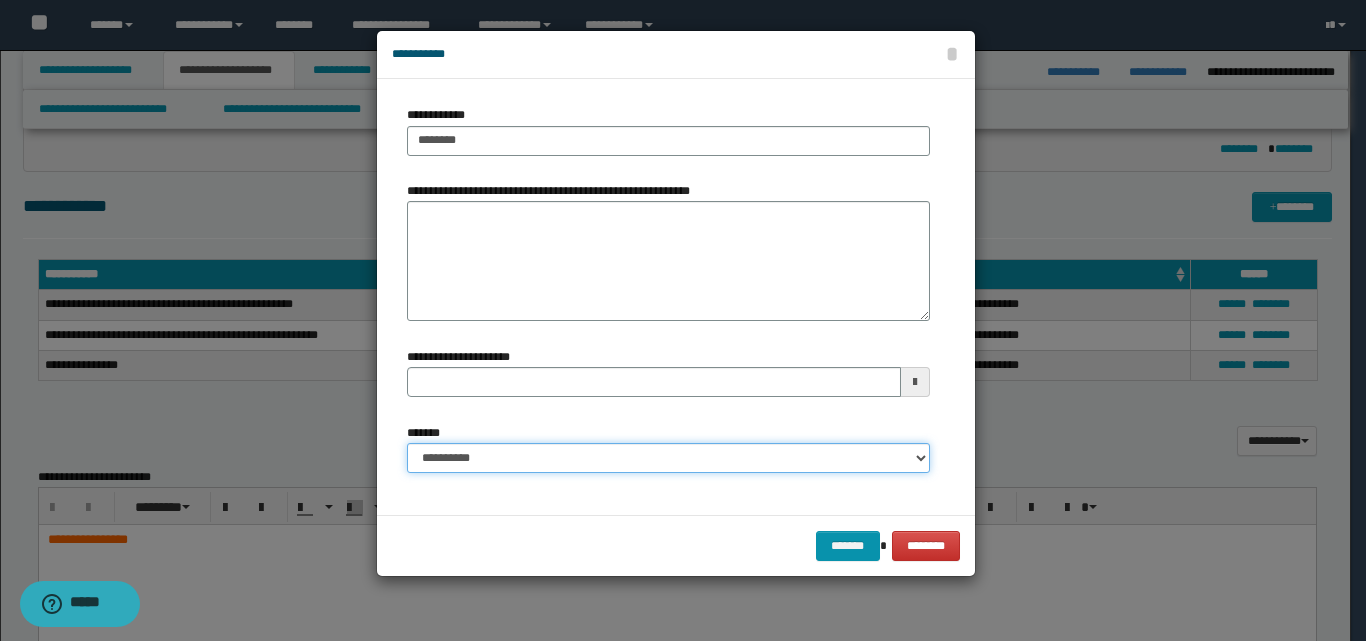 select on "*" 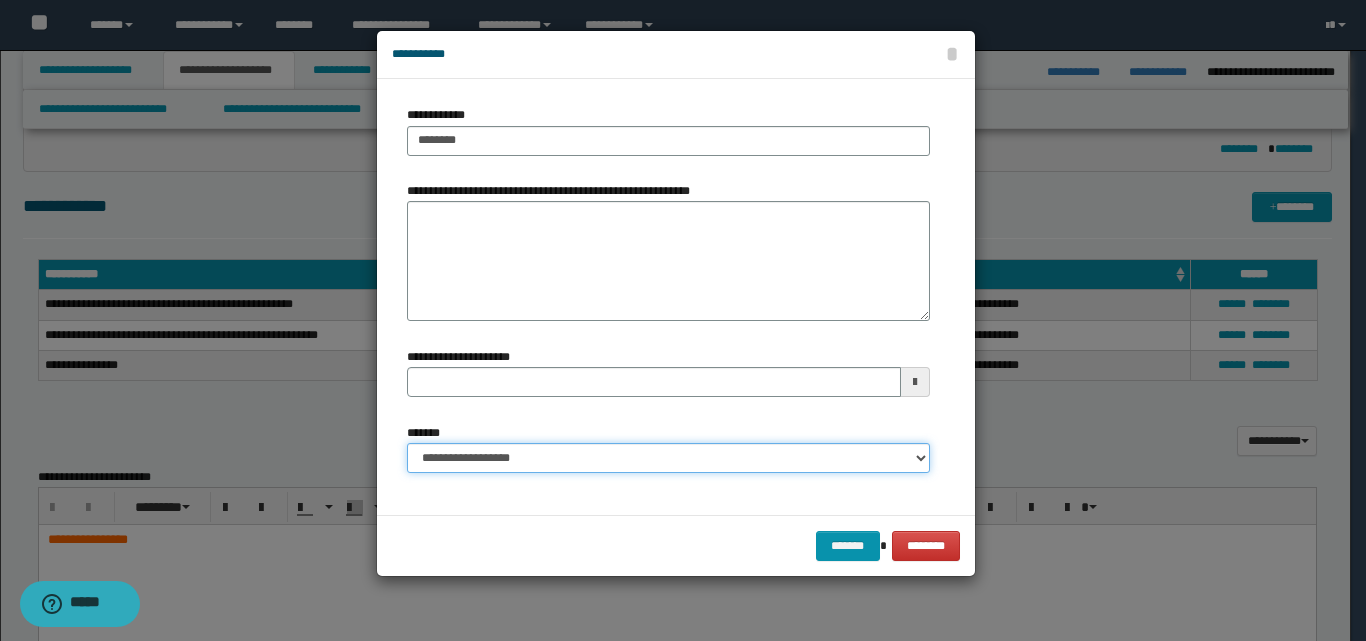 type 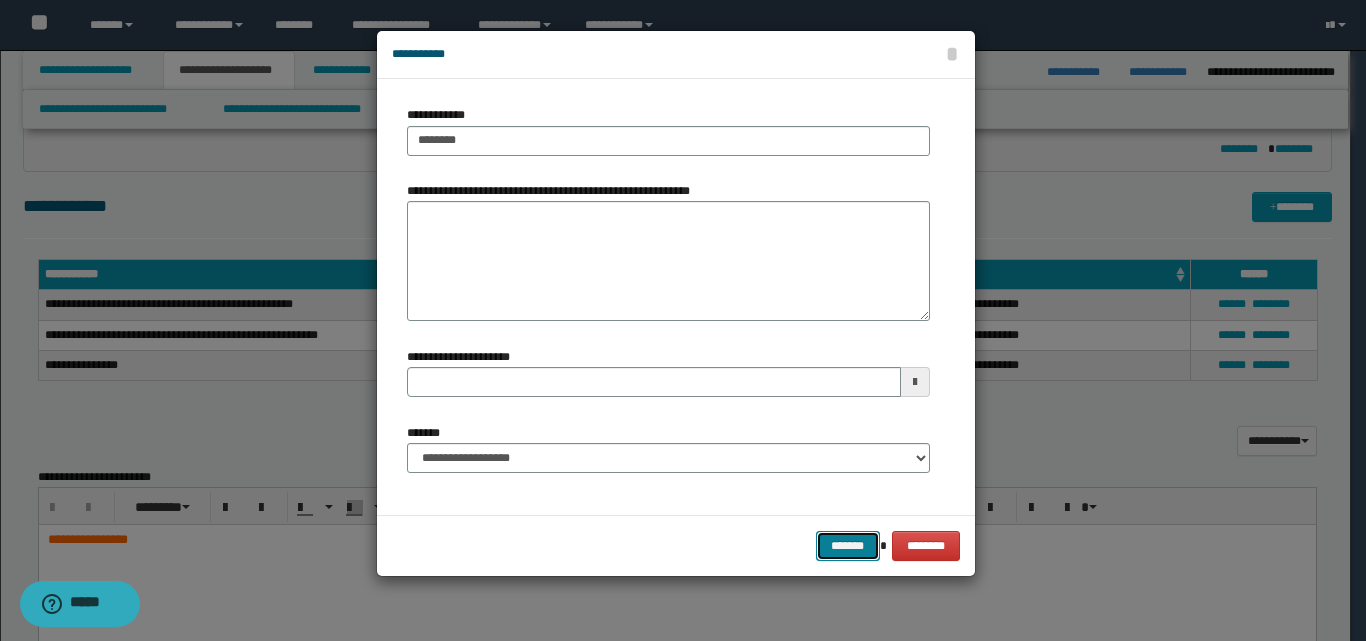 click on "*******" at bounding box center (848, 546) 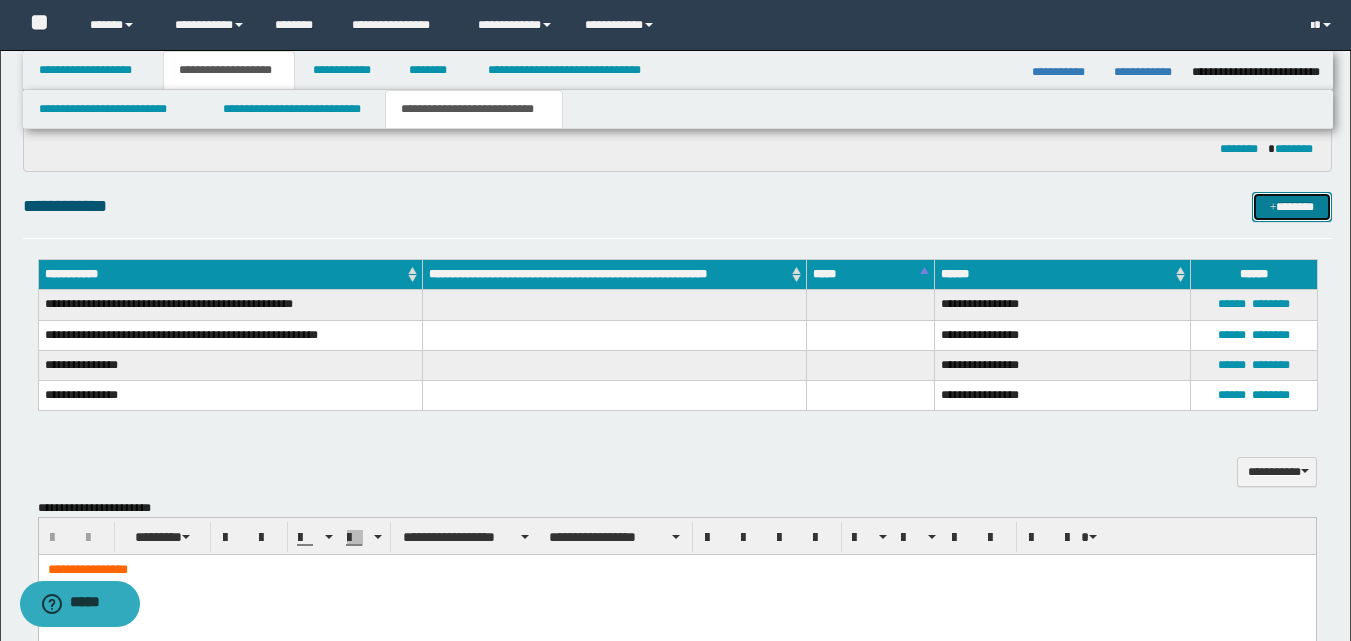 click on "*******" at bounding box center (1292, 207) 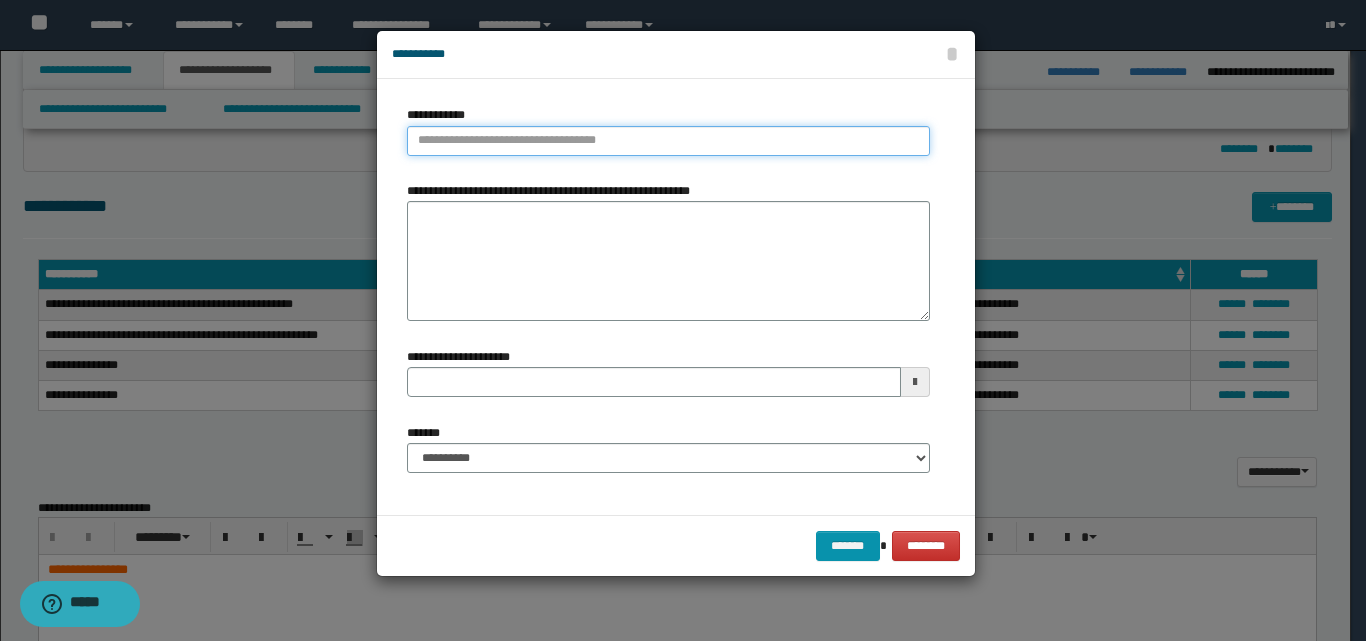 type on "**********" 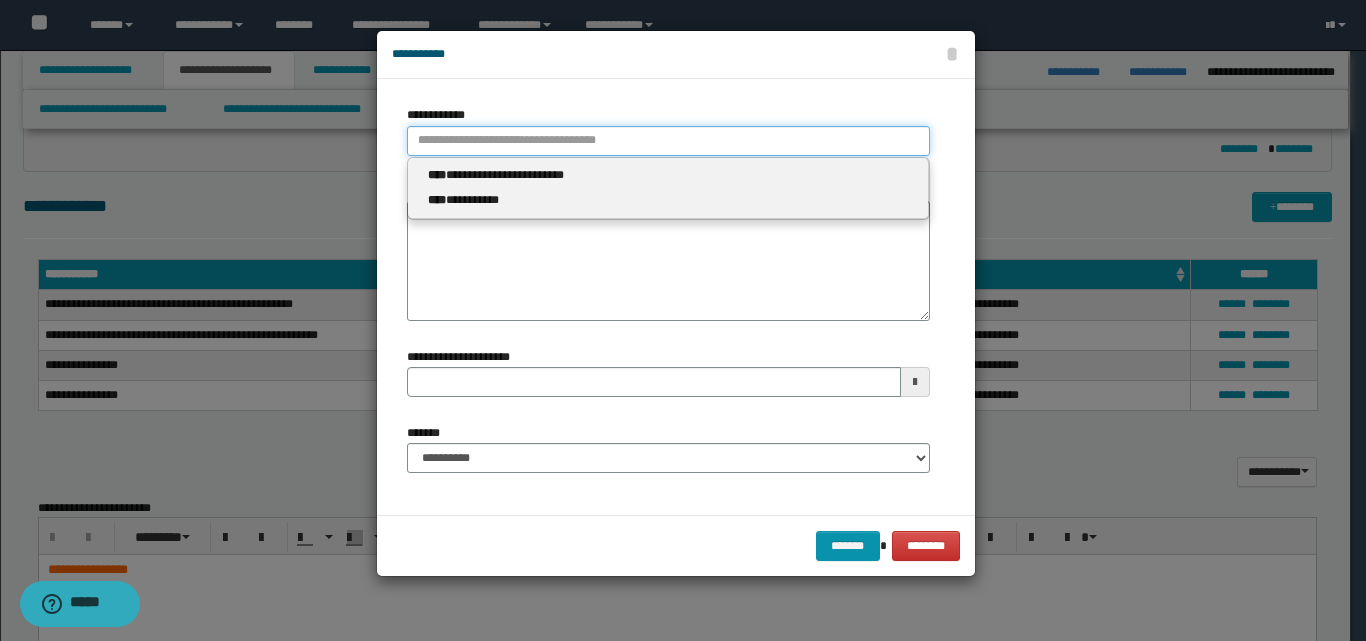 click on "**********" at bounding box center (668, 141) 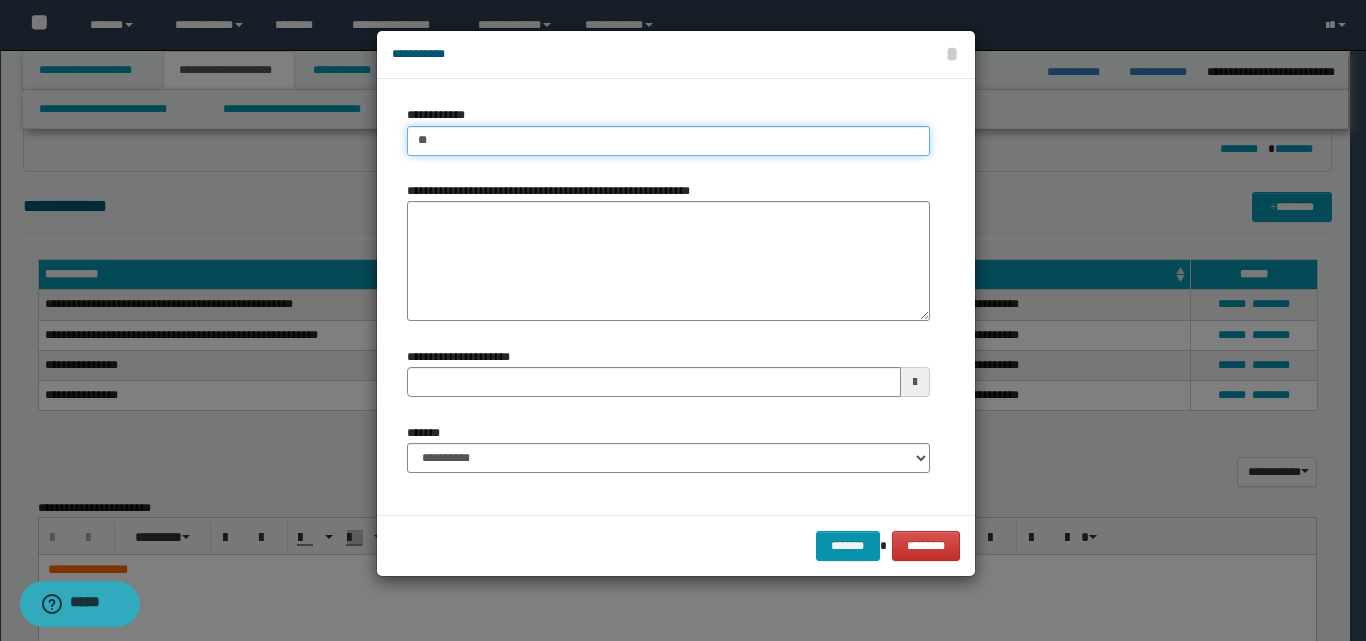 type on "***" 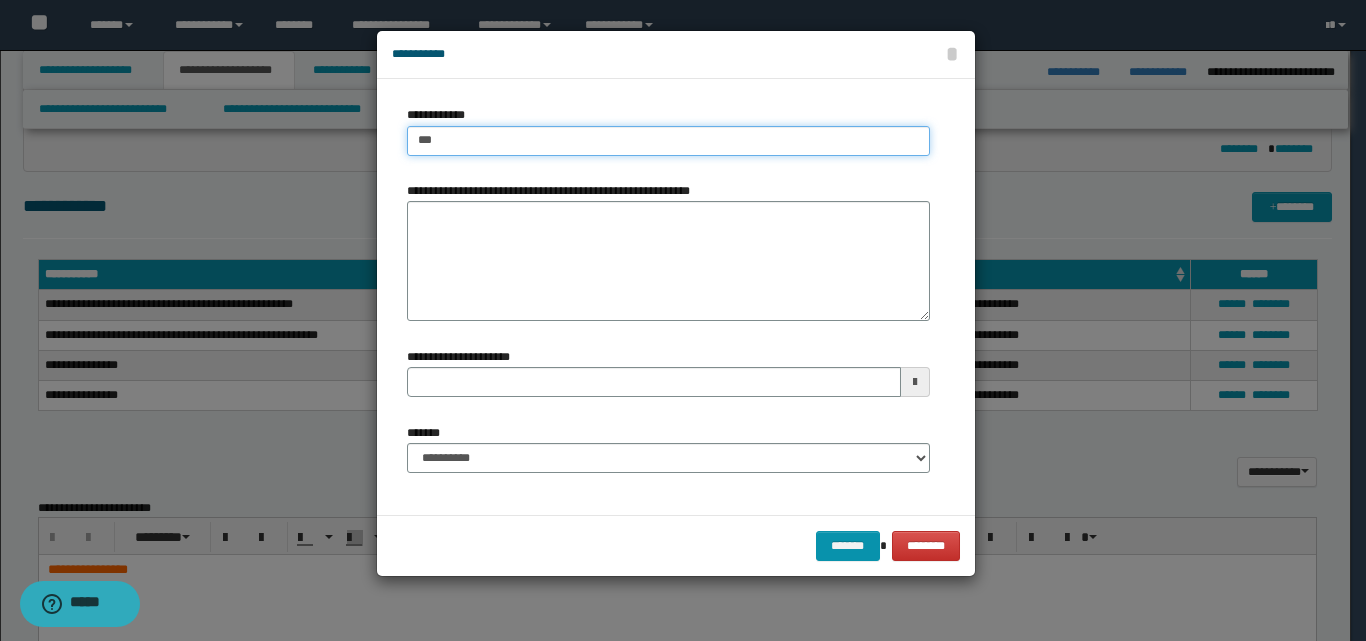 type on "***" 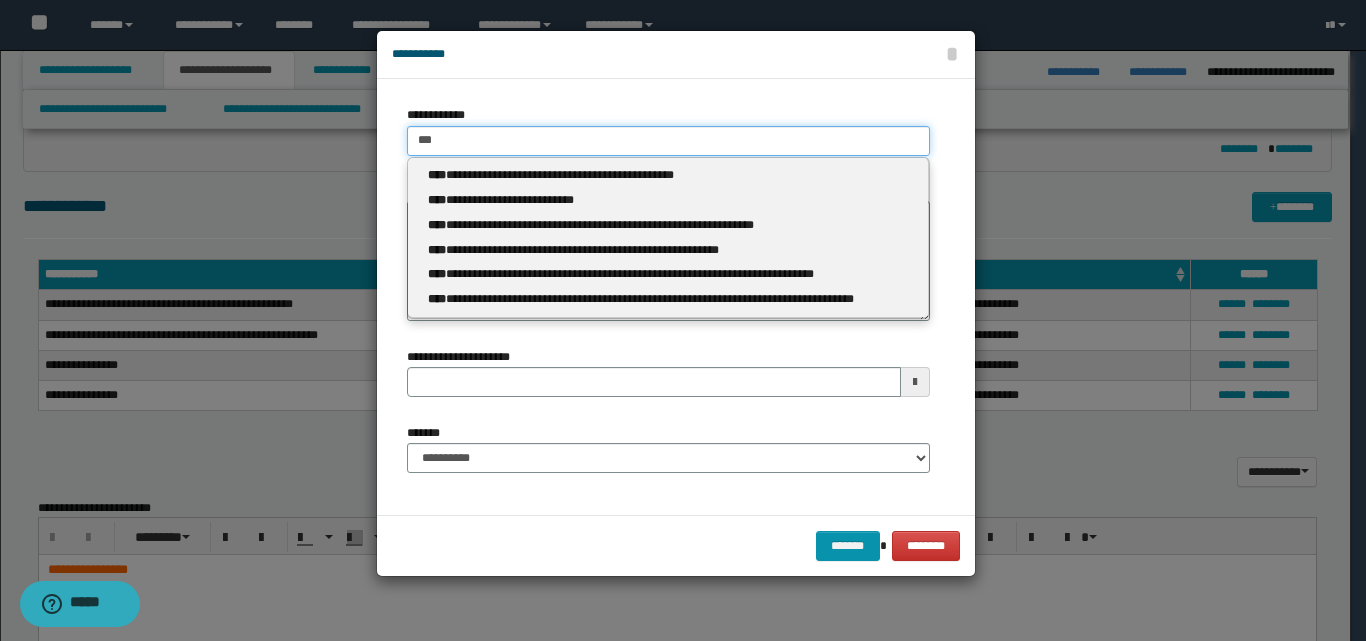 type 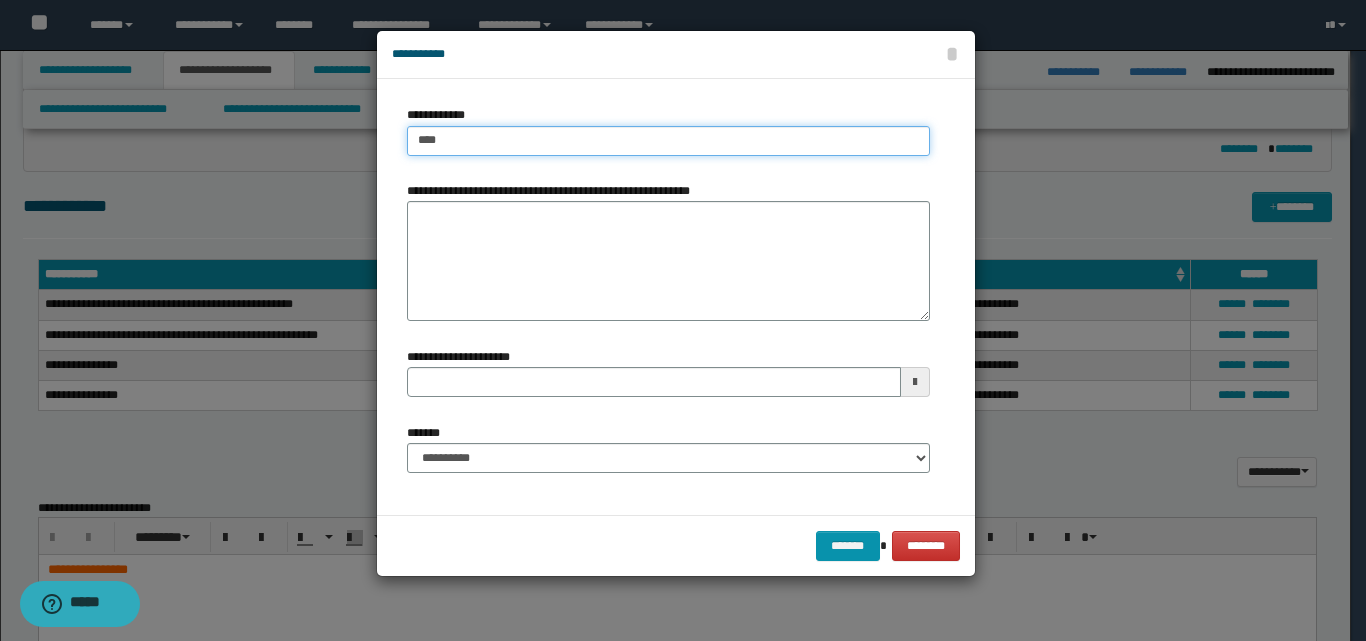 type on "****" 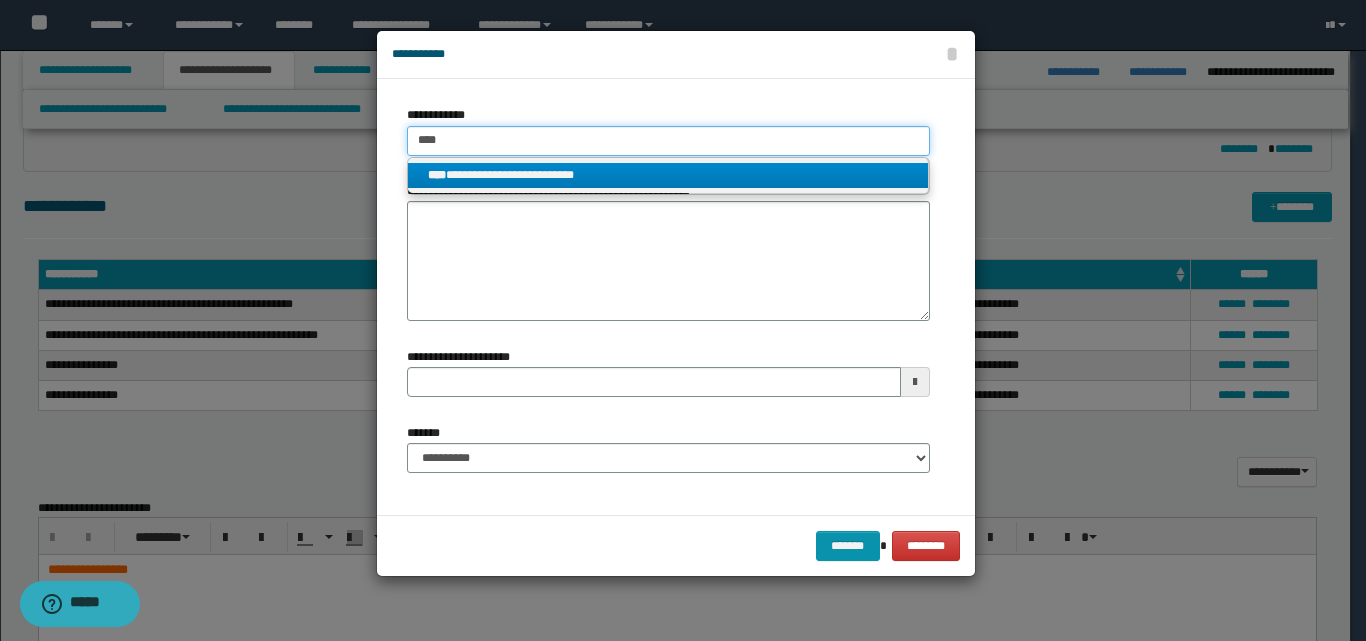type on "****" 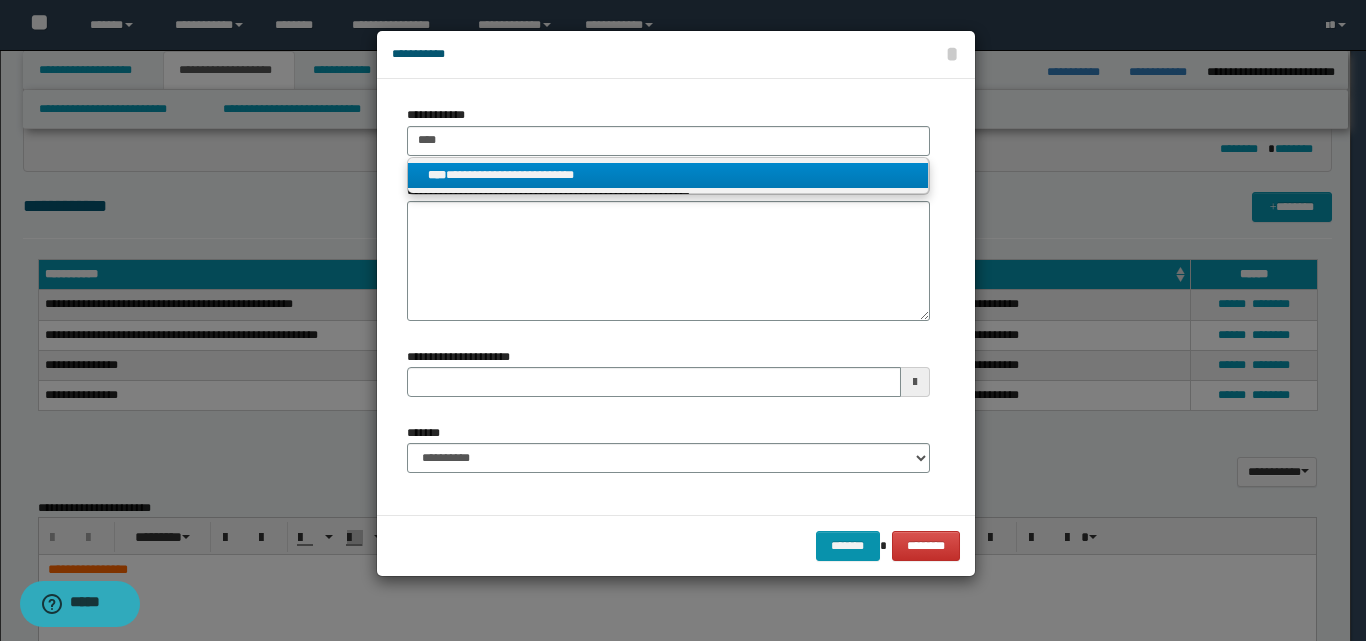 click on "**********" at bounding box center [668, 175] 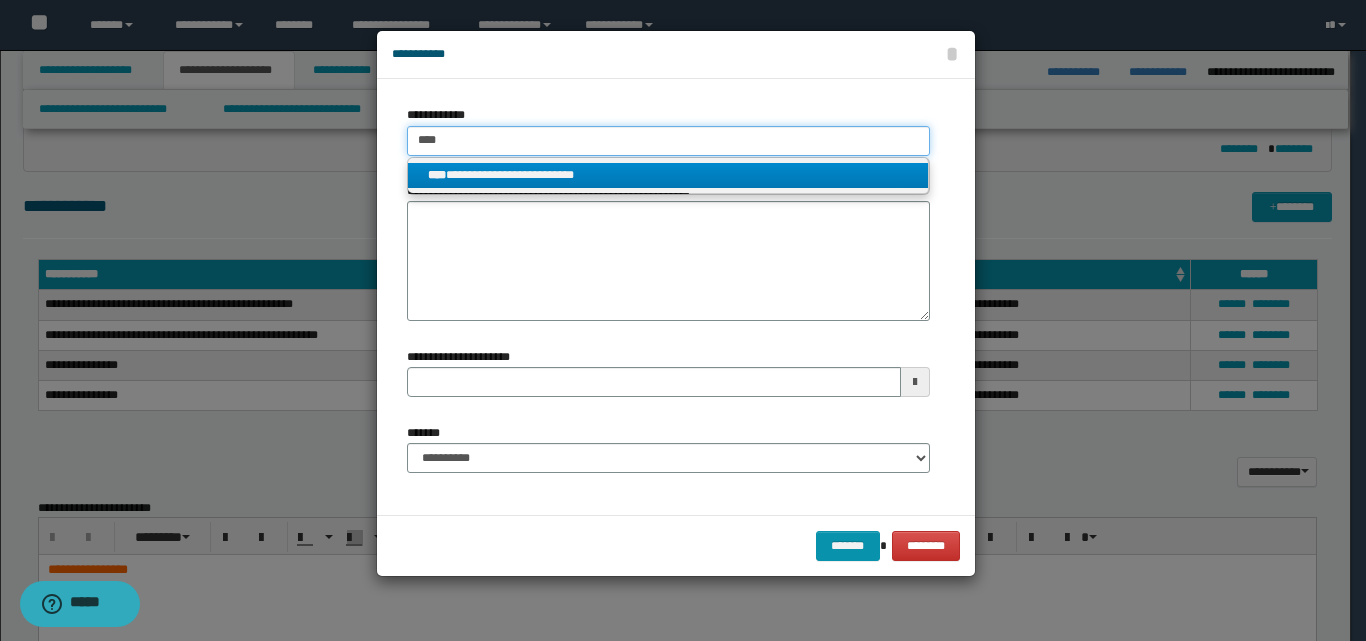 type 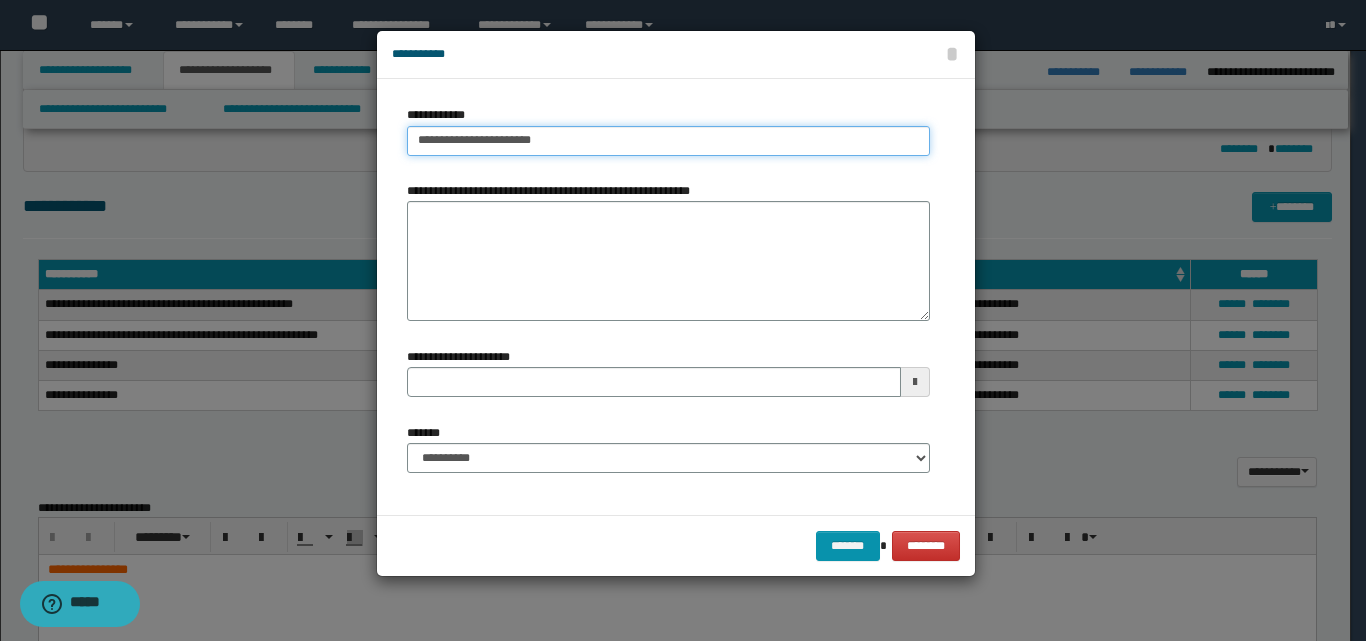 type 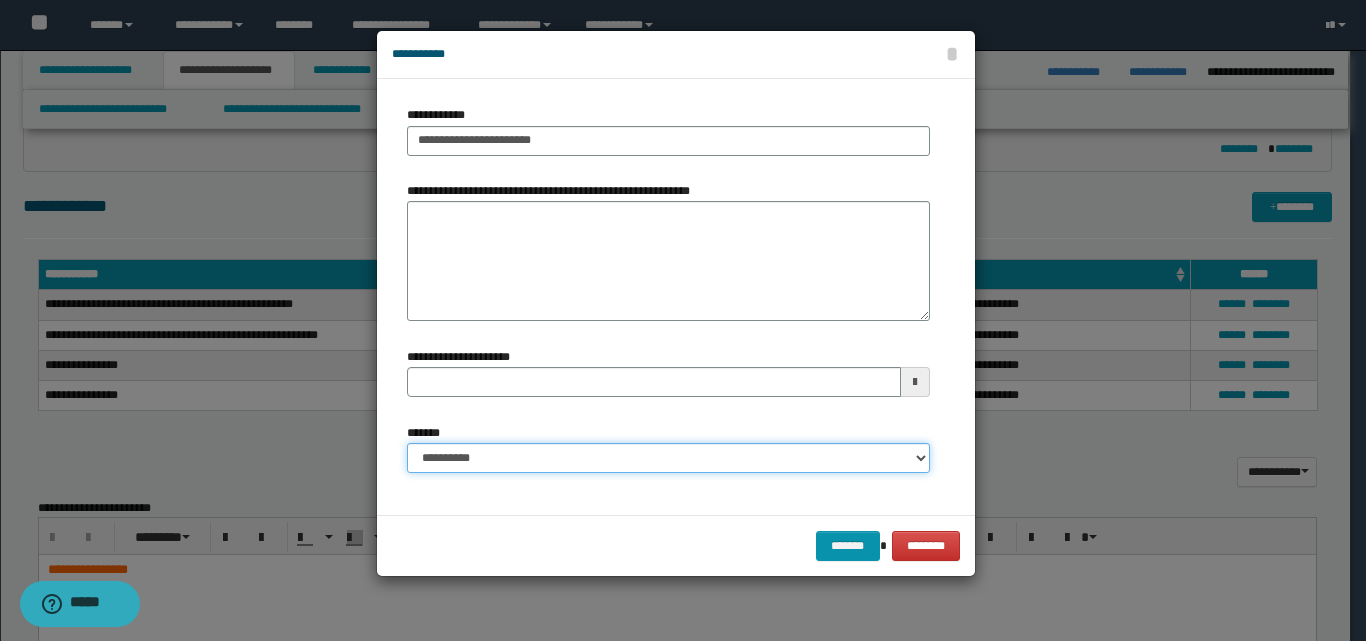 drag, startPoint x: 915, startPoint y: 455, endPoint x: 883, endPoint y: 451, distance: 32.24903 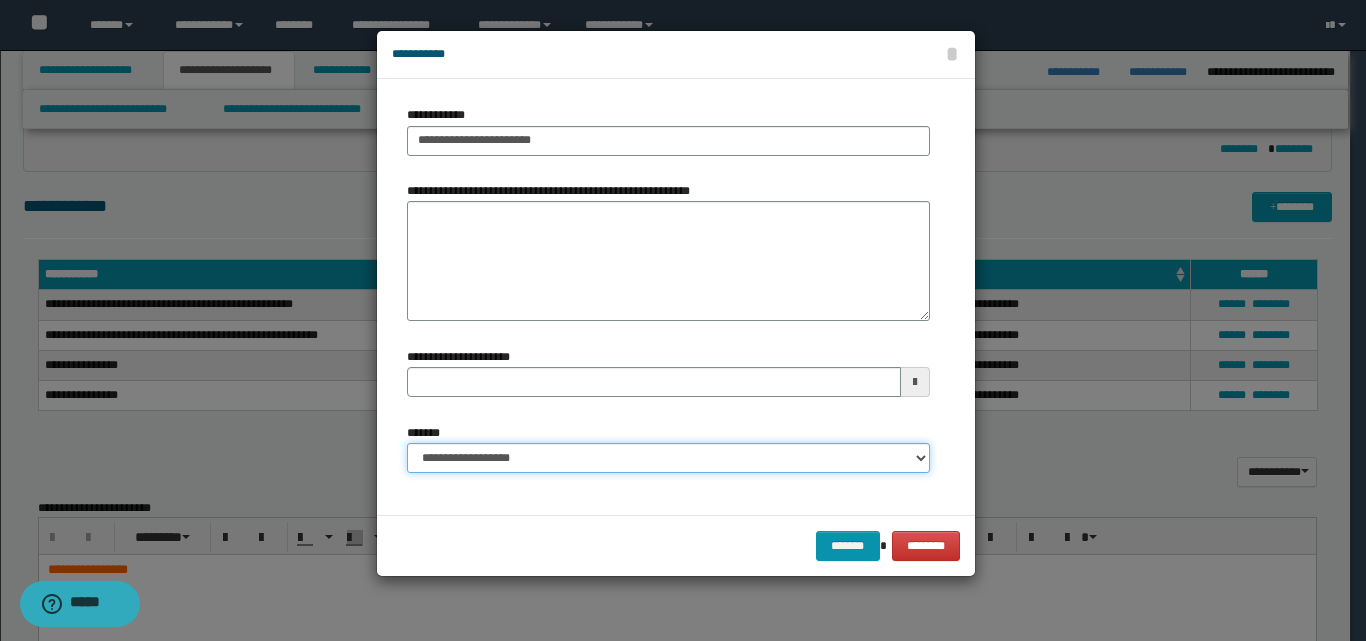 type 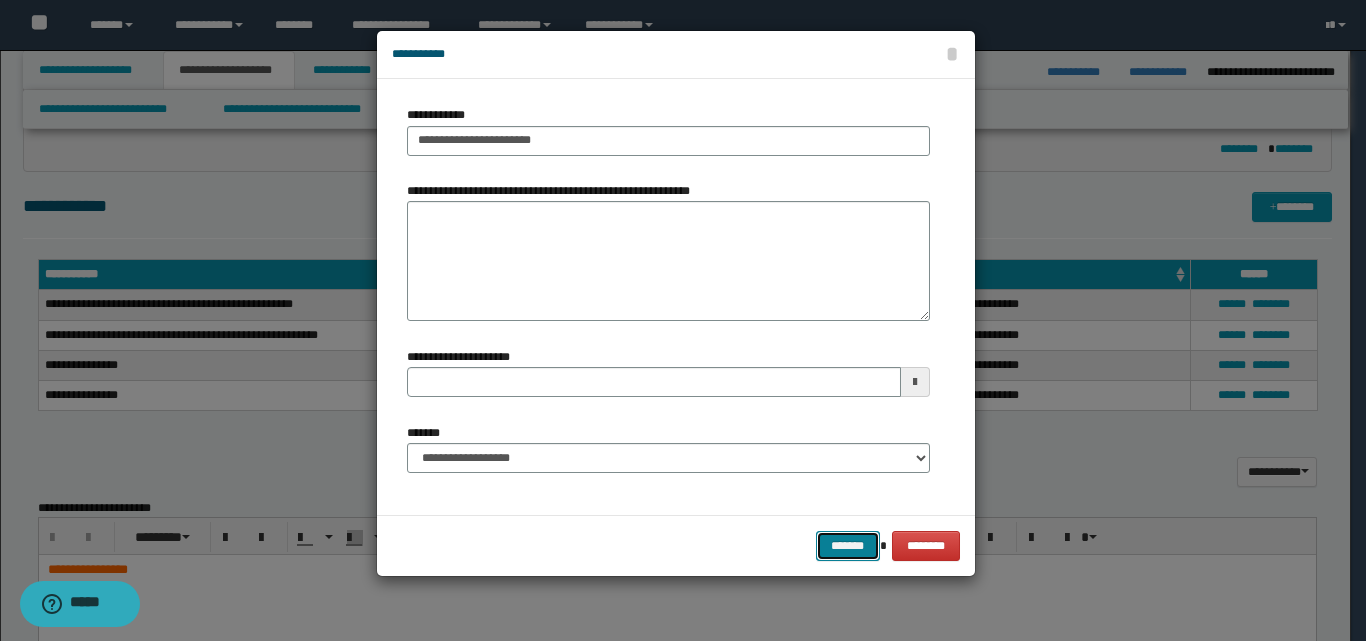 click on "*******" at bounding box center [848, 546] 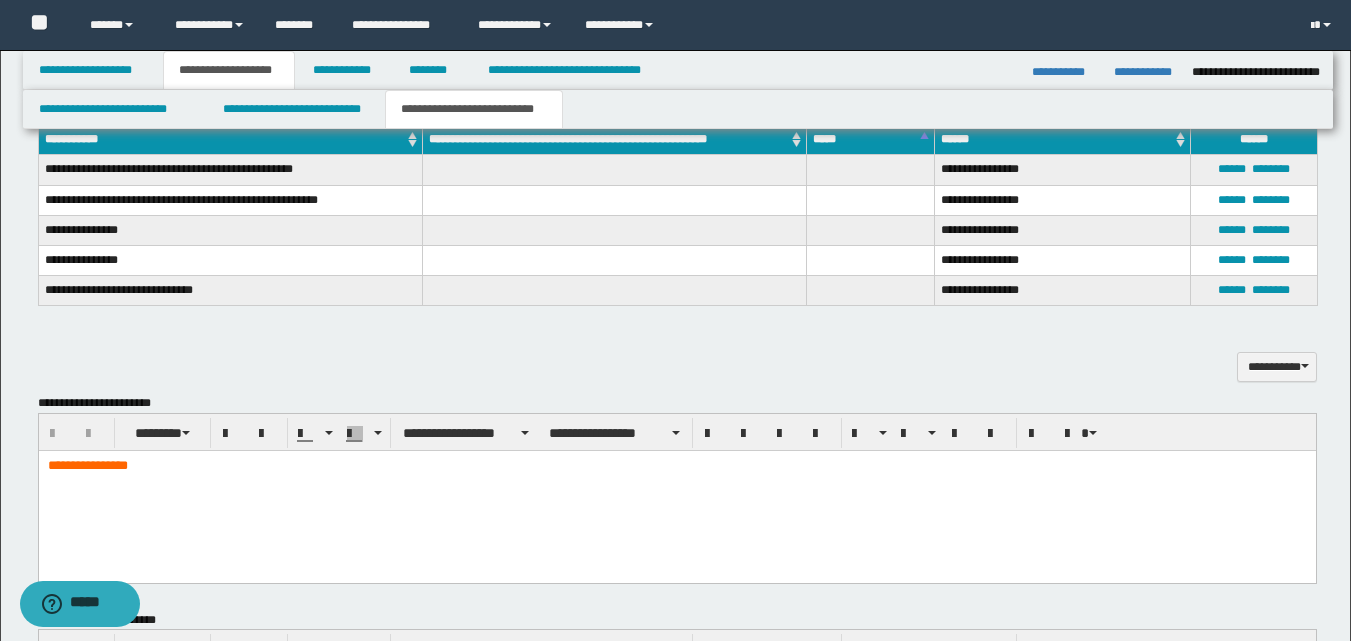 scroll, scrollTop: 900, scrollLeft: 0, axis: vertical 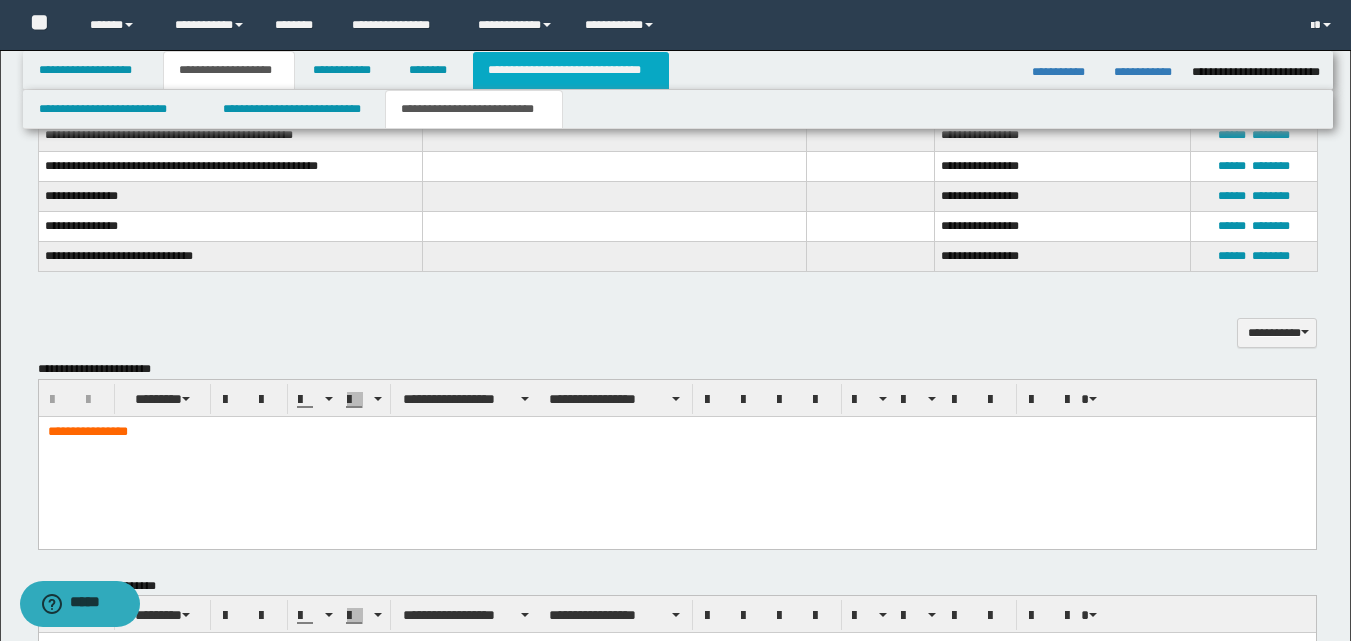 click on "**********" at bounding box center (570, 70) 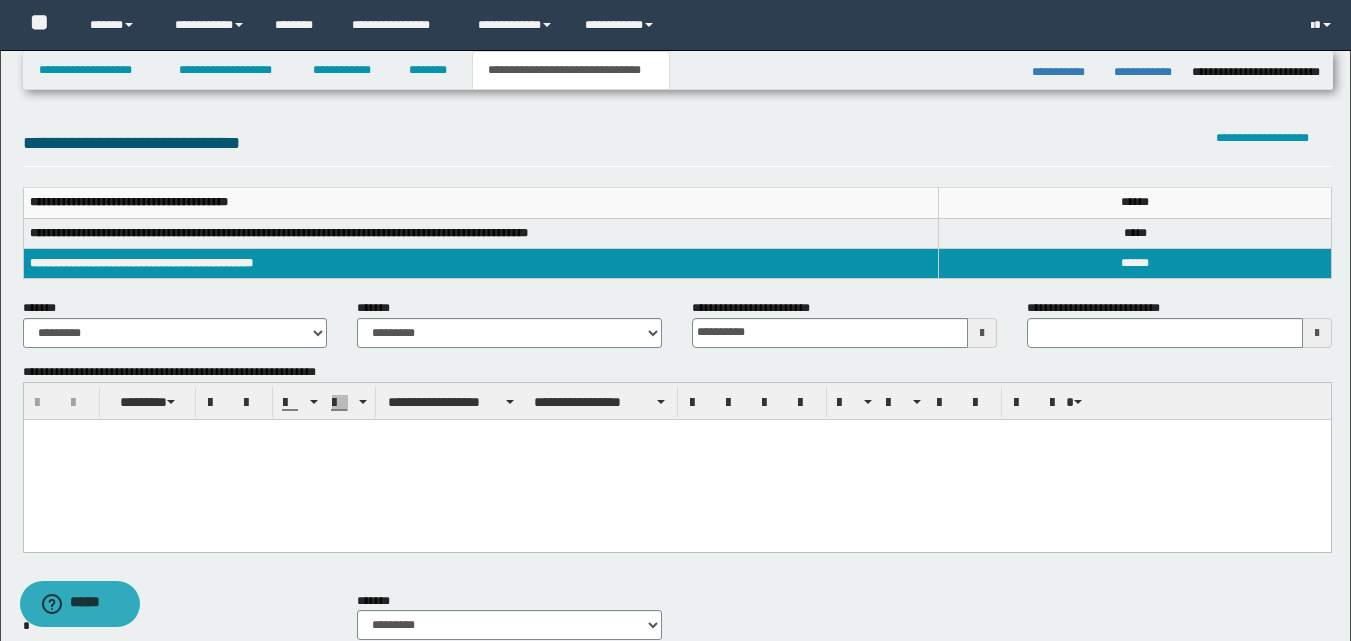 type 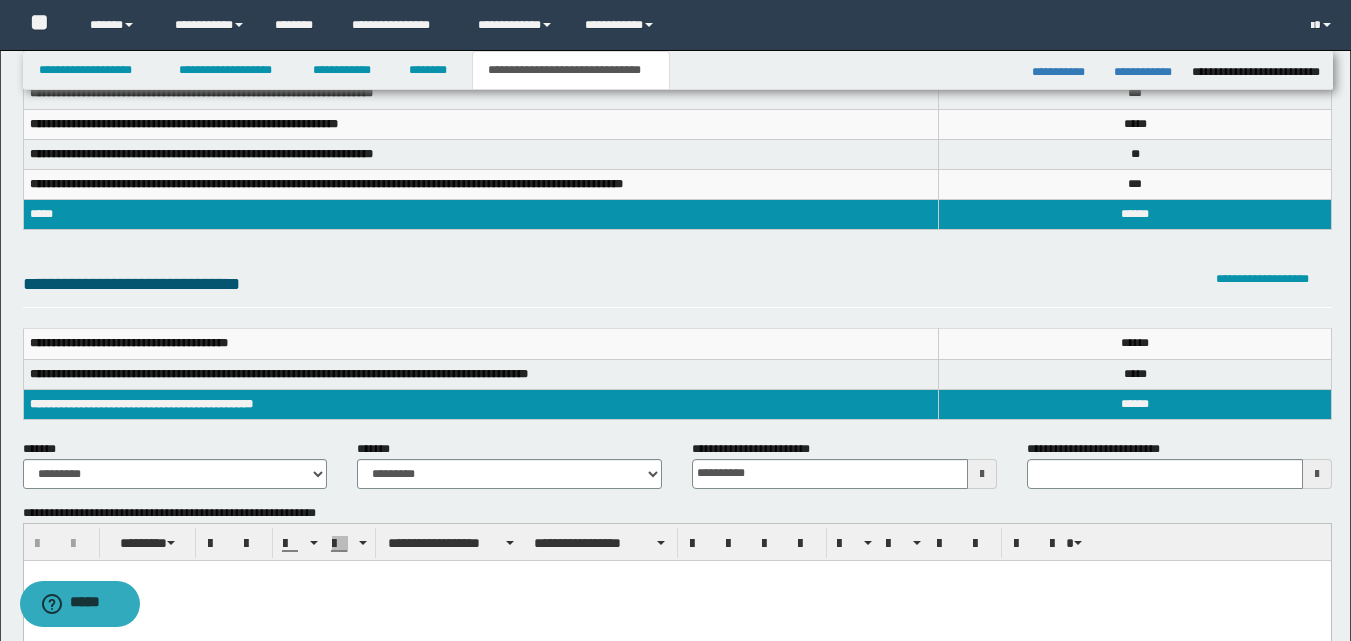 scroll, scrollTop: 0, scrollLeft: 0, axis: both 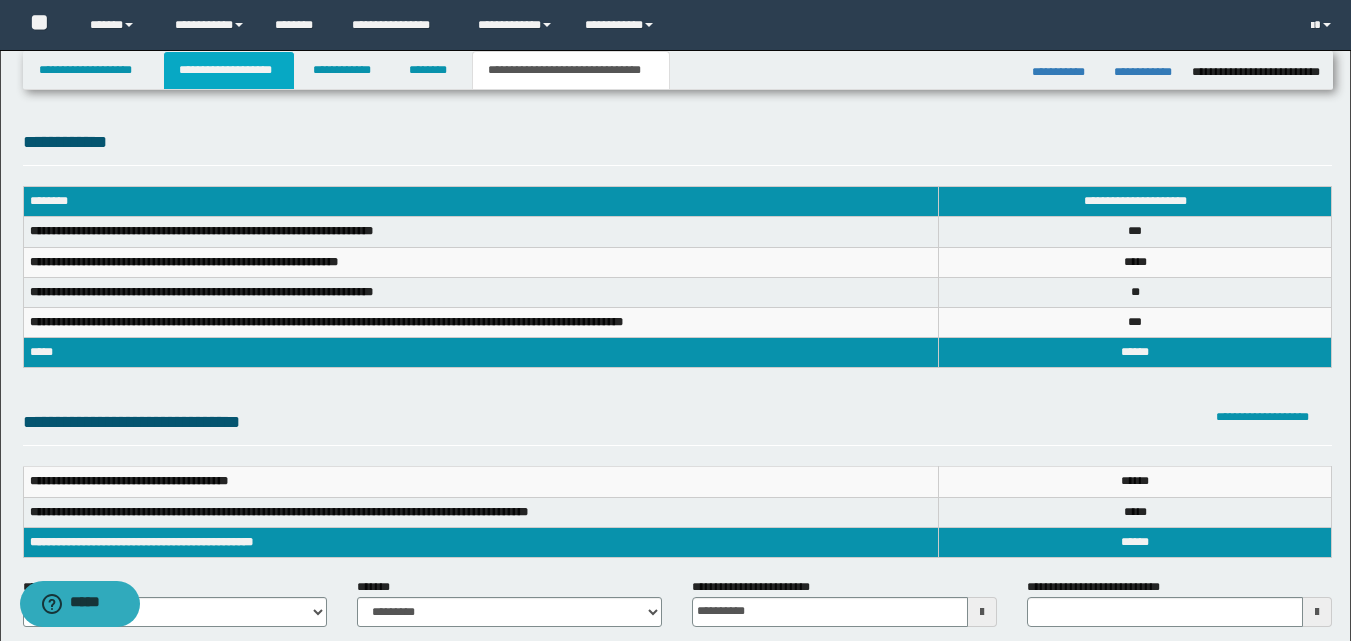click on "**********" at bounding box center (229, 70) 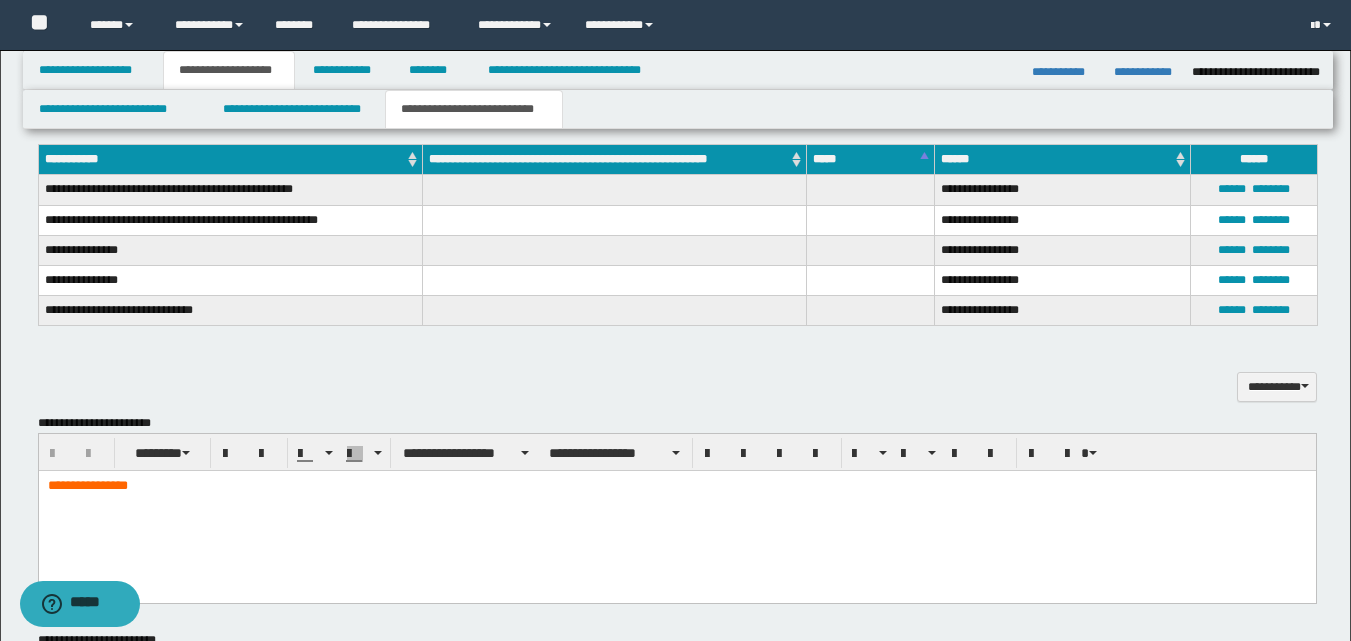 scroll, scrollTop: 900, scrollLeft: 0, axis: vertical 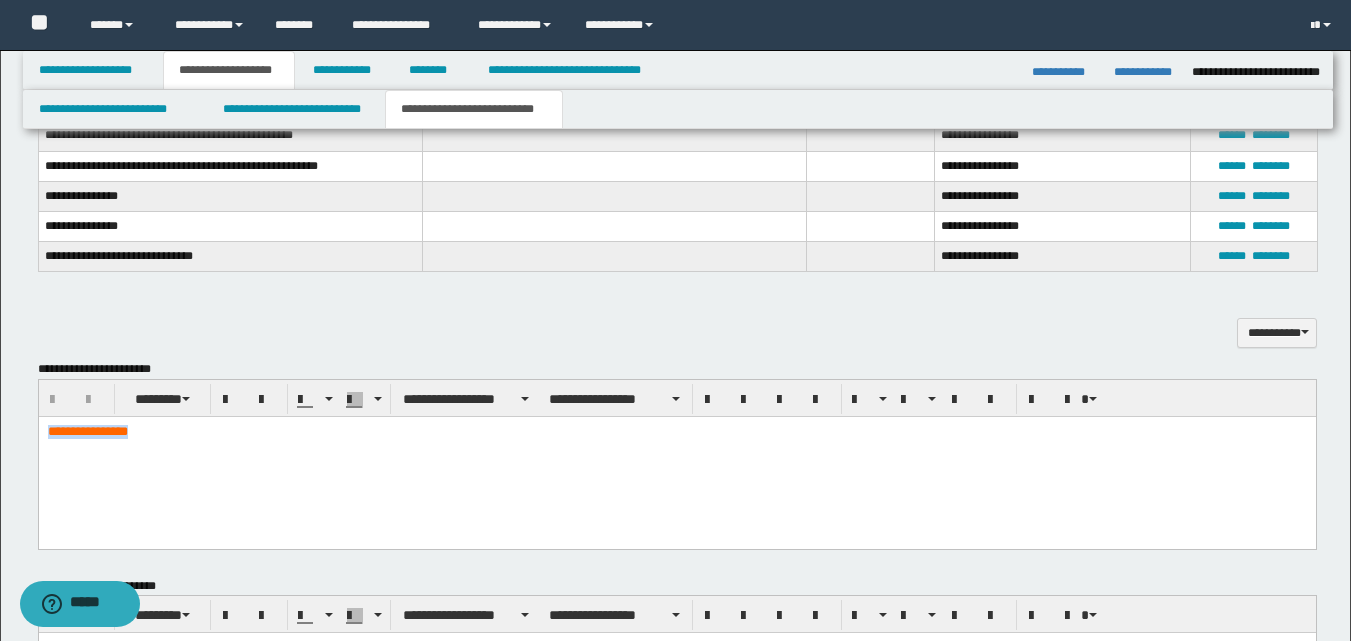 drag, startPoint x: 46, startPoint y: 431, endPoint x: 257, endPoint y: 450, distance: 211.85373 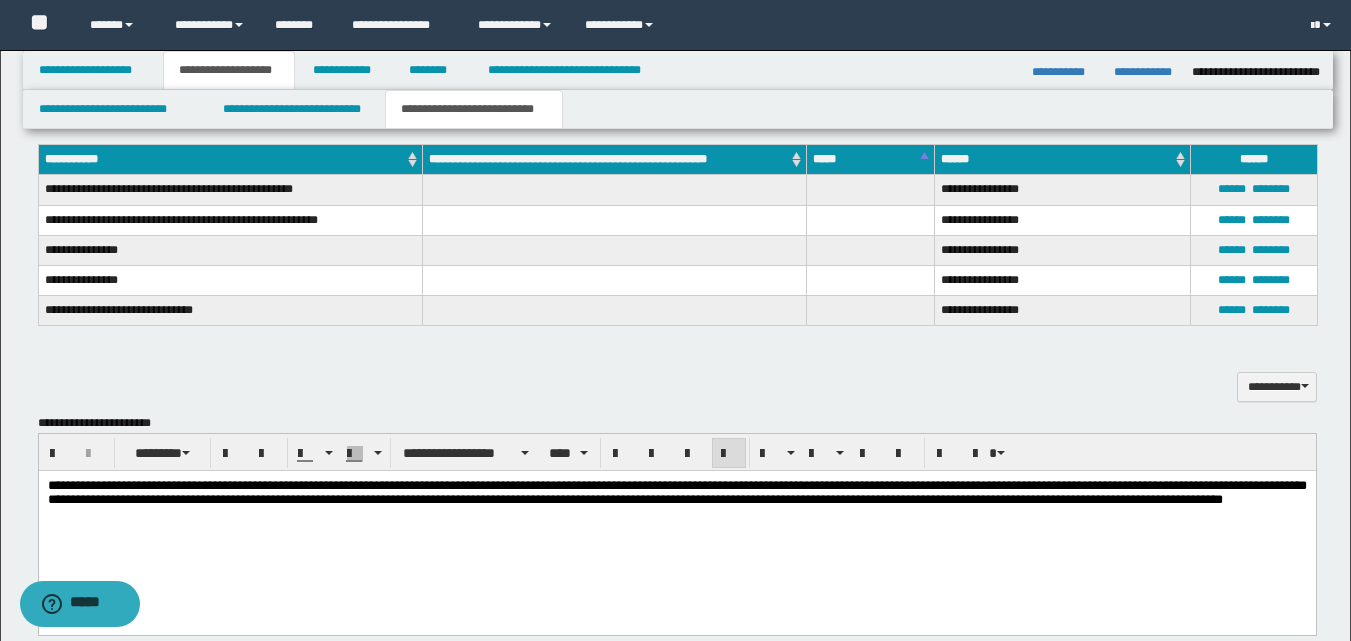 scroll, scrollTop: 800, scrollLeft: 0, axis: vertical 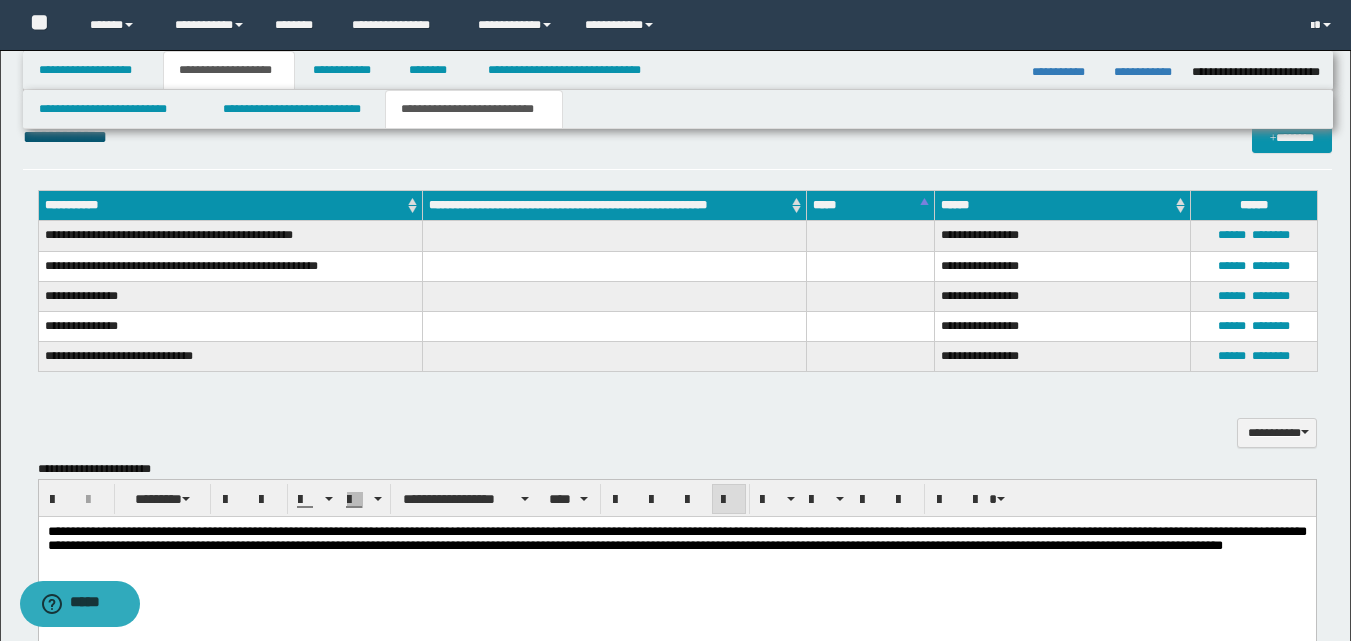 click on "**********" at bounding box center (676, 537) 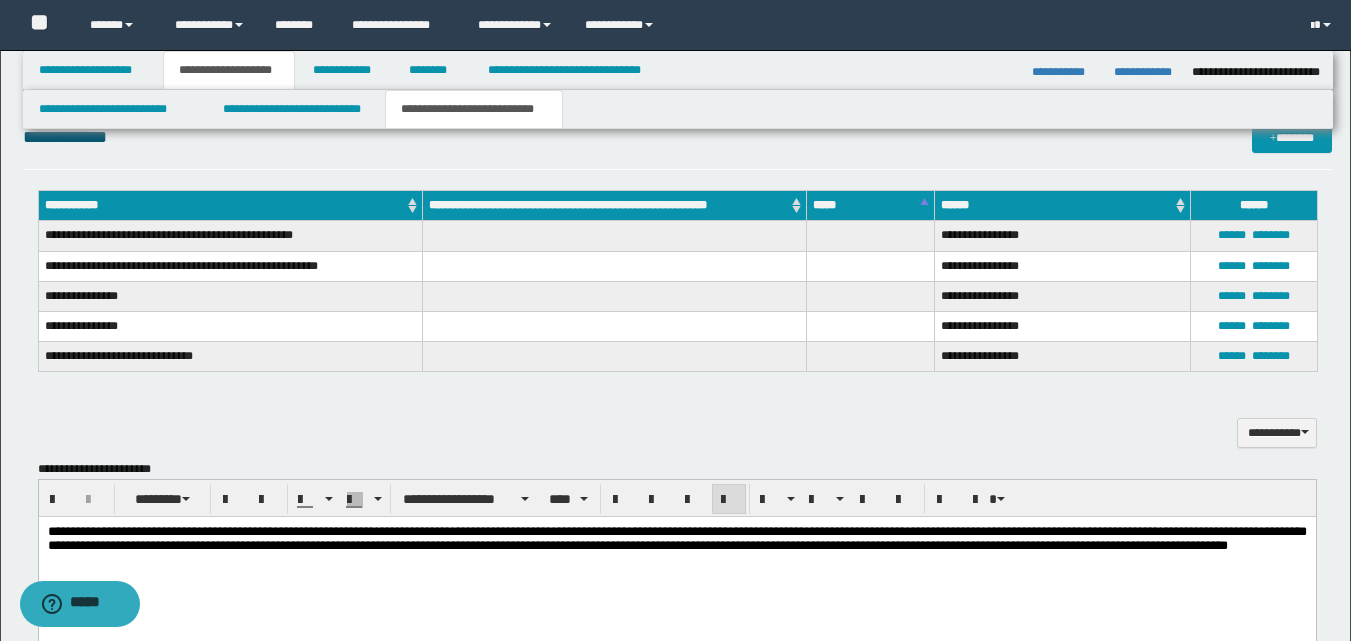 click on "**********" at bounding box center [676, 537] 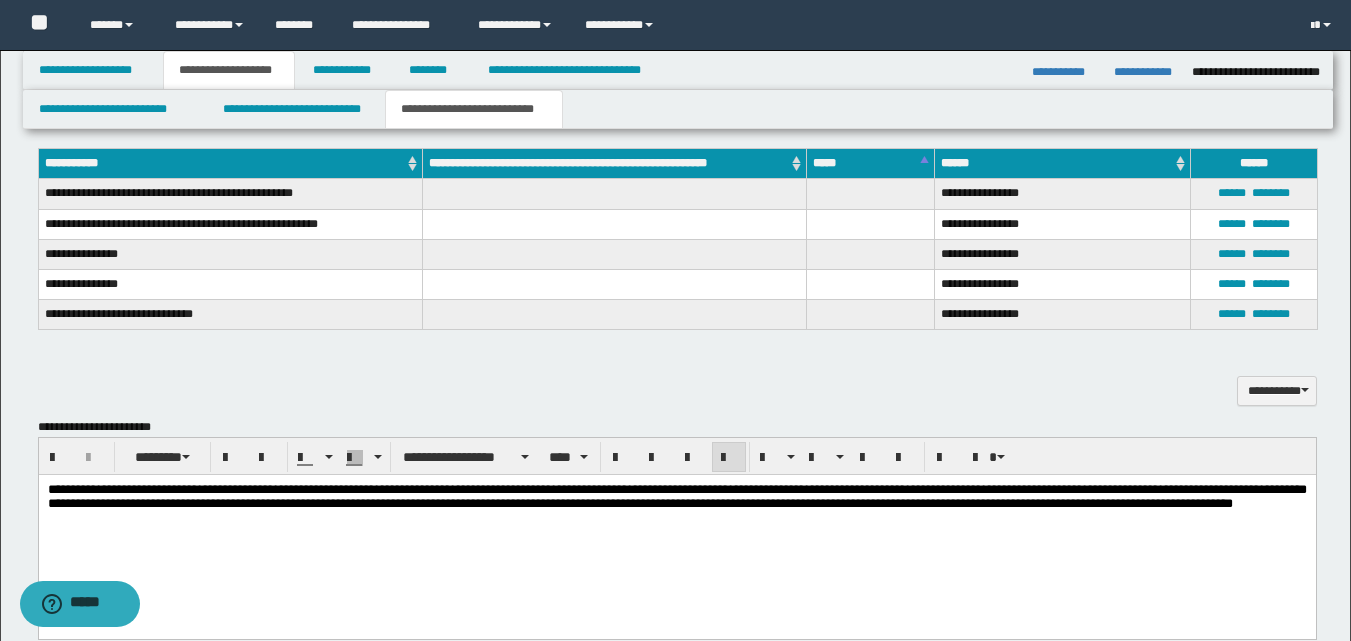 scroll, scrollTop: 900, scrollLeft: 0, axis: vertical 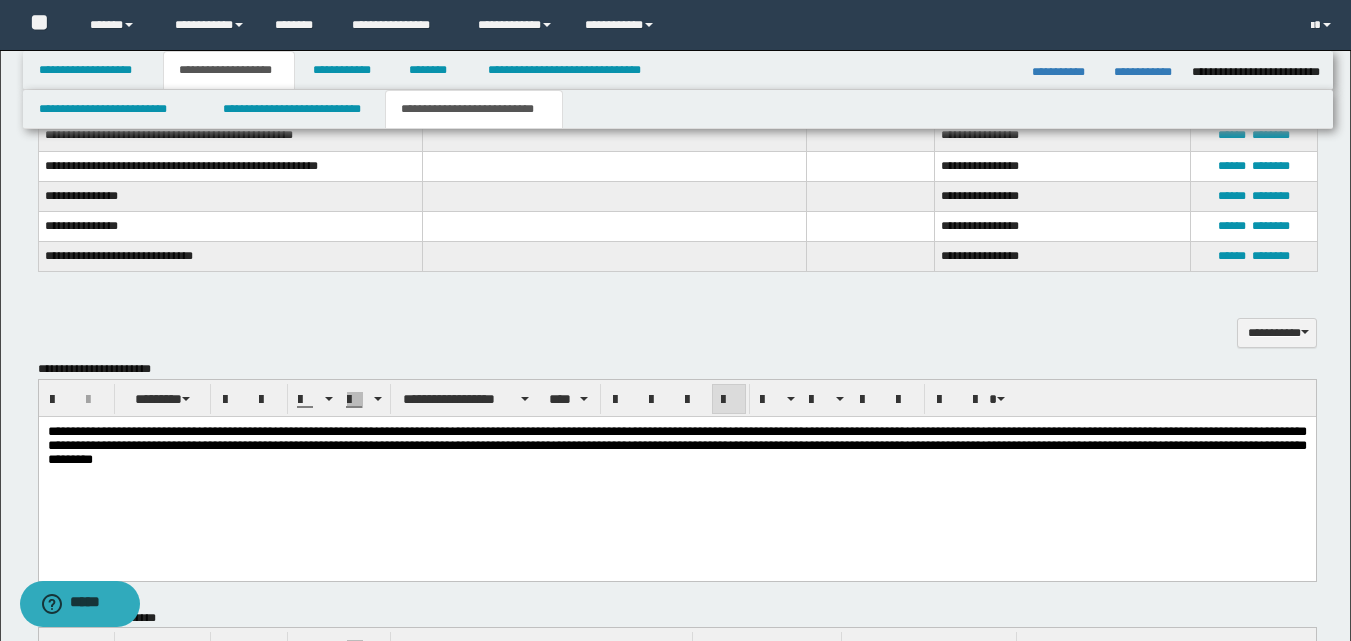 click on "**********" at bounding box center [676, 444] 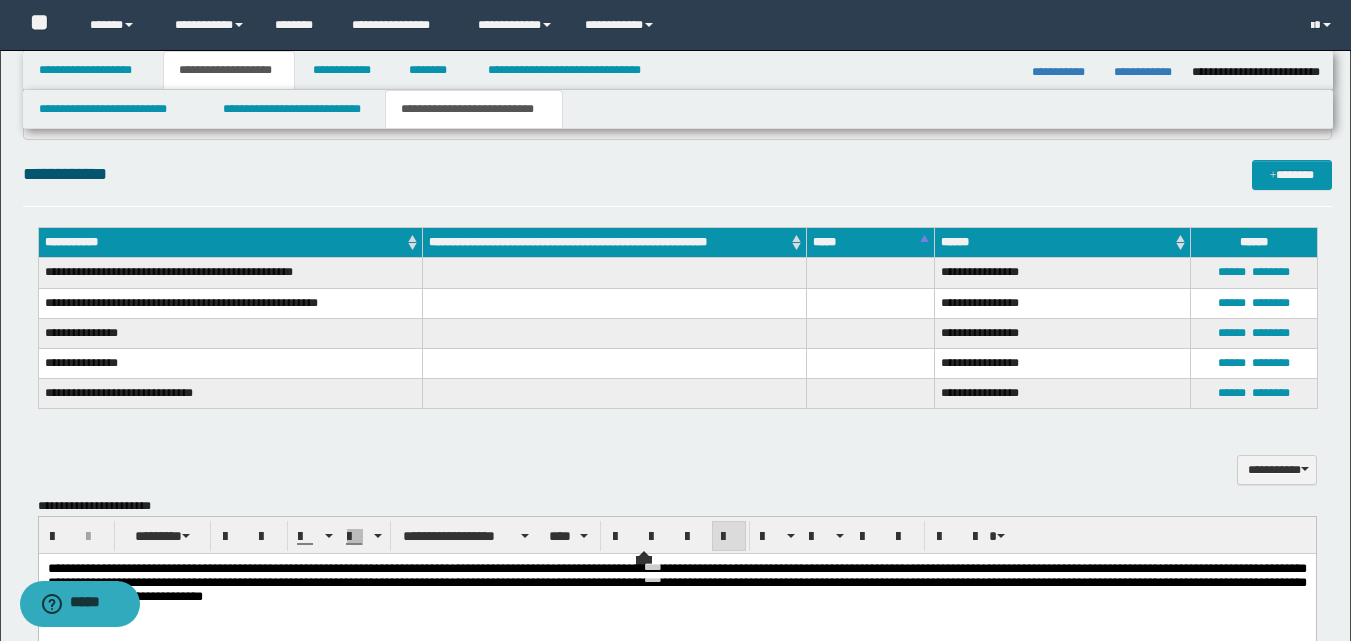 scroll, scrollTop: 1000, scrollLeft: 0, axis: vertical 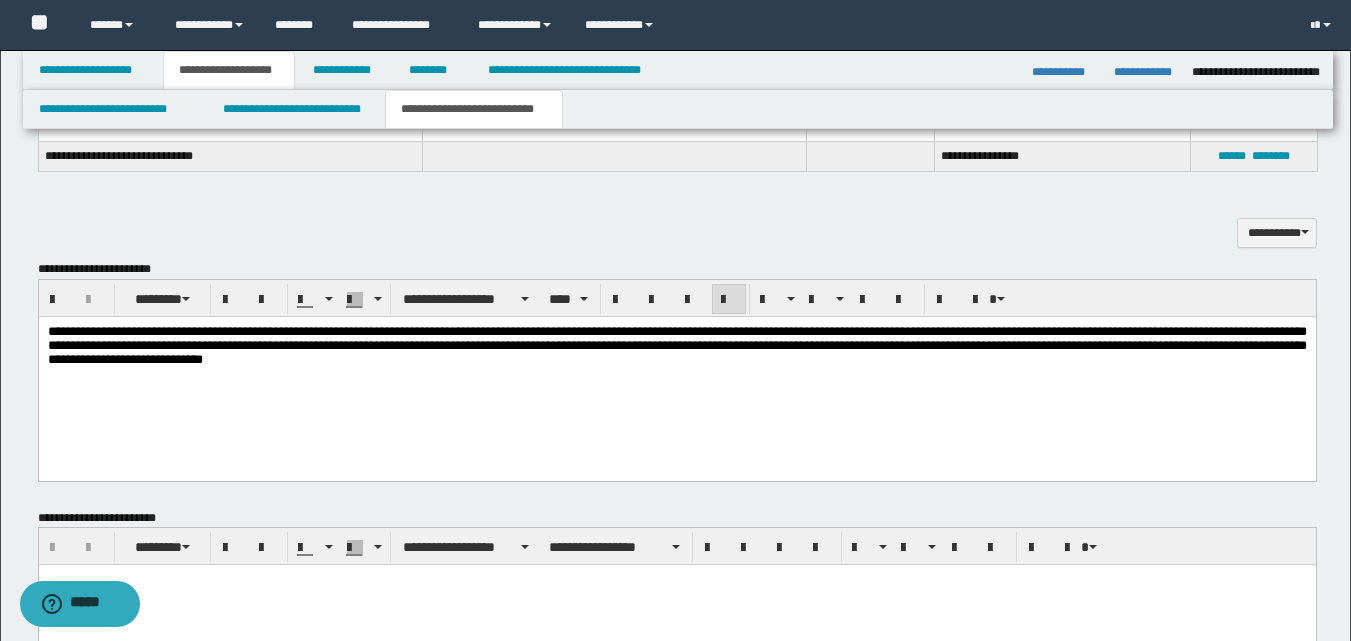click on "**********" at bounding box center (676, 344) 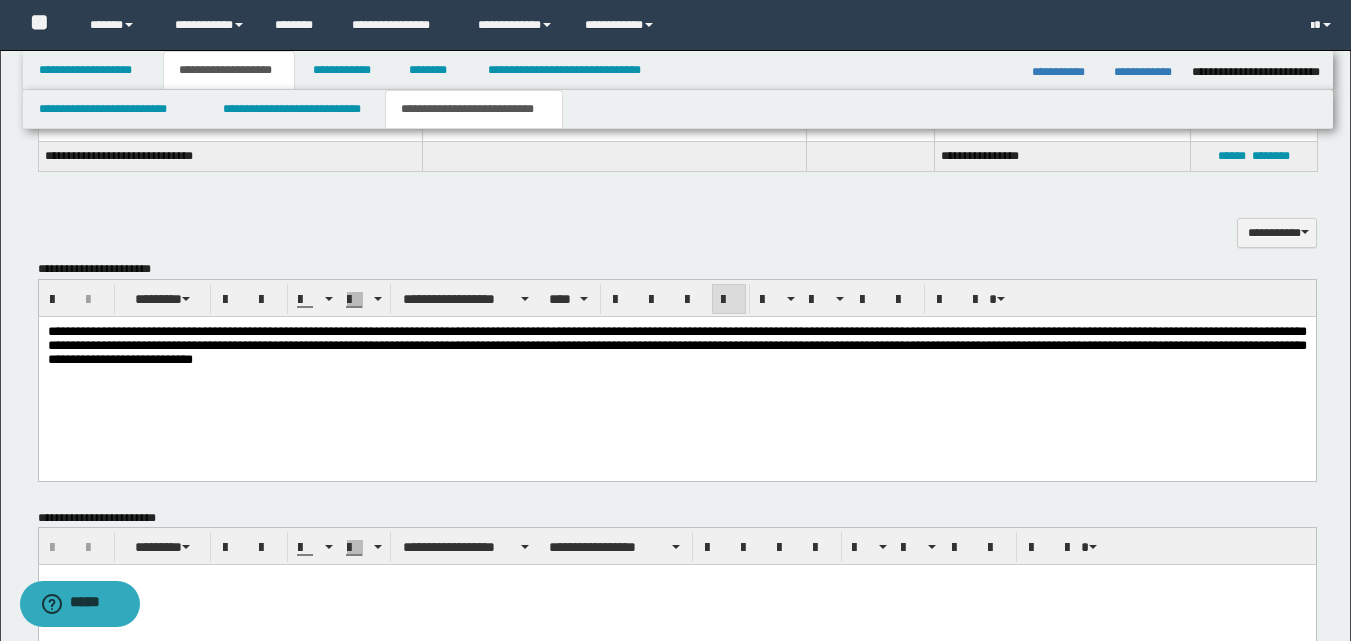 click on "**********" at bounding box center [676, 344] 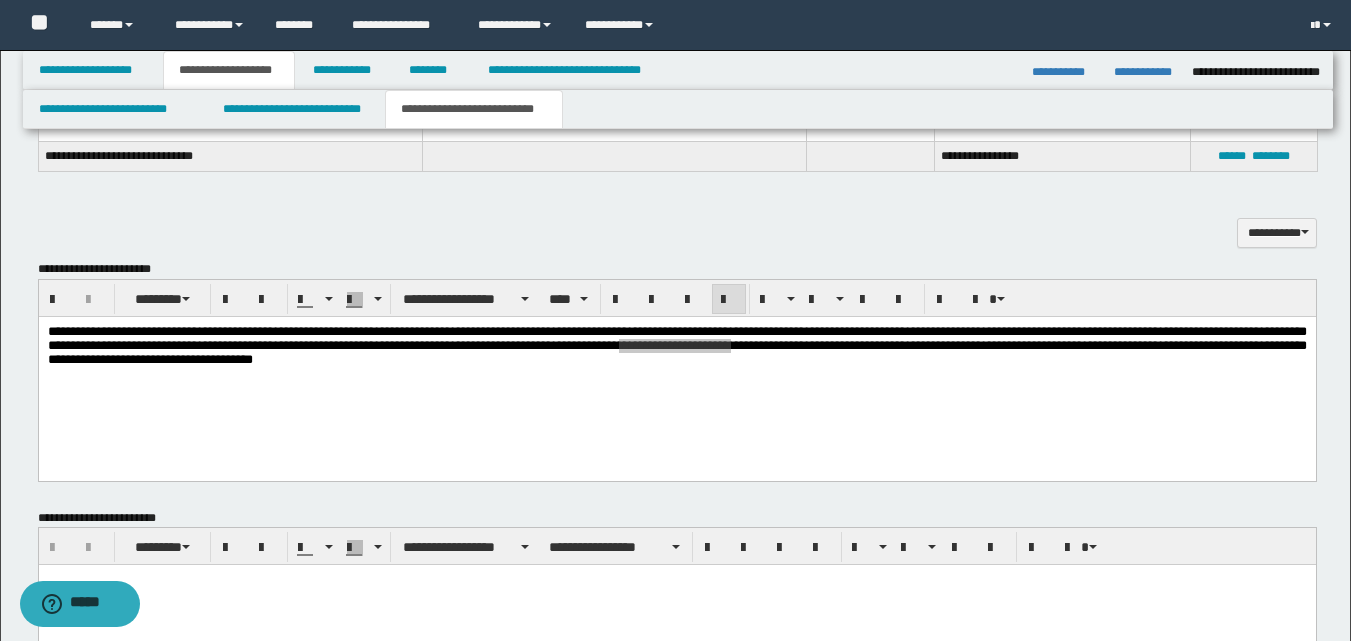 drag, startPoint x: 1133, startPoint y: 347, endPoint x: 1277, endPoint y: 798, distance: 473.4311 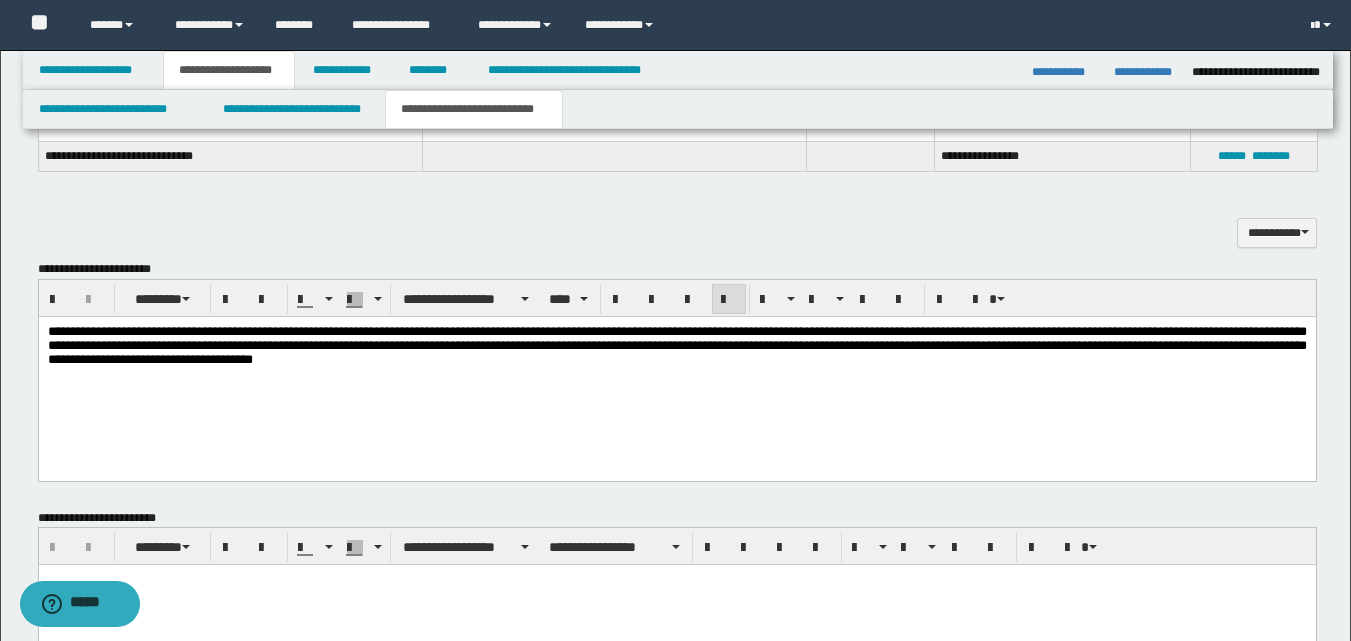 click on "**********" at bounding box center [676, 370] 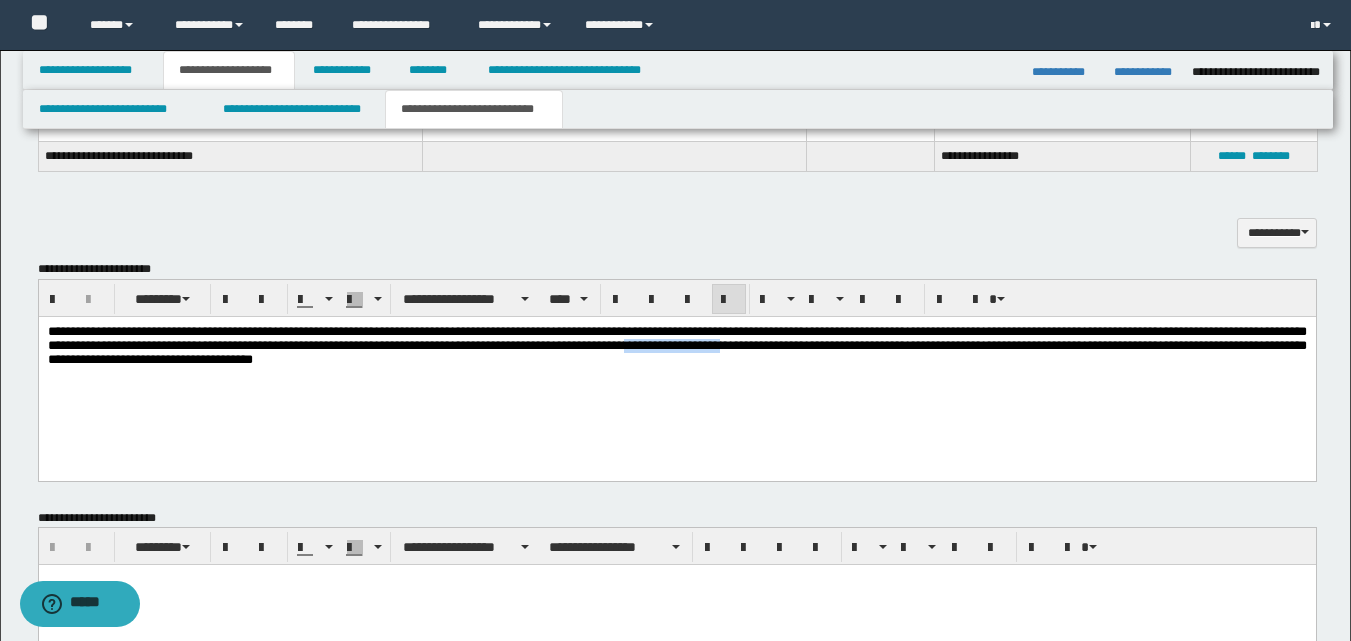 drag, startPoint x: 991, startPoint y: 345, endPoint x: 1119, endPoint y: 353, distance: 128.24976 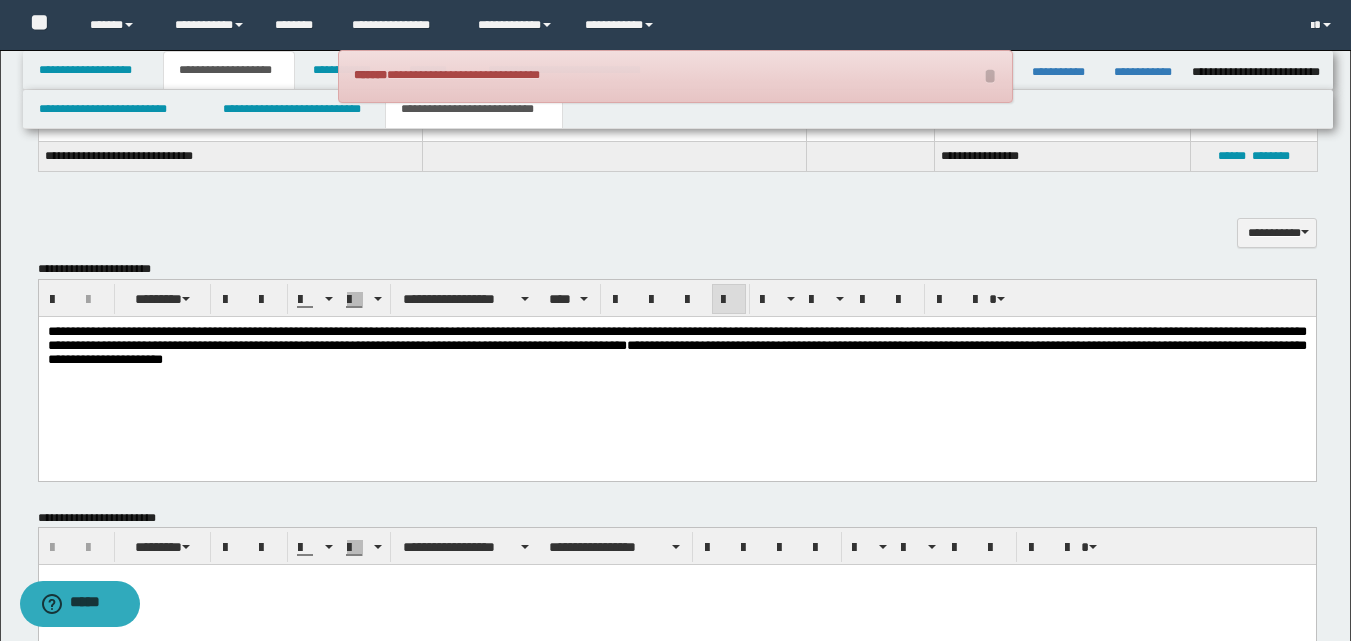 click on "**********" at bounding box center (676, 344) 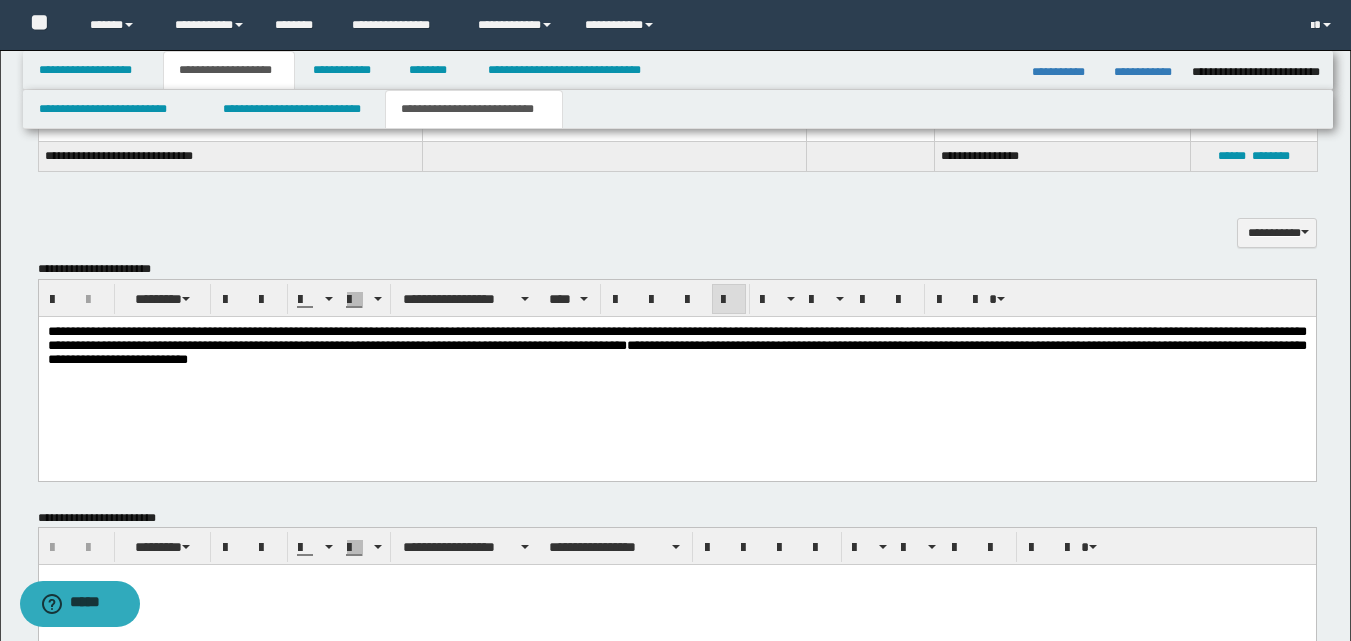 click on "**********" at bounding box center [676, 370] 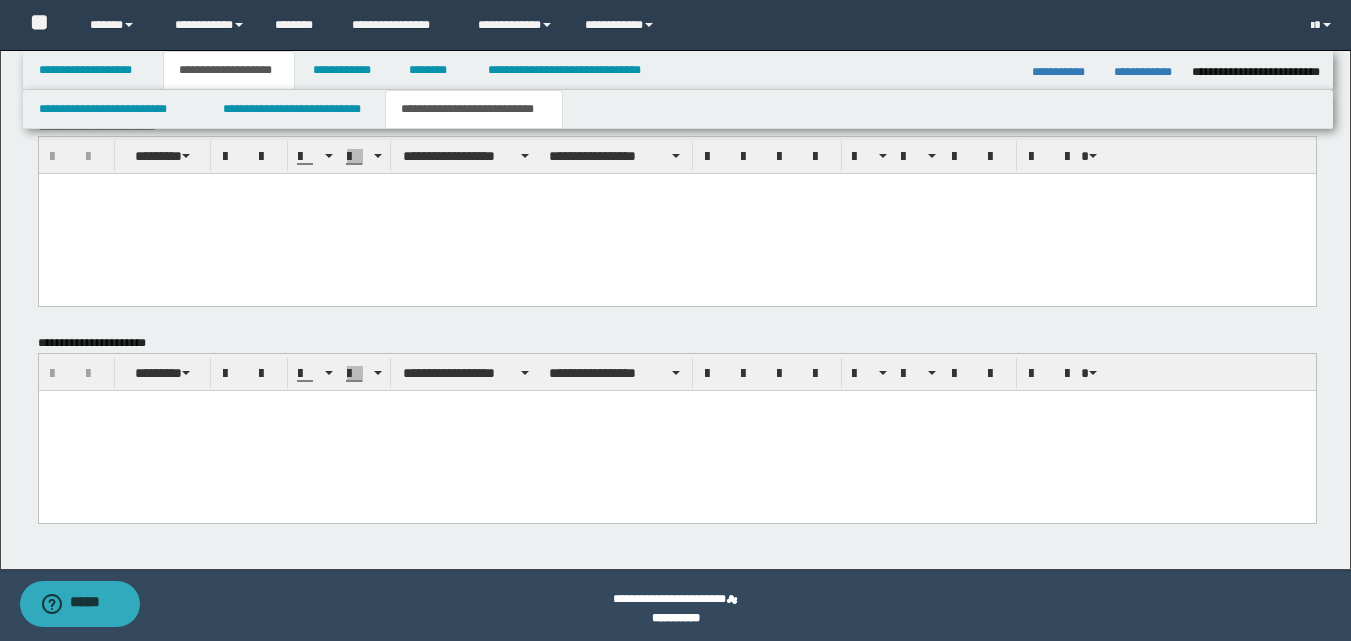 scroll, scrollTop: 1398, scrollLeft: 0, axis: vertical 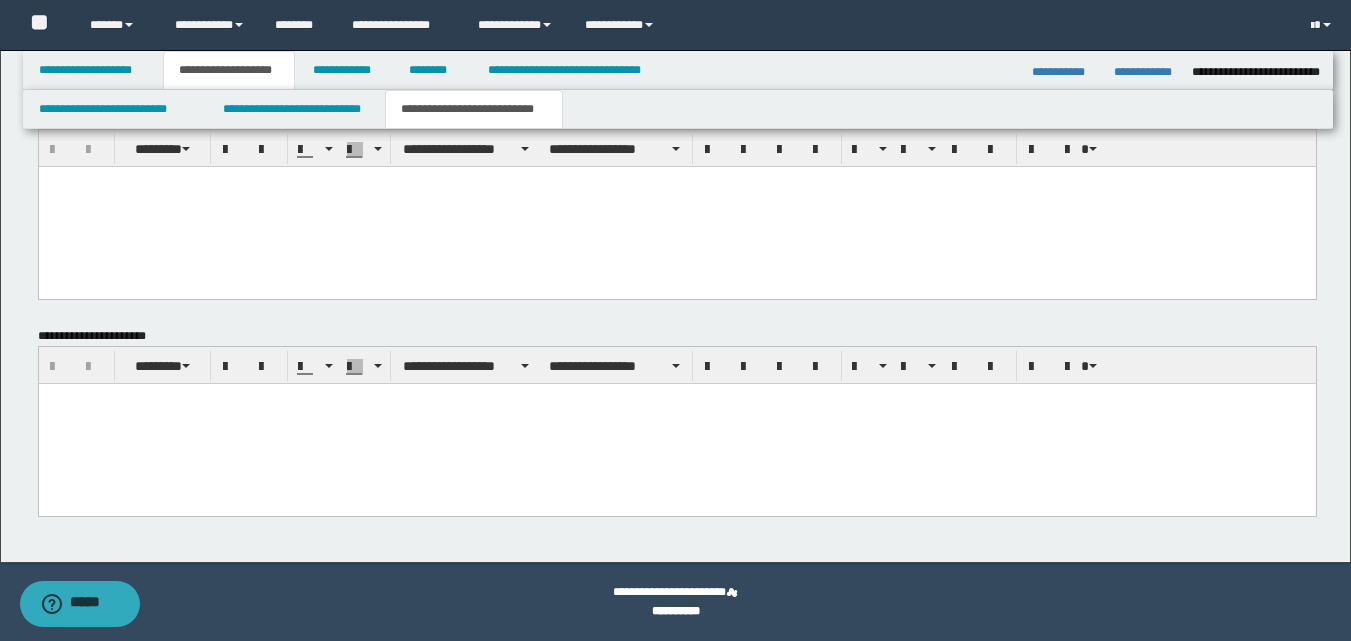 click at bounding box center (676, 424) 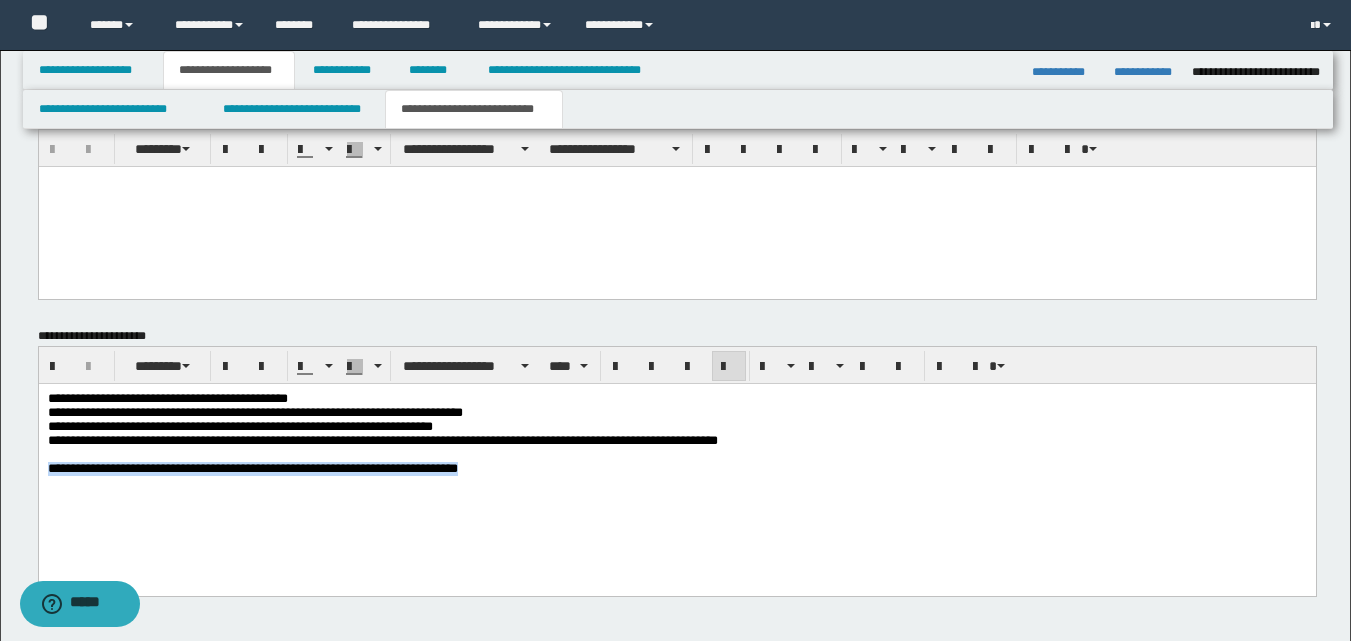 drag, startPoint x: 536, startPoint y: 480, endPoint x: 54, endPoint y: 875, distance: 623.1765 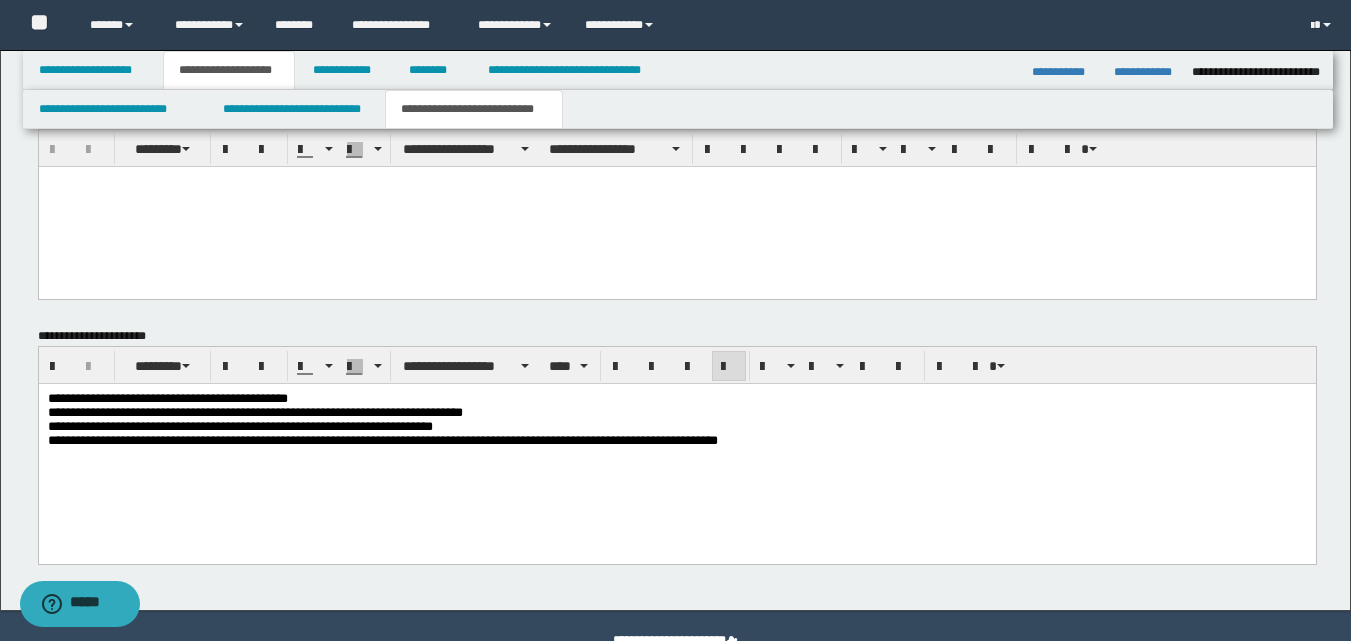 click on "**********" at bounding box center [676, 445] 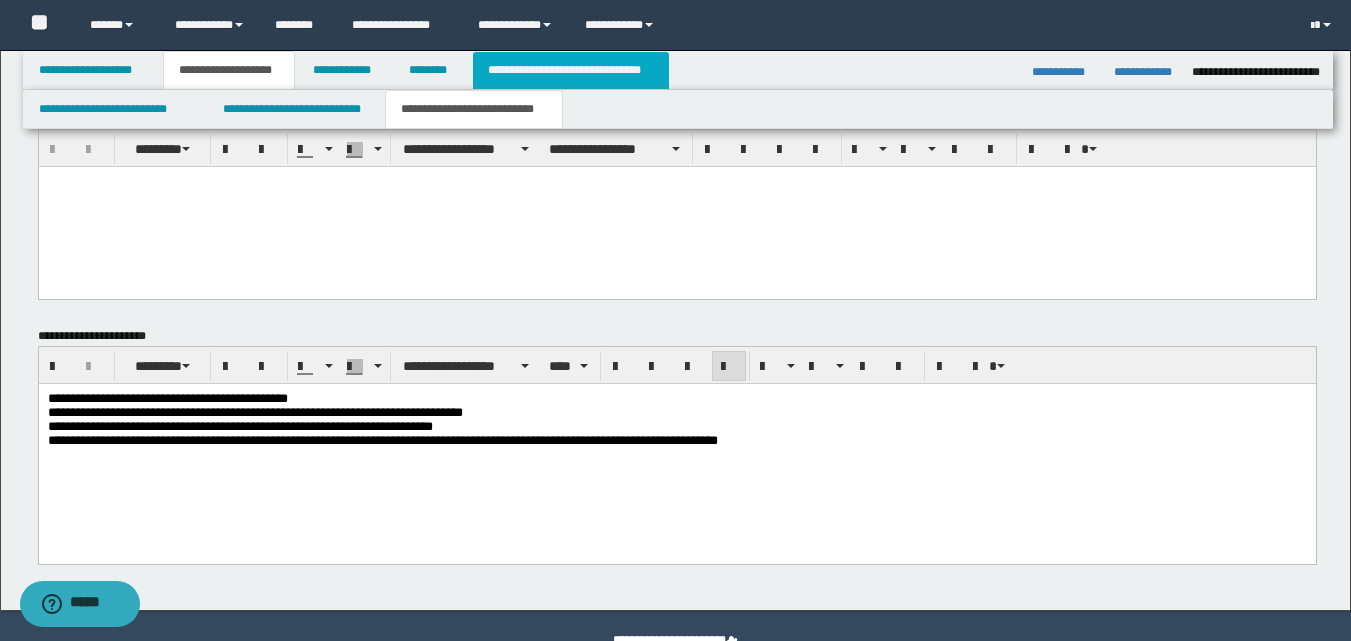 click on "**********" at bounding box center (570, 70) 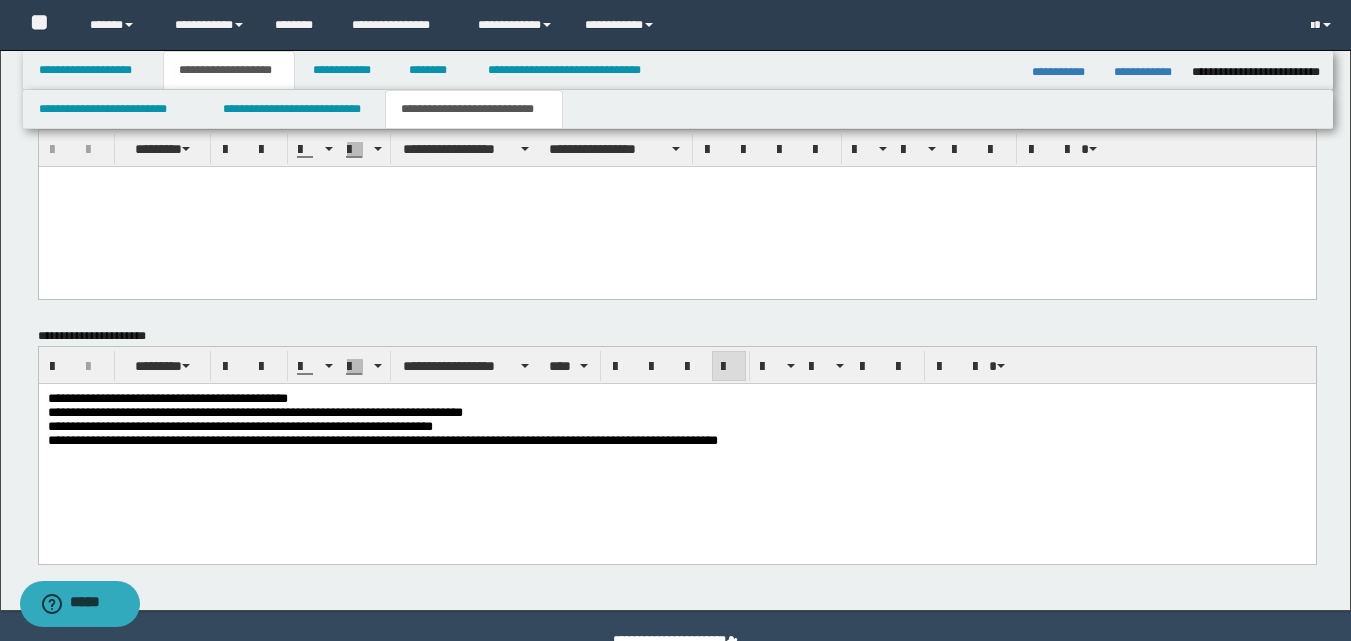 type on "**********" 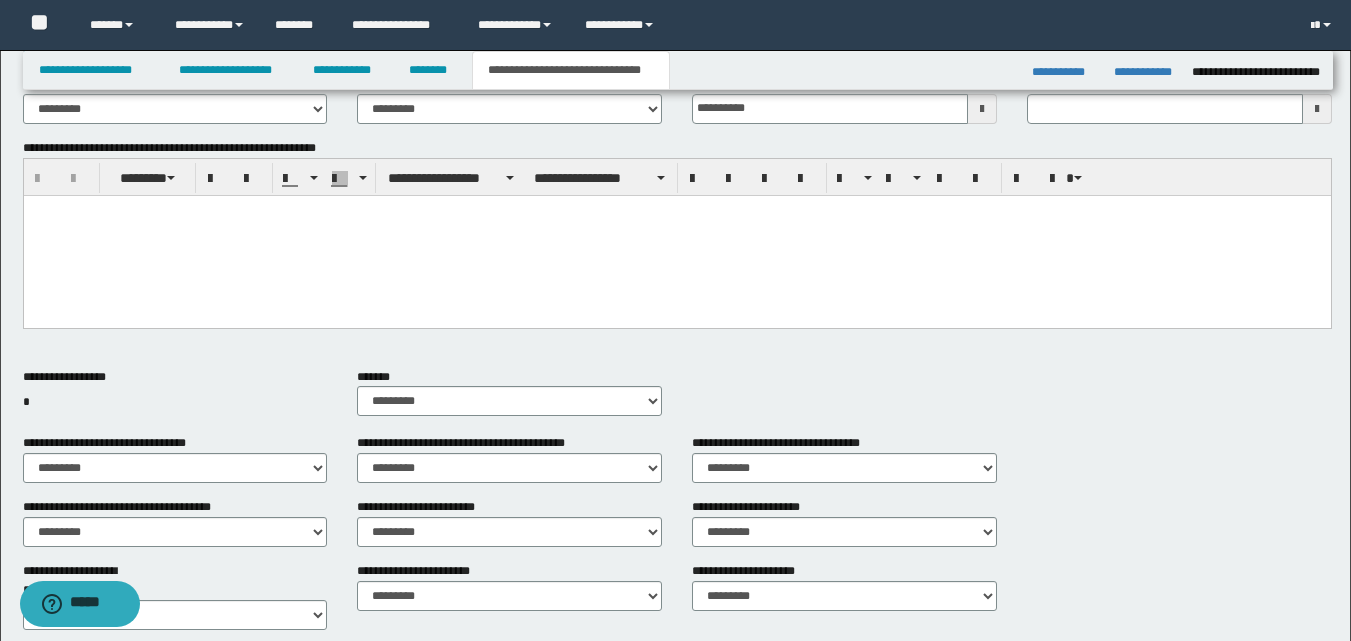 scroll, scrollTop: 403, scrollLeft: 0, axis: vertical 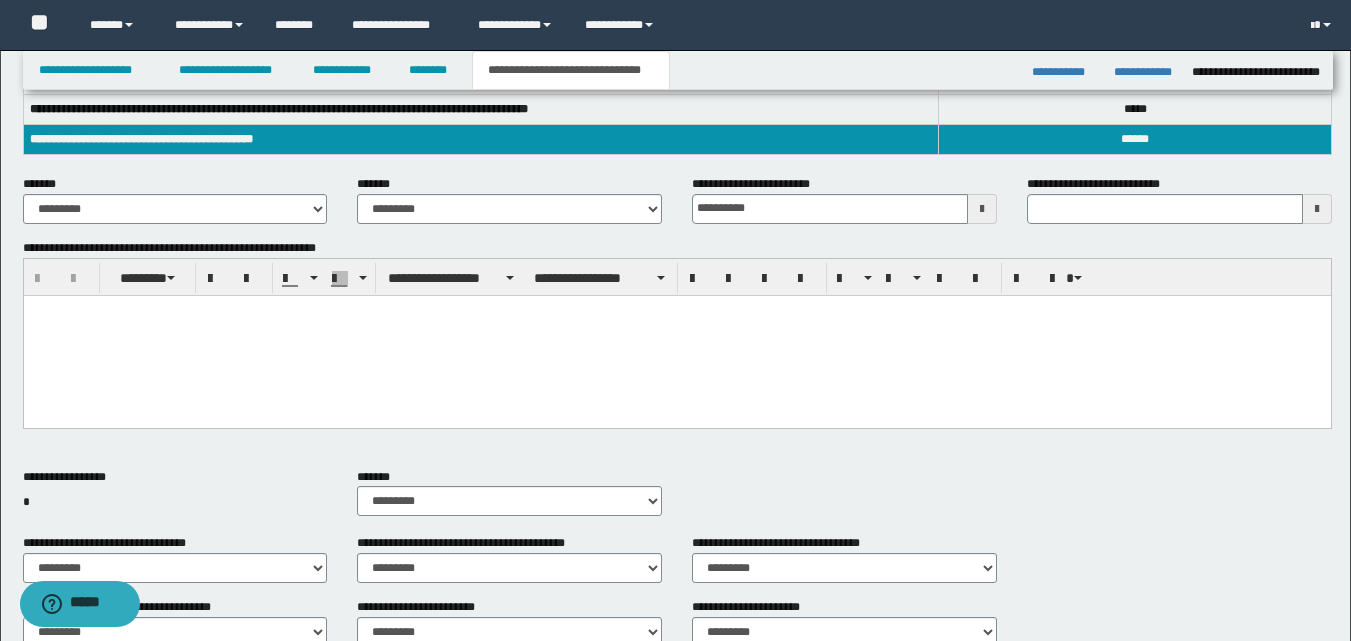 click at bounding box center (676, 335) 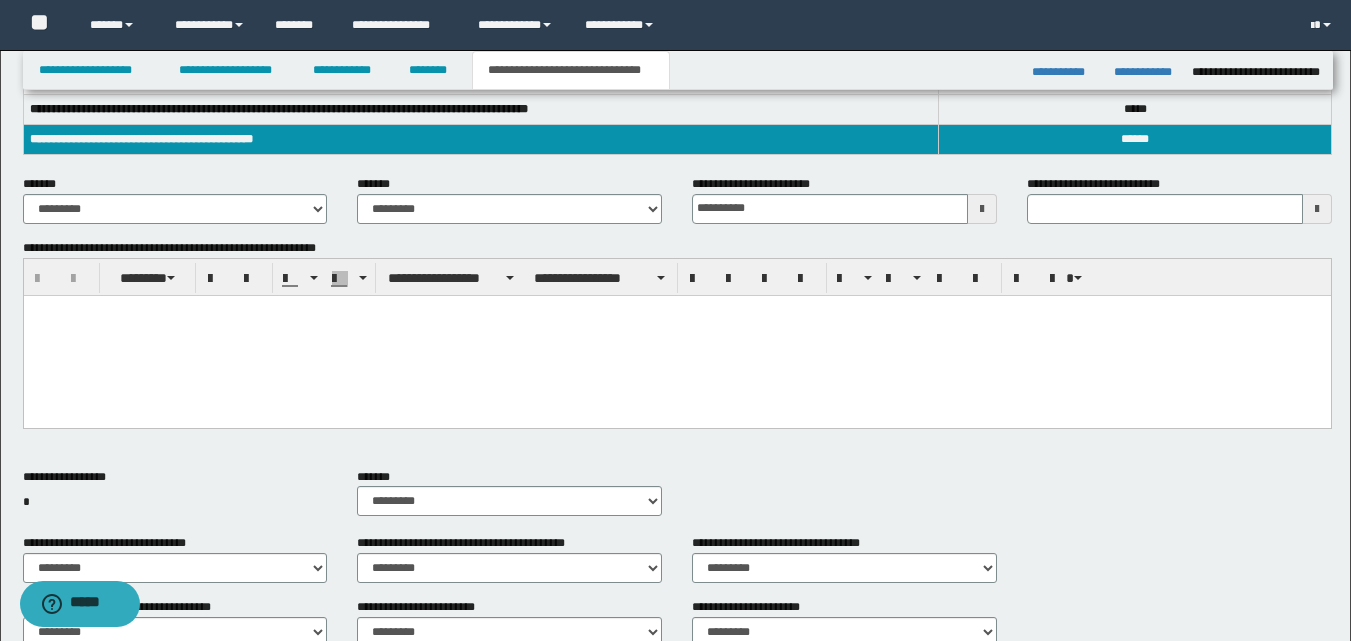 paste 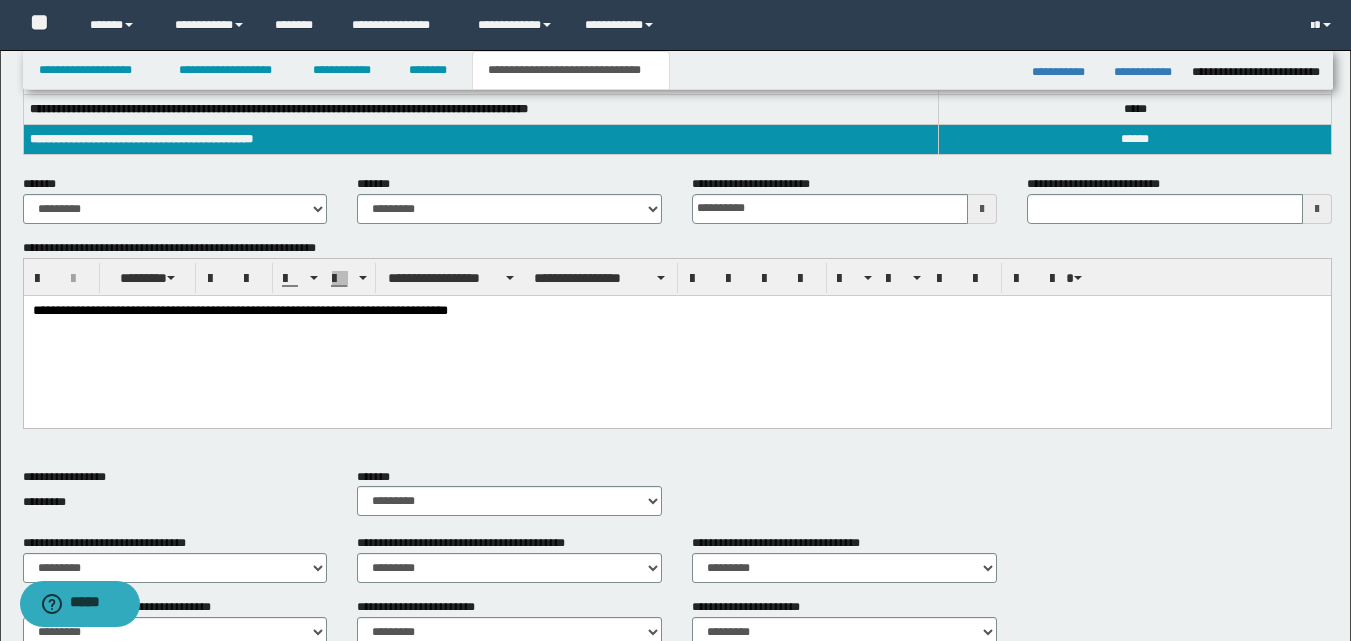 drag, startPoint x: 572, startPoint y: 414, endPoint x: 538, endPoint y: 424, distance: 35.44009 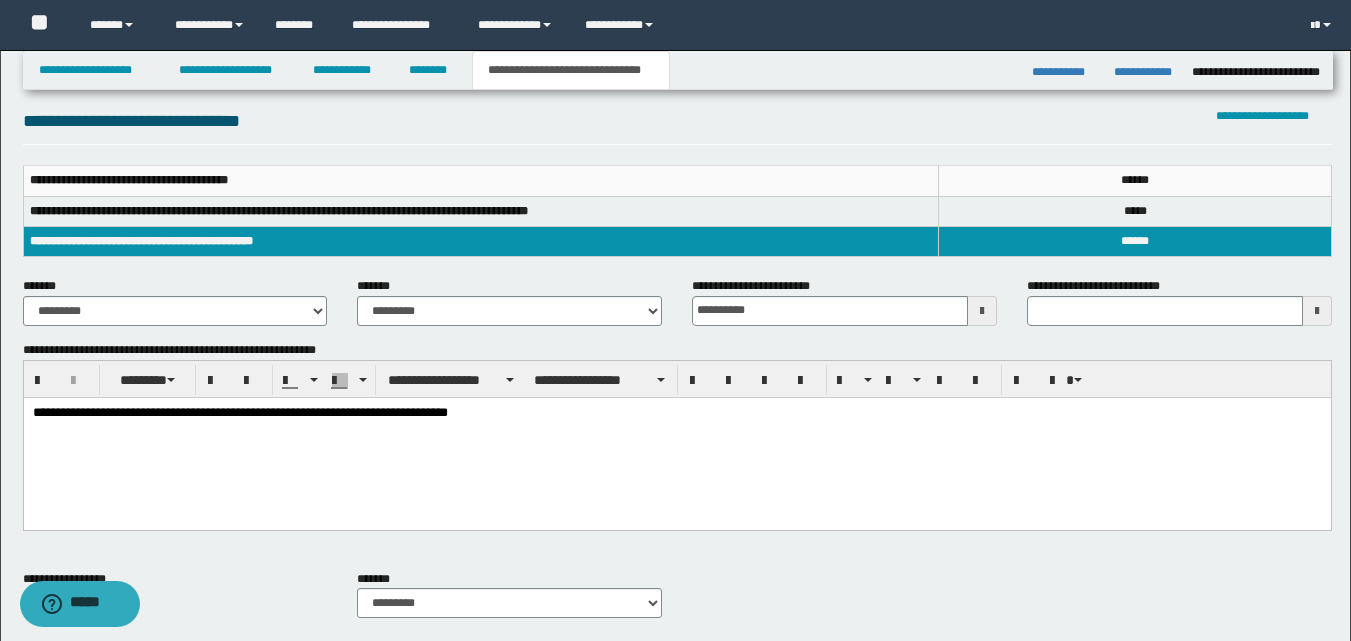scroll, scrollTop: 203, scrollLeft: 0, axis: vertical 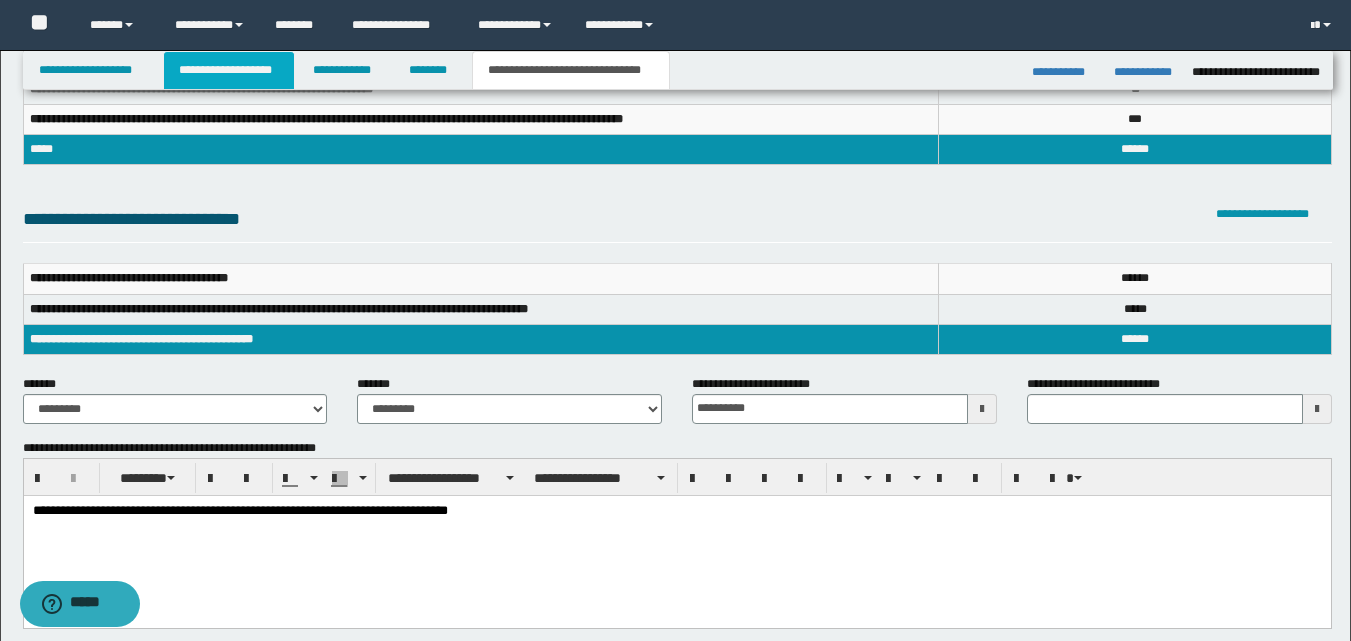 click on "**********" at bounding box center (229, 70) 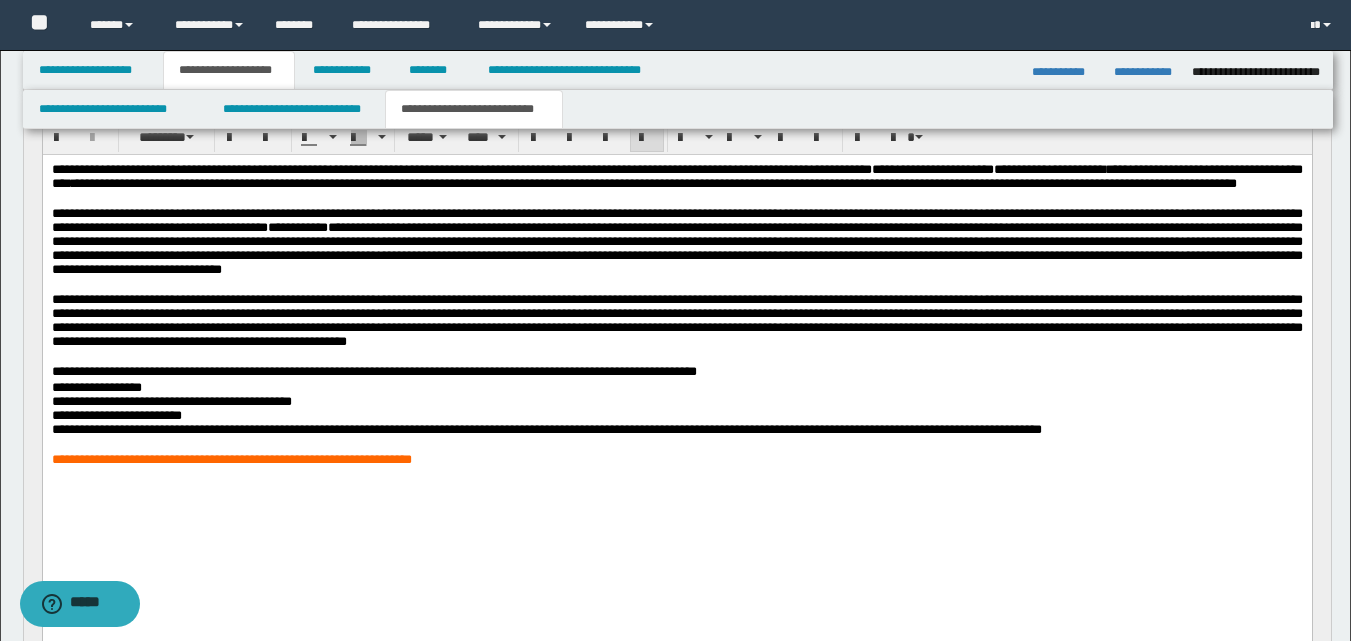 scroll, scrollTop: 300, scrollLeft: 0, axis: vertical 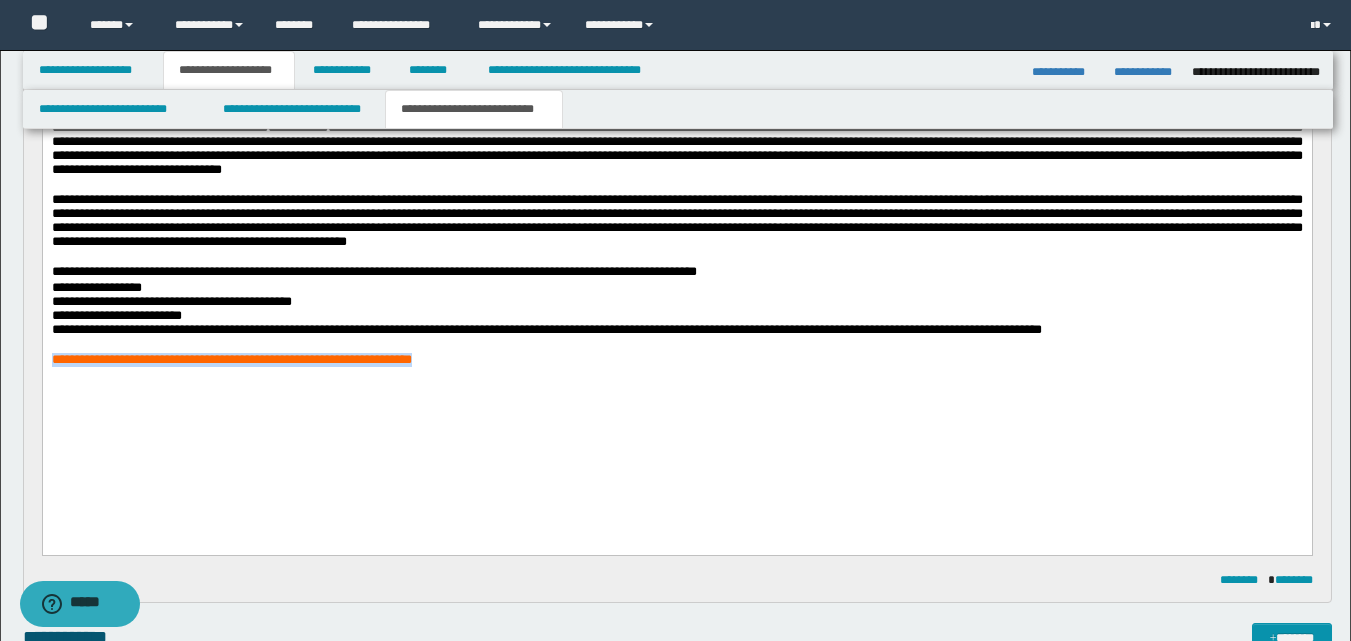 drag, startPoint x: 438, startPoint y: 407, endPoint x: 42, endPoint y: 467, distance: 400.51965 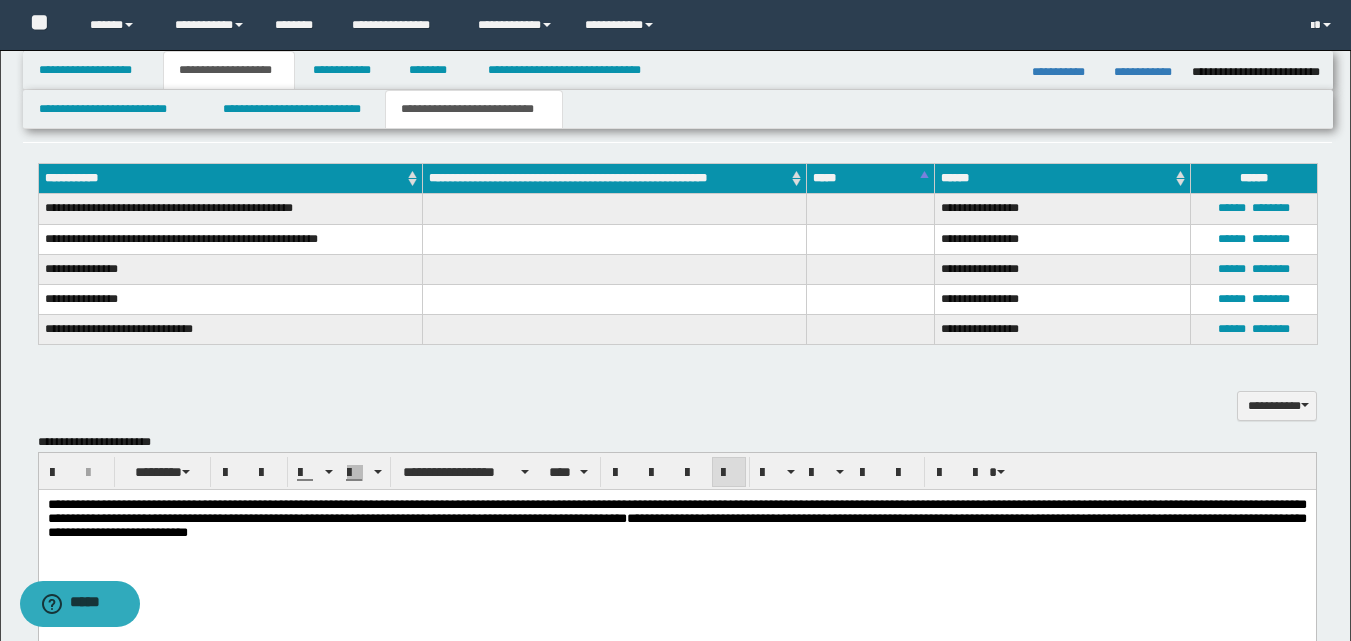 scroll, scrollTop: 800, scrollLeft: 0, axis: vertical 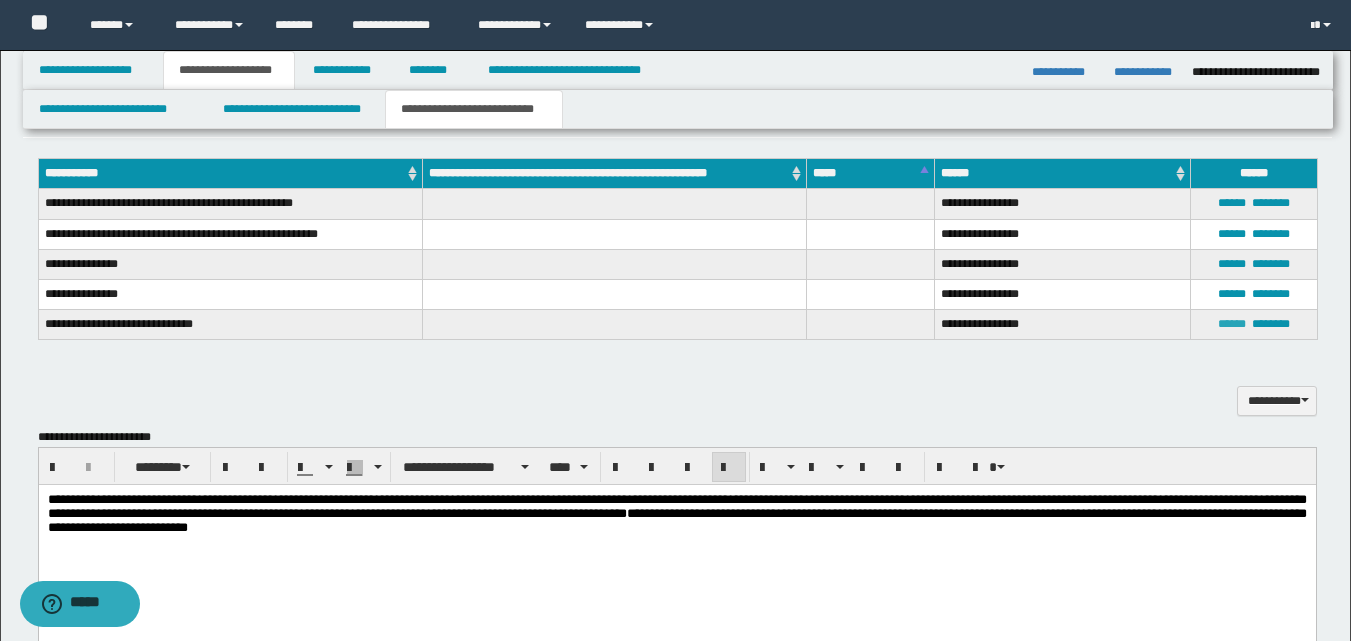 click on "******" at bounding box center (1232, 324) 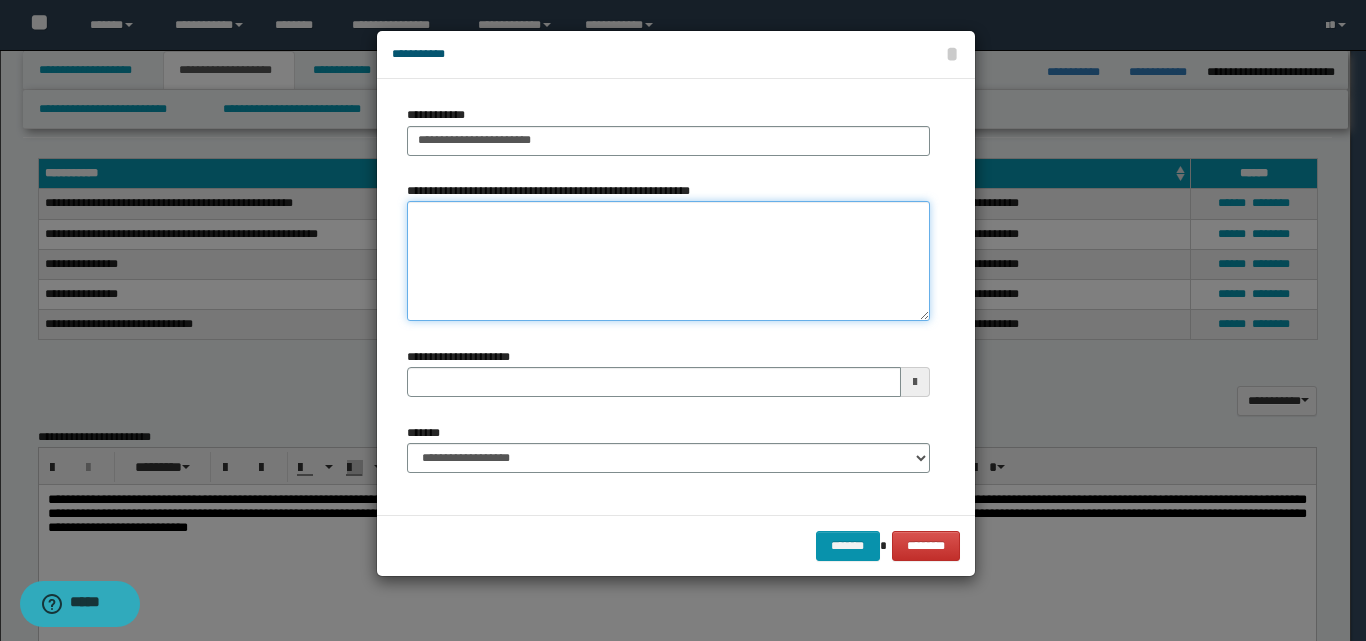 click on "**********" at bounding box center [668, 261] 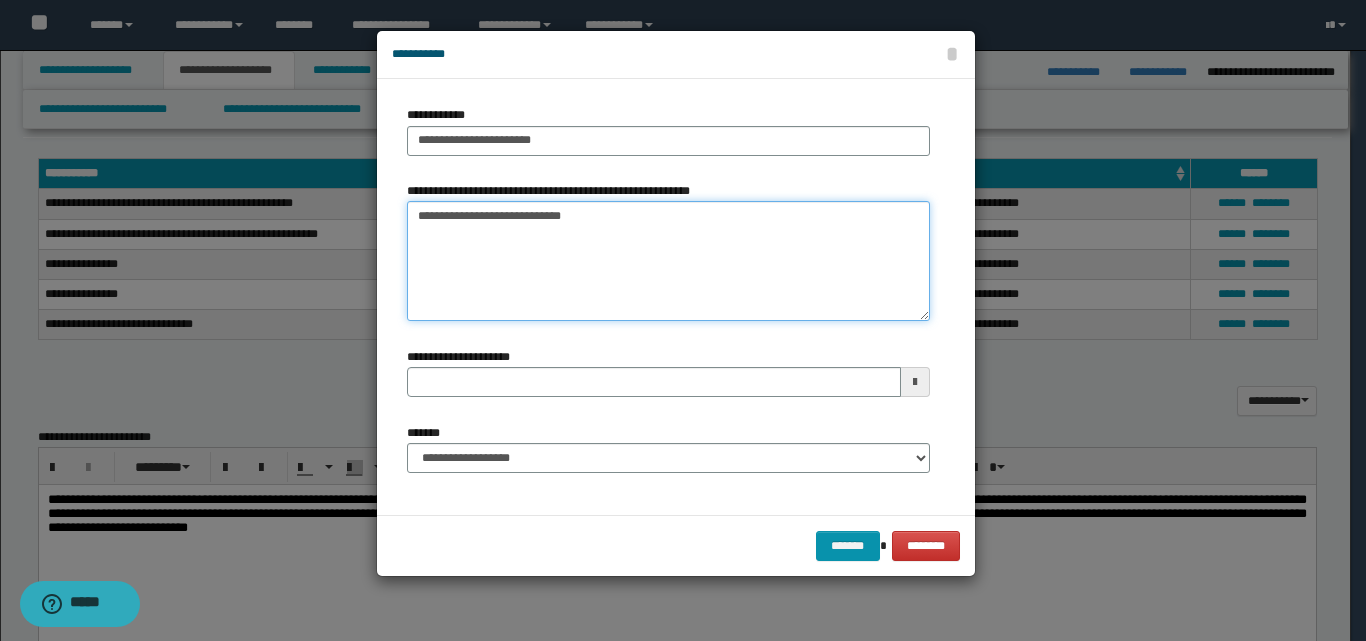 type on "**********" 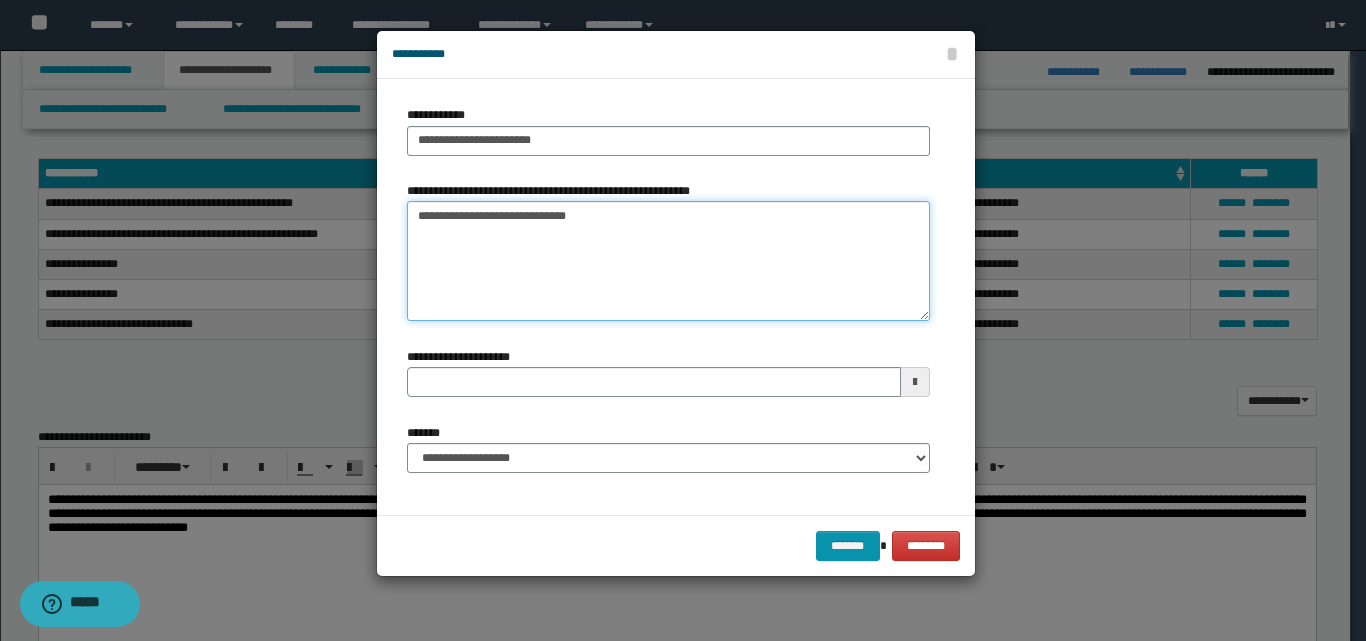 type 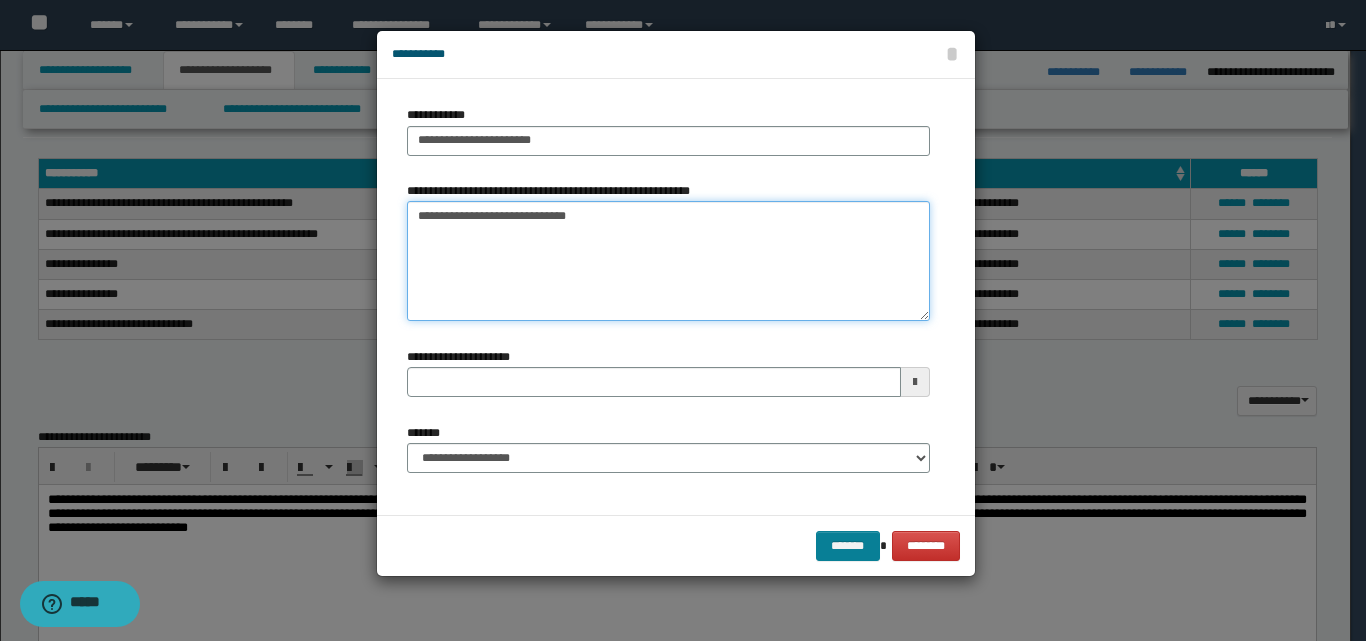 type on "**********" 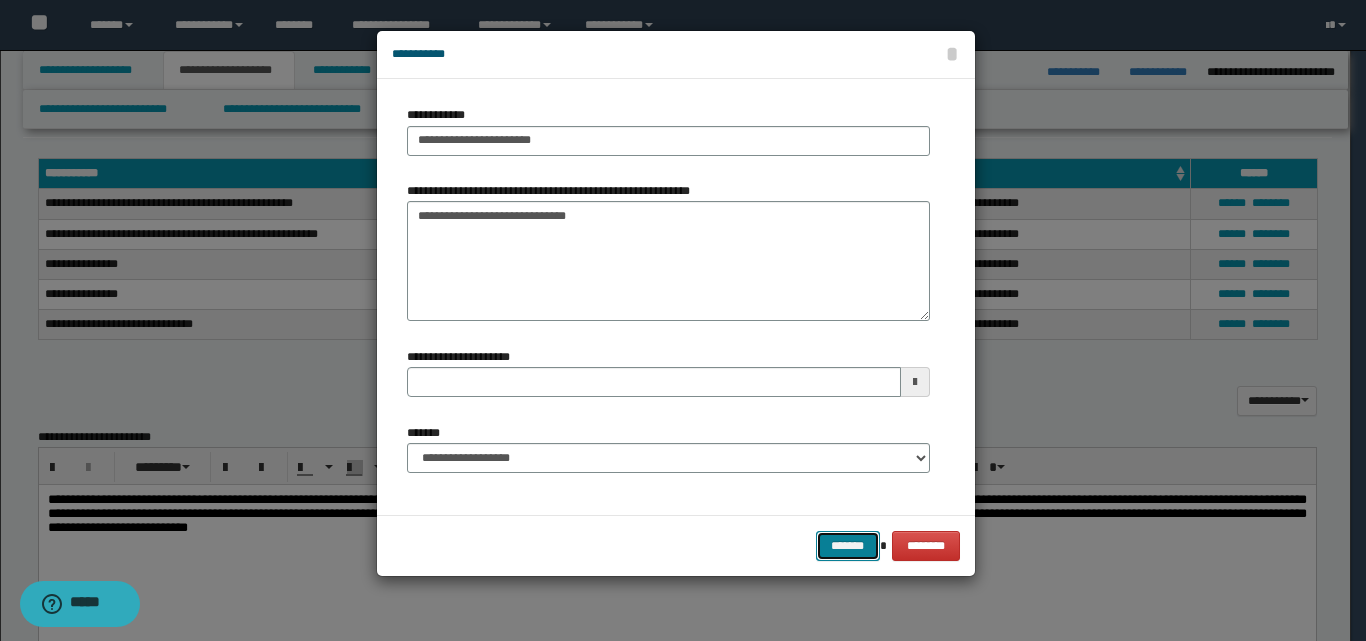 click on "*******" at bounding box center [848, 546] 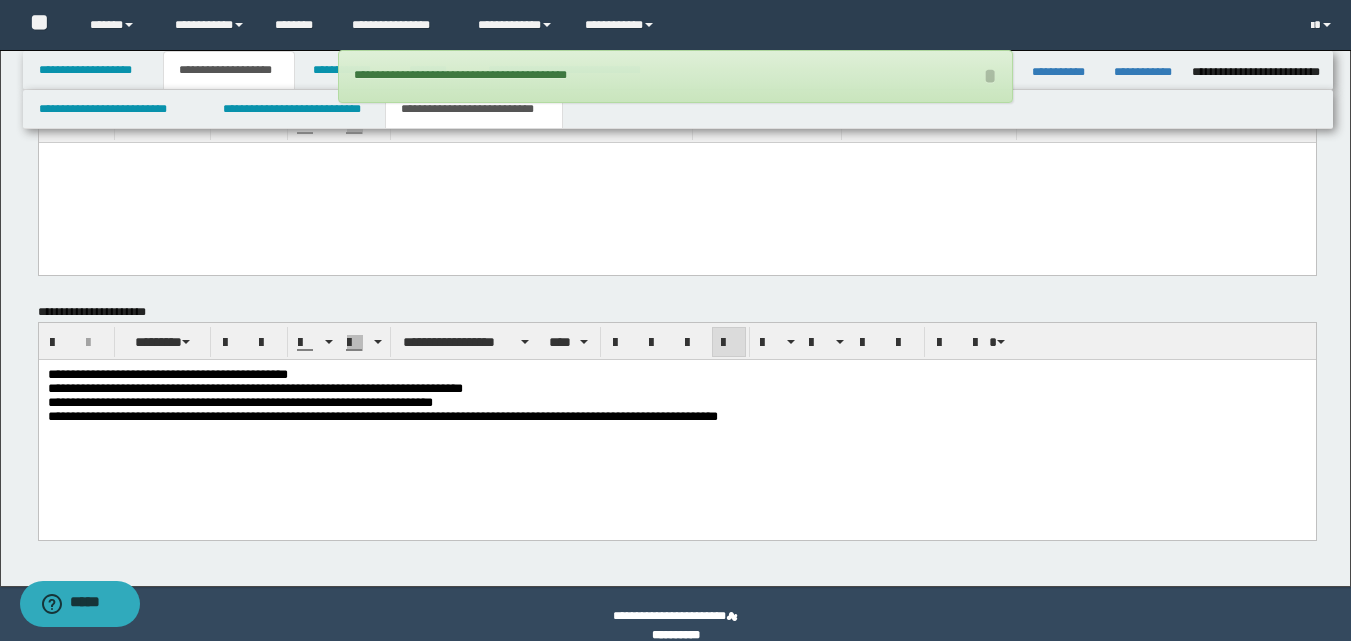 scroll, scrollTop: 1400, scrollLeft: 0, axis: vertical 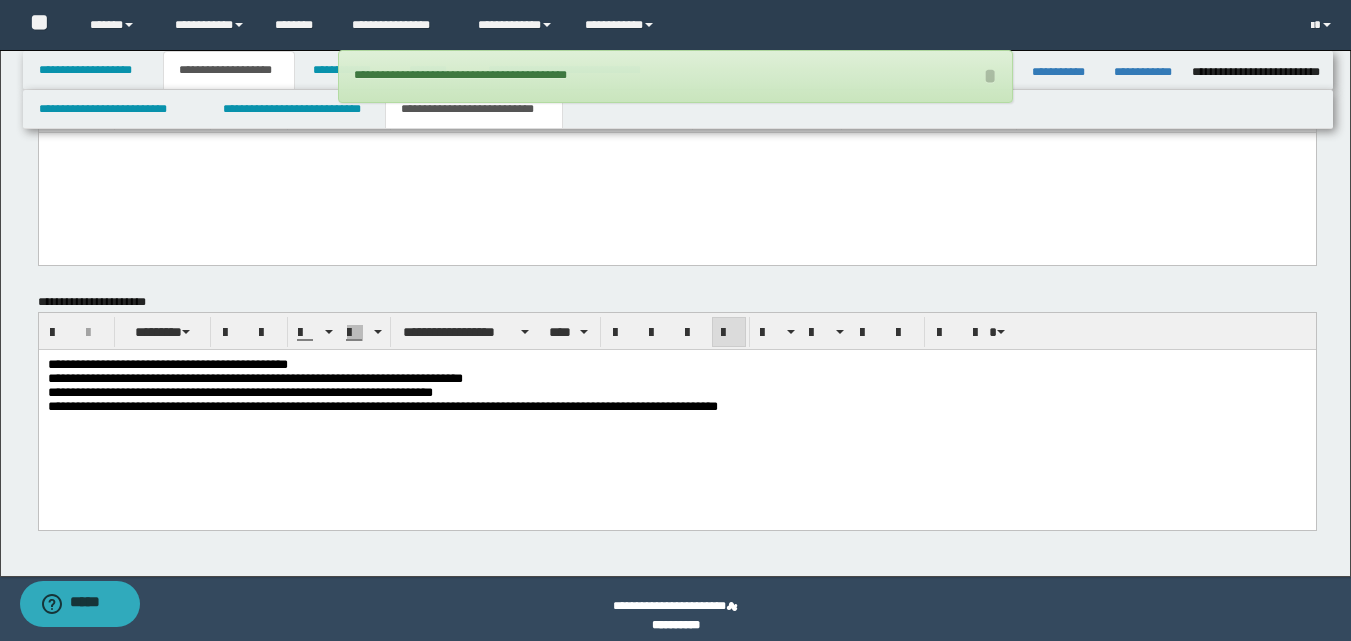 drag, startPoint x: 73, startPoint y: 474, endPoint x: 186, endPoint y: 425, distance: 123.16656 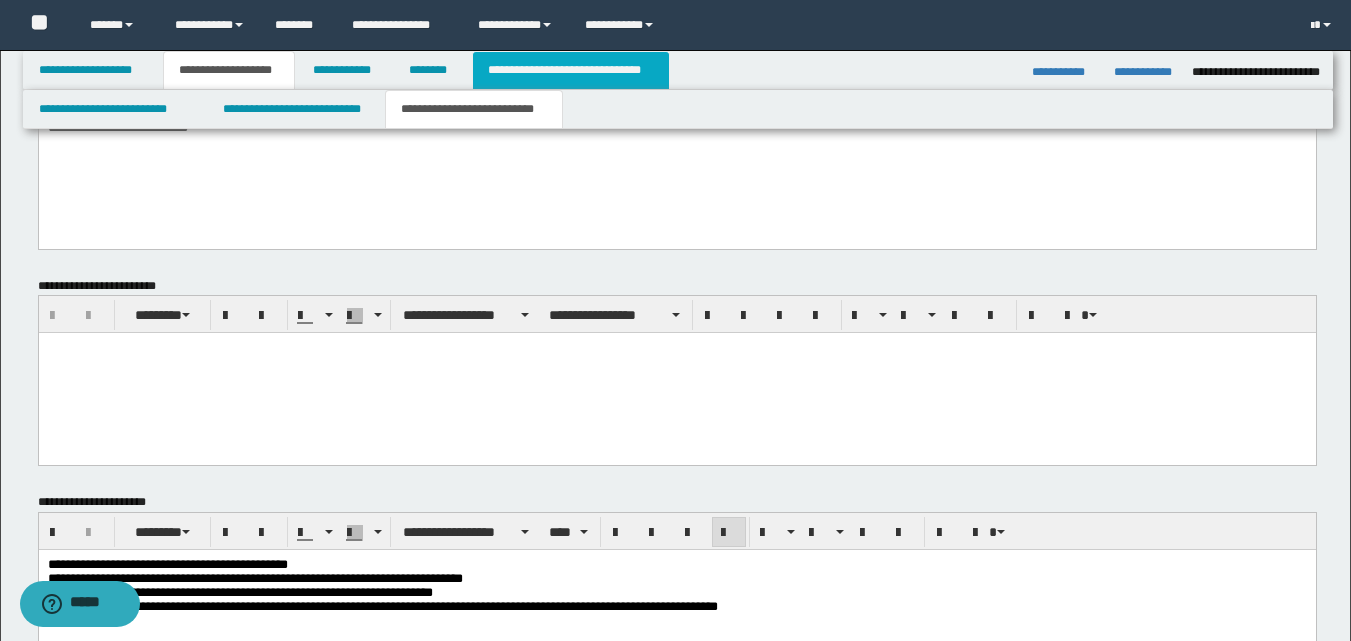 click on "**********" at bounding box center [570, 70] 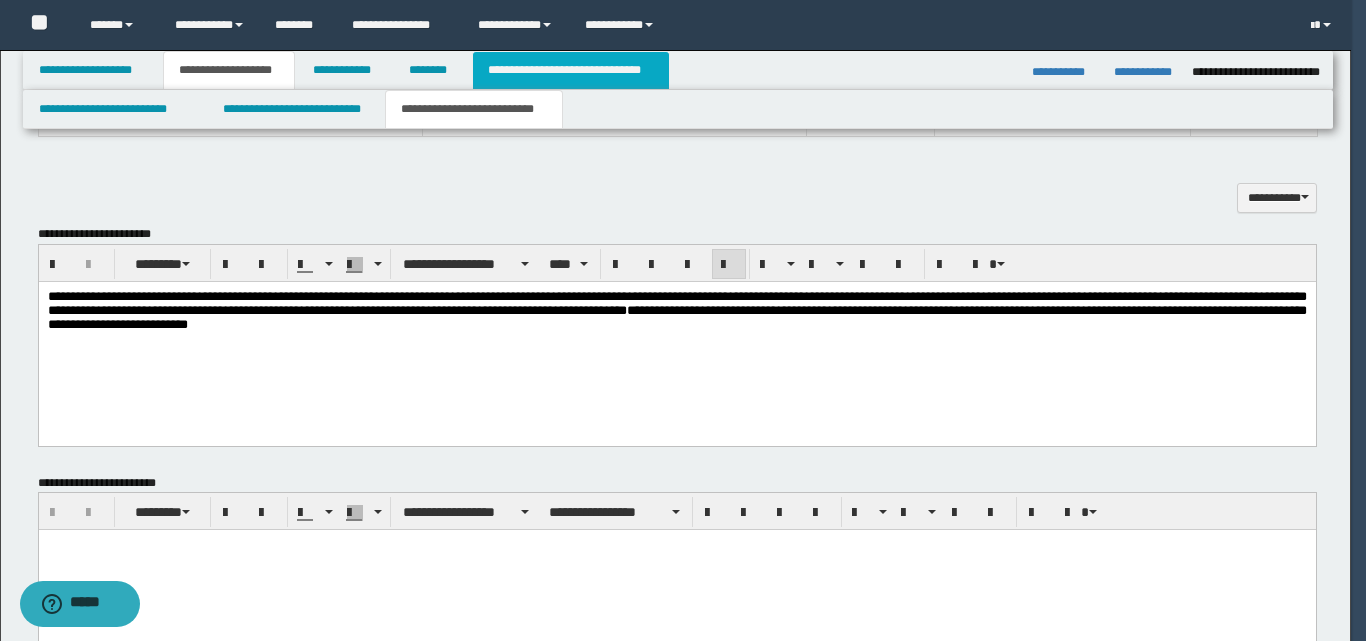 type on "**********" 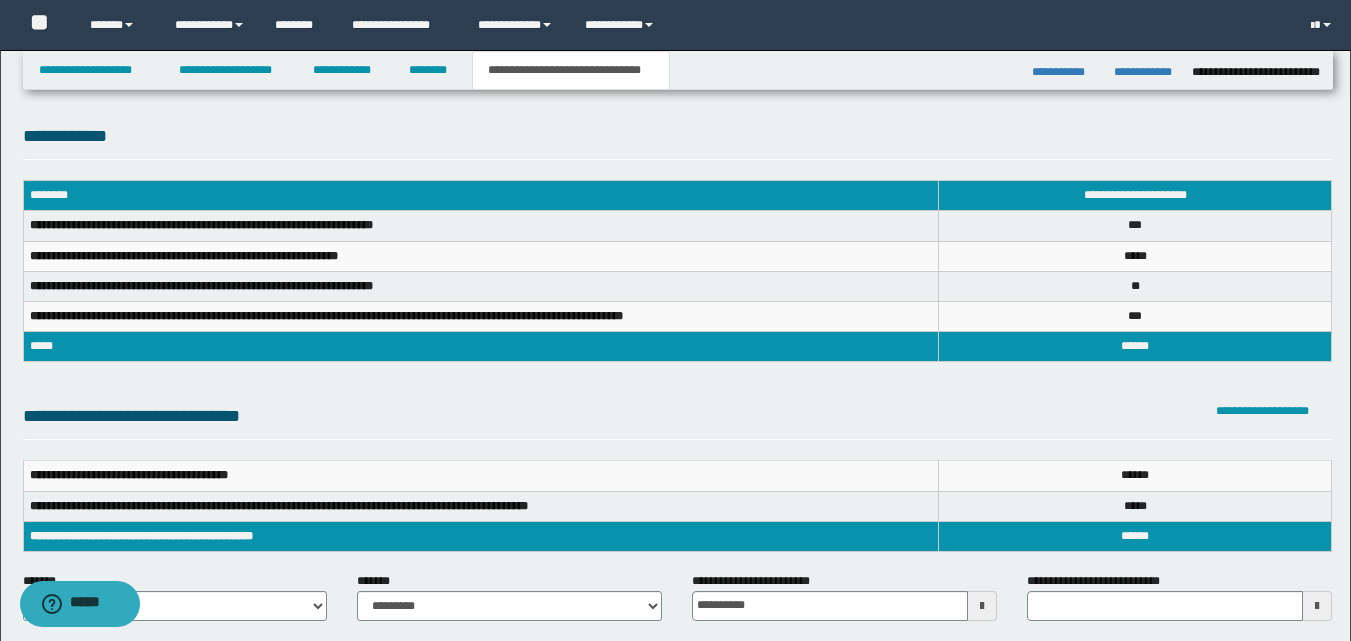 scroll, scrollTop: 300, scrollLeft: 0, axis: vertical 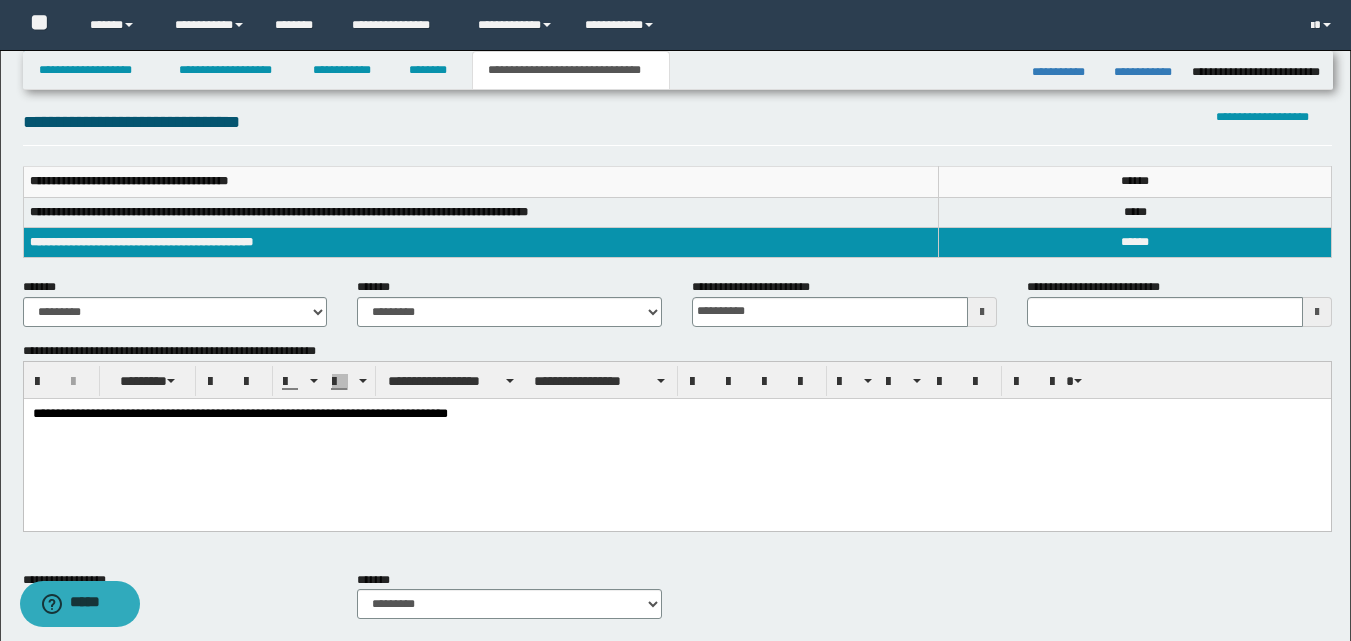 click on "**********" at bounding box center [676, 438] 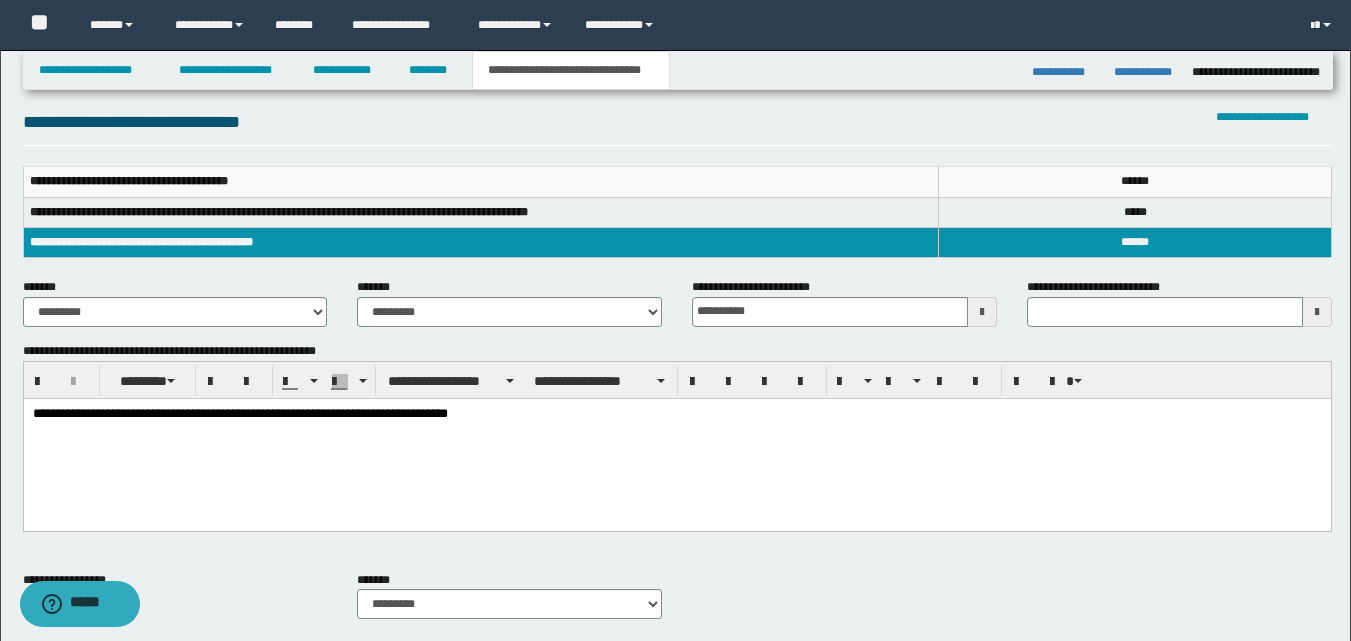 type 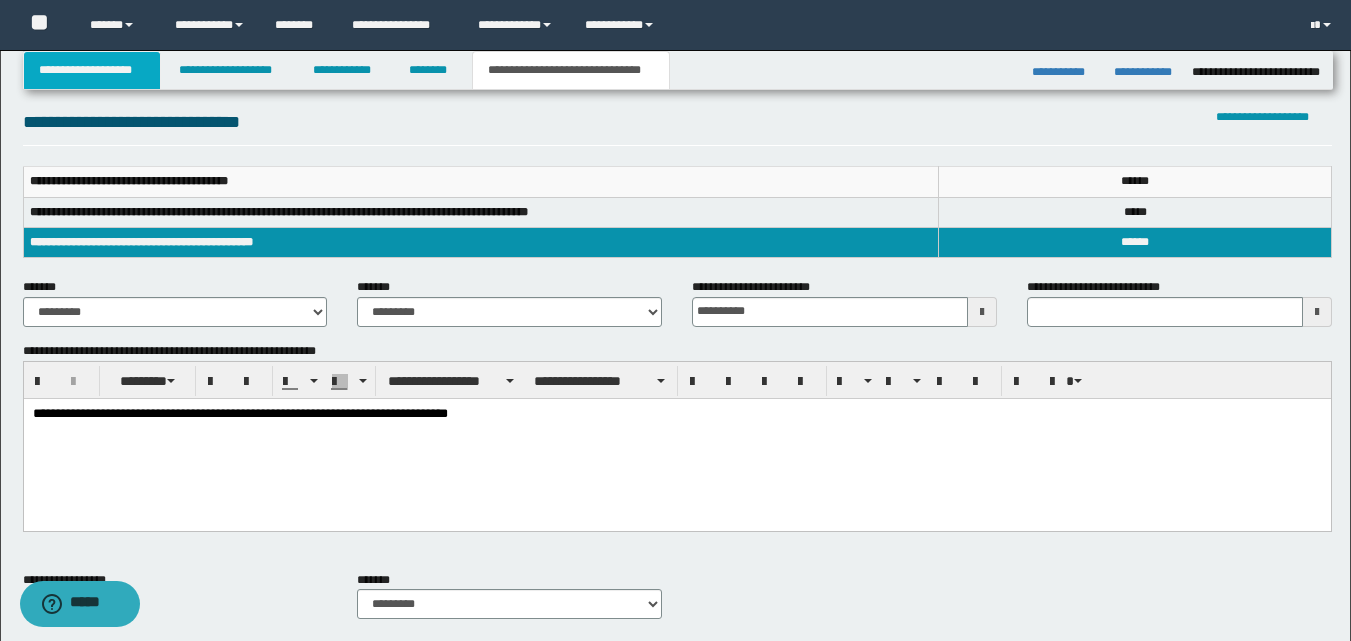 click on "**********" at bounding box center [92, 70] 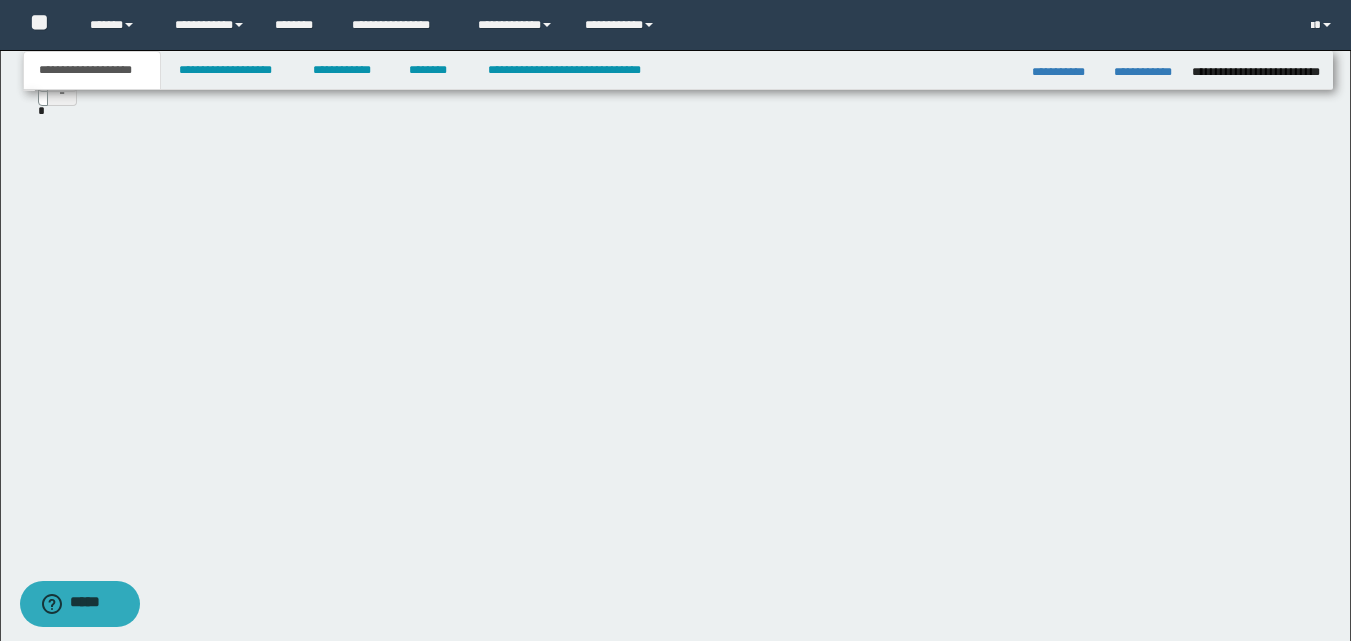 scroll, scrollTop: 224, scrollLeft: 0, axis: vertical 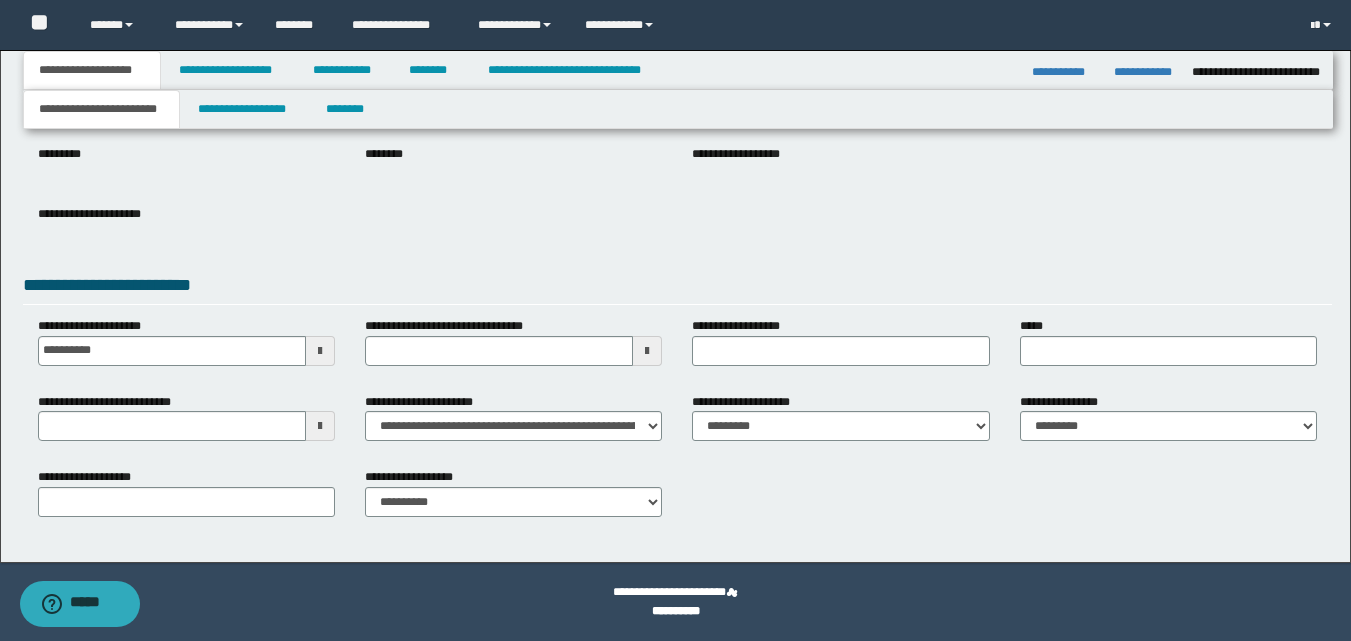type 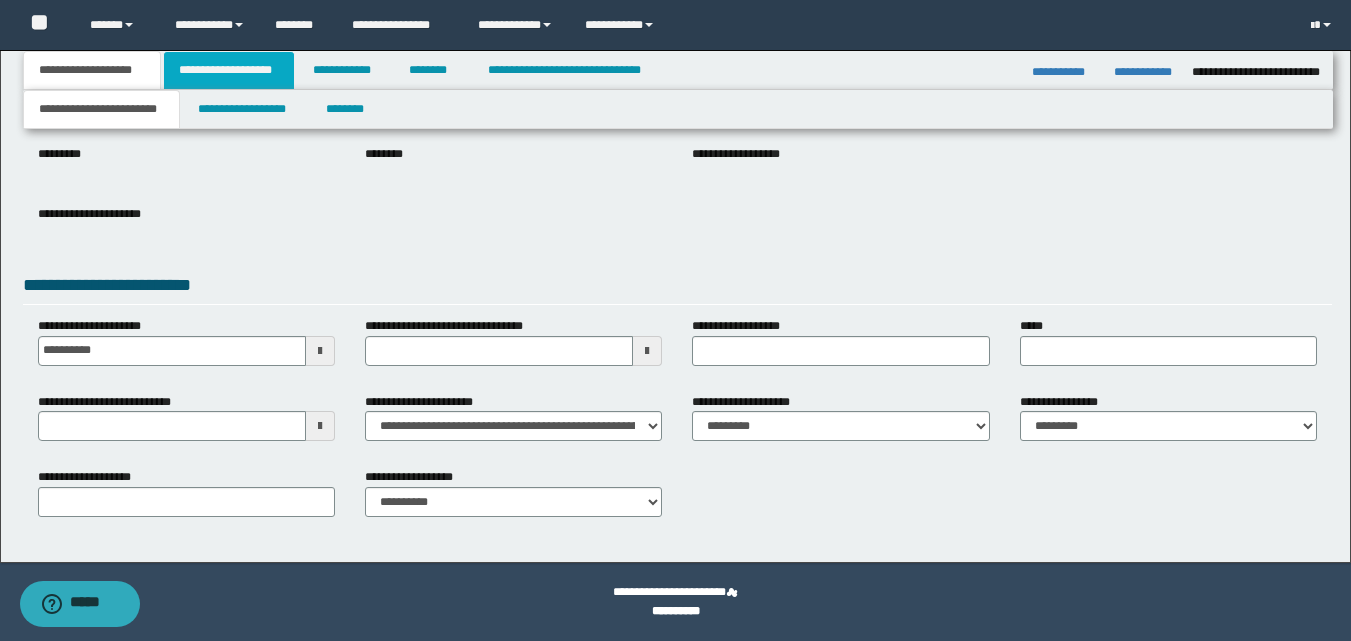 click on "**********" at bounding box center (229, 70) 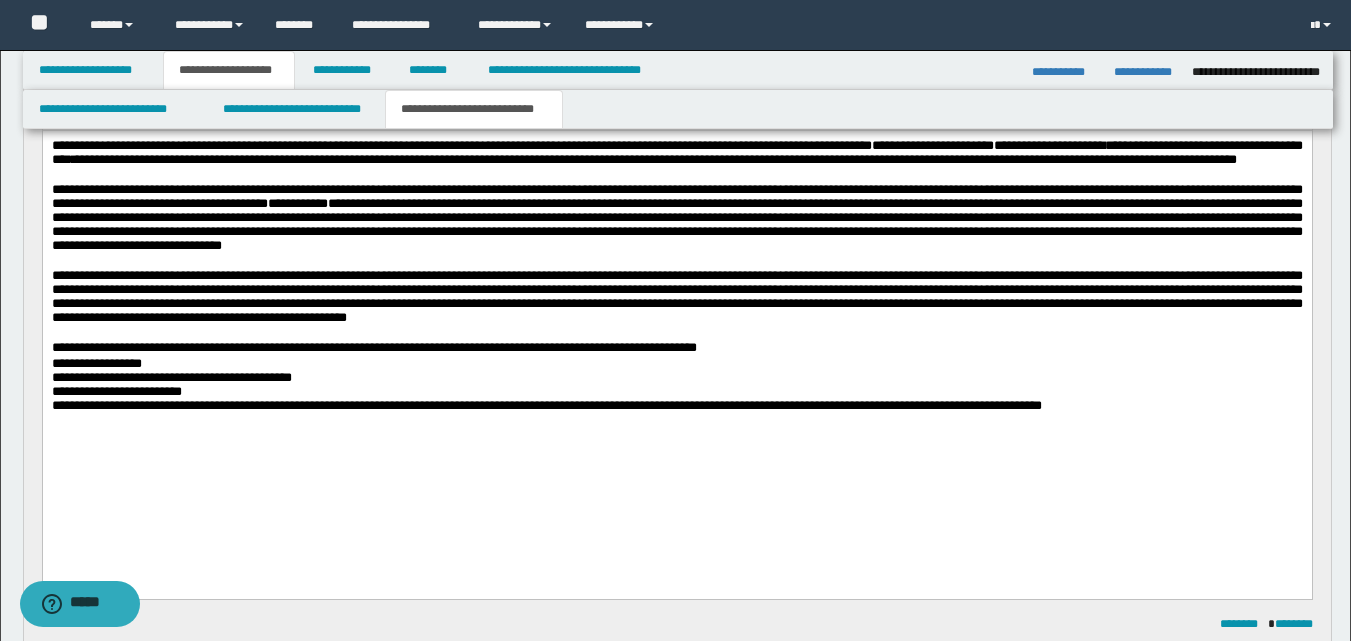 click on "**********" at bounding box center (474, 109) 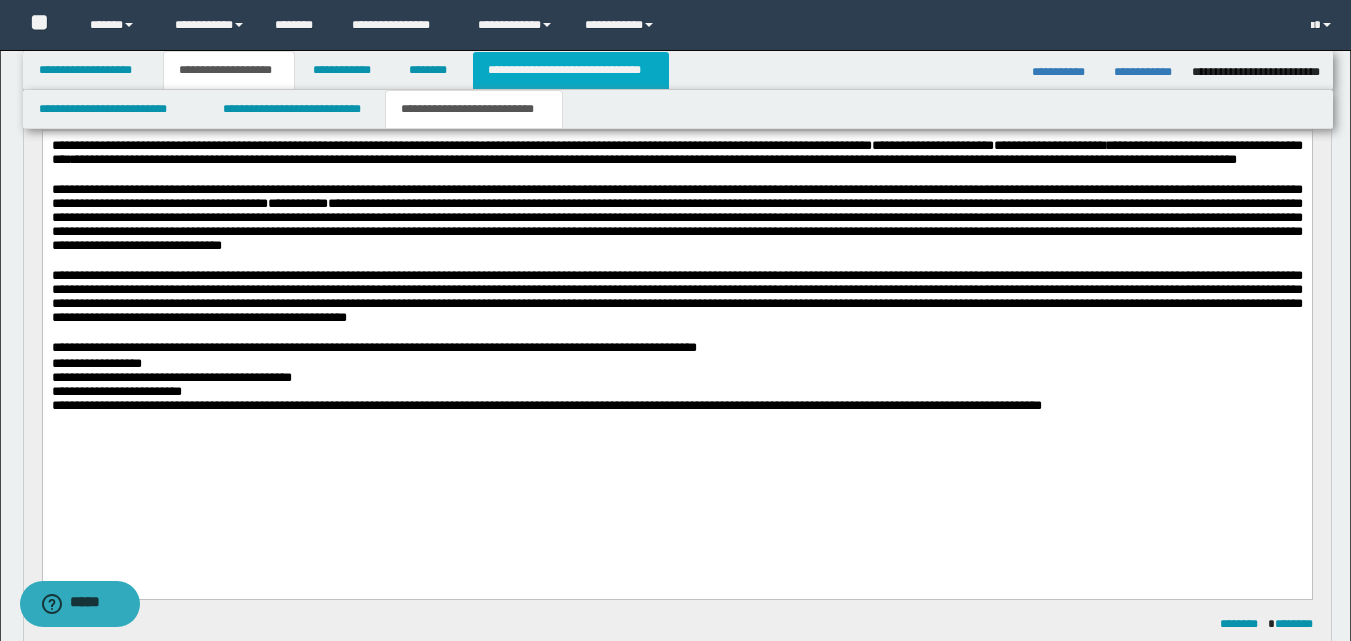 click on "**********" at bounding box center [570, 70] 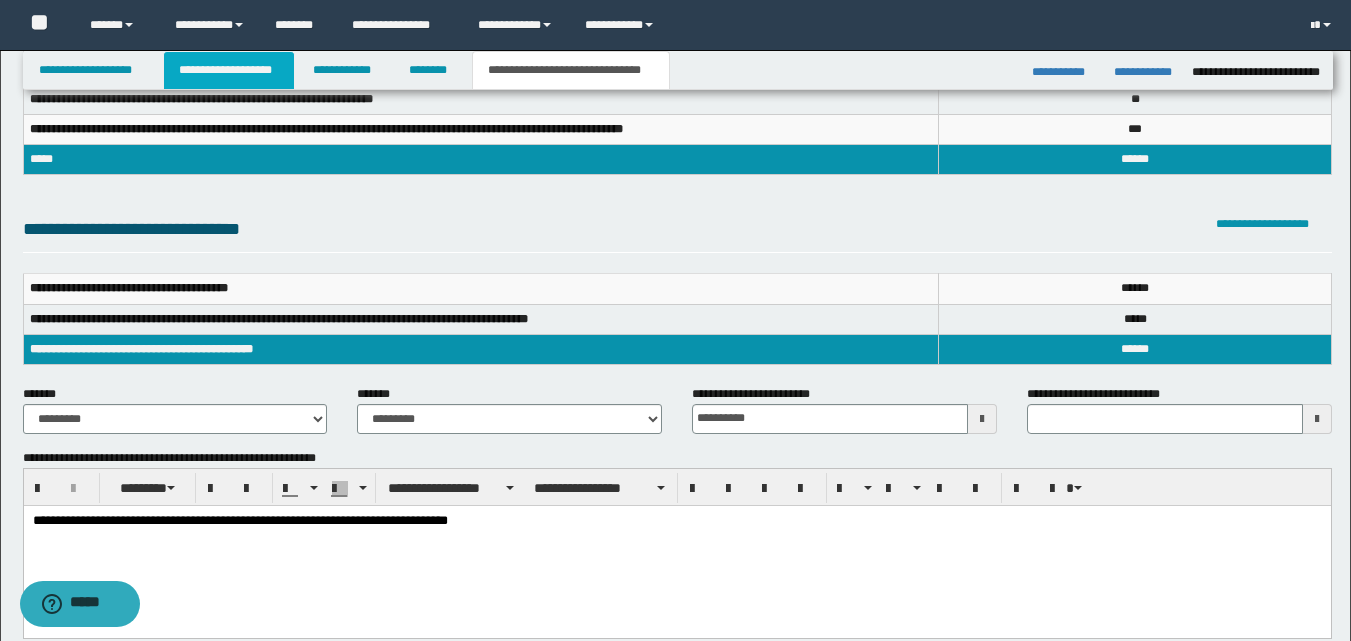 click on "**********" at bounding box center [229, 70] 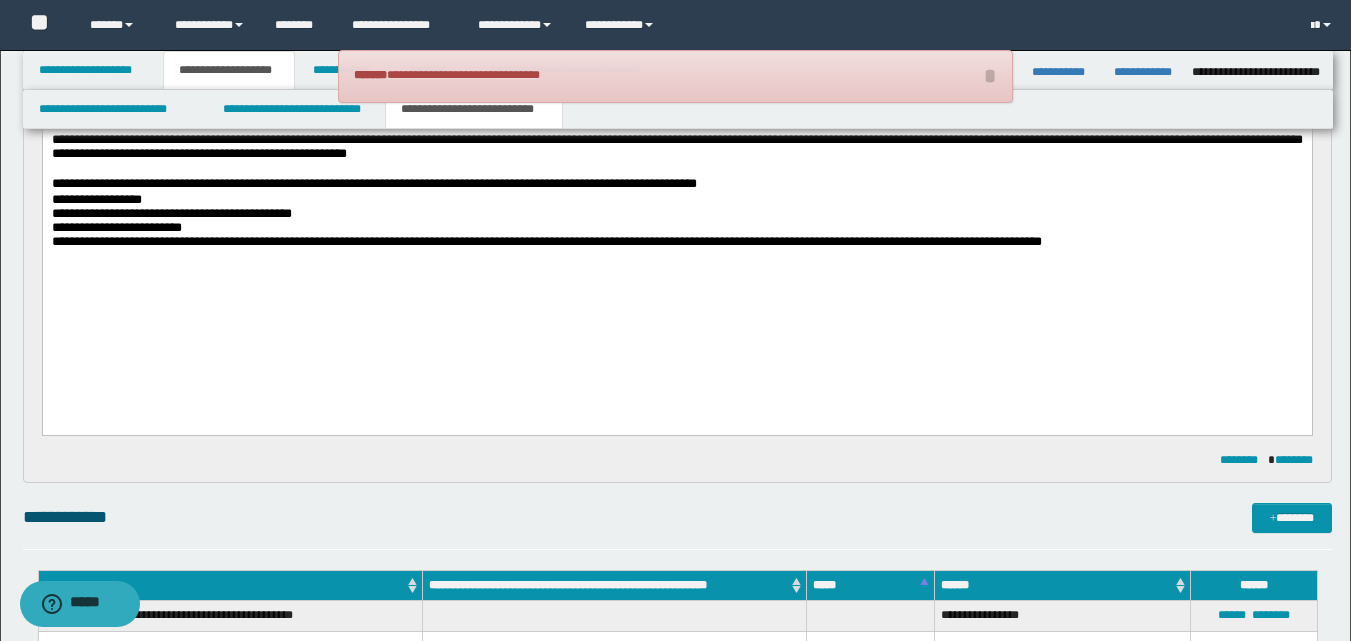 scroll, scrollTop: 424, scrollLeft: 0, axis: vertical 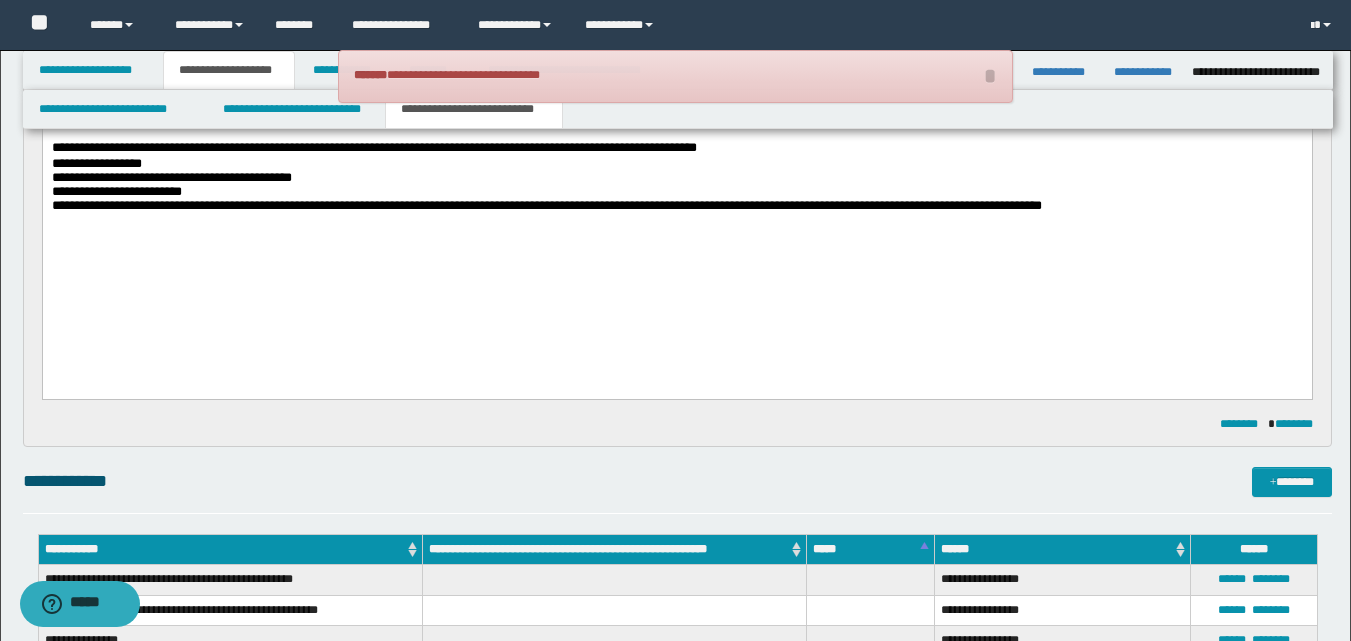 click at bounding box center (676, 236) 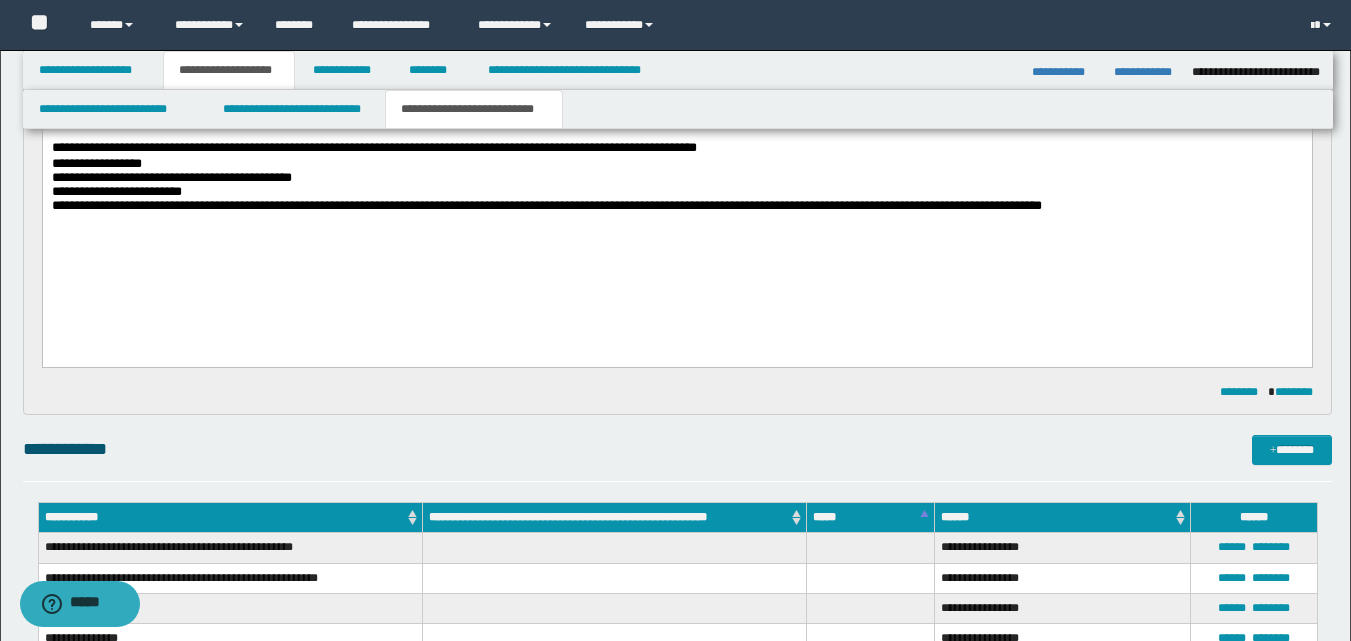 click on "**********" at bounding box center (676, 102) 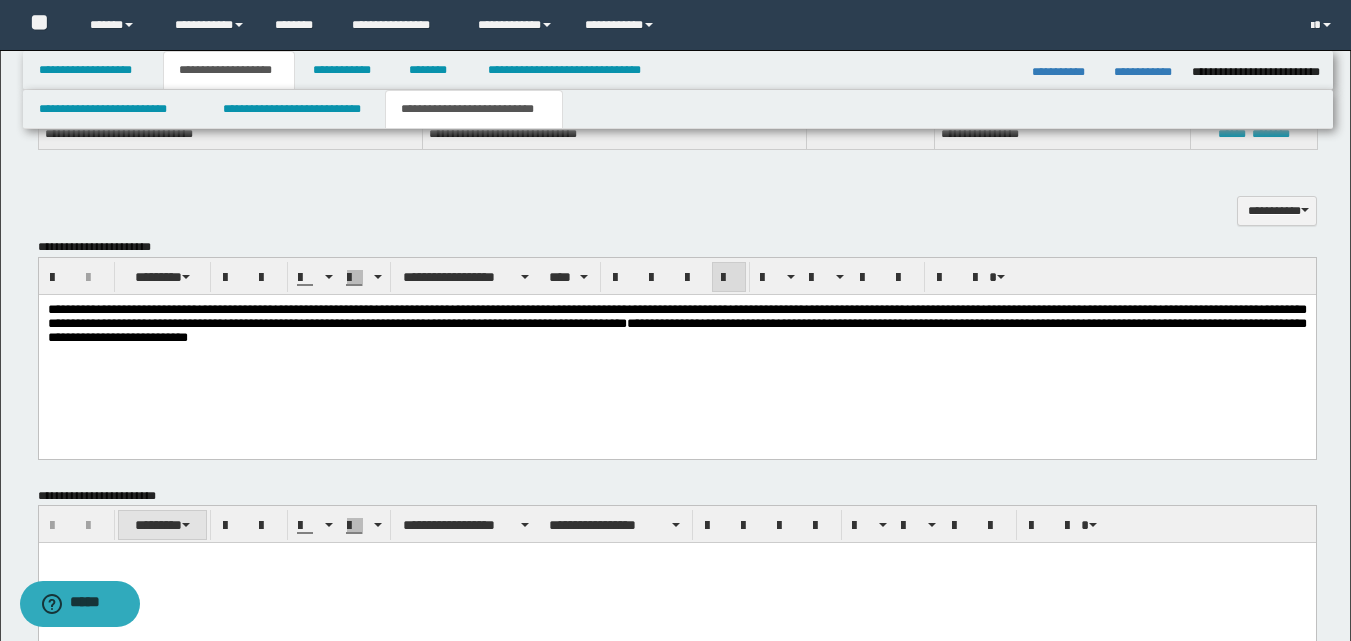 scroll, scrollTop: 1024, scrollLeft: 0, axis: vertical 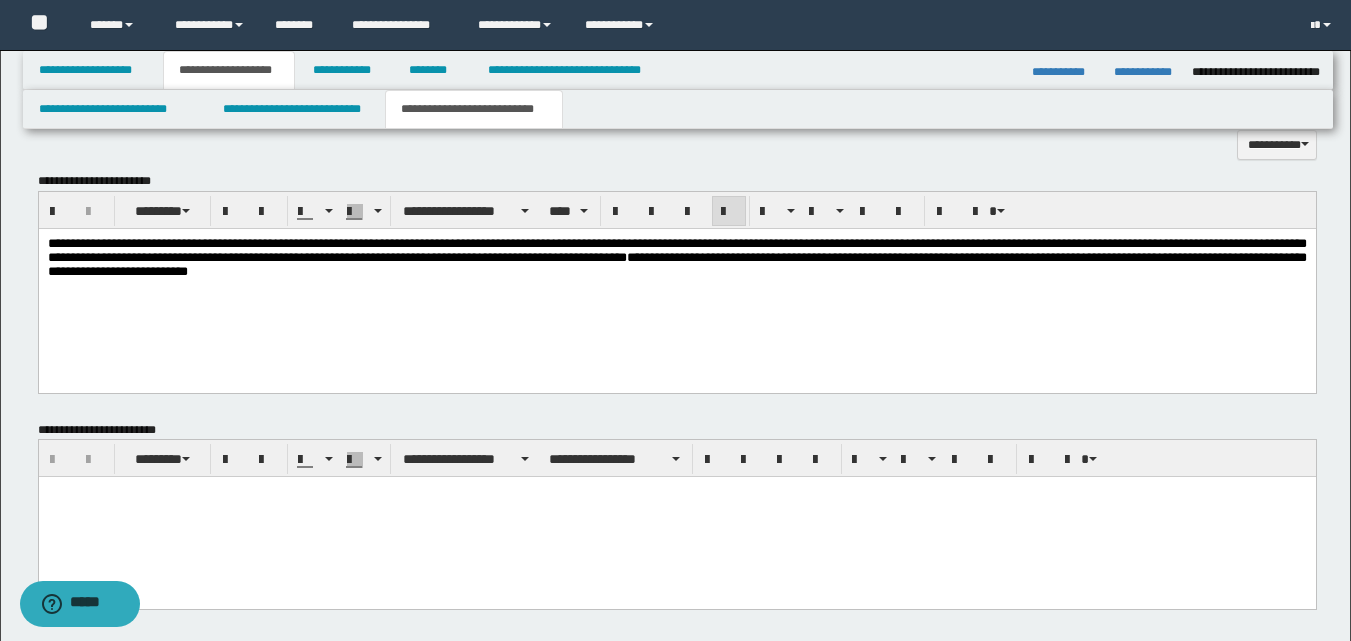 click on "**********" at bounding box center [676, 282] 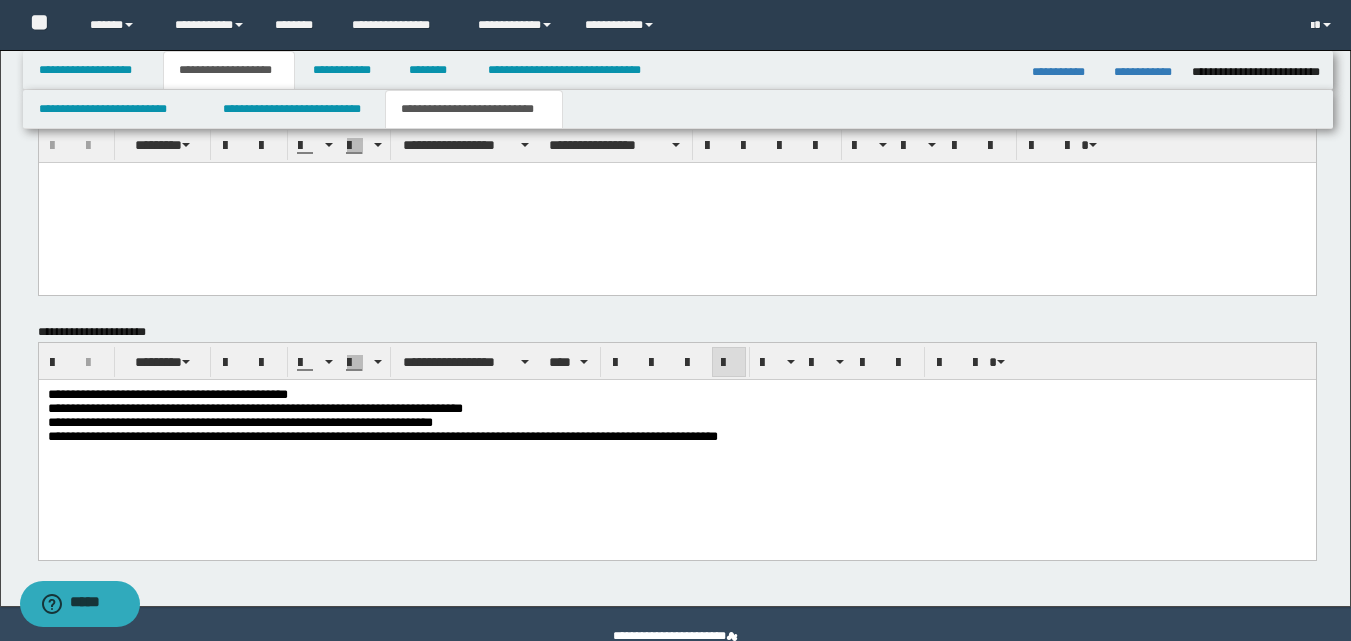 scroll, scrollTop: 1382, scrollLeft: 0, axis: vertical 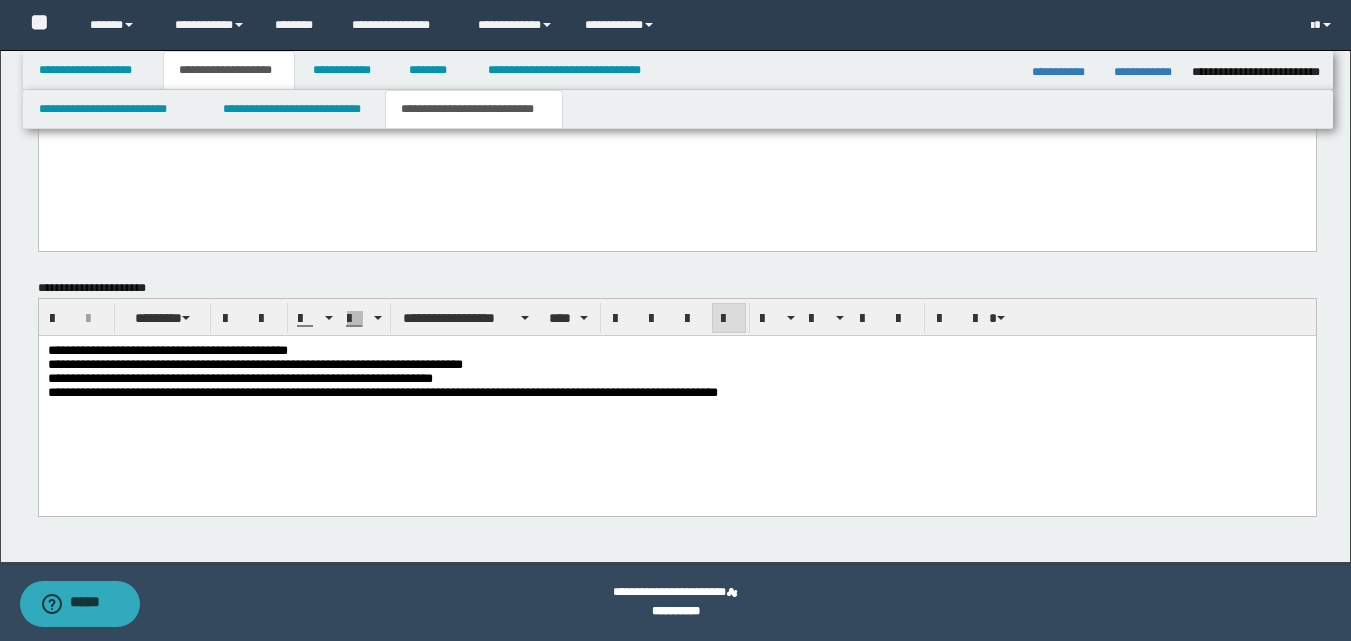 click on "**********" at bounding box center [676, 397] 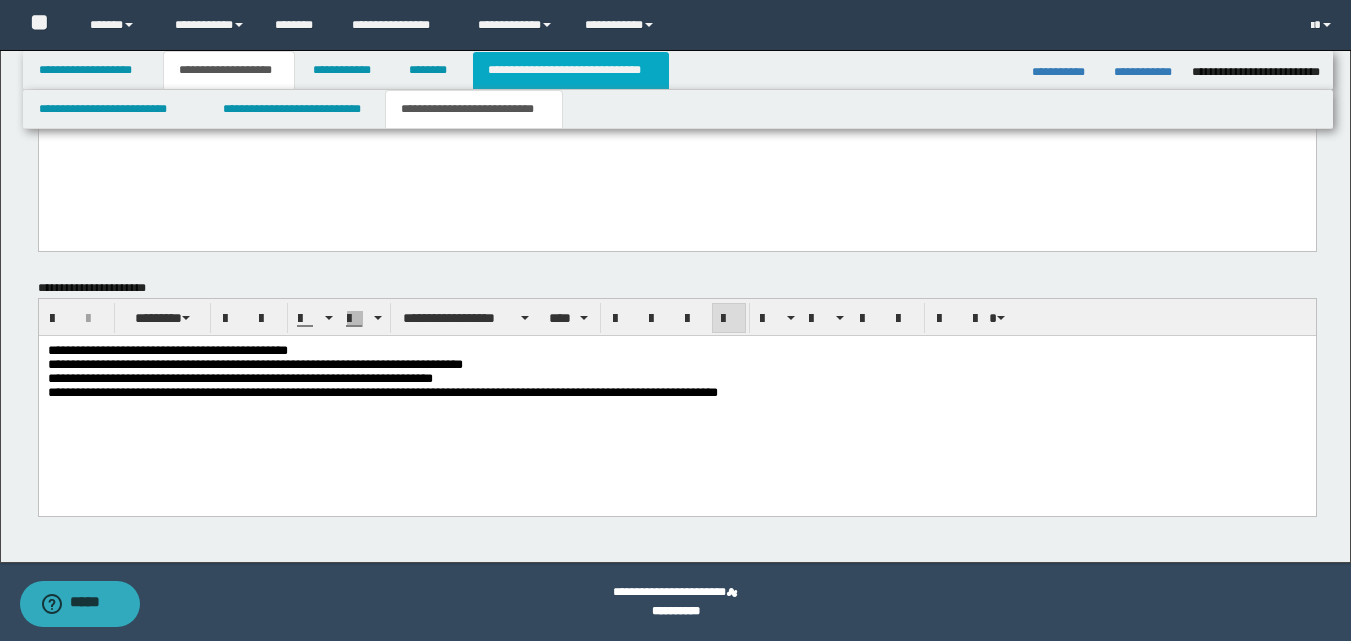 click on "**********" at bounding box center (570, 70) 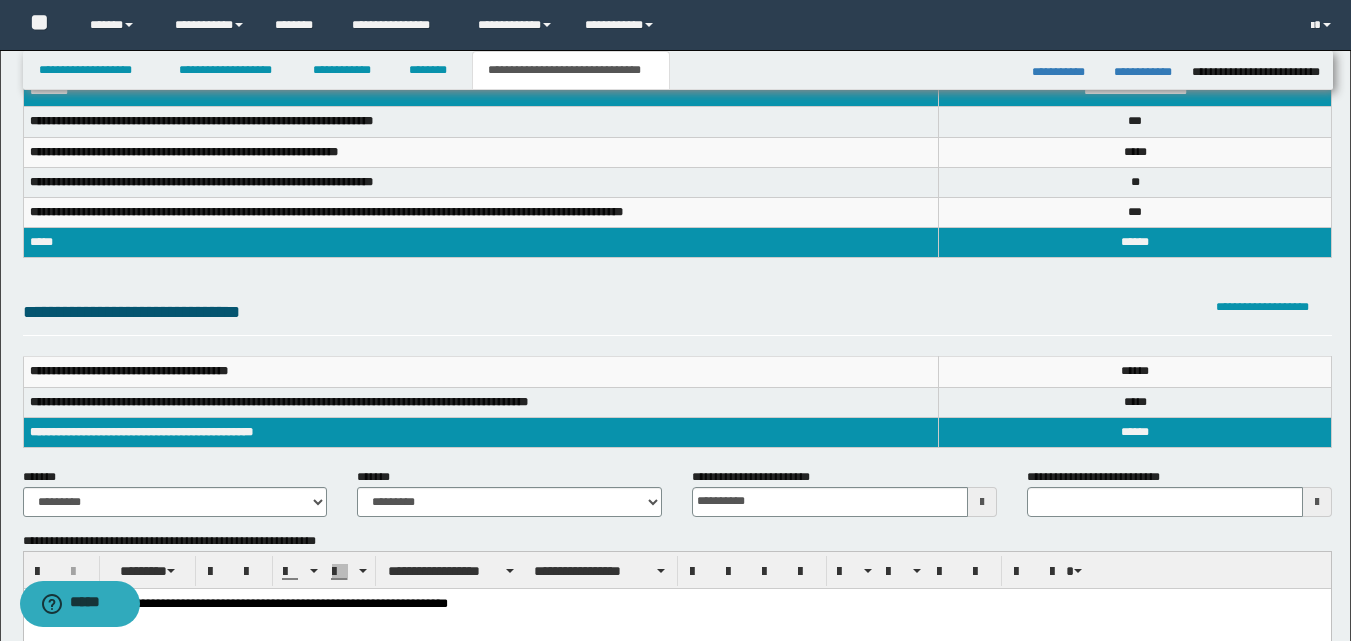 scroll, scrollTop: 103, scrollLeft: 0, axis: vertical 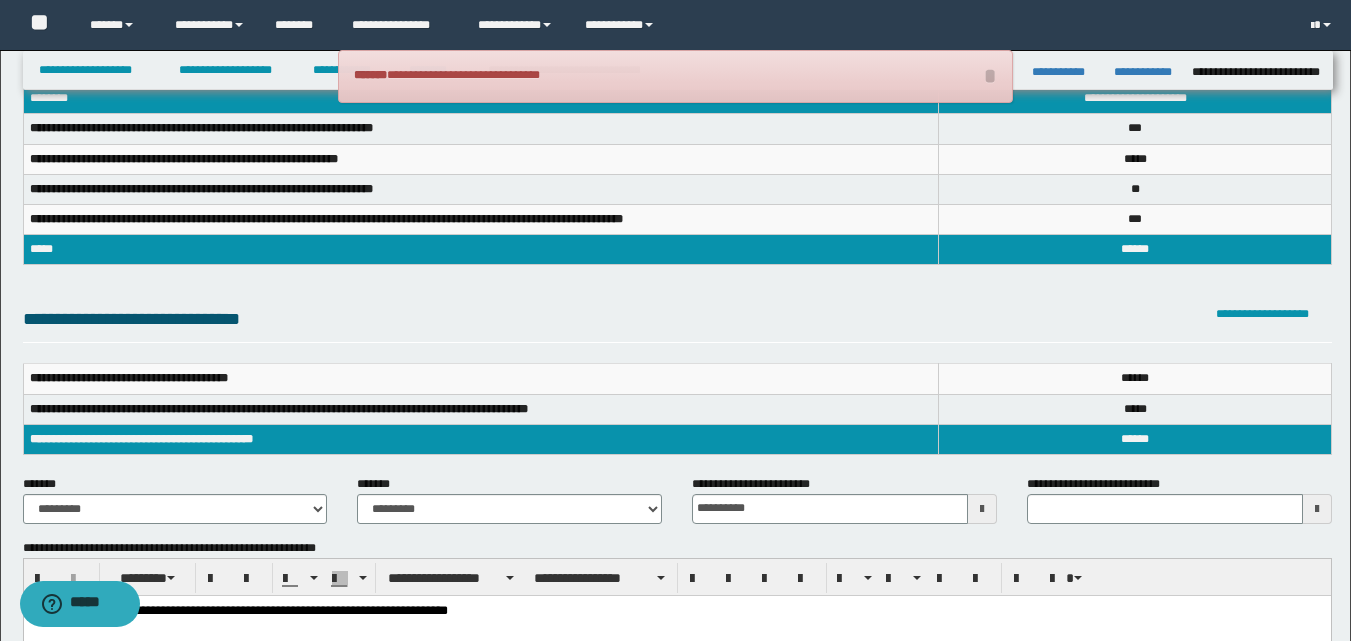 type 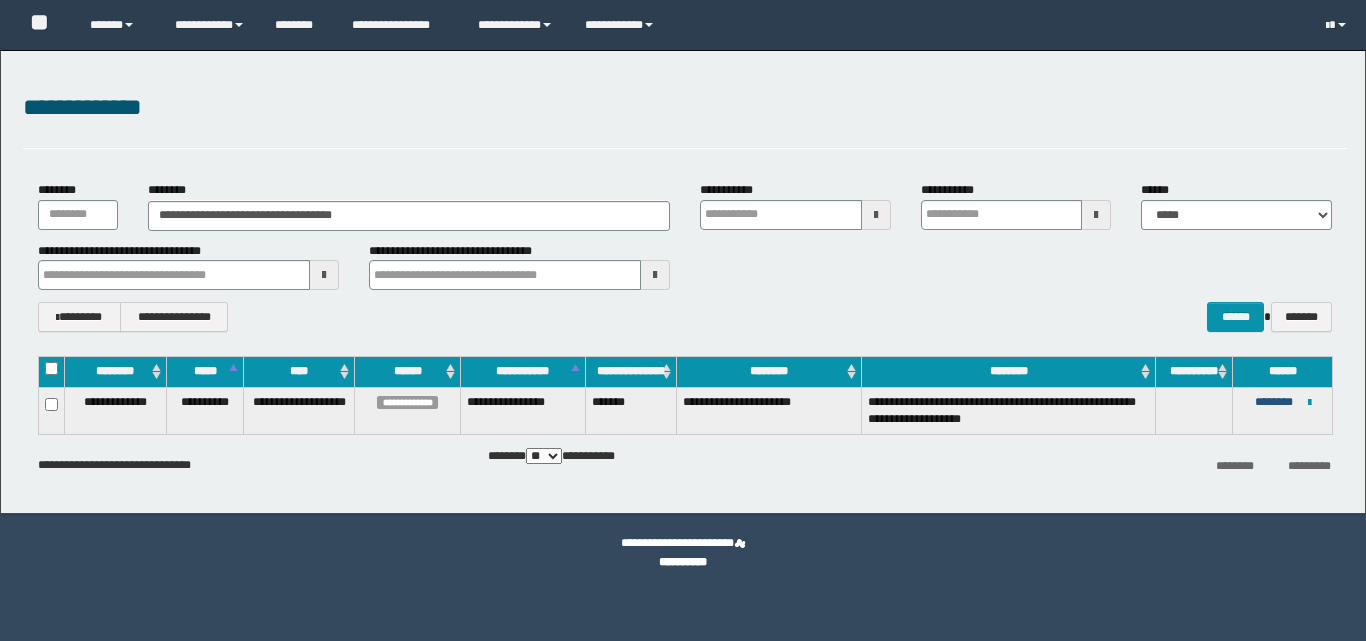 scroll, scrollTop: 0, scrollLeft: 0, axis: both 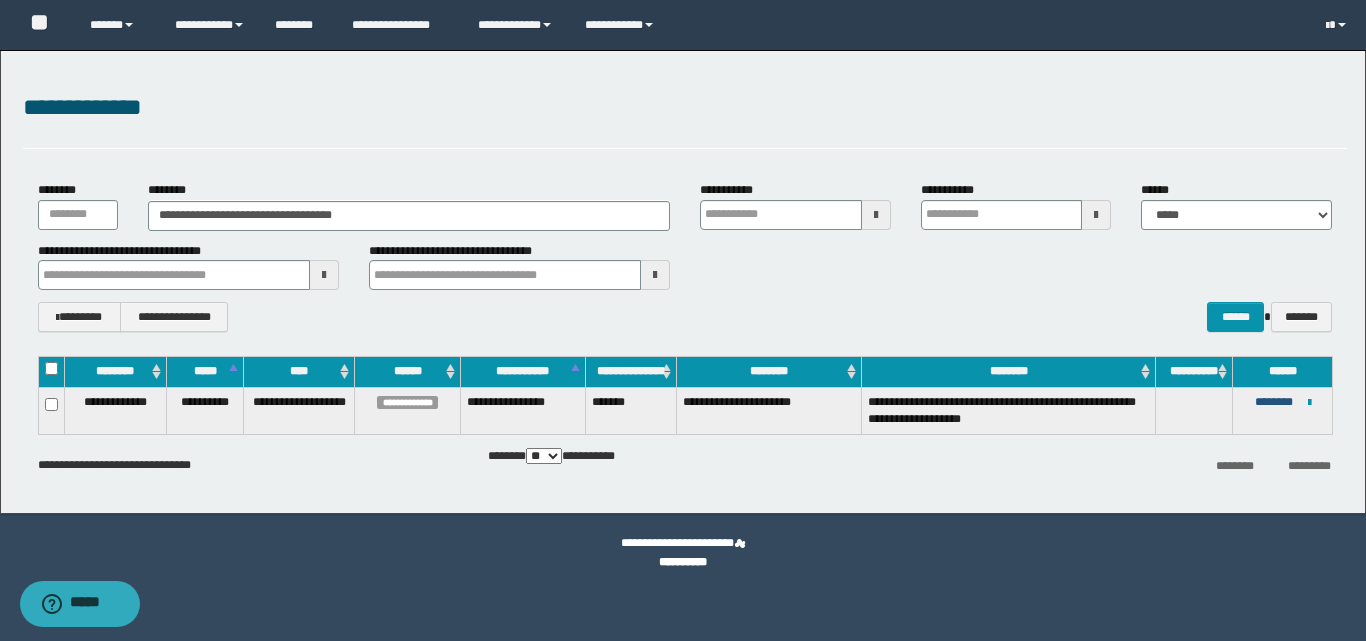 click on "********" at bounding box center [1274, 402] 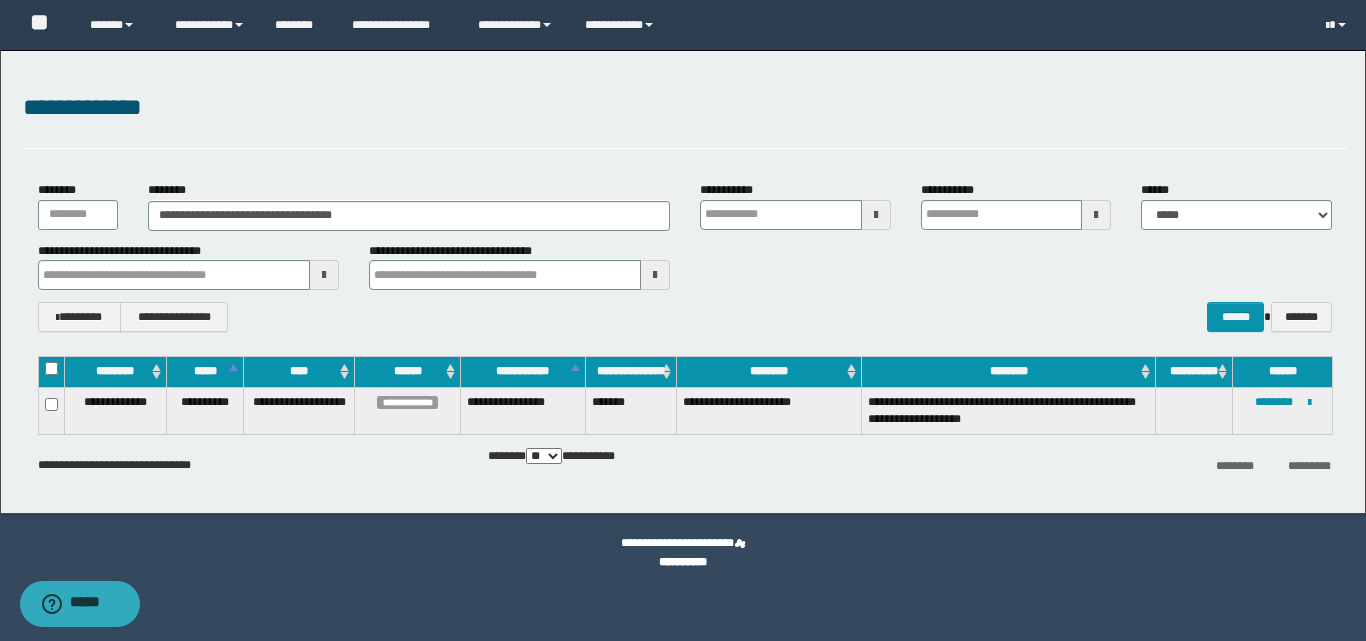 scroll, scrollTop: 0, scrollLeft: 0, axis: both 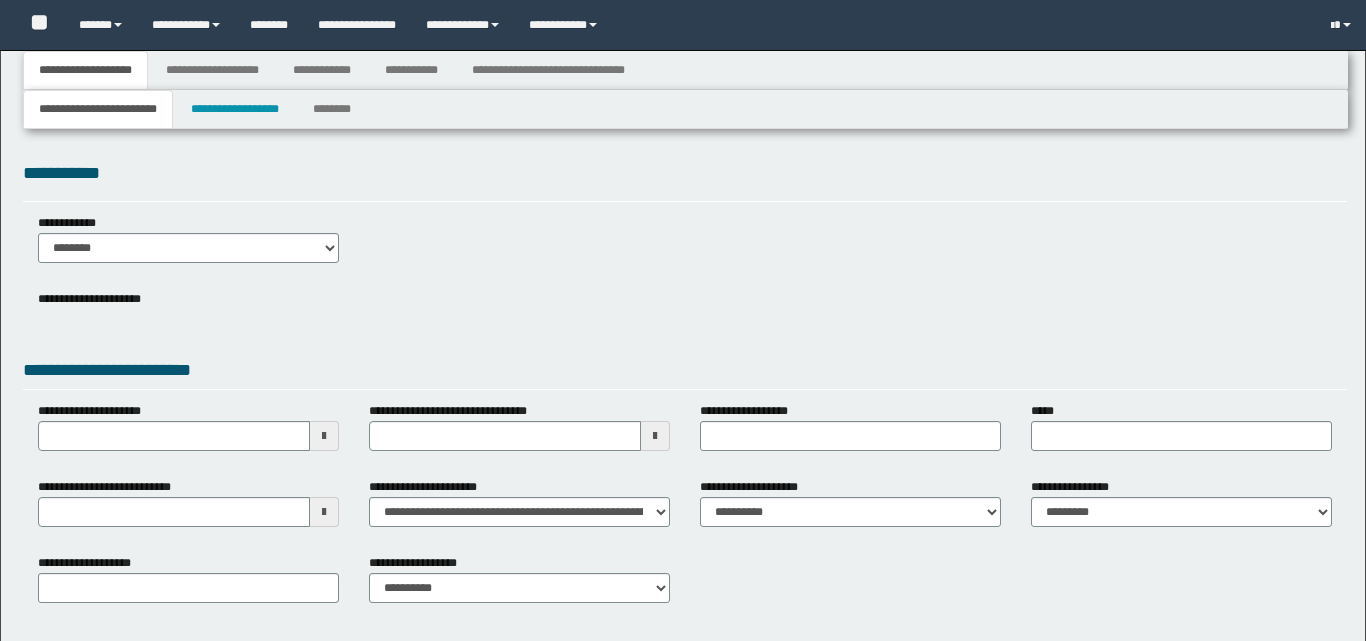 type 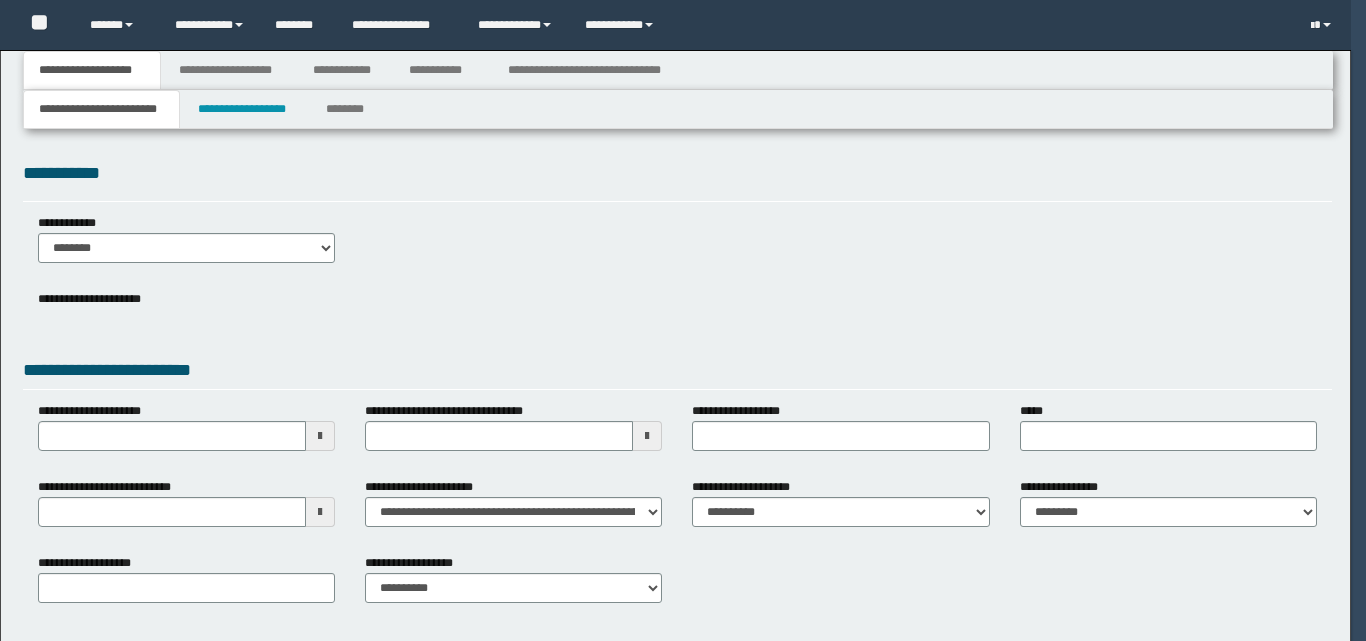 scroll, scrollTop: 0, scrollLeft: 0, axis: both 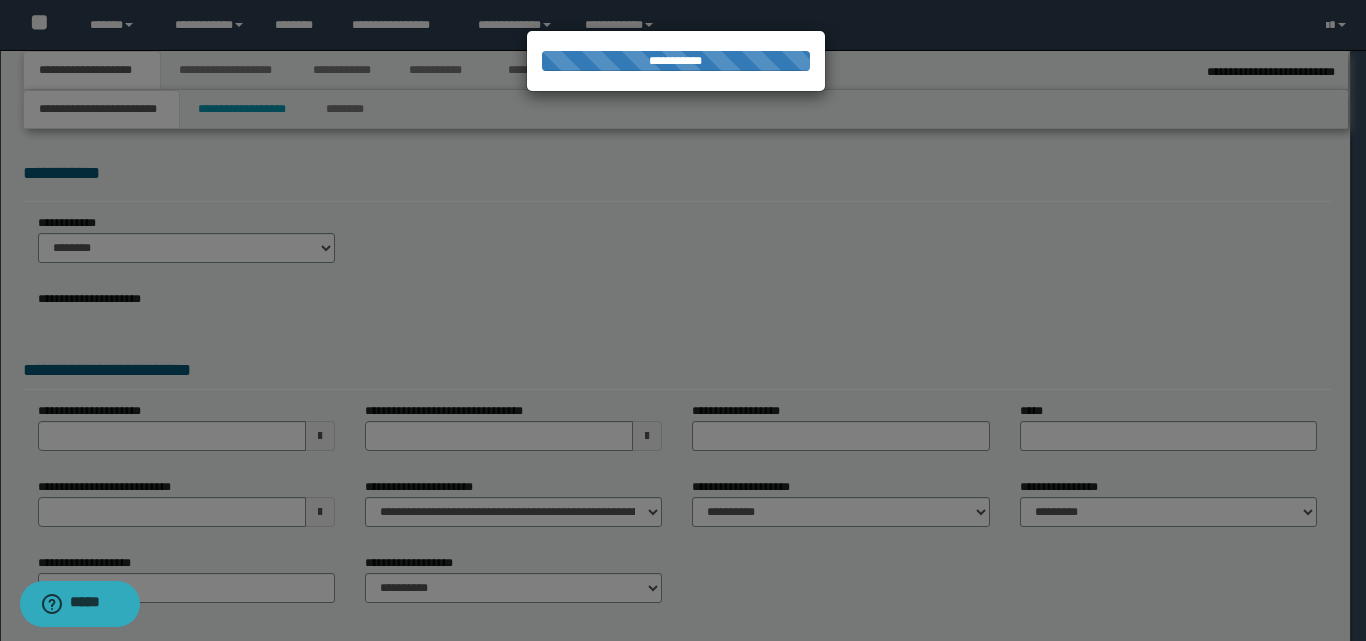 type on "**********" 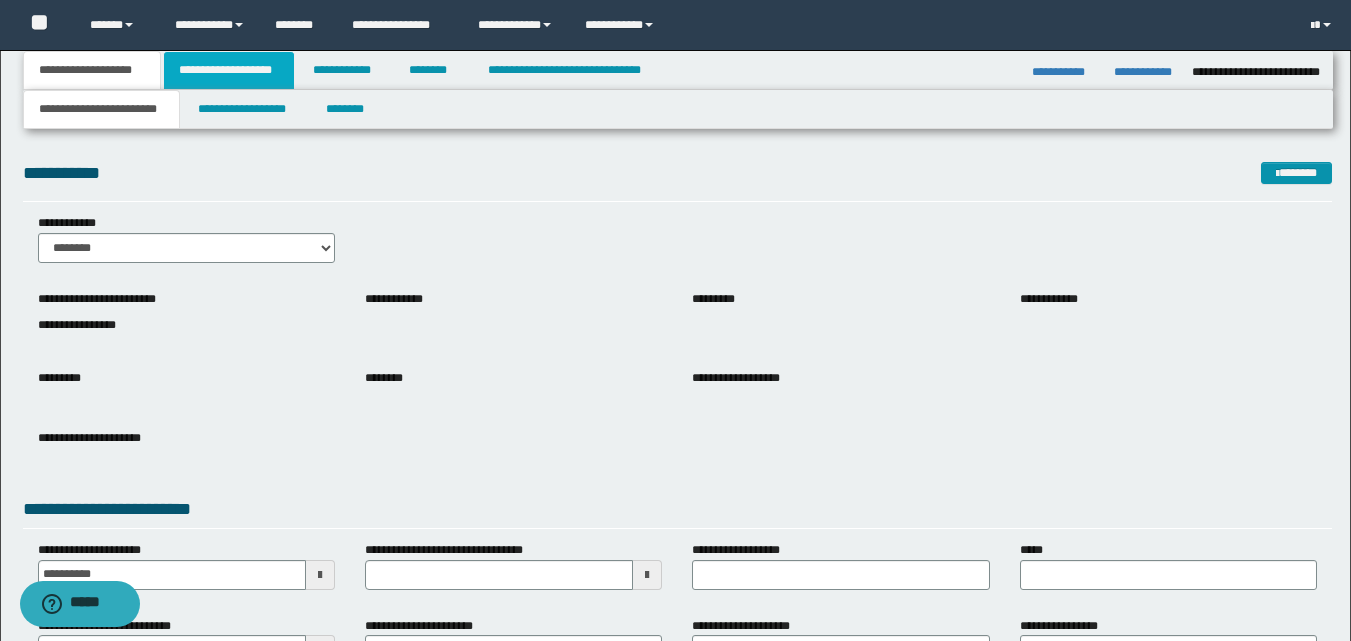 click on "**********" at bounding box center (229, 70) 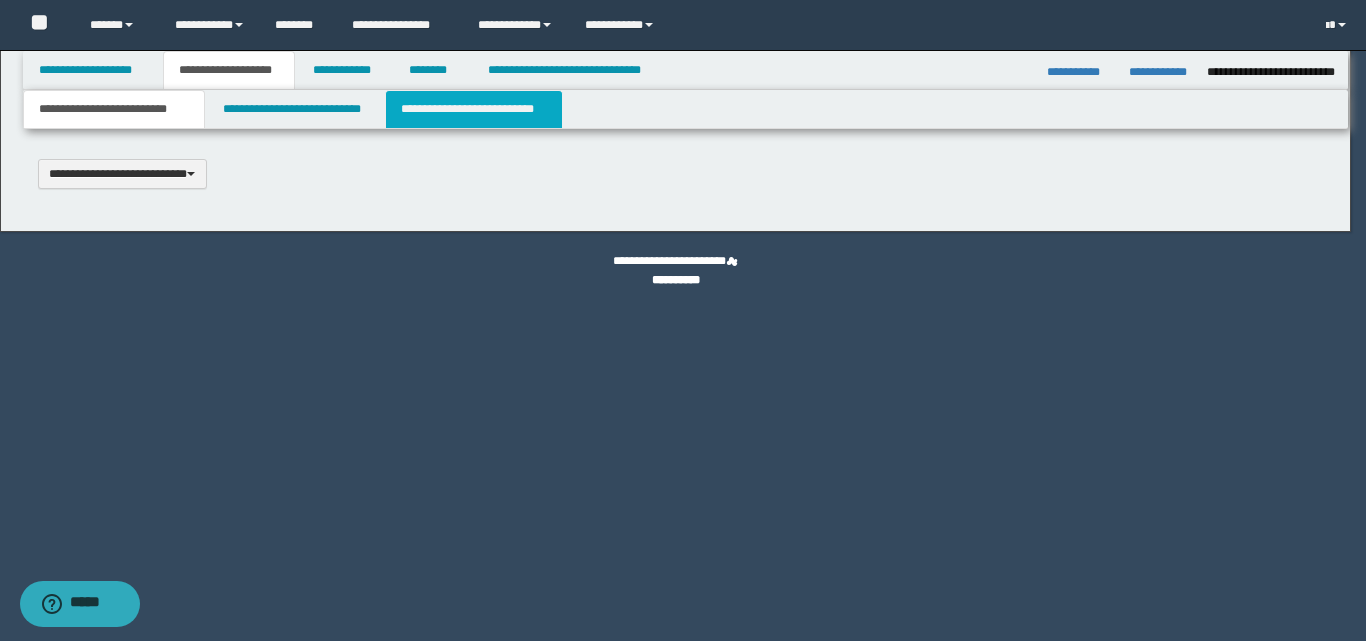 type 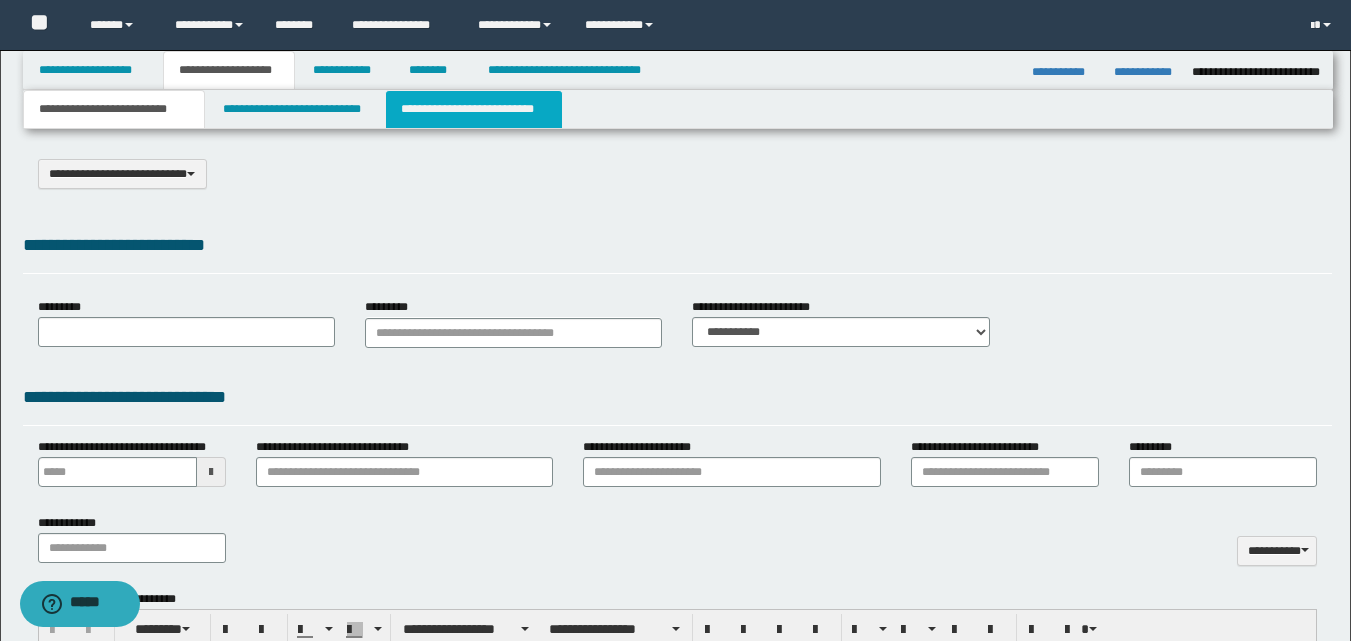 drag, startPoint x: 446, startPoint y: 103, endPoint x: 630, endPoint y: 193, distance: 204.83163 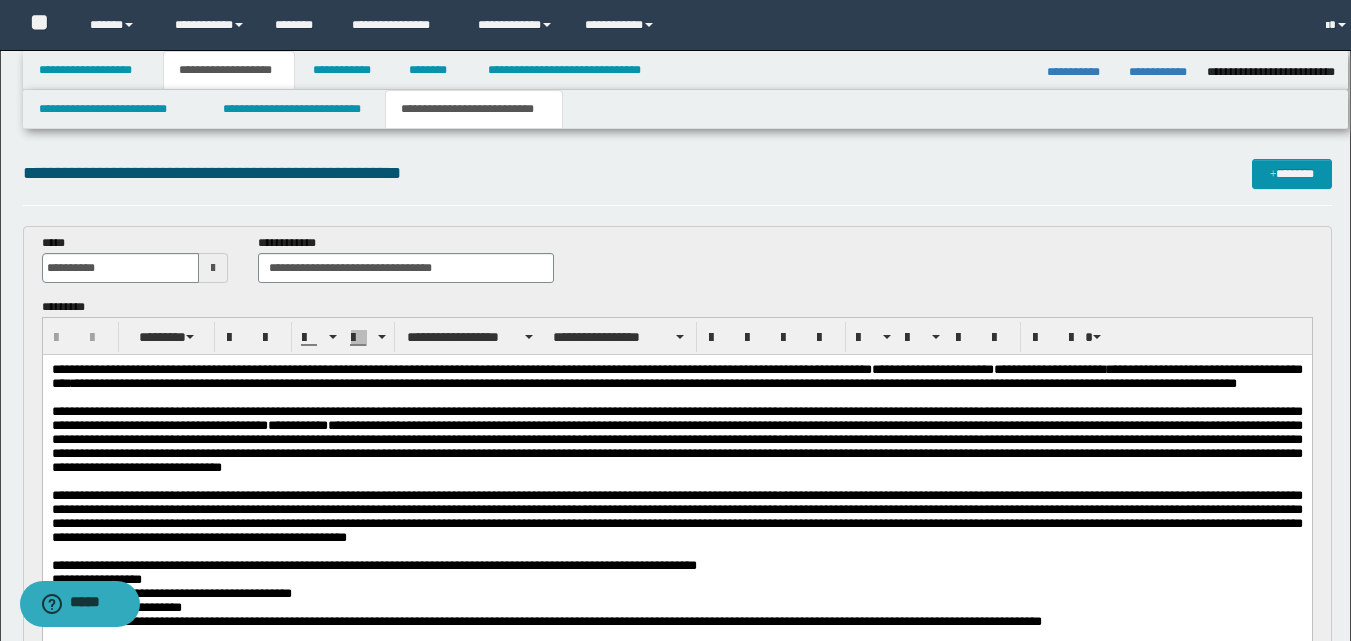 scroll, scrollTop: 0, scrollLeft: 0, axis: both 